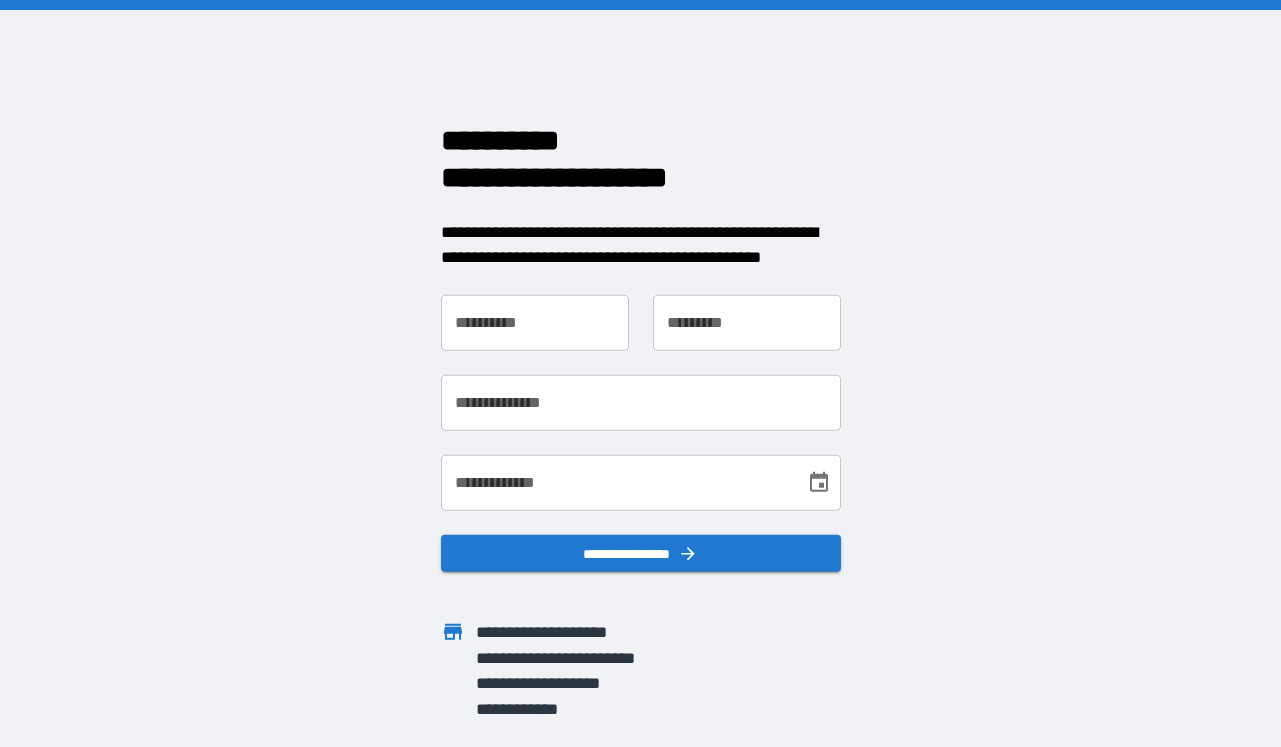 scroll, scrollTop: 0, scrollLeft: 0, axis: both 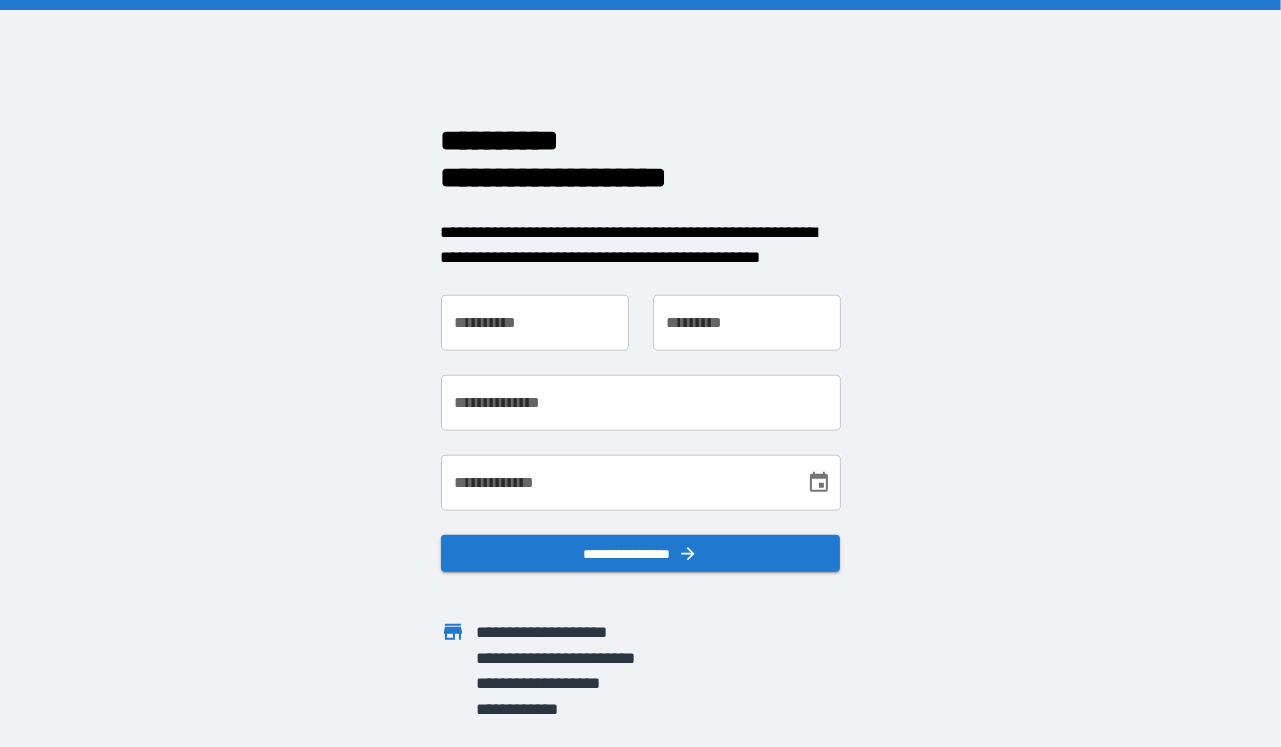 click on "**********" at bounding box center (641, 402) 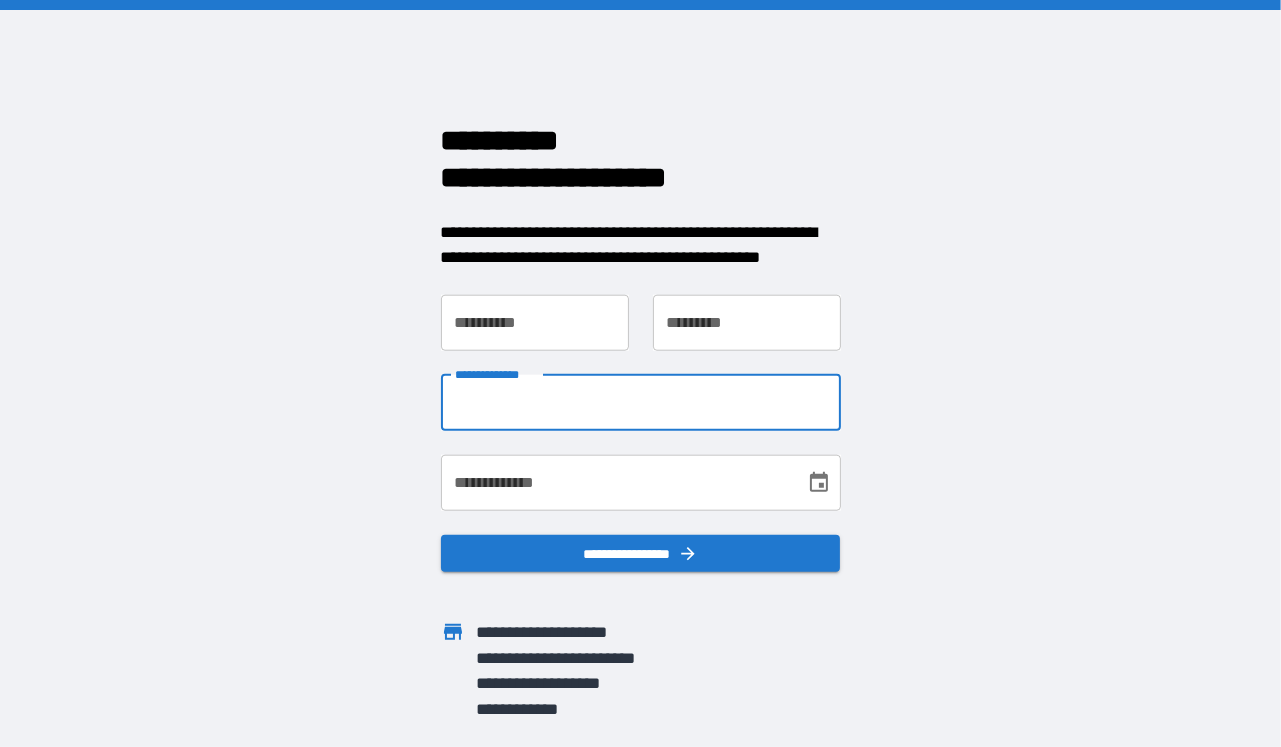 click on "**********" at bounding box center [641, 402] 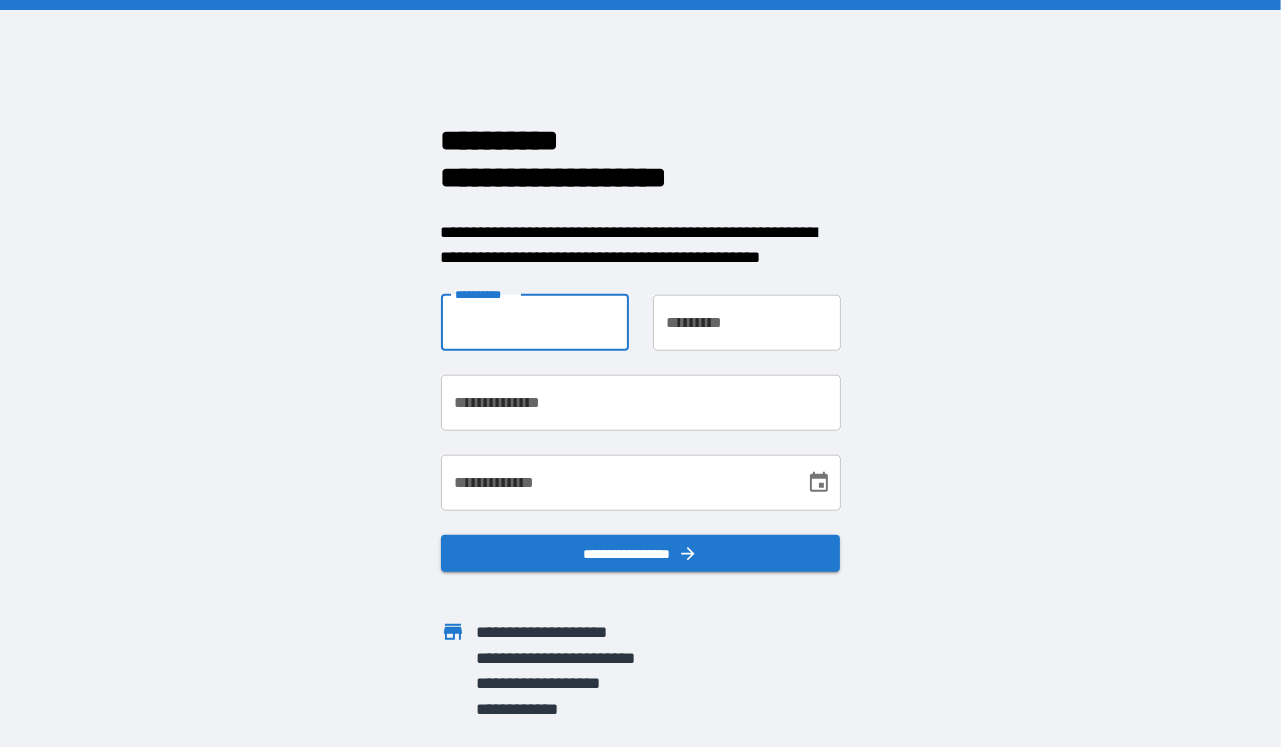 click on "**********" at bounding box center [535, 322] 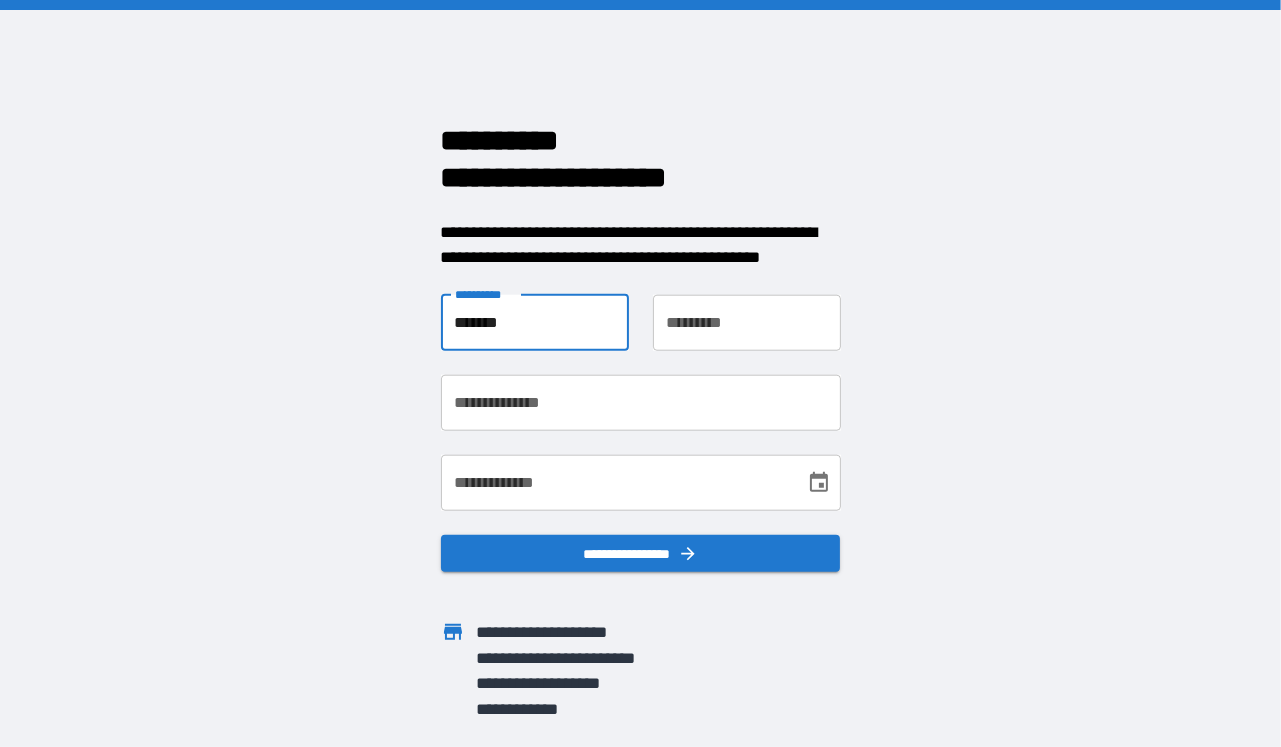 type on "*******" 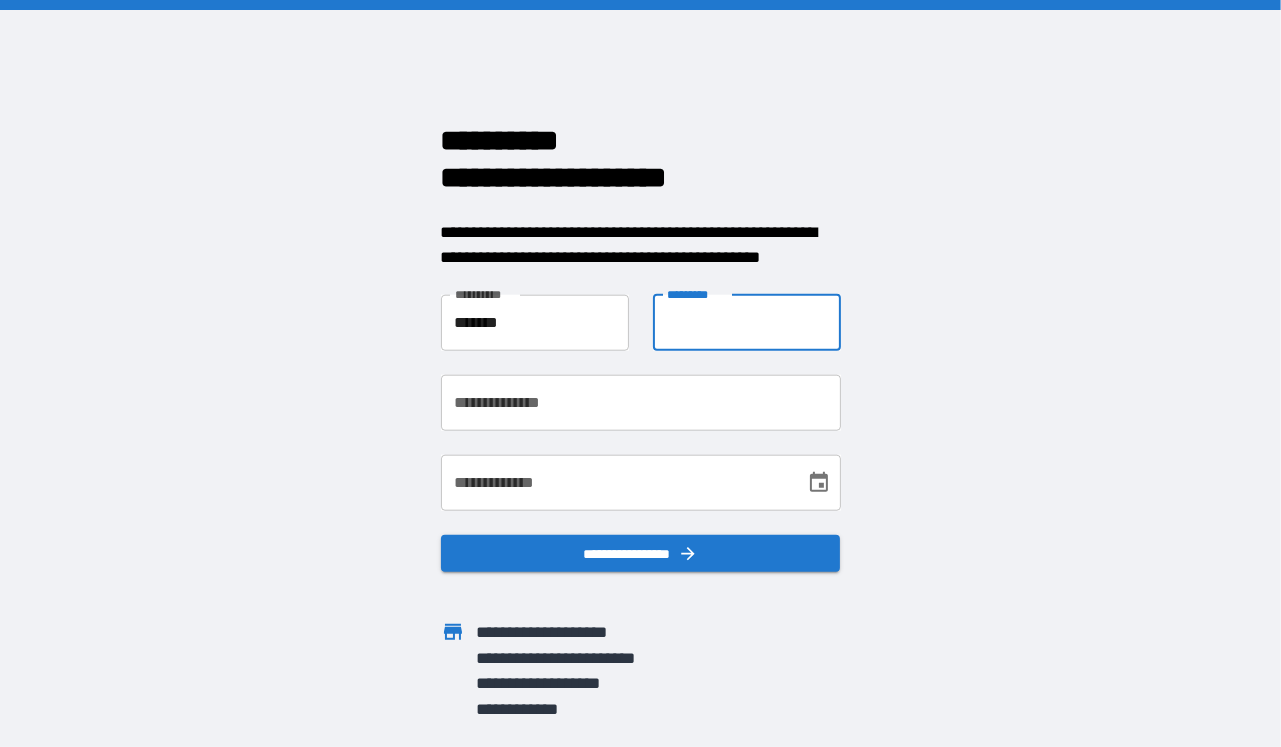click on "**********" at bounding box center [747, 322] 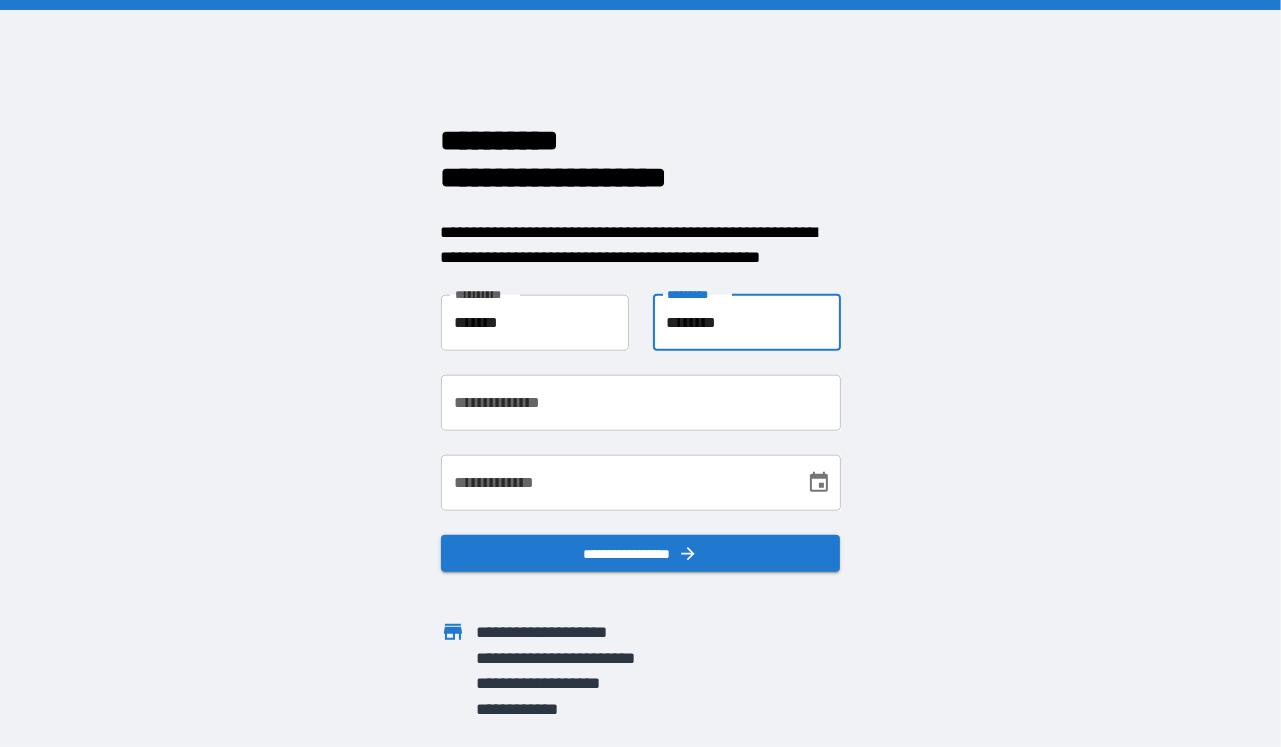 type on "*********" 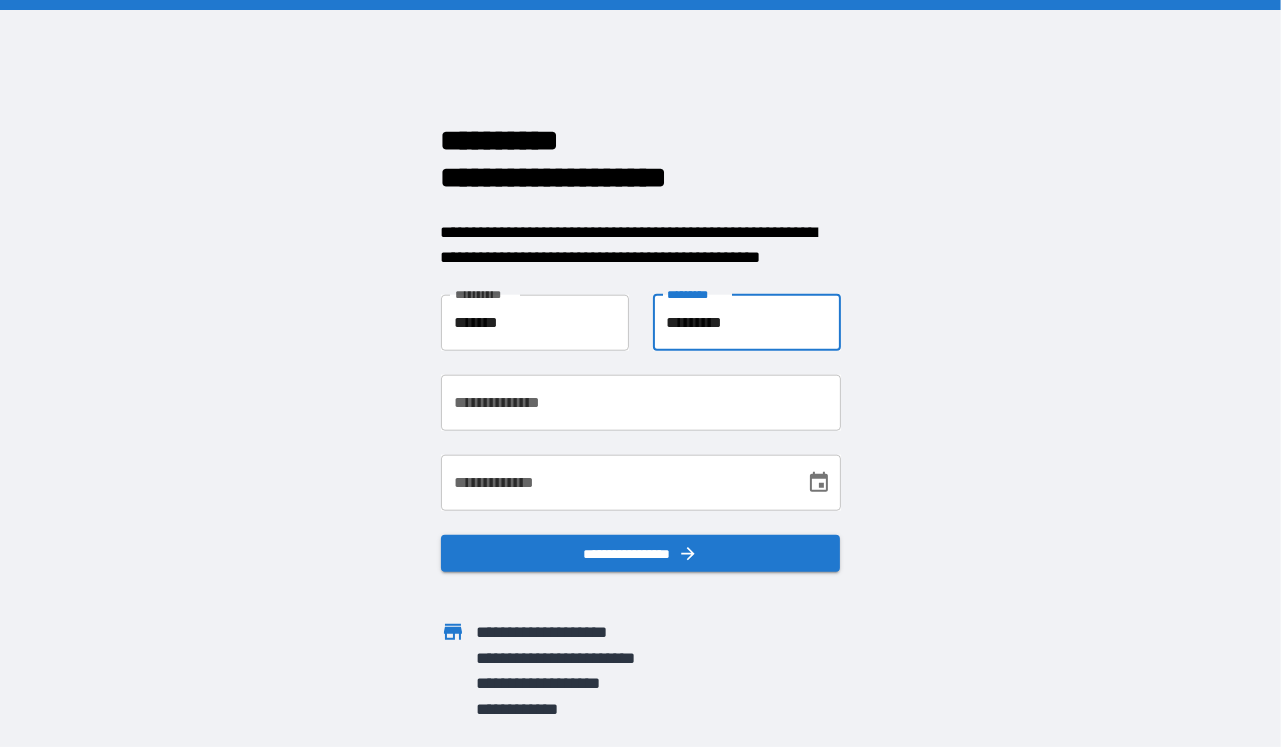type on "**********" 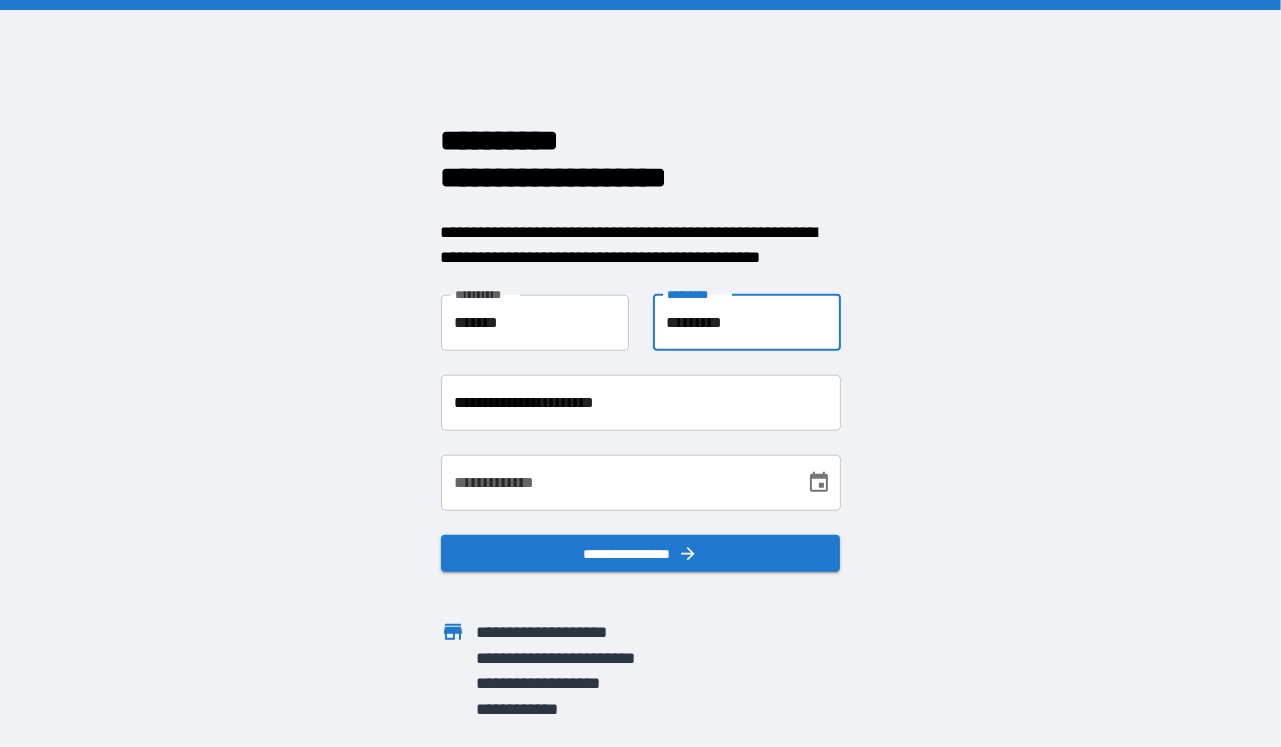 type on "**********" 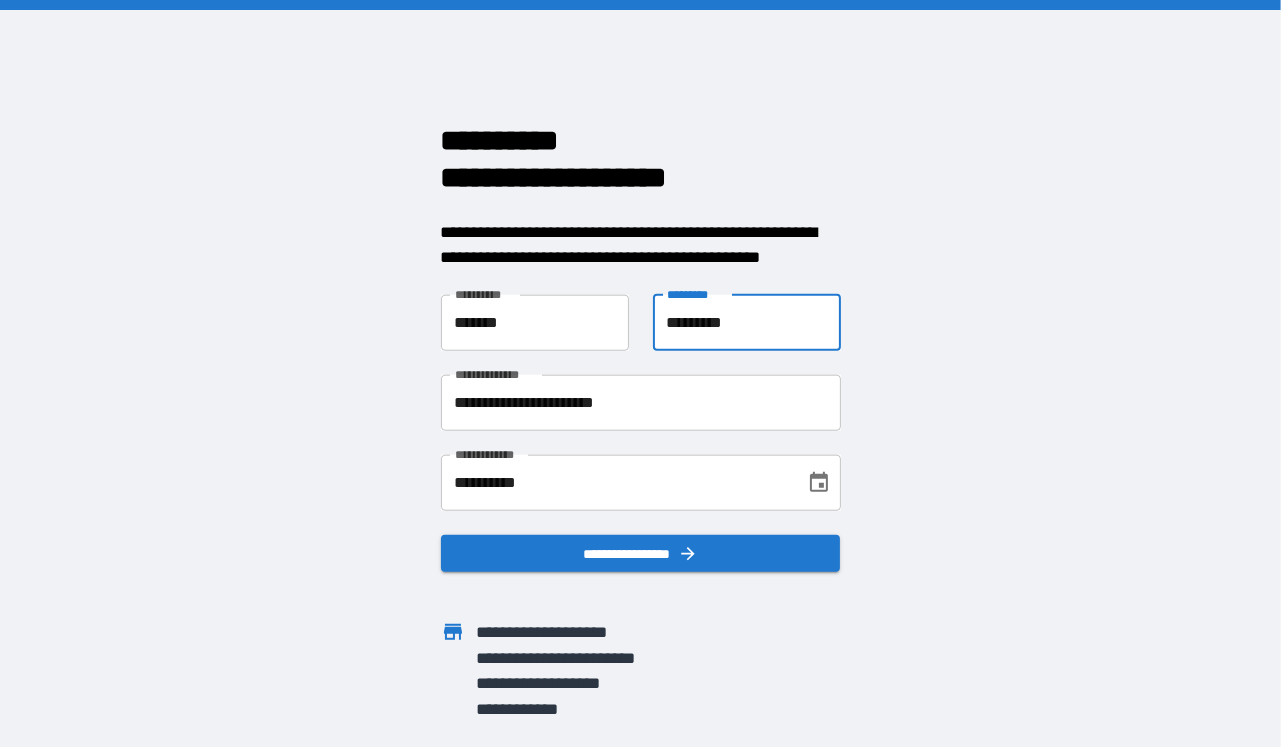 type on "*********" 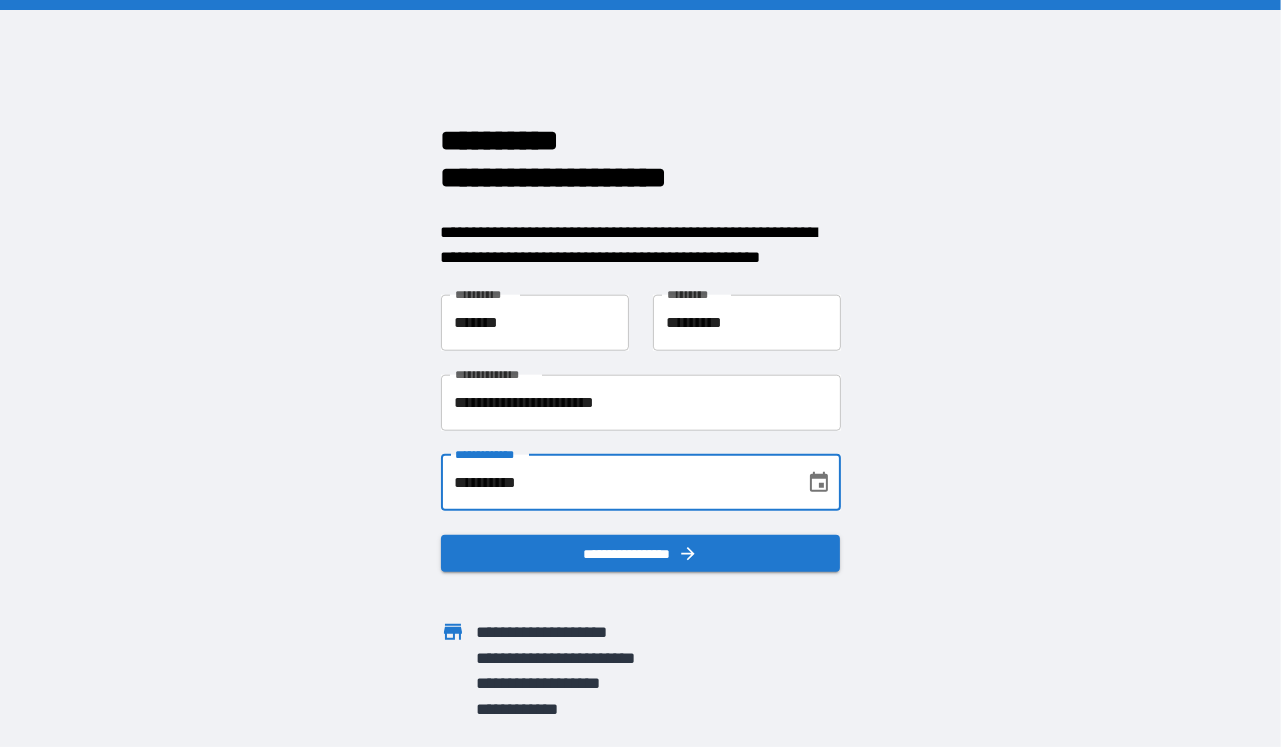 click on "**********" at bounding box center (616, 482) 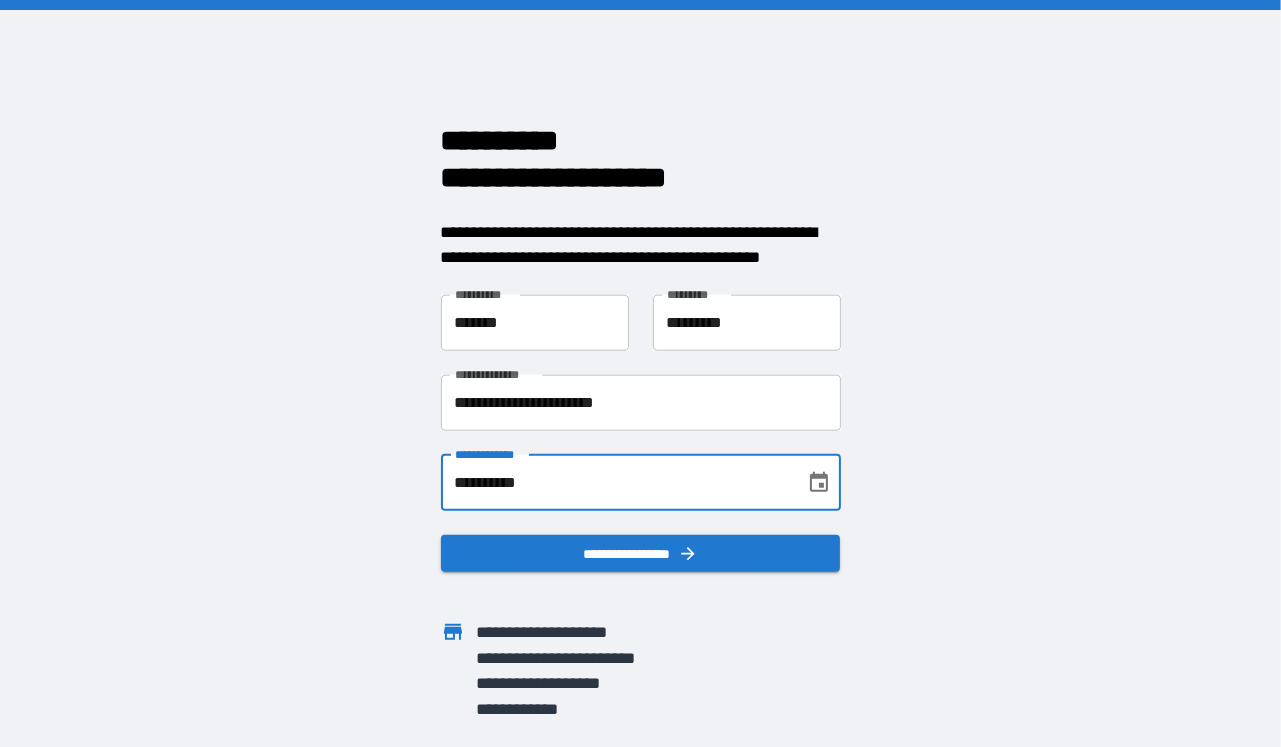 type on "**********" 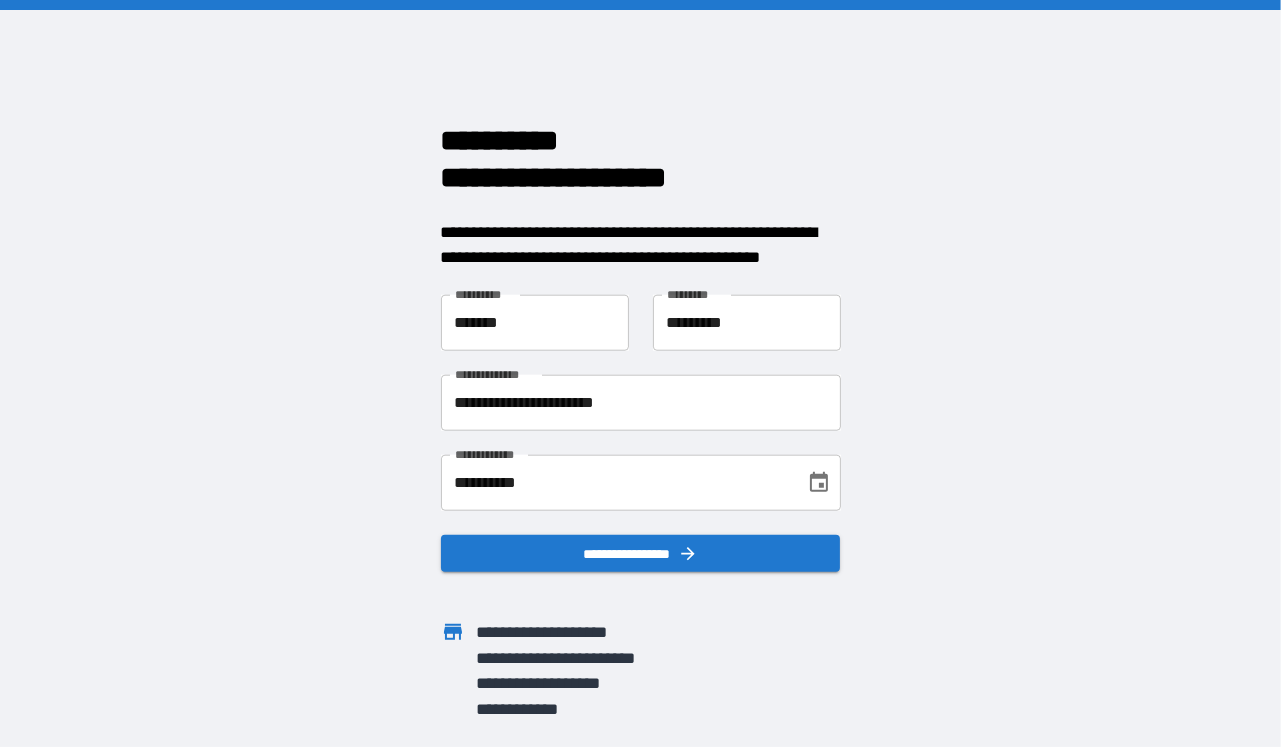 click on "**********" at bounding box center [640, 373] 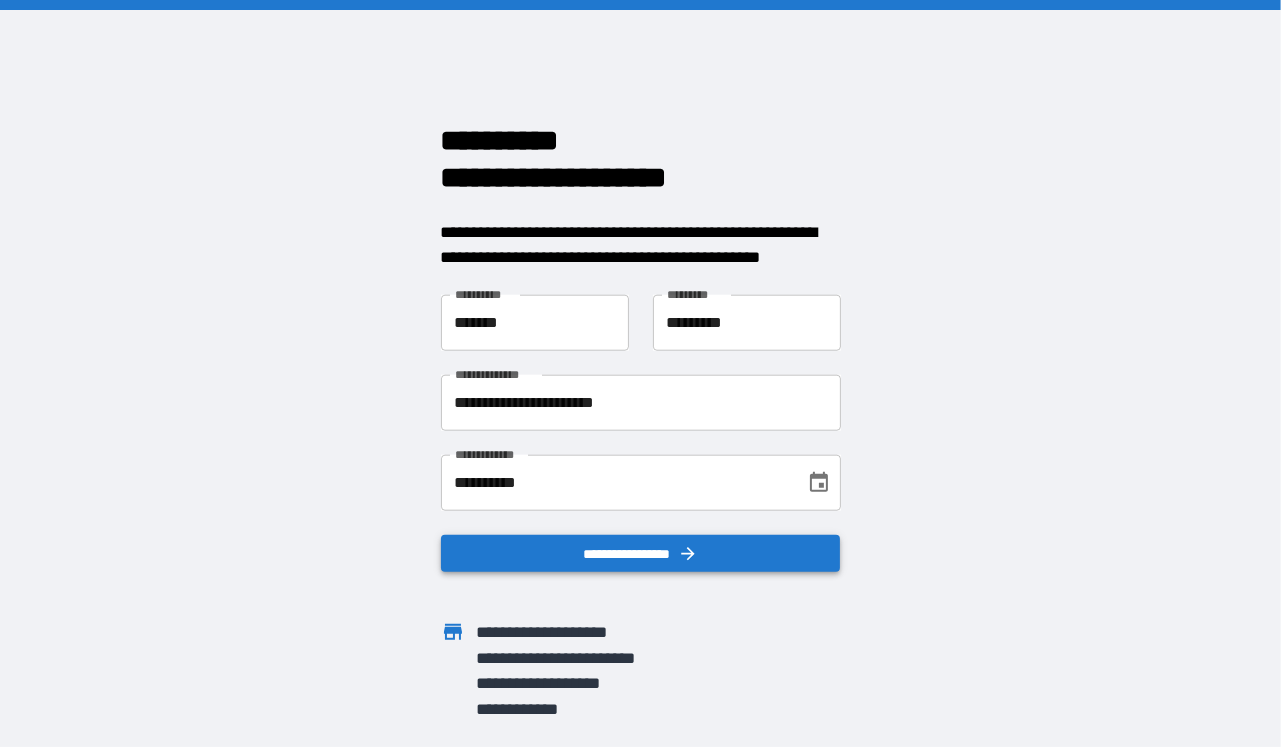 click on "**********" at bounding box center [641, 552] 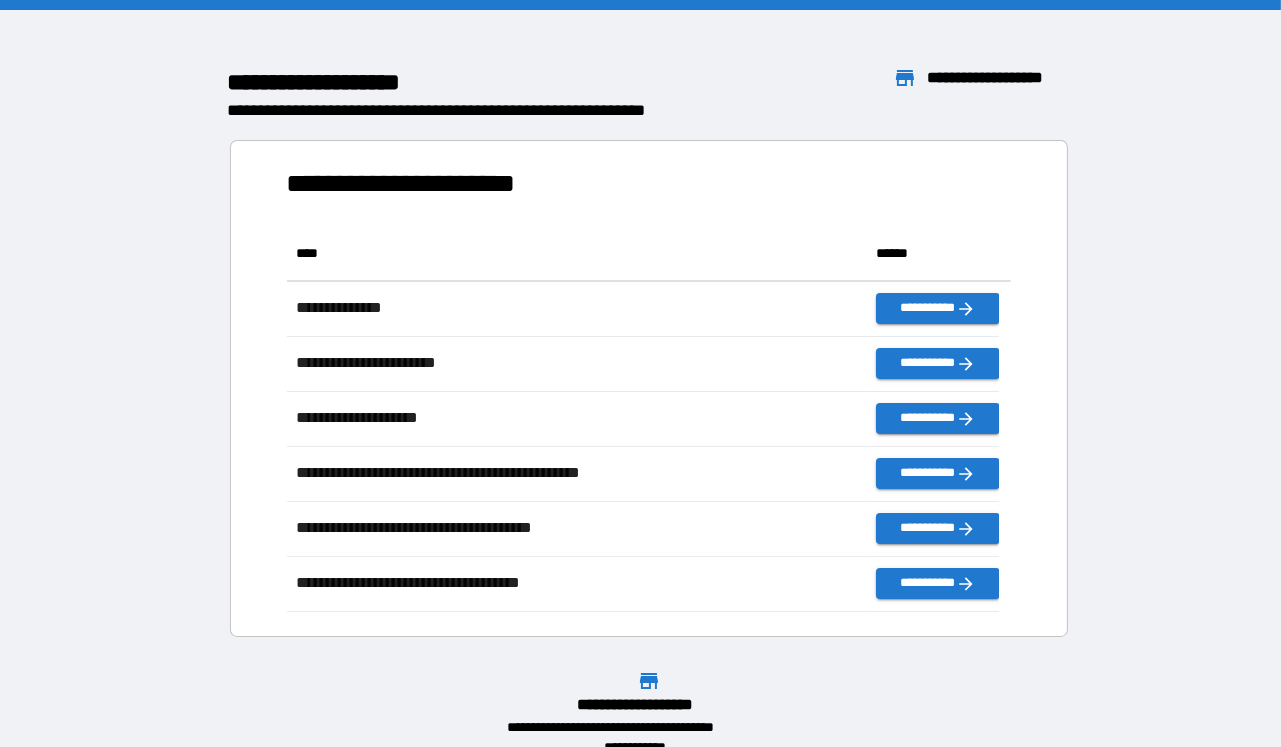 scroll, scrollTop: 18, scrollLeft: 18, axis: both 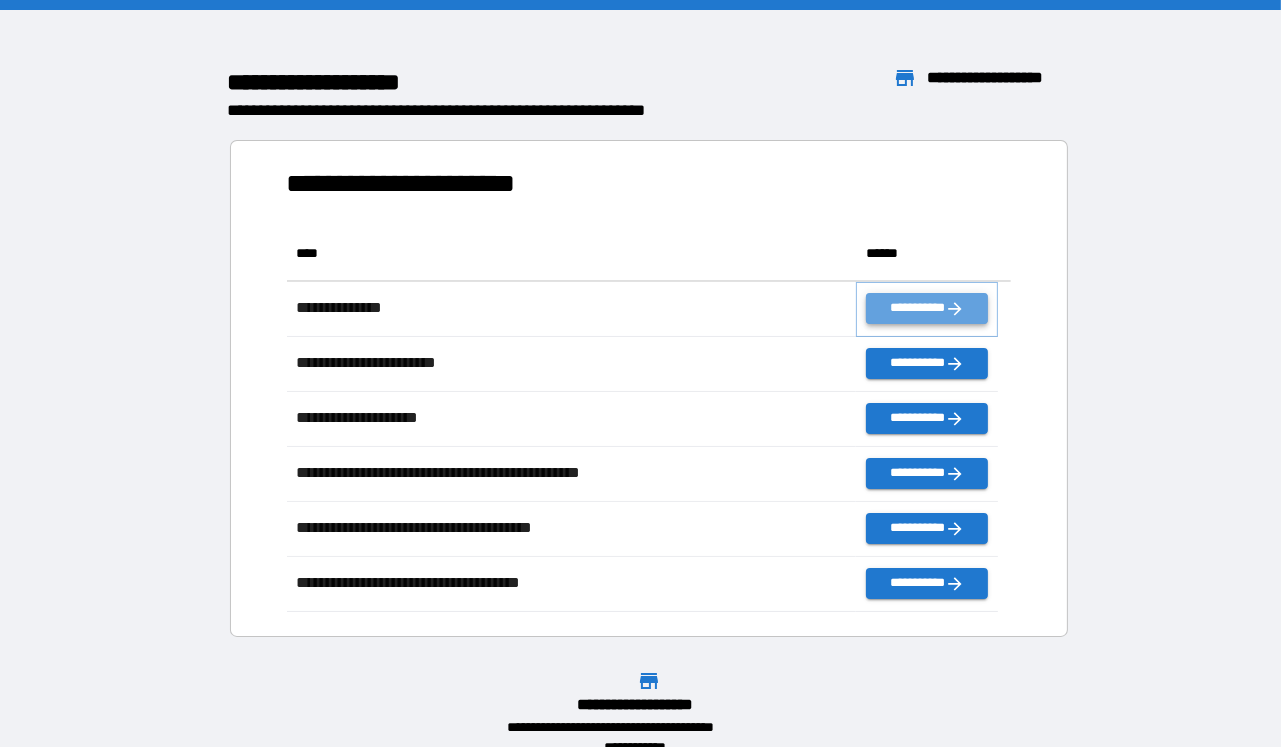 click on "**********" at bounding box center (927, 308) 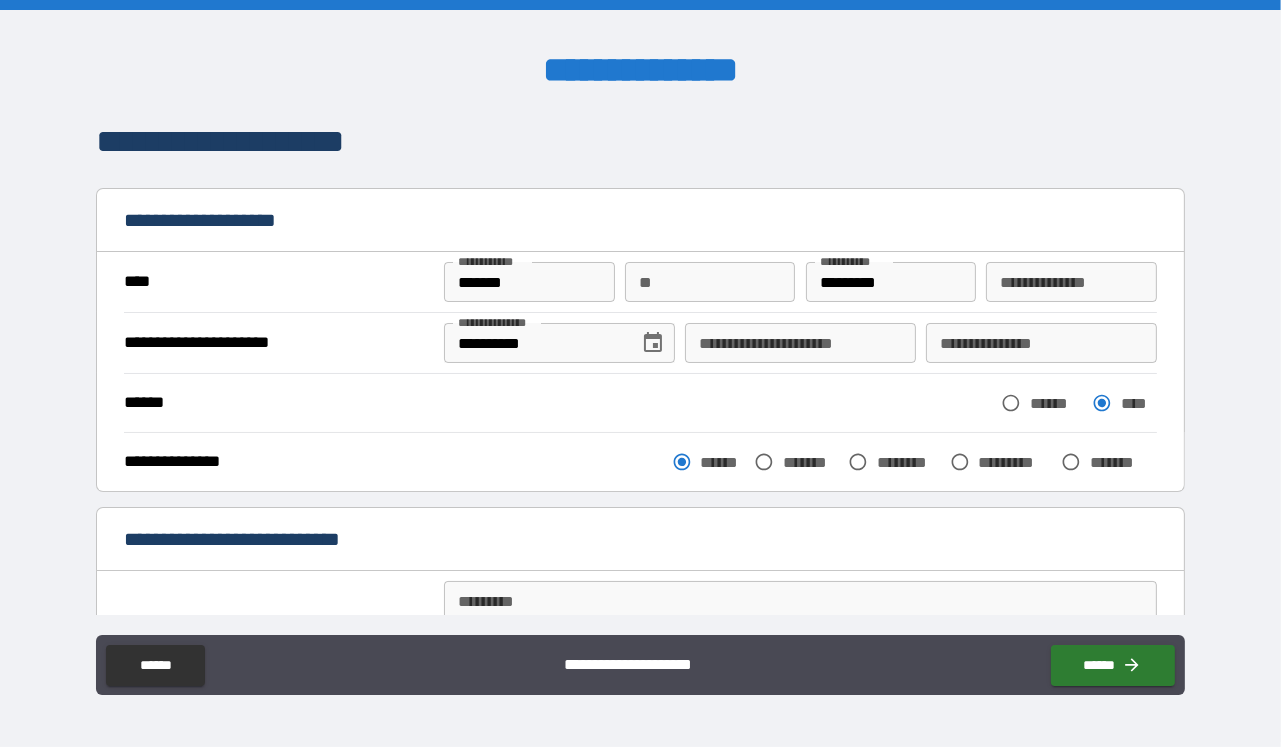 scroll, scrollTop: 470, scrollLeft: 0, axis: vertical 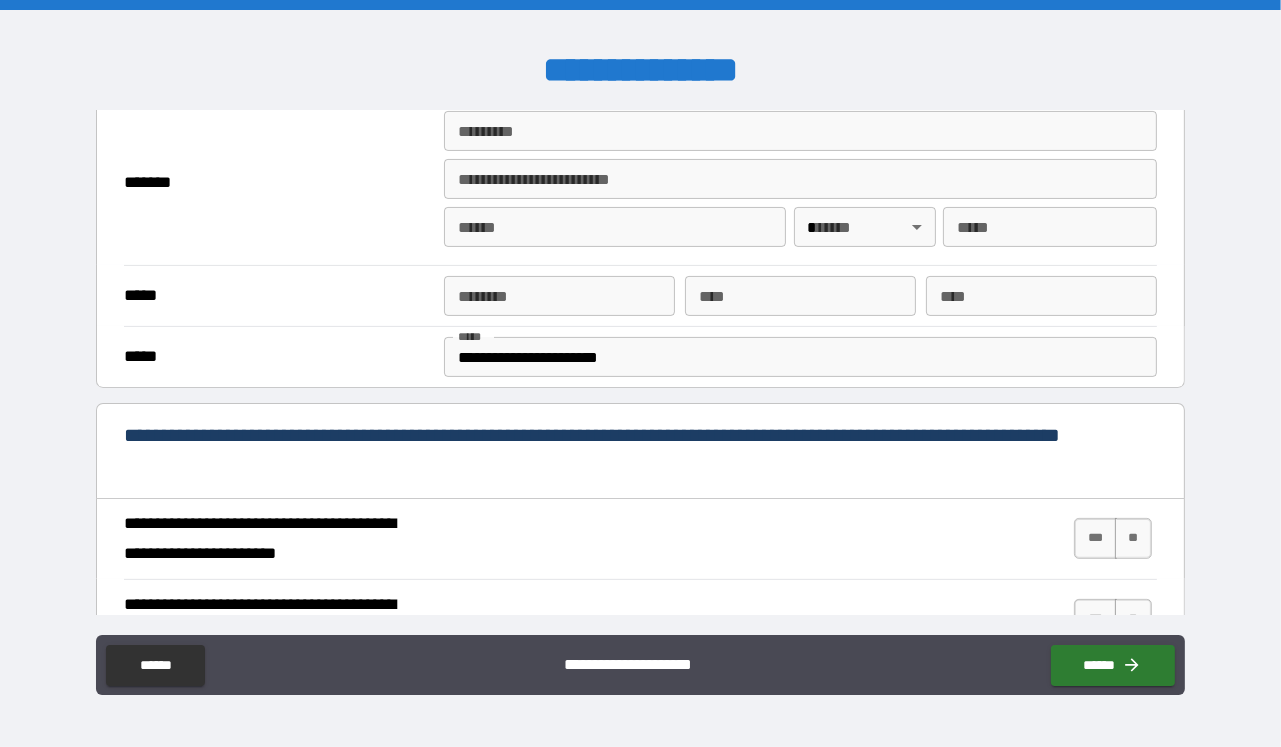 click on "*******   *" at bounding box center [800, 131] 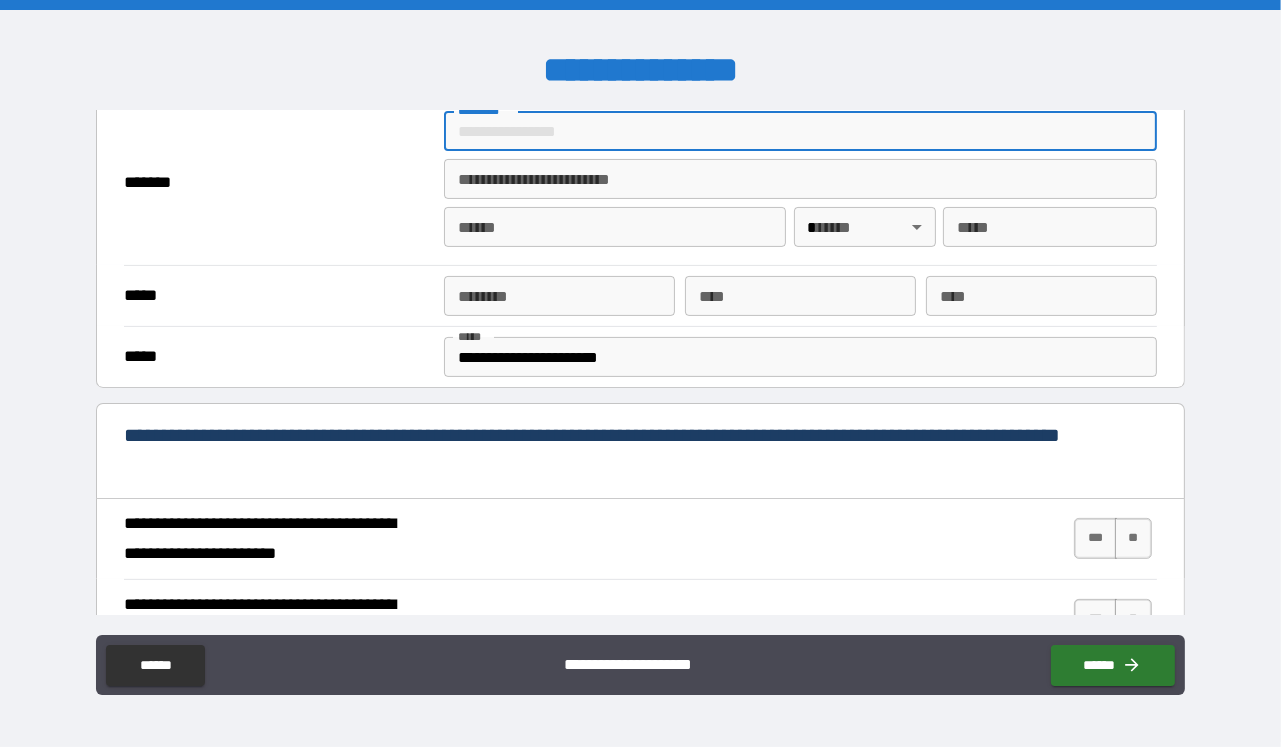 type on "**********" 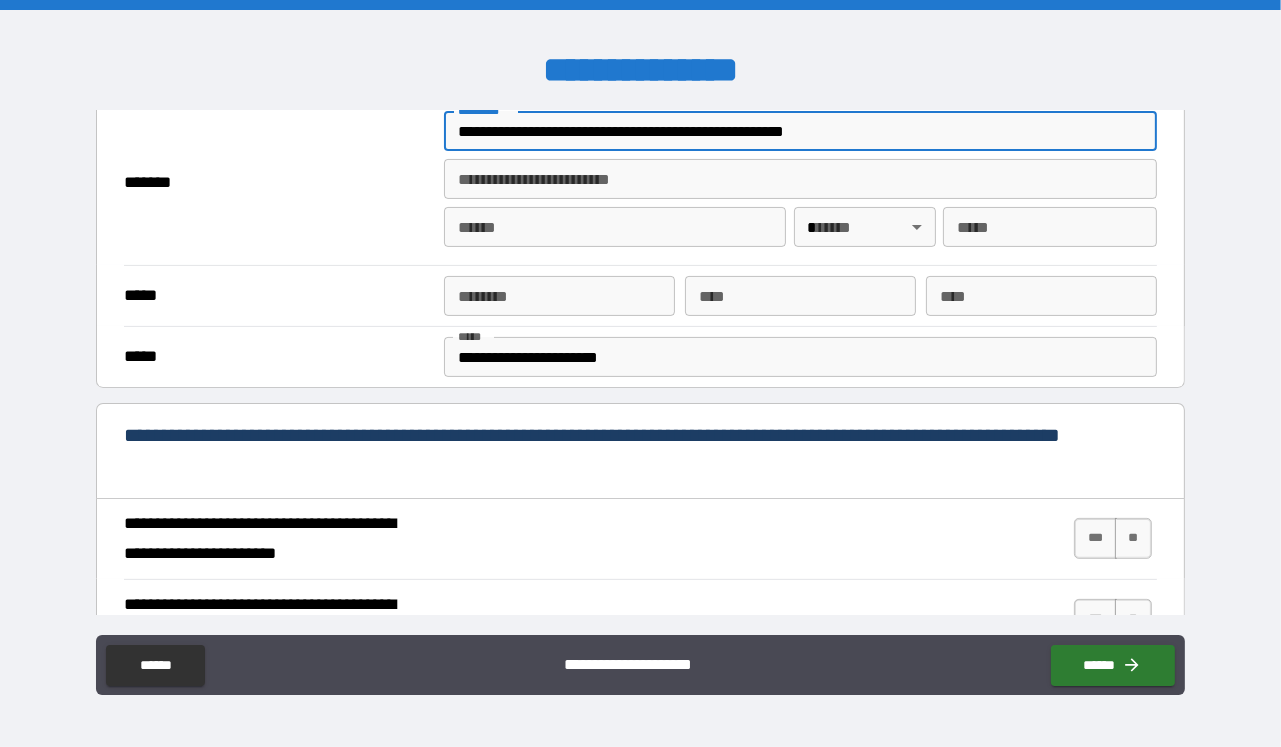 type on "*" 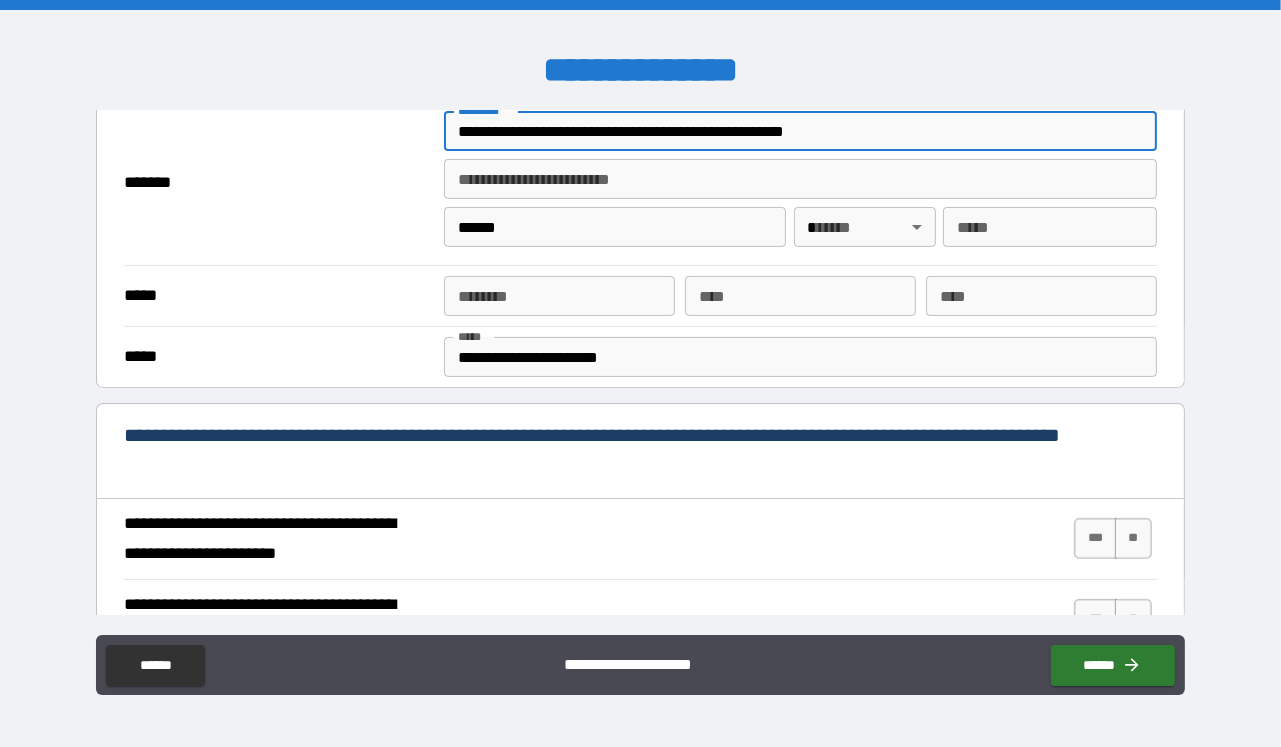 type on "**" 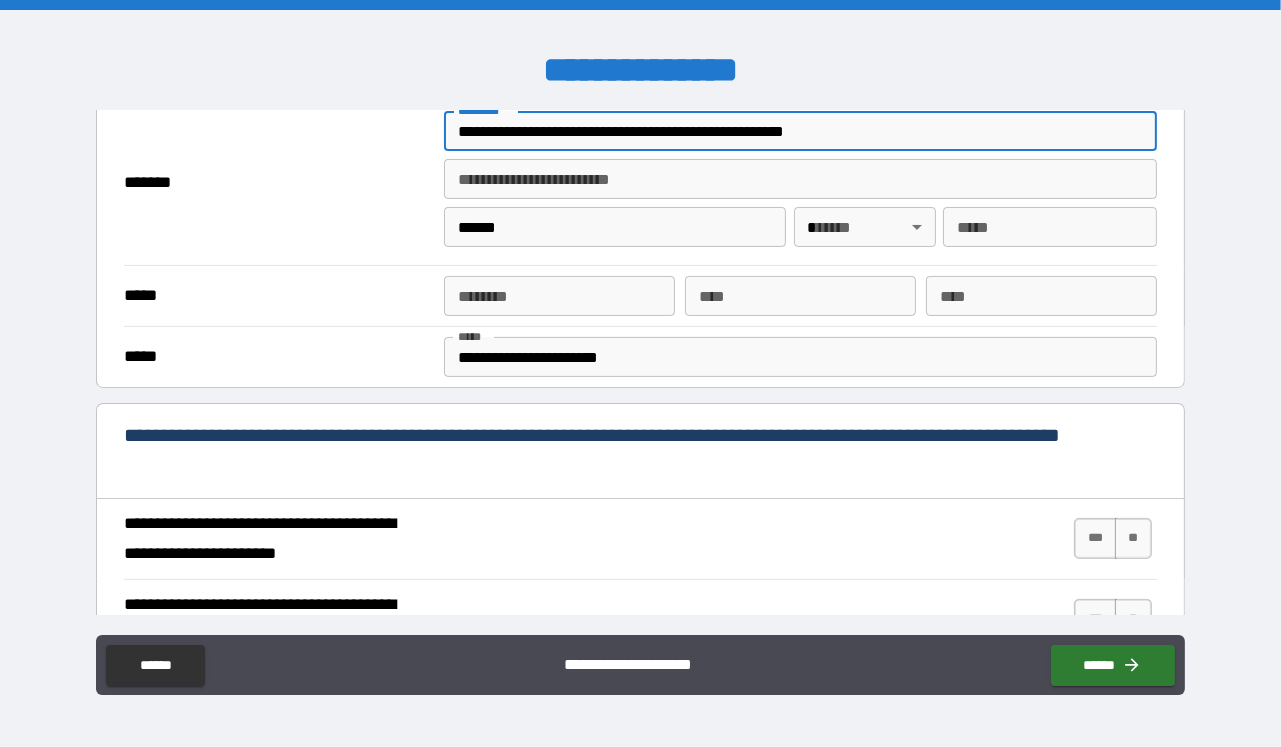 type on "*****" 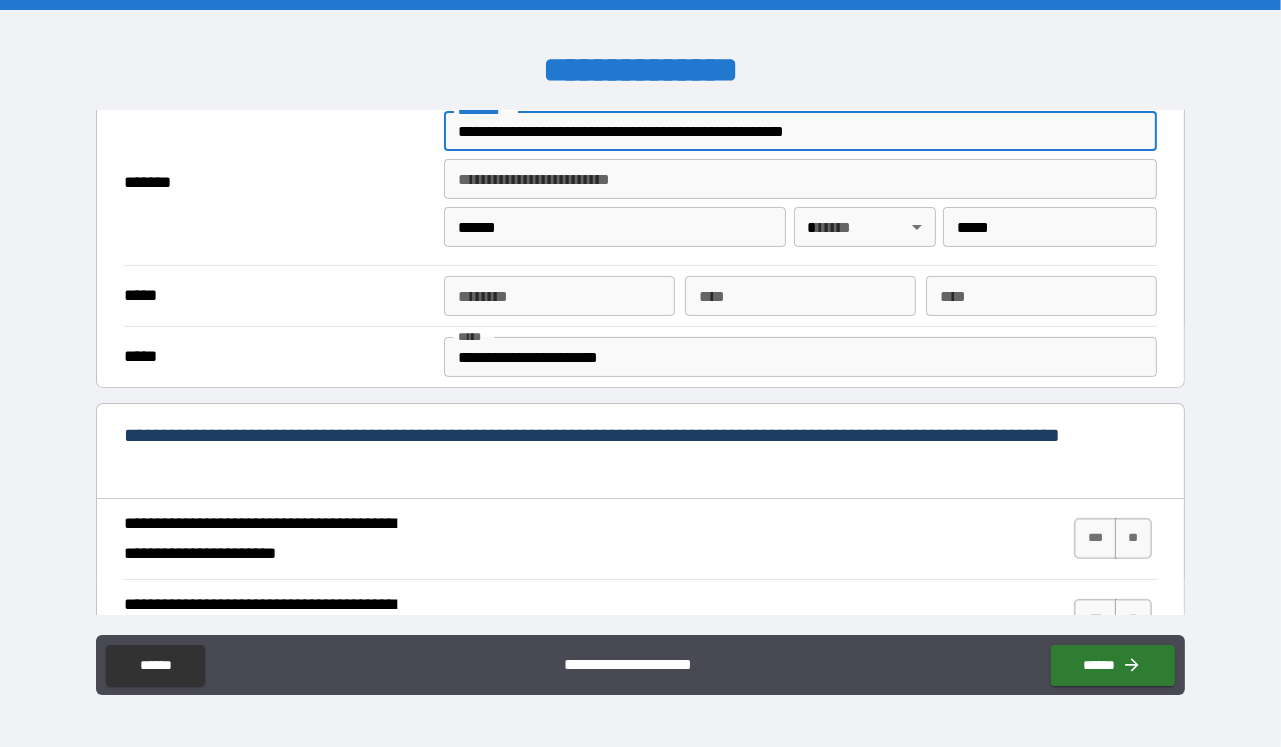 type on "**********" 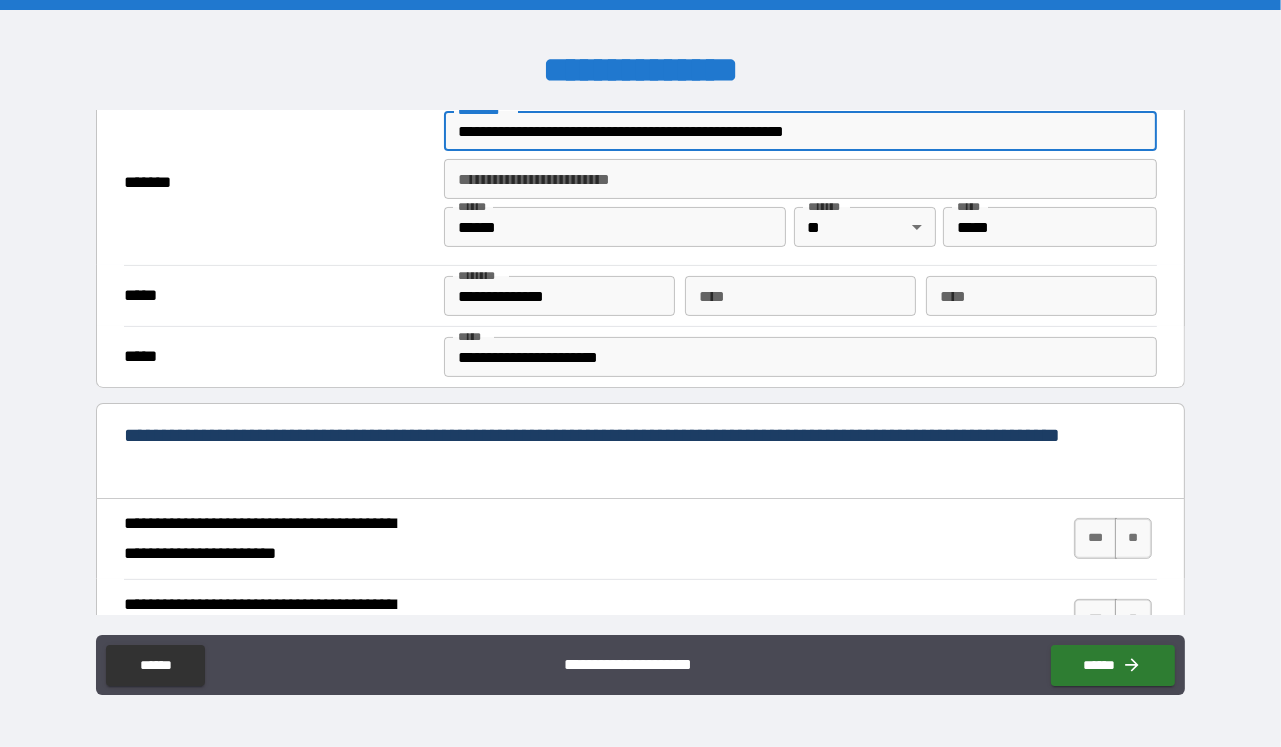 type on "**********" 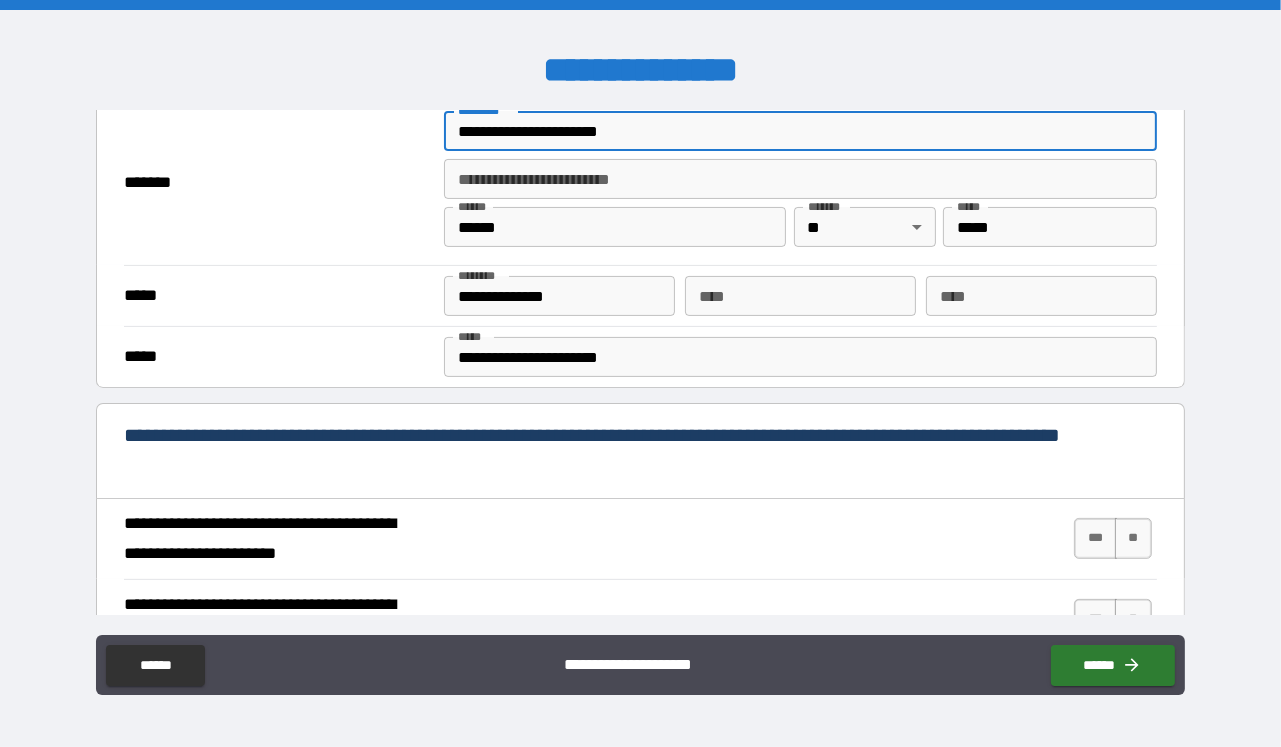 click on "**********" at bounding box center (559, 296) 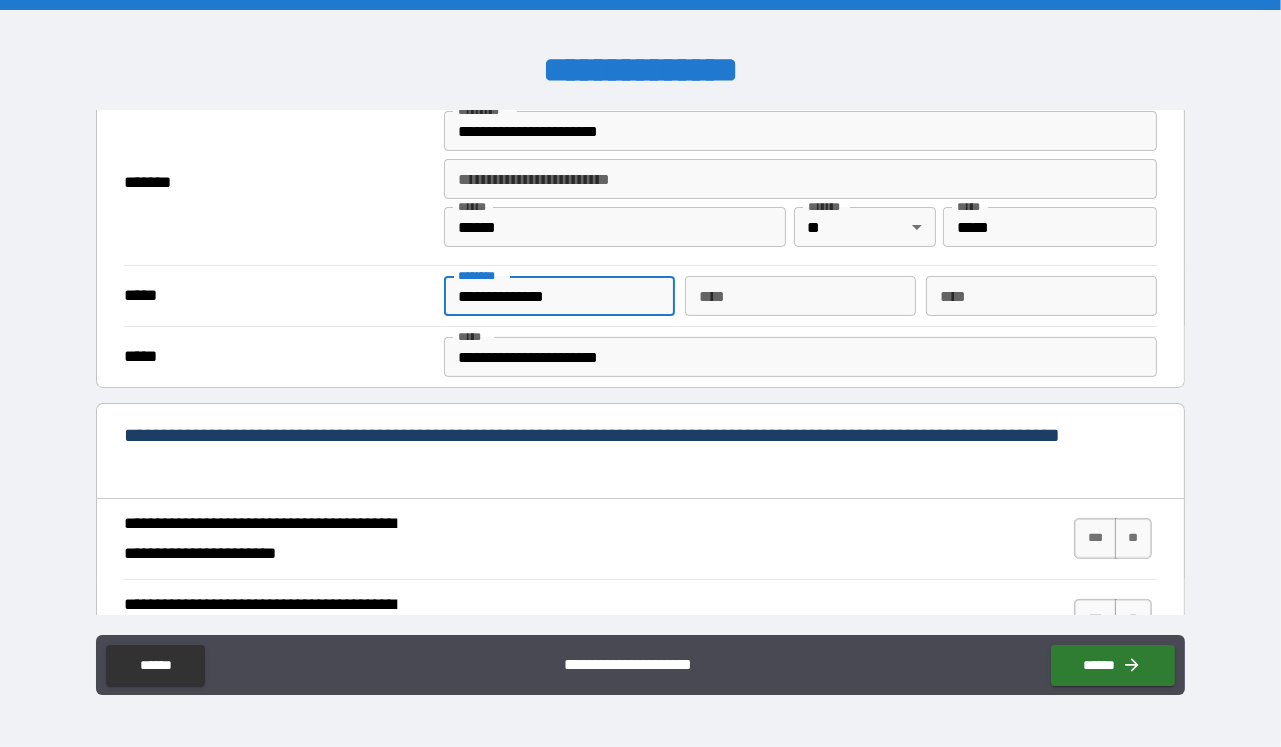 click on "**********" at bounding box center (559, 296) 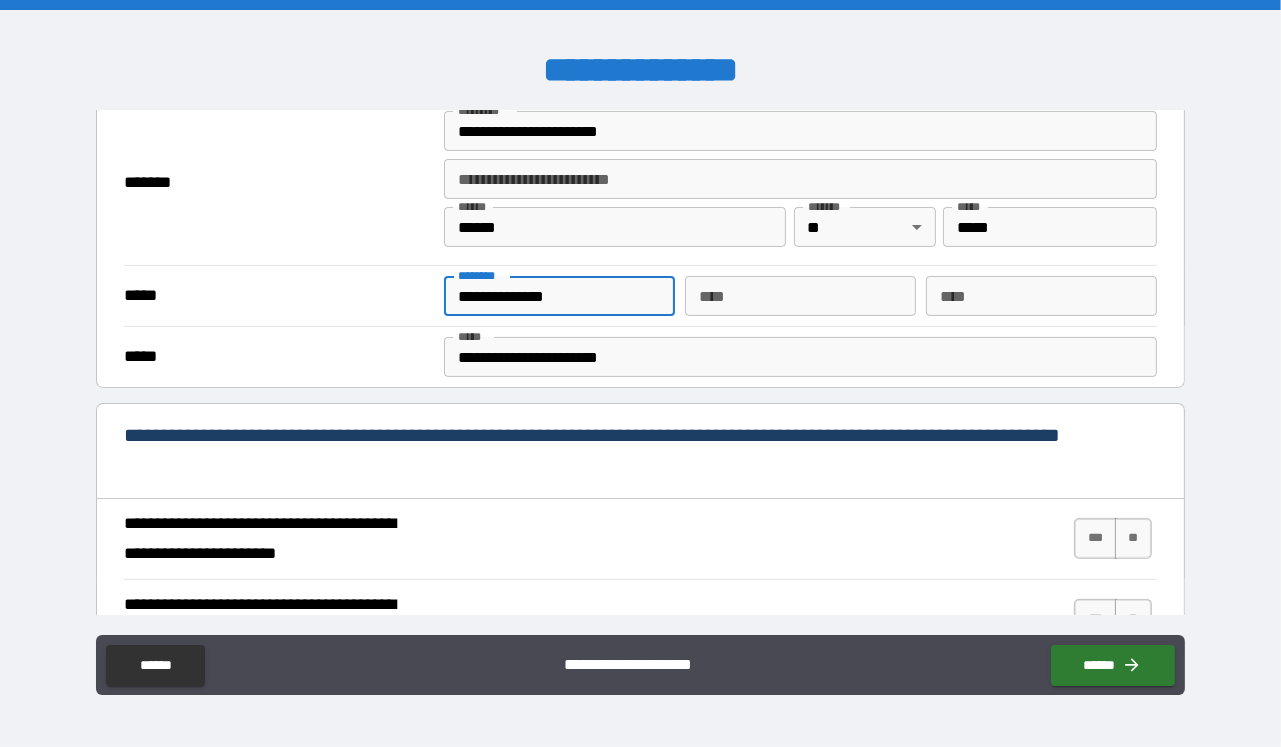 type on "**********" 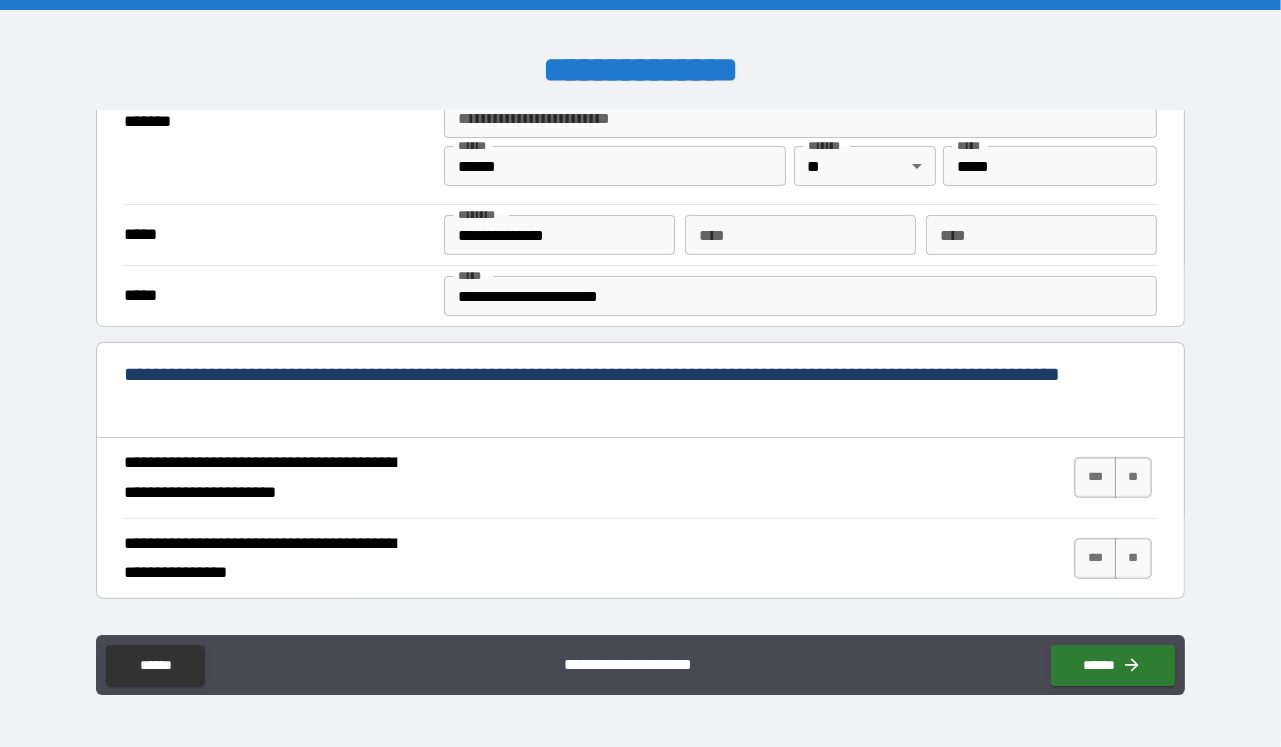 scroll, scrollTop: 588, scrollLeft: 0, axis: vertical 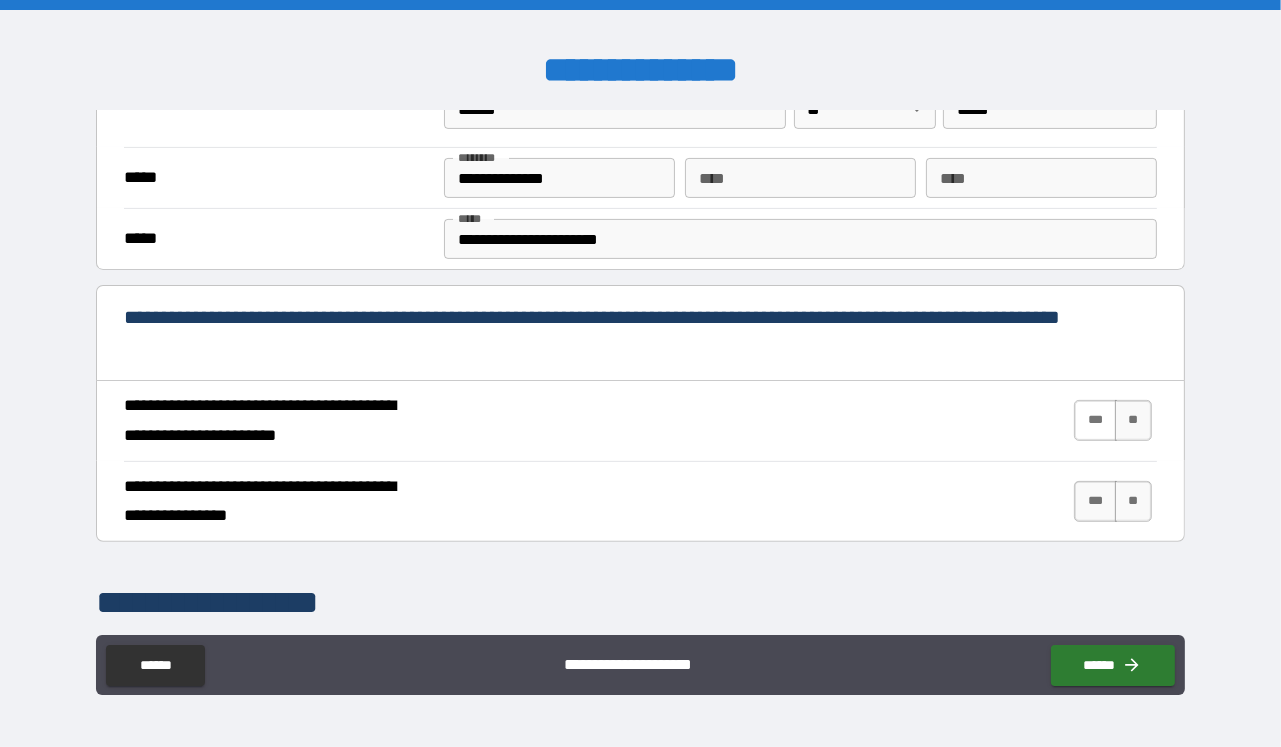 click on "***" at bounding box center [1095, 420] 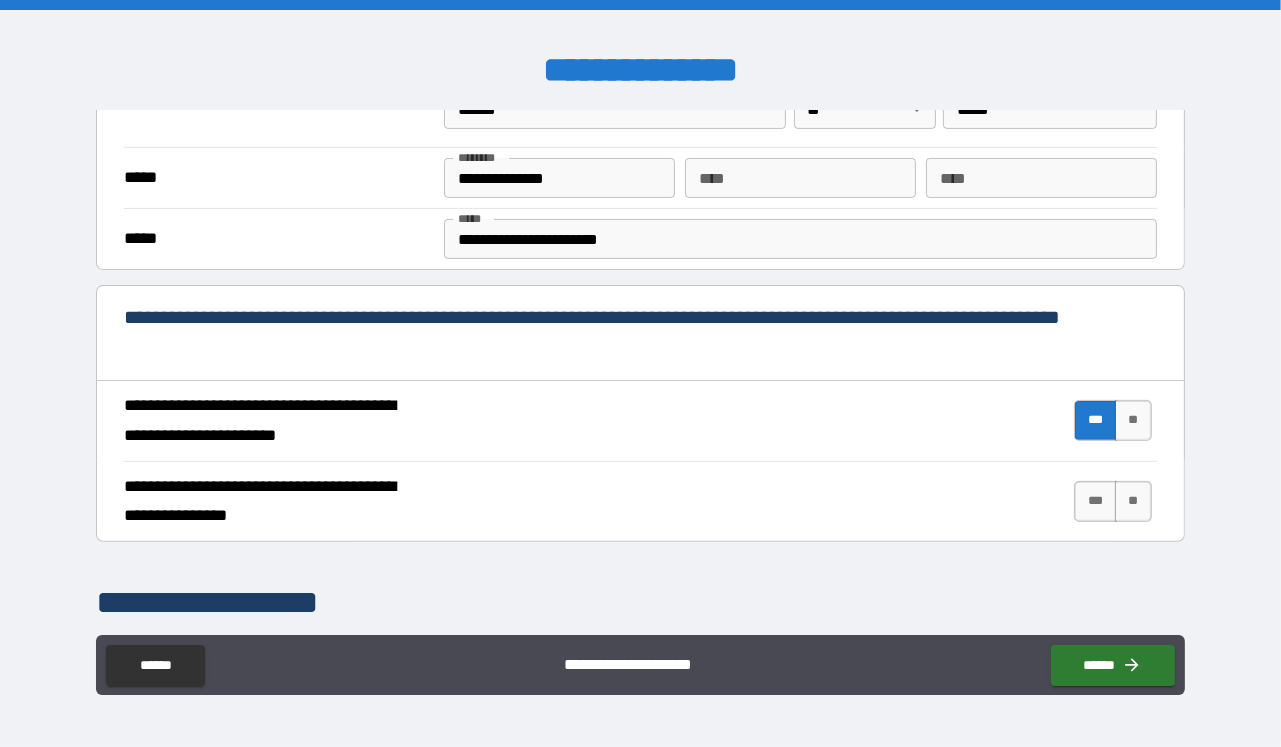 drag, startPoint x: 1084, startPoint y: 512, endPoint x: 997, endPoint y: 497, distance: 88.28363 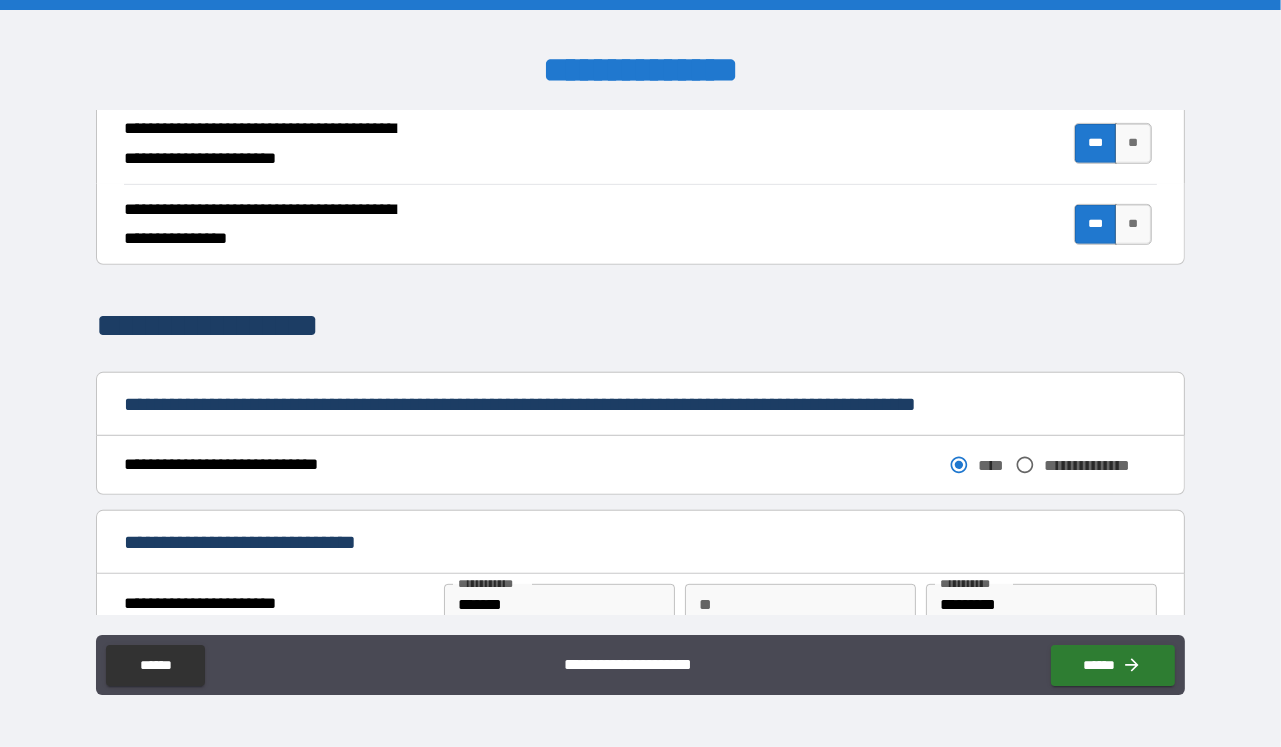 scroll, scrollTop: 941, scrollLeft: 0, axis: vertical 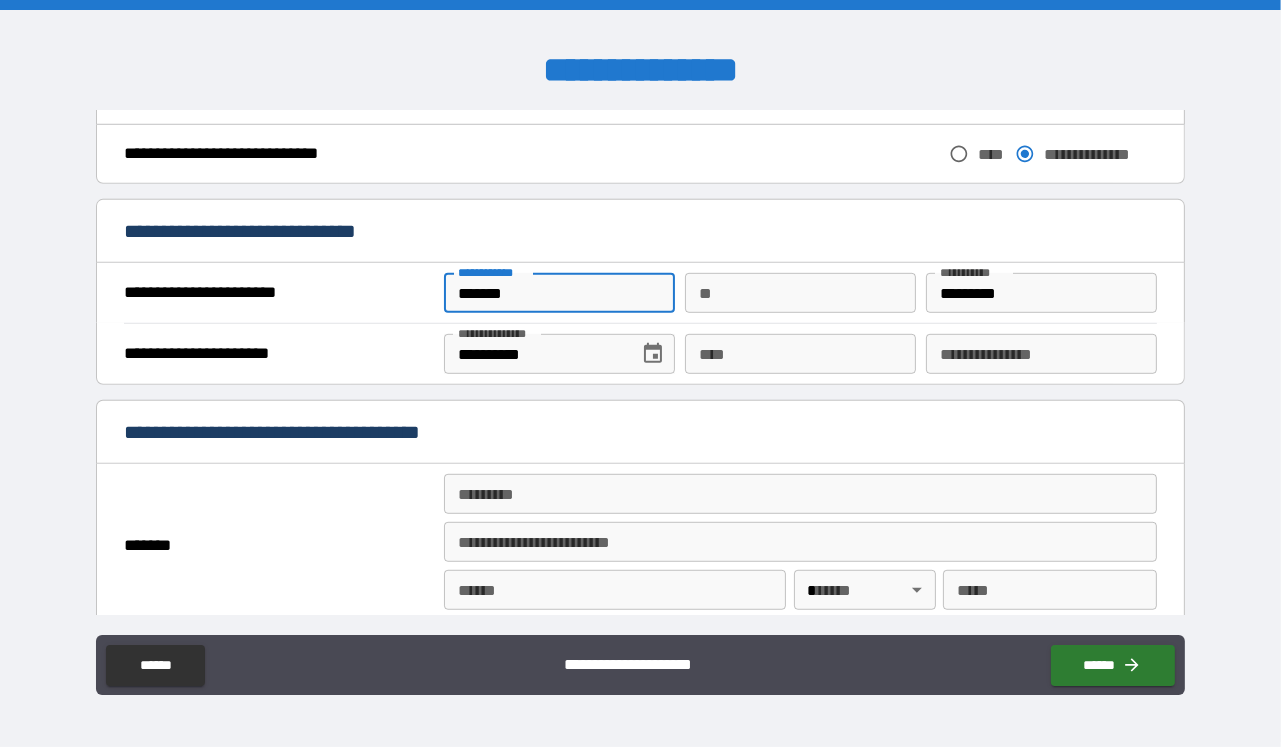 click on "*******" at bounding box center [559, 293] 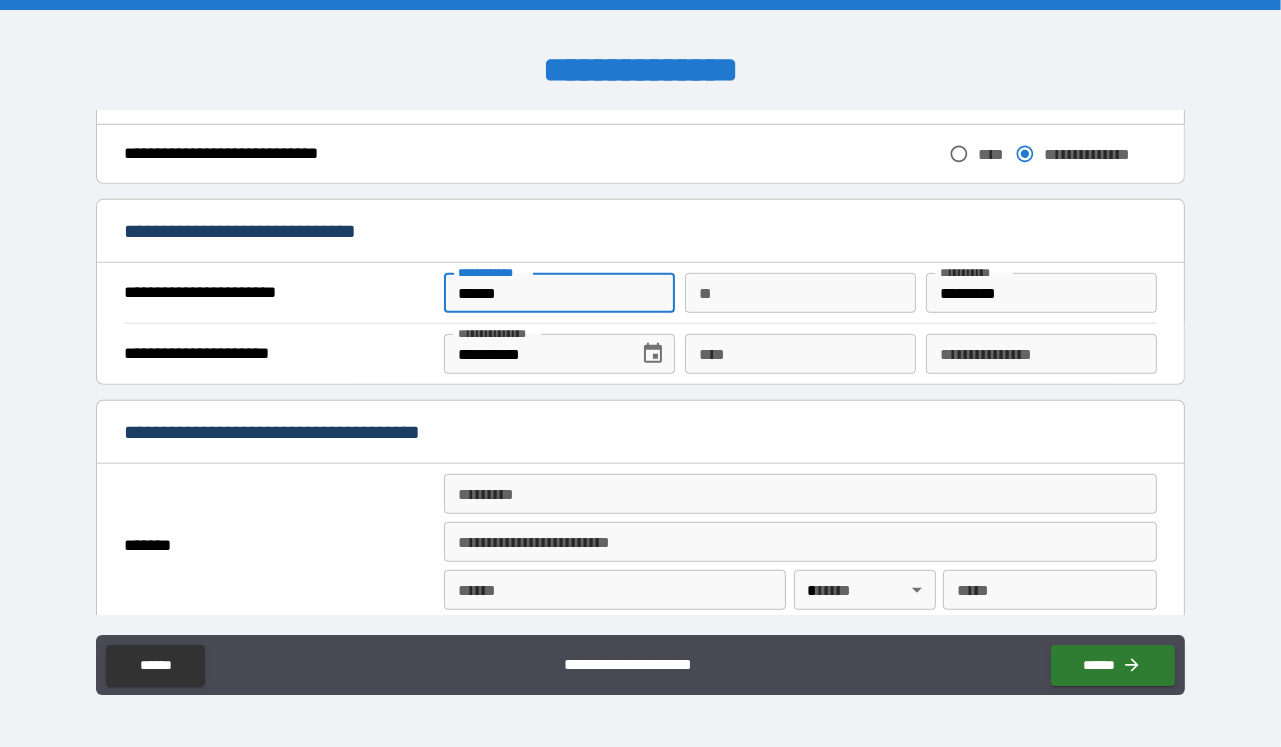 type on "******" 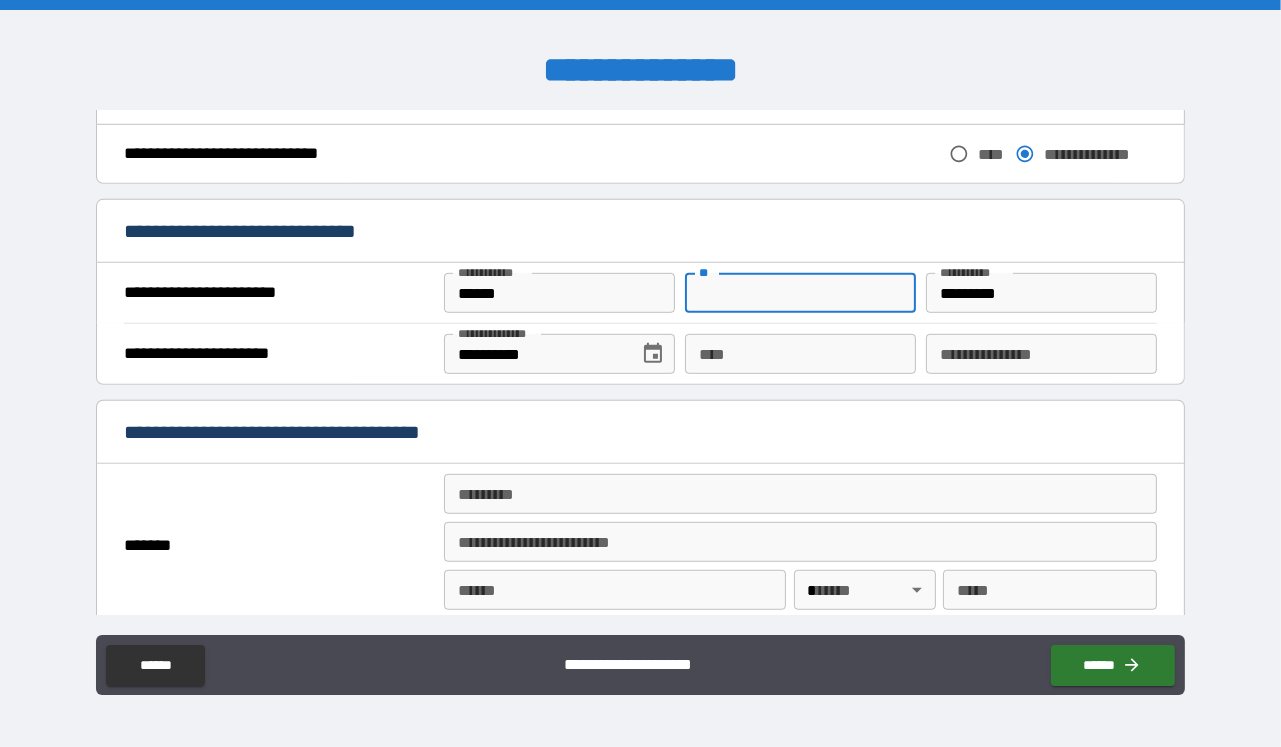 type on "*" 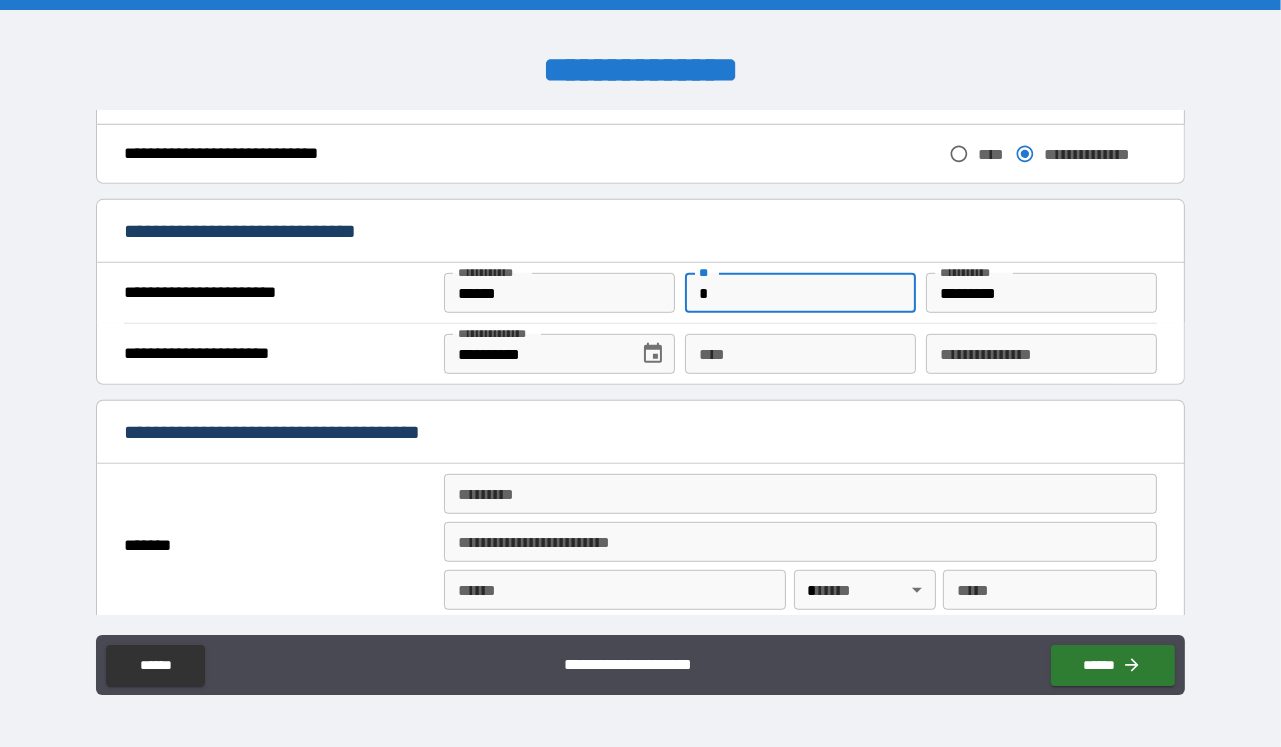 type on "*" 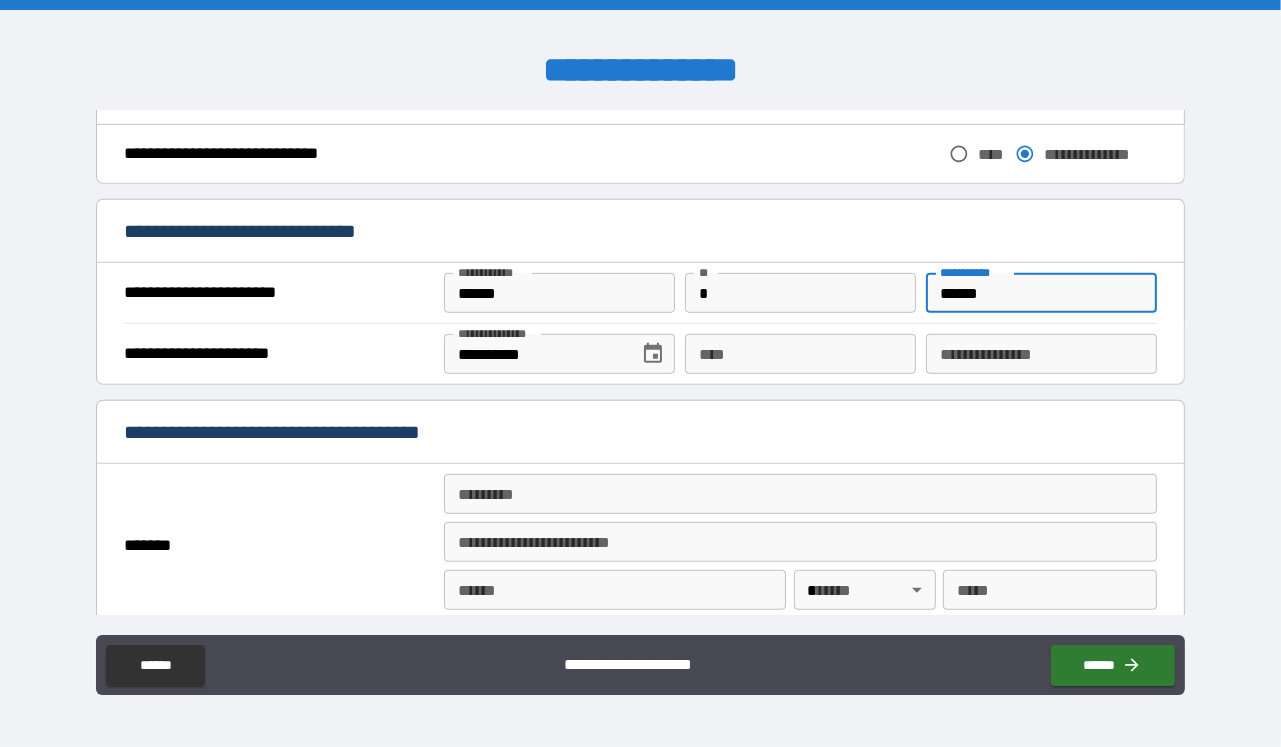 type on "******" 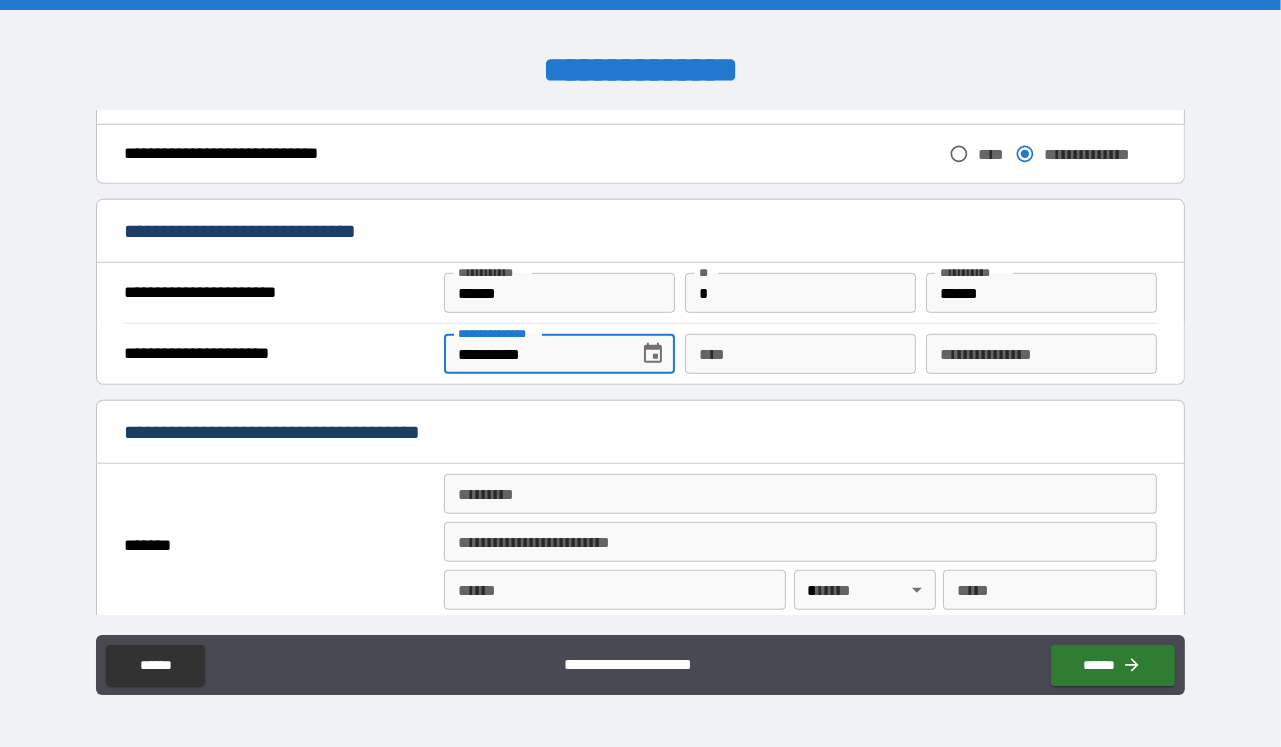 type on "**********" 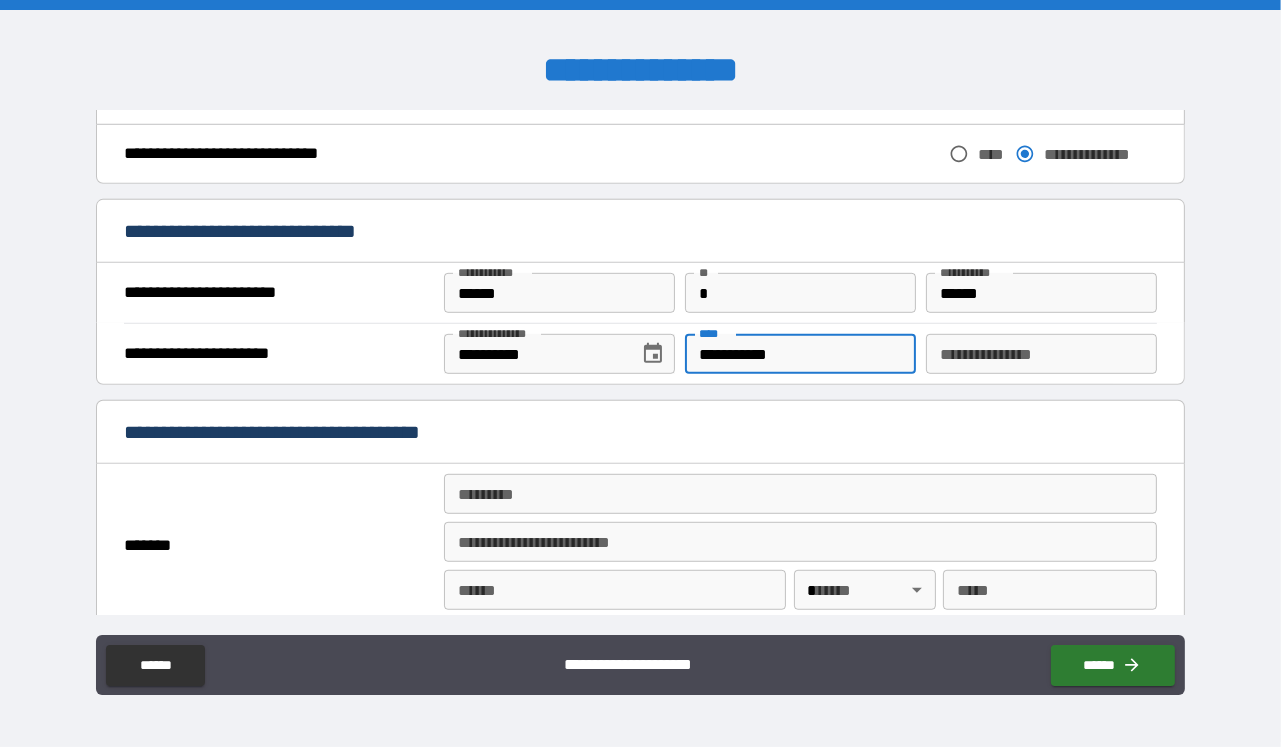 type on "**********" 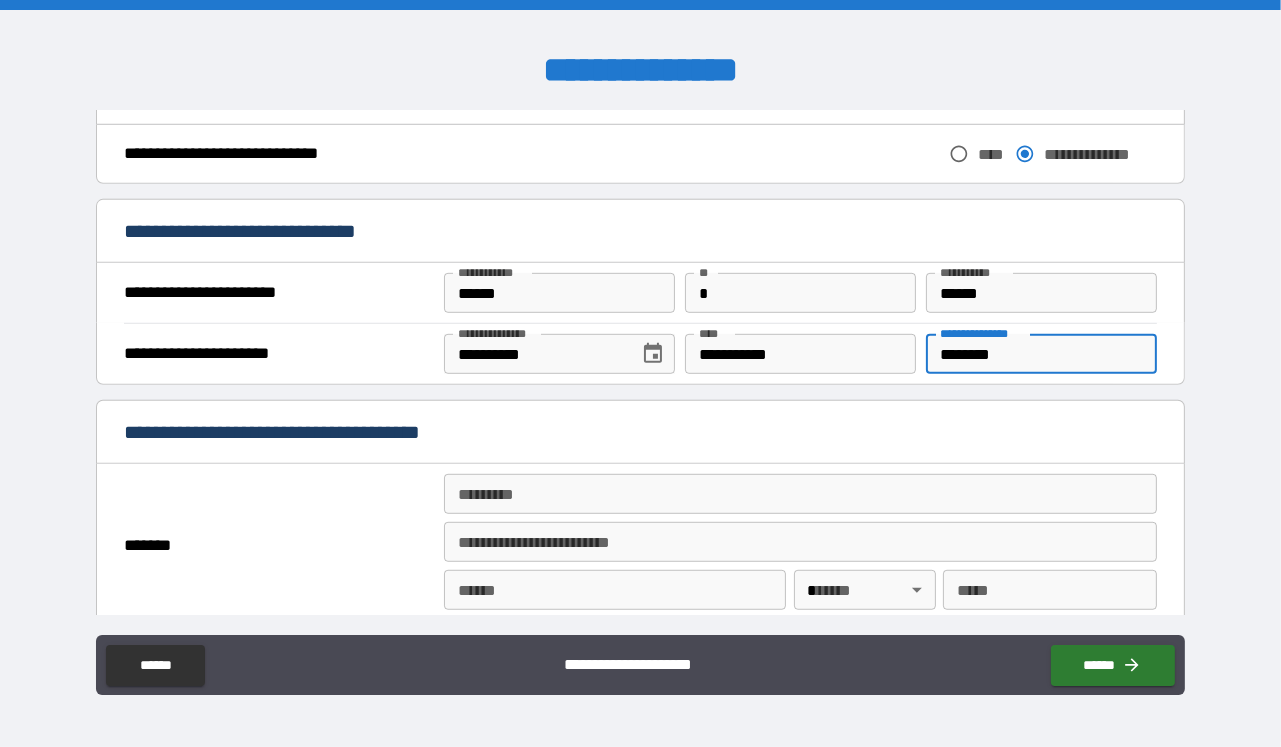 type on "********" 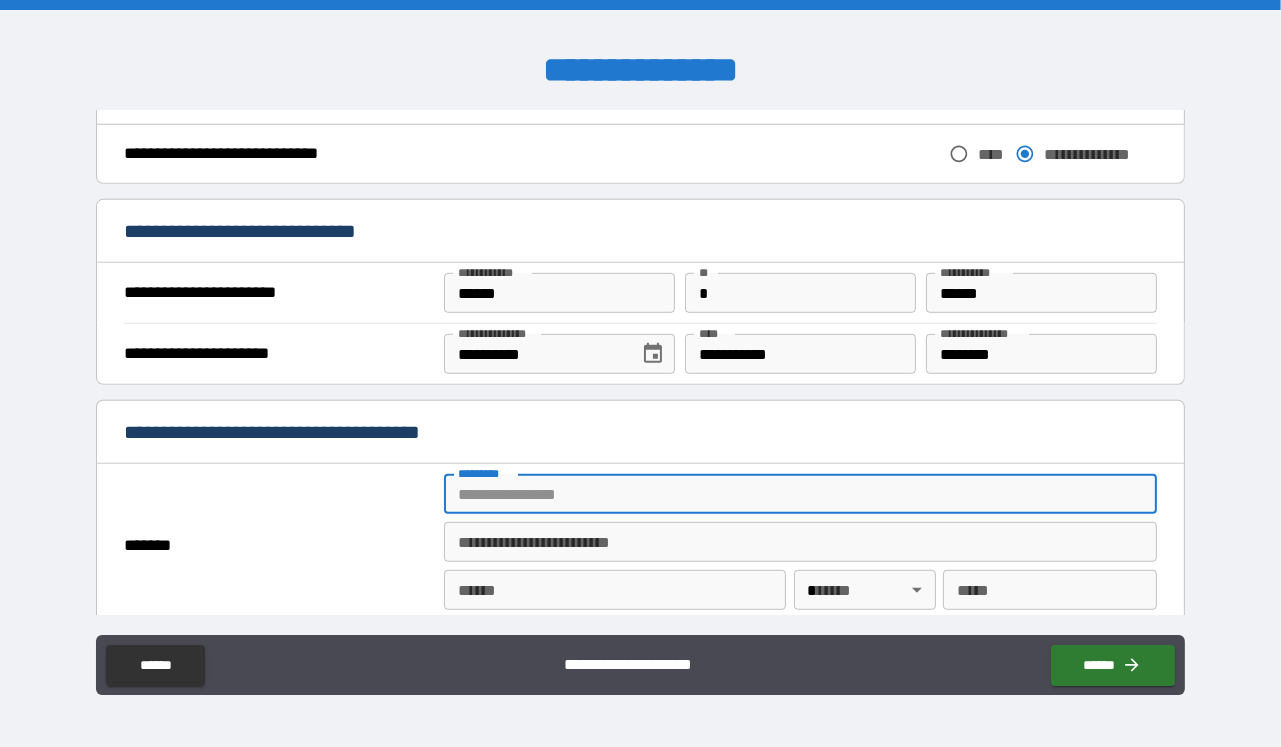 click on "*******   *" at bounding box center (800, 494) 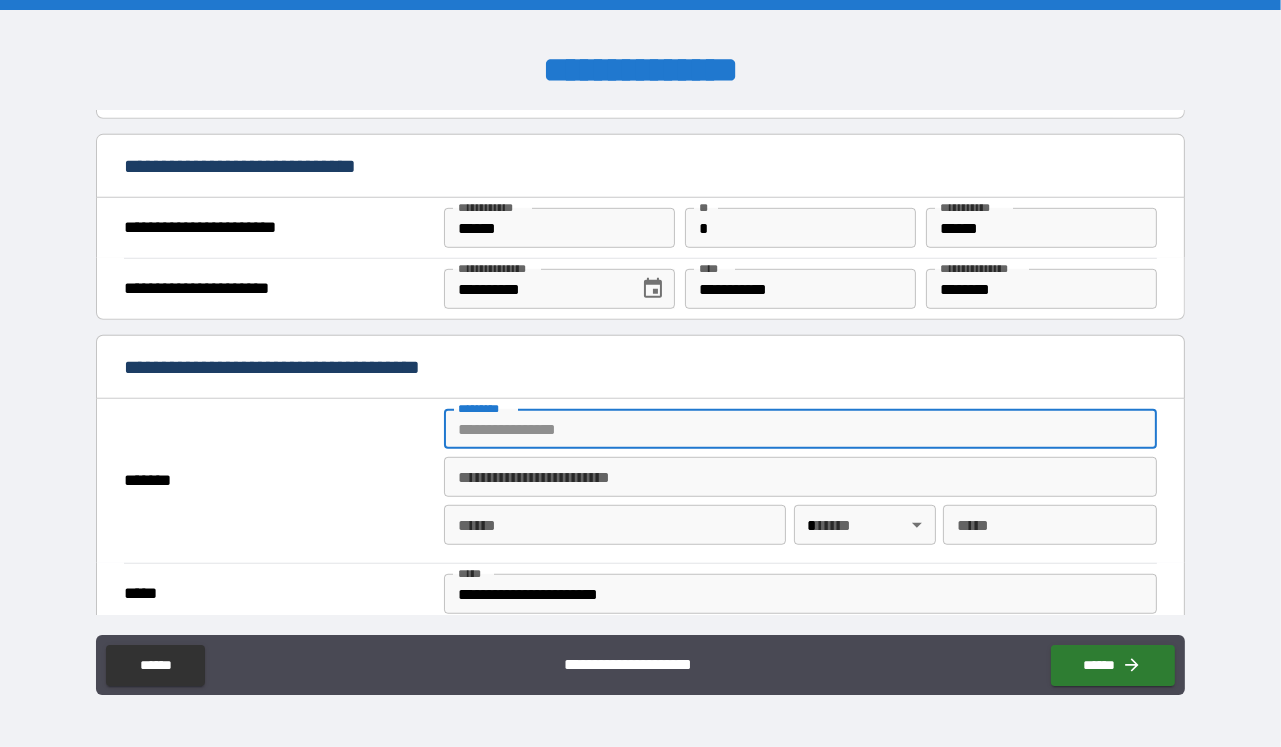 scroll, scrollTop: 1294, scrollLeft: 0, axis: vertical 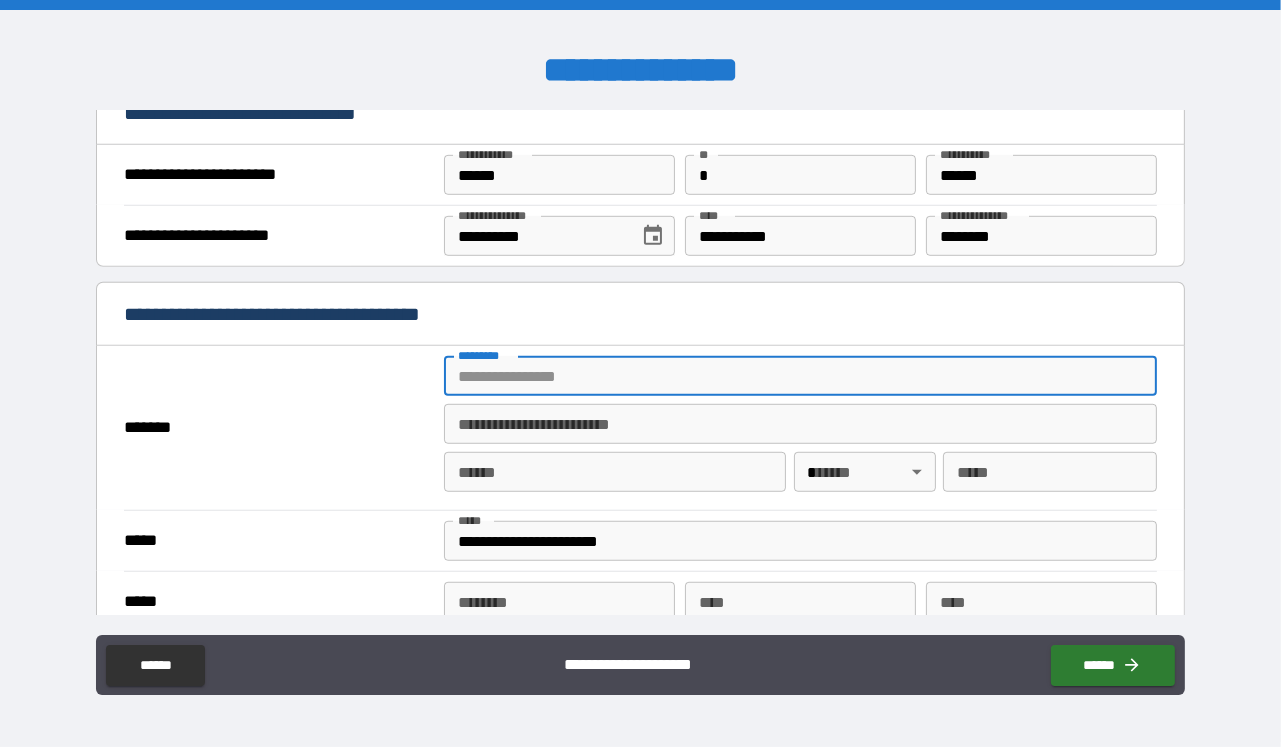 type on "**********" 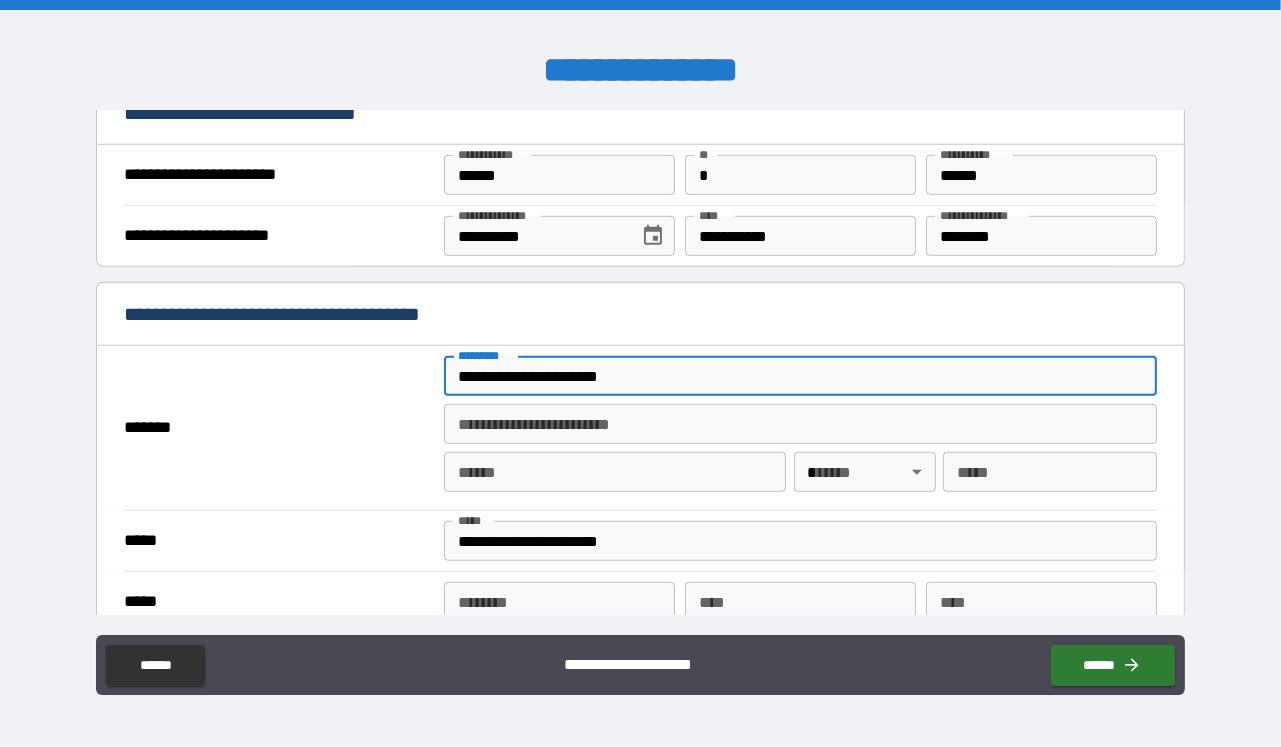 type on "******" 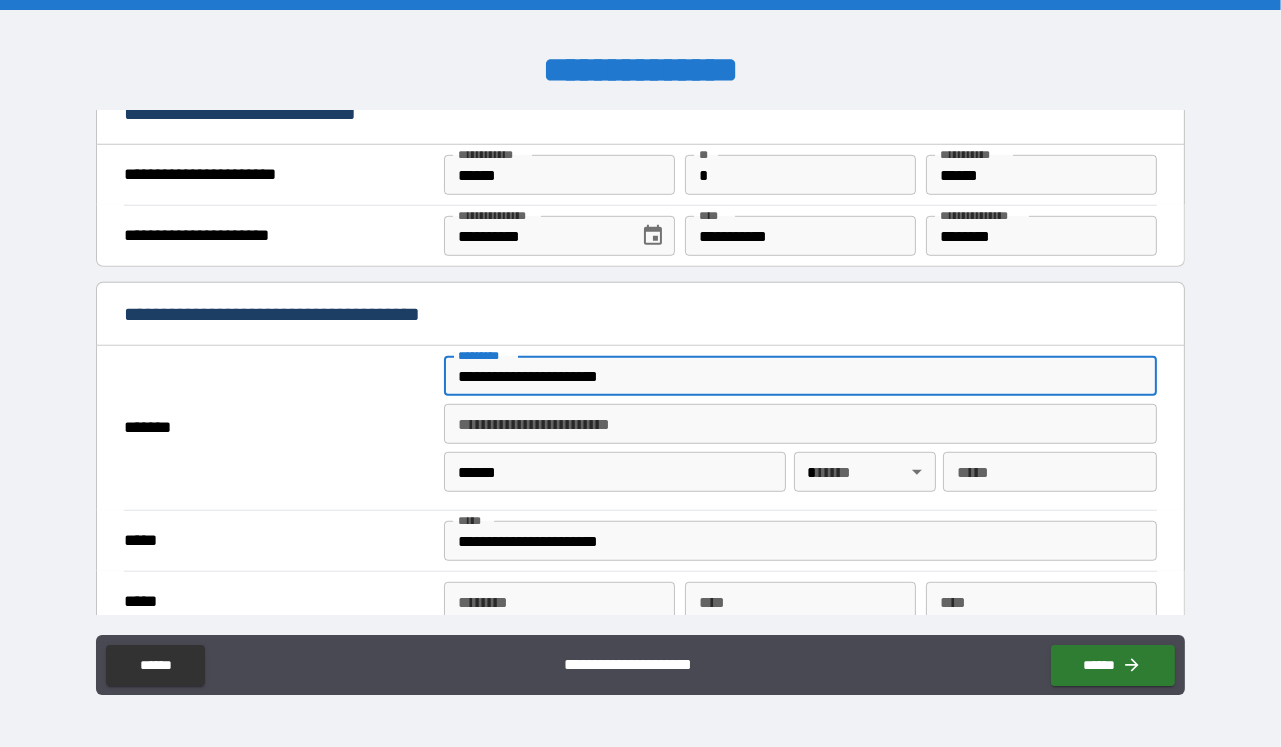 type on "**" 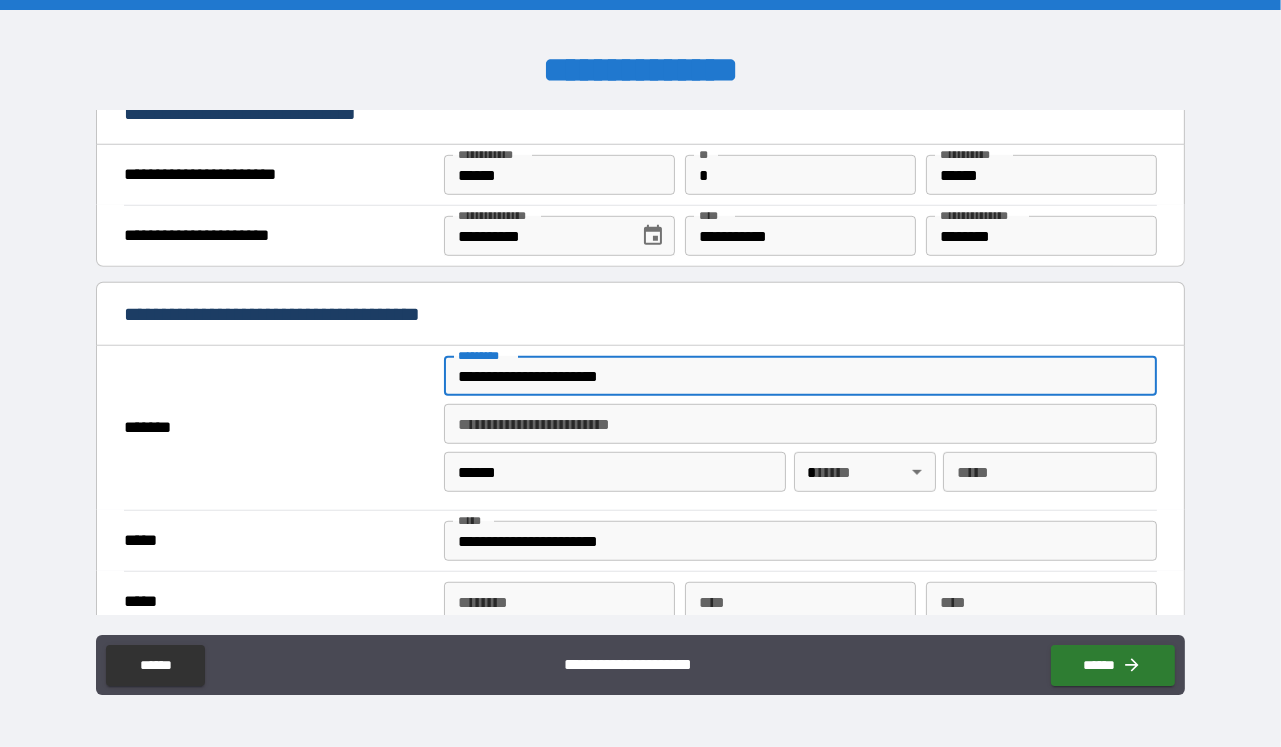 type on "*****" 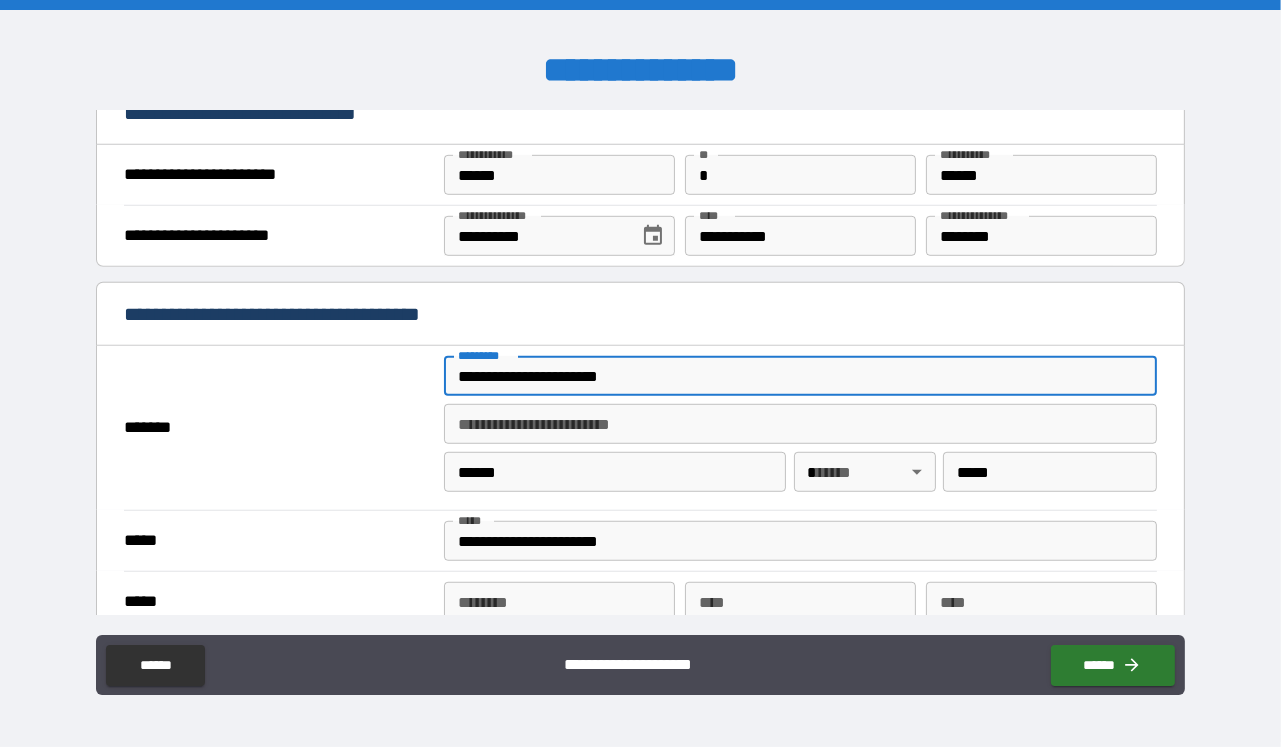 type on "**********" 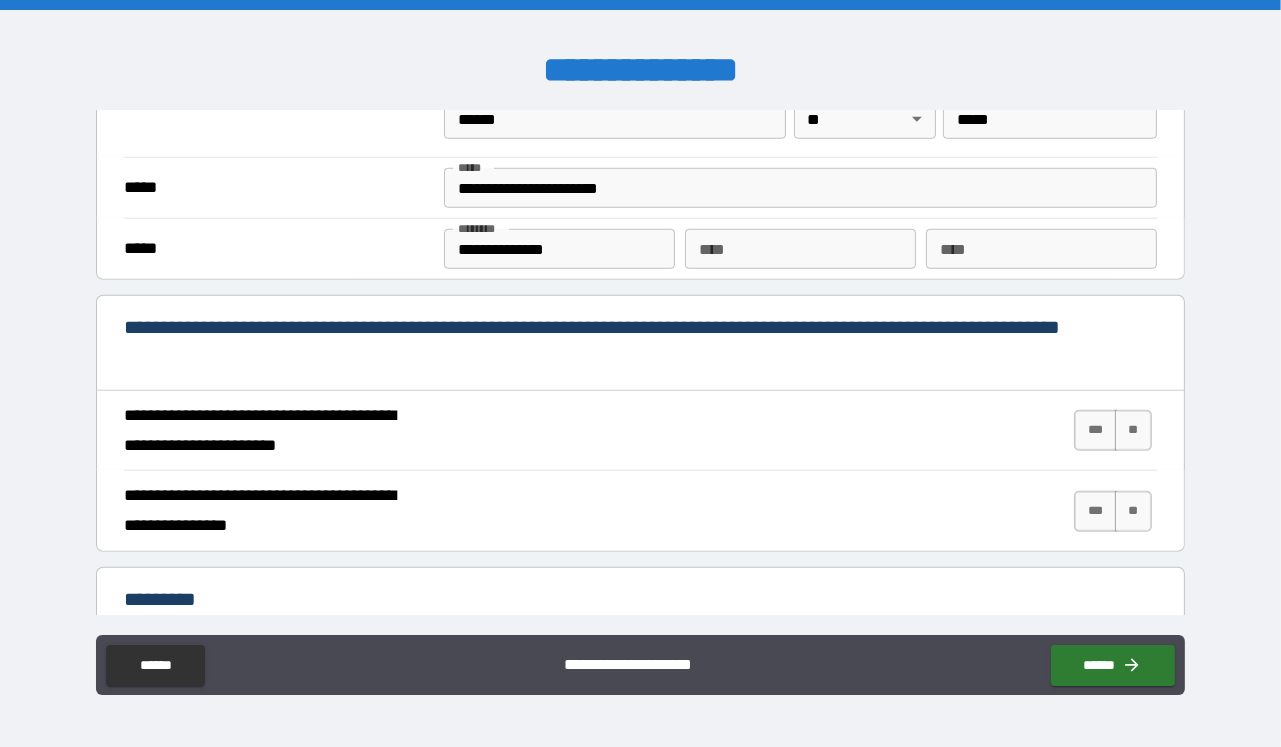 scroll, scrollTop: 1764, scrollLeft: 0, axis: vertical 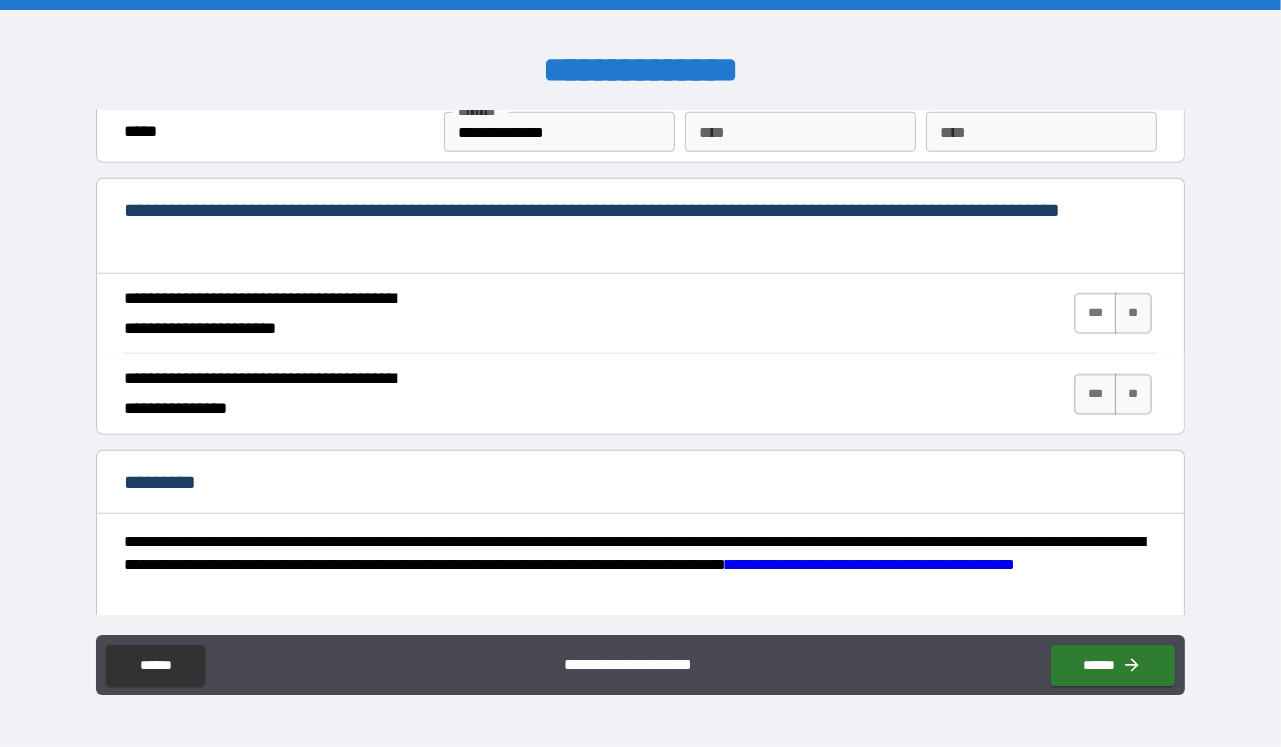 drag, startPoint x: 1075, startPoint y: 323, endPoint x: 1077, endPoint y: 334, distance: 11.18034 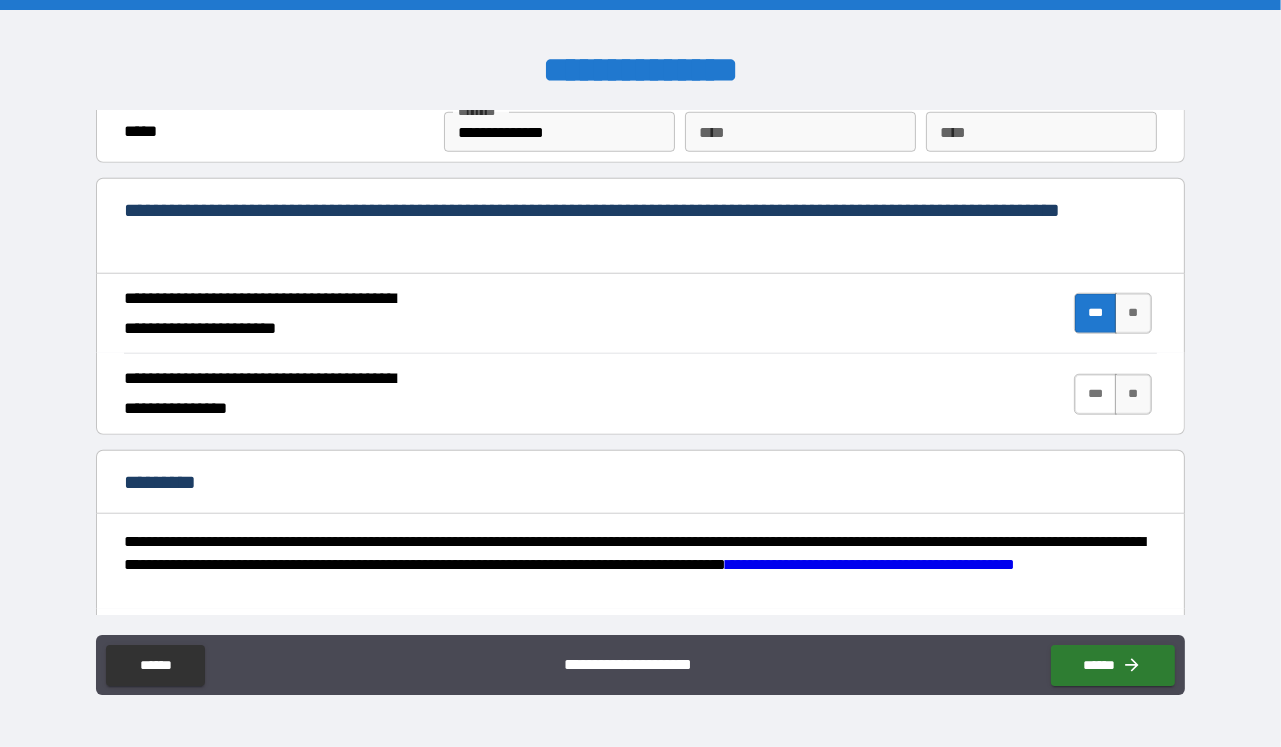 click on "***" at bounding box center (1095, 394) 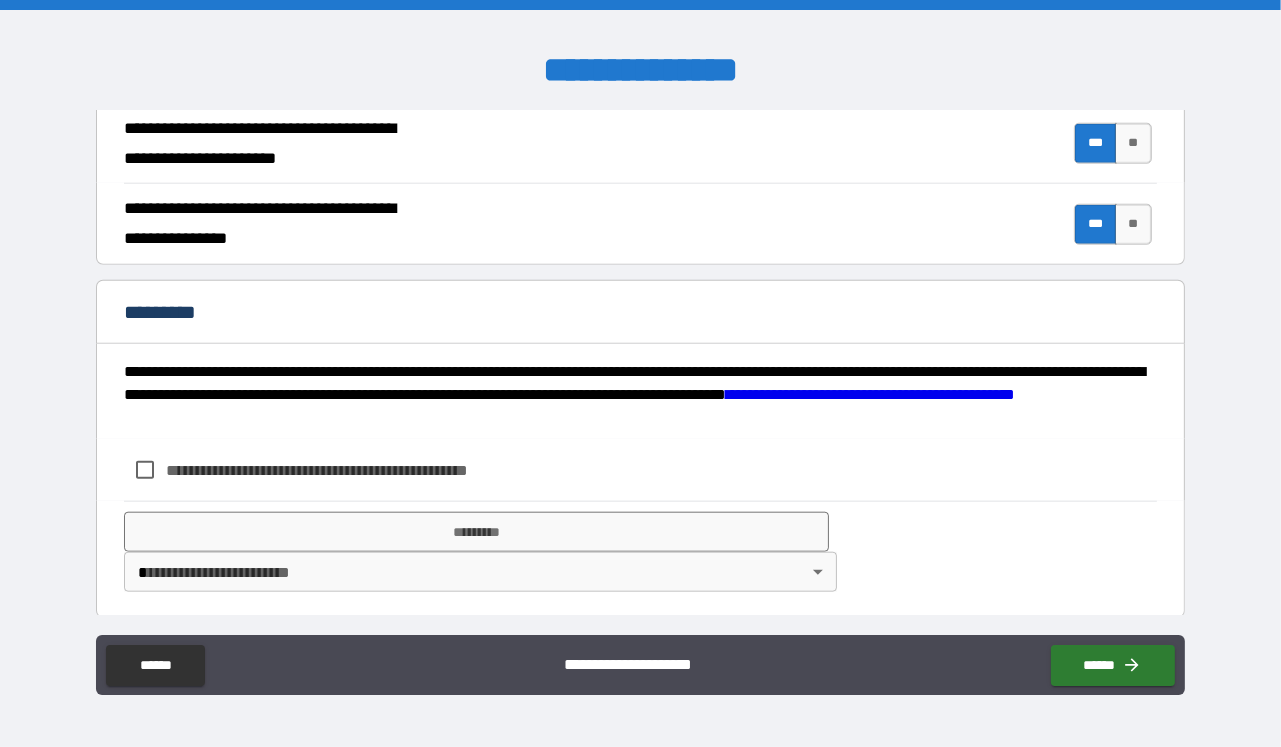 scroll, scrollTop: 1947, scrollLeft: 0, axis: vertical 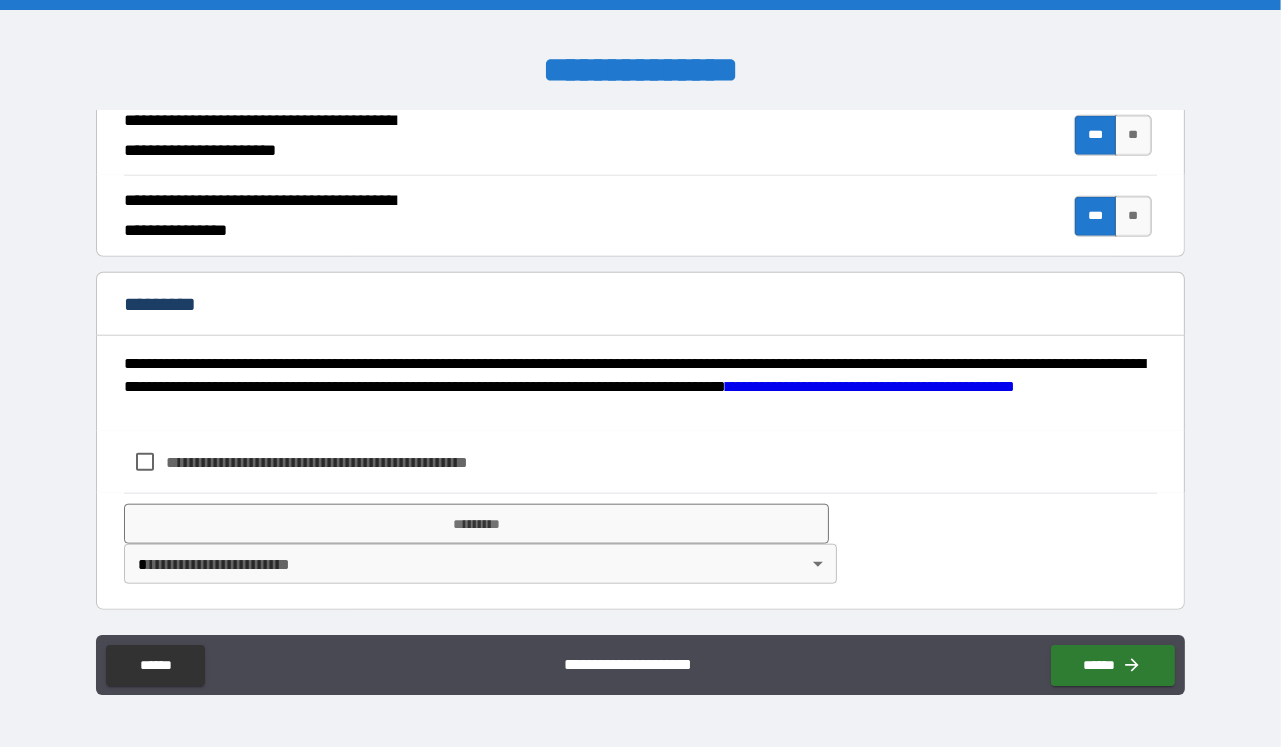 click on "**********" at bounding box center (350, 462) 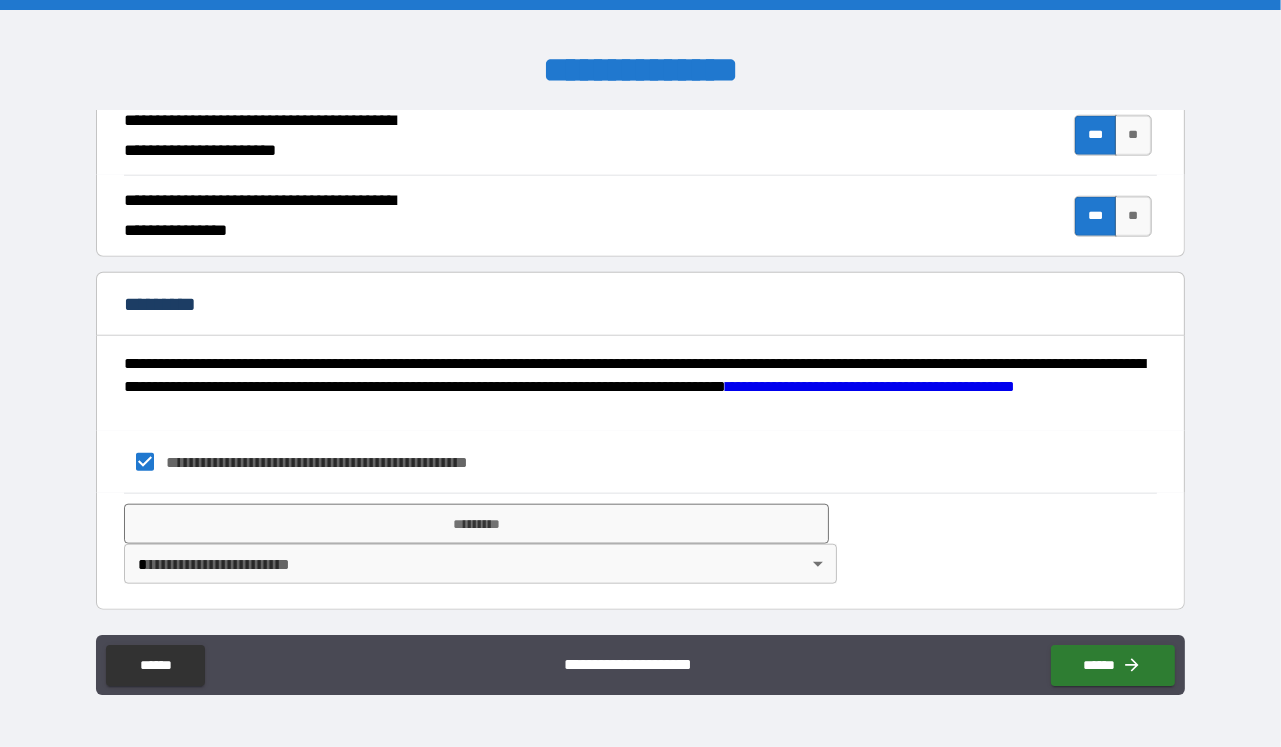 click on "**********" at bounding box center (640, 373) 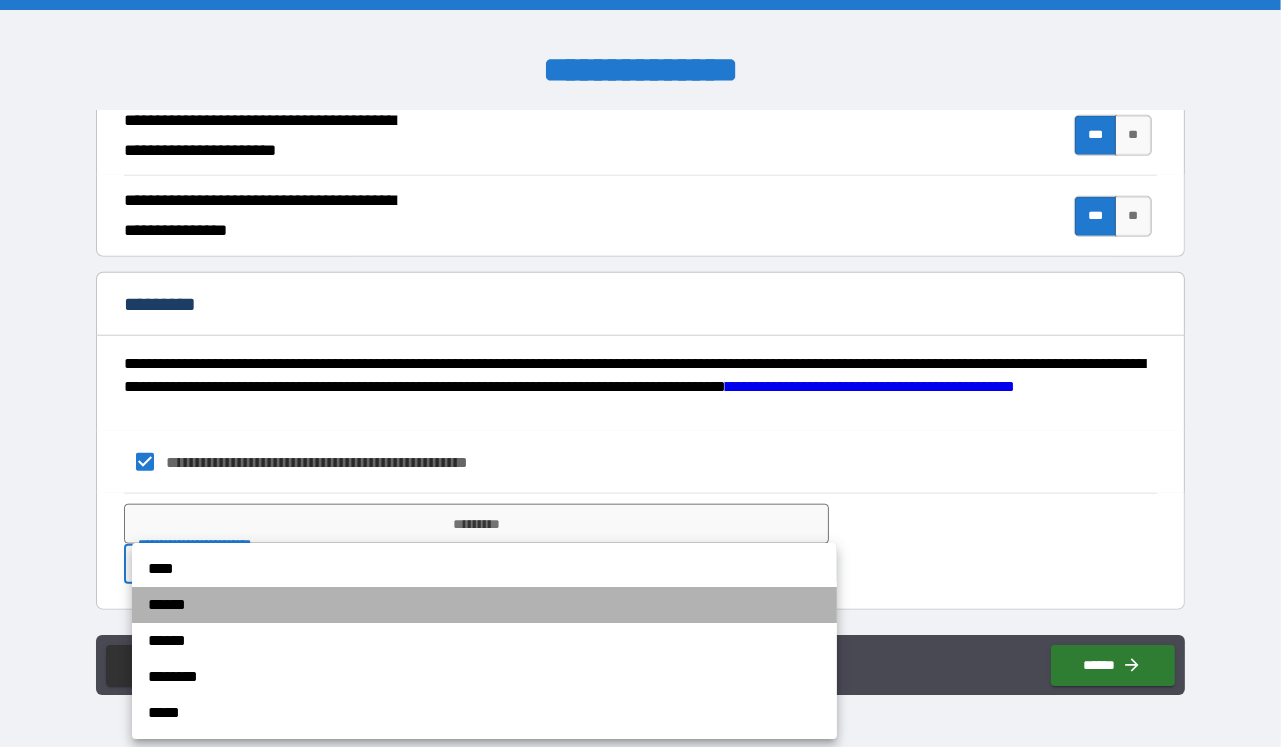 click on "******" at bounding box center [484, 605] 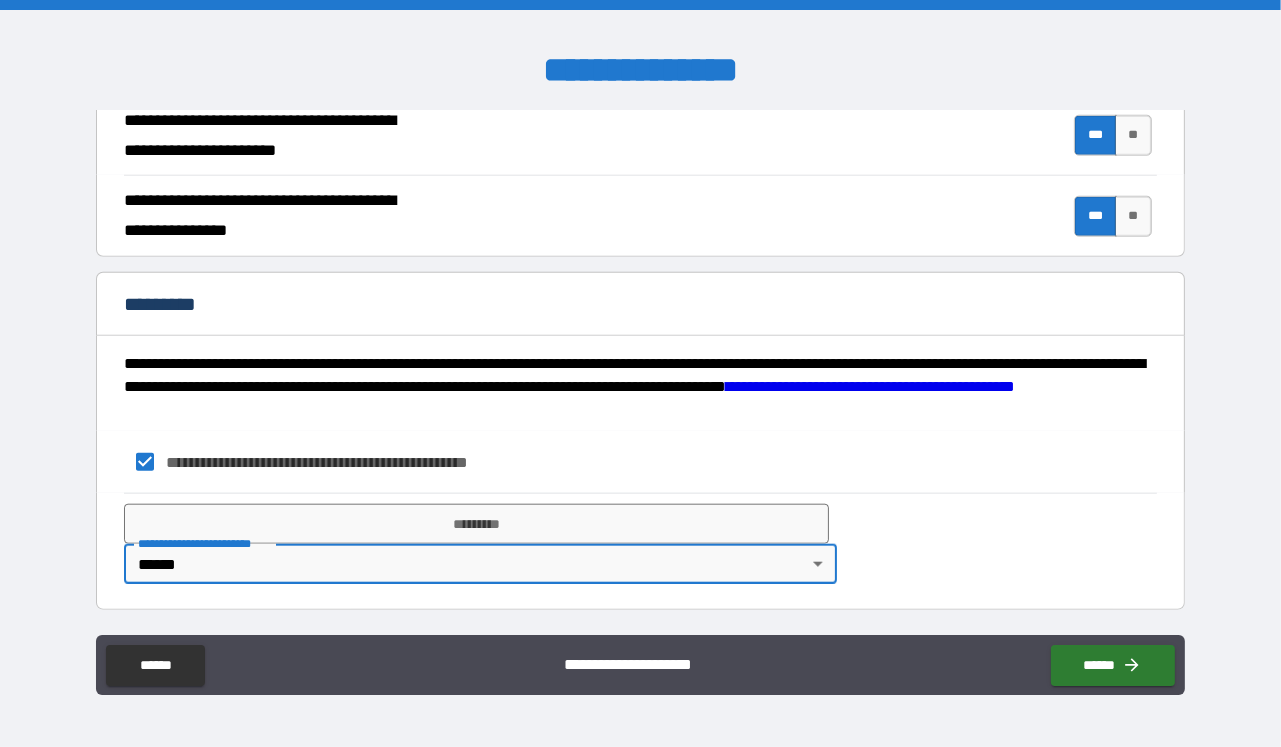 click on "**********" at bounding box center [640, 543] 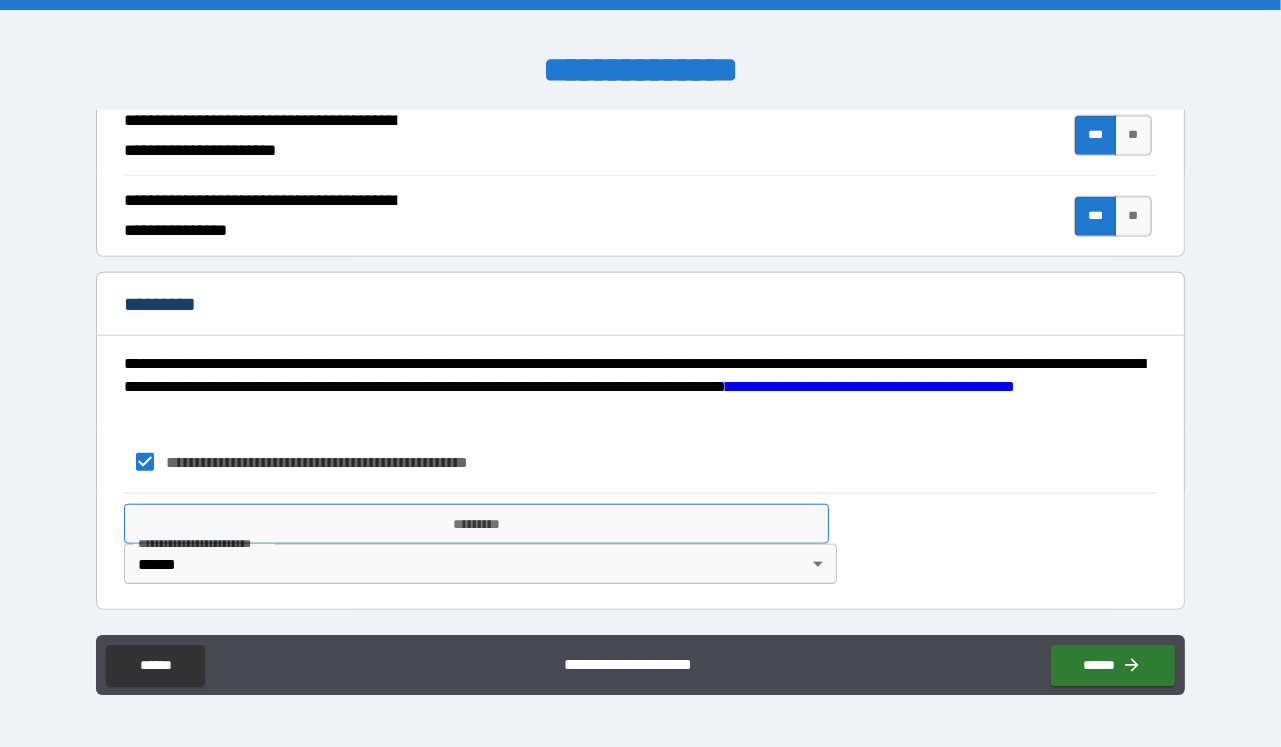 click on "*********" at bounding box center [476, 524] 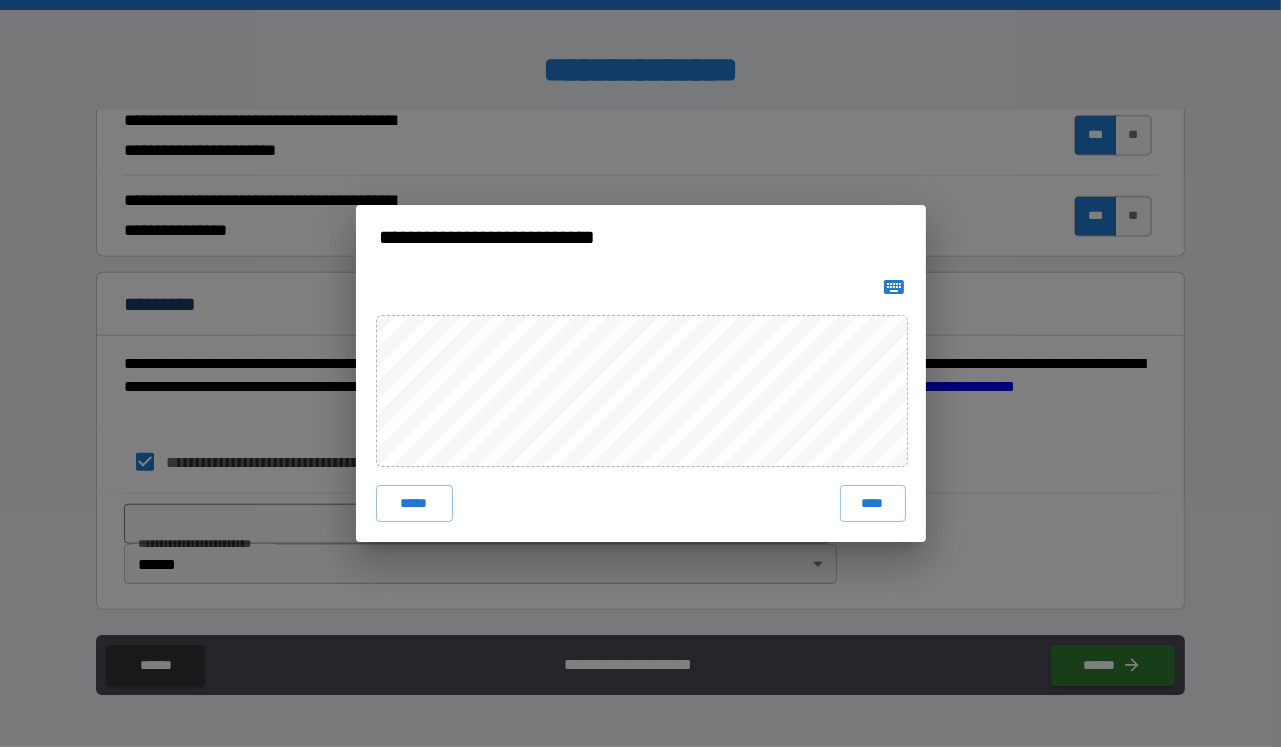 click 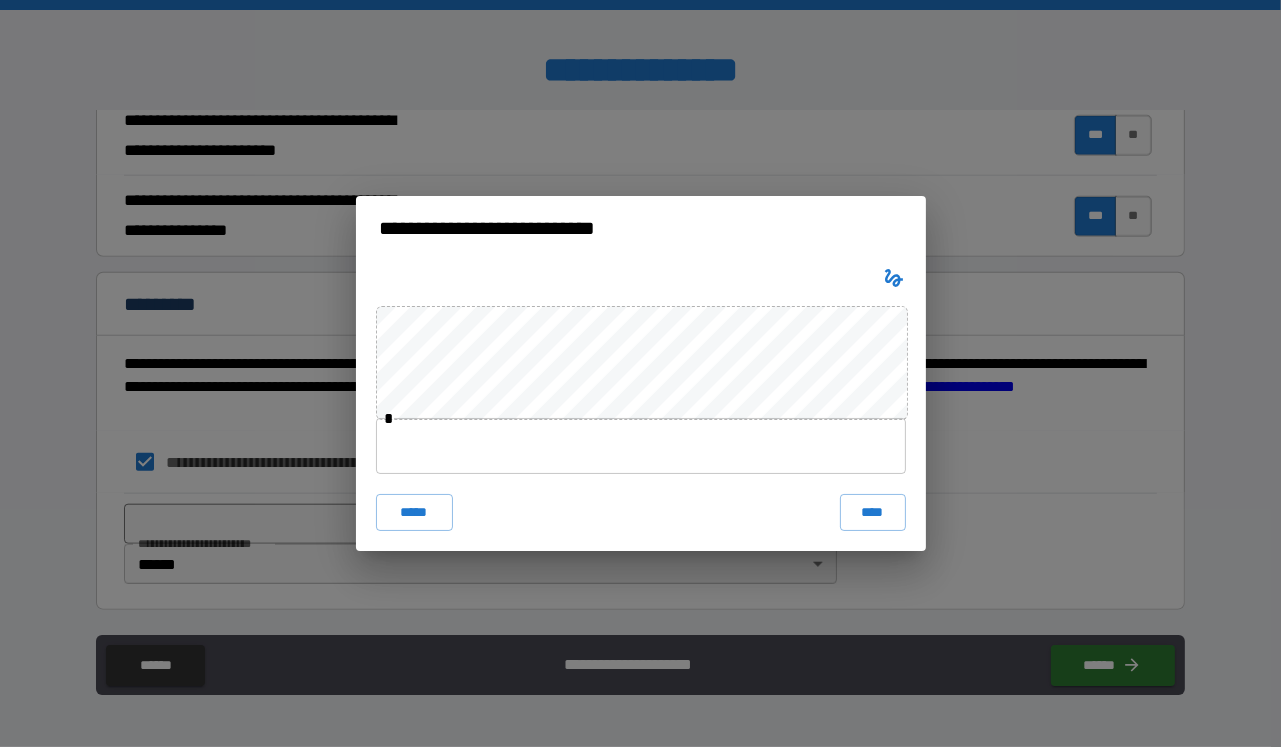 click 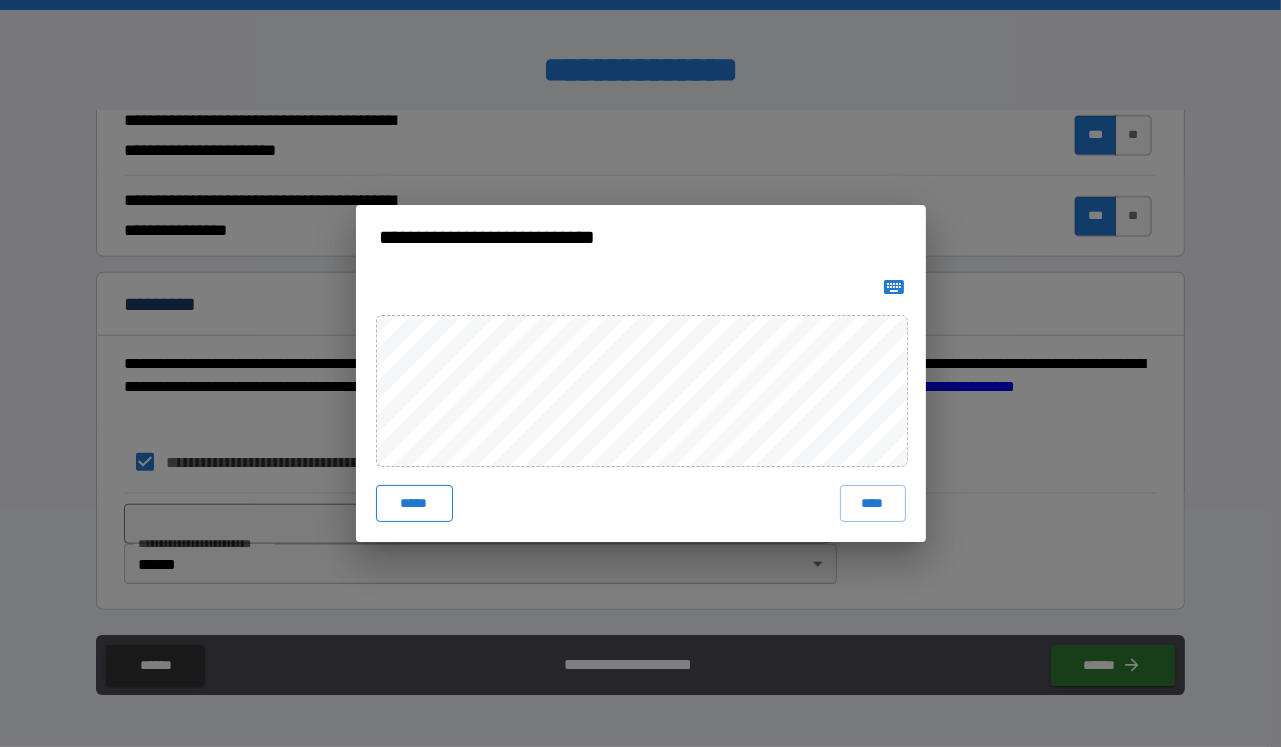 click on "*****" at bounding box center (414, 503) 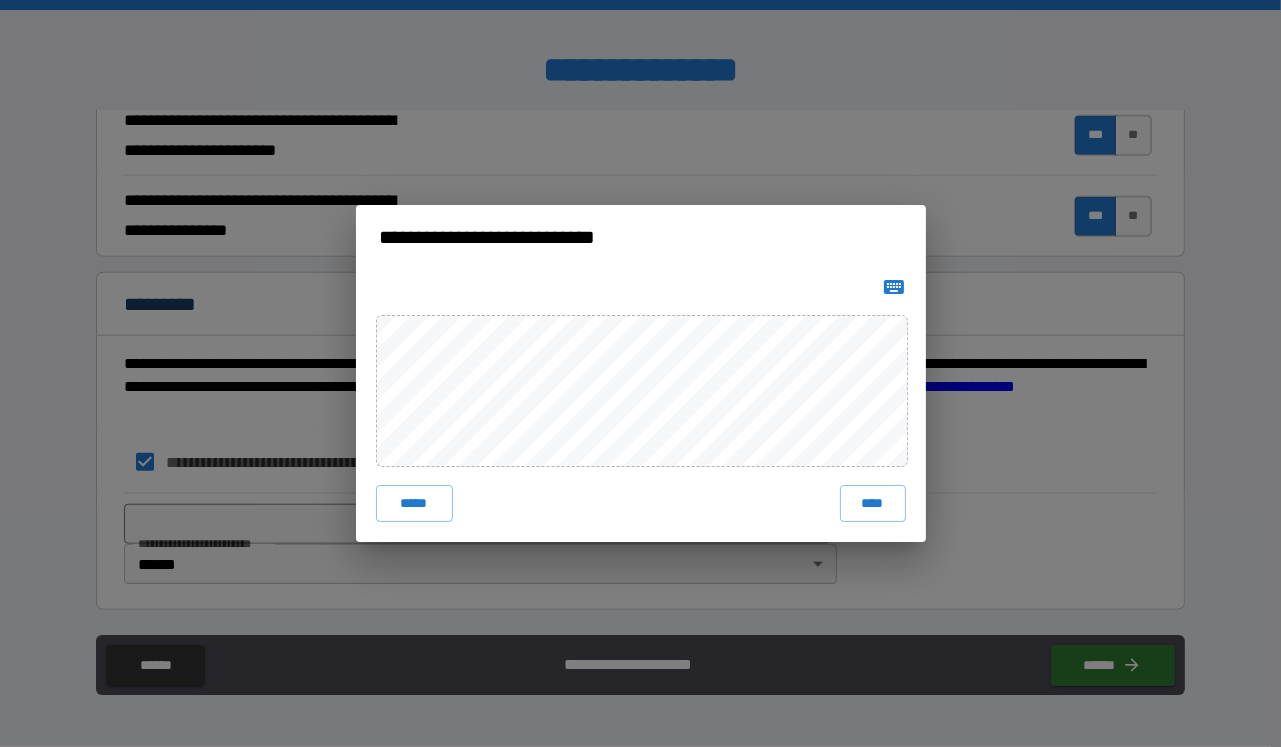 type 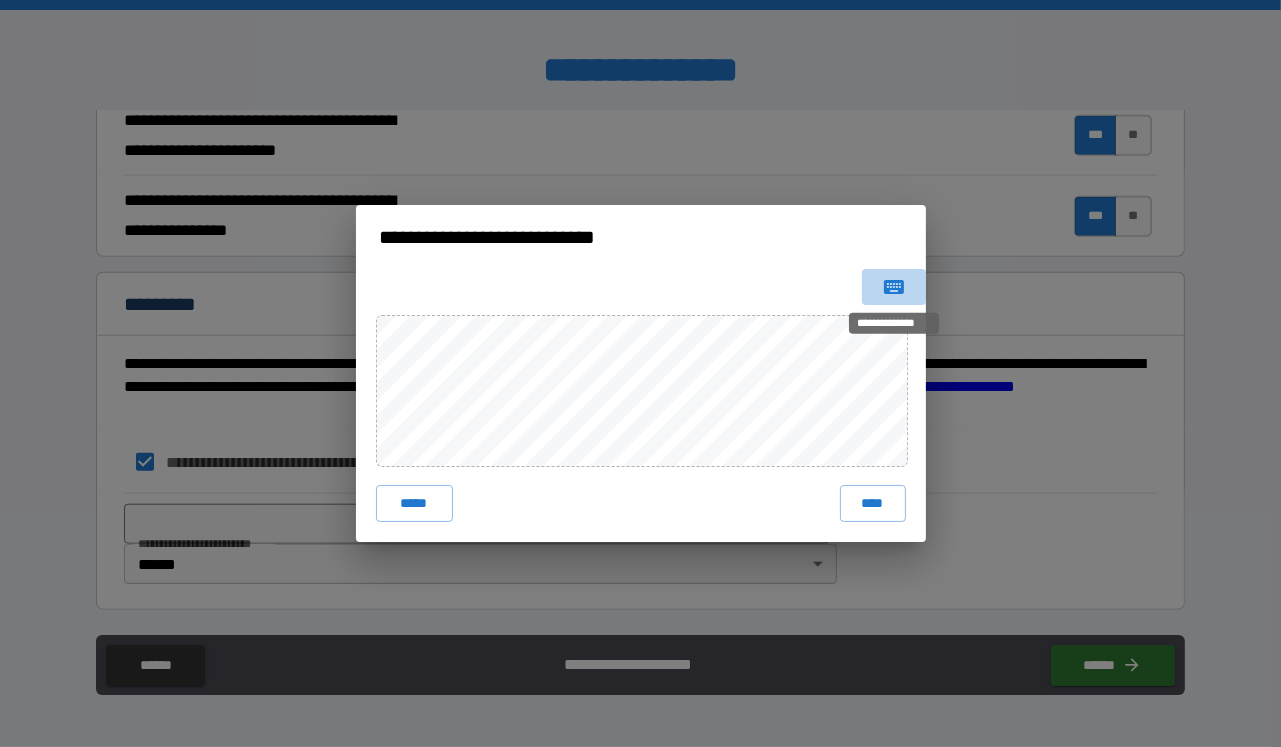 click 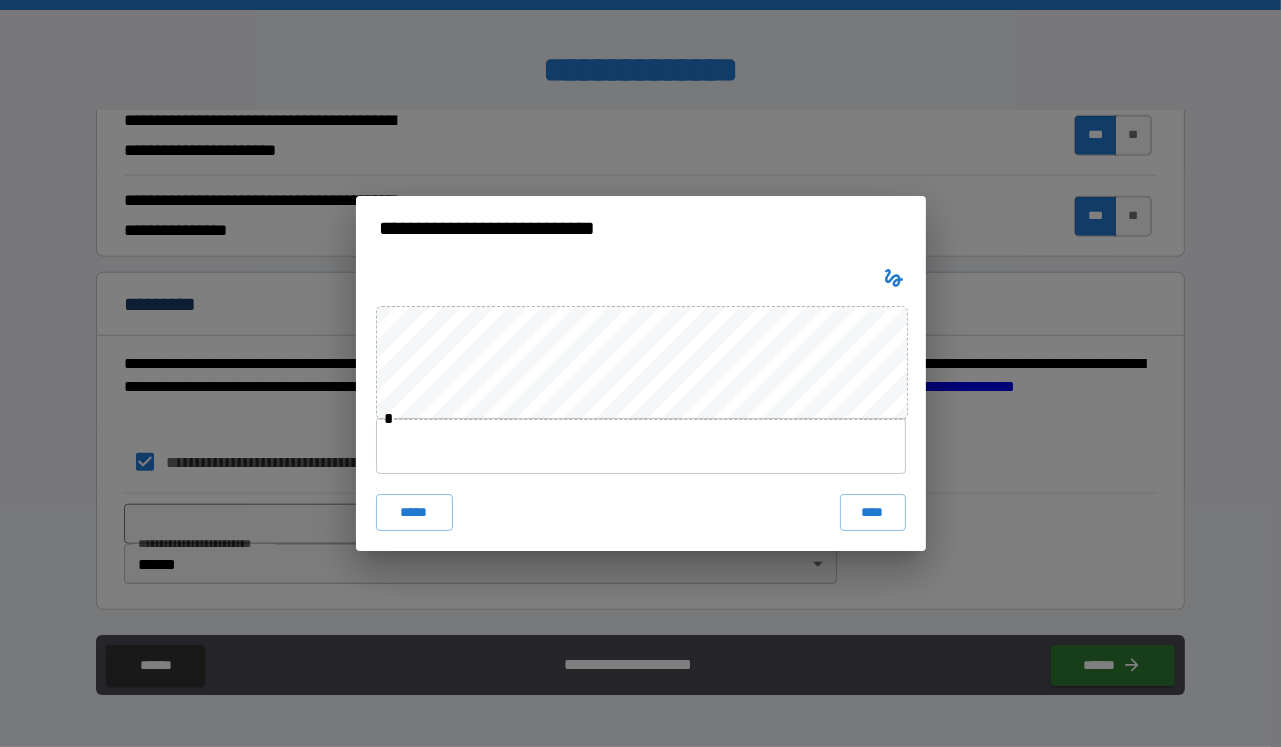 click at bounding box center [641, 446] 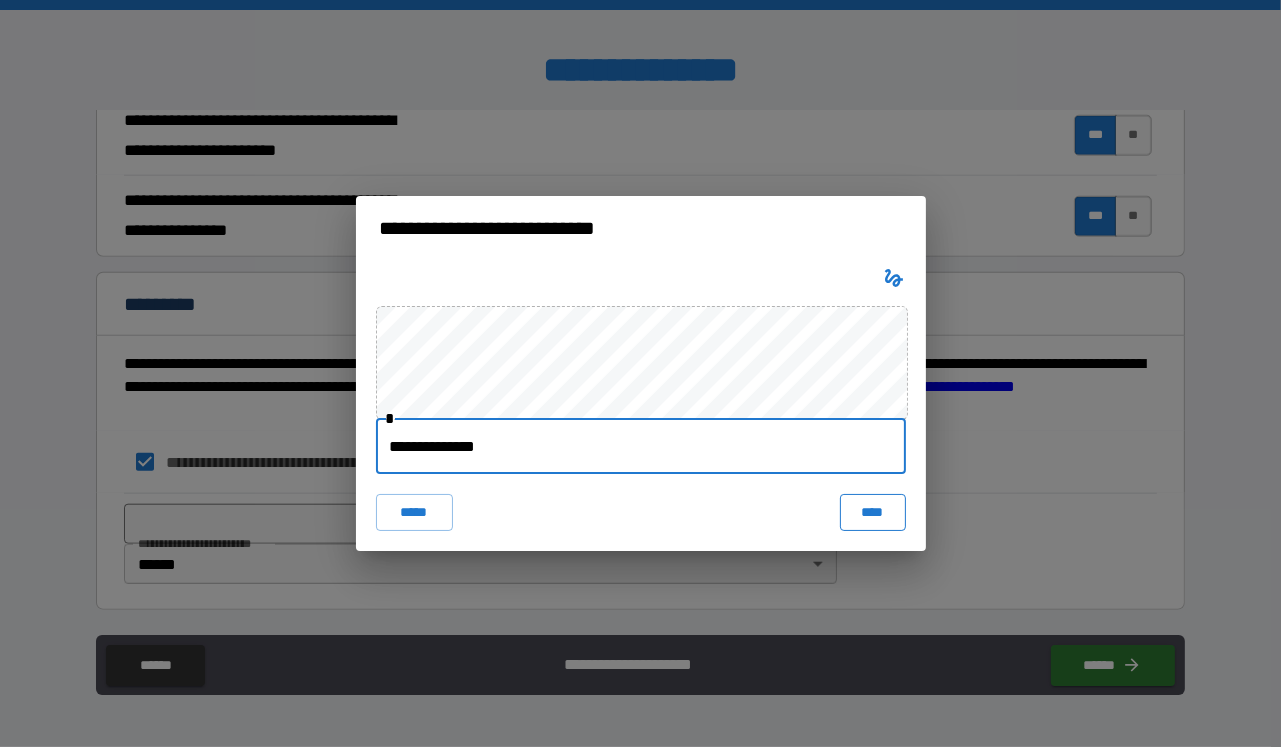type on "**********" 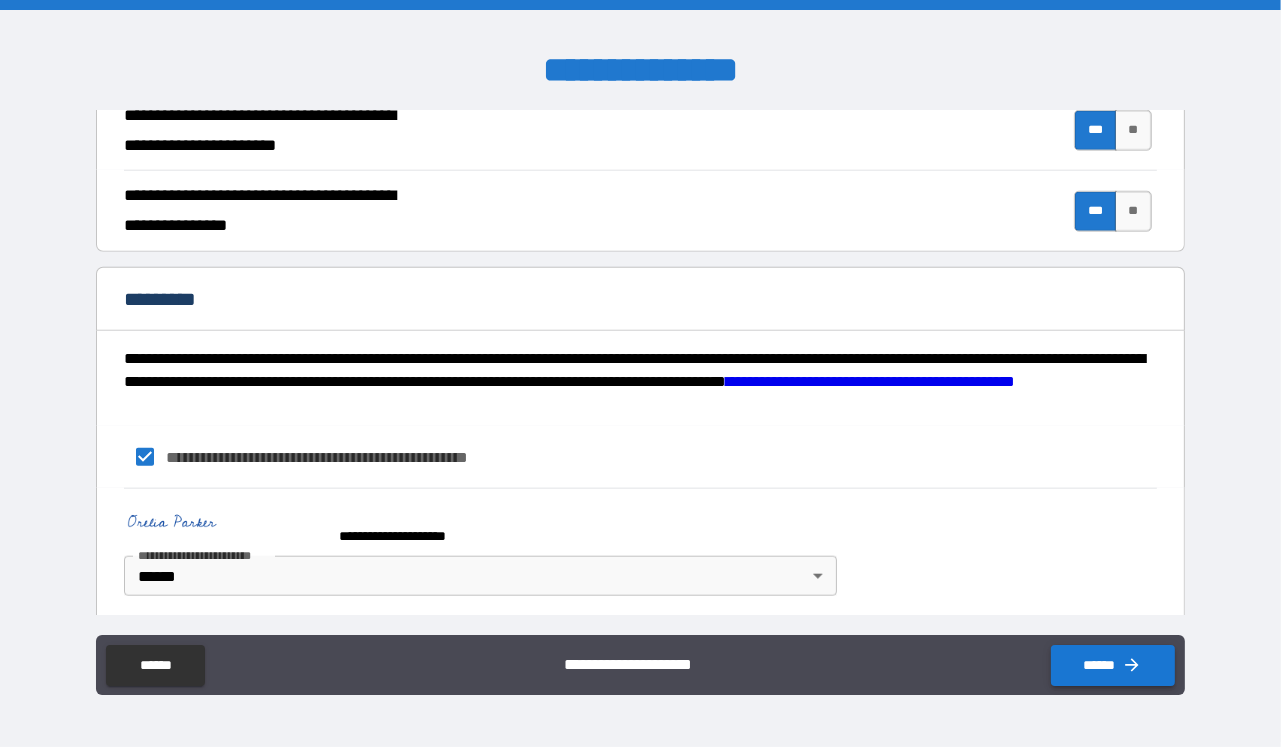 click on "******" at bounding box center [1113, 665] 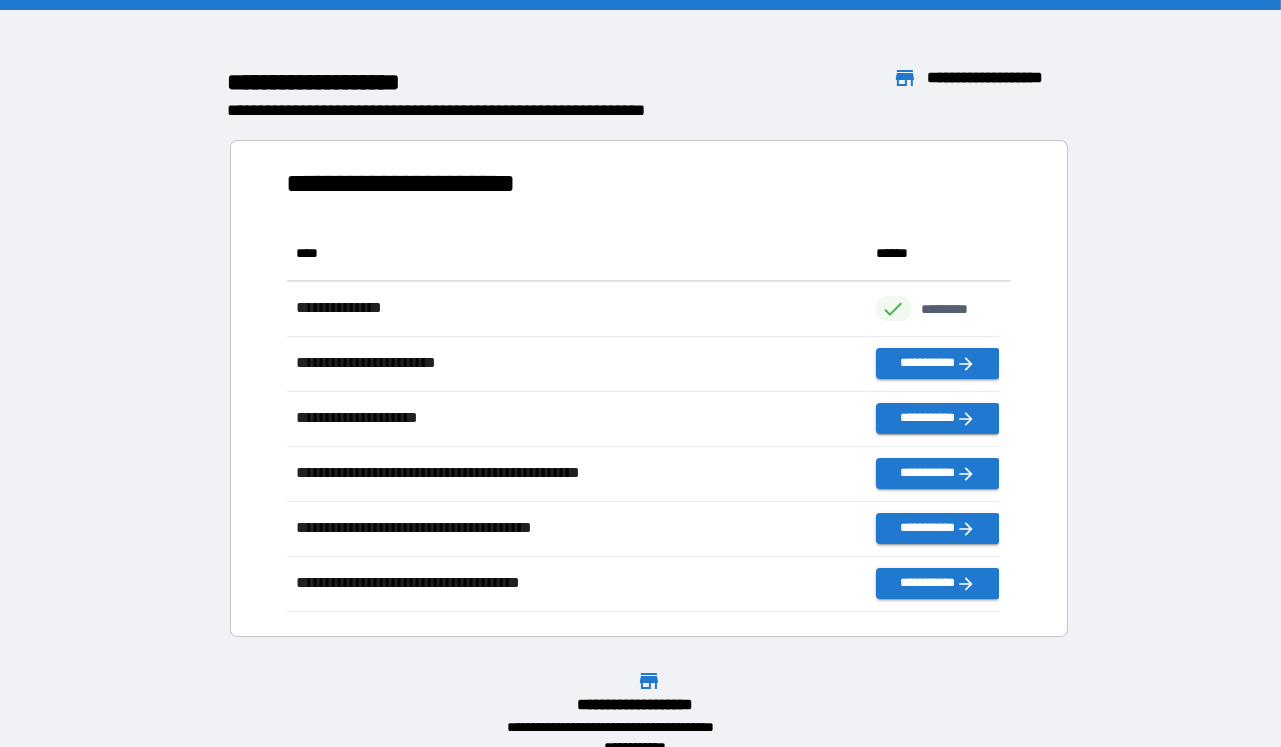 scroll, scrollTop: 18, scrollLeft: 18, axis: both 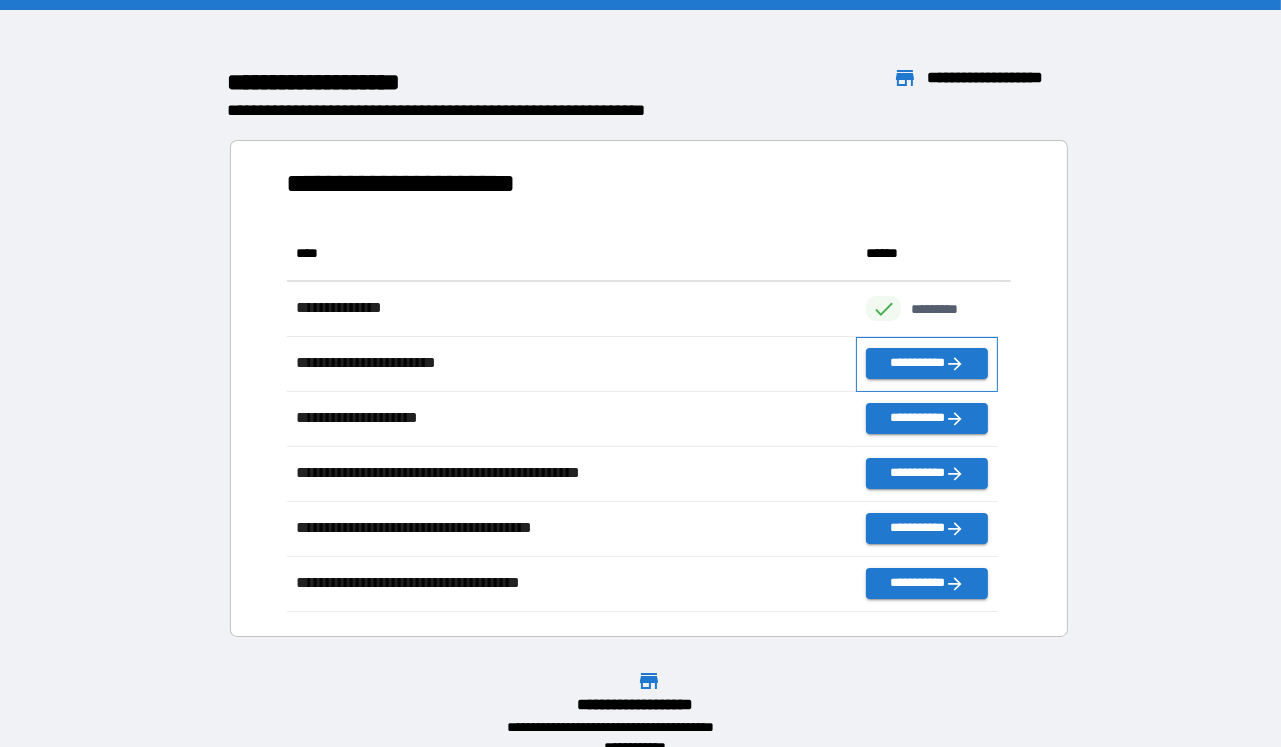 click on "**********" at bounding box center [927, 364] 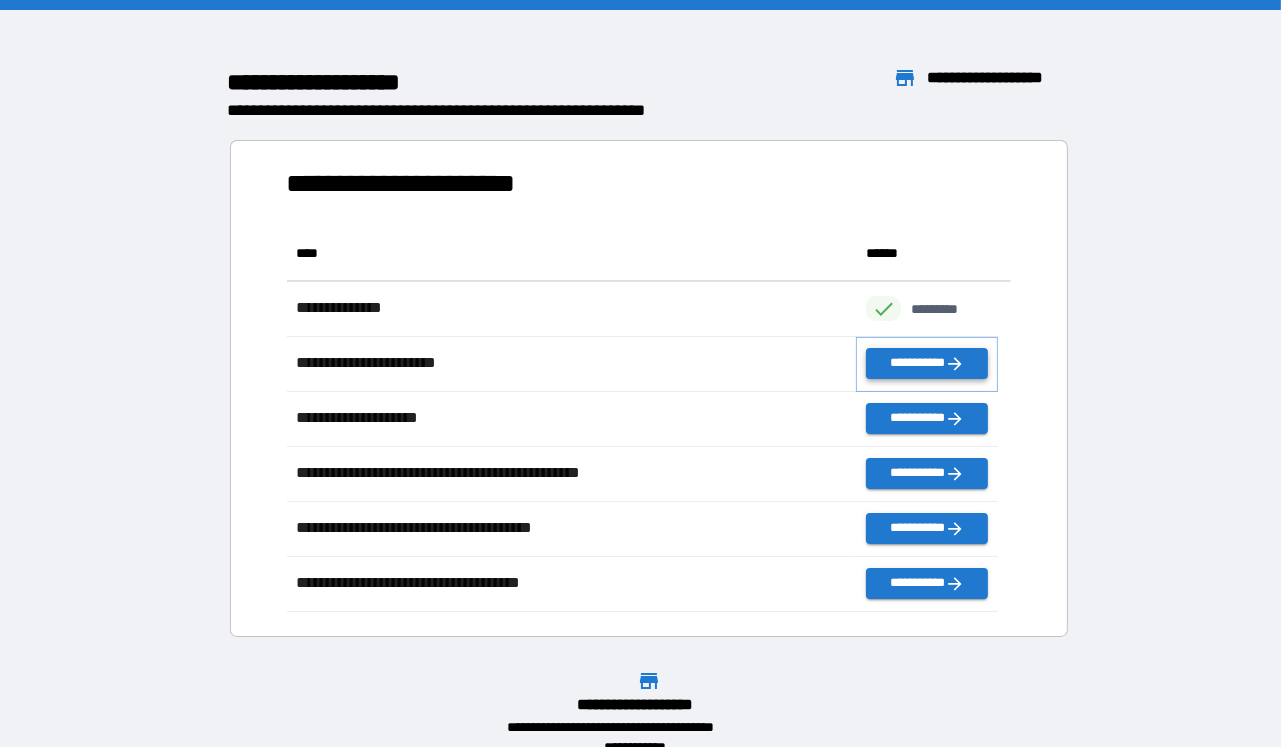 click on "**********" at bounding box center [927, 363] 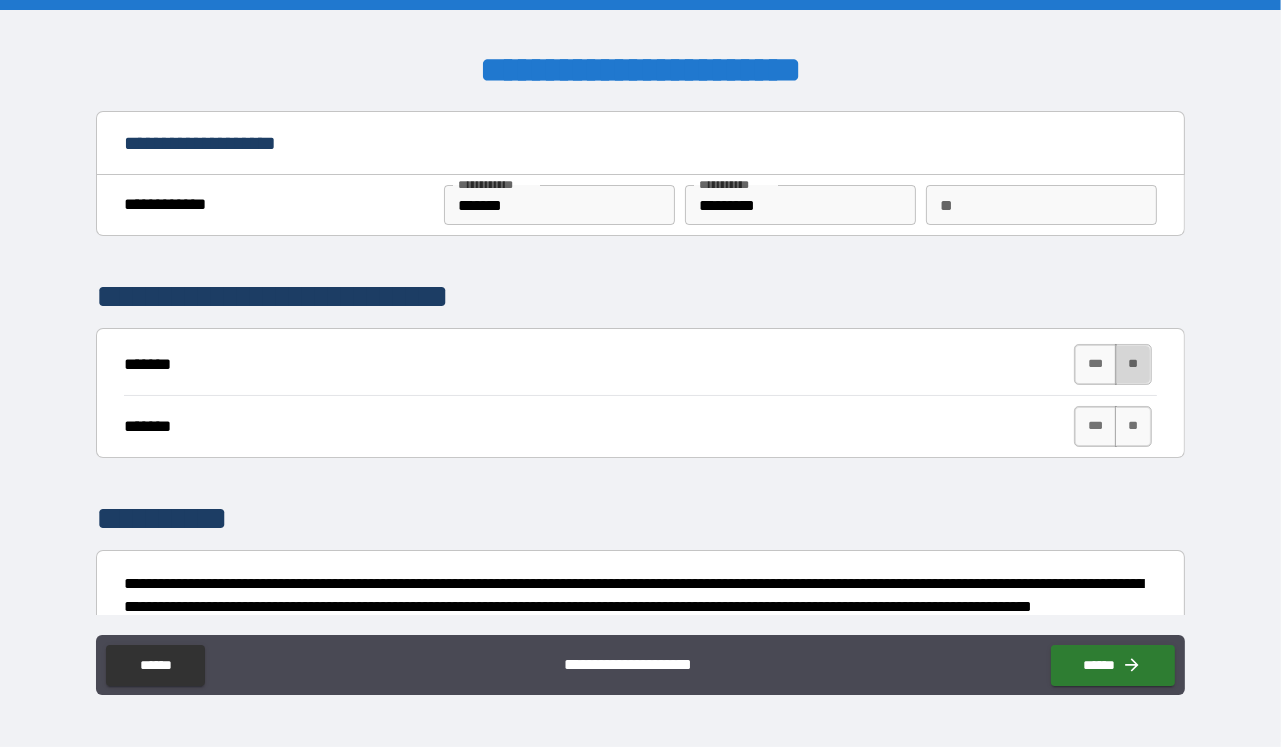 click on "**" at bounding box center [1133, 364] 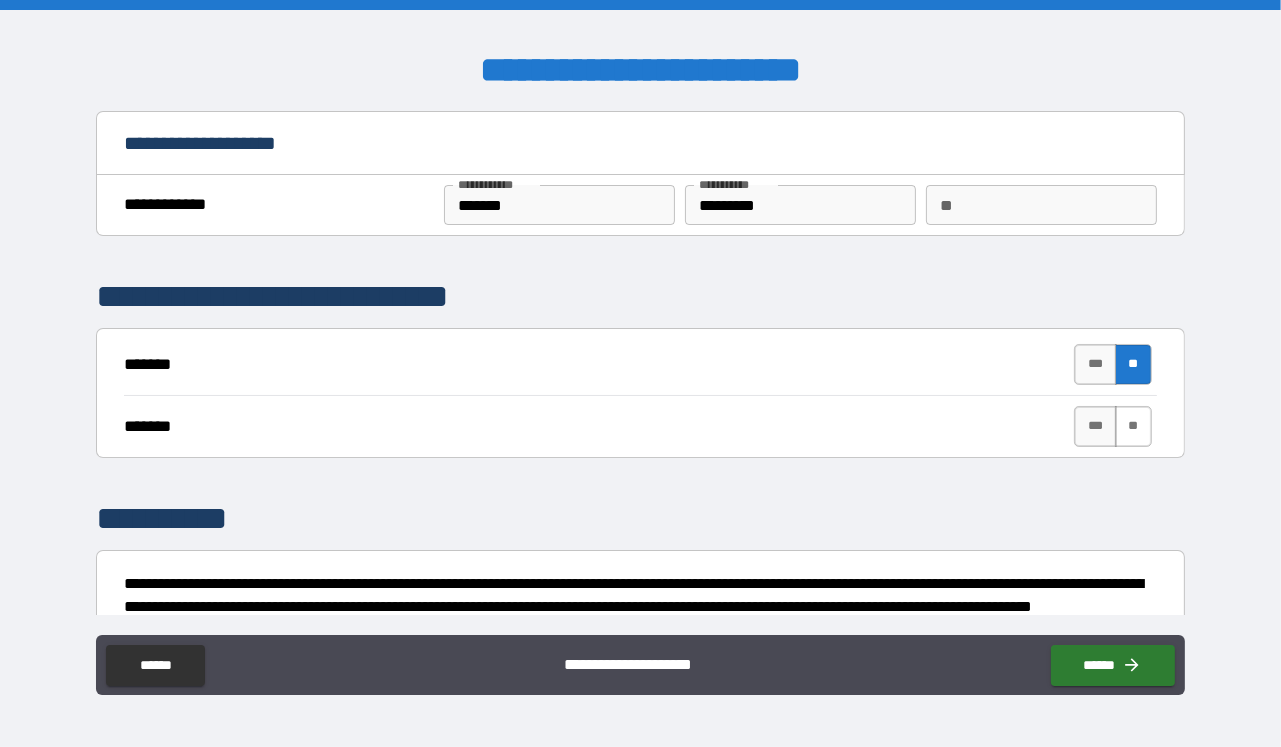 click on "**" at bounding box center (1133, 426) 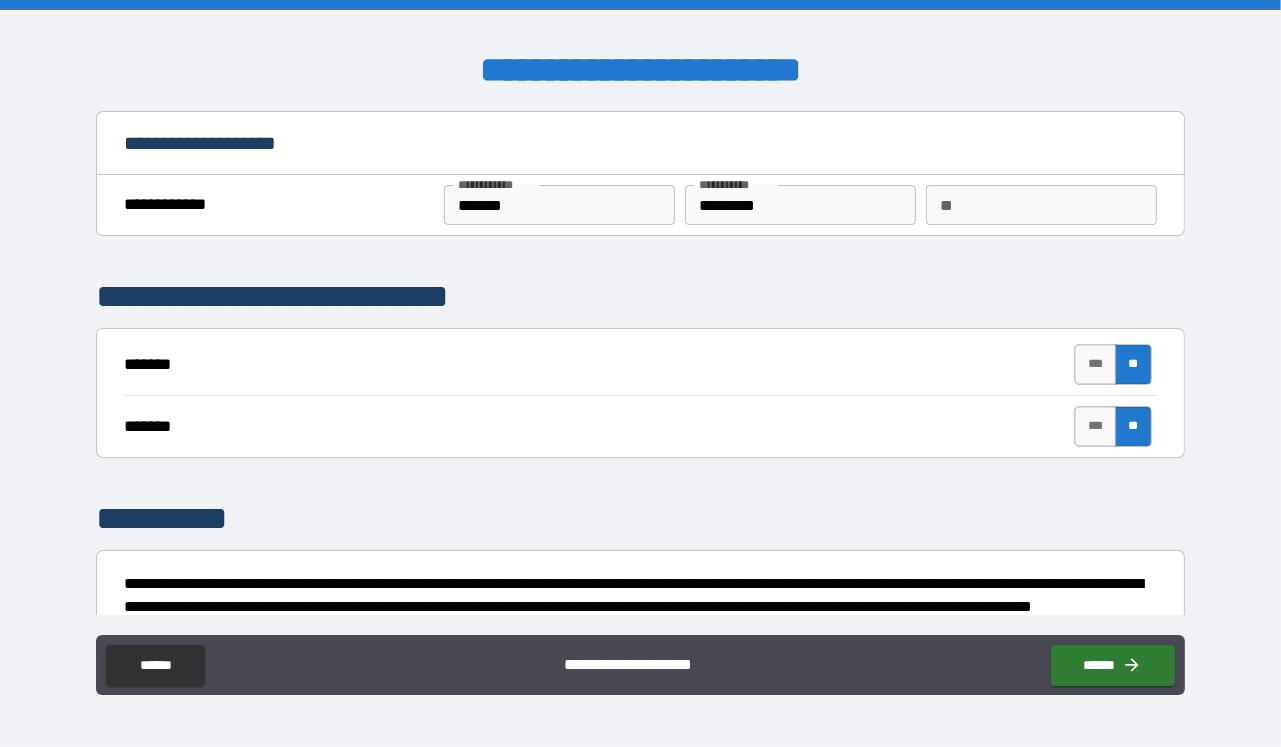 click on "**" at bounding box center [1041, 205] 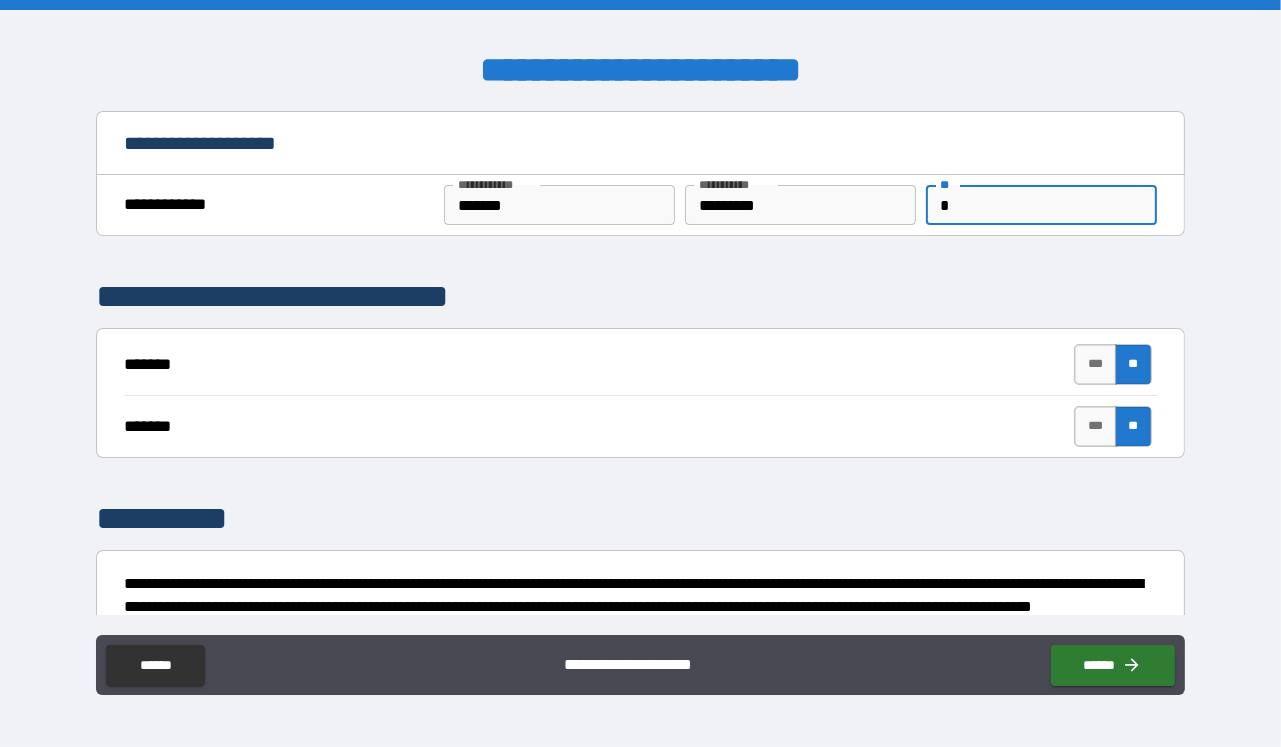 type on "*" 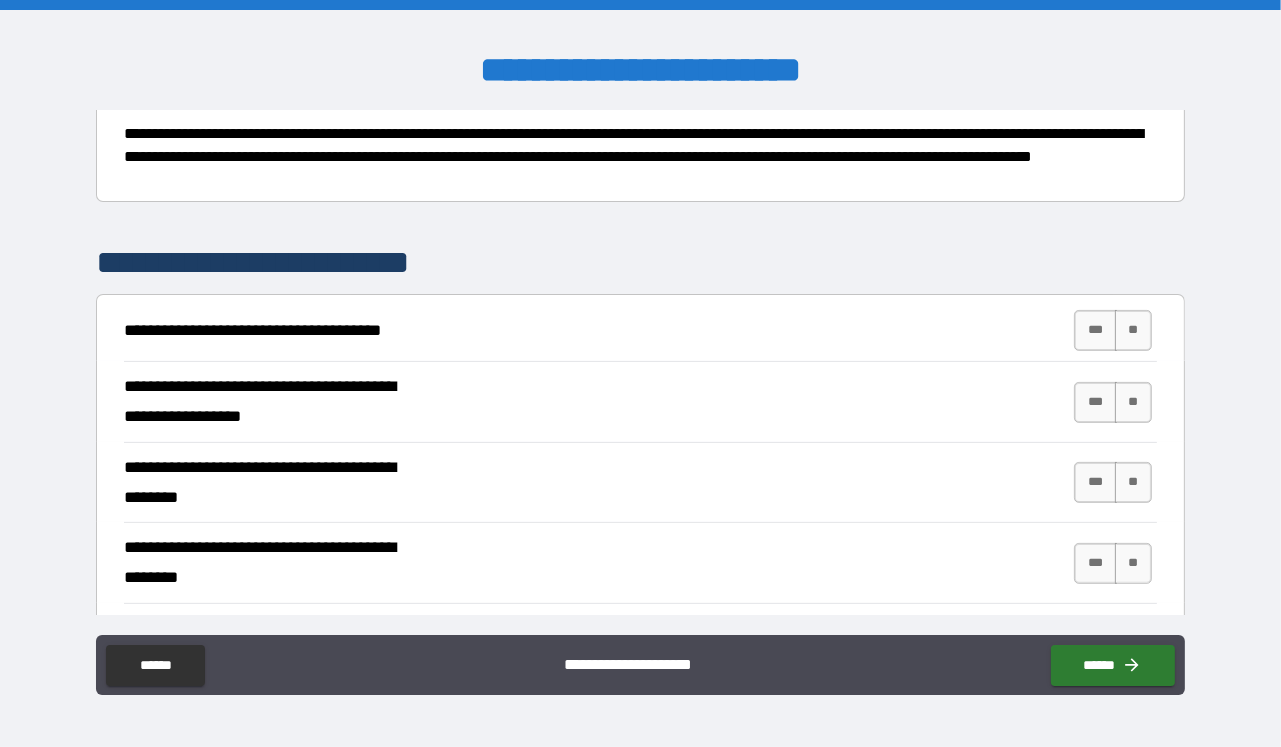 scroll, scrollTop: 470, scrollLeft: 0, axis: vertical 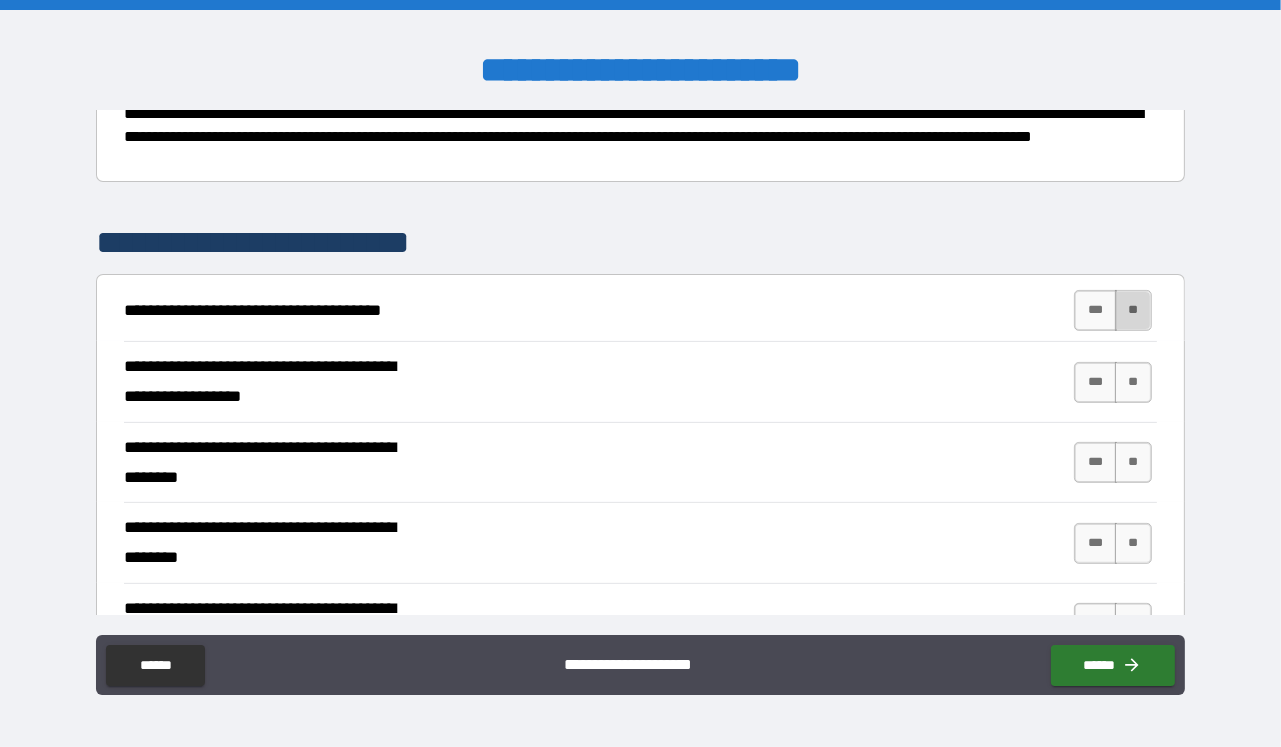 click on "**" at bounding box center (1133, 310) 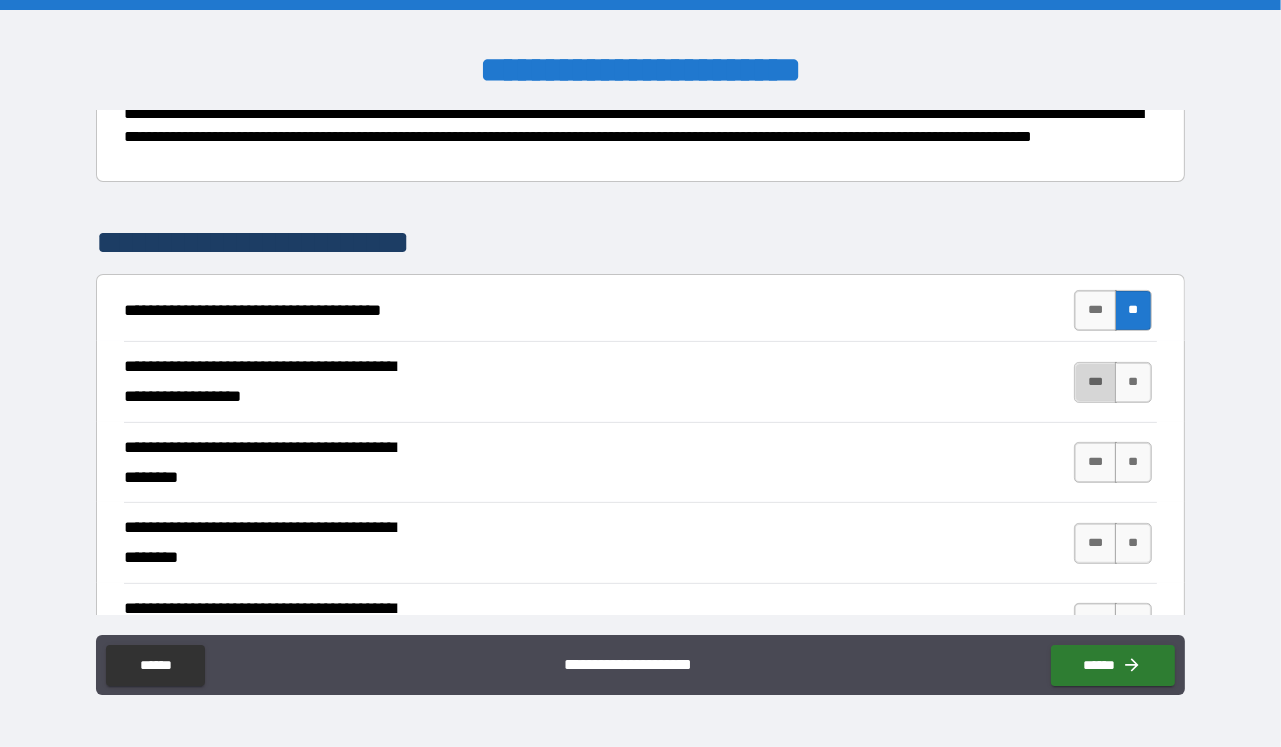 click on "***" at bounding box center [1095, 382] 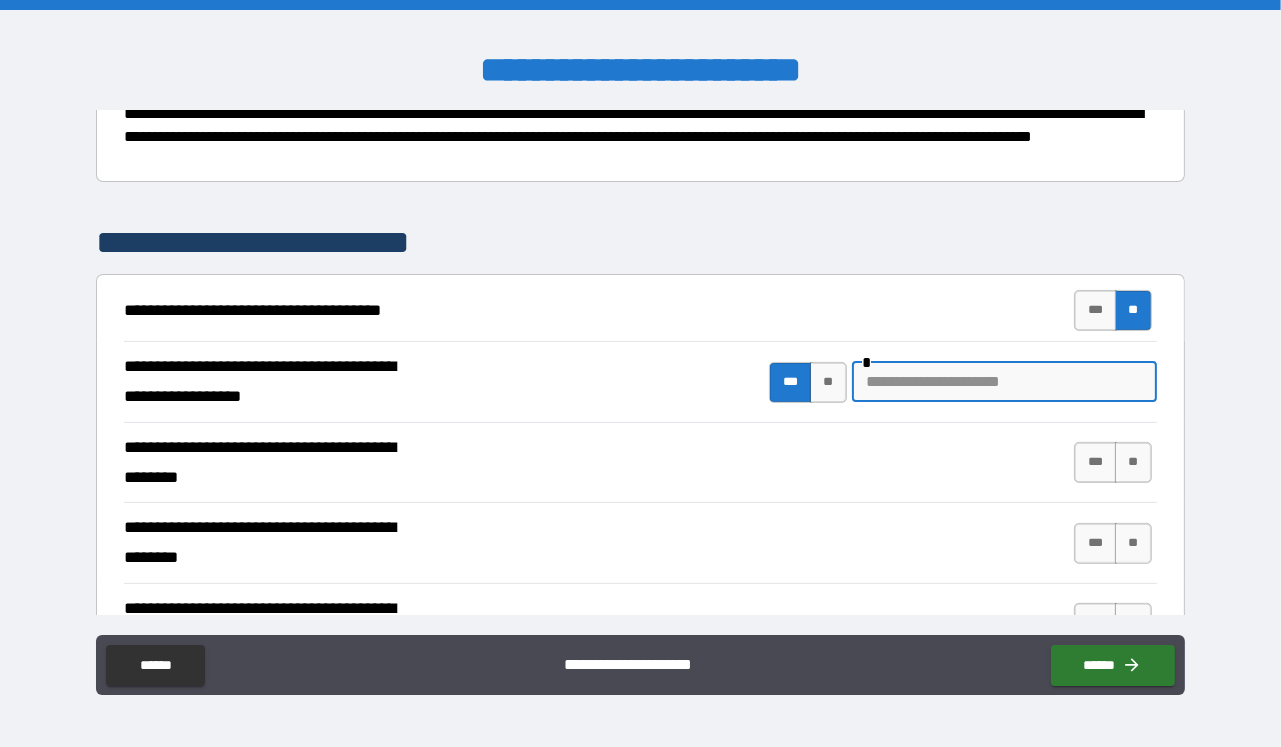 click at bounding box center (1004, 382) 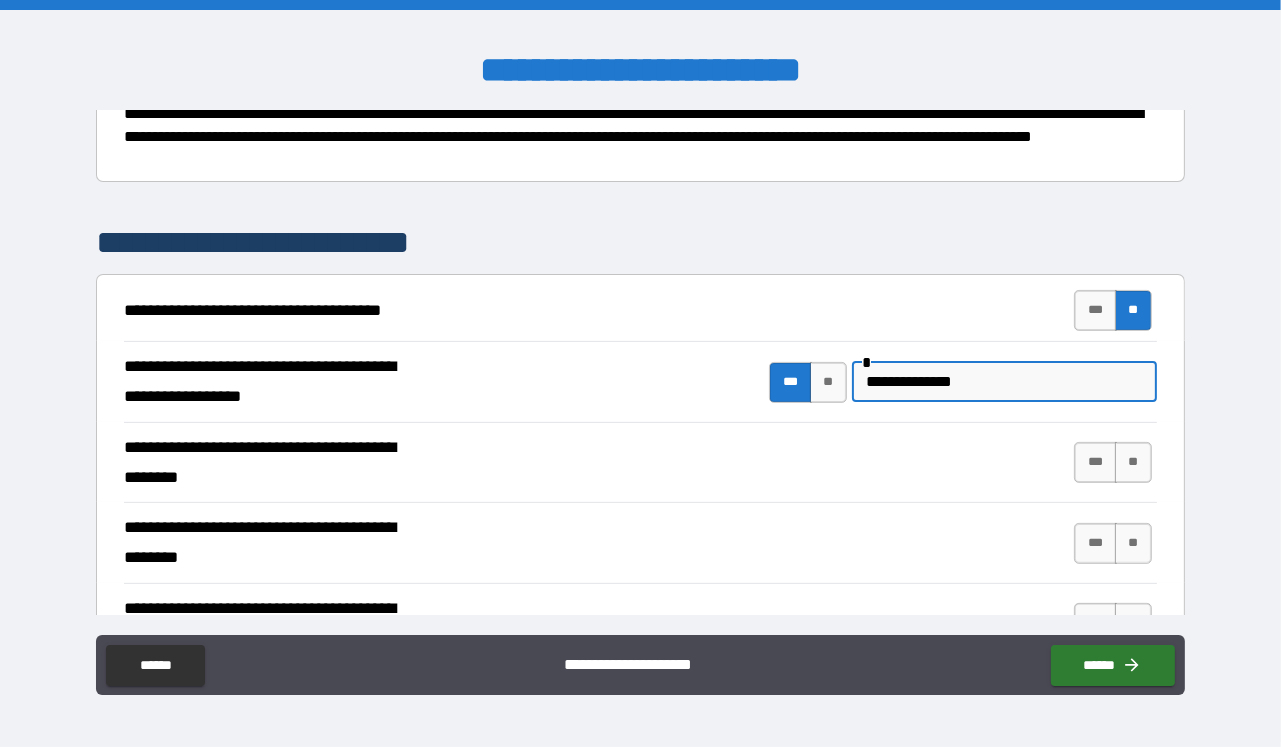 click on "**********" at bounding box center [1004, 382] 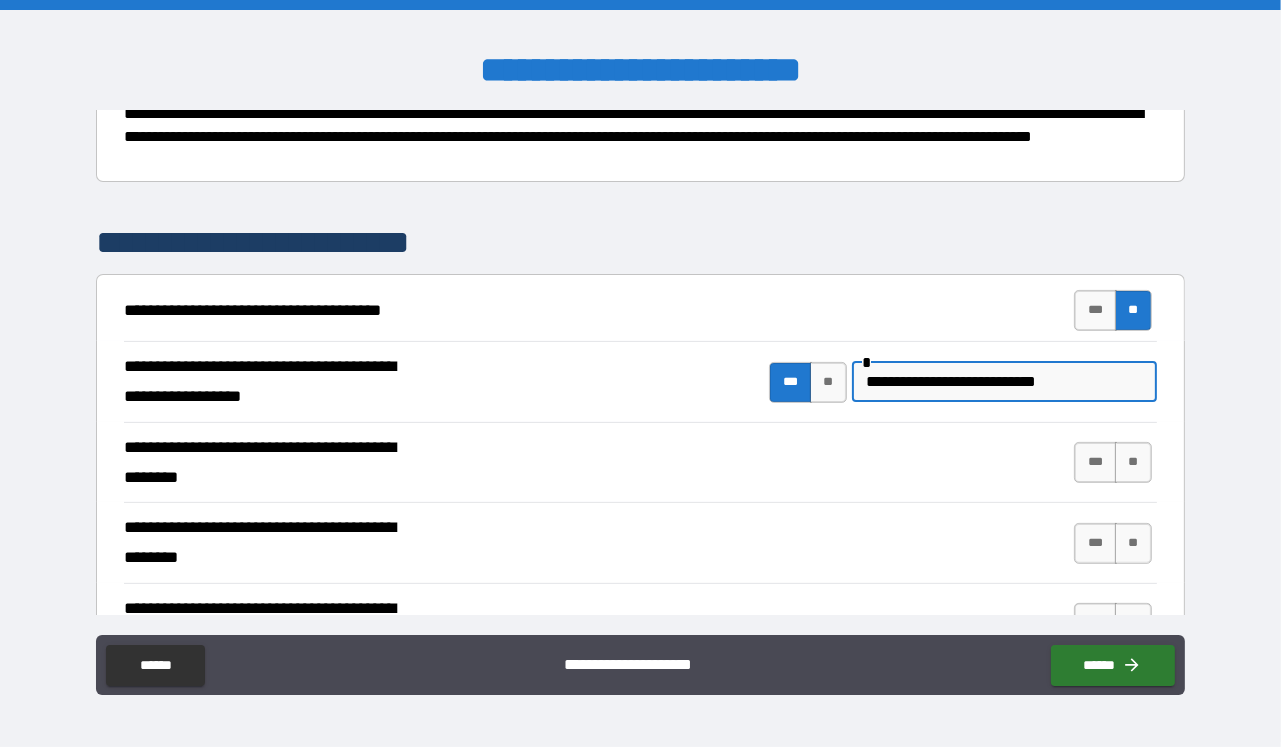 type on "**********" 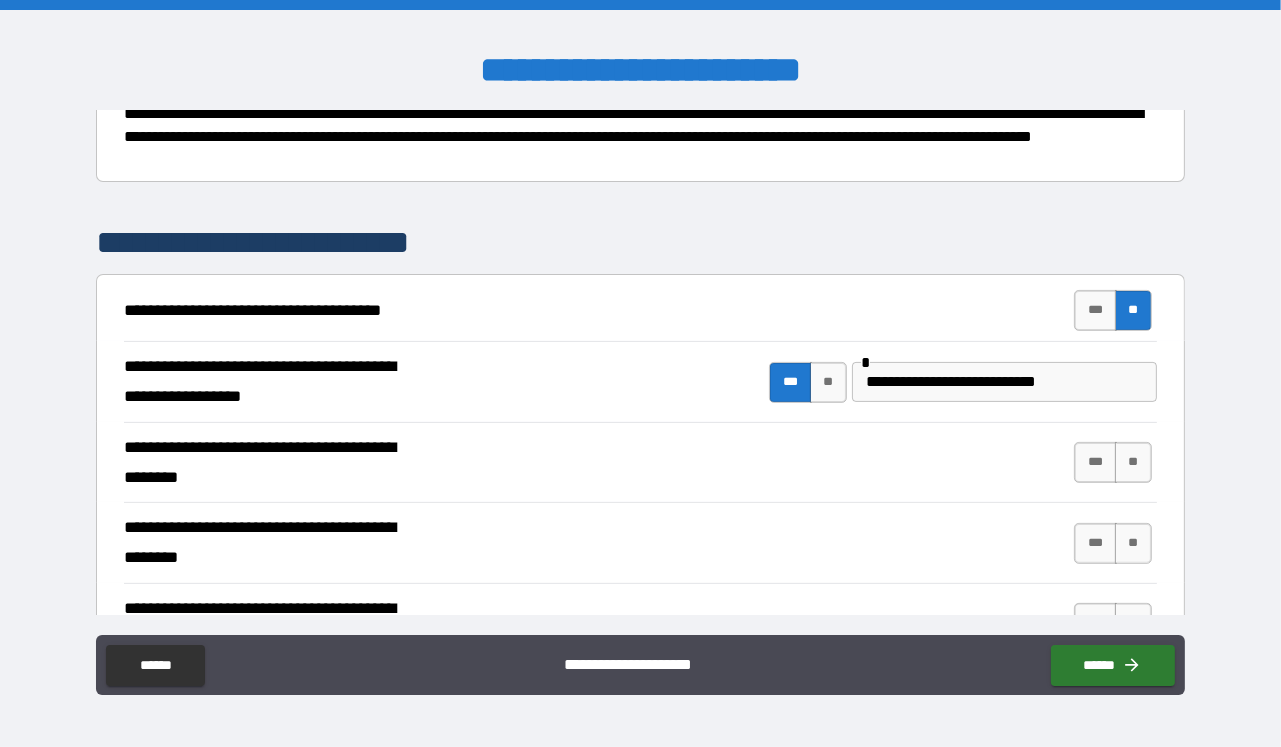 scroll, scrollTop: 588, scrollLeft: 0, axis: vertical 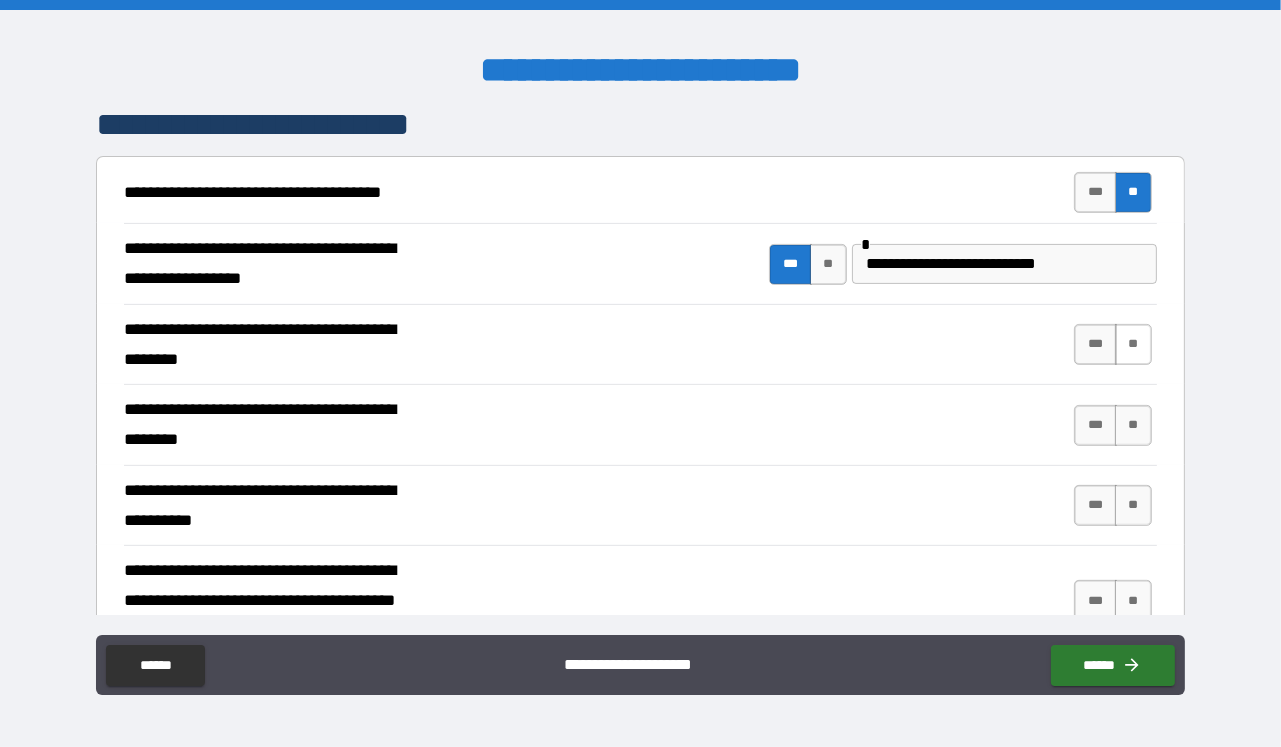 click on "**" at bounding box center (1133, 344) 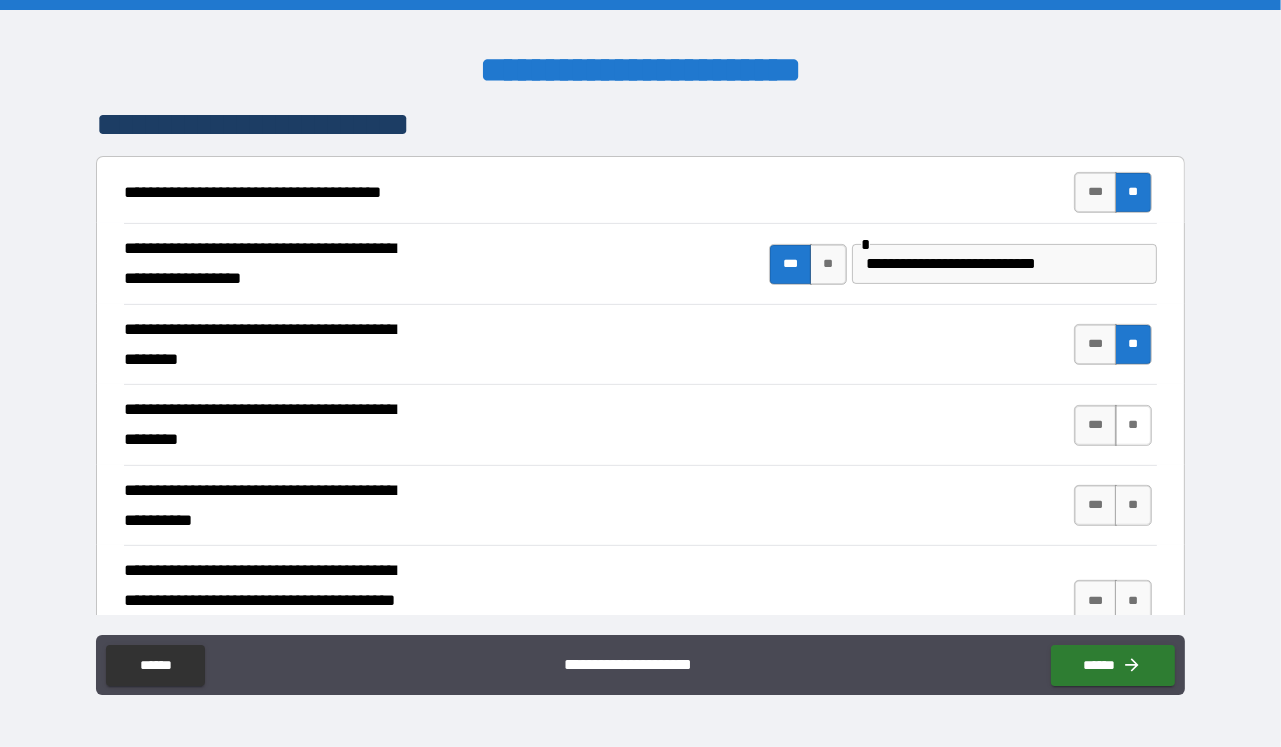 click on "**" at bounding box center [1133, 425] 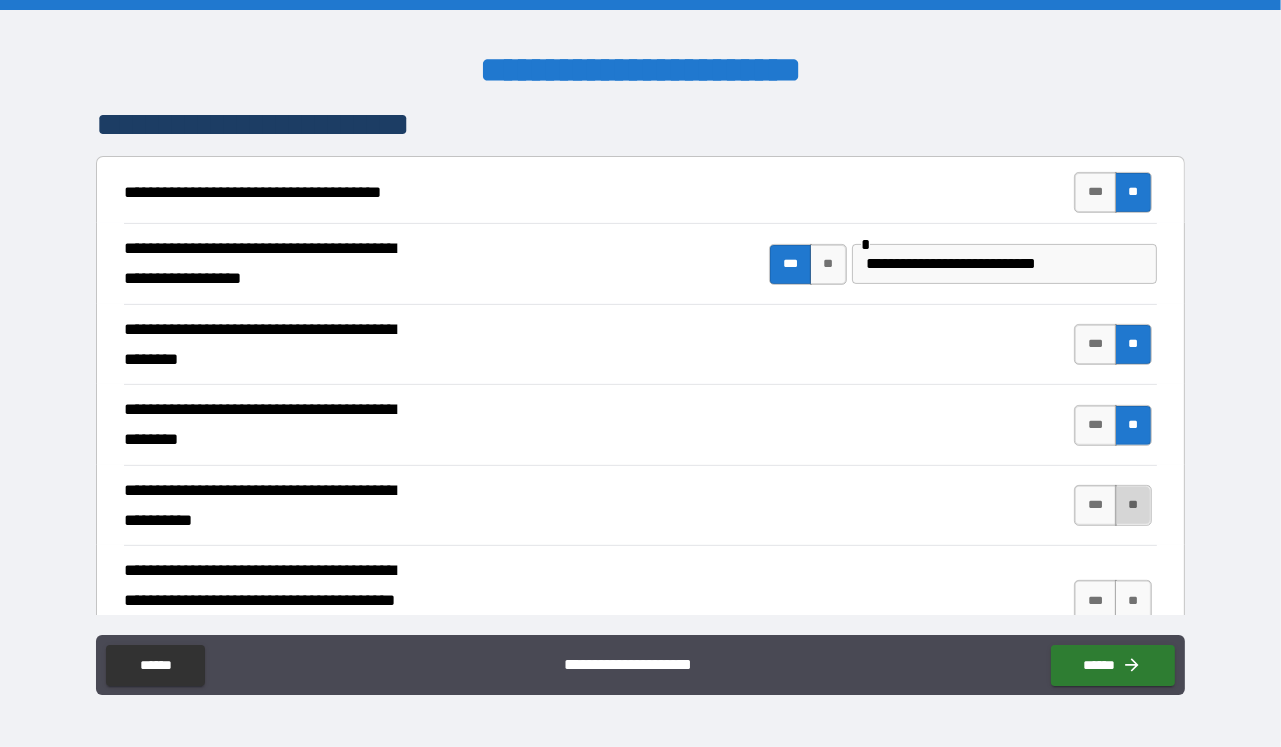click on "**" at bounding box center [1133, 505] 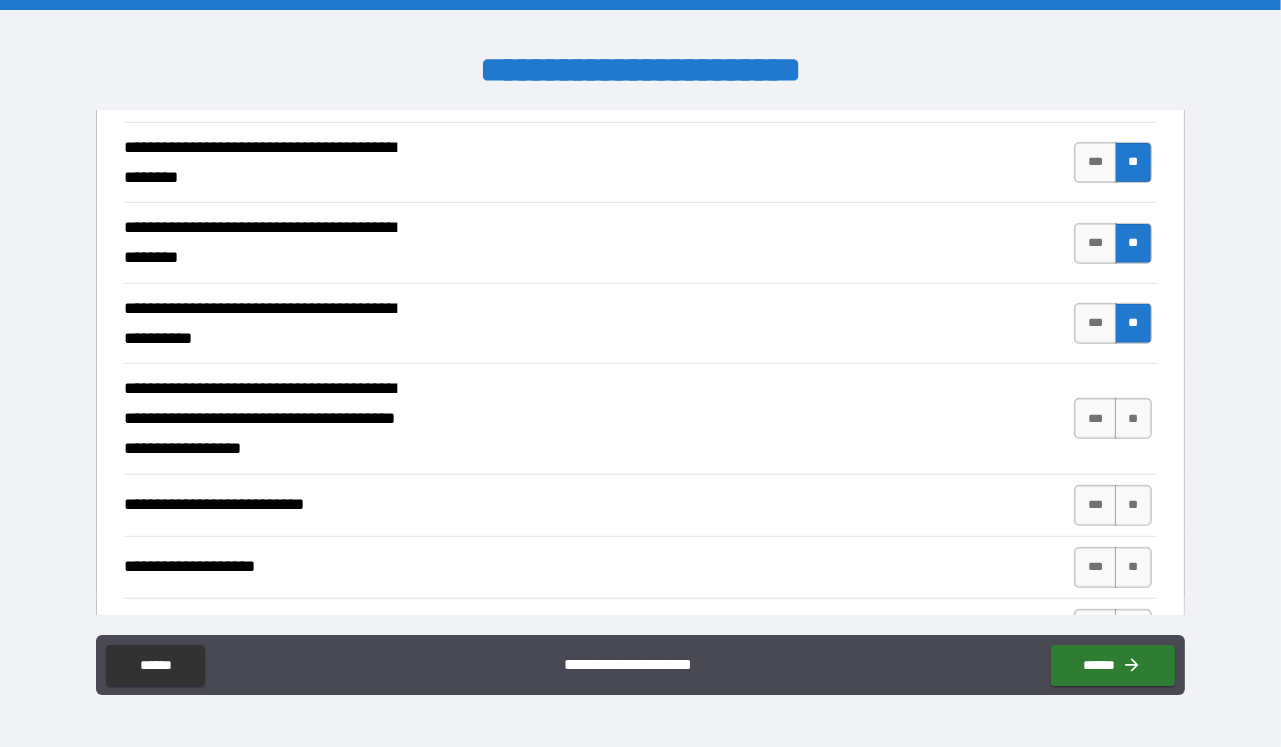 scroll, scrollTop: 823, scrollLeft: 0, axis: vertical 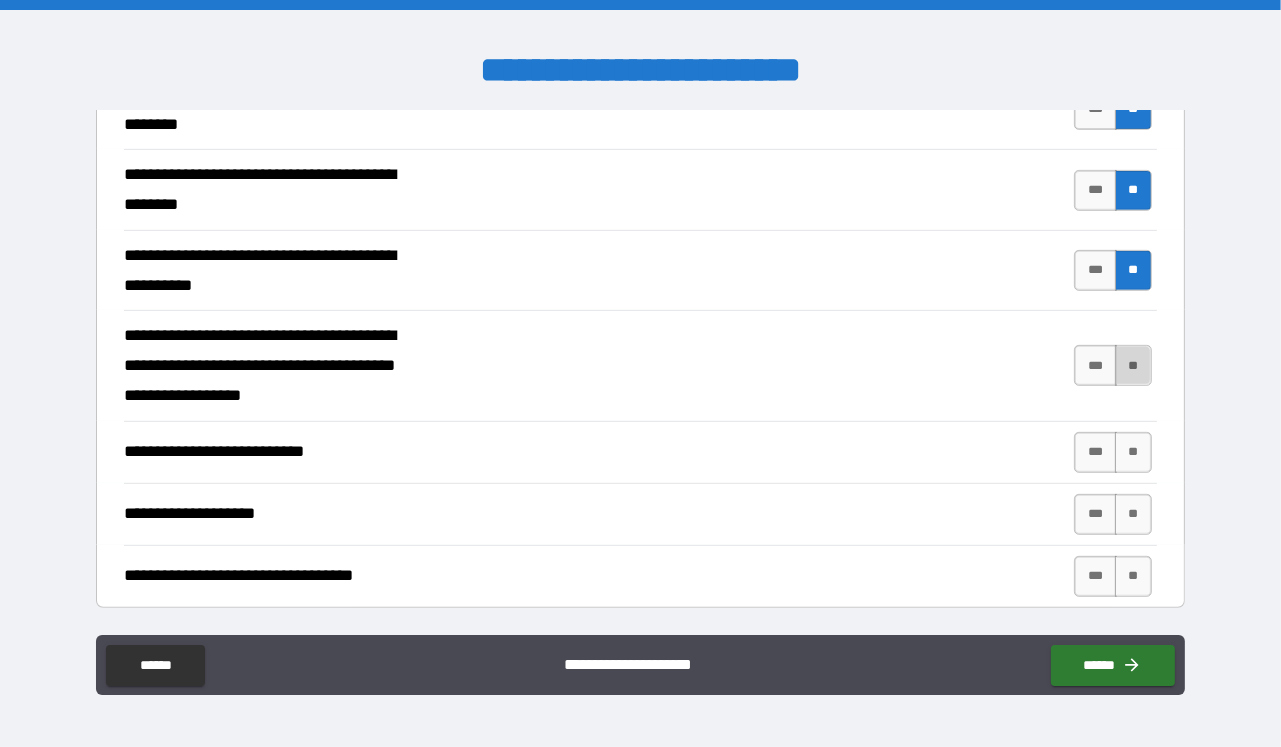 click on "**" at bounding box center [1133, 365] 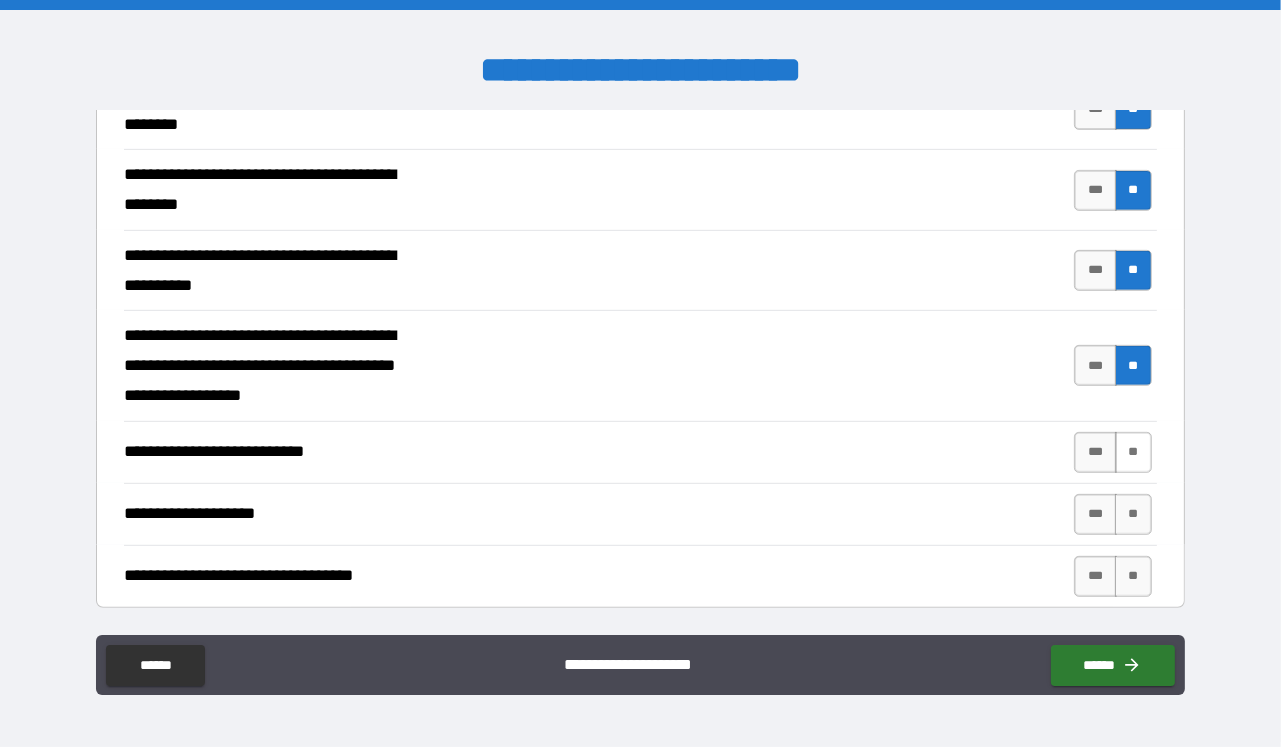 click on "**" at bounding box center (1133, 452) 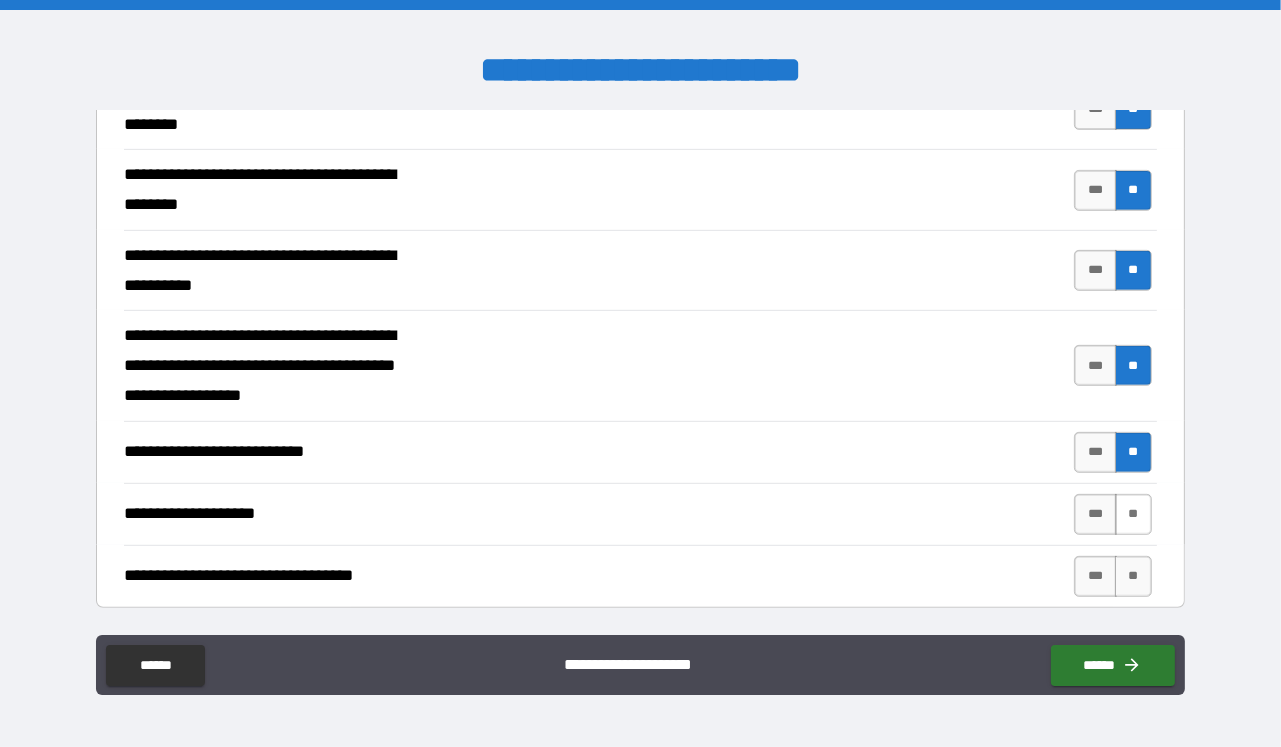 click on "**" at bounding box center (1133, 514) 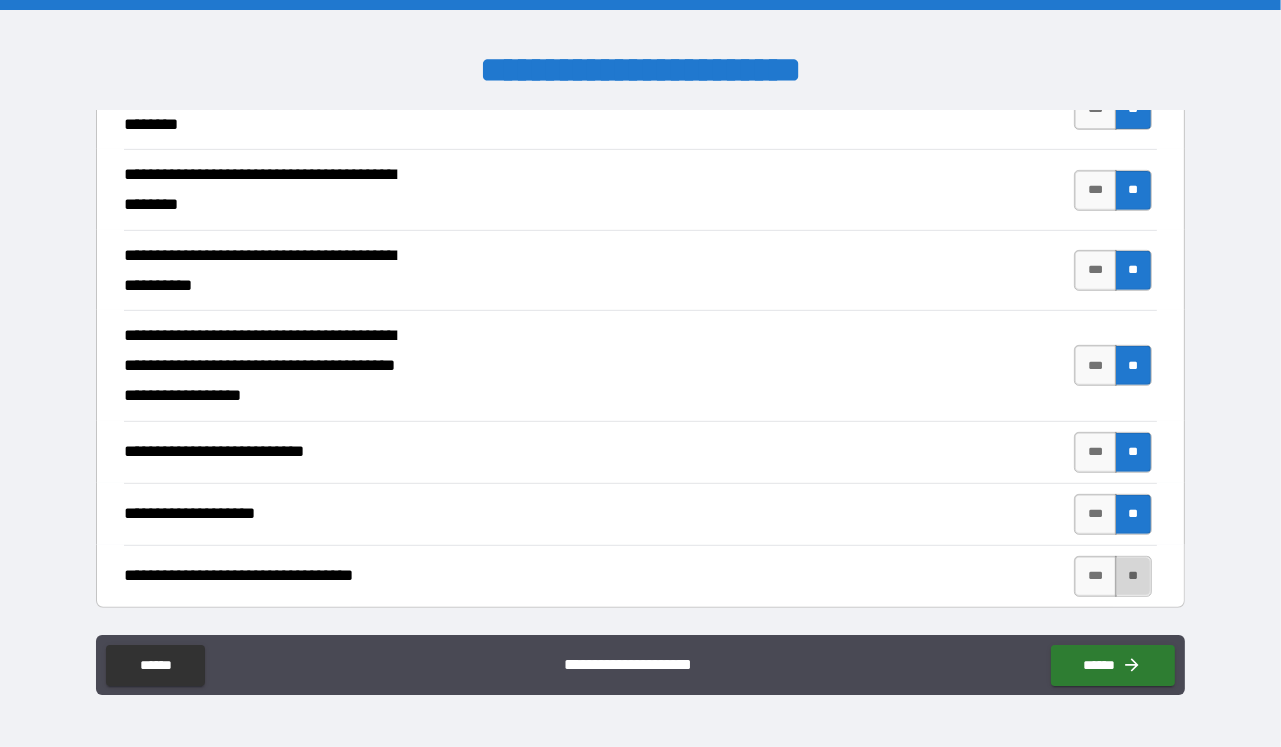 click on "**" at bounding box center (1133, 576) 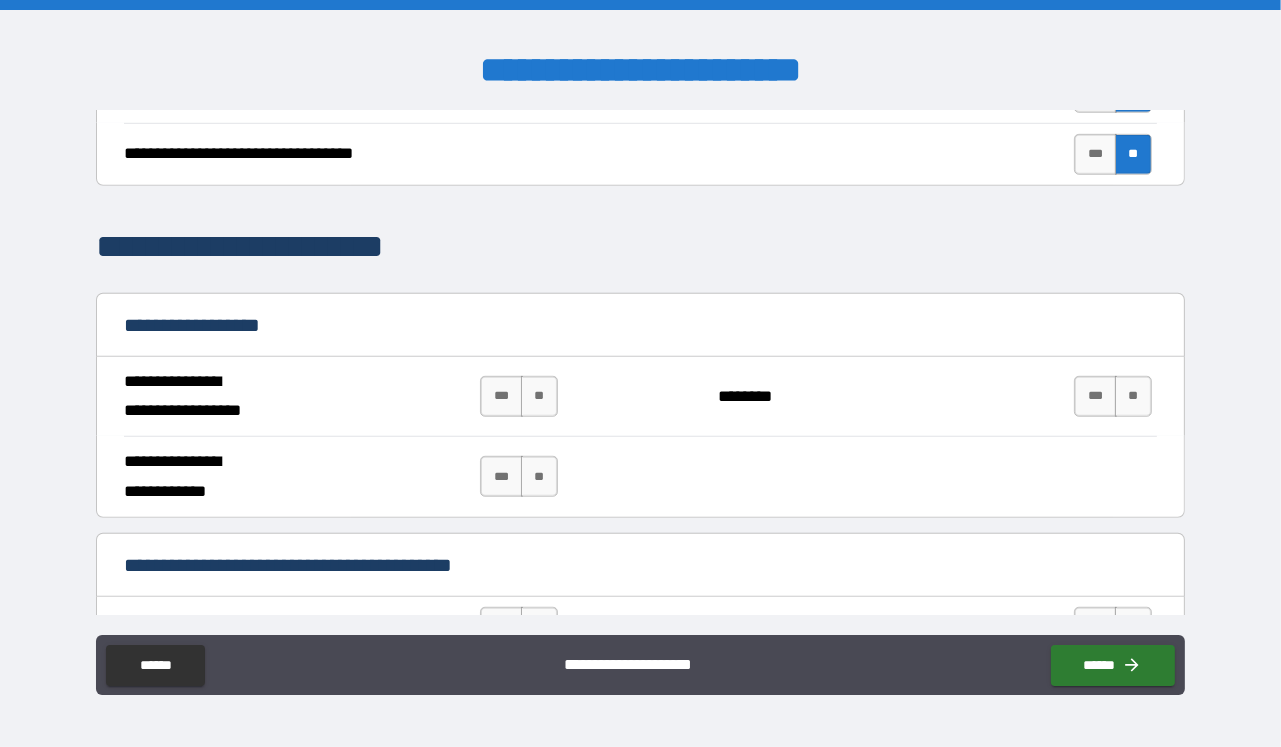 scroll, scrollTop: 1294, scrollLeft: 0, axis: vertical 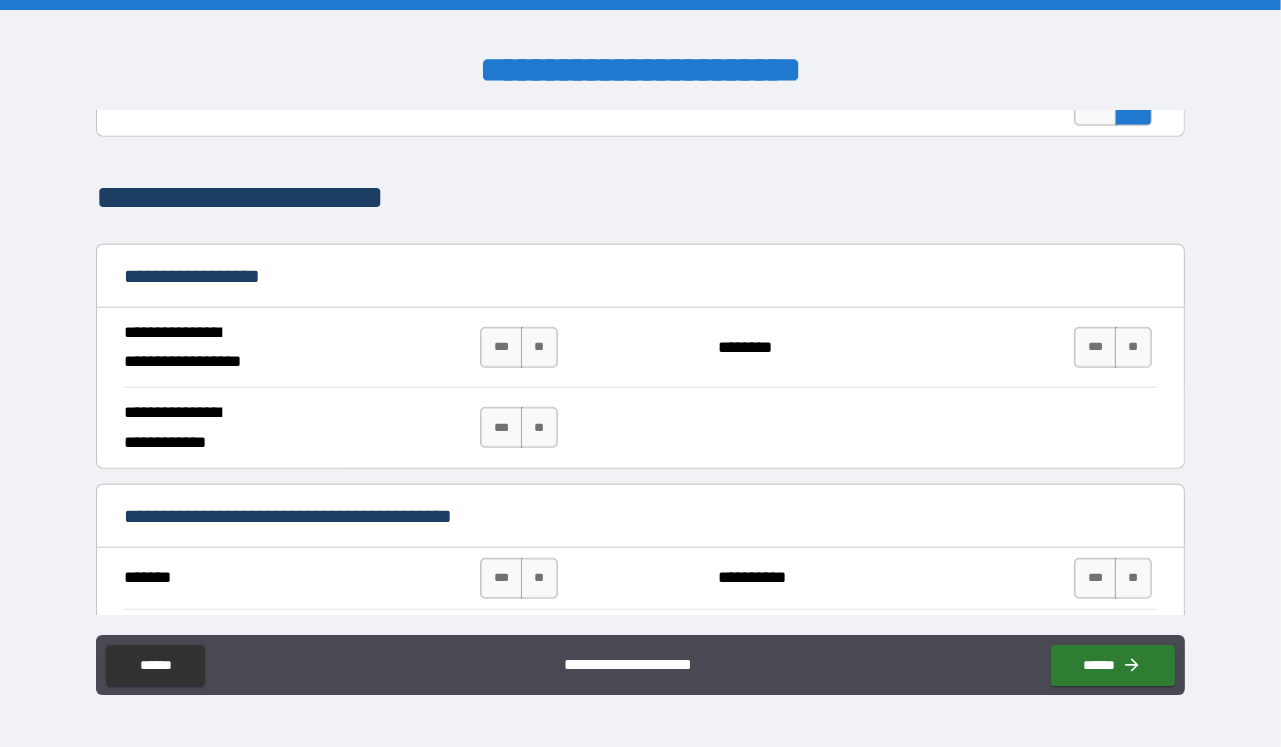 click on "**********" at bounding box center [640, 352] 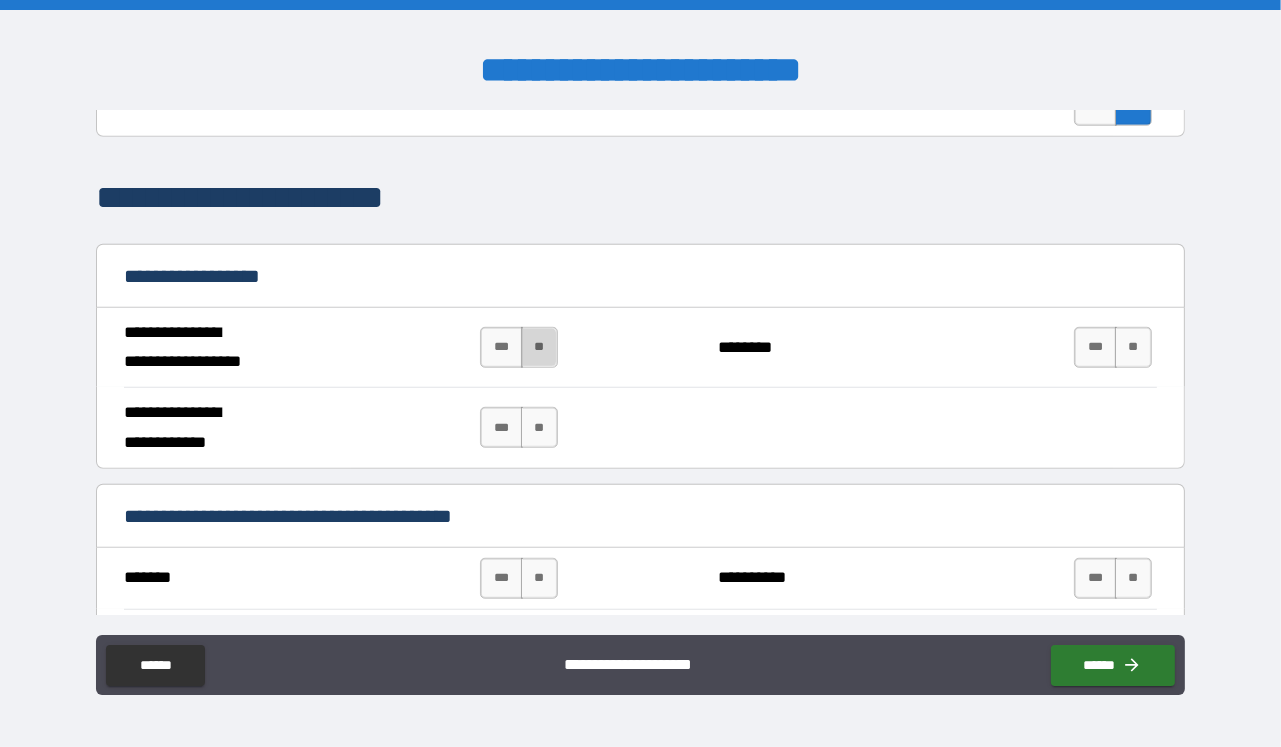 click on "**" at bounding box center [539, 347] 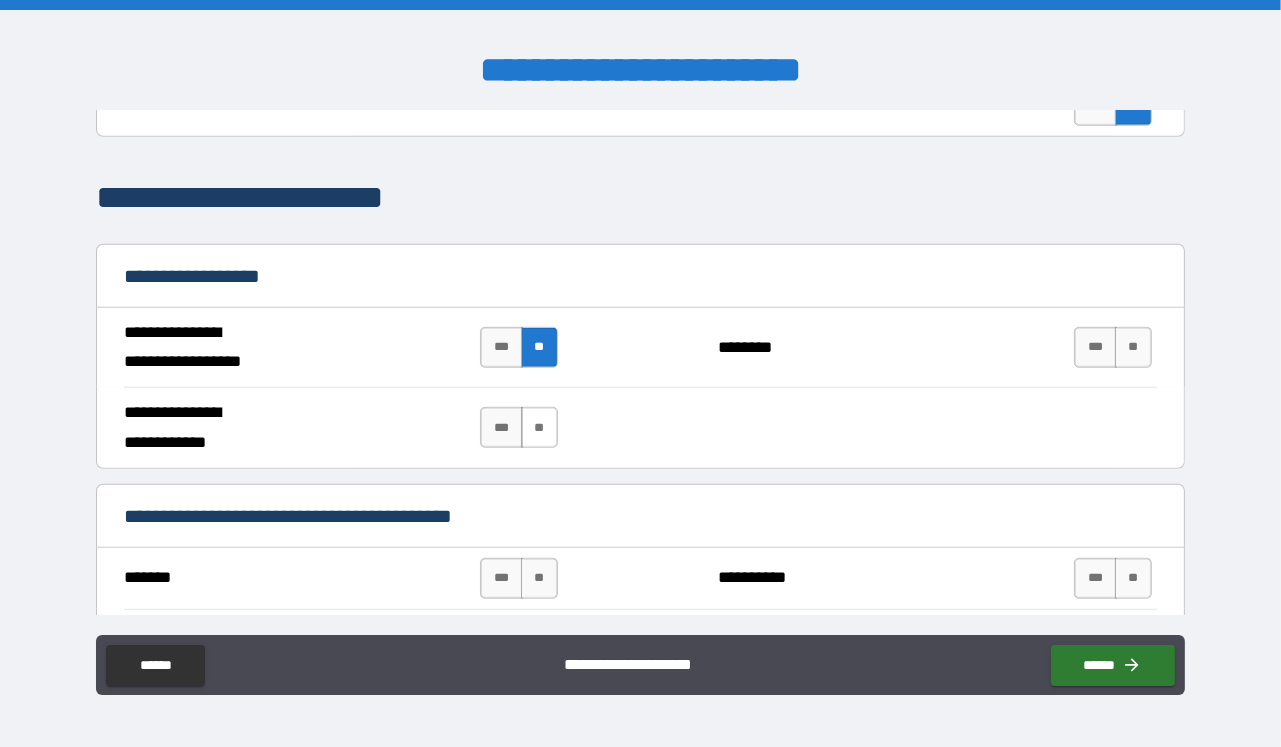 click on "**" at bounding box center (539, 427) 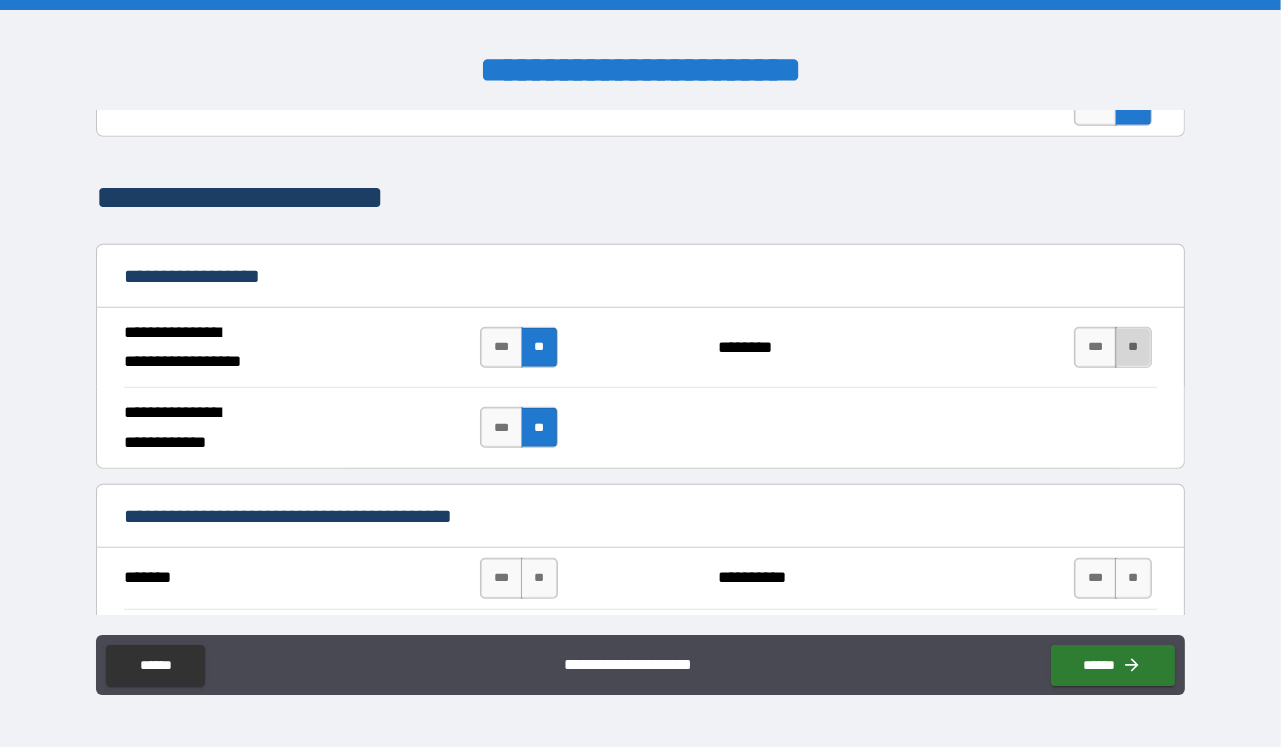 click on "**" at bounding box center [1133, 347] 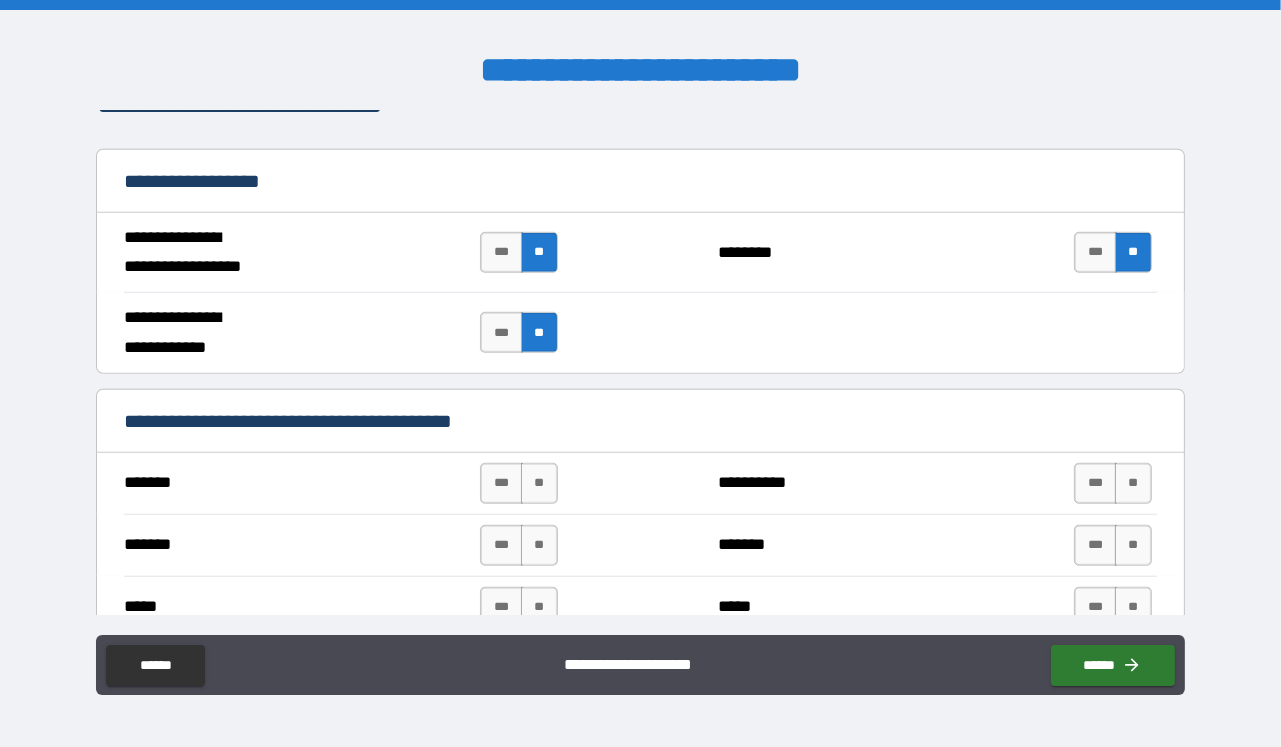 scroll, scrollTop: 1529, scrollLeft: 0, axis: vertical 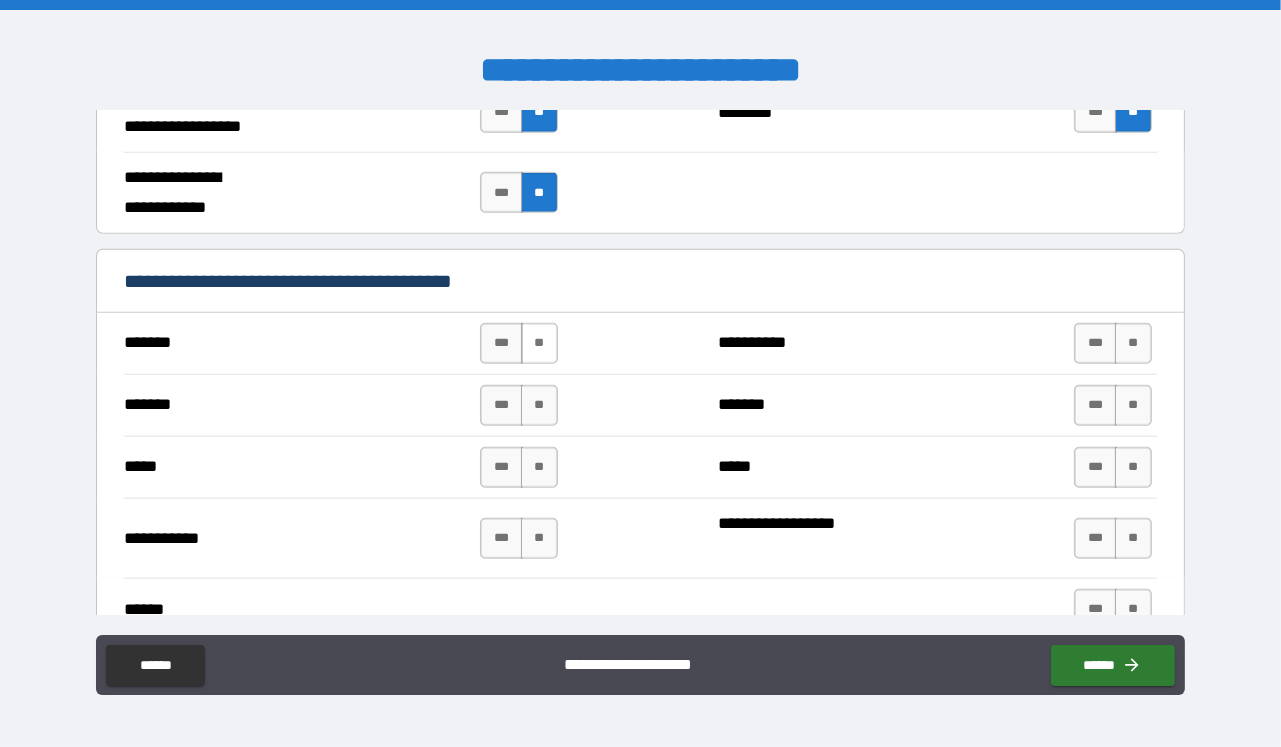 drag, startPoint x: 535, startPoint y: 344, endPoint x: 536, endPoint y: 356, distance: 12.0415945 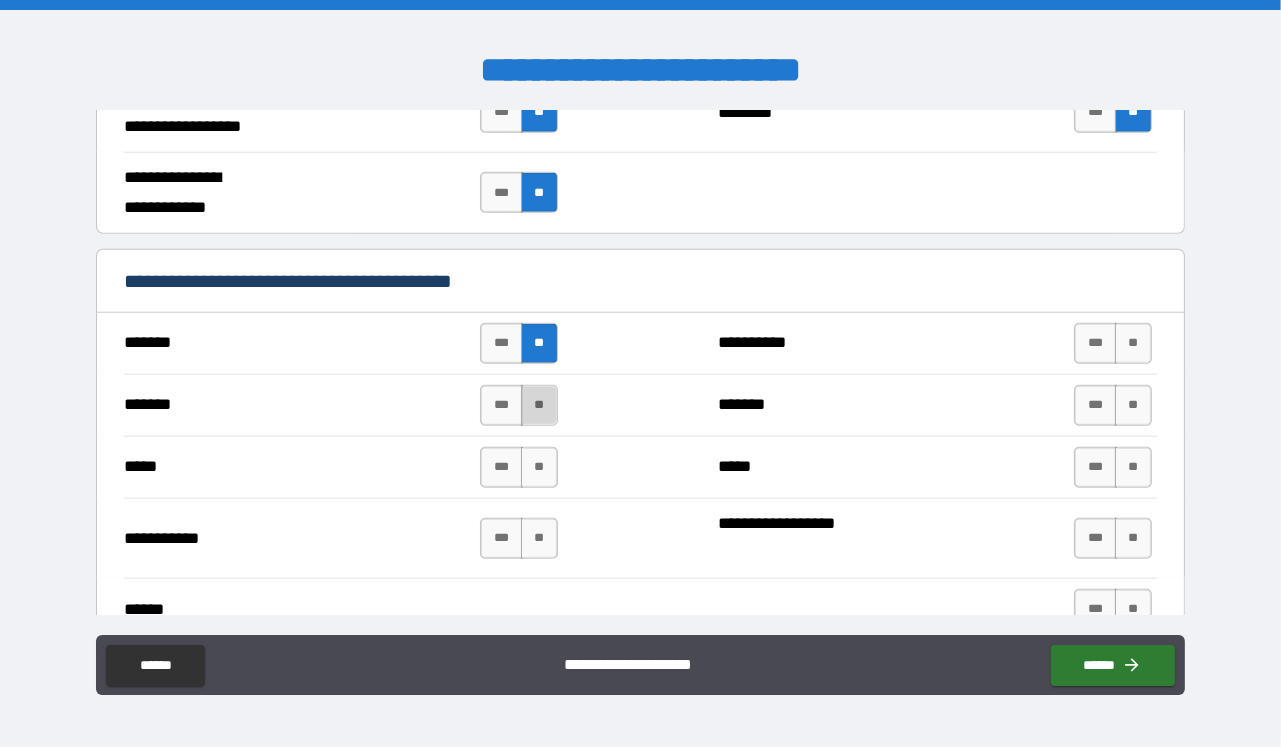 click on "**" at bounding box center (539, 405) 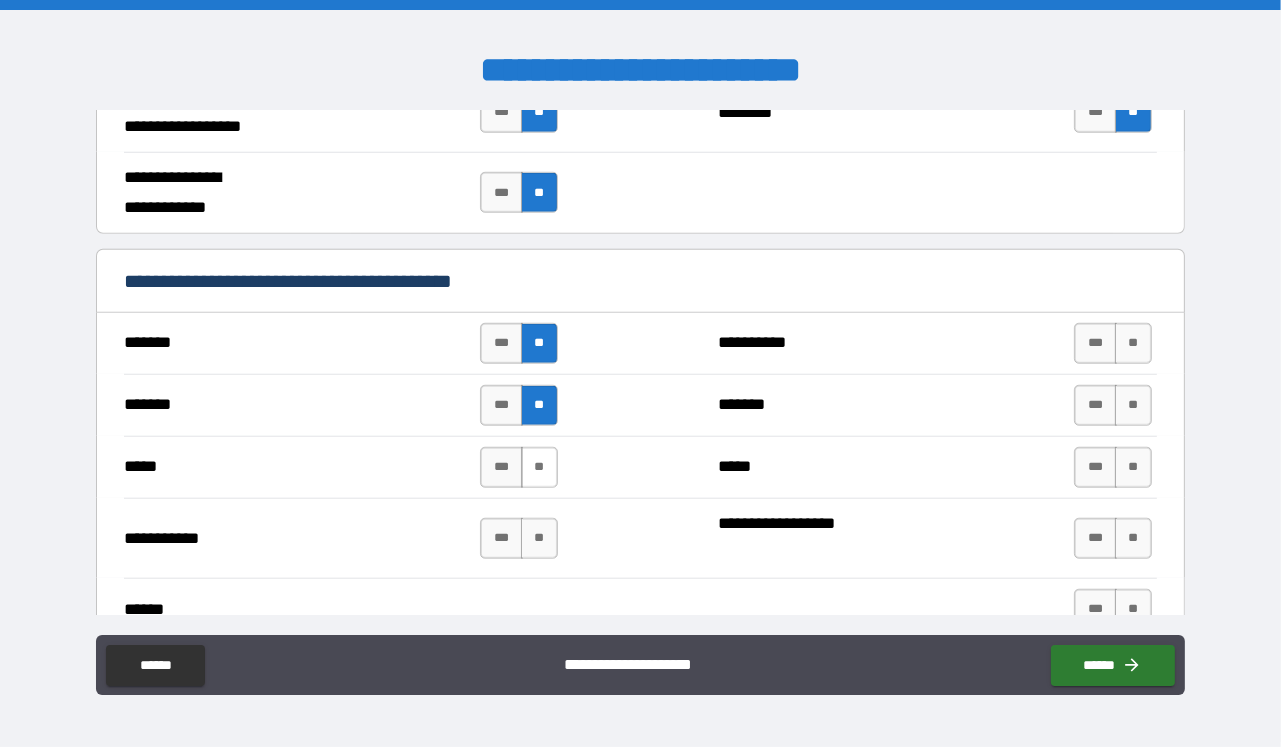 click on "**" at bounding box center [539, 467] 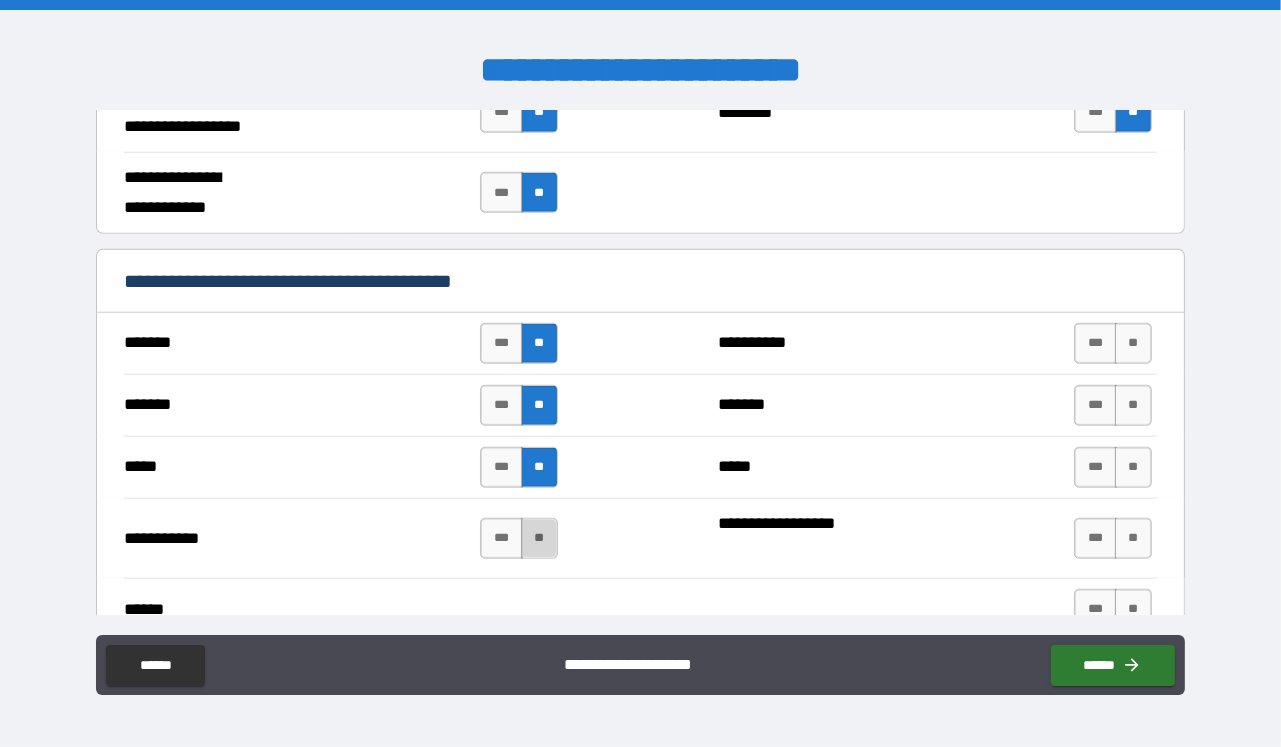 click on "**" at bounding box center [539, 538] 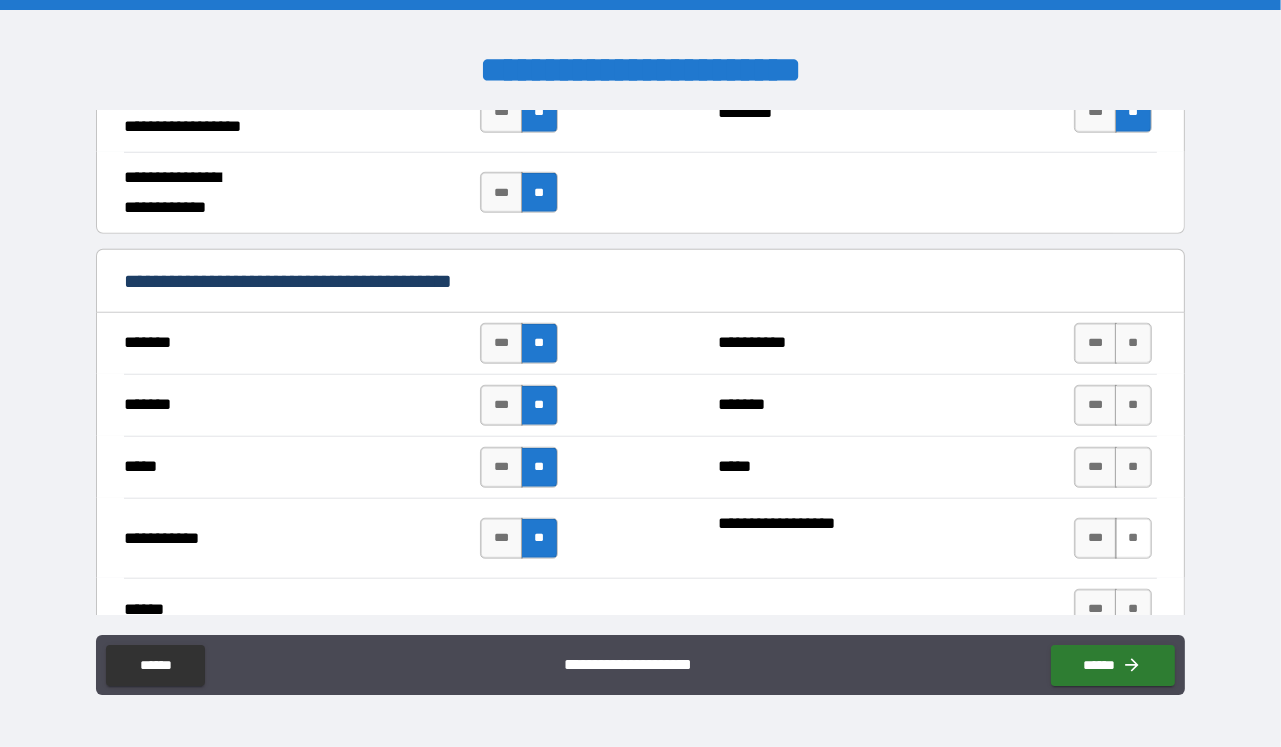 click on "**" at bounding box center (1133, 538) 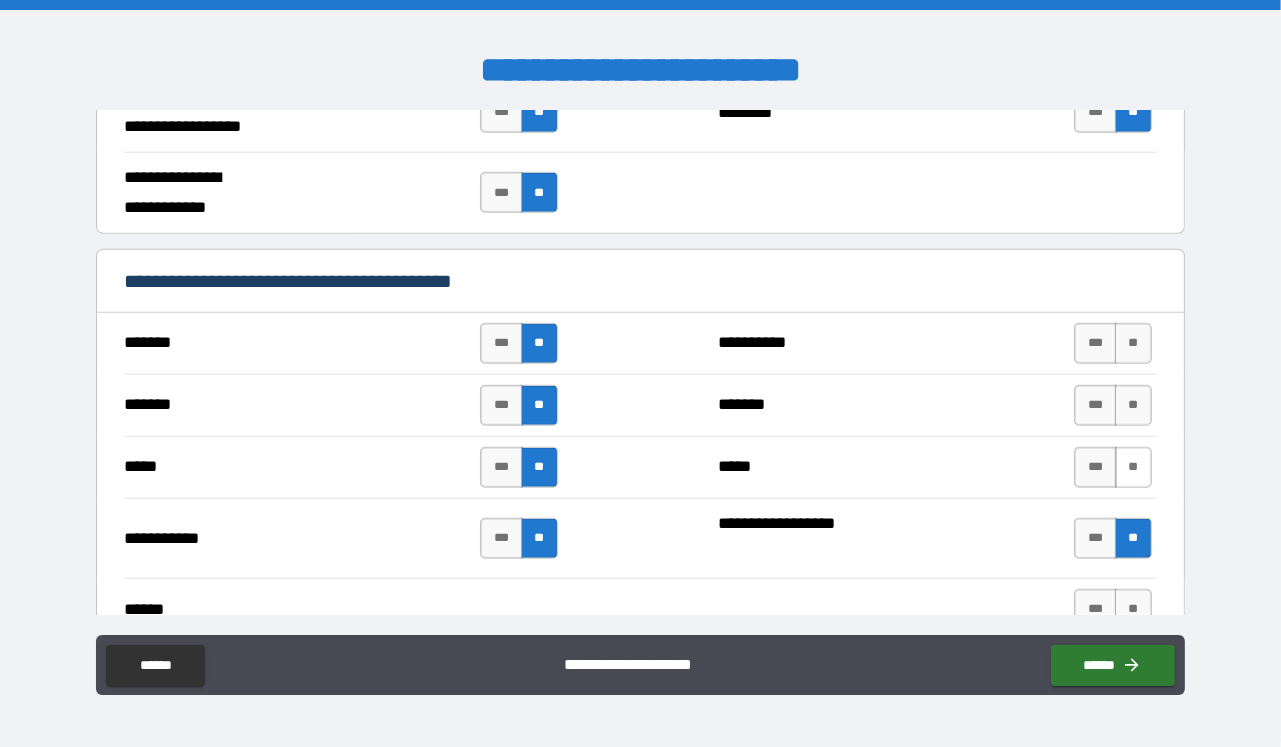 click on "**" at bounding box center (1133, 467) 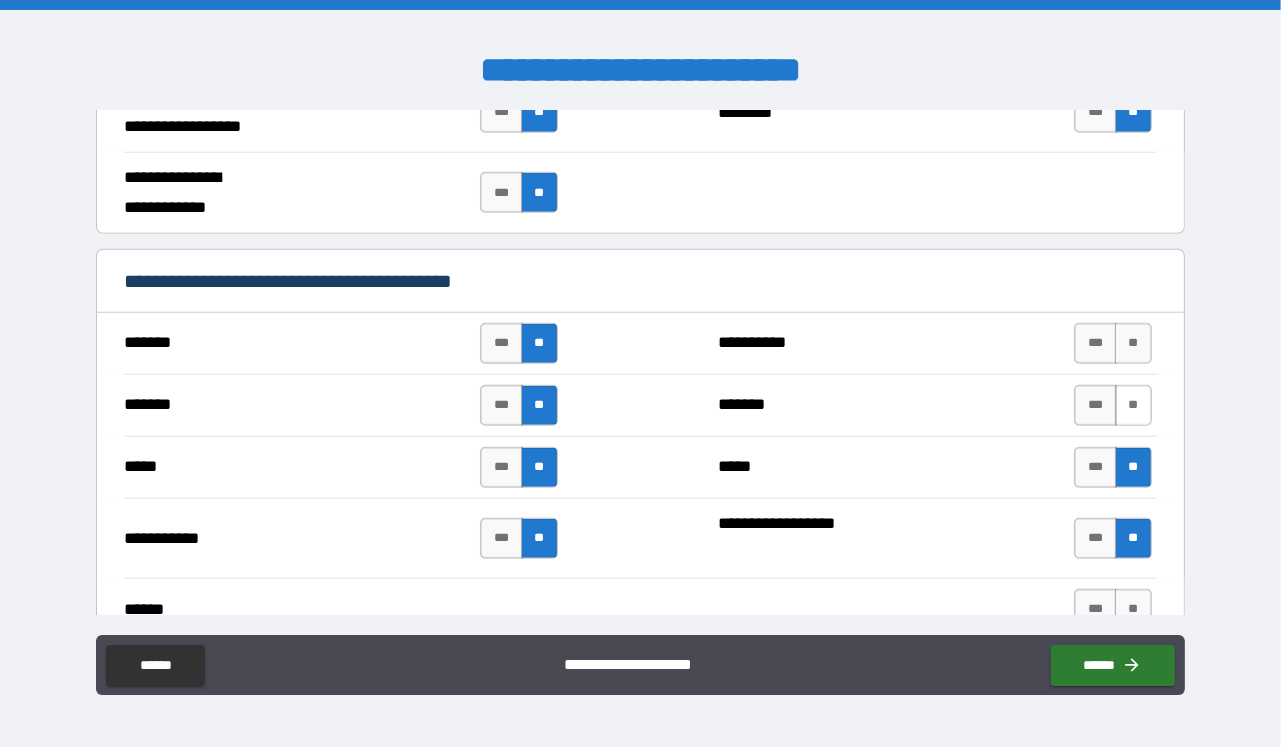 click on "**" at bounding box center [1133, 405] 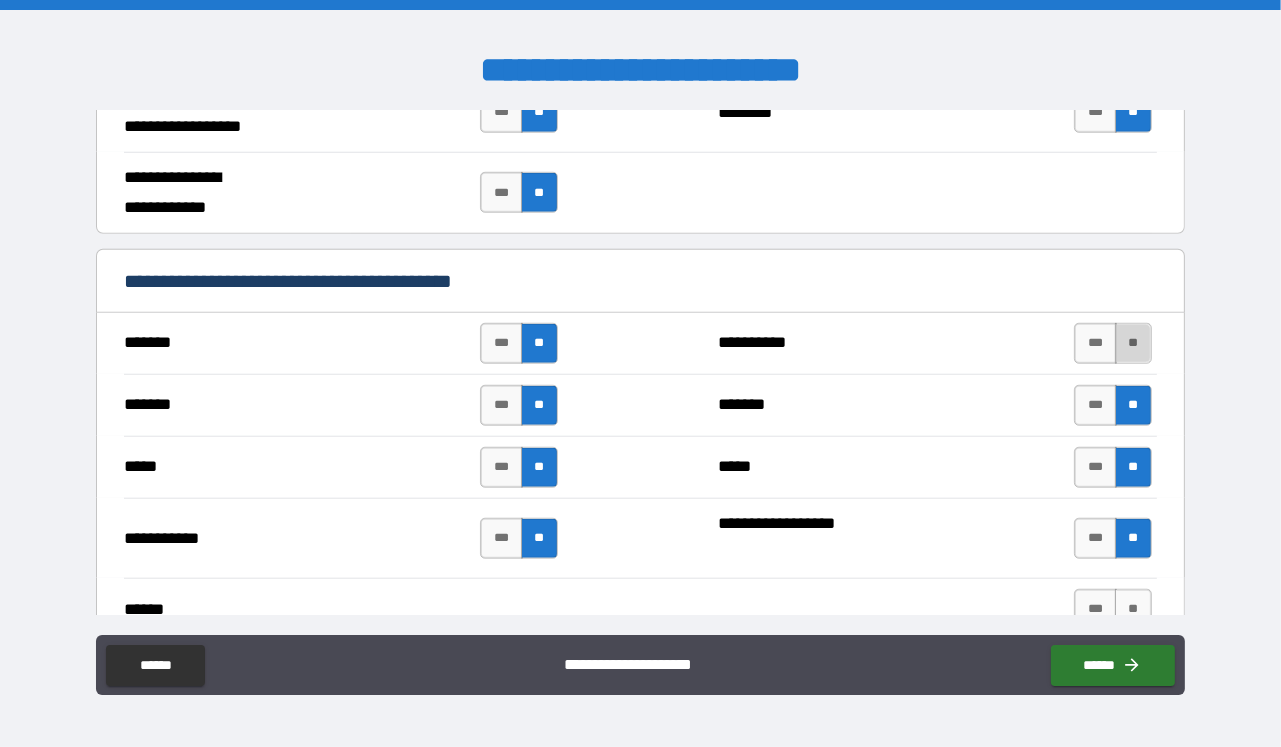 click on "**" at bounding box center (1133, 343) 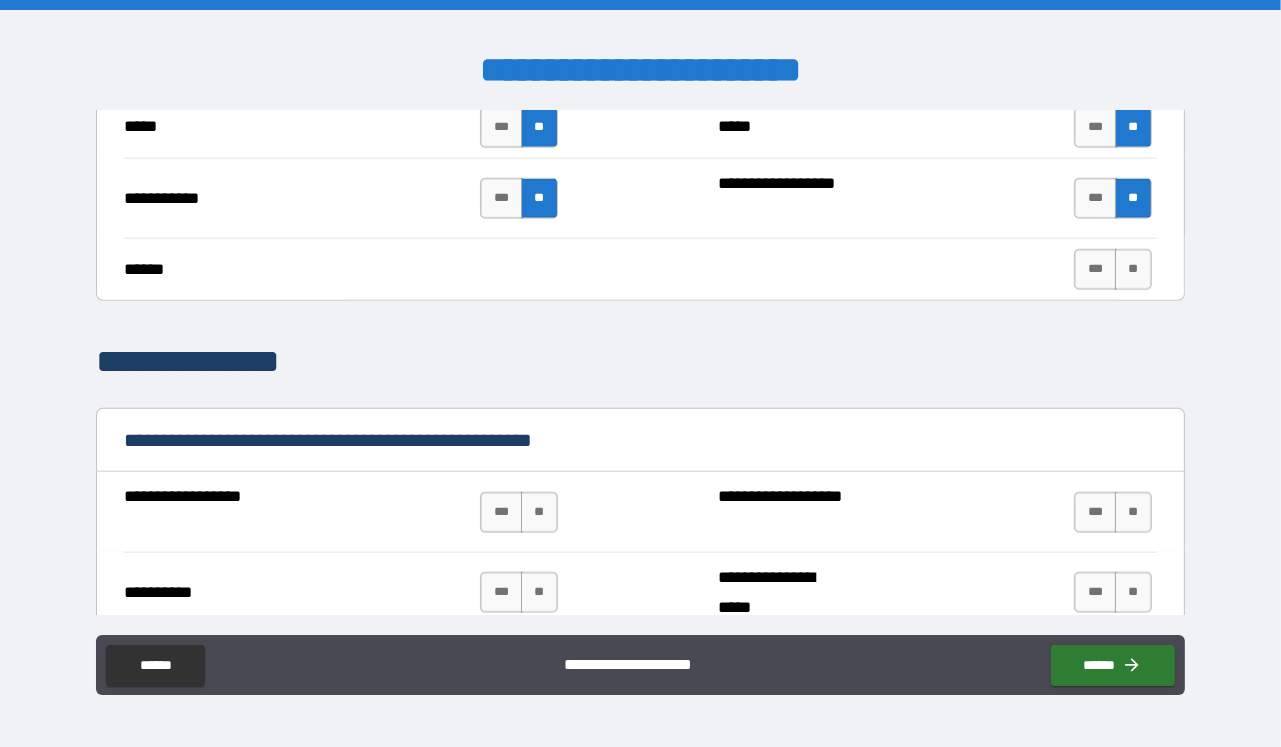 scroll, scrollTop: 1882, scrollLeft: 0, axis: vertical 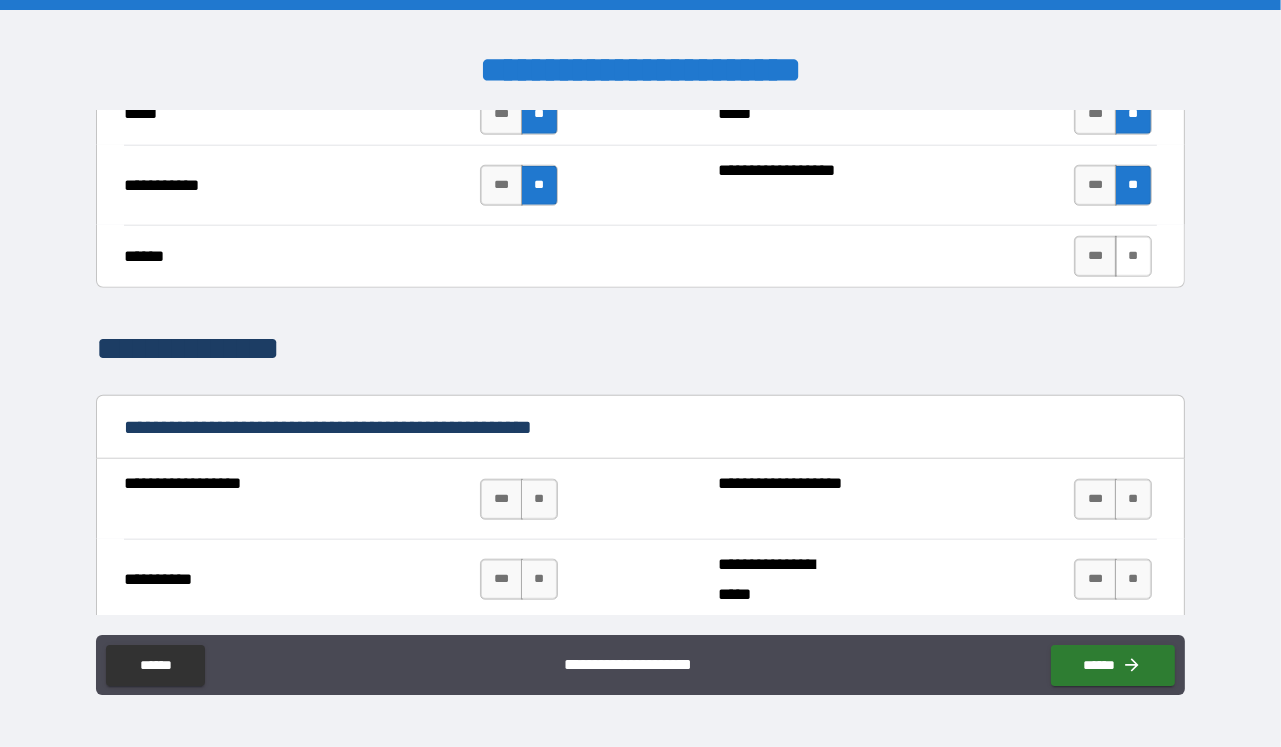 click on "**" at bounding box center [1133, 256] 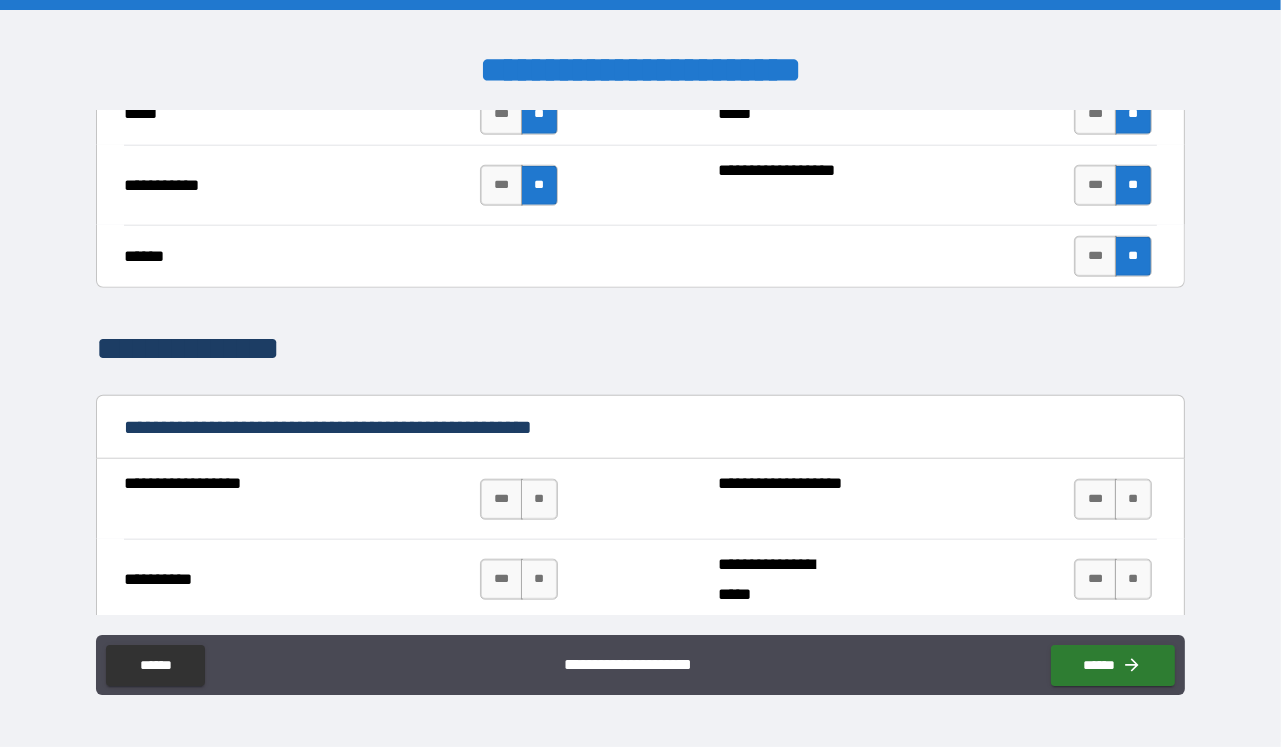 scroll, scrollTop: 2117, scrollLeft: 0, axis: vertical 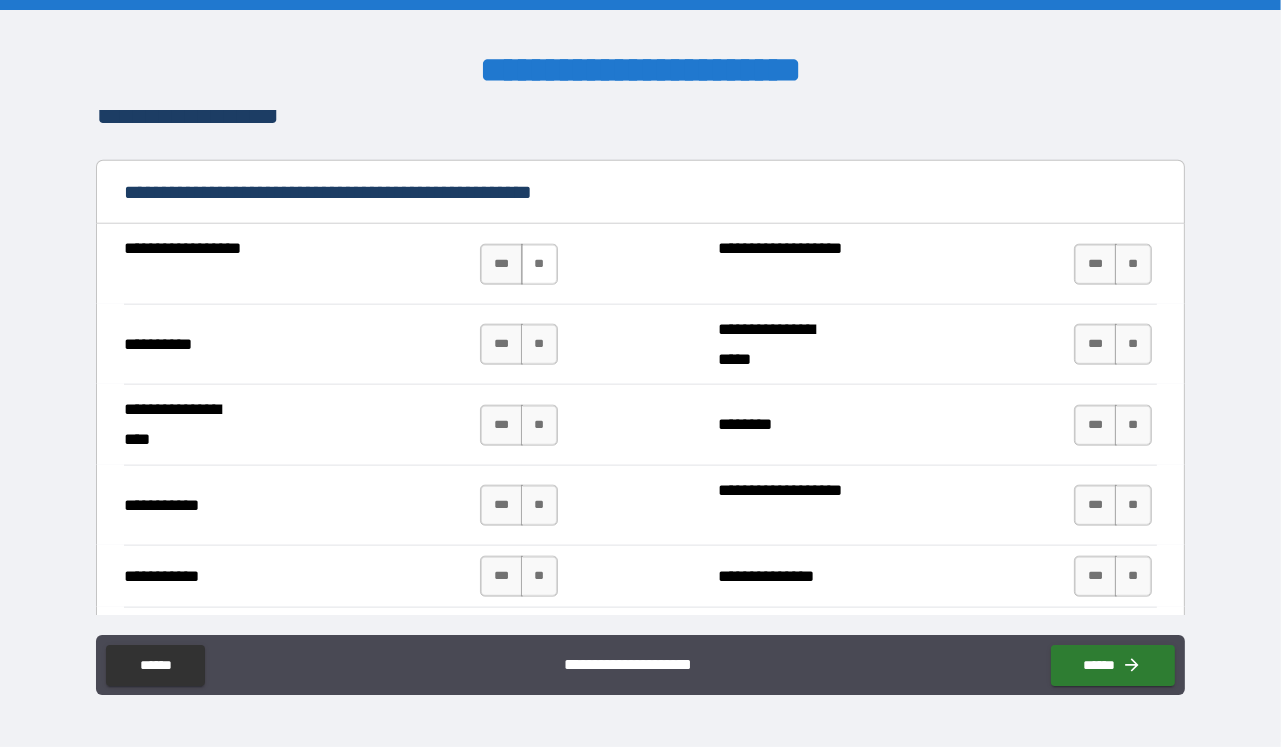 click on "**" at bounding box center [539, 264] 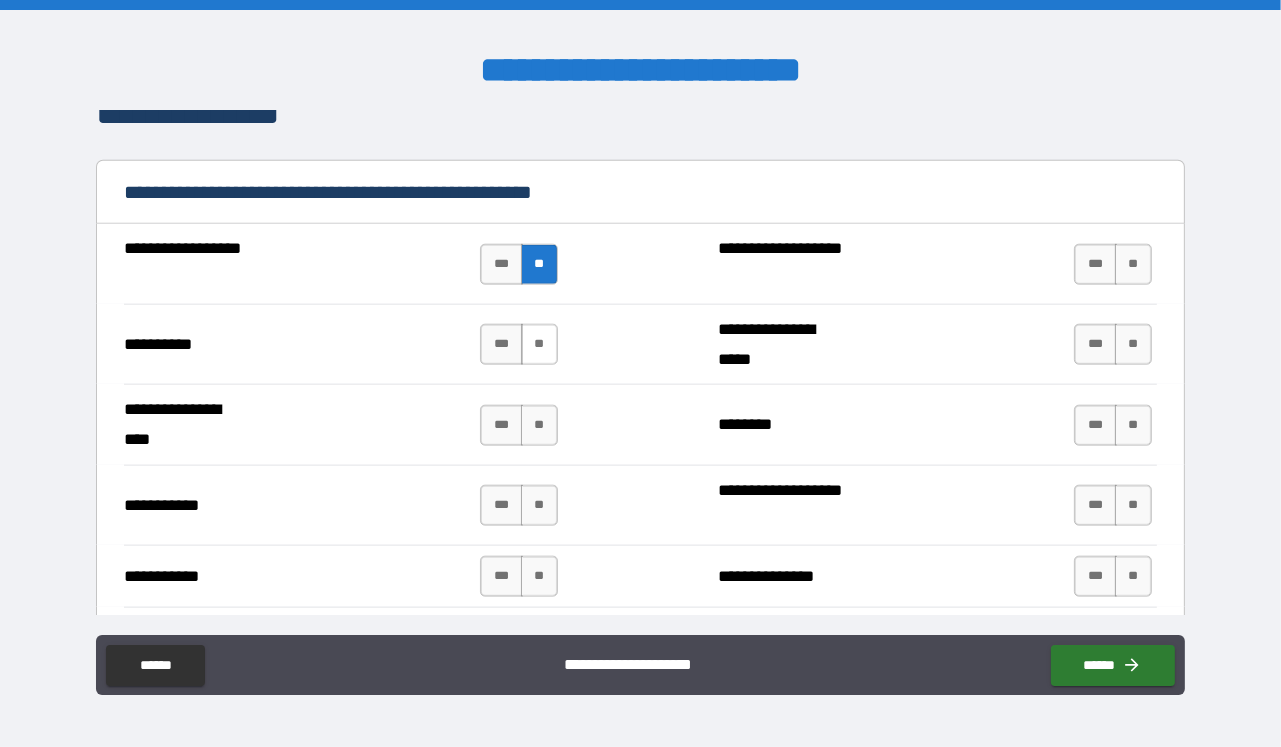 click on "**" at bounding box center (539, 344) 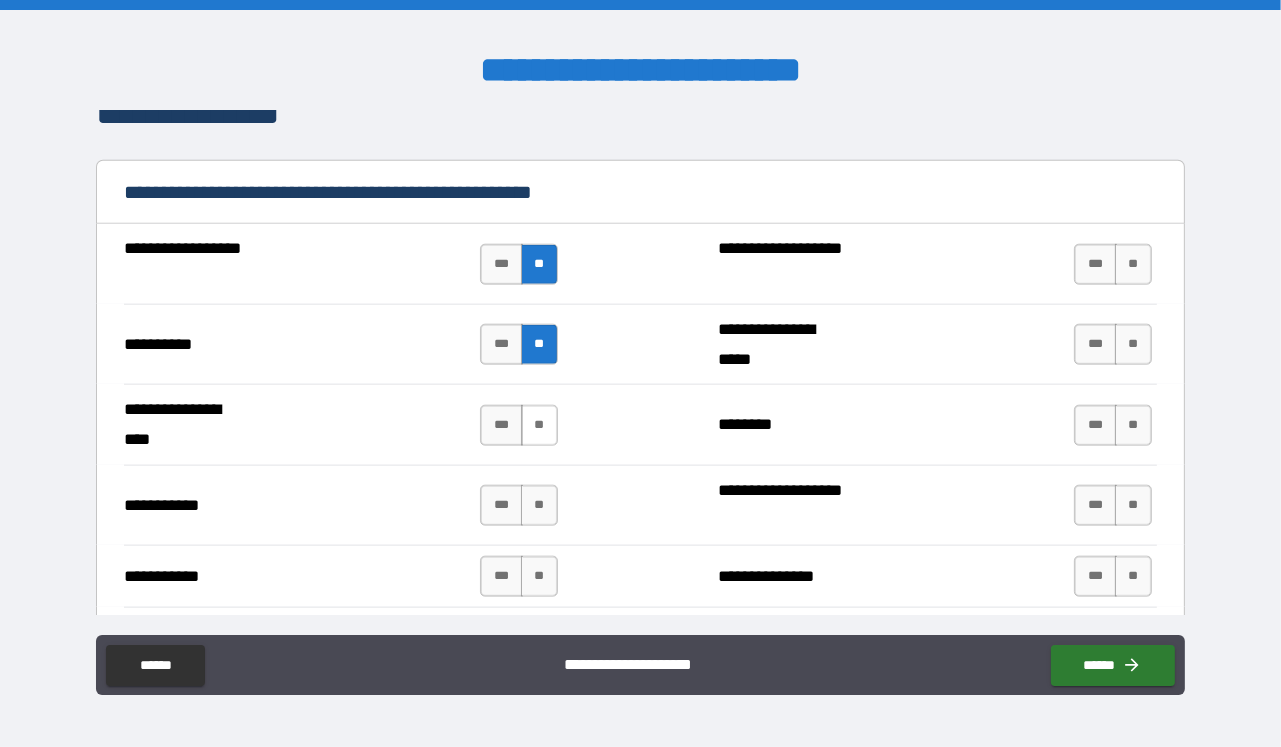 click on "**" at bounding box center [539, 425] 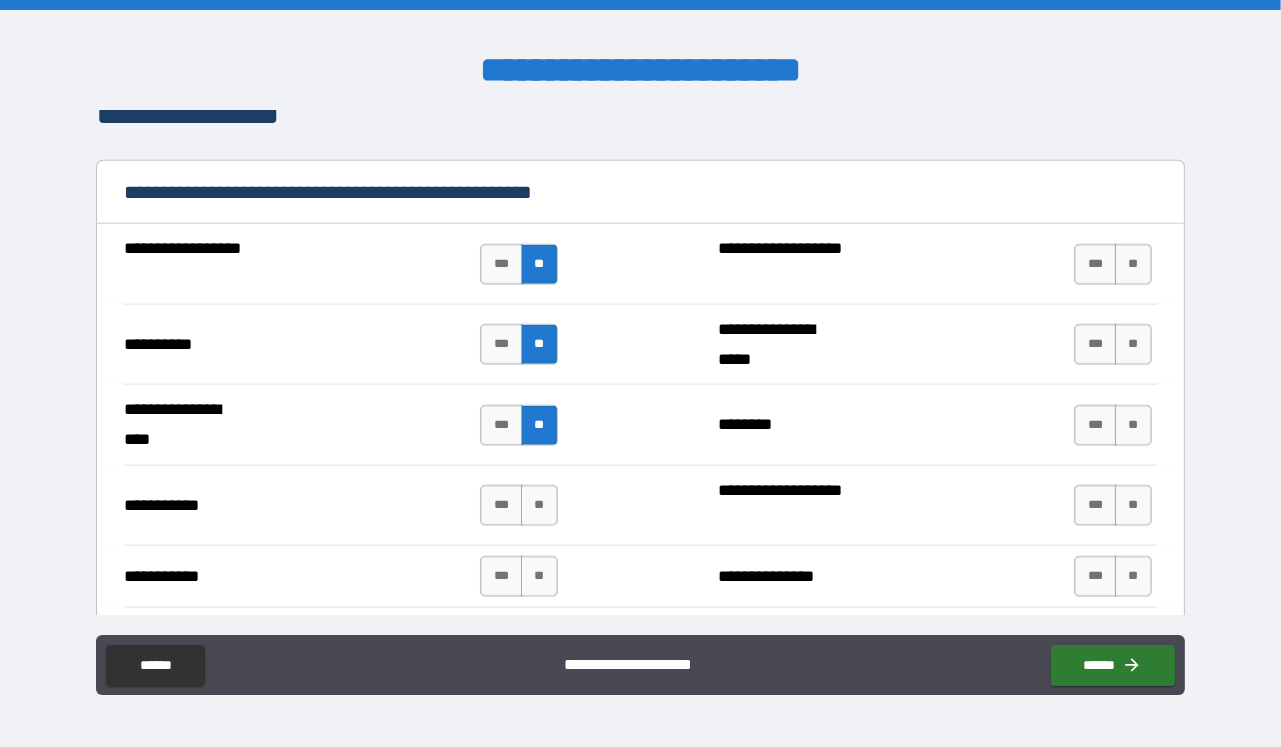 click on "**" at bounding box center (539, 505) 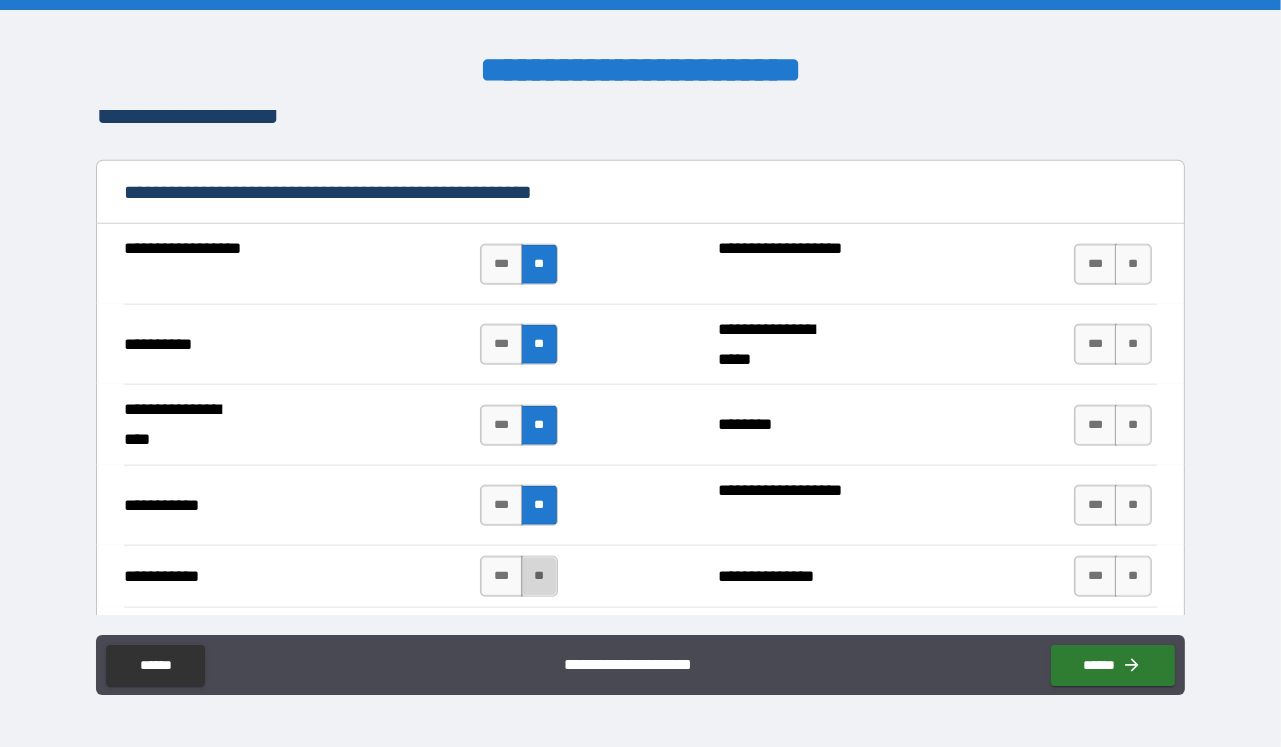 click on "**" at bounding box center [539, 576] 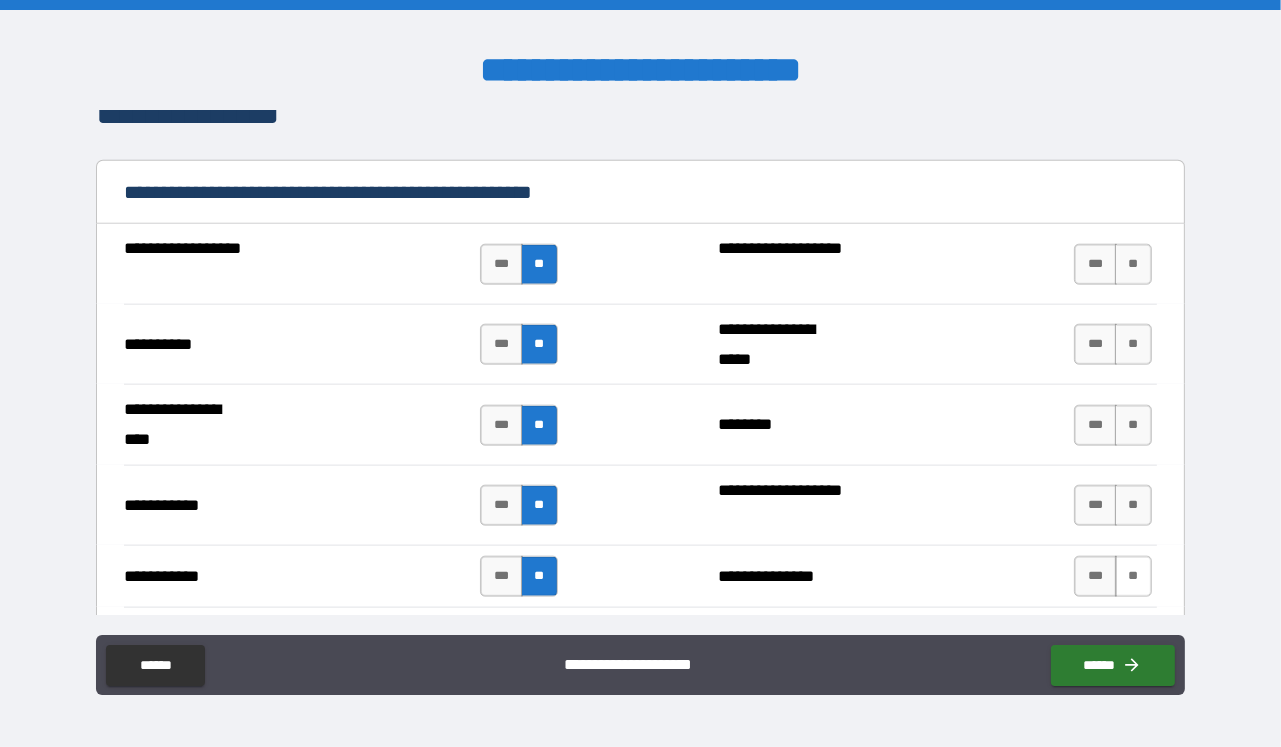 click on "**" at bounding box center [1133, 576] 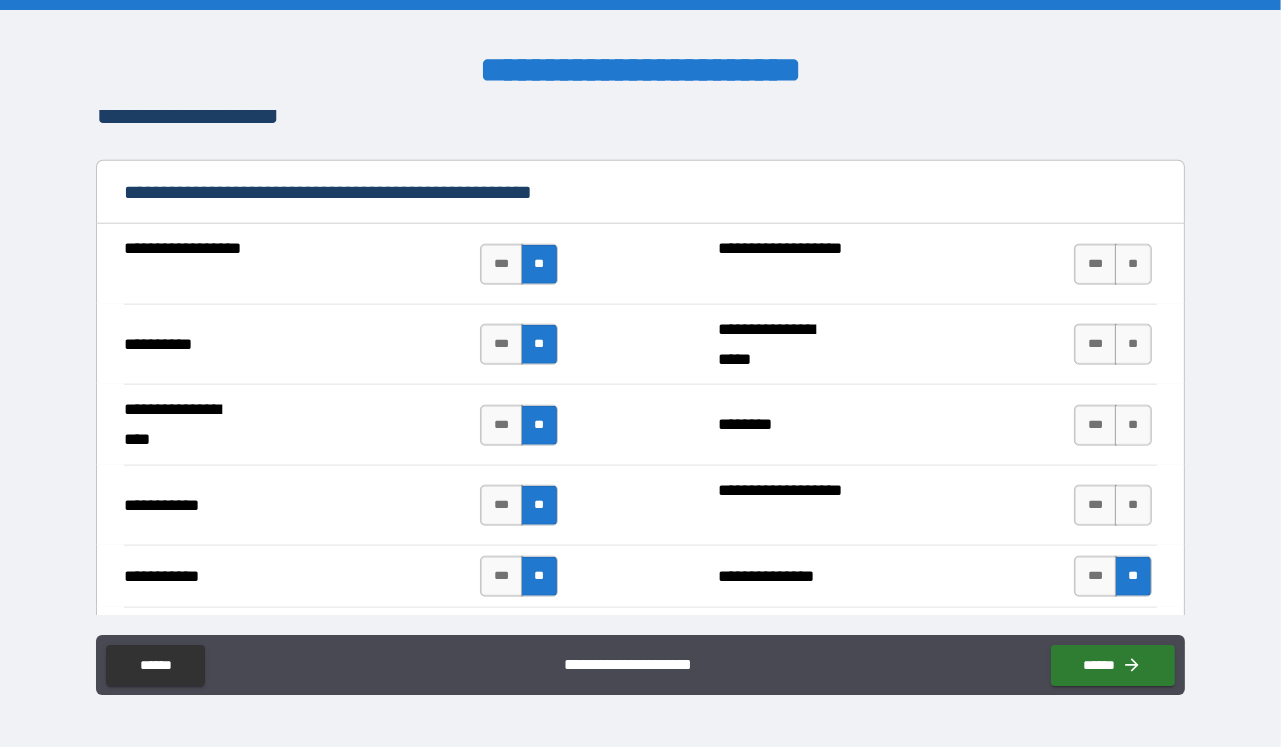 drag, startPoint x: 1119, startPoint y: 491, endPoint x: 1122, endPoint y: 481, distance: 10.440307 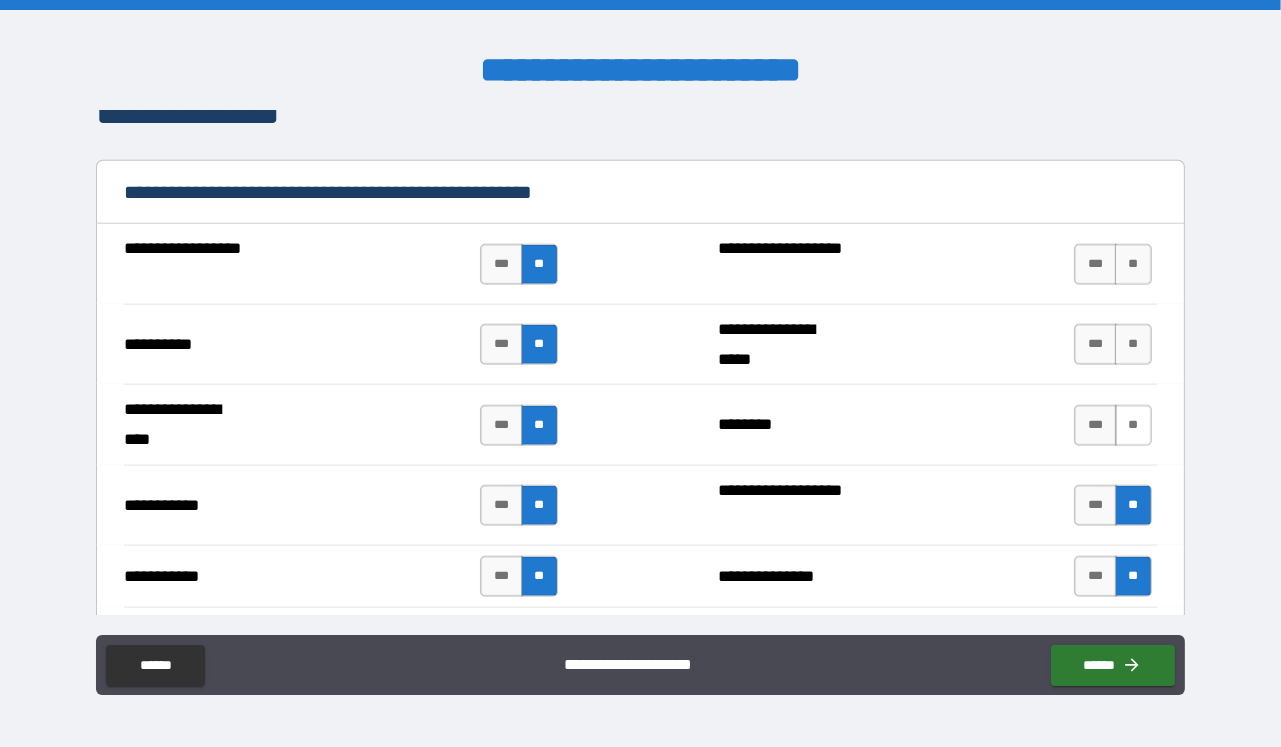 click on "**" at bounding box center [1133, 425] 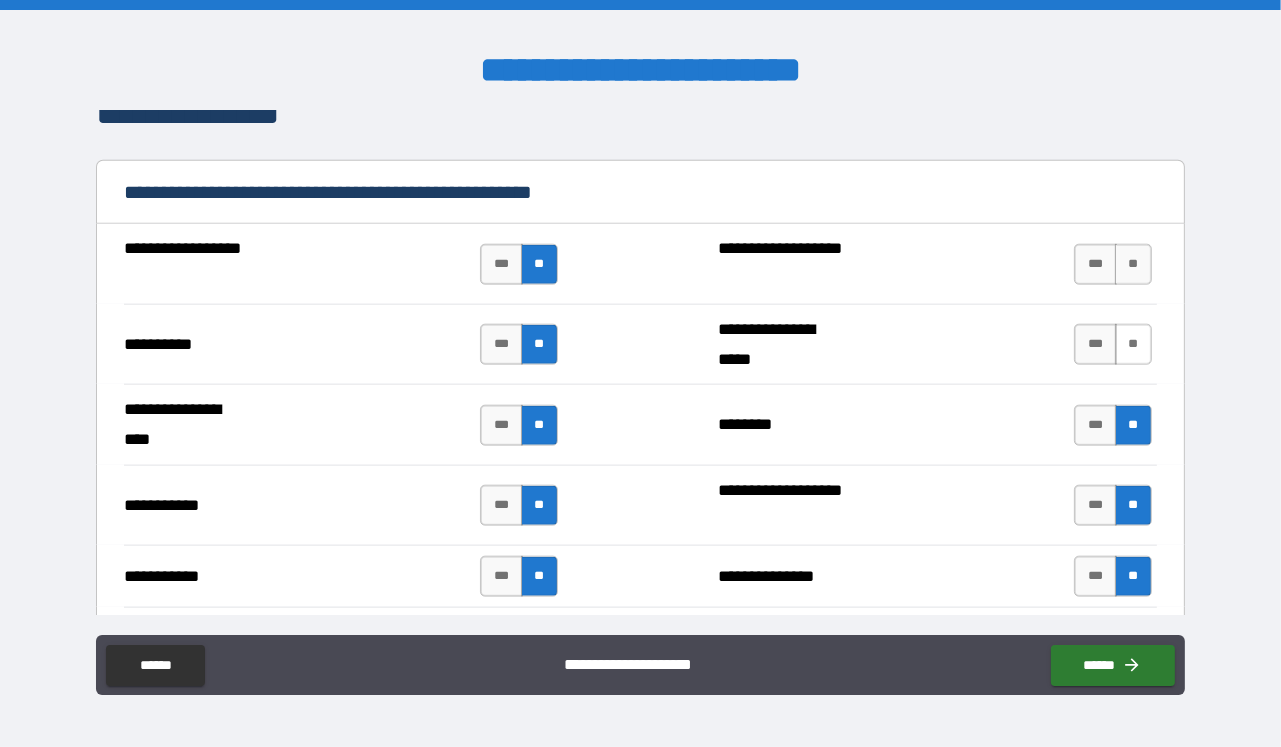 click on "**" at bounding box center [1133, 344] 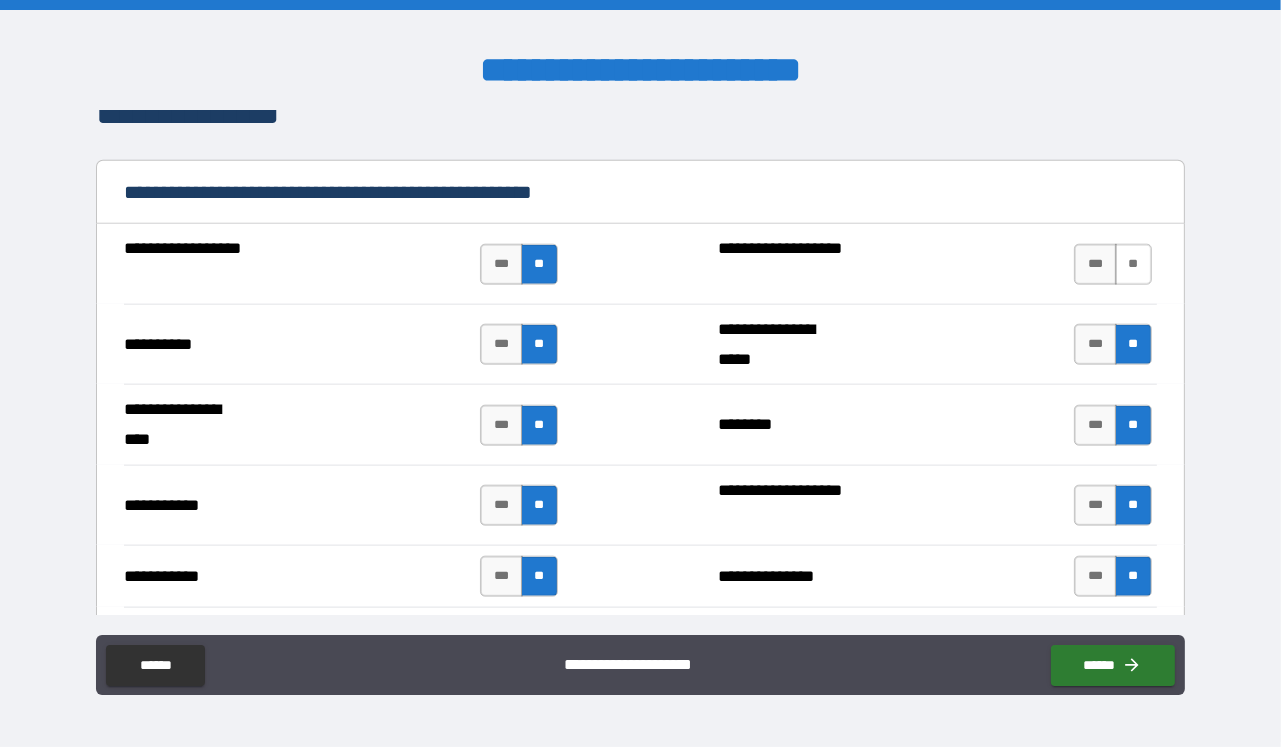 click on "**" at bounding box center [1133, 264] 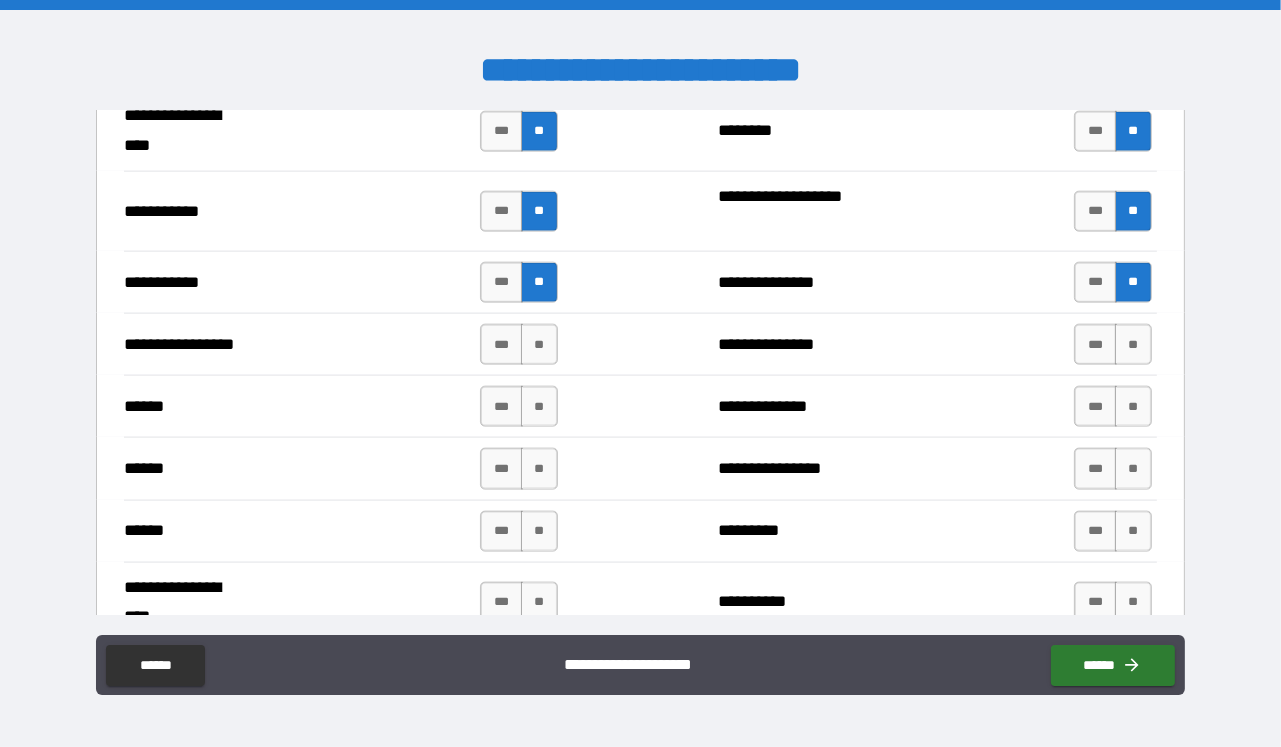 scroll, scrollTop: 2470, scrollLeft: 0, axis: vertical 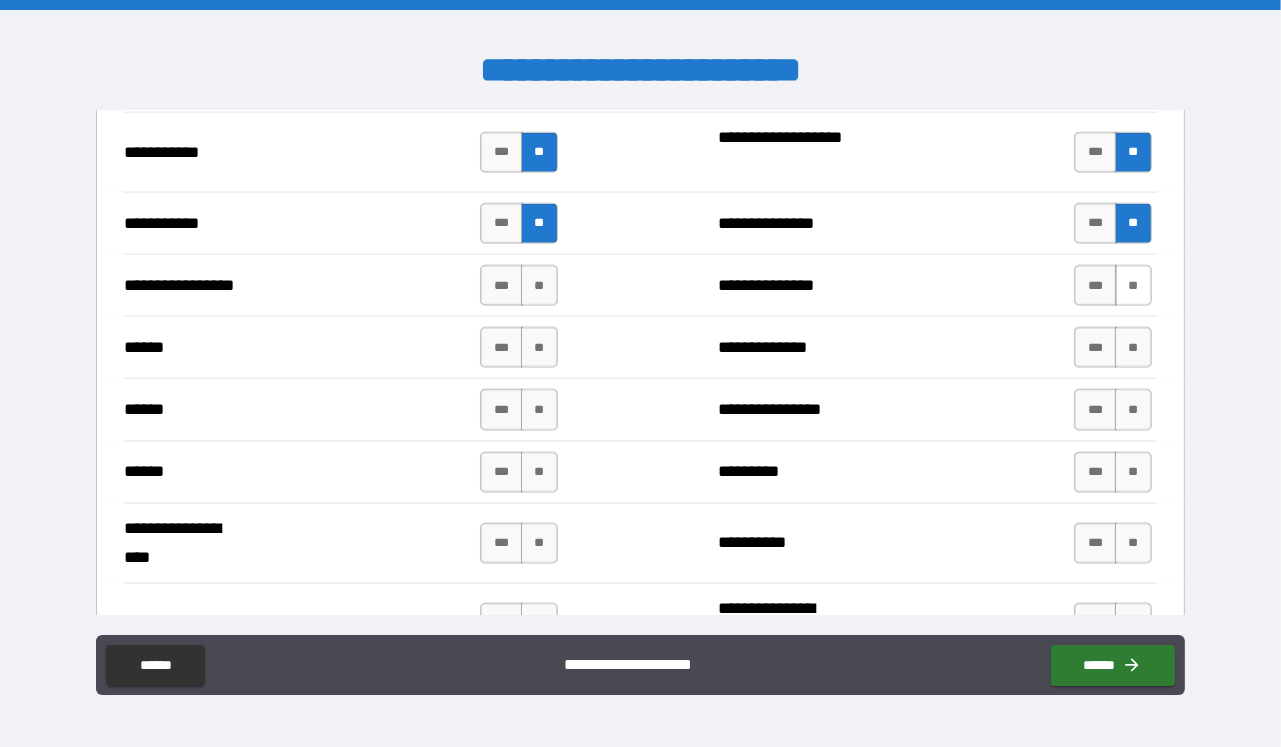 click on "**" at bounding box center (1133, 285) 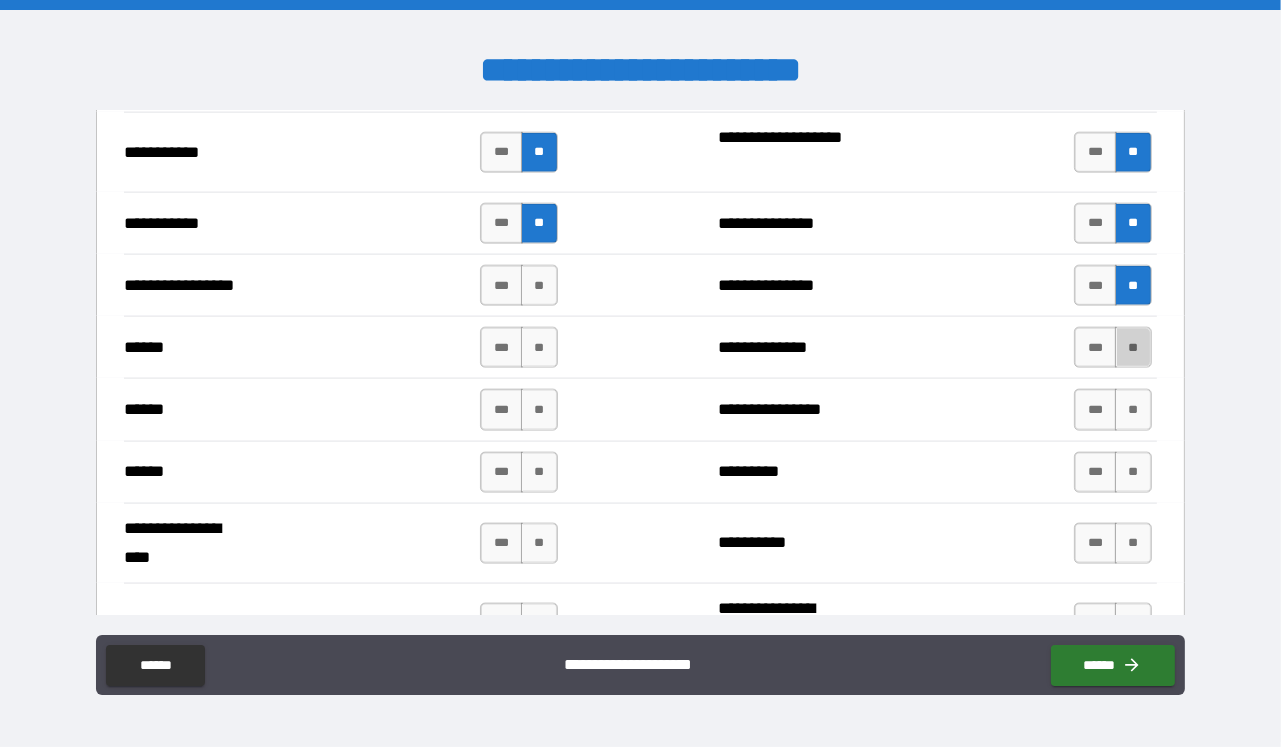 drag, startPoint x: 1118, startPoint y: 351, endPoint x: 1117, endPoint y: 387, distance: 36.013885 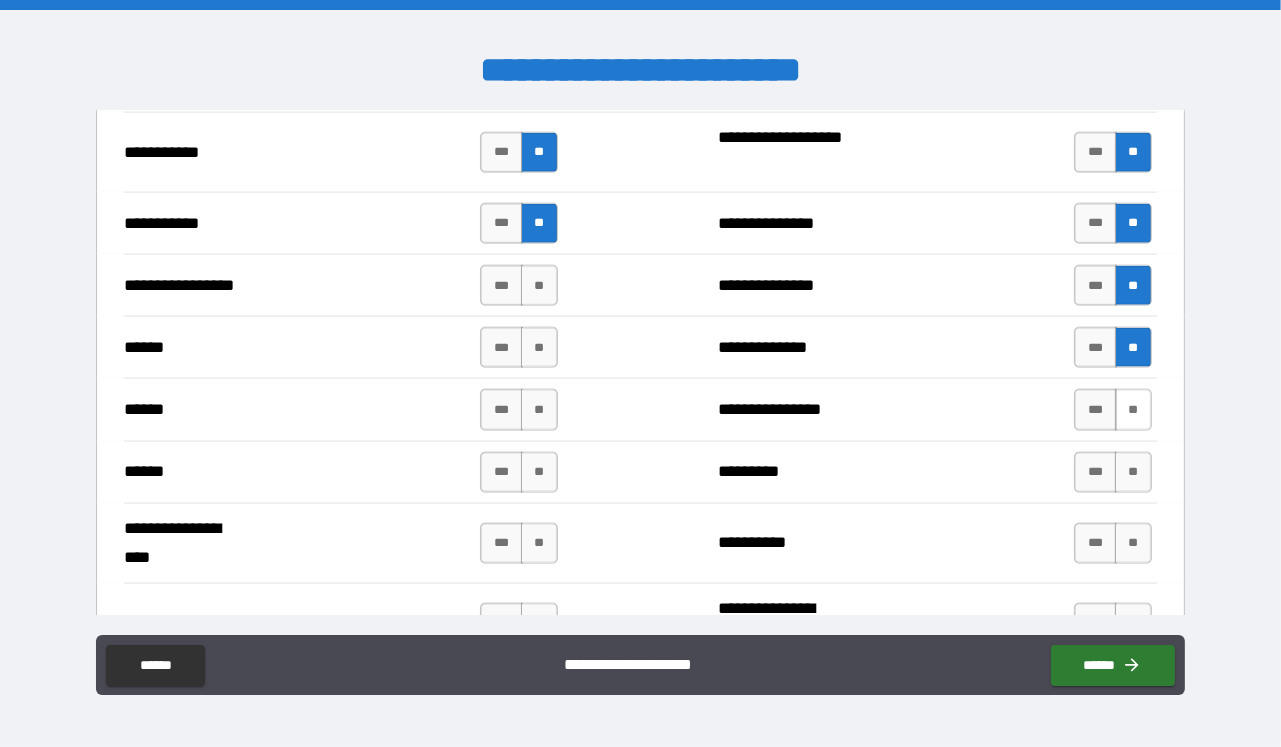 click on "**" at bounding box center [1133, 409] 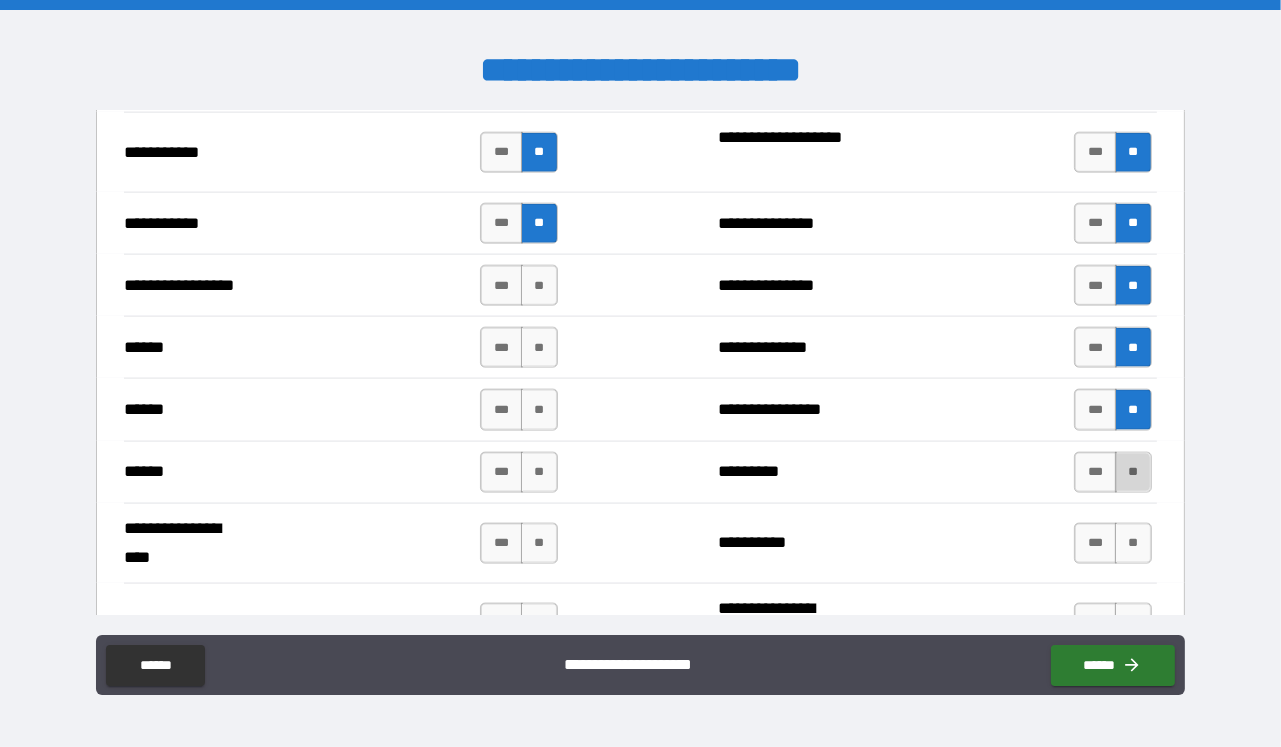 click on "**" at bounding box center [1133, 472] 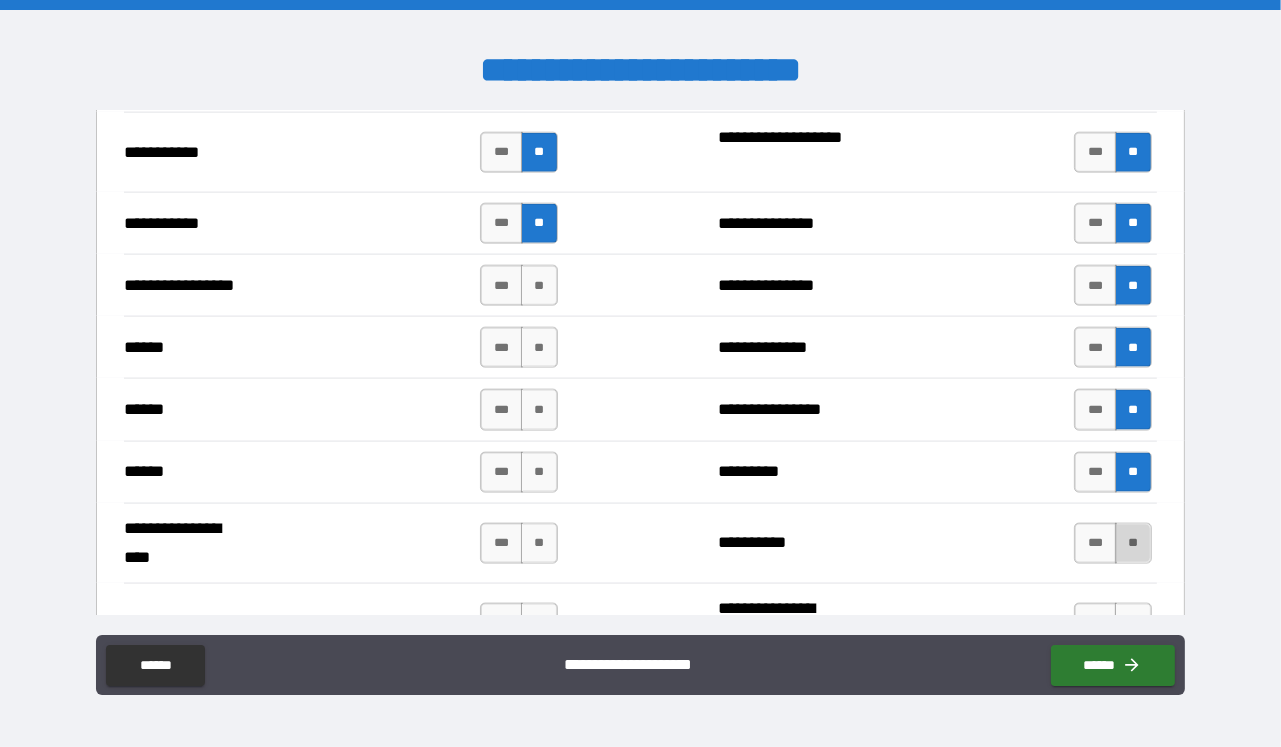 click on "**" at bounding box center (1133, 543) 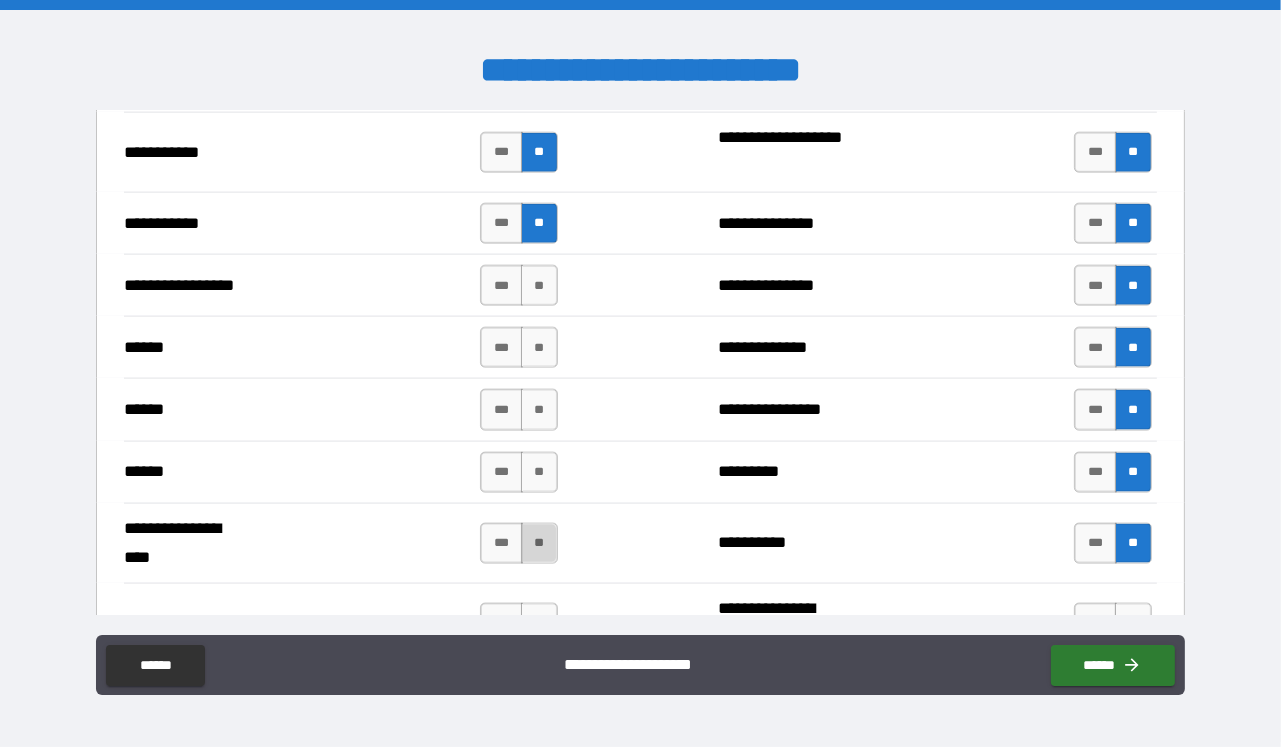 click on "**" at bounding box center (539, 543) 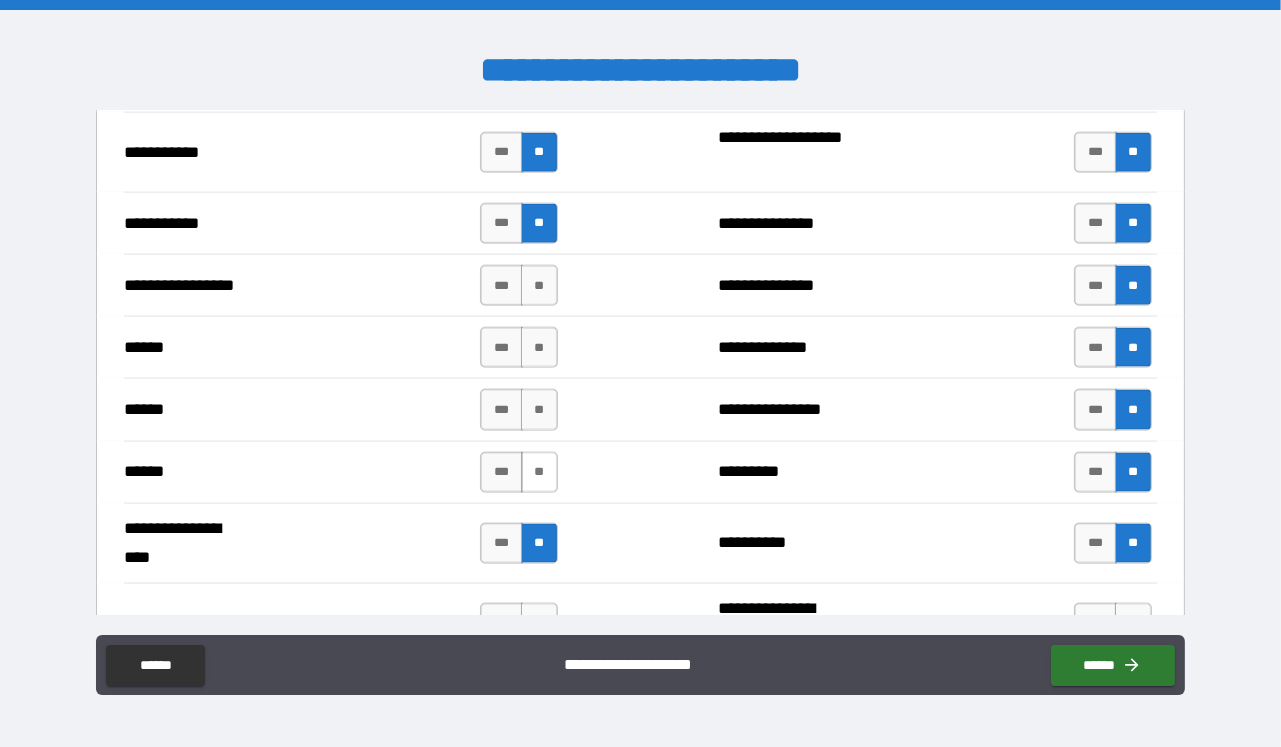 drag, startPoint x: 529, startPoint y: 484, endPoint x: 529, endPoint y: 461, distance: 23 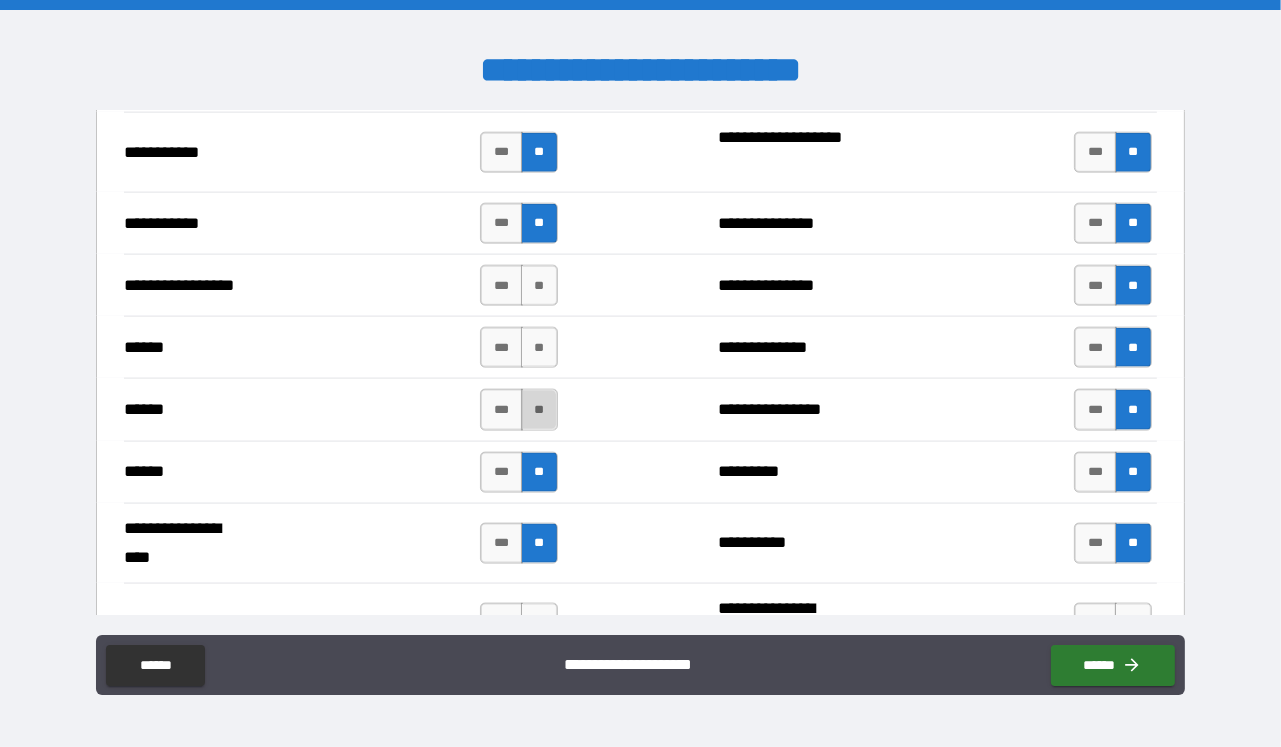 click on "**" at bounding box center (539, 409) 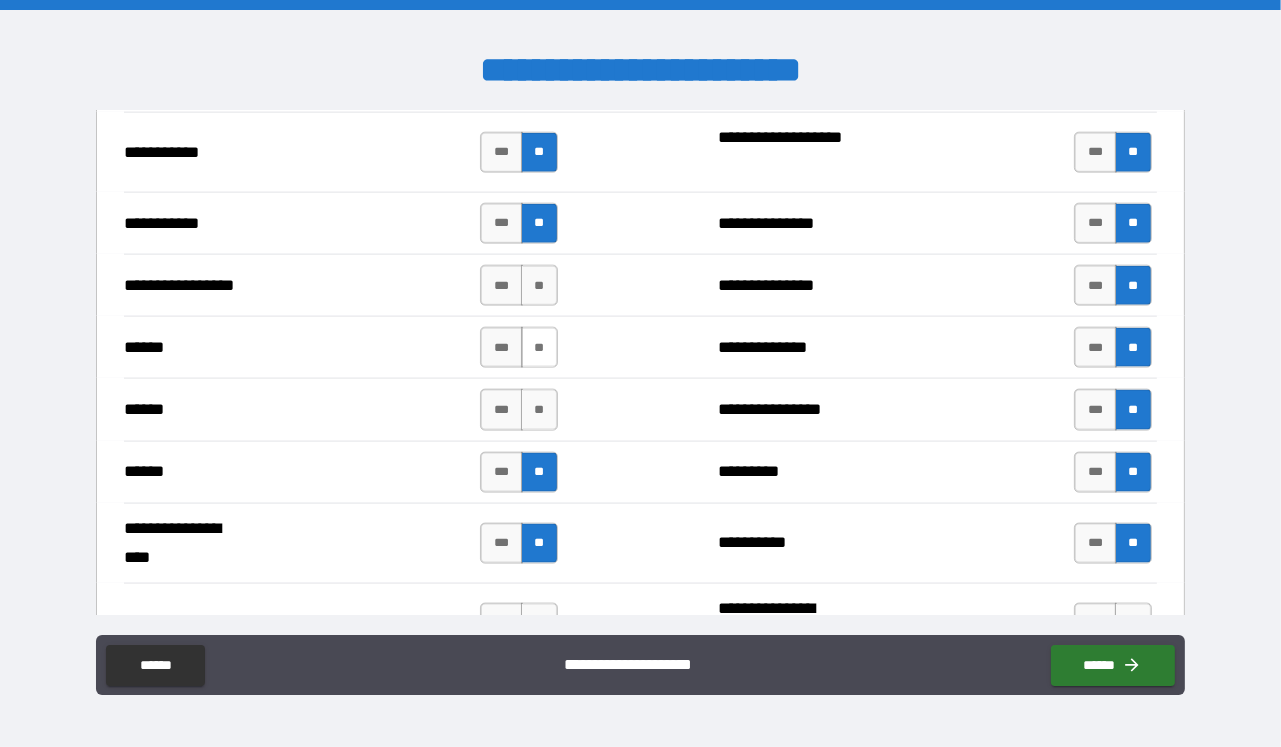 click on "**" at bounding box center (539, 347) 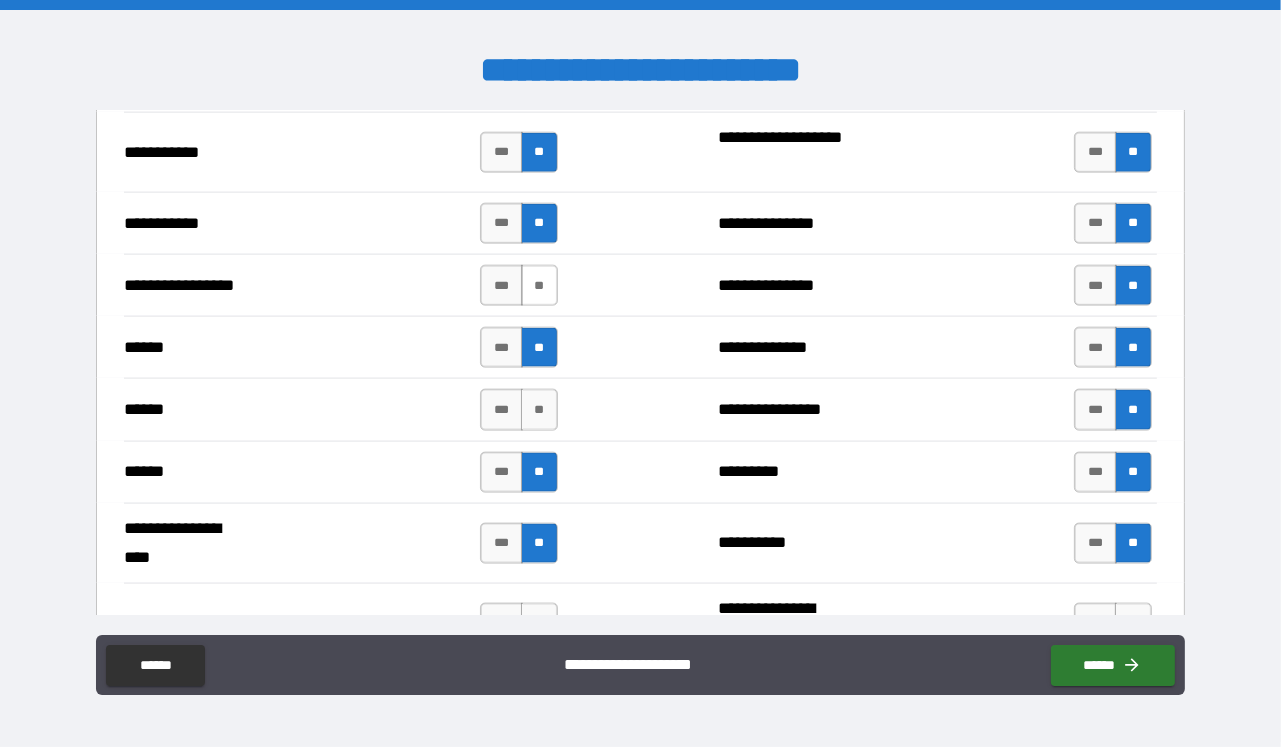 click on "**" at bounding box center (539, 285) 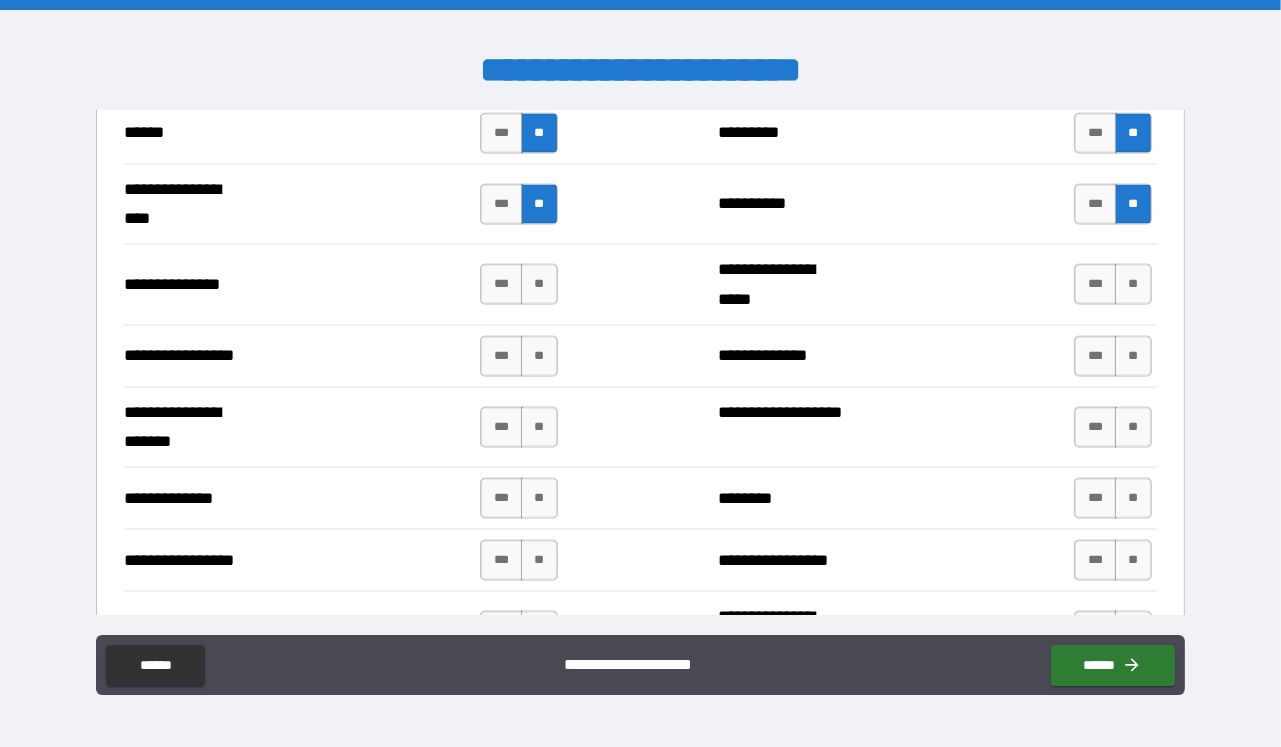 scroll, scrollTop: 2823, scrollLeft: 0, axis: vertical 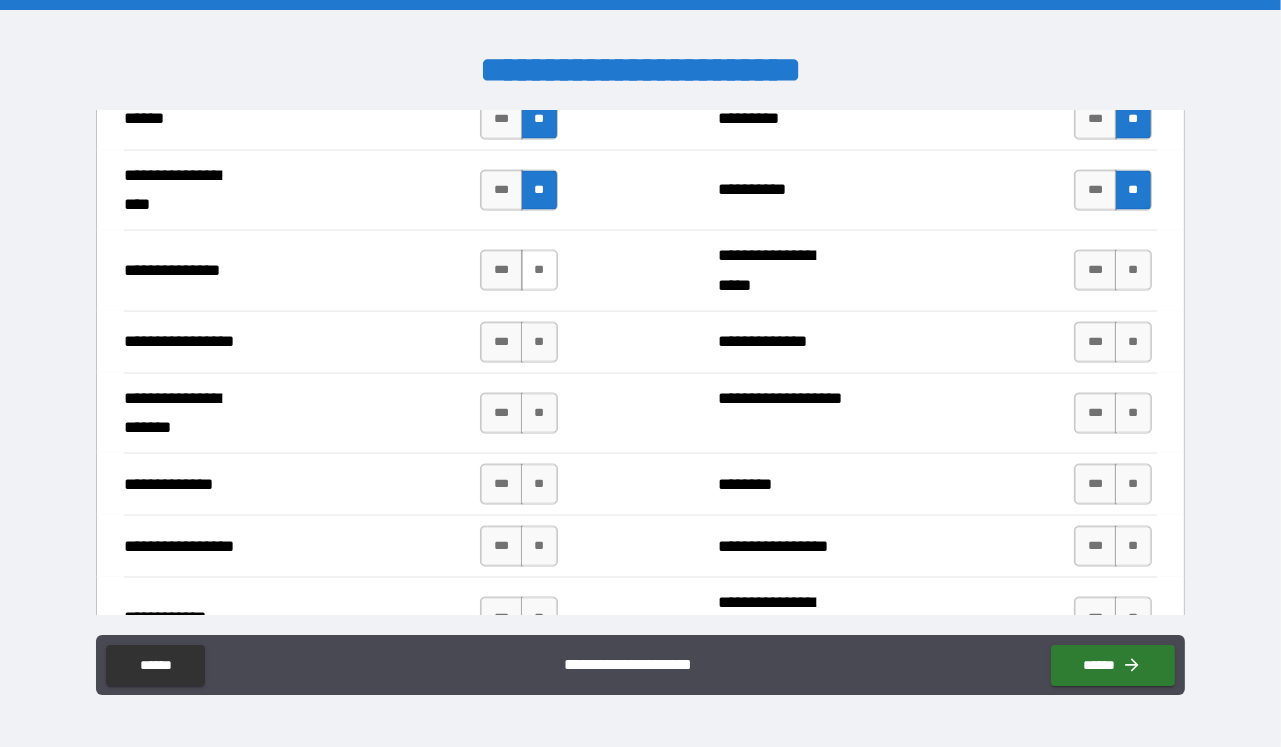 click on "**" at bounding box center [539, 270] 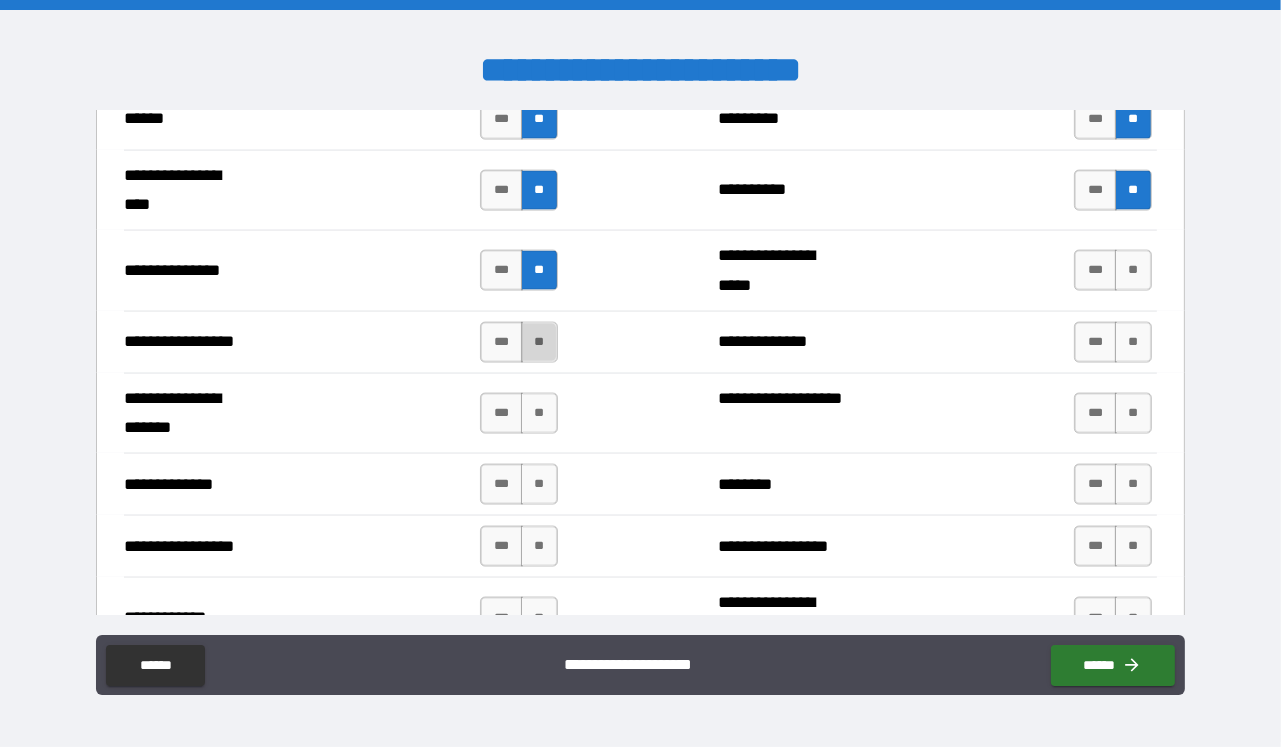 drag, startPoint x: 537, startPoint y: 354, endPoint x: 536, endPoint y: 398, distance: 44.011364 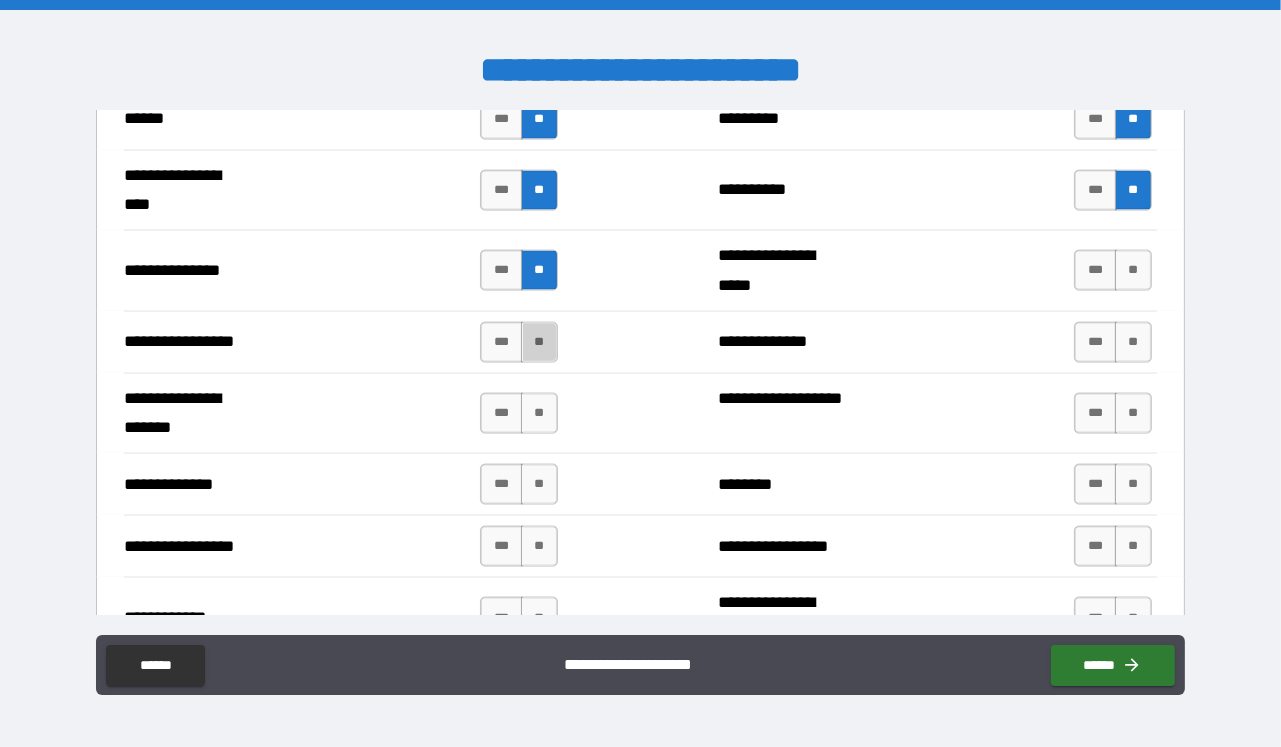 click on "**" at bounding box center [539, 342] 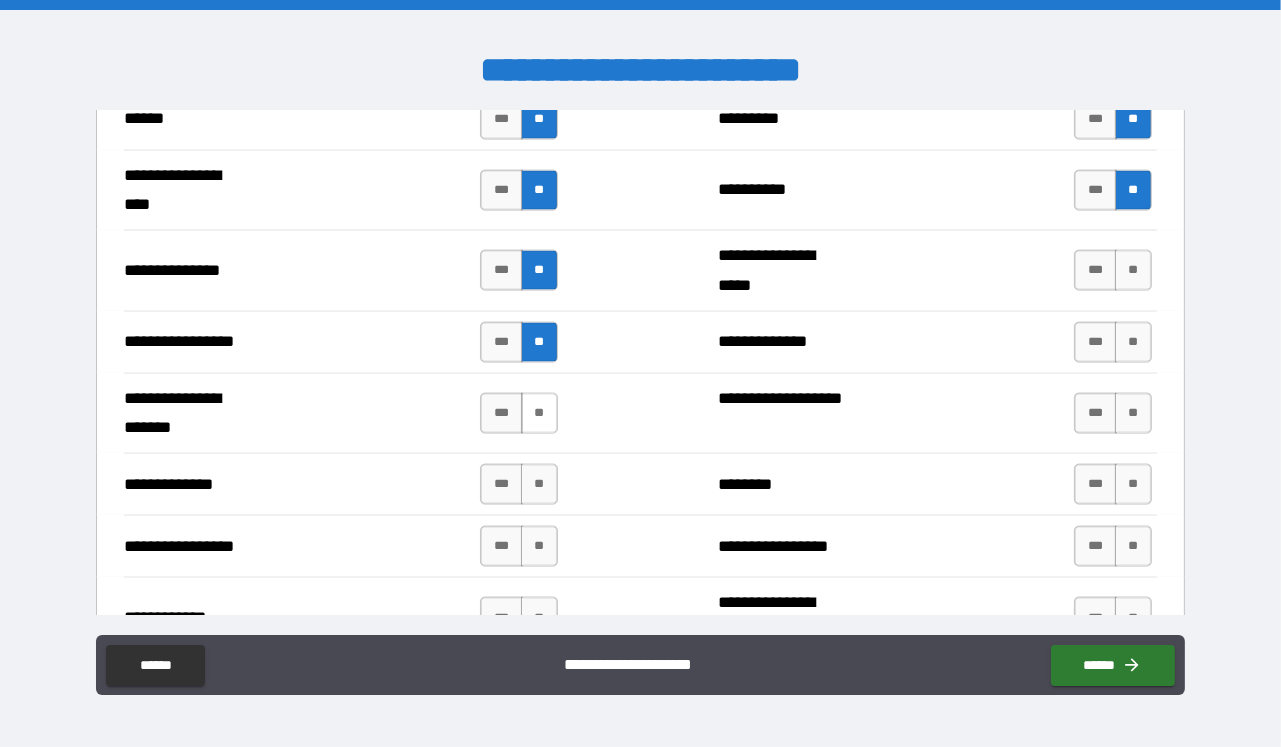 click on "**" at bounding box center [539, 413] 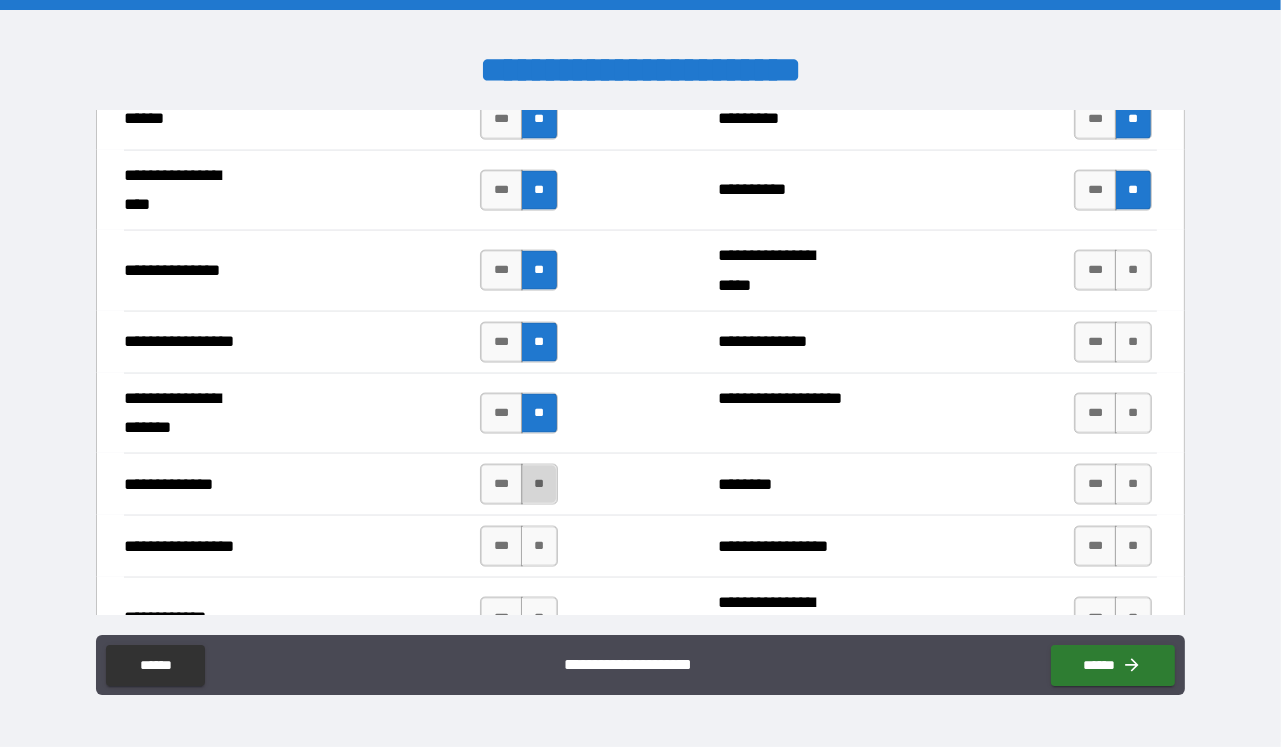 click on "**" at bounding box center [539, 484] 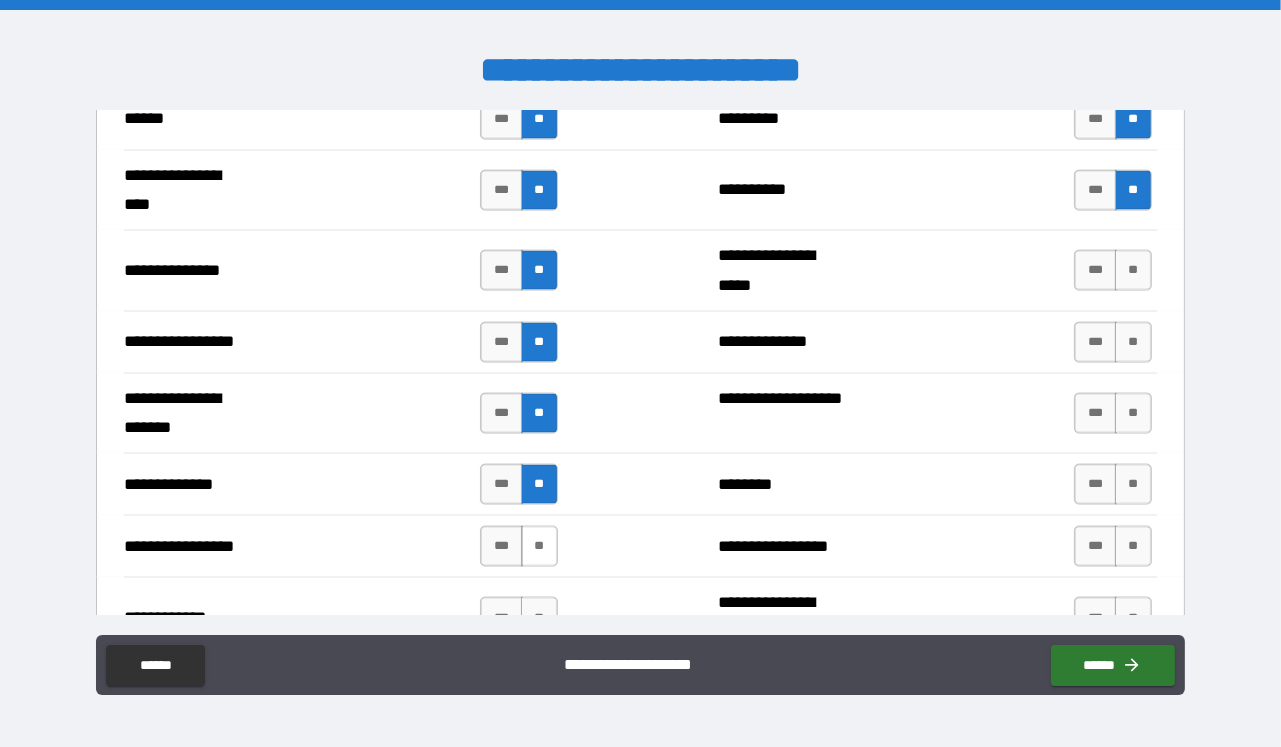 click on "**" at bounding box center (539, 546) 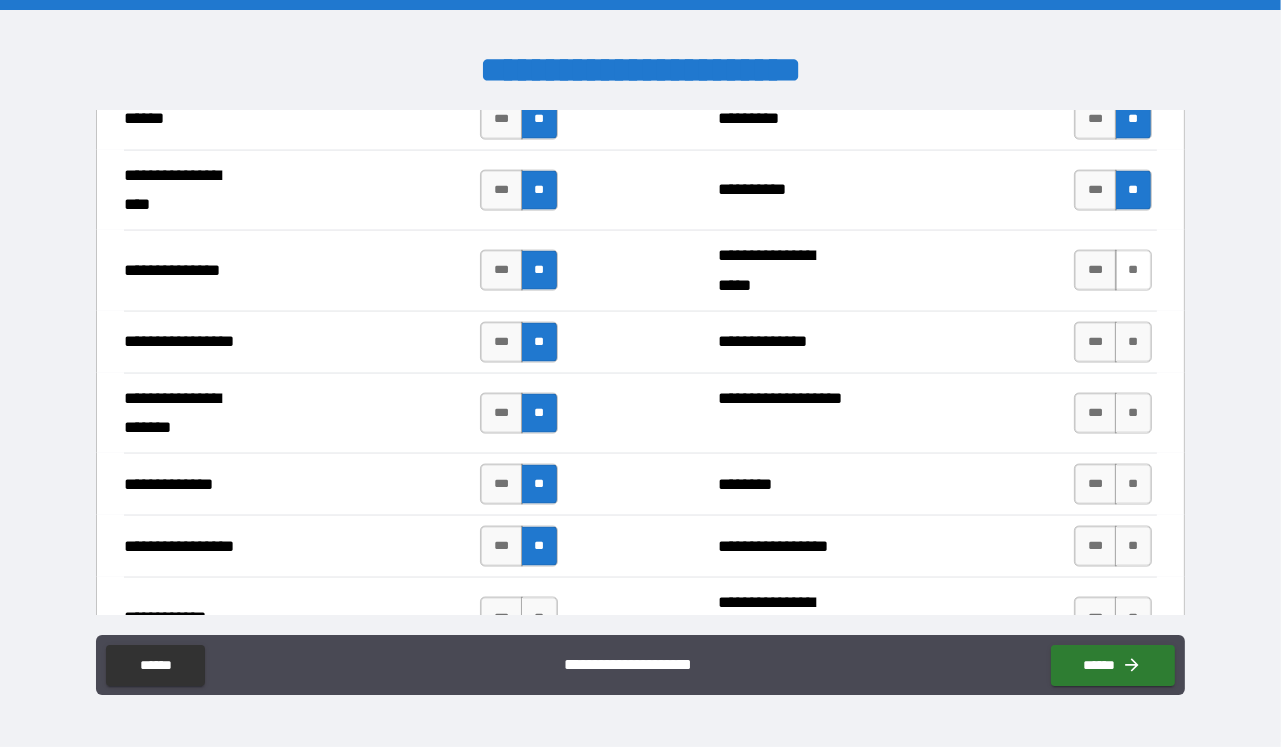 click on "**" at bounding box center [1133, 270] 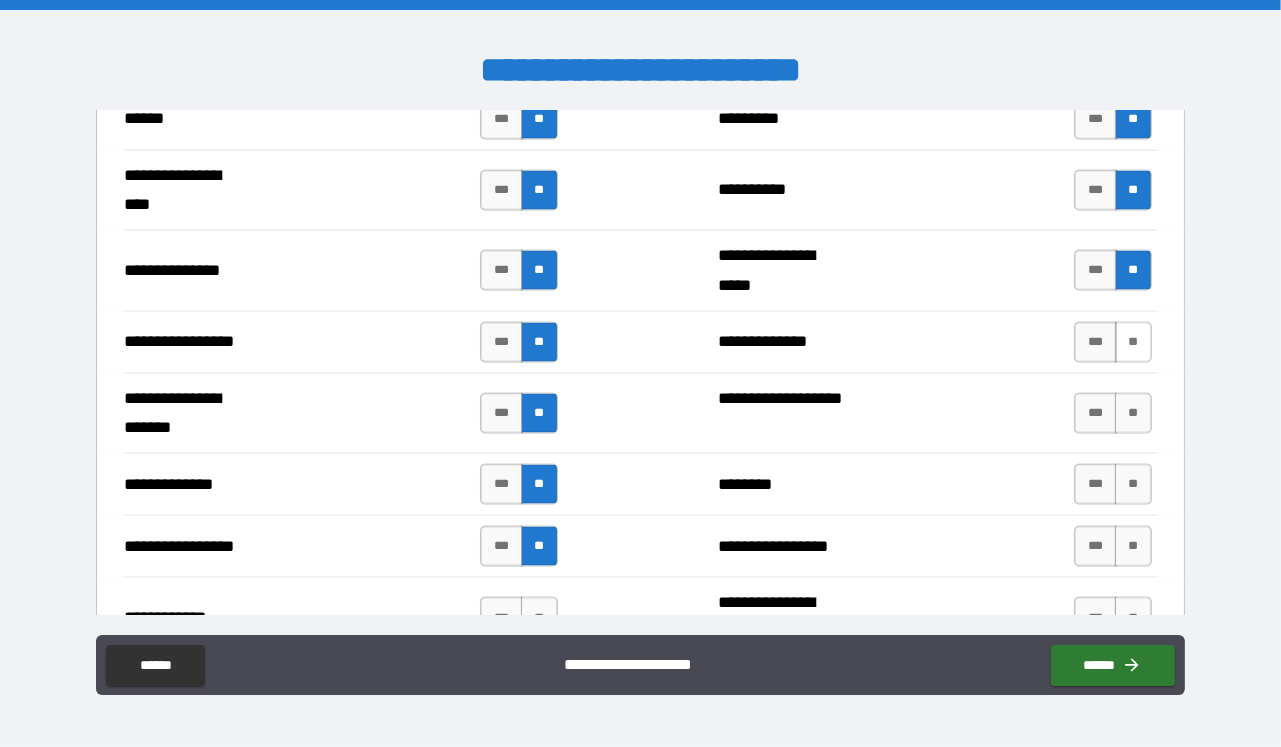 click on "**" at bounding box center [1133, 342] 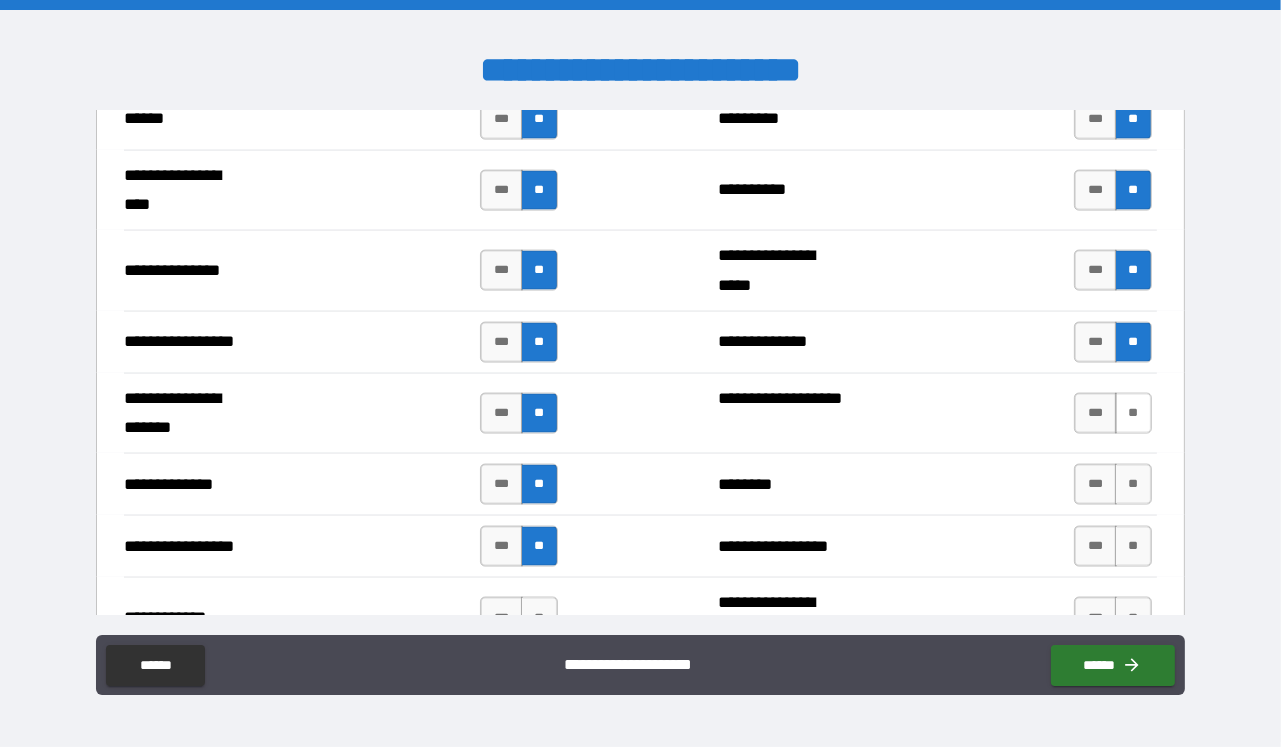 click on "**" at bounding box center (1133, 413) 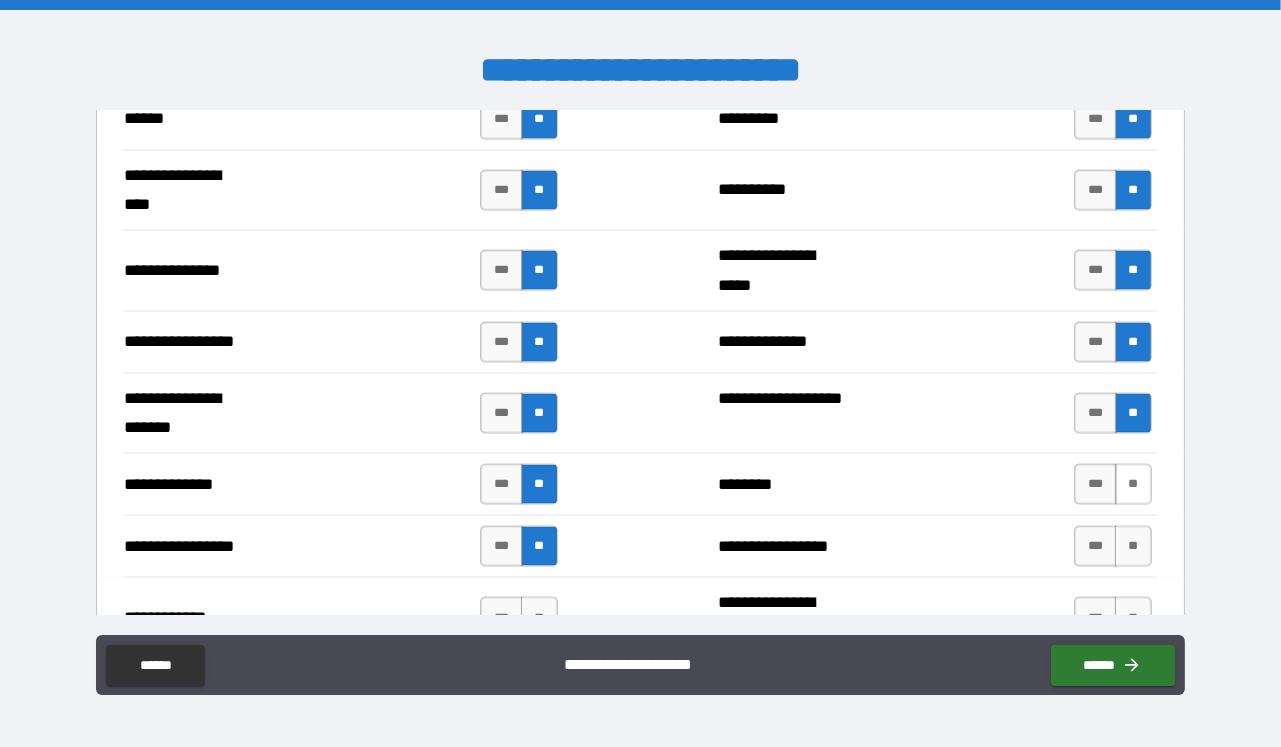 drag, startPoint x: 1123, startPoint y: 485, endPoint x: 1122, endPoint y: 510, distance: 25.019993 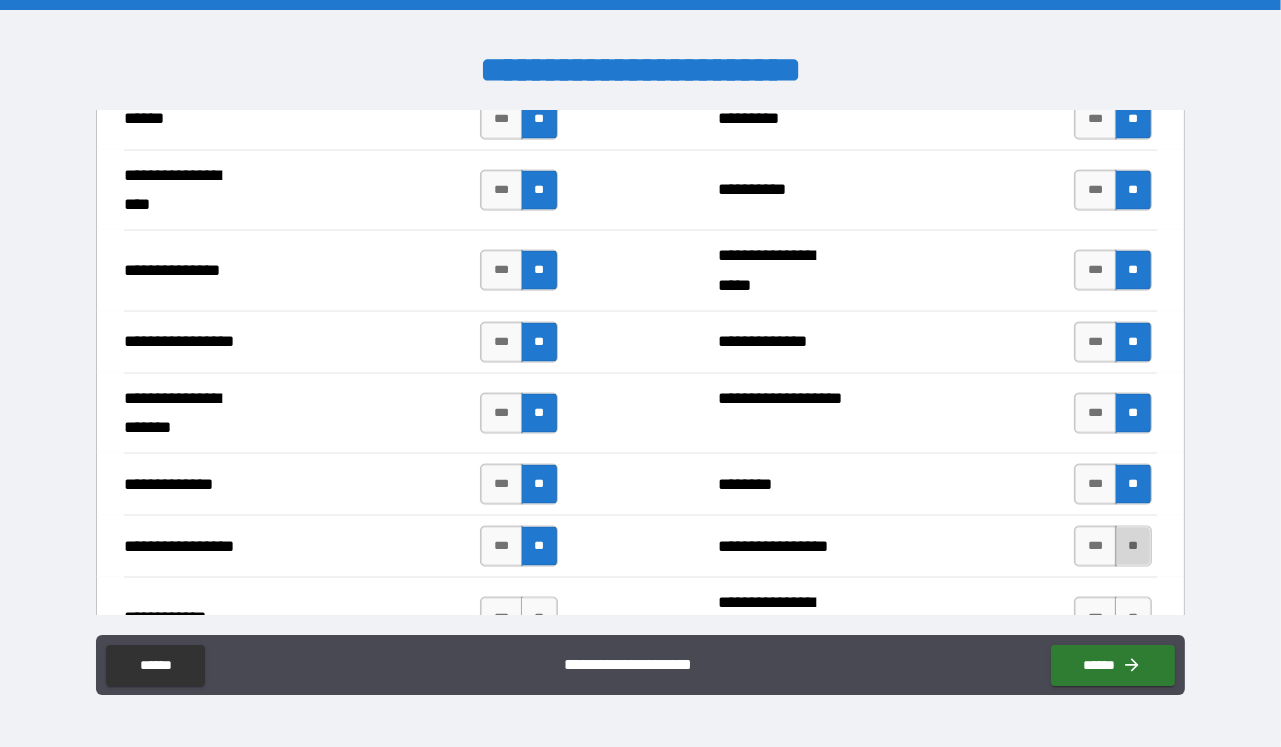 click on "**" at bounding box center [1133, 546] 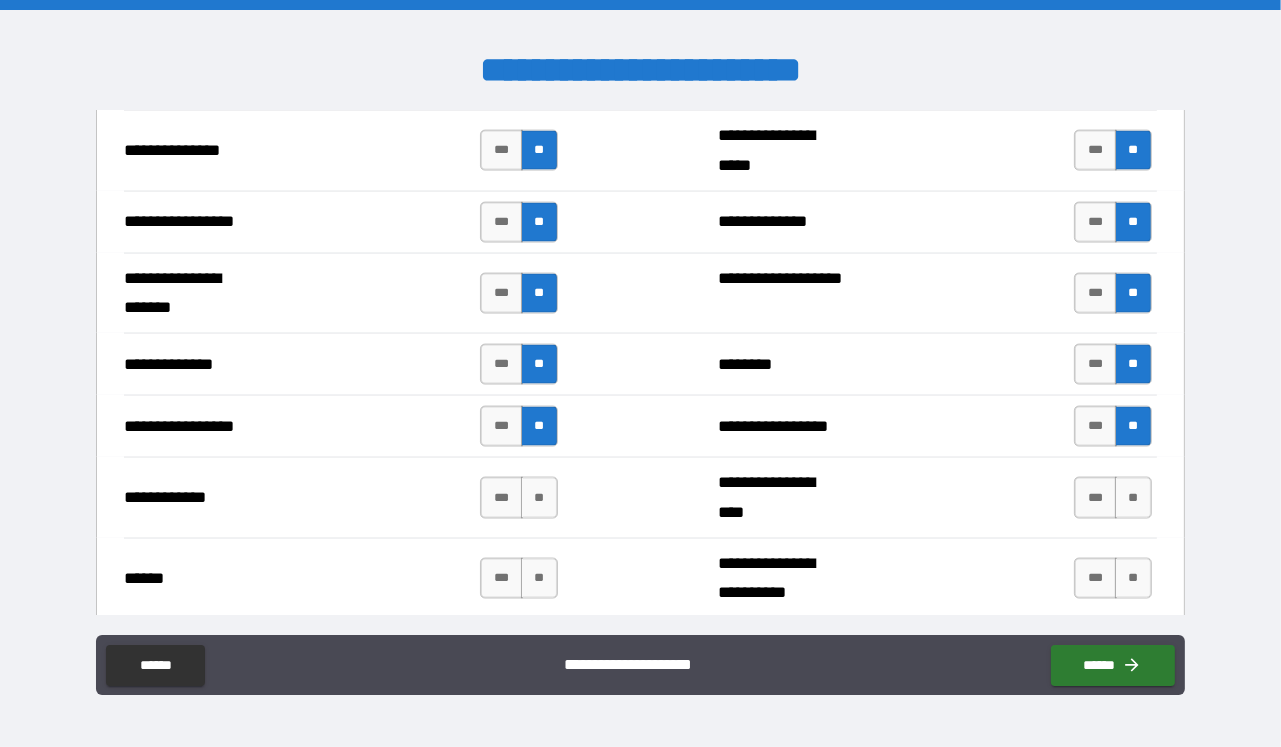scroll, scrollTop: 3058, scrollLeft: 0, axis: vertical 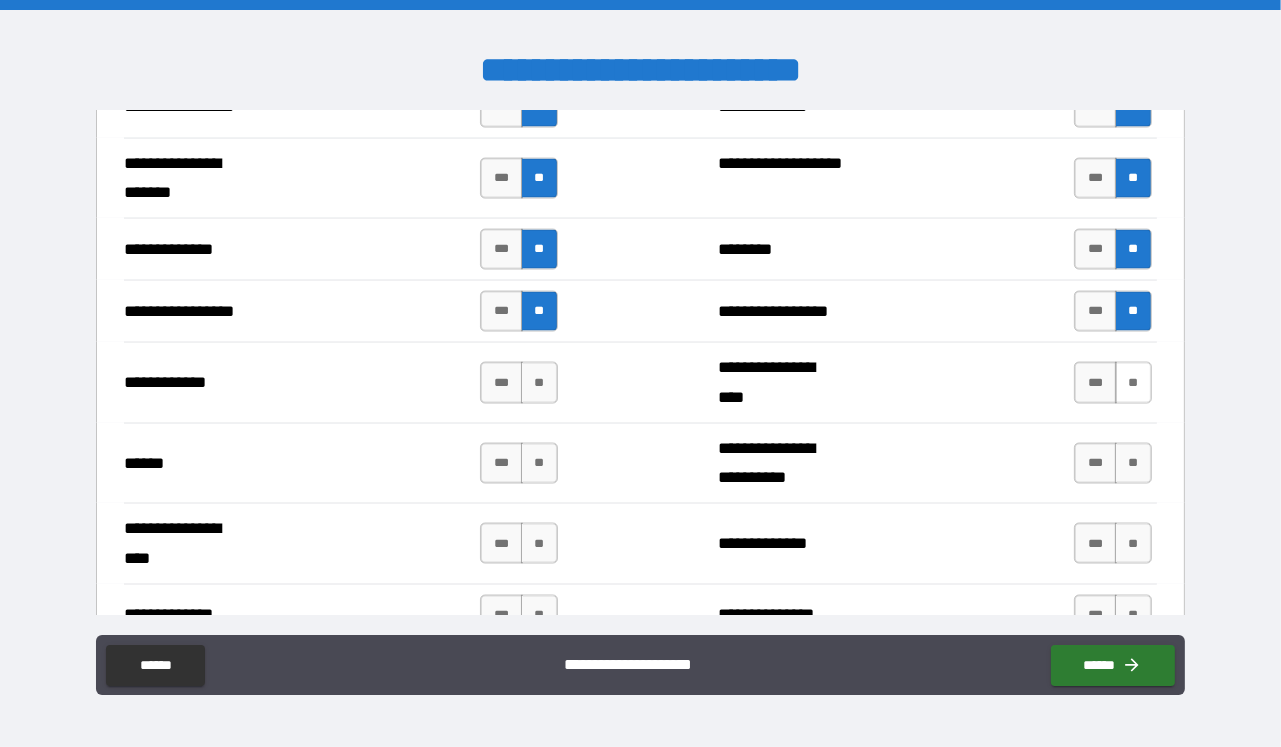 click on "**" at bounding box center [1133, 382] 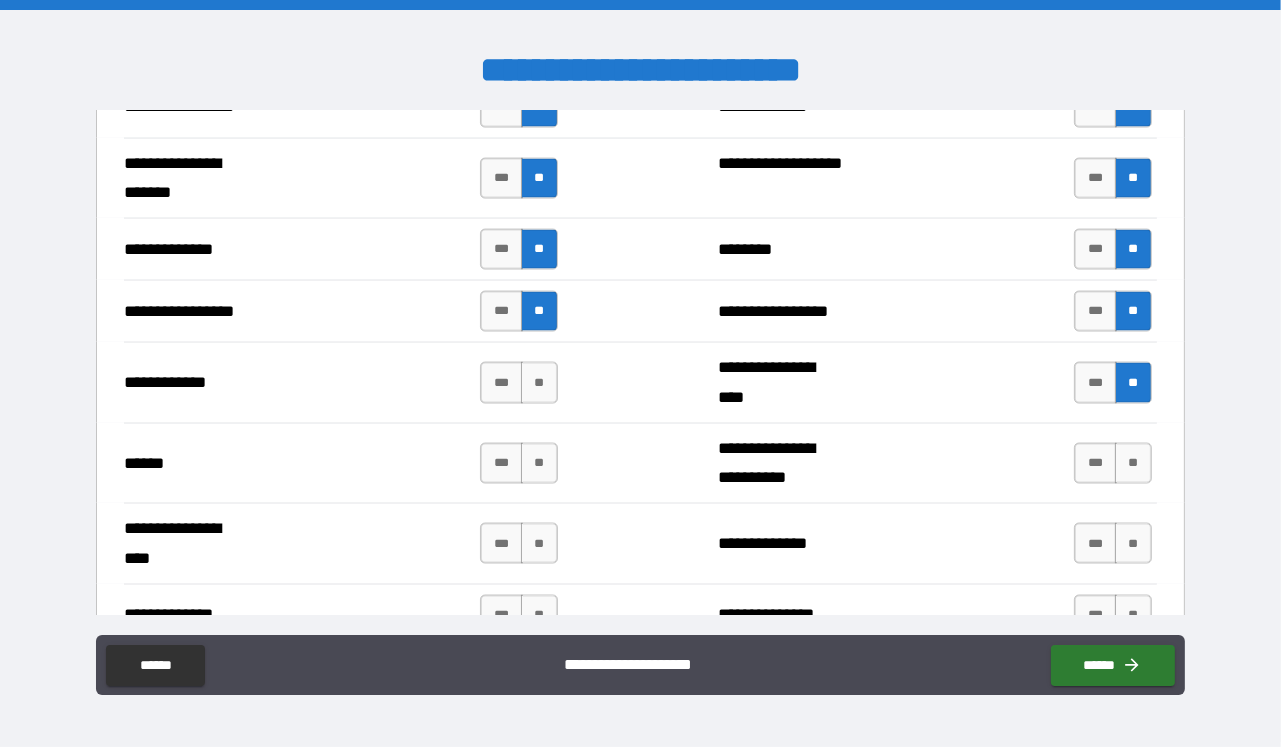 click on "**" at bounding box center [1133, 463] 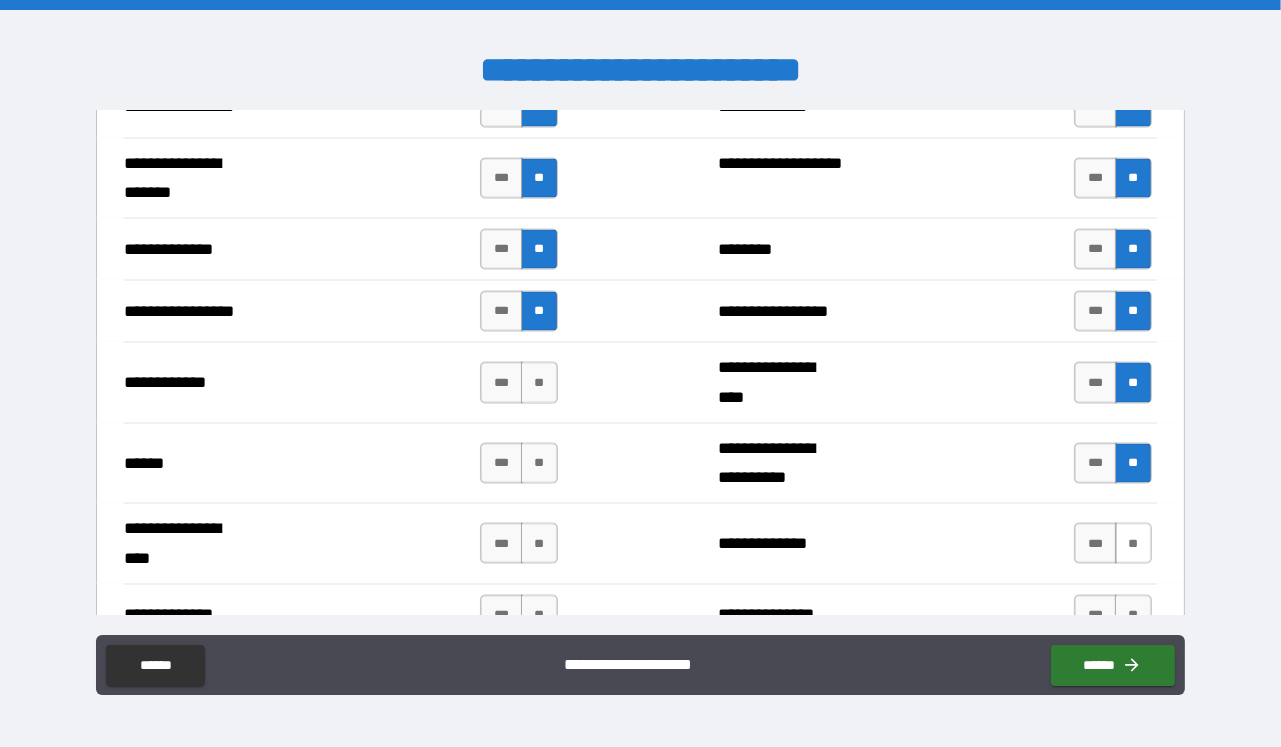 click on "**" at bounding box center (1133, 543) 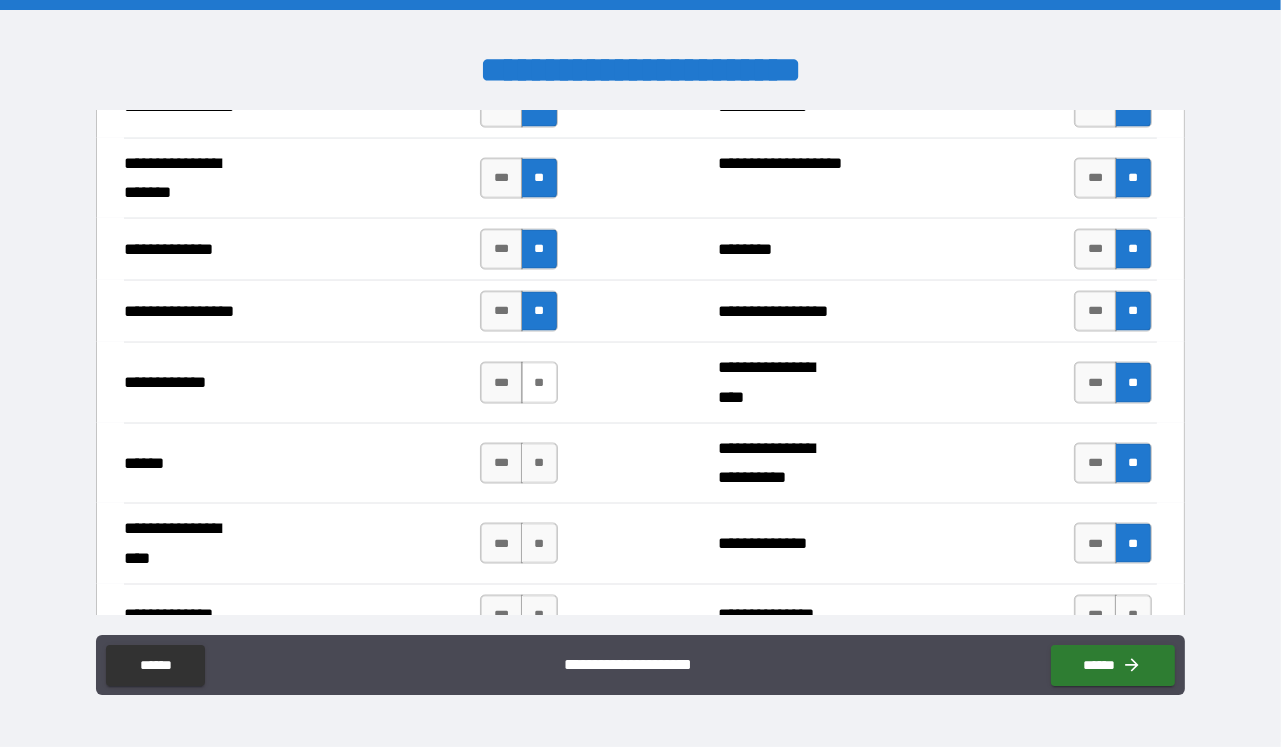 click on "**" at bounding box center (539, 382) 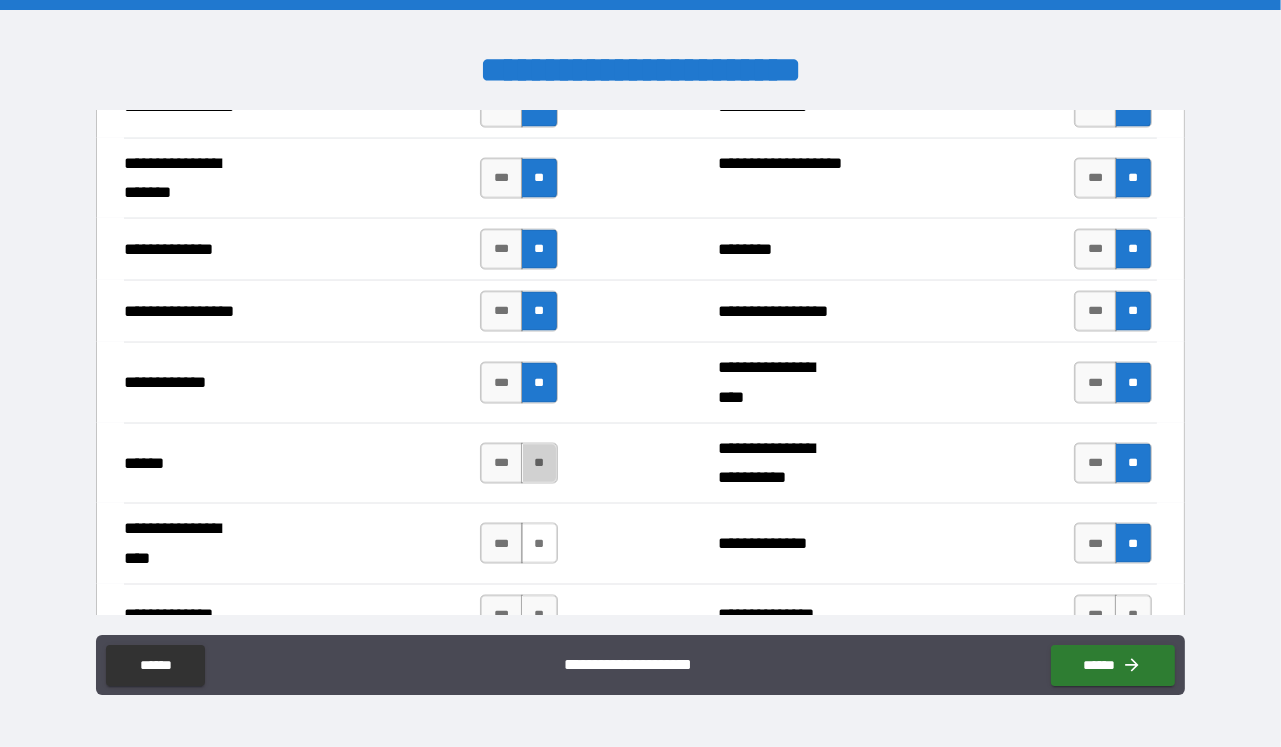 drag, startPoint x: 528, startPoint y: 475, endPoint x: 534, endPoint y: 558, distance: 83.21658 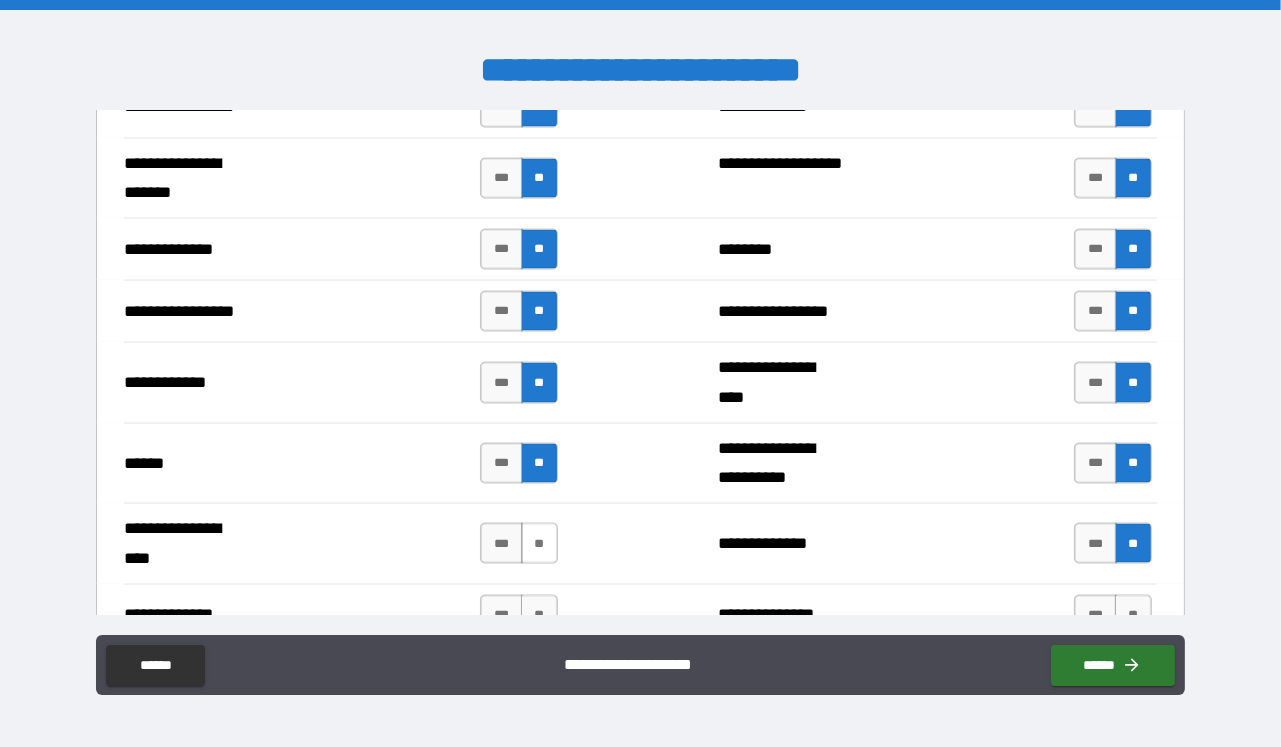 click on "**" at bounding box center [539, 543] 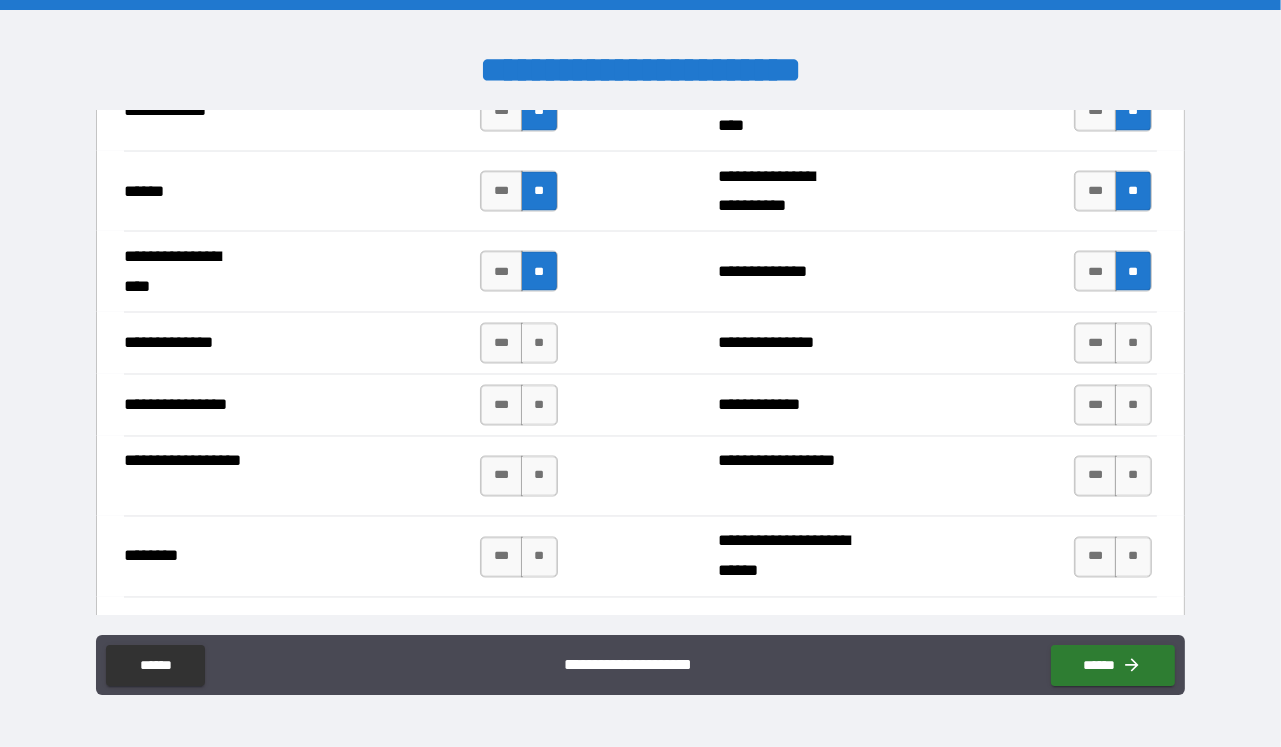 scroll, scrollTop: 3411, scrollLeft: 0, axis: vertical 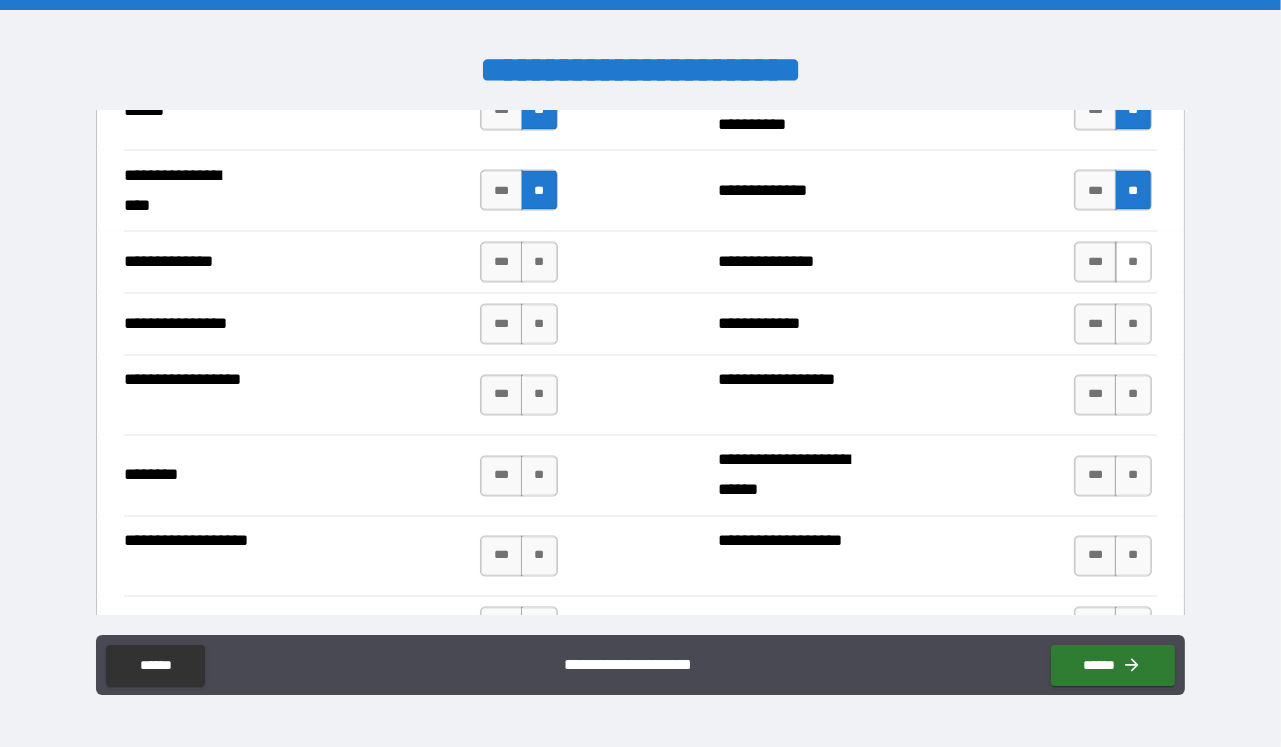 click on "**" at bounding box center [1133, 262] 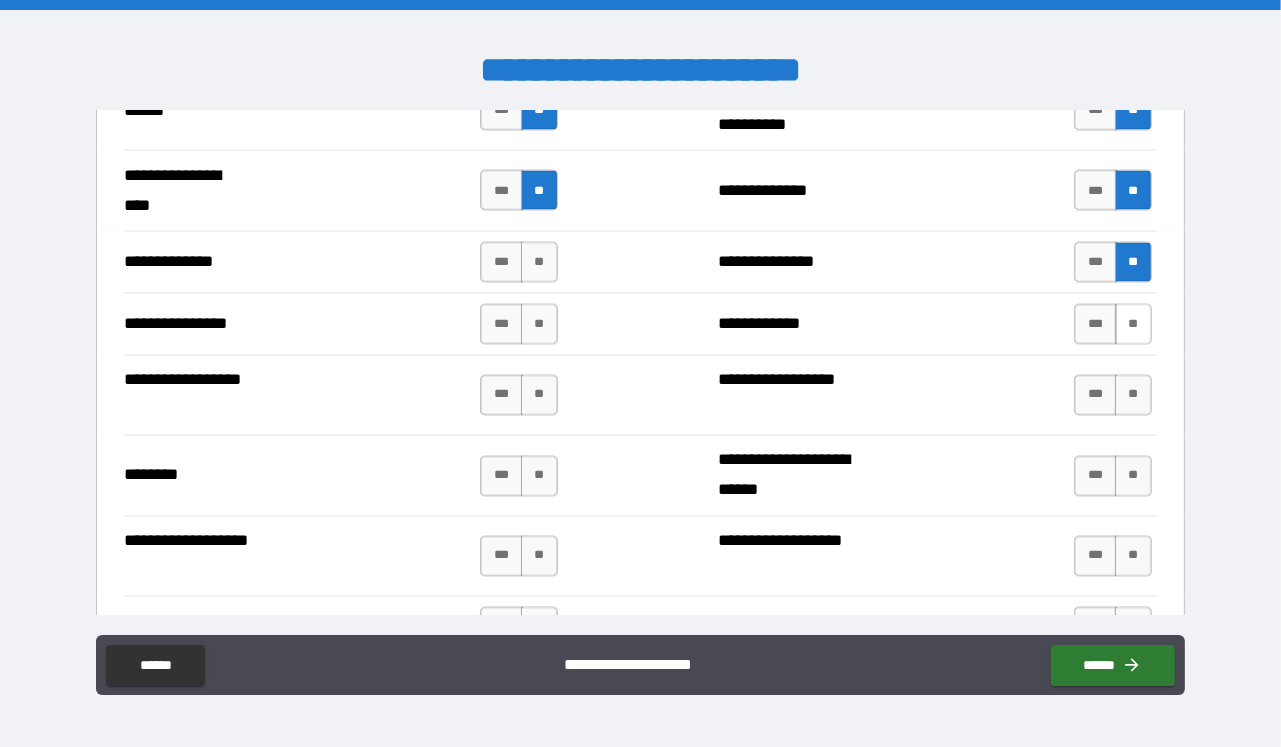 click on "**" at bounding box center (1133, 324) 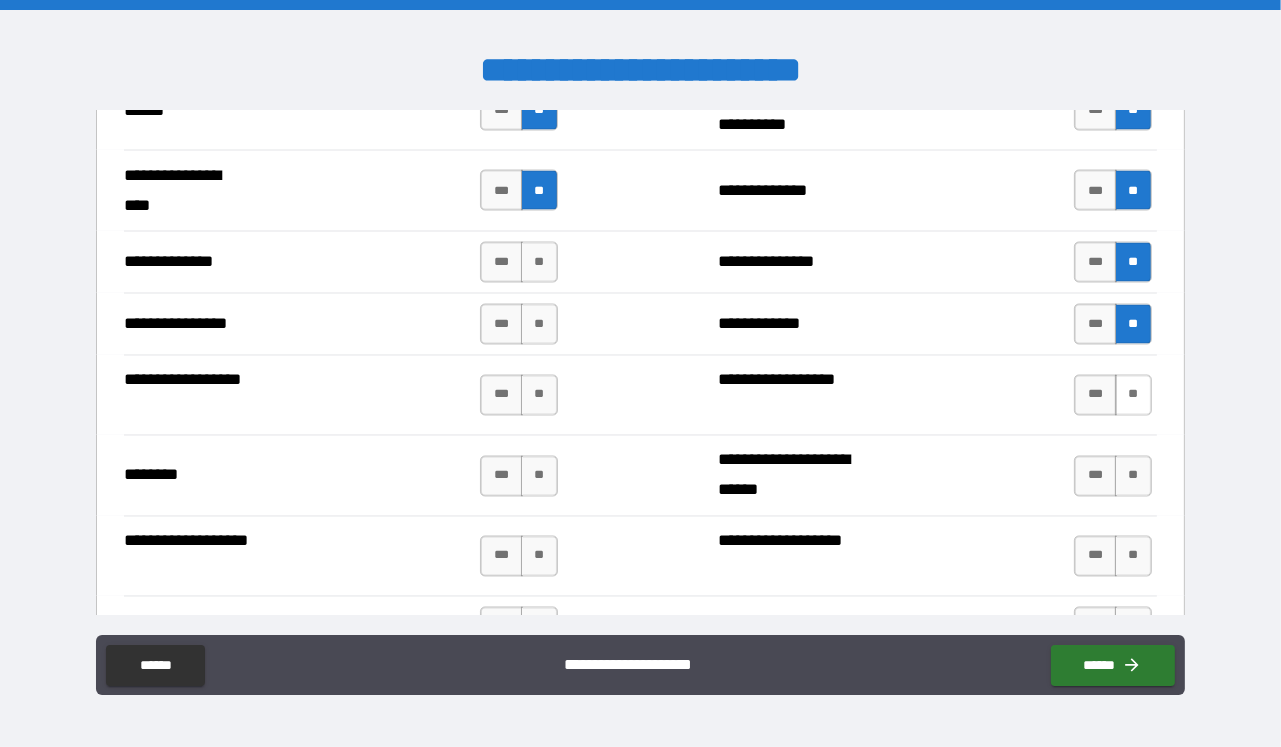 click on "**" at bounding box center (1133, 395) 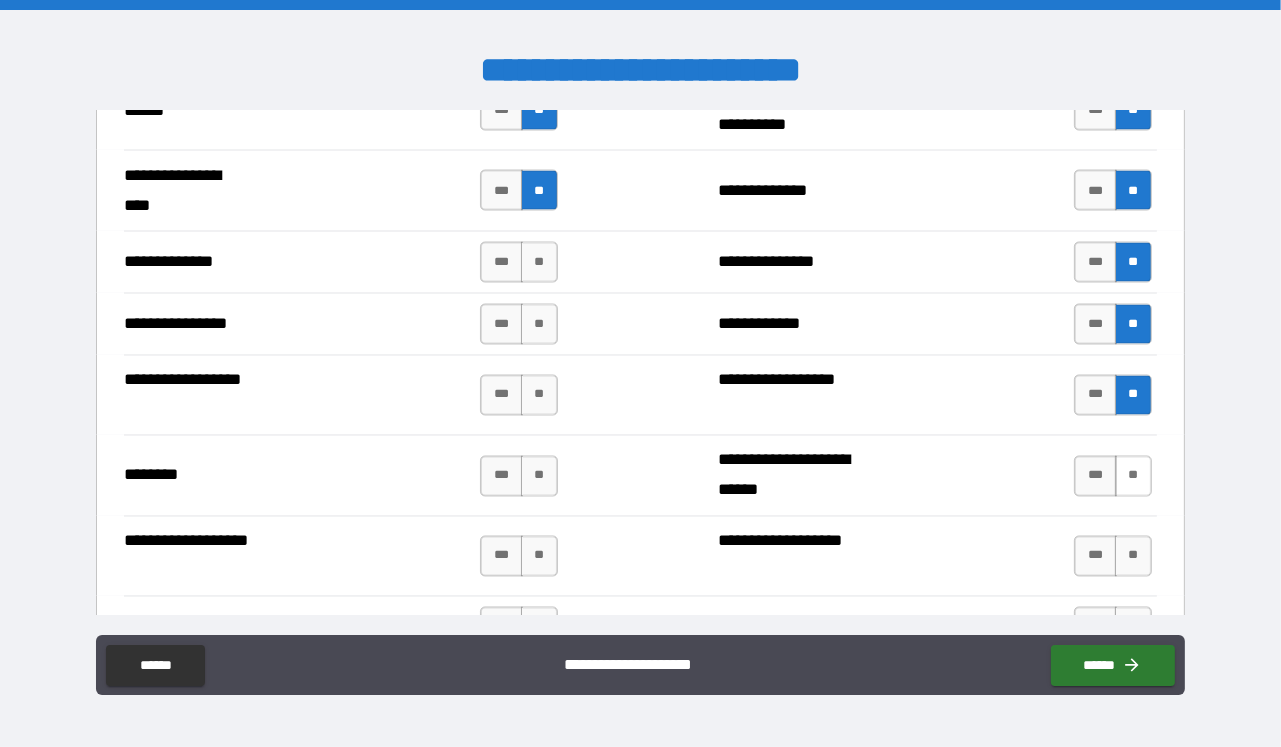 drag, startPoint x: 1127, startPoint y: 462, endPoint x: 1125, endPoint y: 472, distance: 10.198039 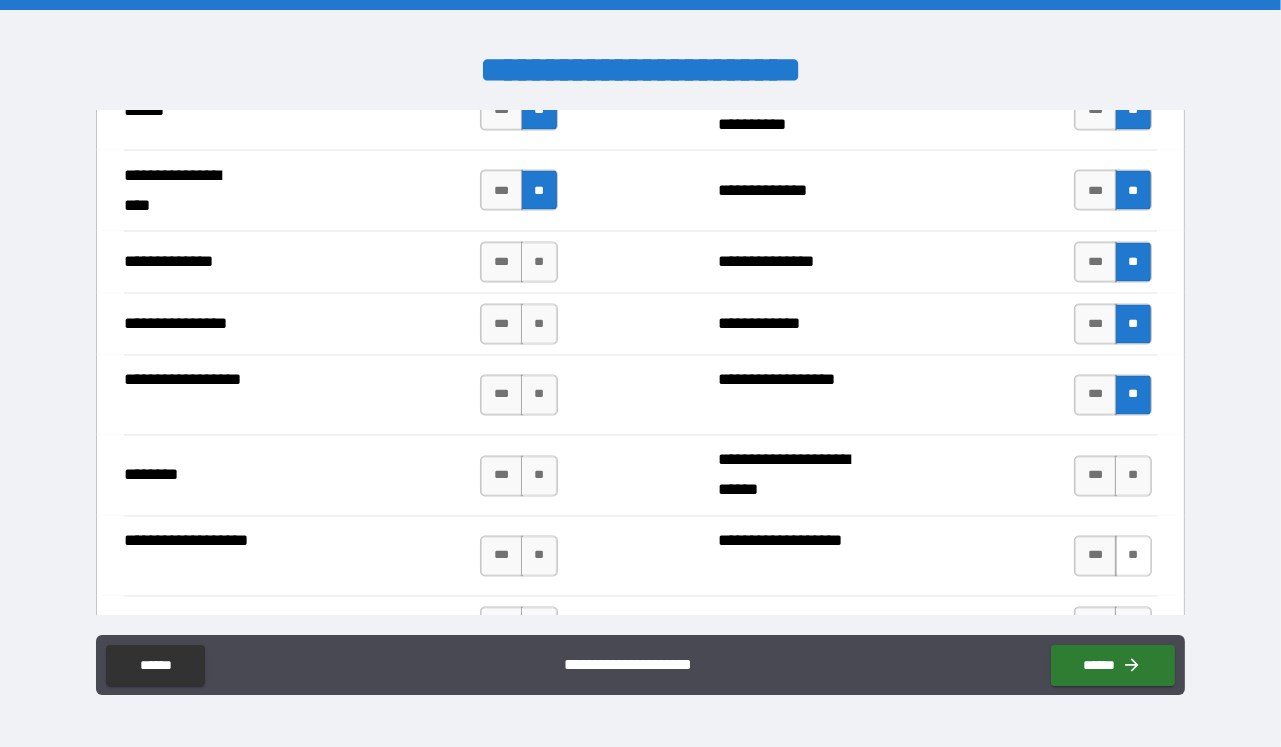 click on "**" at bounding box center [1133, 556] 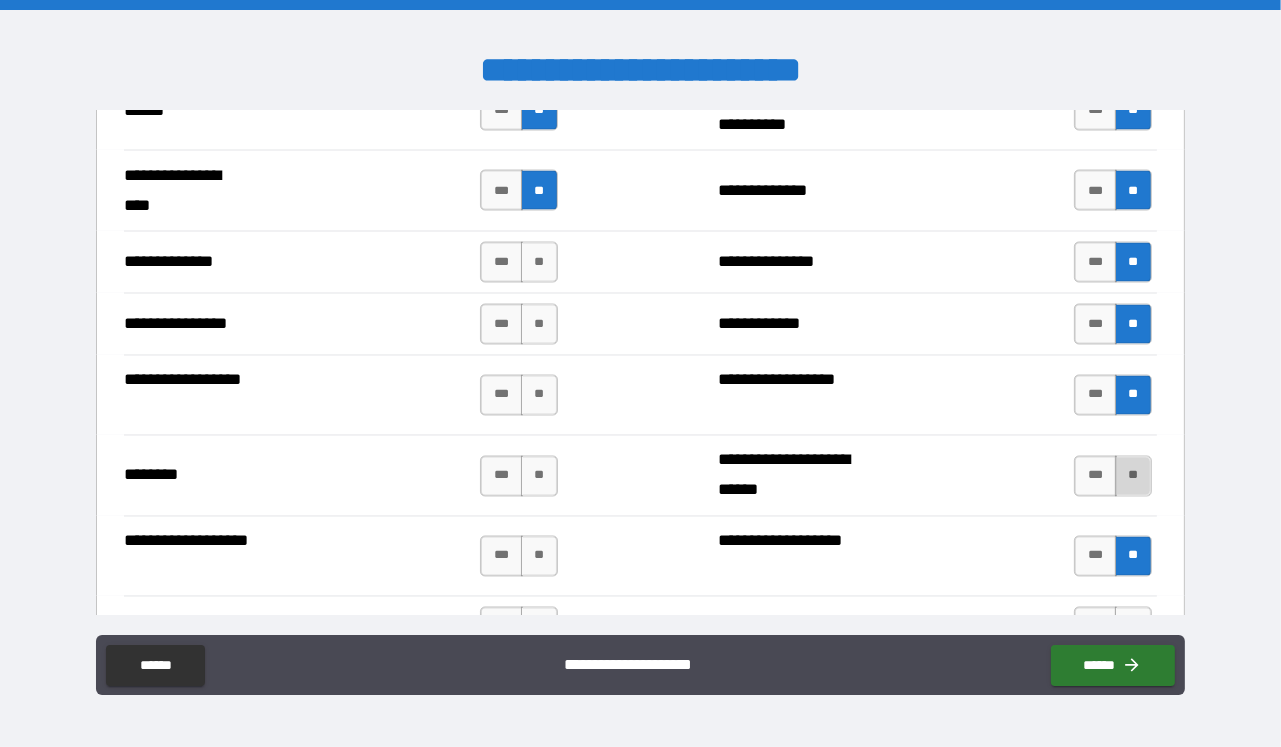 click on "**" at bounding box center [1133, 476] 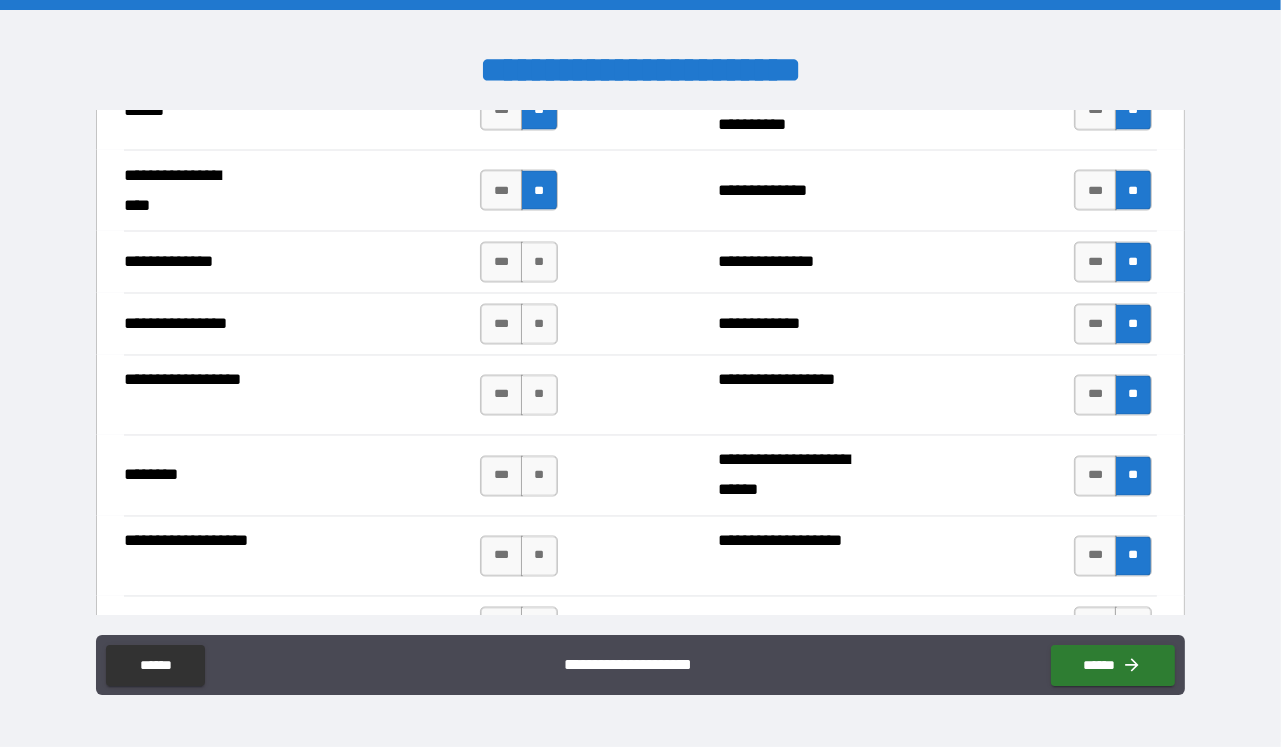 click on "**********" at bounding box center [640, 556] 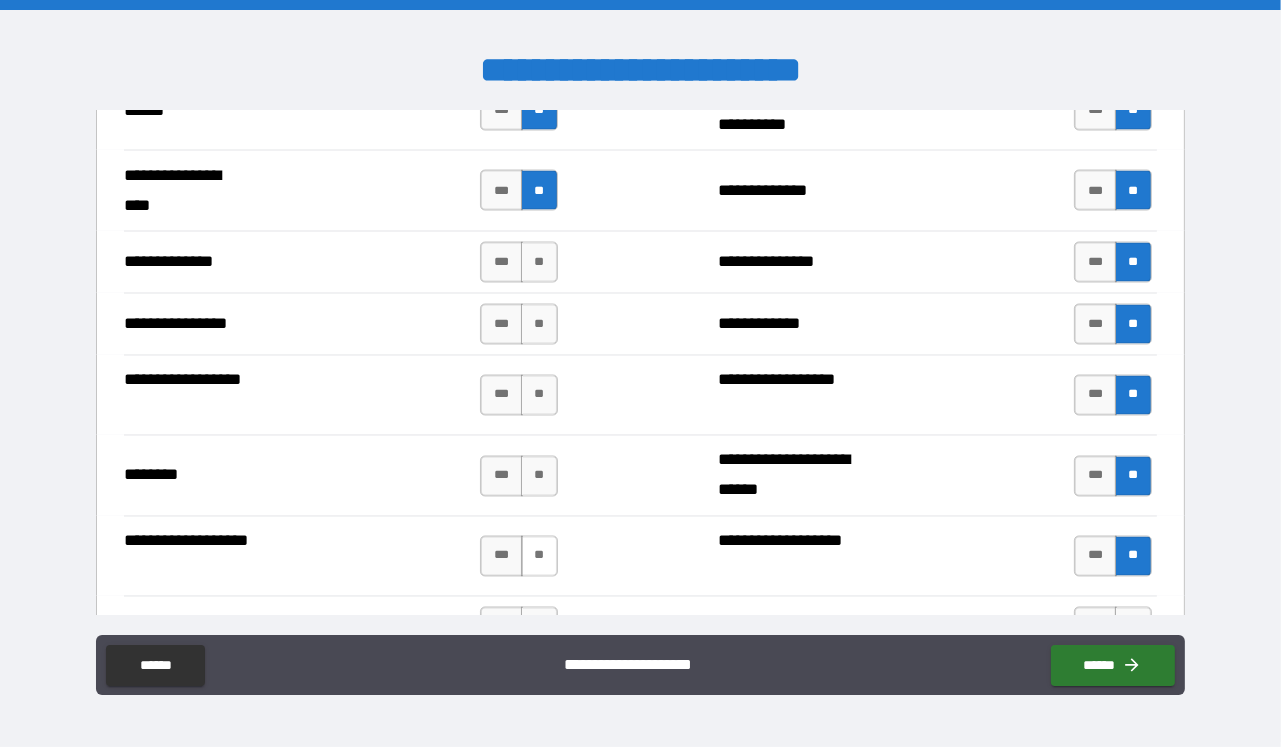 click on "**" at bounding box center (539, 556) 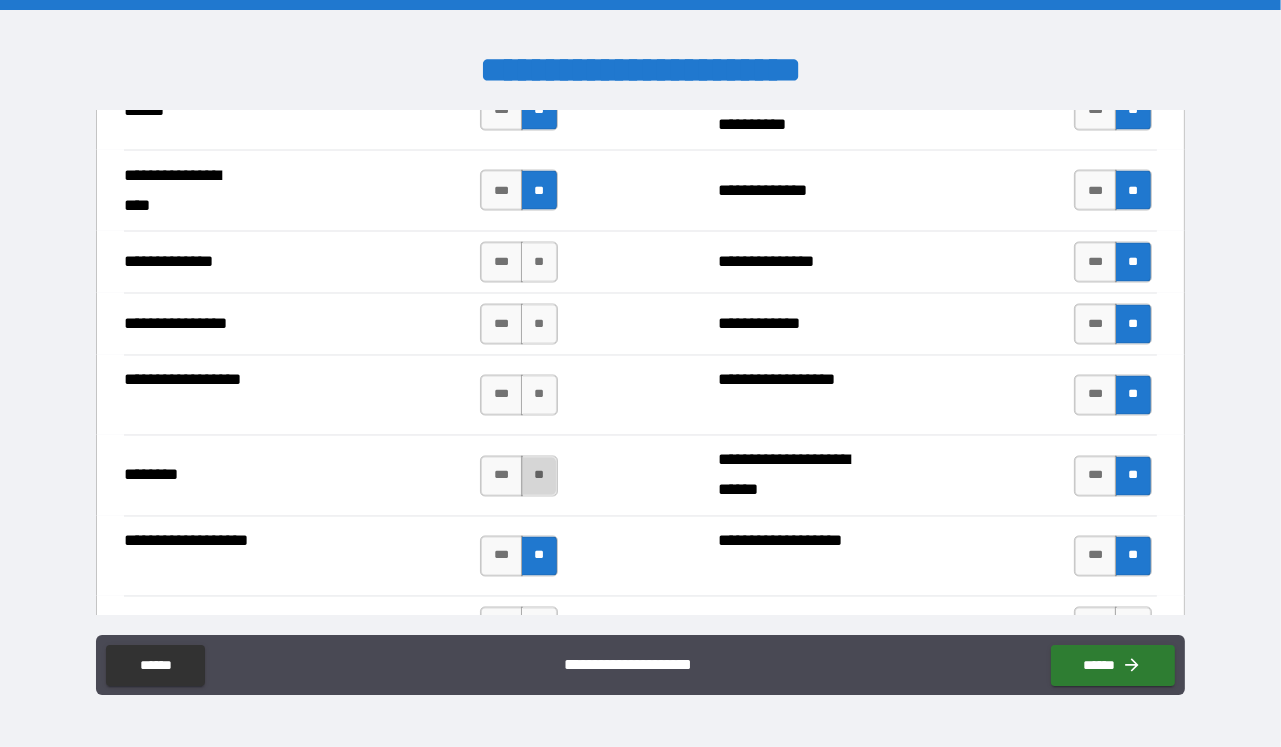 click on "**" at bounding box center (539, 476) 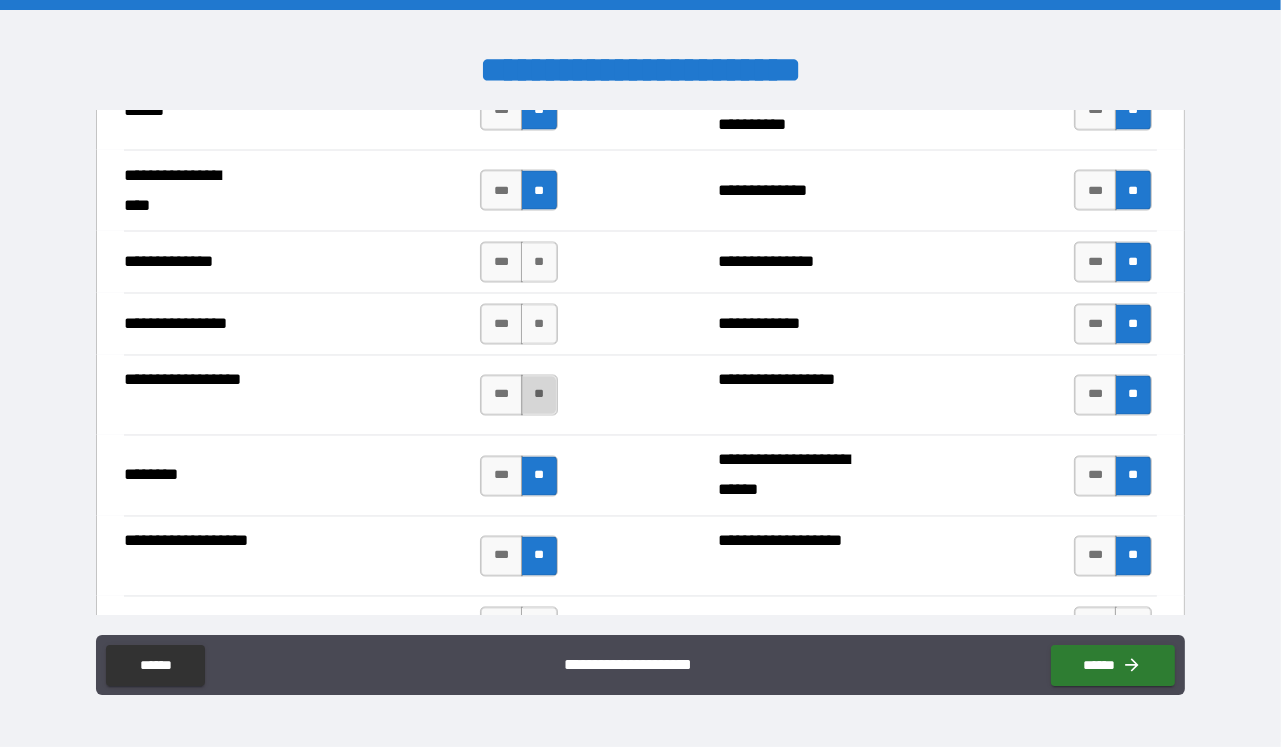 click on "**" at bounding box center [539, 395] 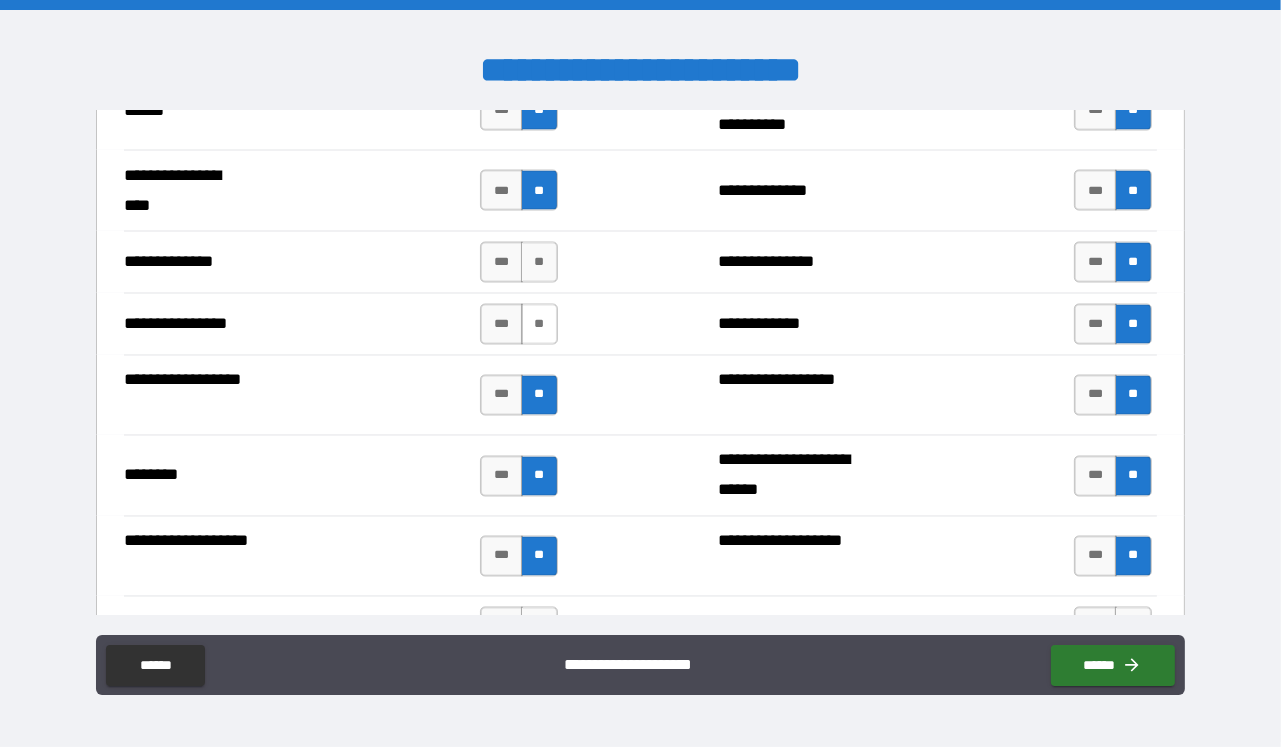 click on "**" at bounding box center [539, 324] 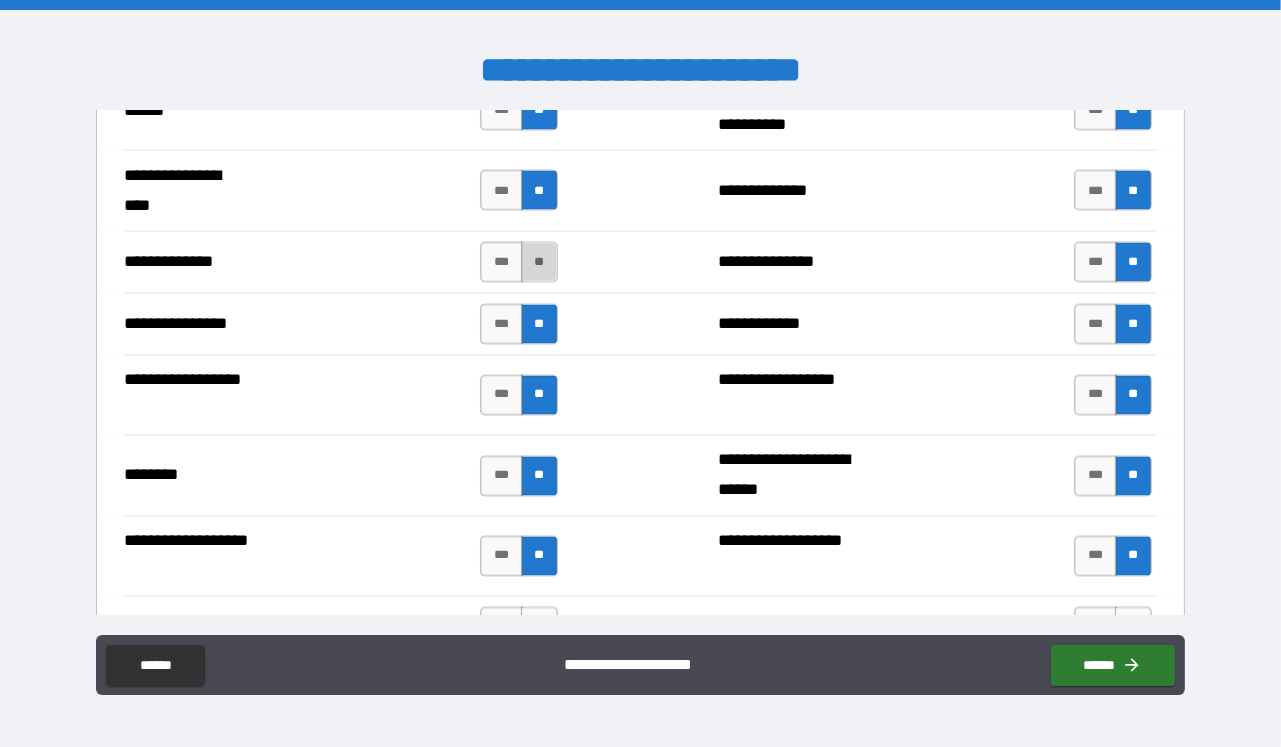 click on "**" at bounding box center (539, 262) 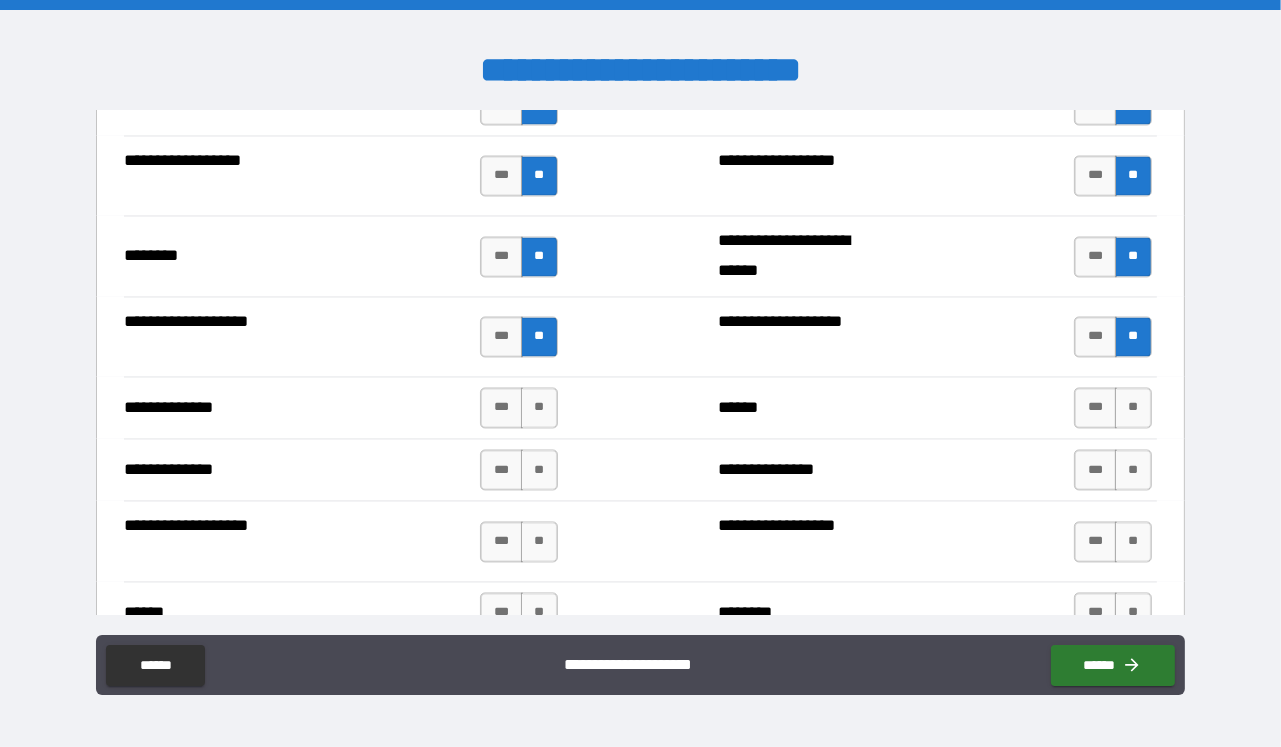 scroll, scrollTop: 3764, scrollLeft: 0, axis: vertical 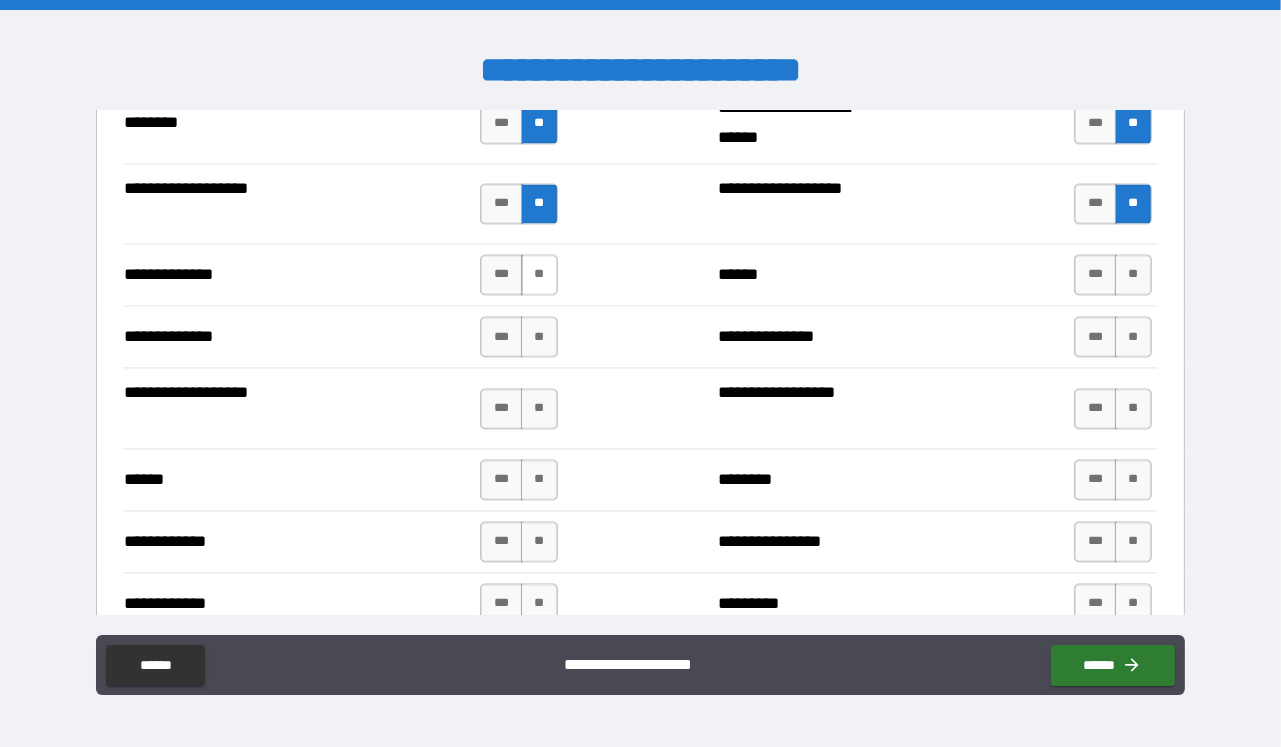click on "**" at bounding box center [539, 274] 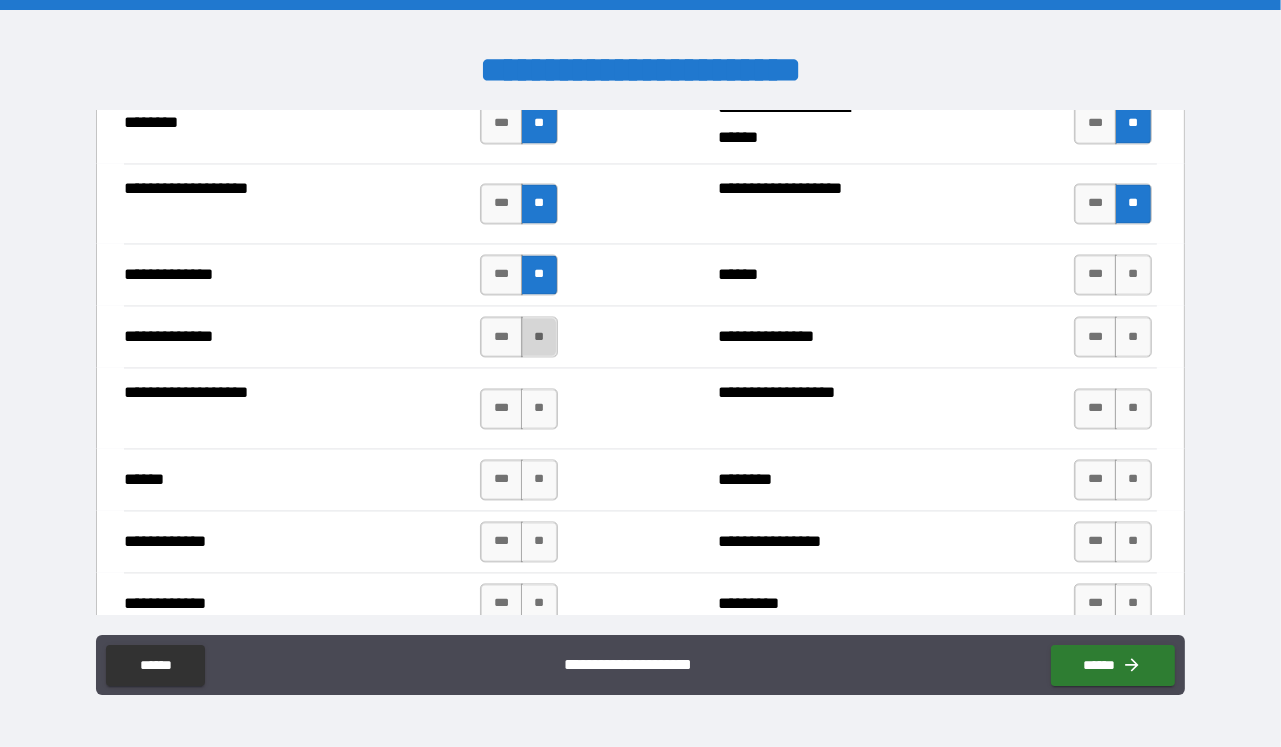 click on "**" at bounding box center [539, 336] 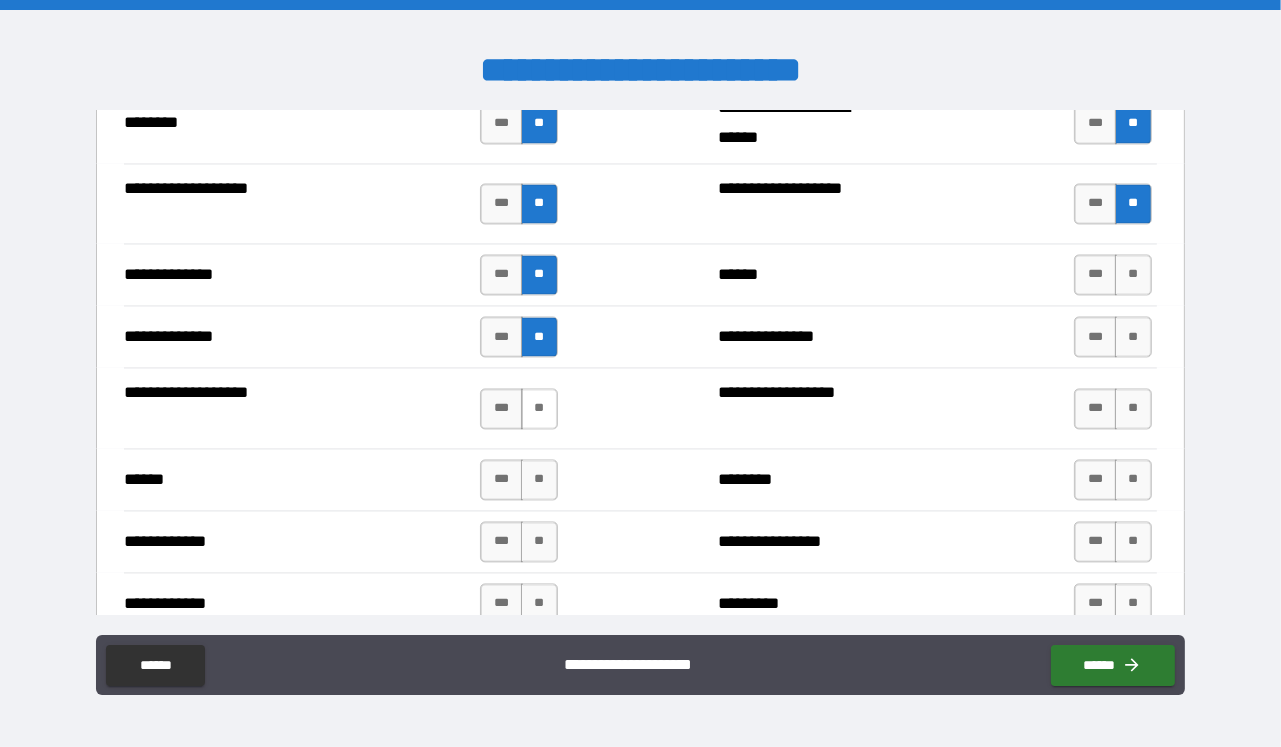 click on "**" at bounding box center [539, 408] 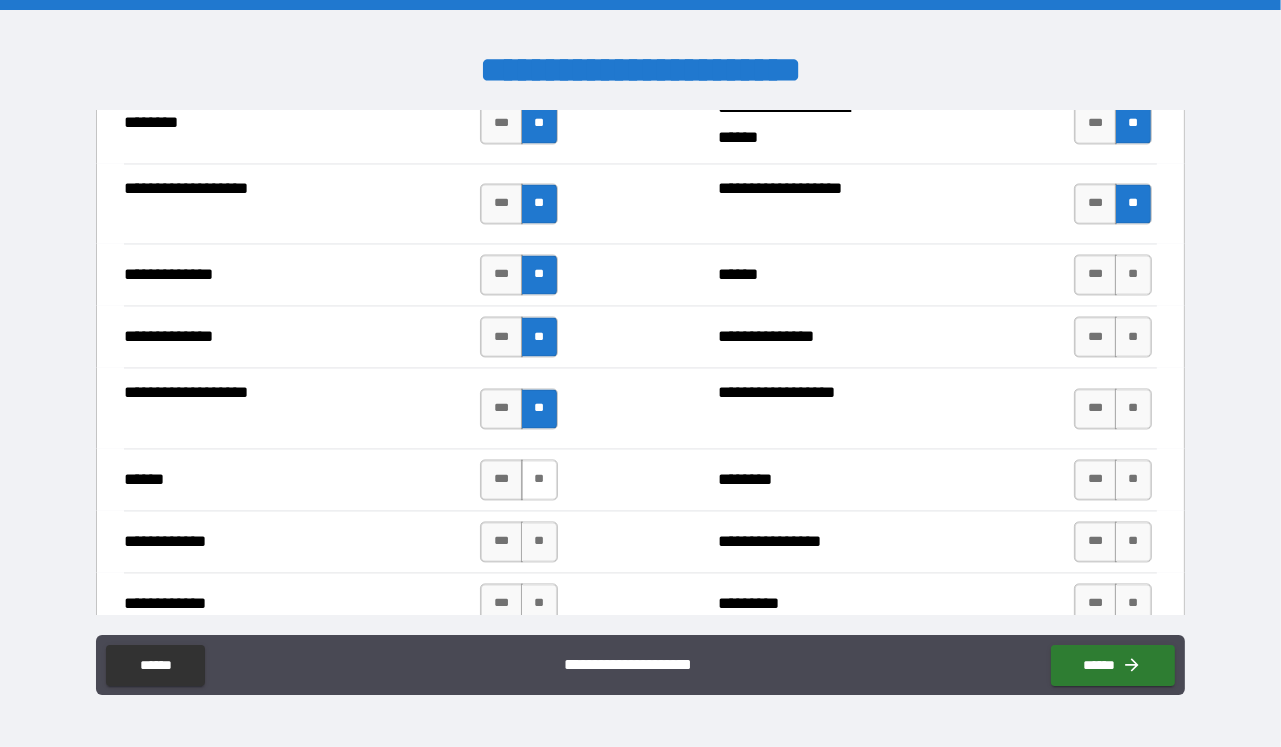 click on "**" at bounding box center [539, 479] 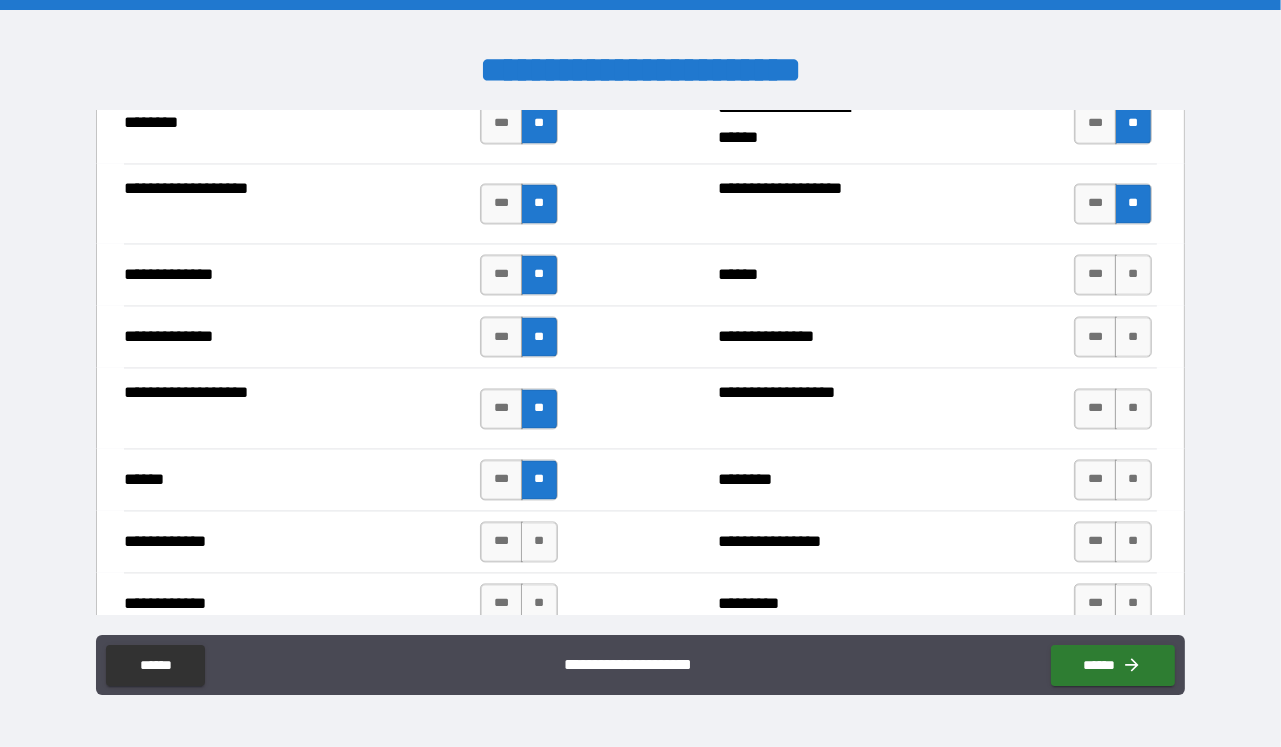 click on "**********" at bounding box center (640, 541) 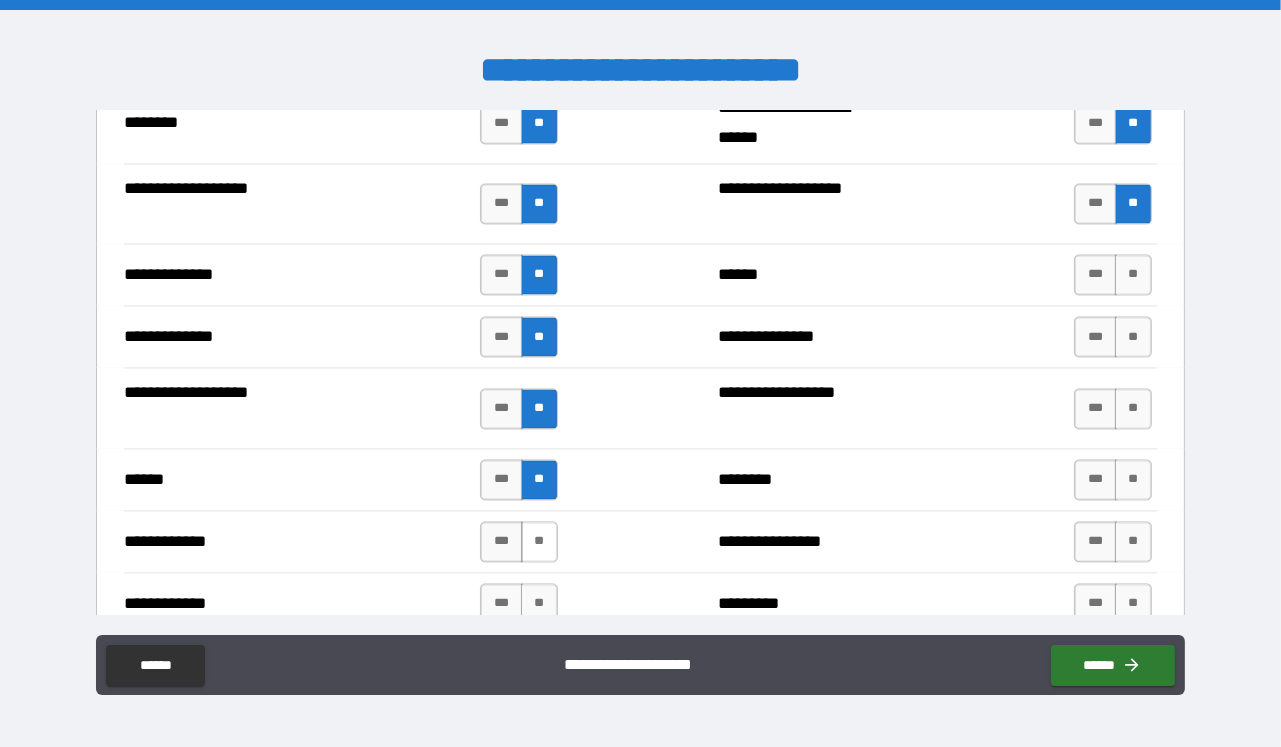 click on "**" at bounding box center [539, 541] 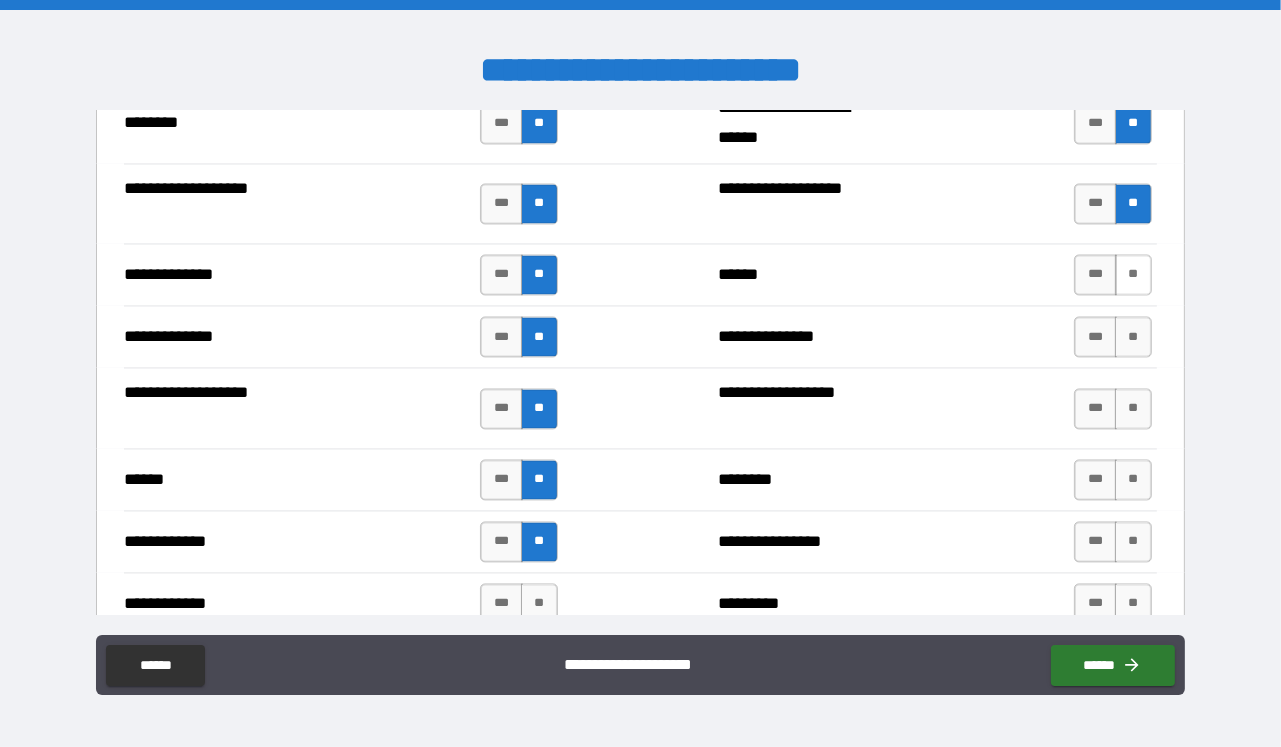 click on "**" at bounding box center (1133, 274) 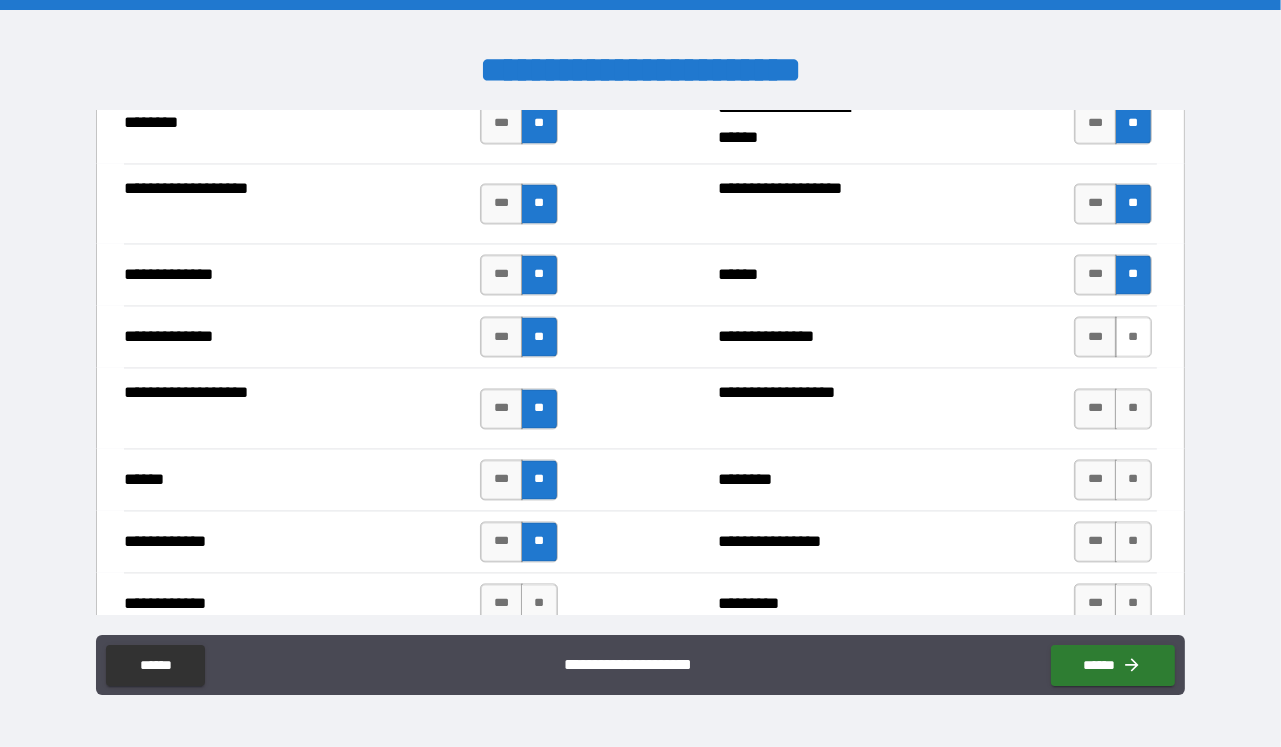 click on "**" at bounding box center [1133, 336] 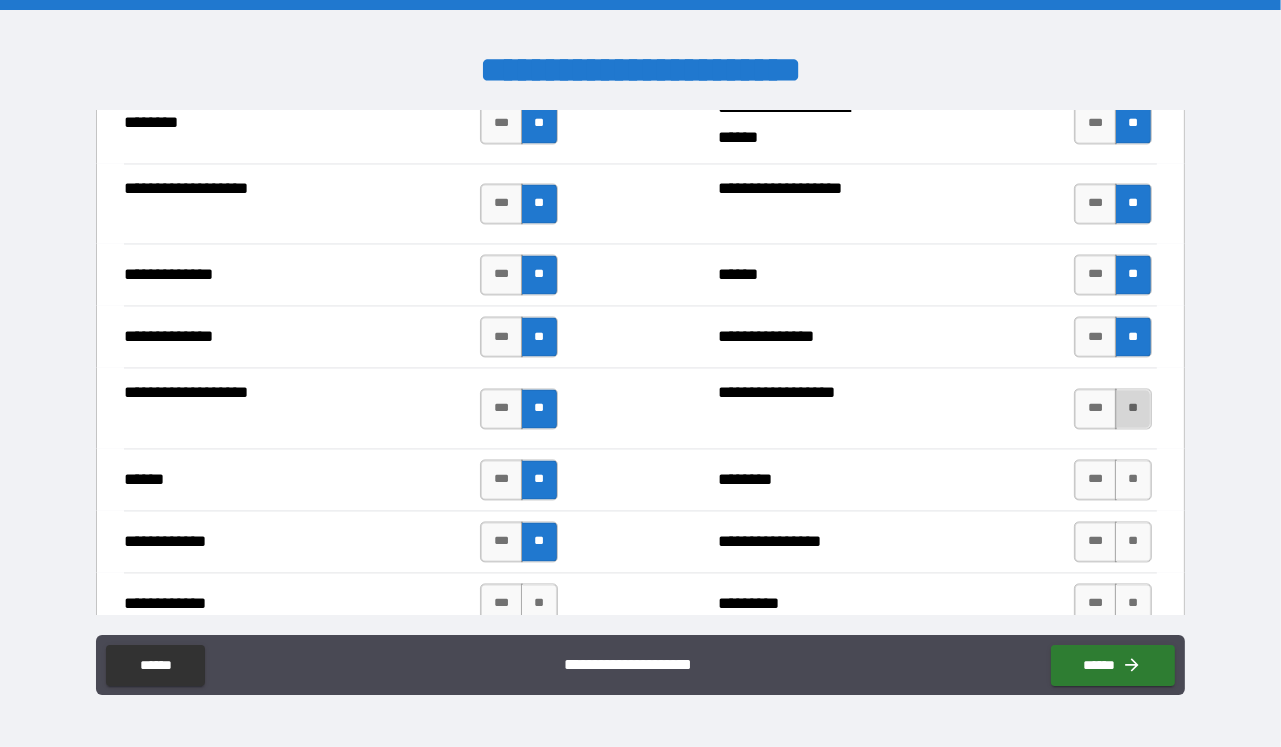 click on "**" at bounding box center [1133, 408] 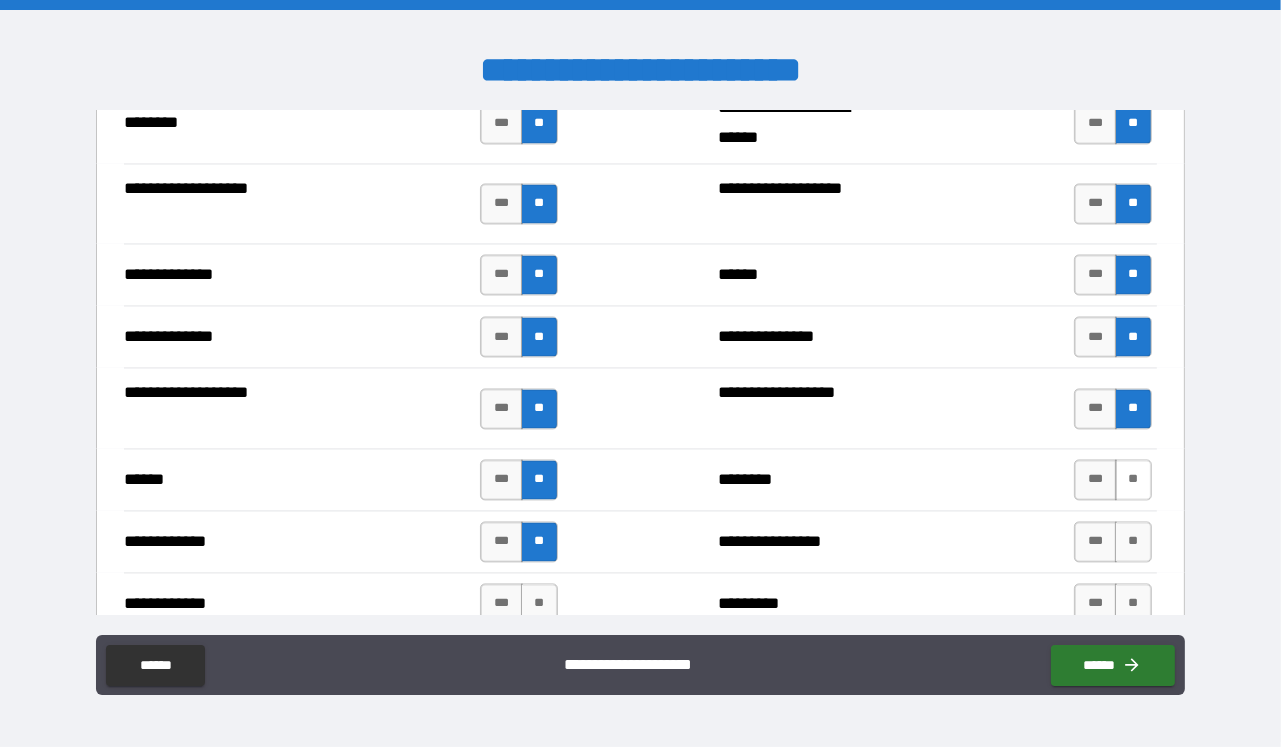 click on "**" at bounding box center [1133, 479] 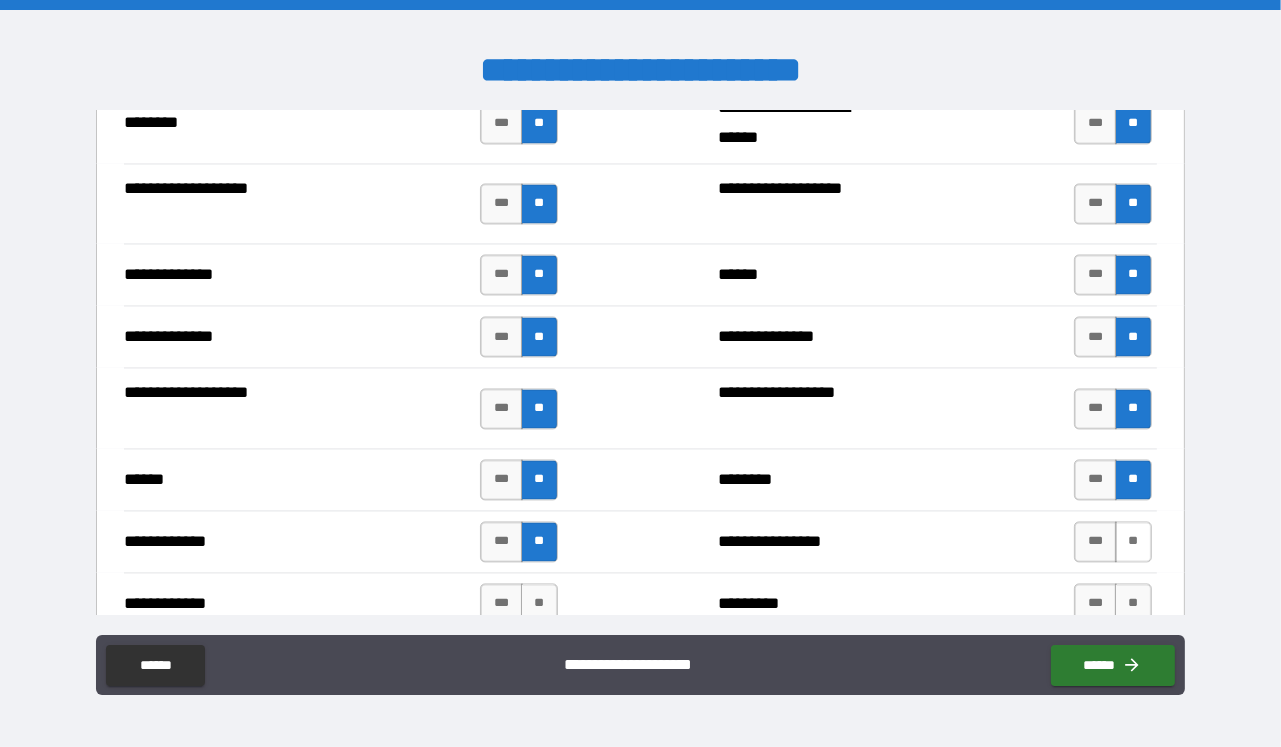 click on "**" at bounding box center (1133, 541) 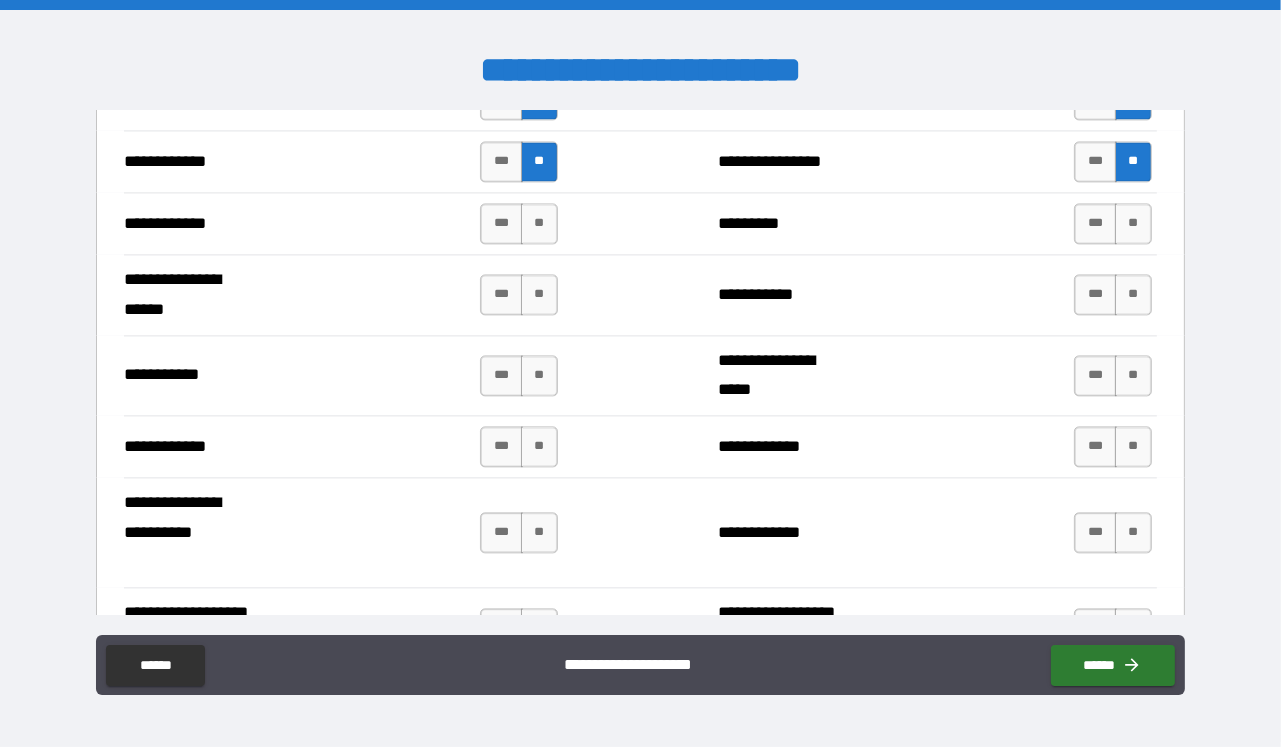 scroll, scrollTop: 4235, scrollLeft: 0, axis: vertical 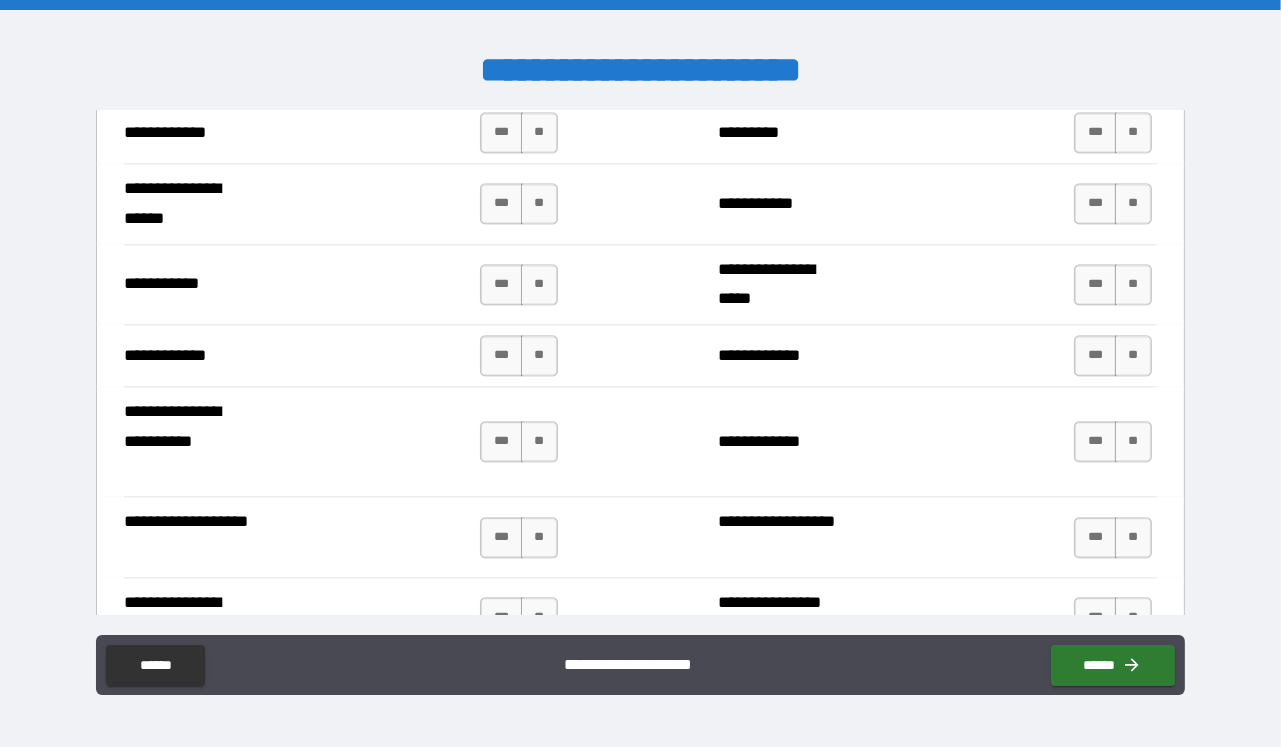 click on "**" at bounding box center (1133, 537) 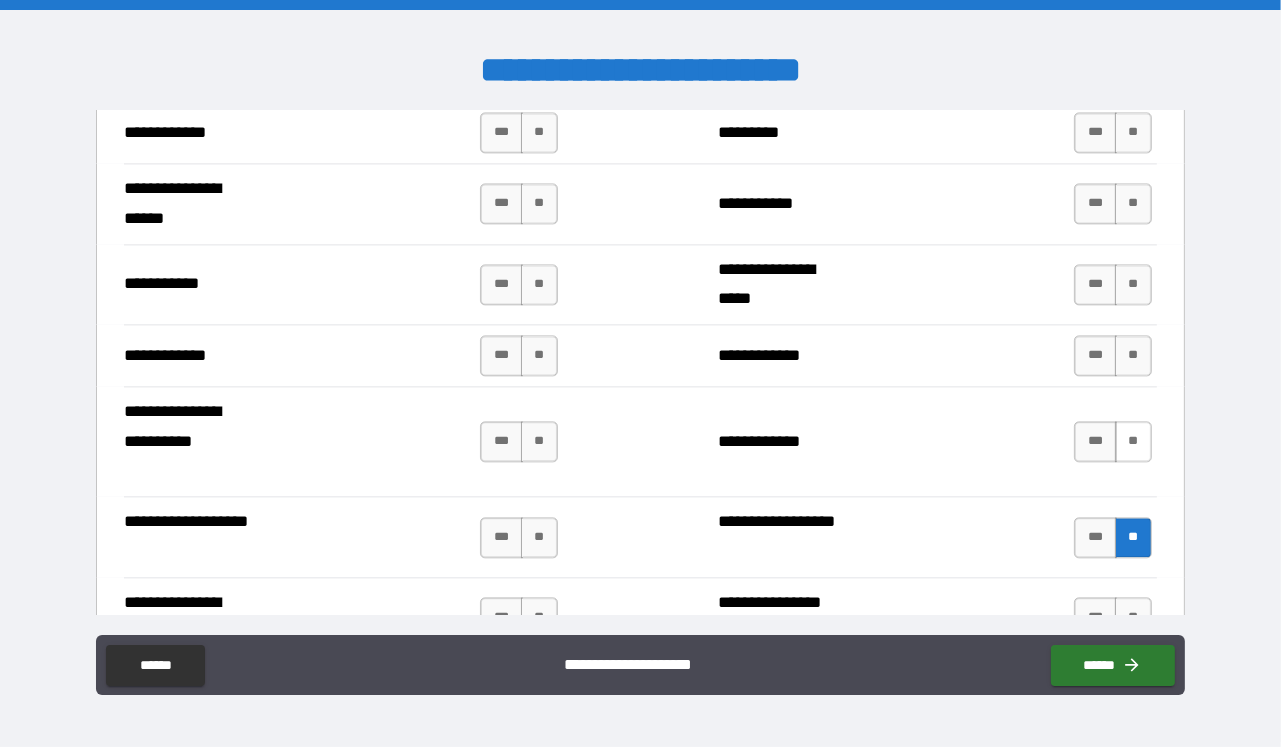click on "**" at bounding box center [1133, 441] 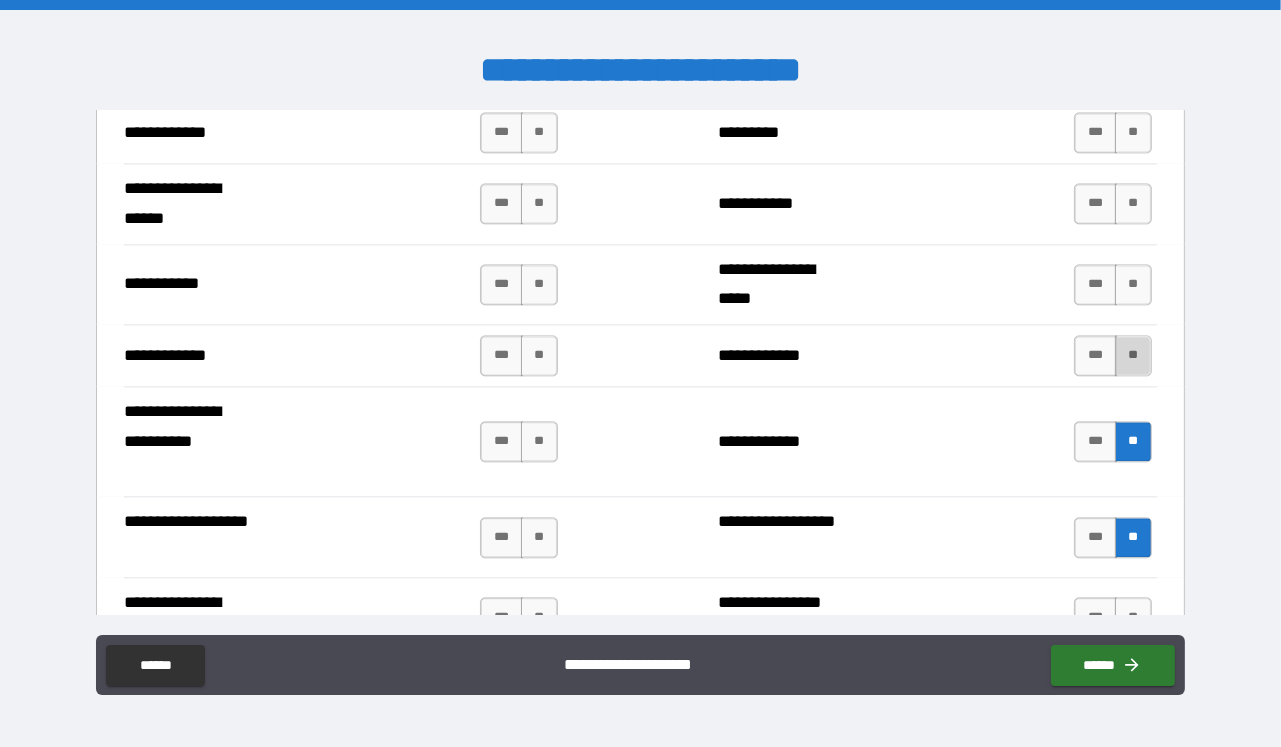 click on "**" at bounding box center (1133, 355) 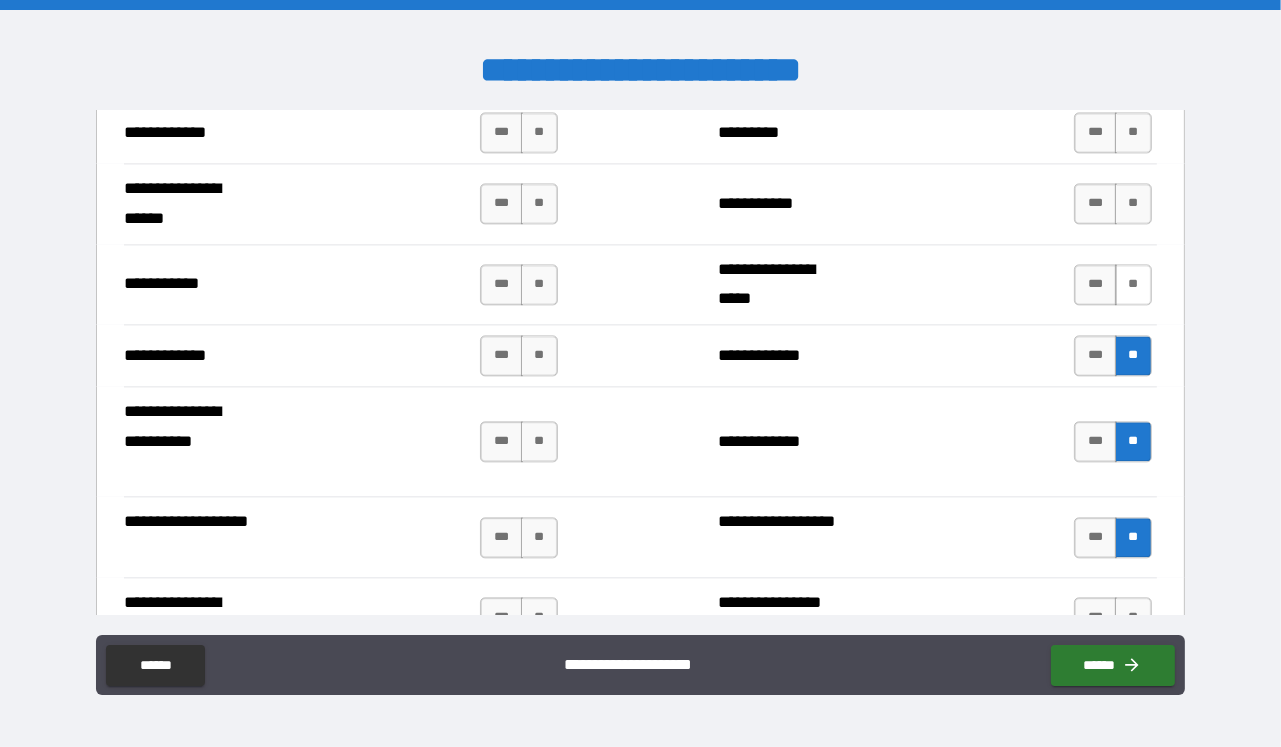 click on "**" at bounding box center [1133, 284] 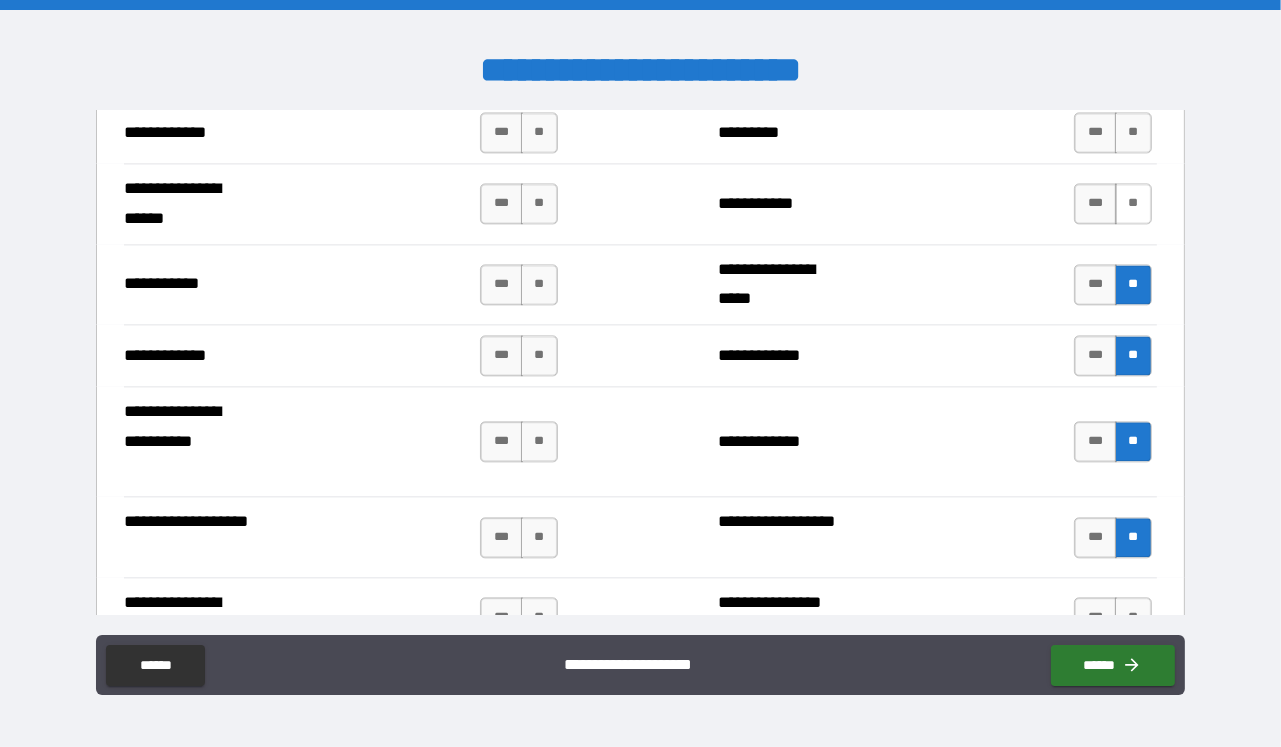 click on "**" at bounding box center (1133, 203) 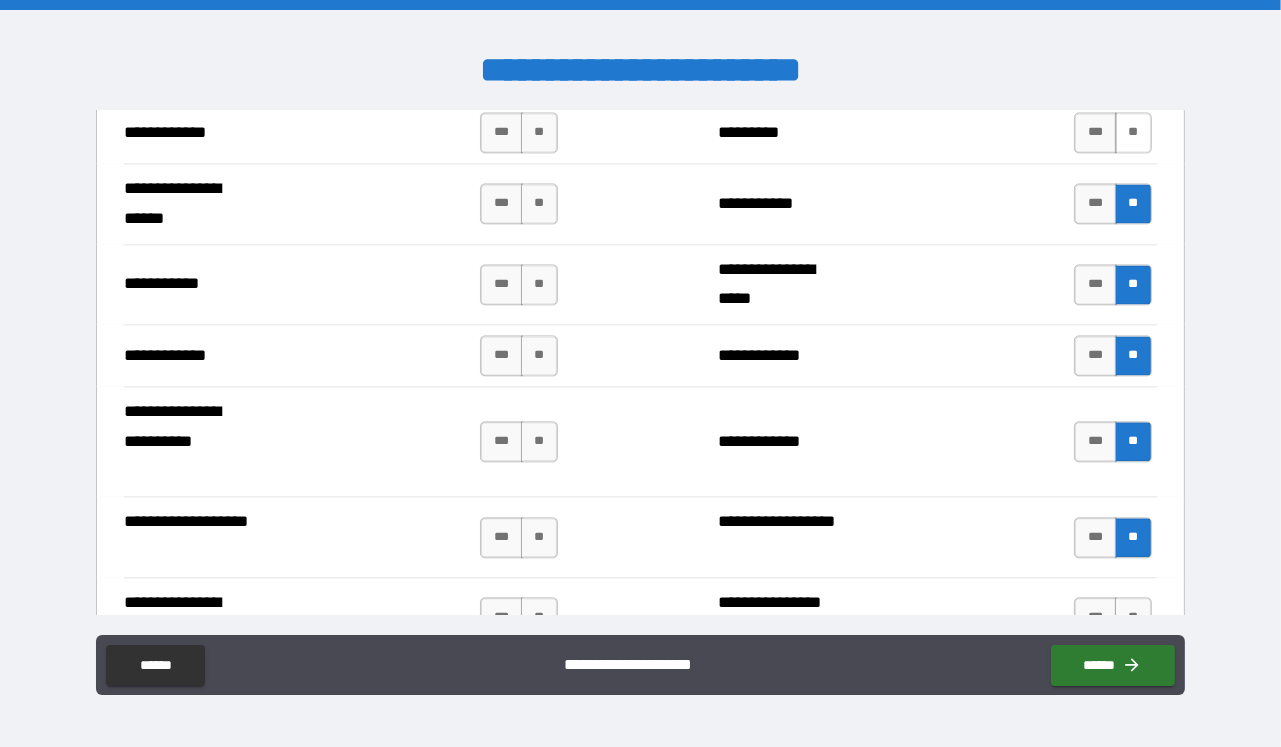 click on "**" at bounding box center (1133, 132) 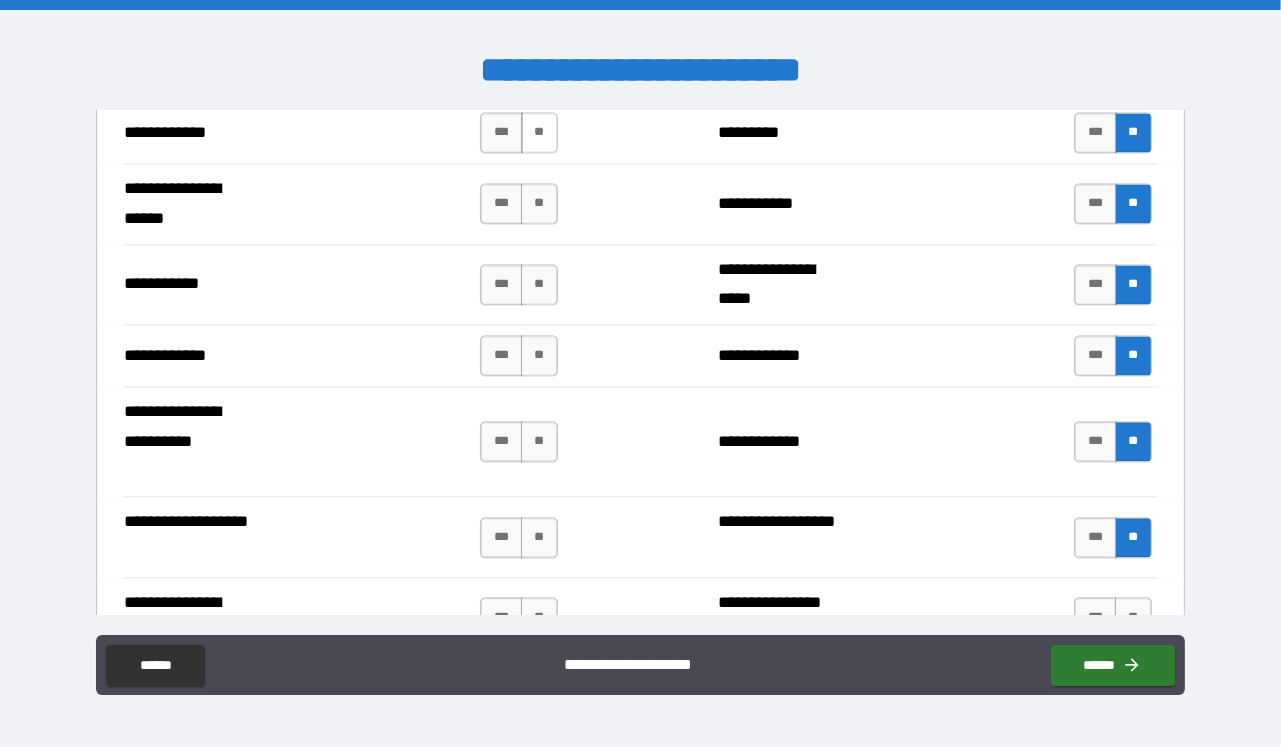 click on "**" at bounding box center (539, 132) 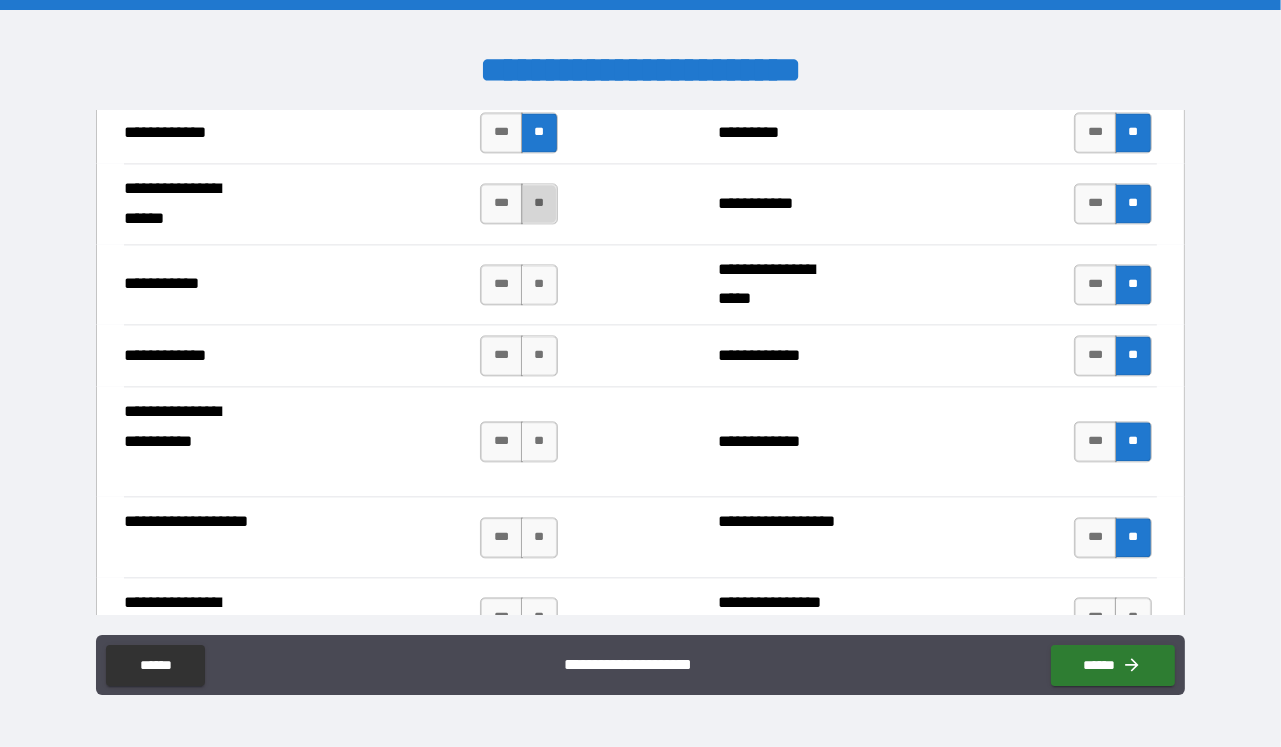 click on "**" at bounding box center [539, 203] 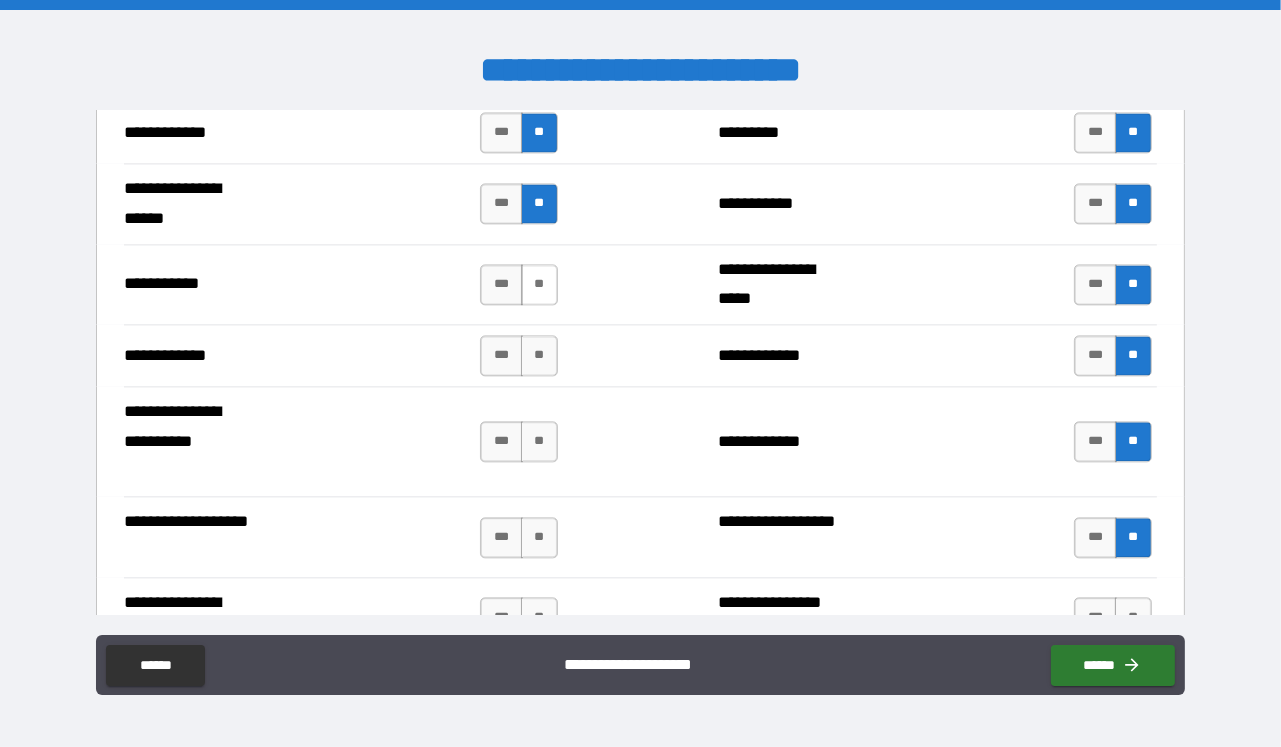 click on "**" at bounding box center [539, 284] 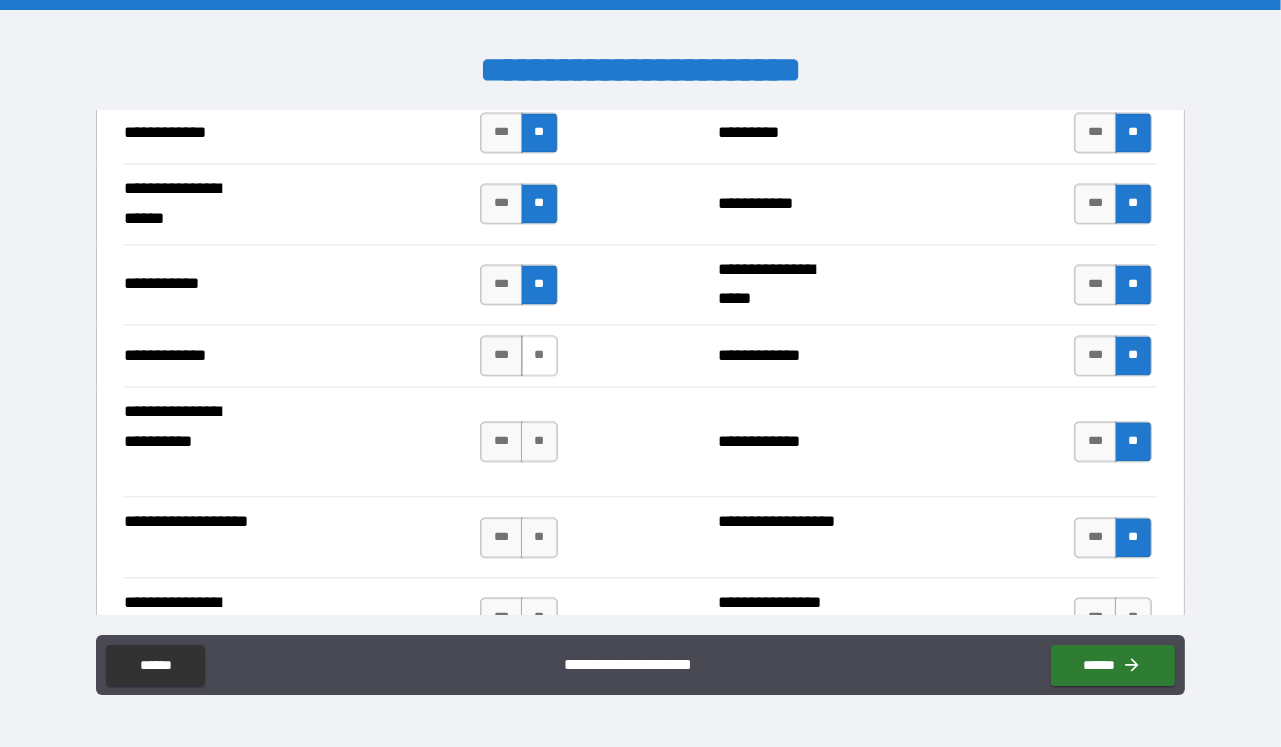 click on "**" at bounding box center (539, 355) 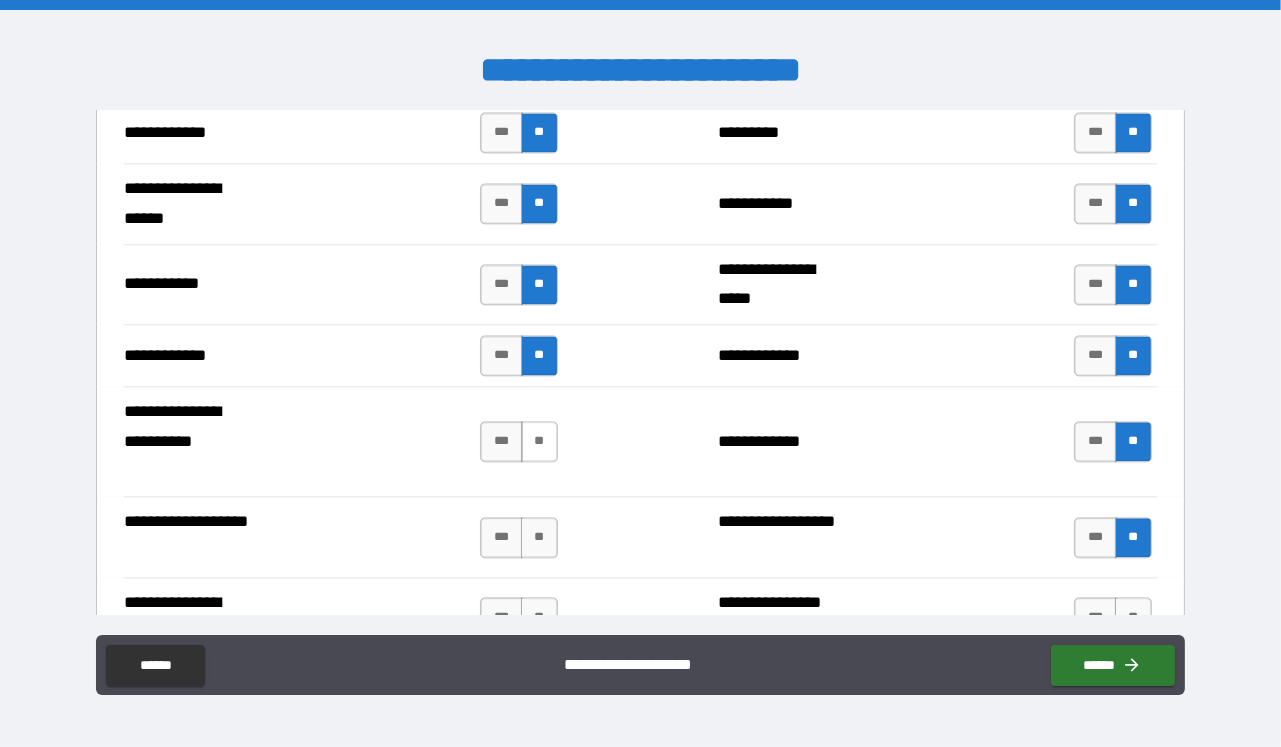 click on "**" at bounding box center [539, 441] 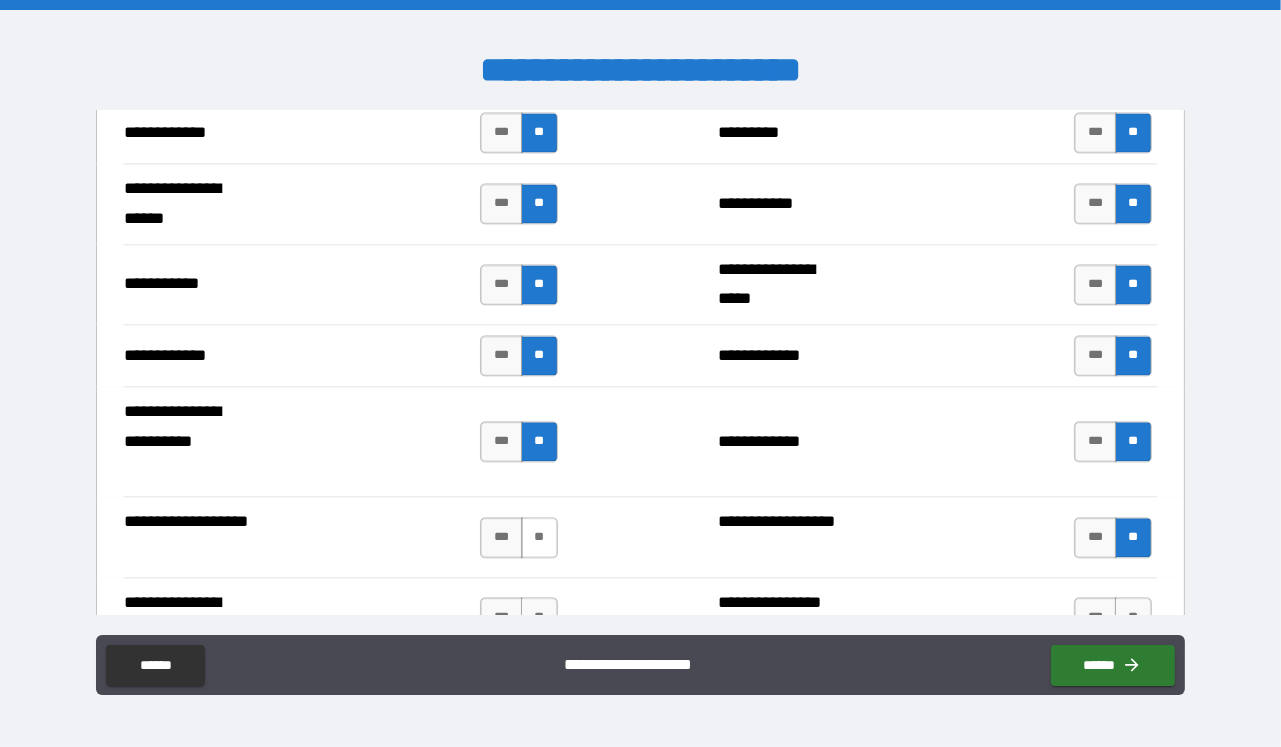 click on "**" at bounding box center (539, 537) 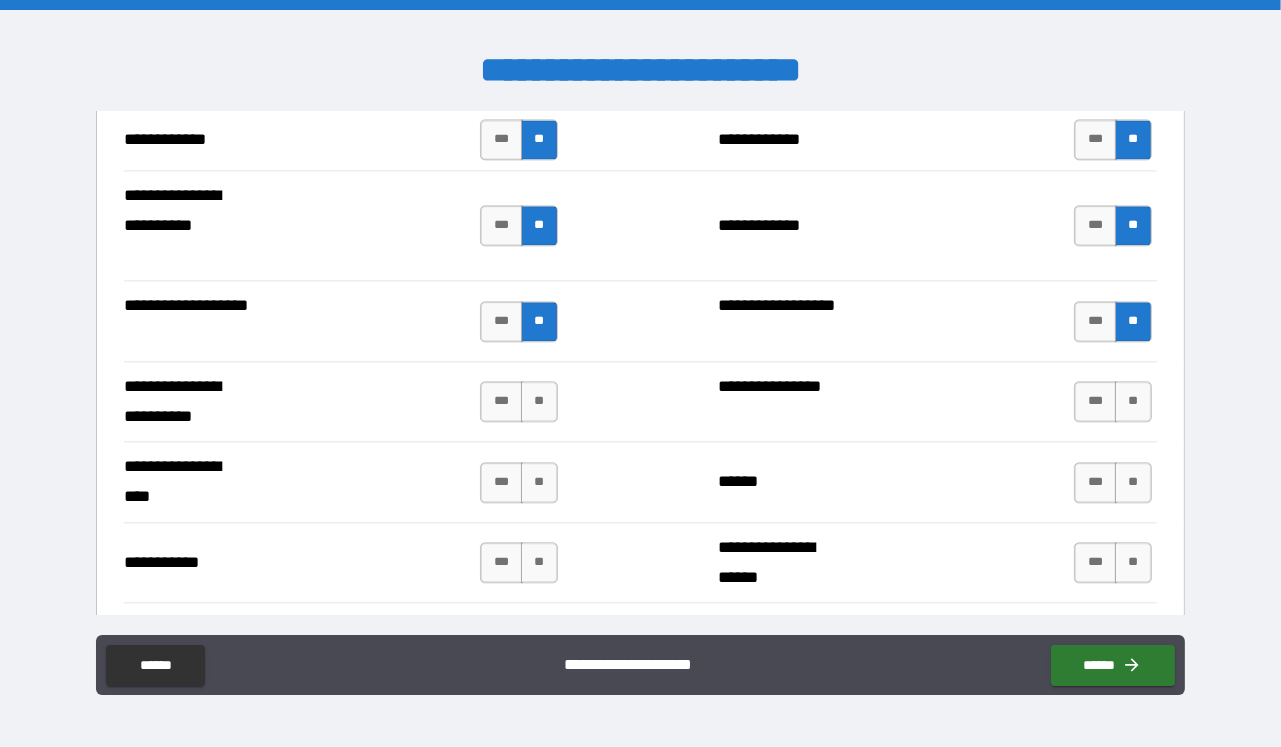 scroll, scrollTop: 4470, scrollLeft: 0, axis: vertical 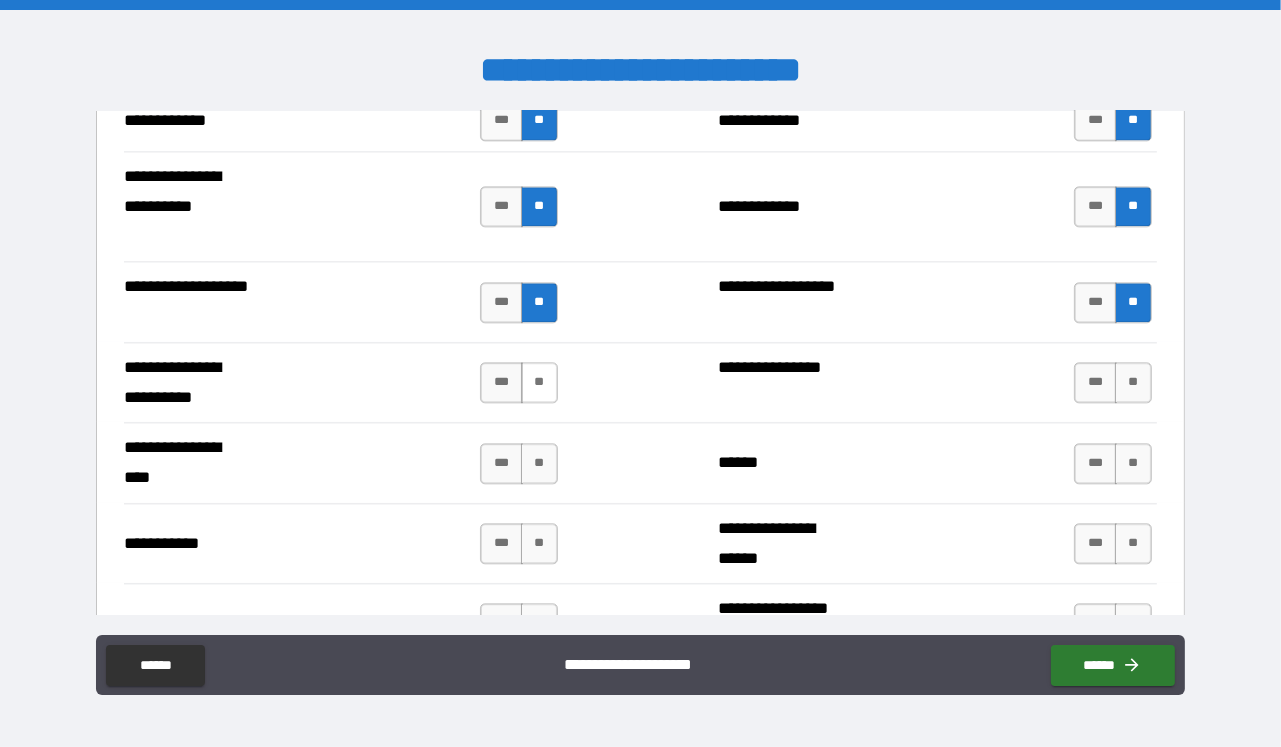 click on "**" at bounding box center [539, 382] 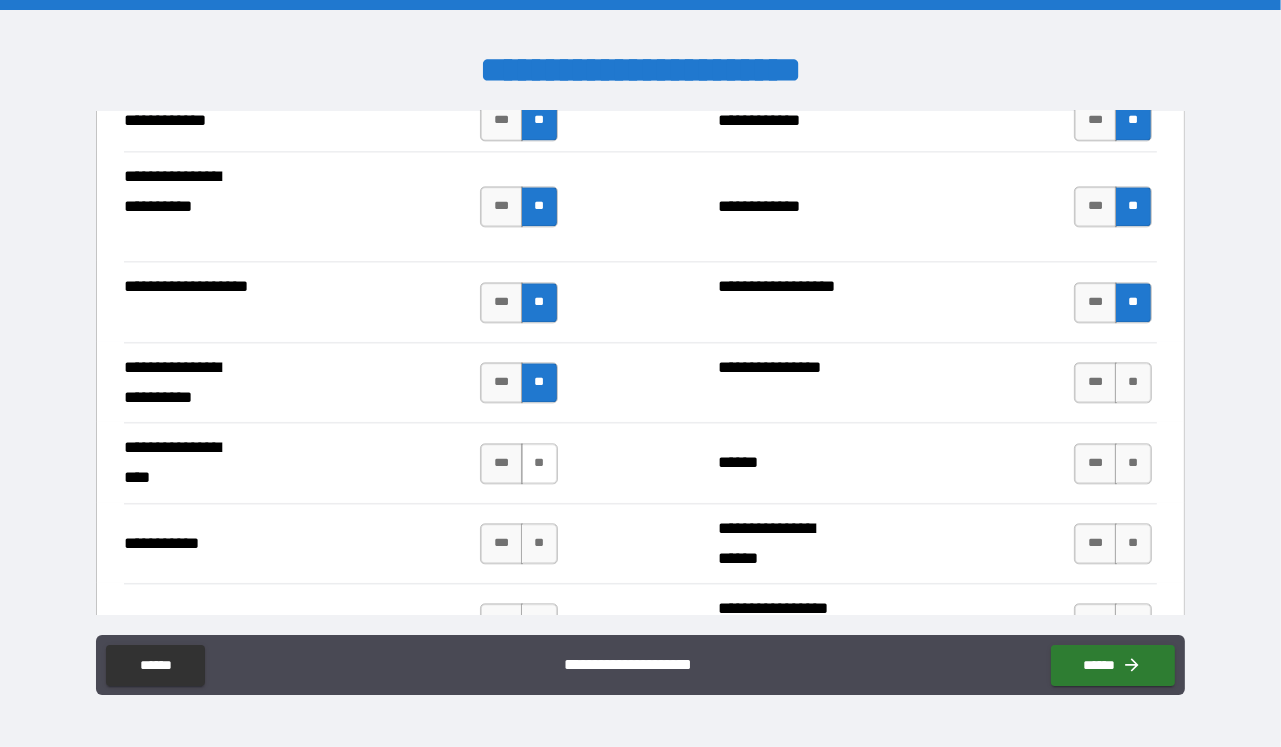 click on "**" at bounding box center [539, 463] 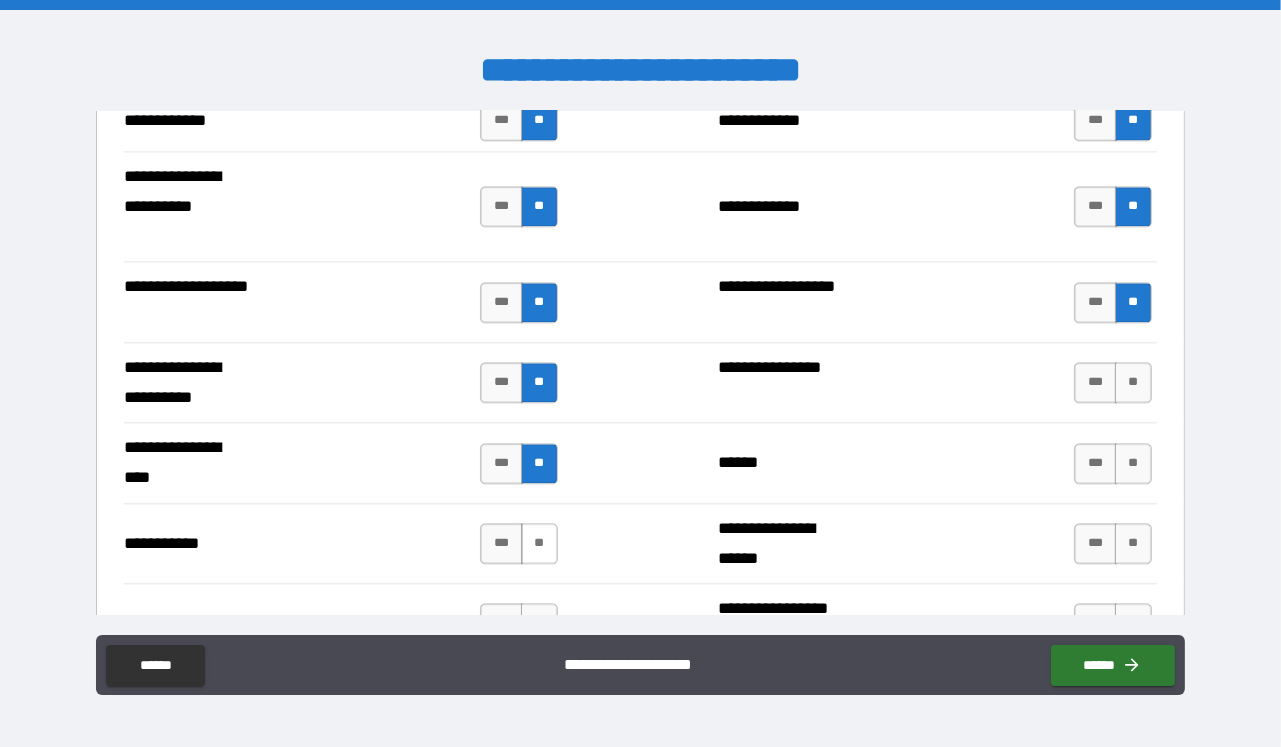 click on "**" at bounding box center [539, 543] 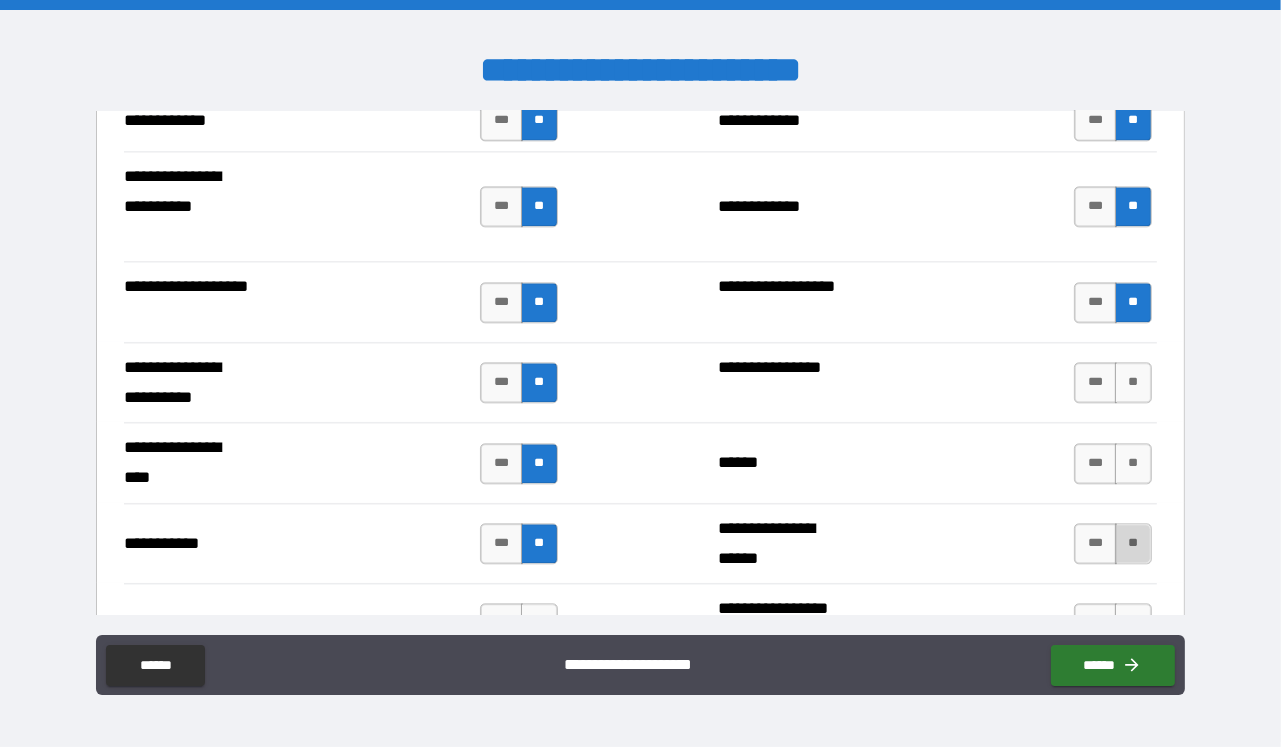 click on "**" at bounding box center (1133, 543) 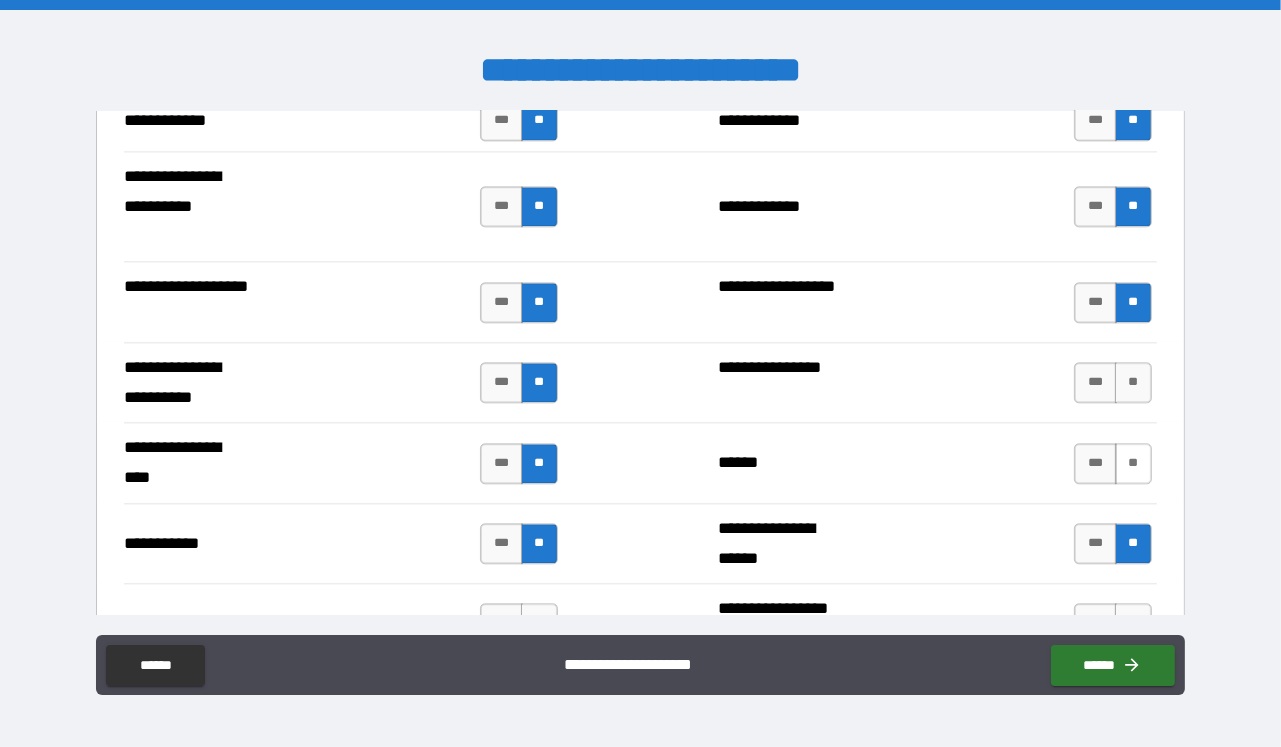 click on "**" at bounding box center [1133, 463] 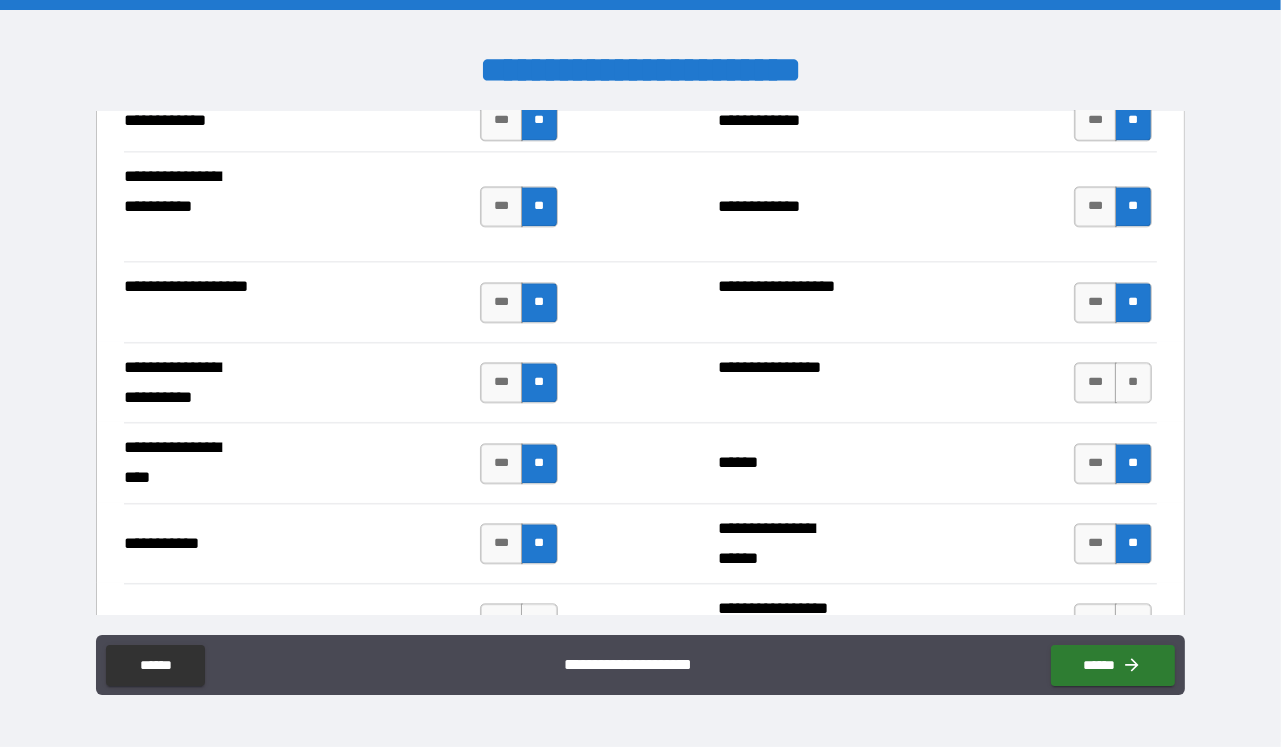click on "*** **" at bounding box center (1113, 382) 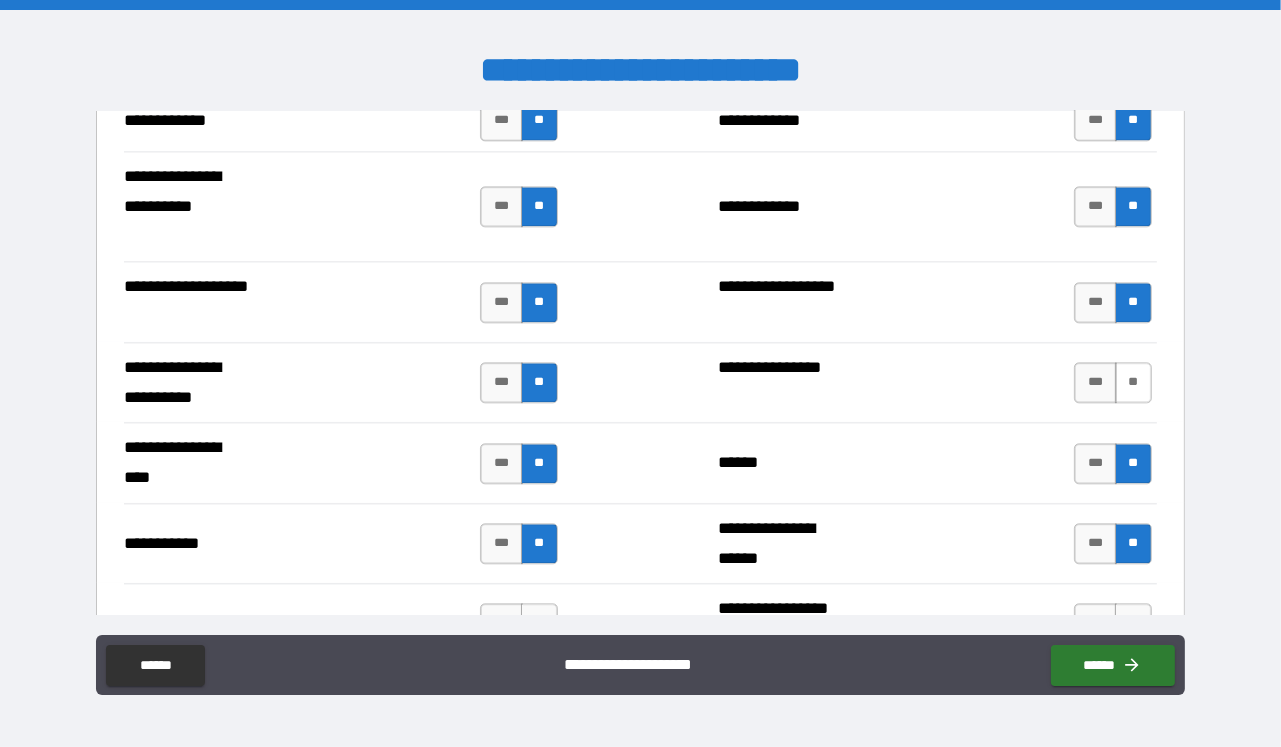 drag, startPoint x: 1122, startPoint y: 401, endPoint x: 1112, endPoint y: 409, distance: 12.806249 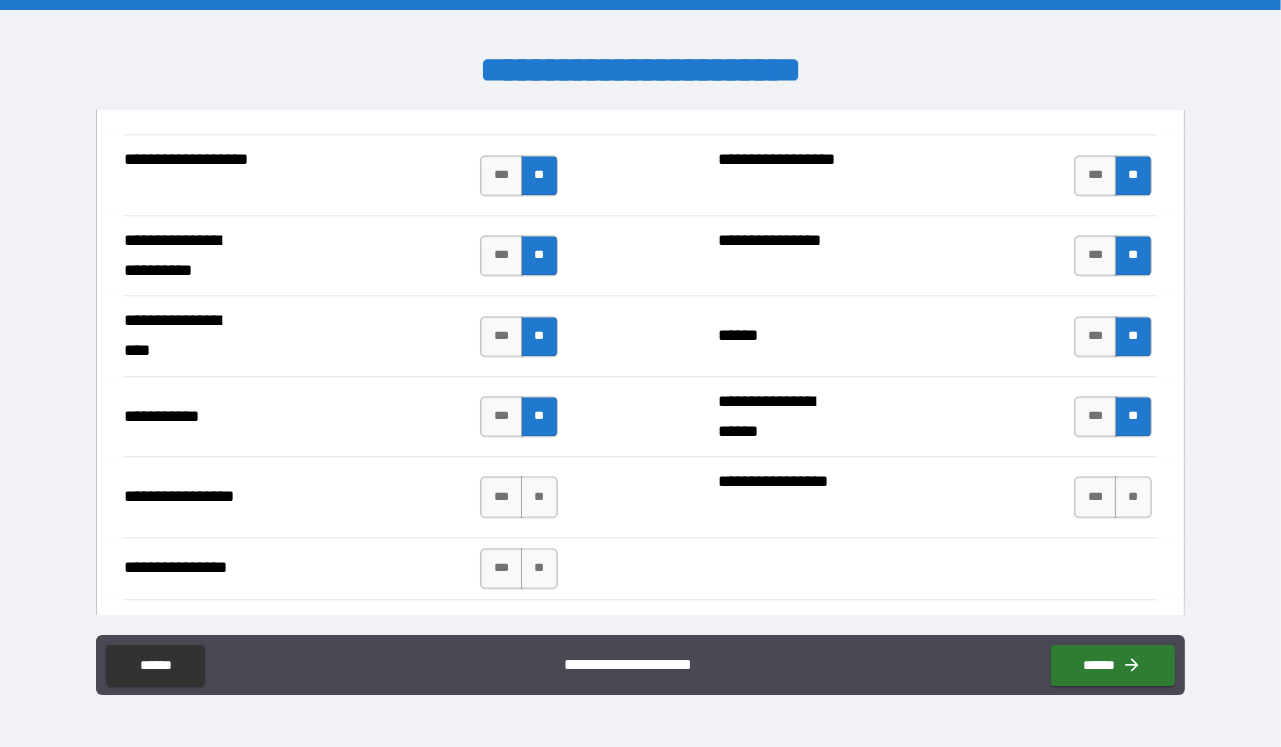 scroll, scrollTop: 4925, scrollLeft: 0, axis: vertical 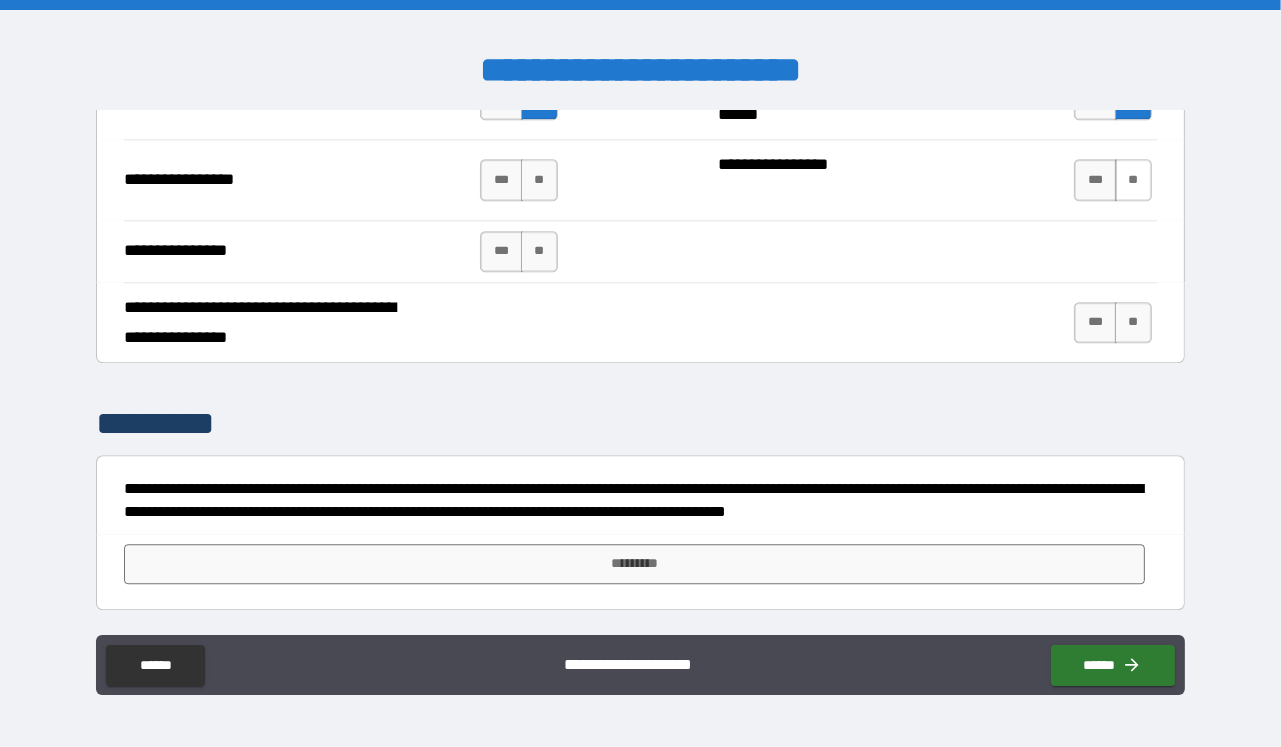 click on "**" at bounding box center [1133, 179] 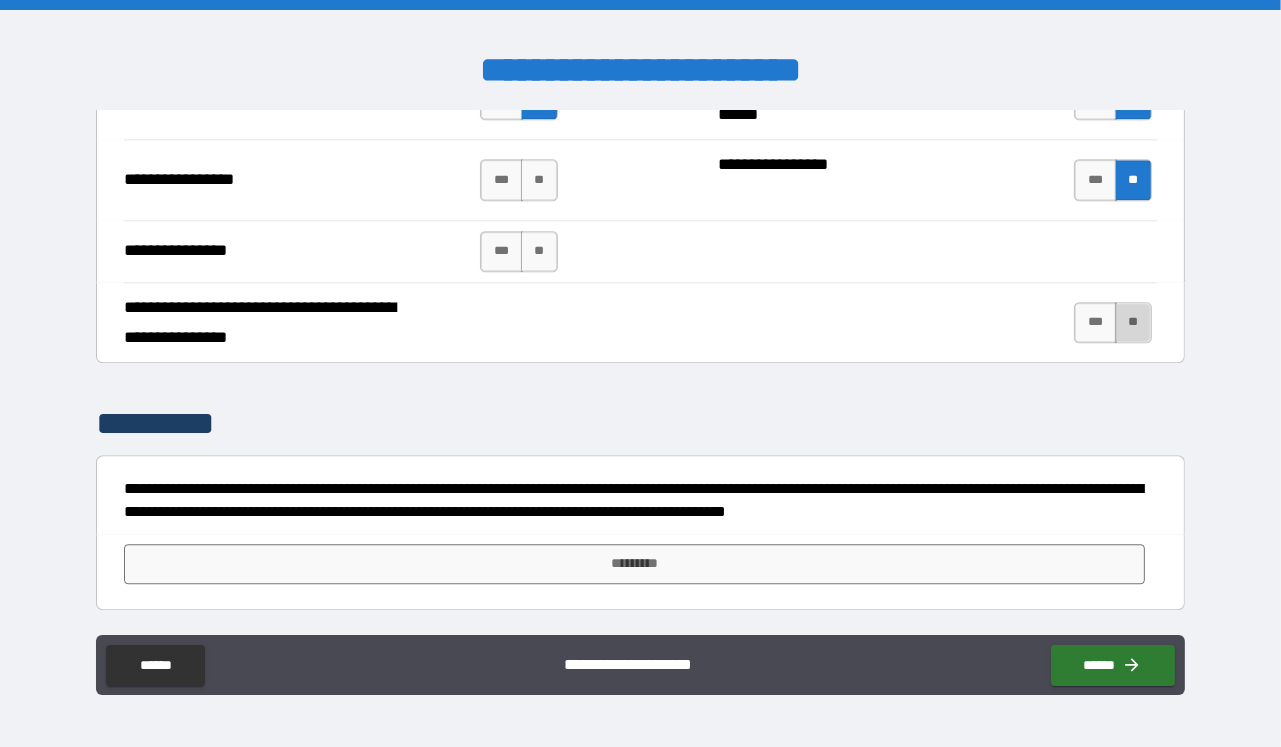 click on "**" at bounding box center (1133, 322) 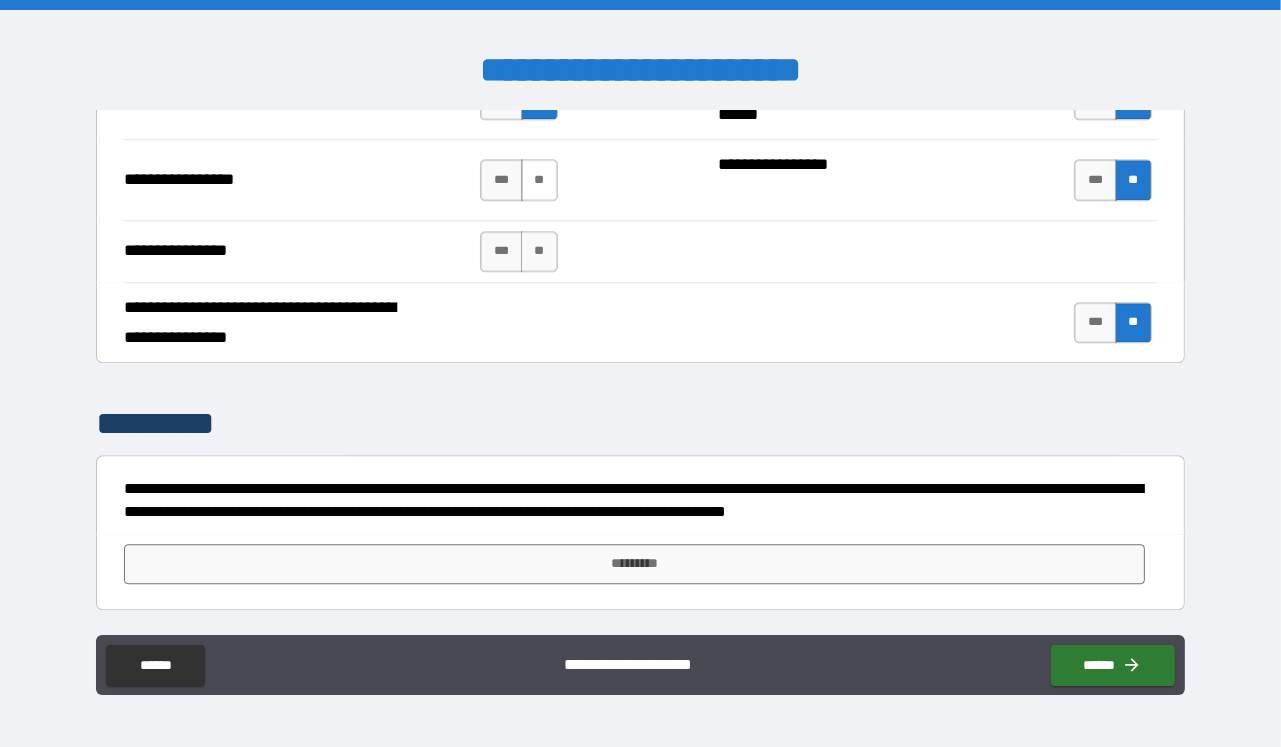 click on "**" at bounding box center [539, 179] 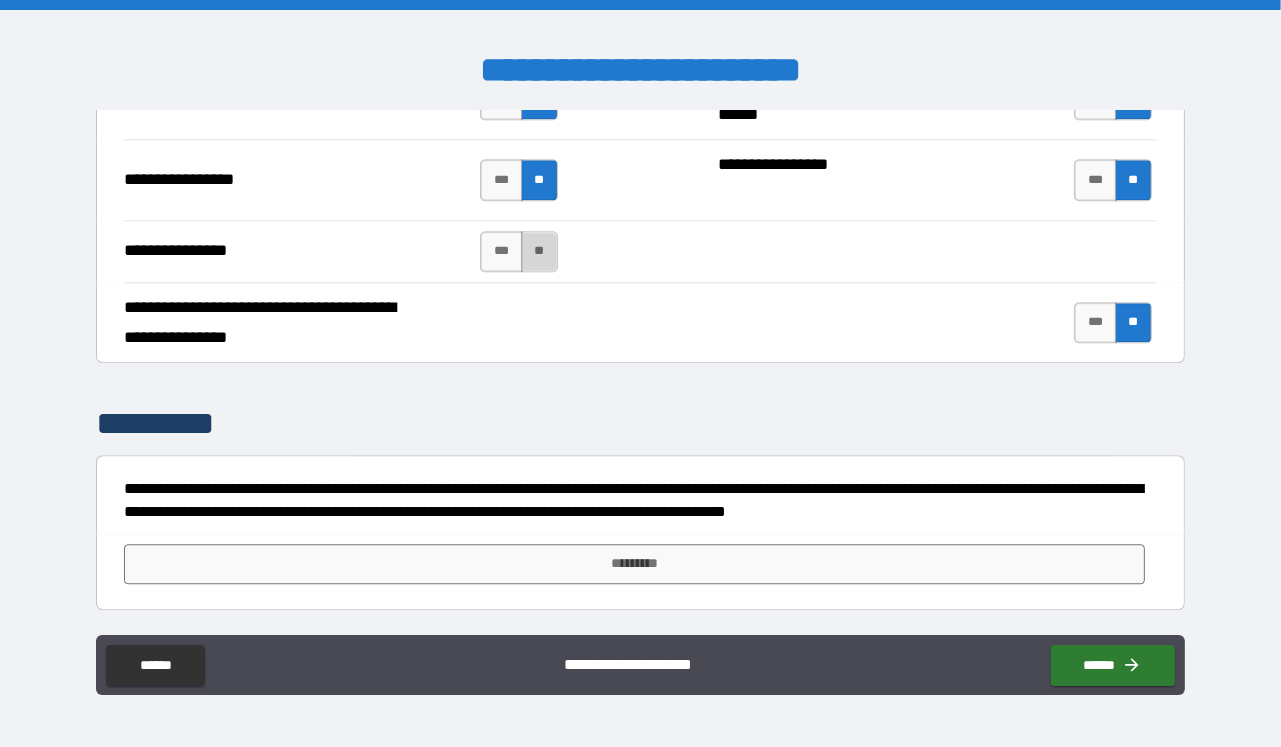 click on "**" at bounding box center (539, 251) 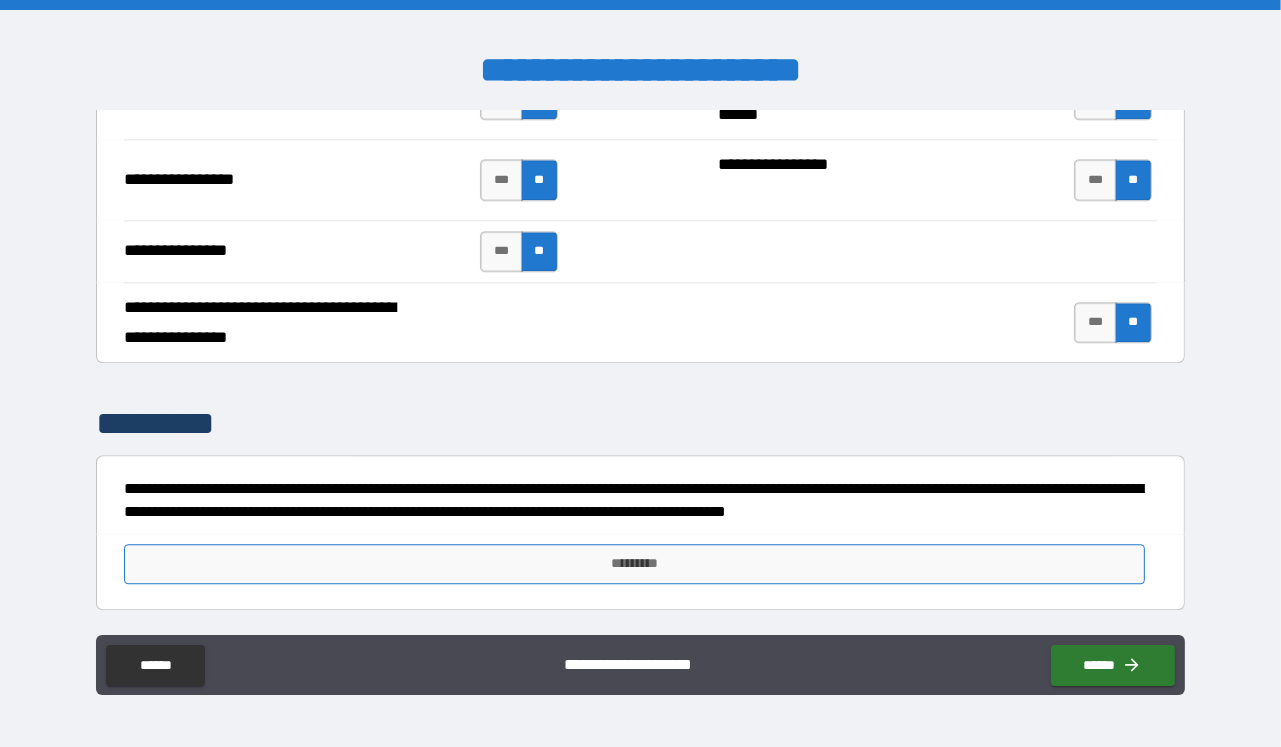 click on "*********" at bounding box center [634, 564] 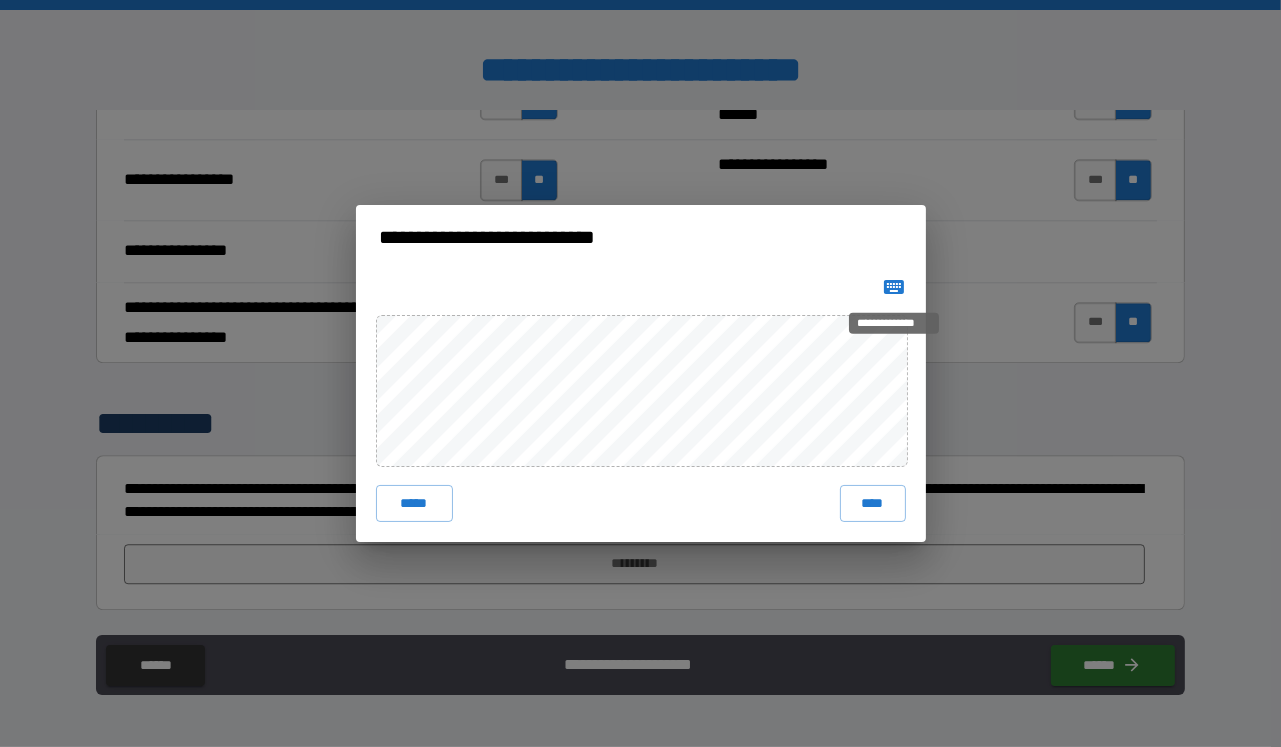 click 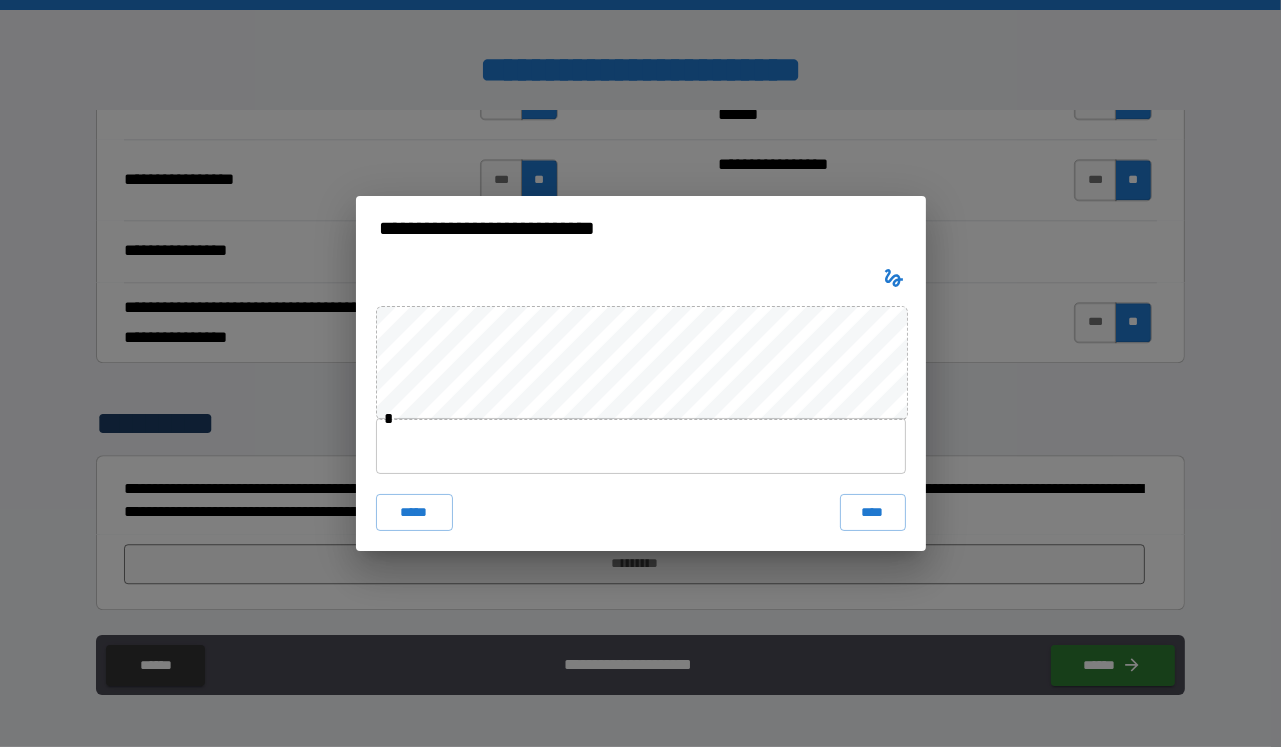 click at bounding box center [641, 446] 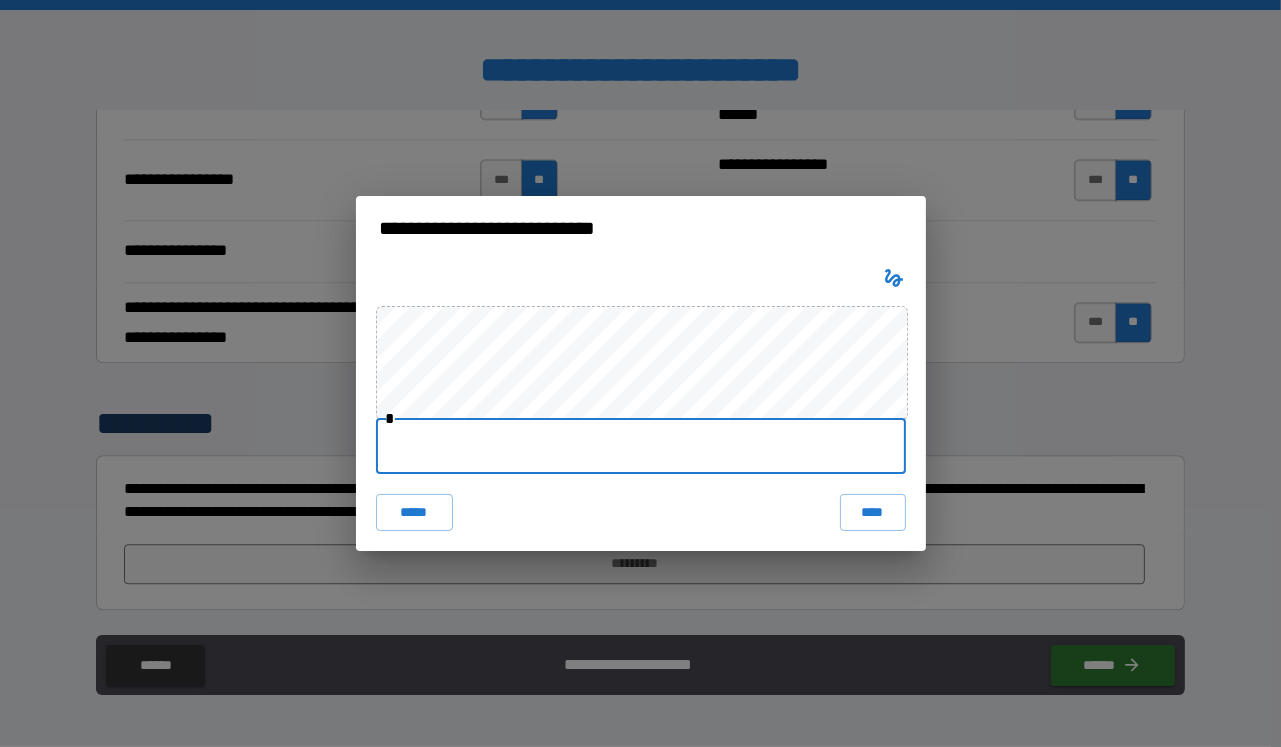 click at bounding box center [641, 446] 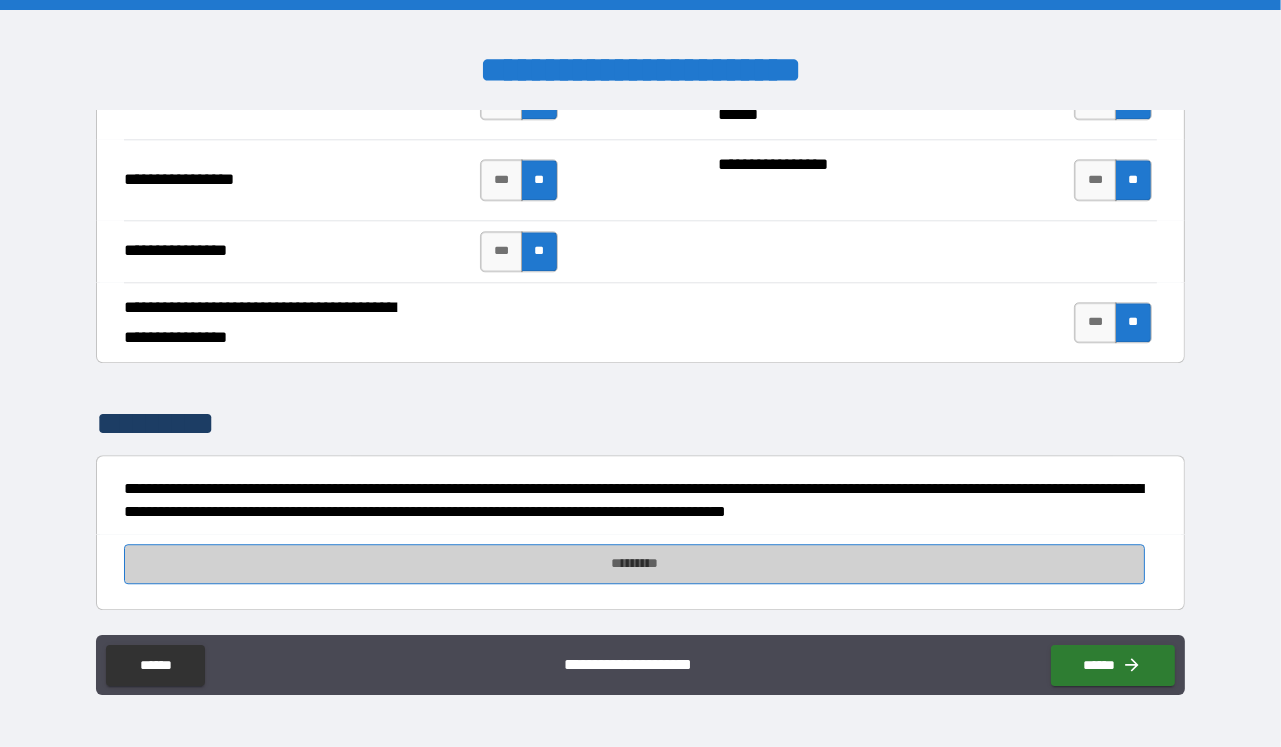click on "*********" at bounding box center (634, 564) 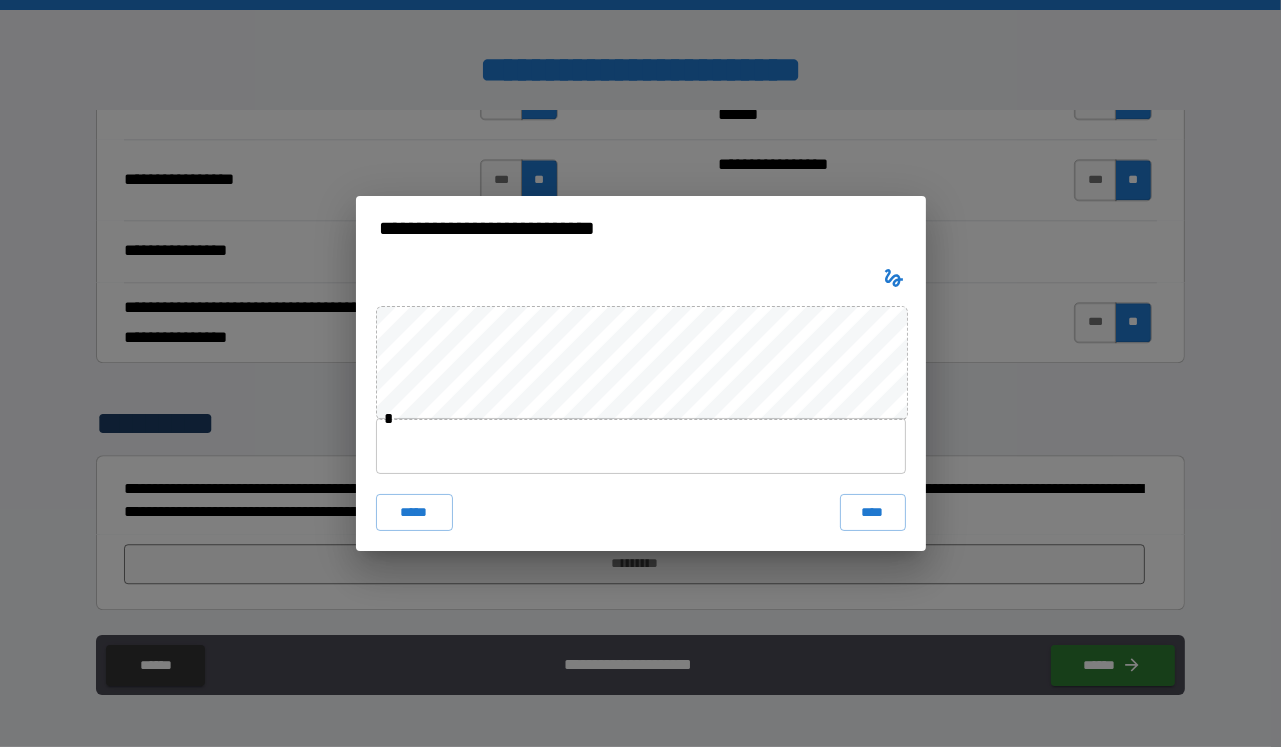 click at bounding box center (641, 446) 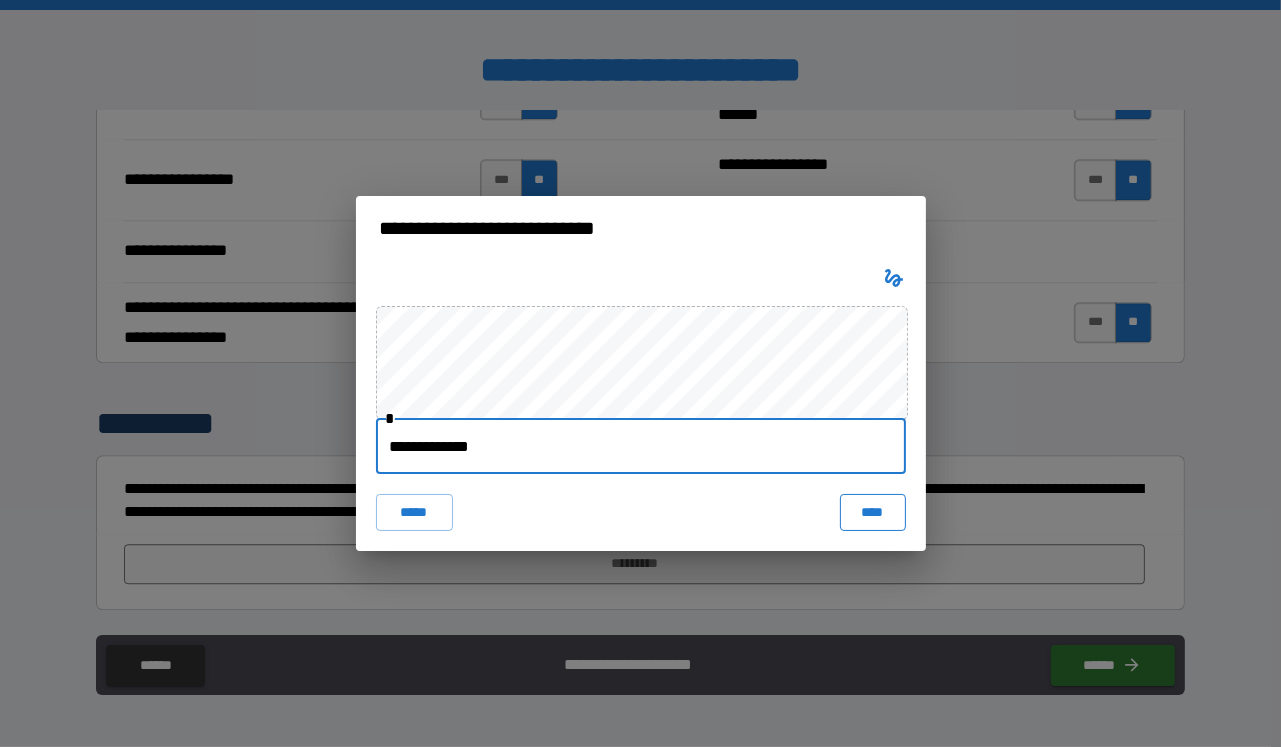 type on "**********" 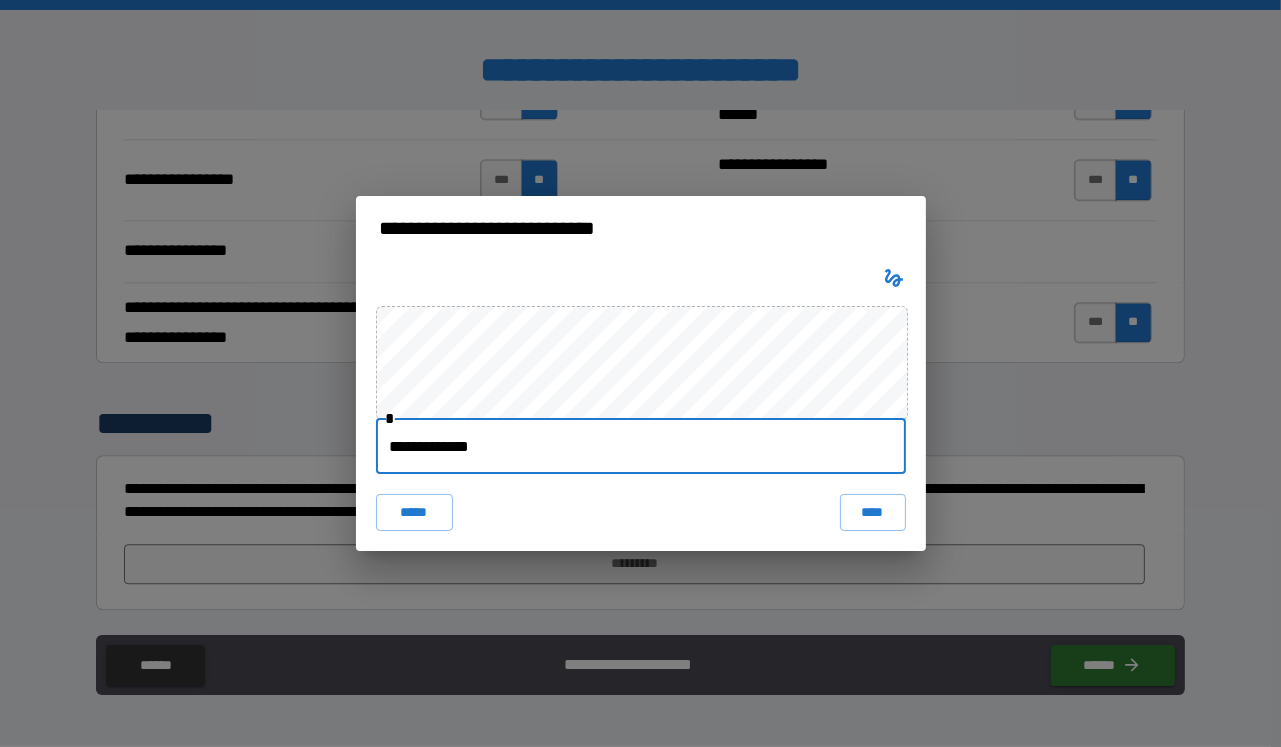 click on "****" at bounding box center (873, 512) 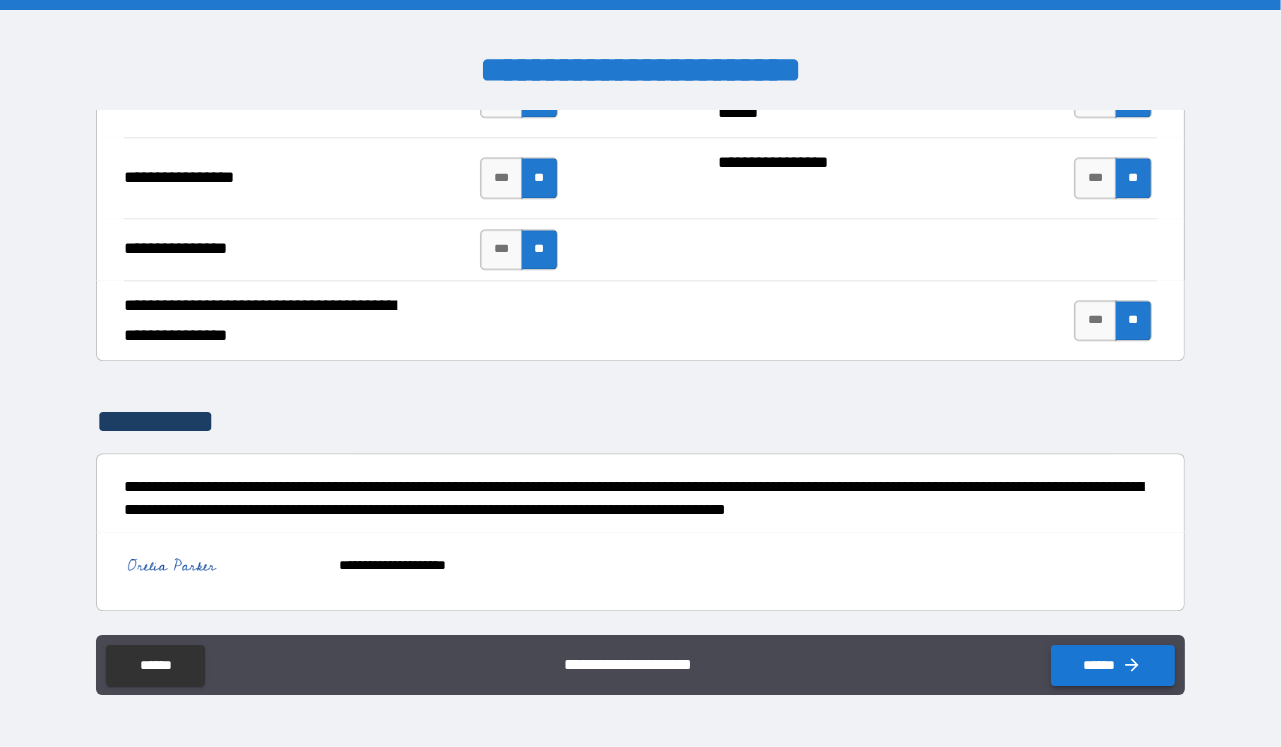 click on "******" at bounding box center [1113, 665] 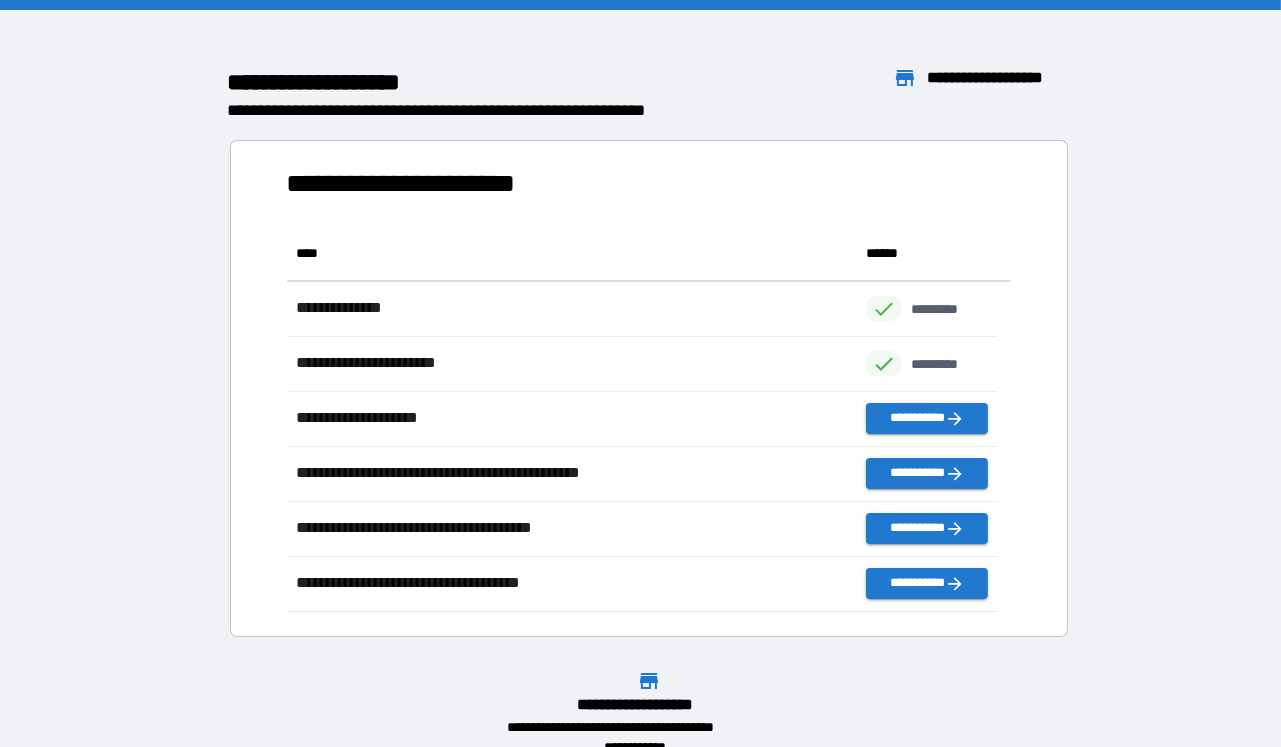 scroll, scrollTop: 18, scrollLeft: 18, axis: both 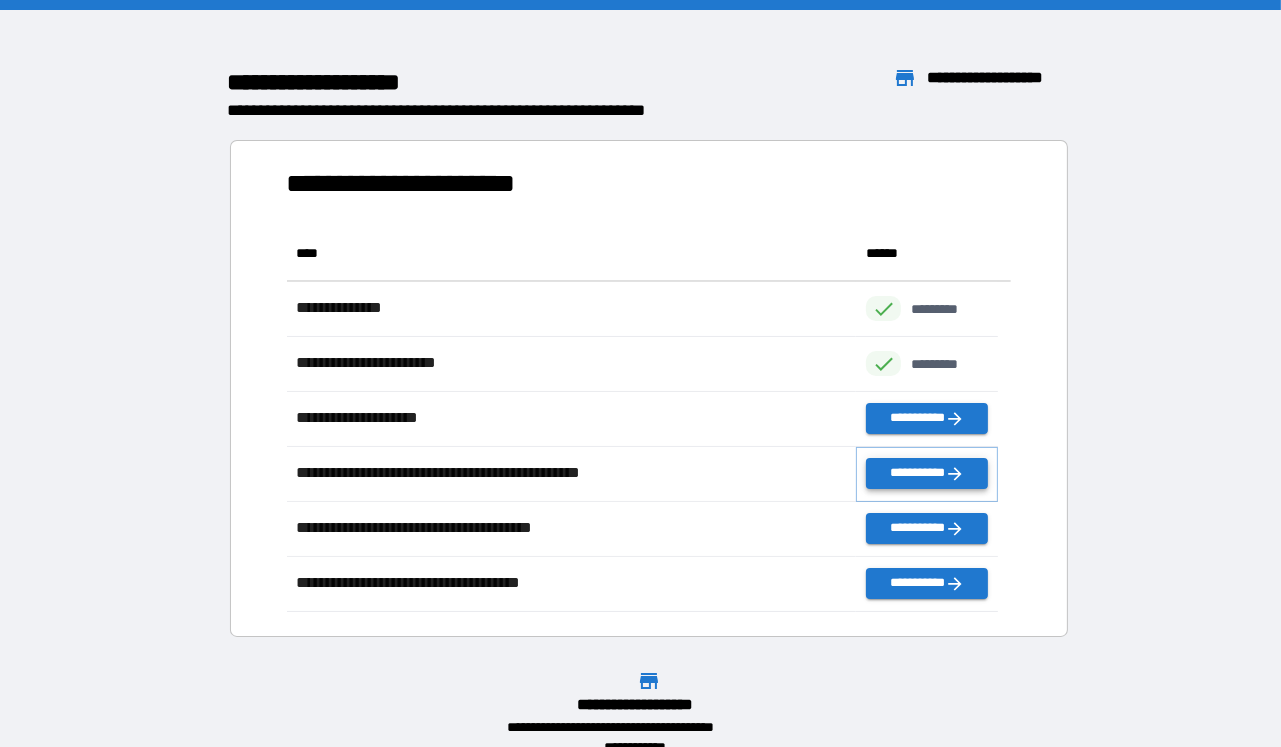 click on "**********" at bounding box center [927, 473] 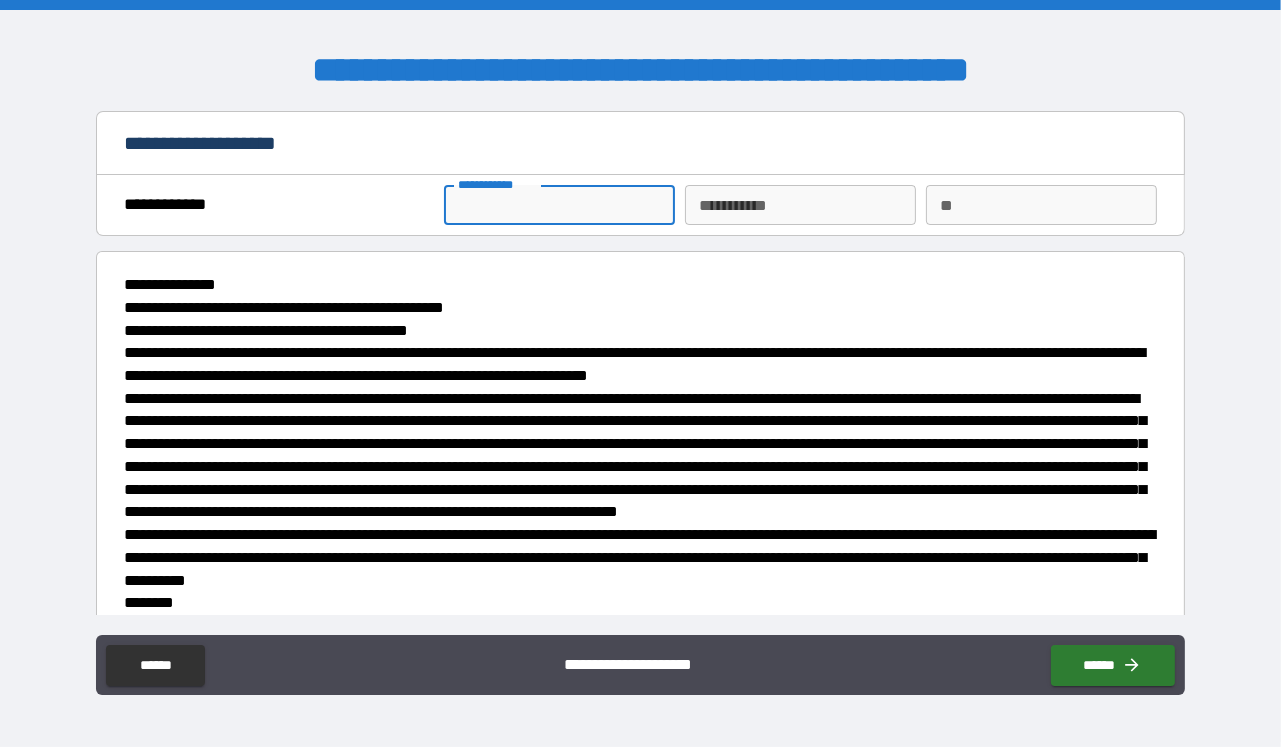 click on "**********" at bounding box center [559, 205] 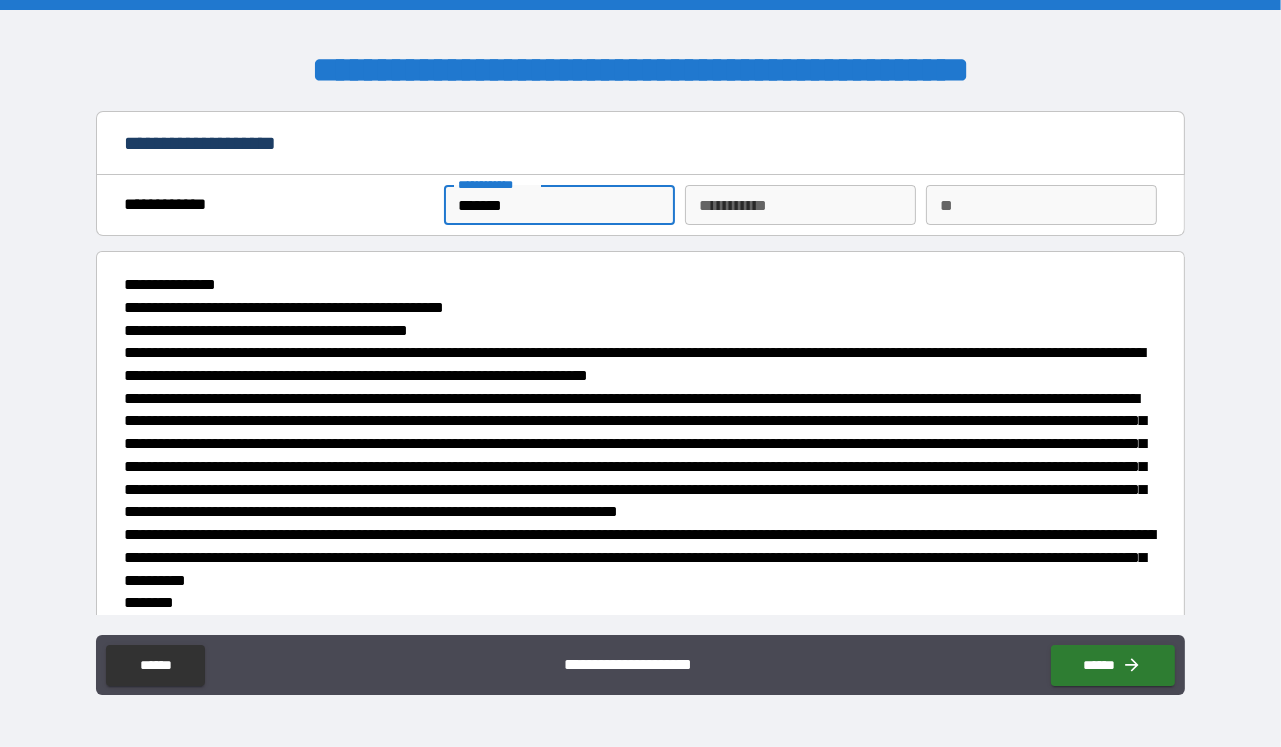 type on "*********" 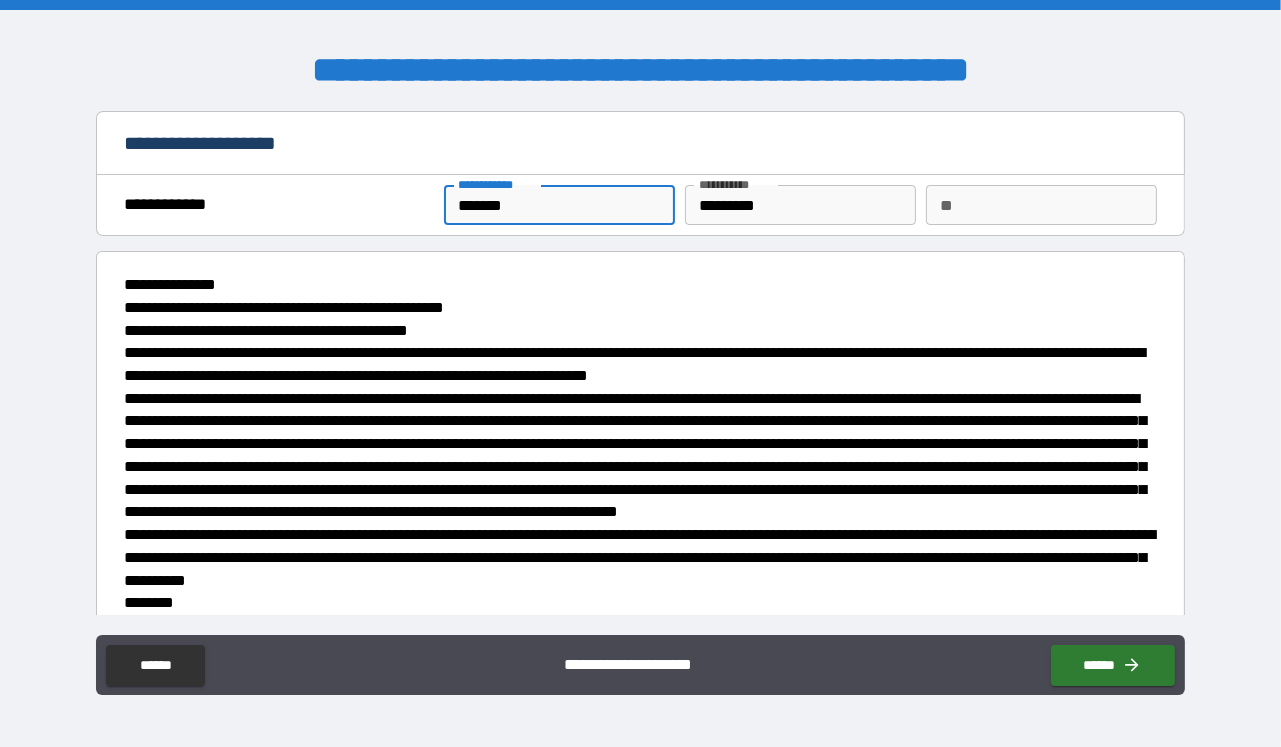 click on "**********" at bounding box center [635, 455] 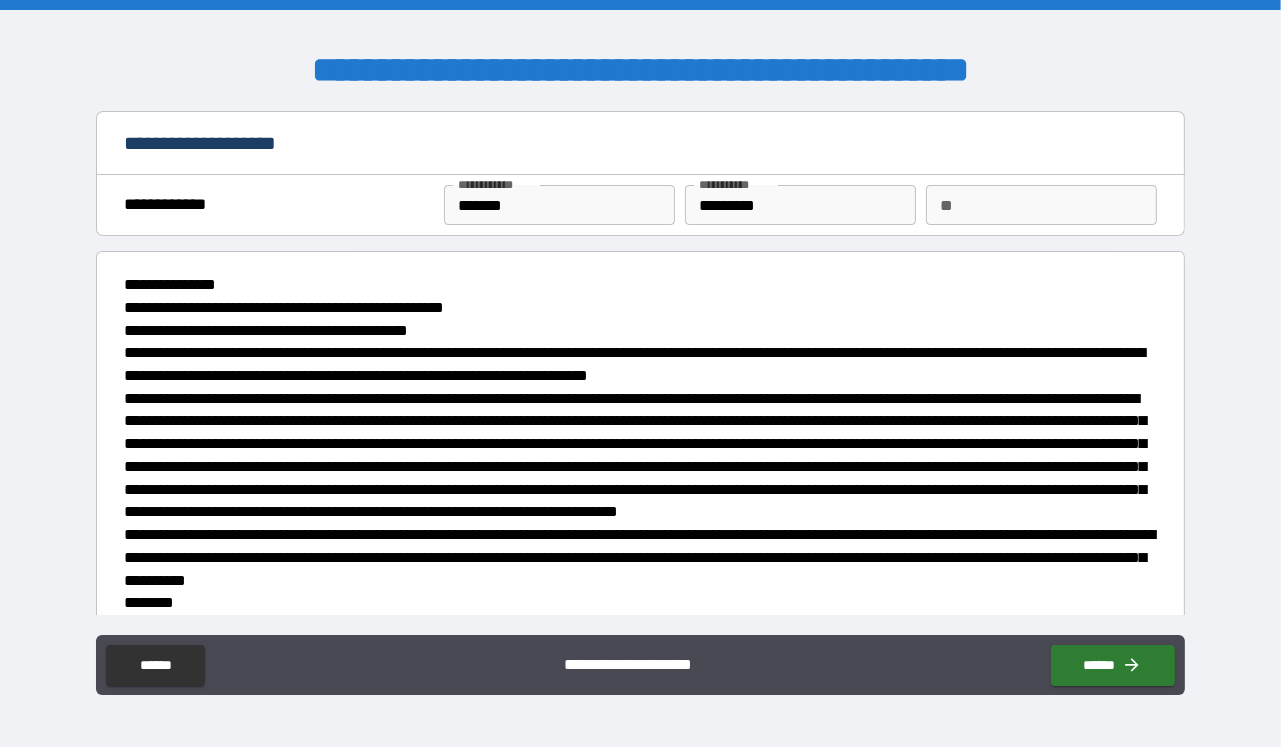click on "**" at bounding box center (1041, 205) 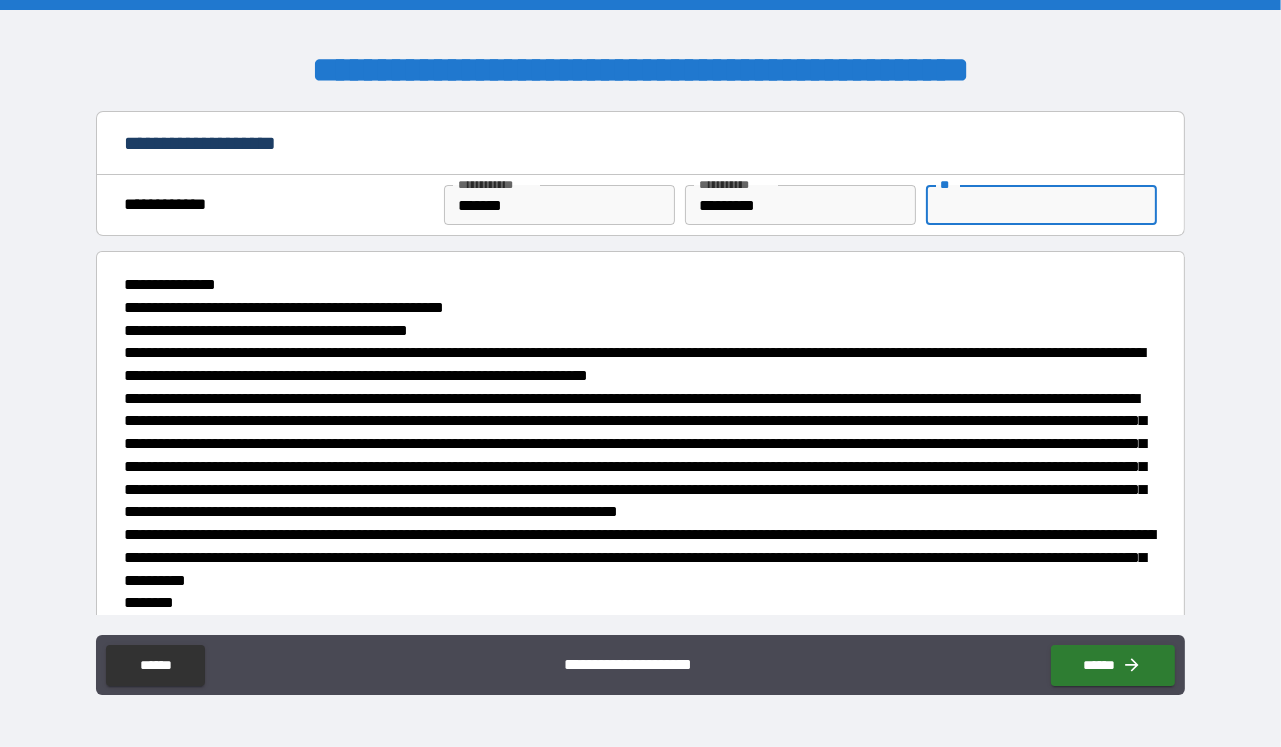 type on "*" 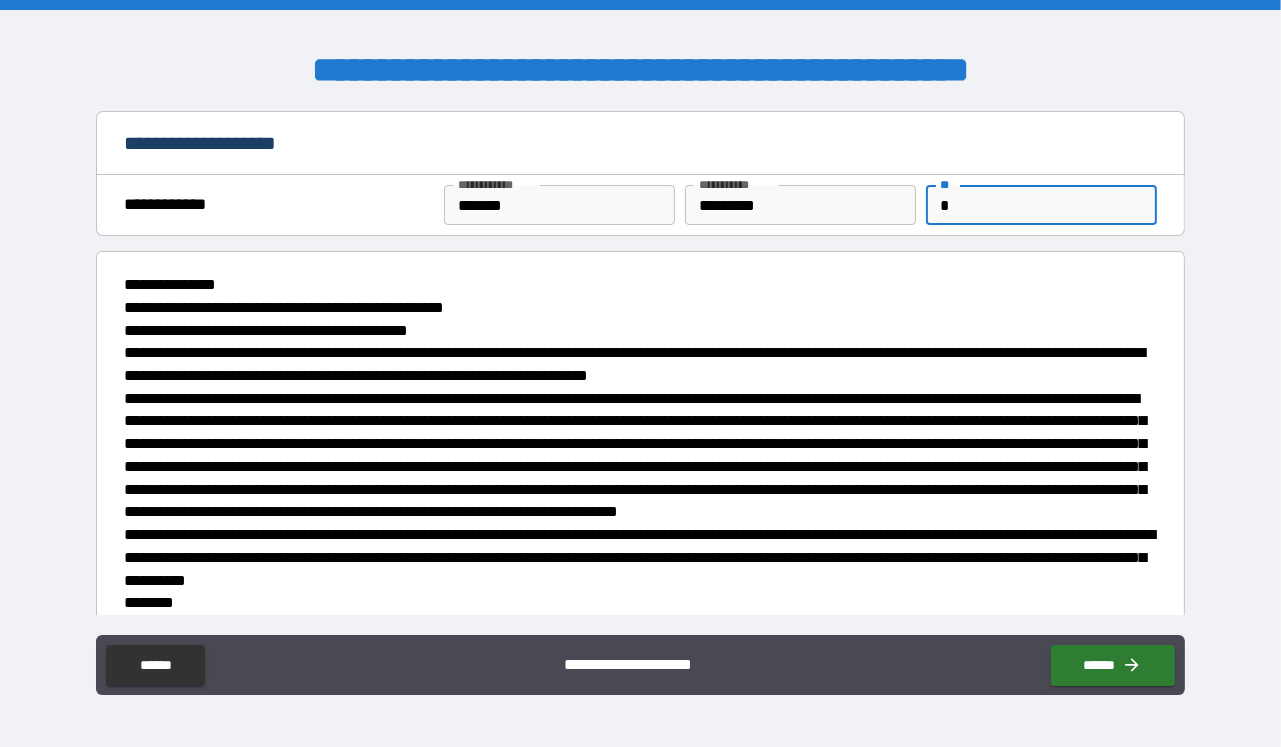 type on "*" 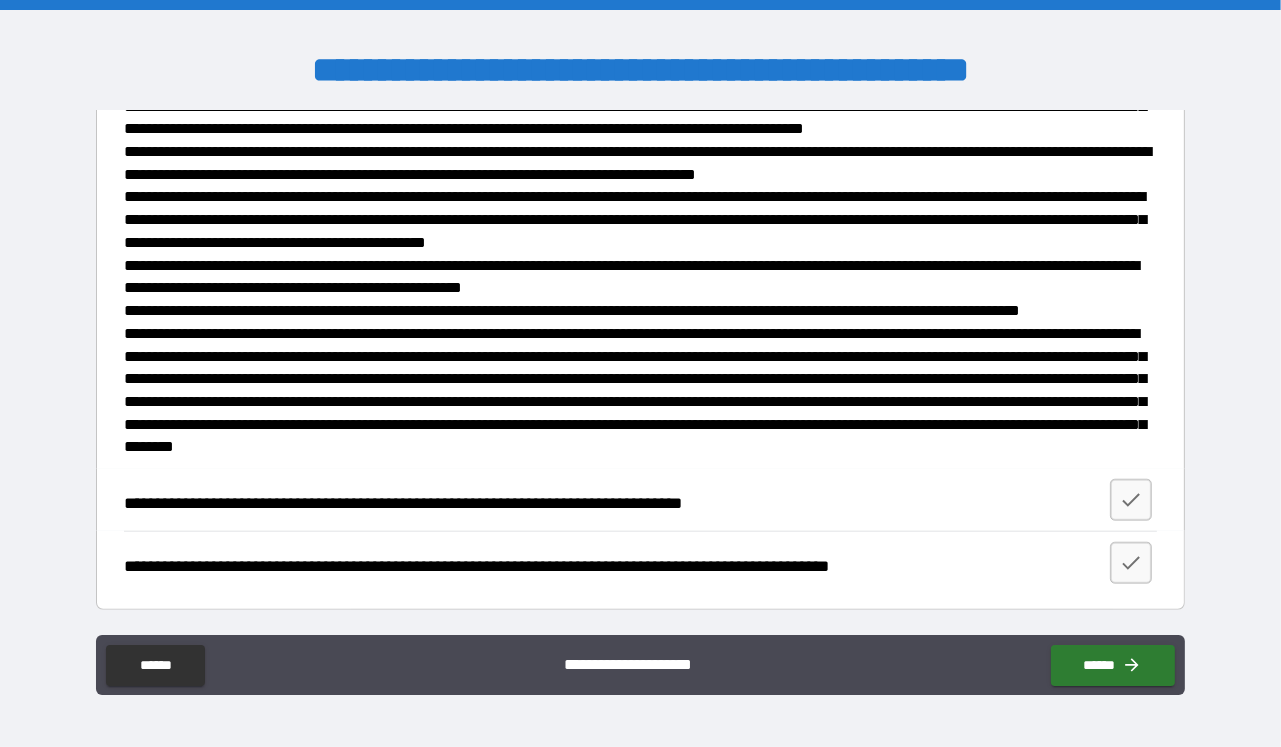 scroll, scrollTop: 1882, scrollLeft: 0, axis: vertical 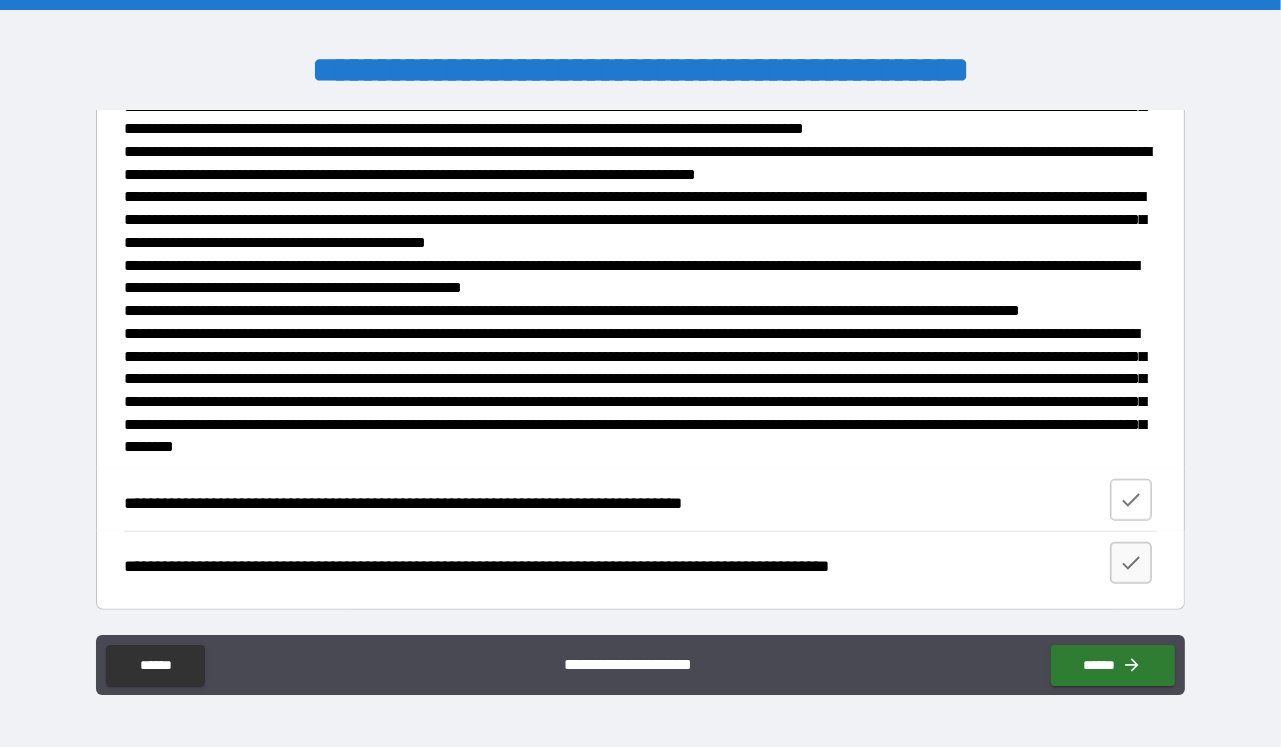click 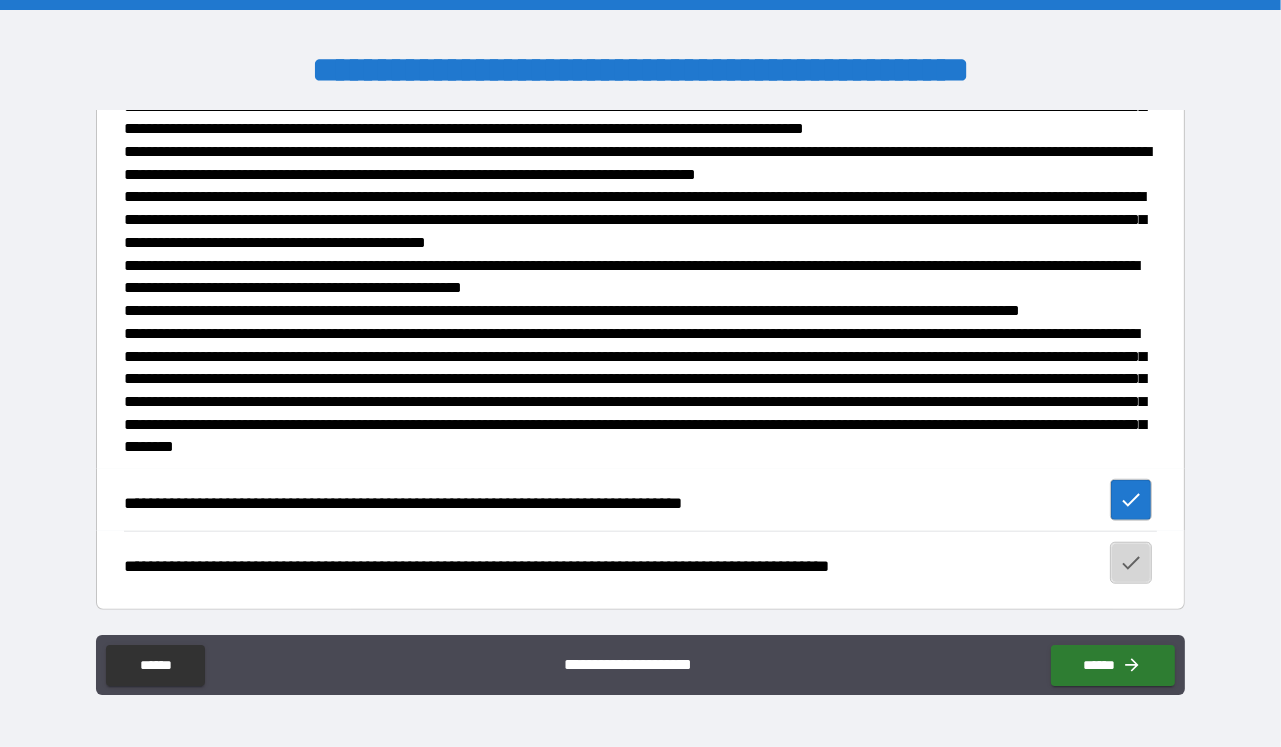 drag, startPoint x: 1122, startPoint y: 561, endPoint x: 1123, endPoint y: 602, distance: 41.01219 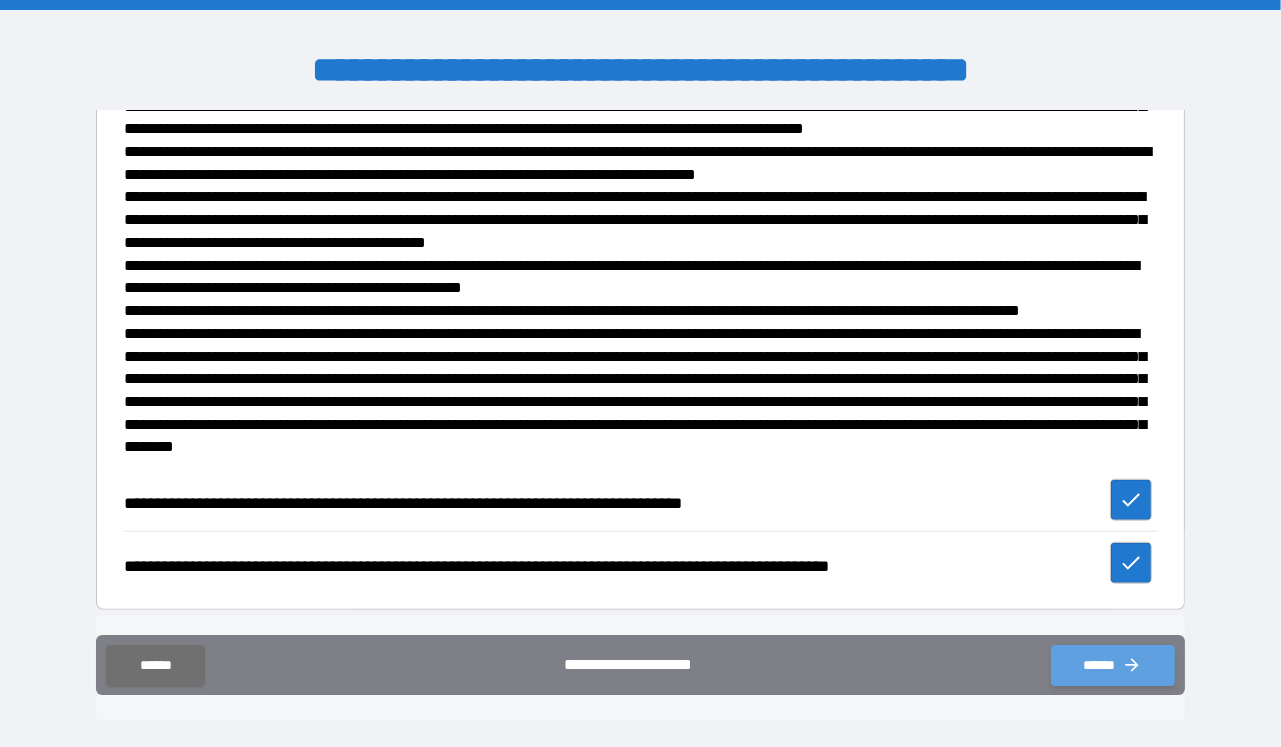 click 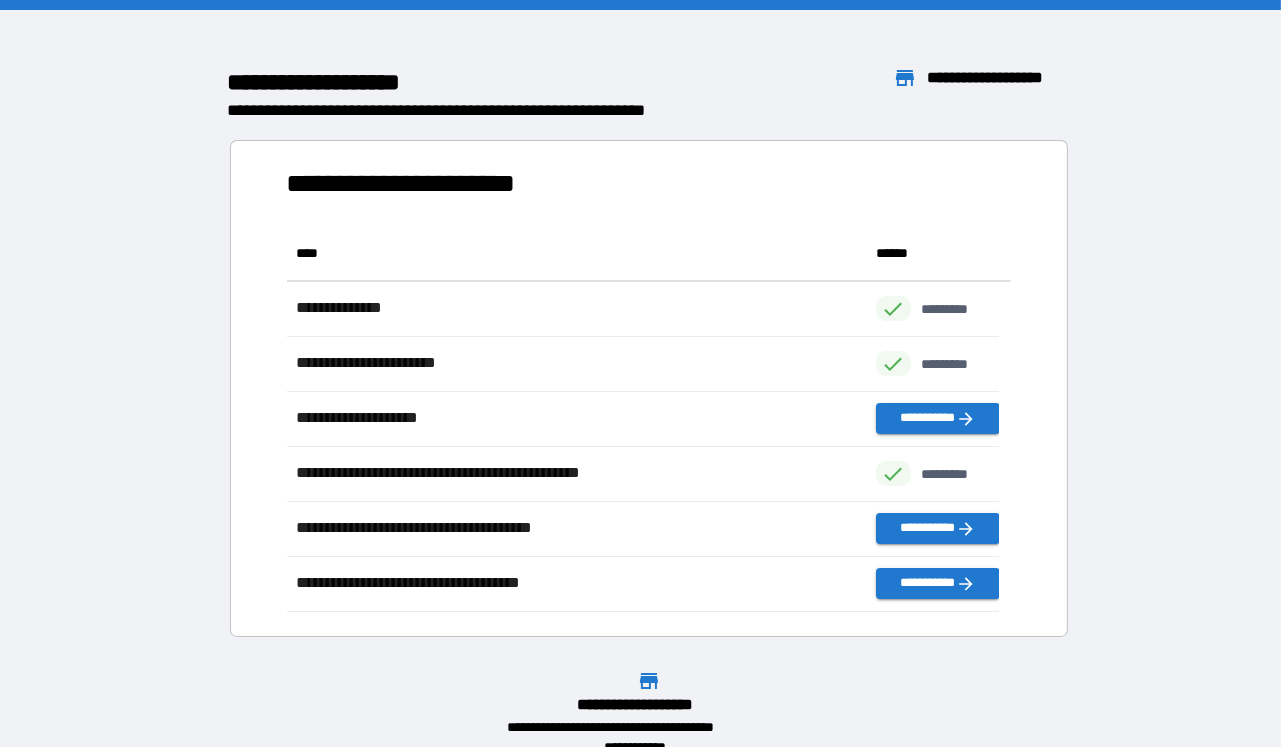 scroll, scrollTop: 368, scrollLeft: 694, axis: both 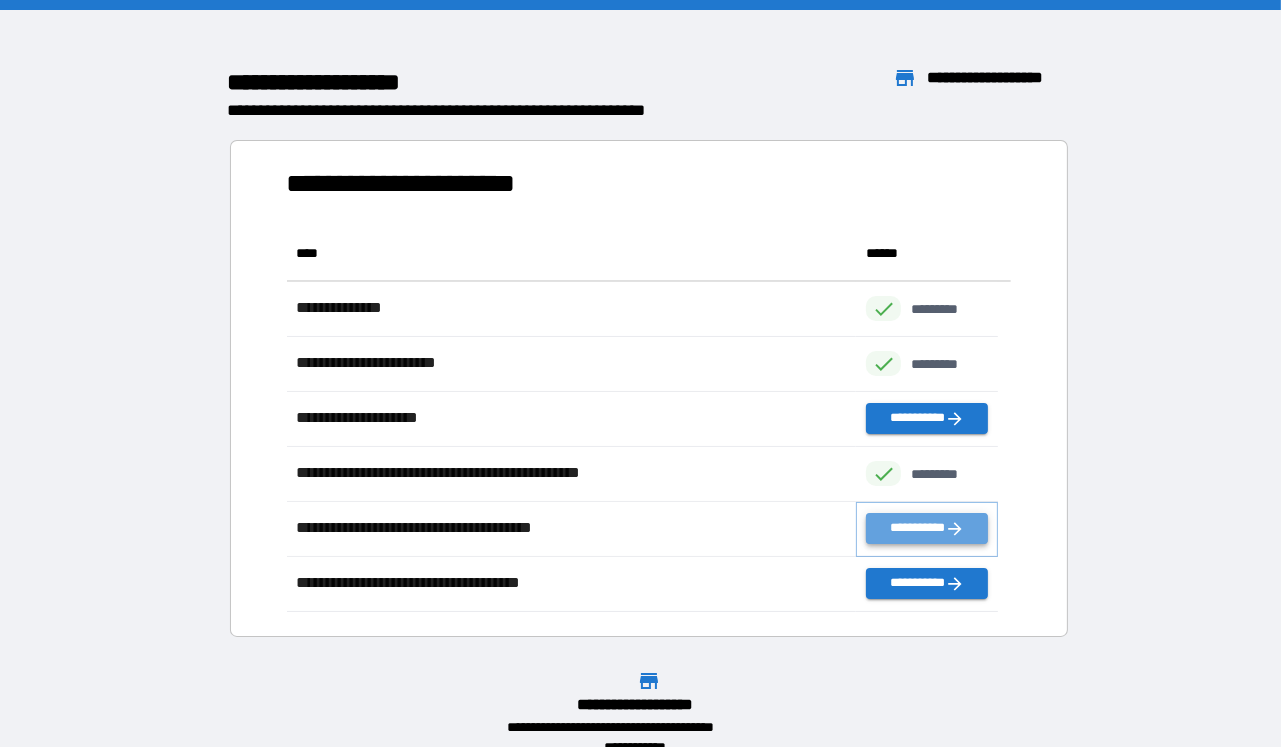 click on "**********" at bounding box center (927, 528) 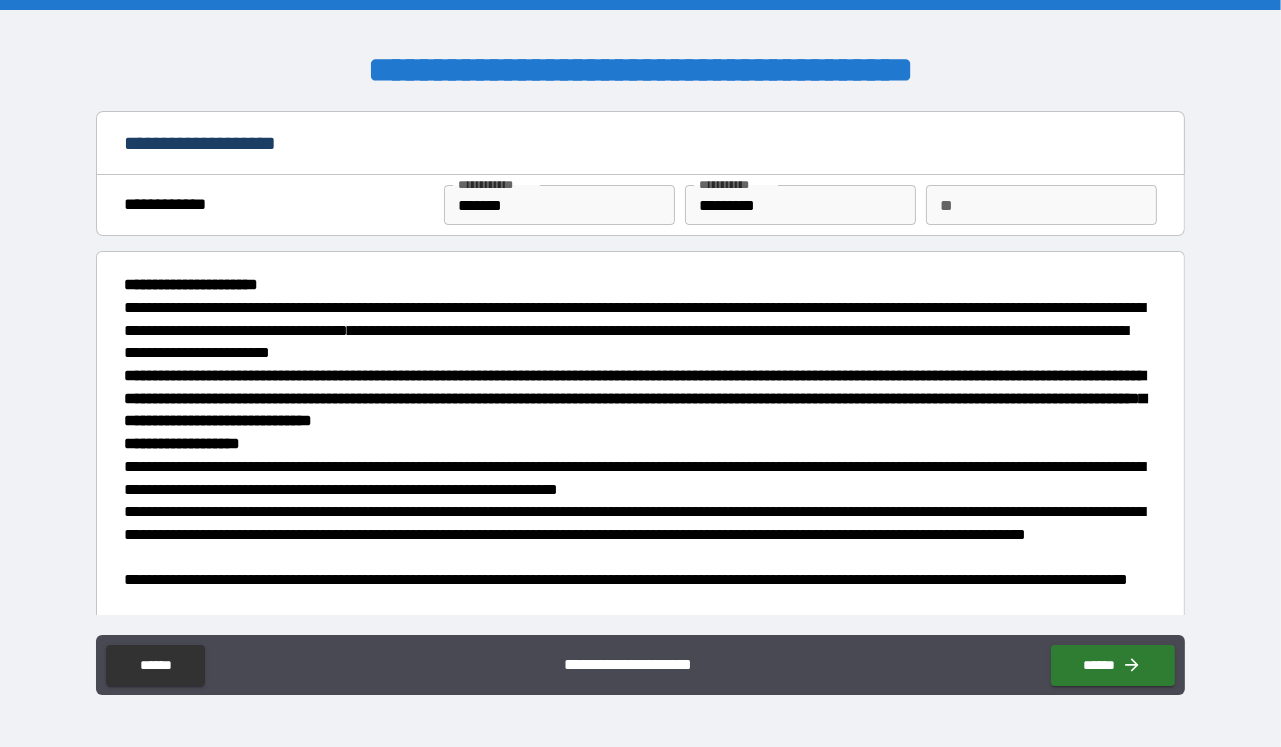 click on "**" at bounding box center (1041, 205) 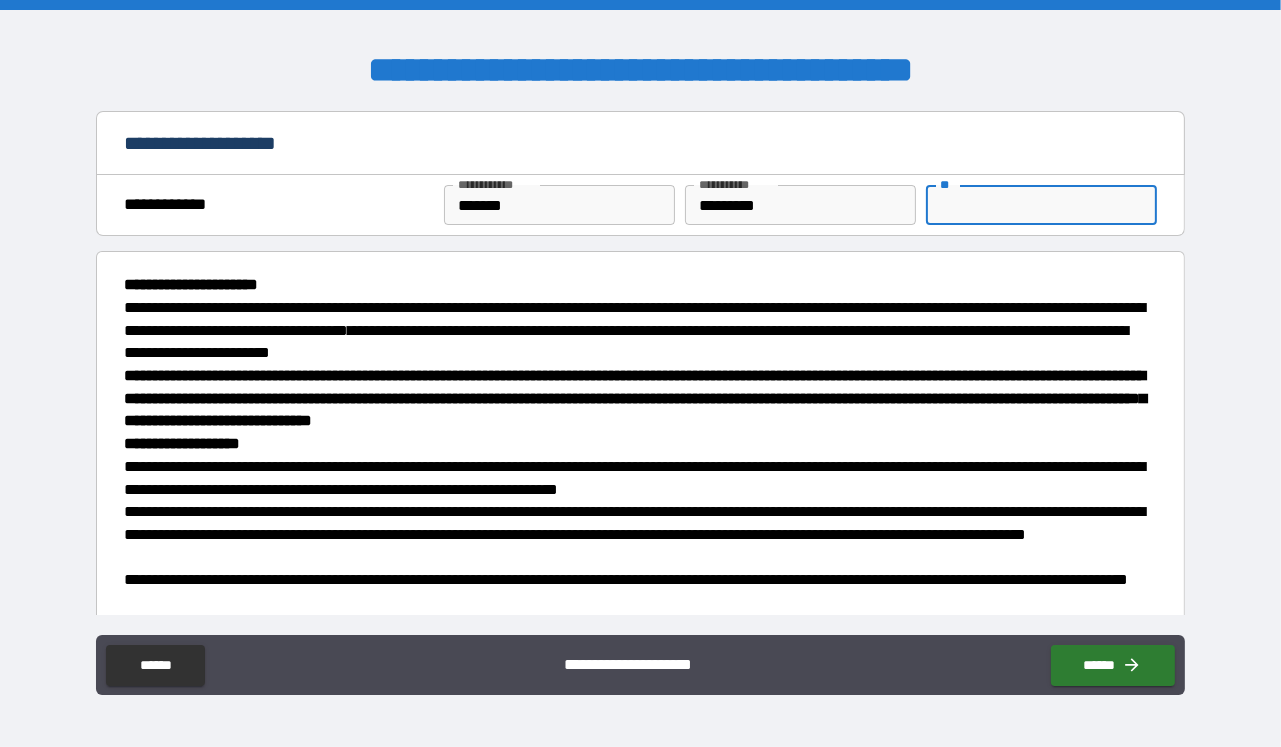 type on "*" 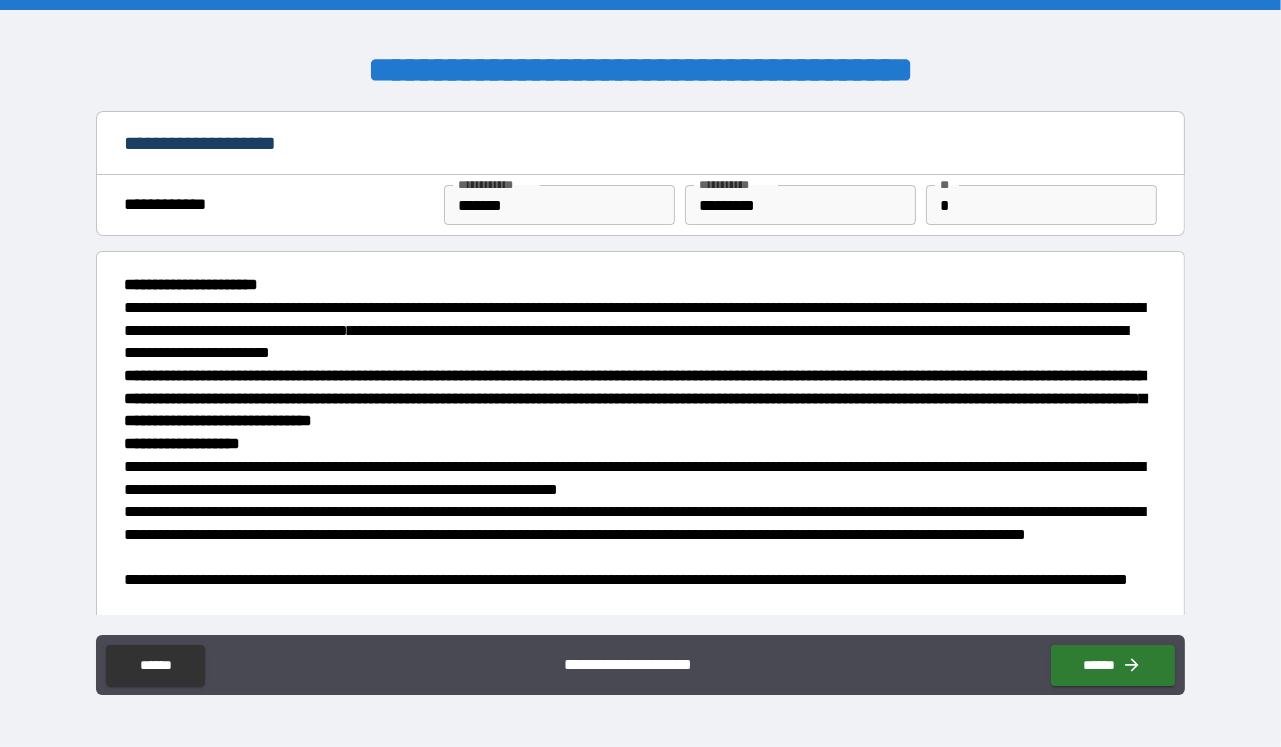 click on "**********" at bounding box center [634, 331] 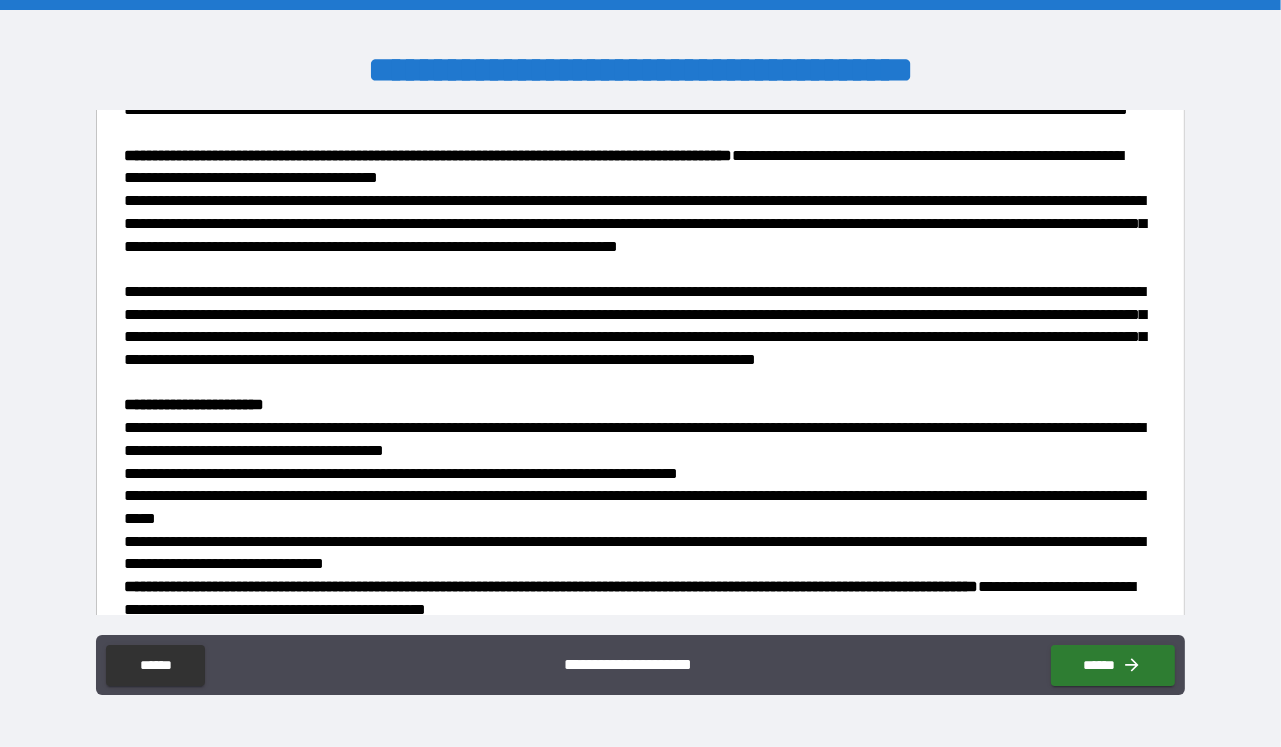 scroll, scrollTop: 644, scrollLeft: 0, axis: vertical 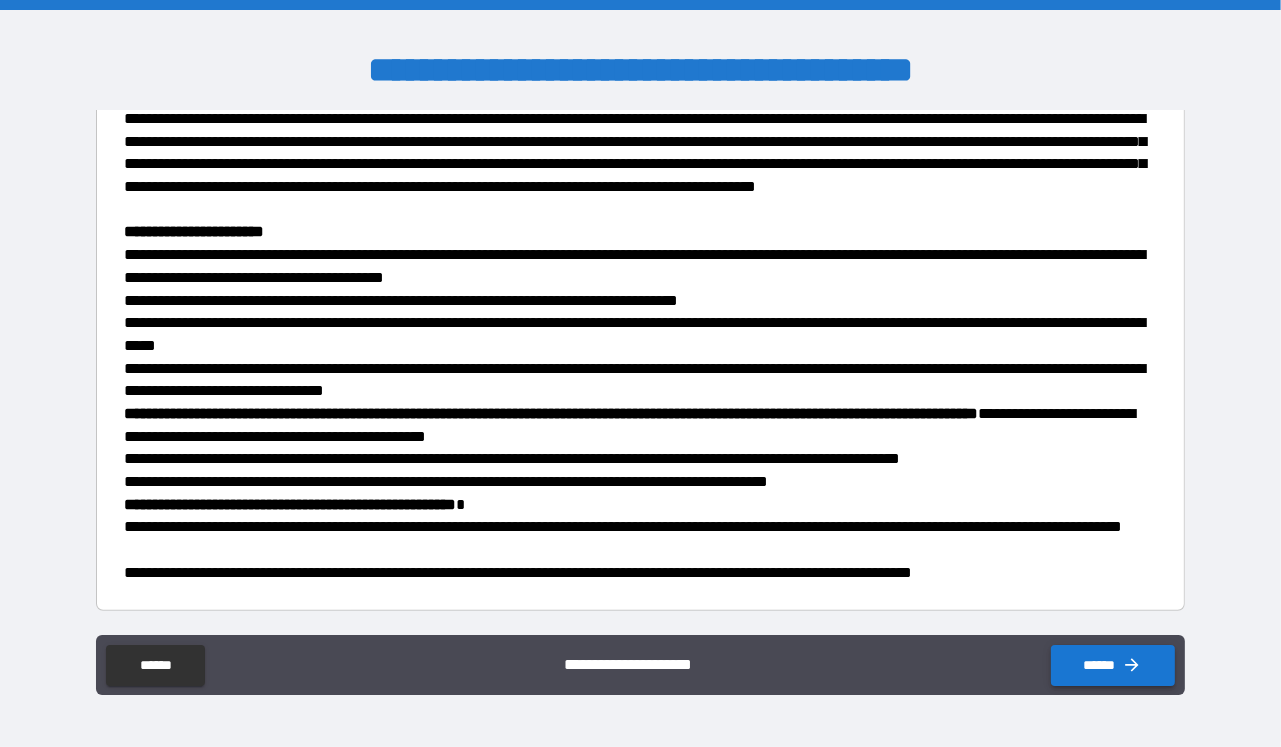 click on "******" at bounding box center (1113, 665) 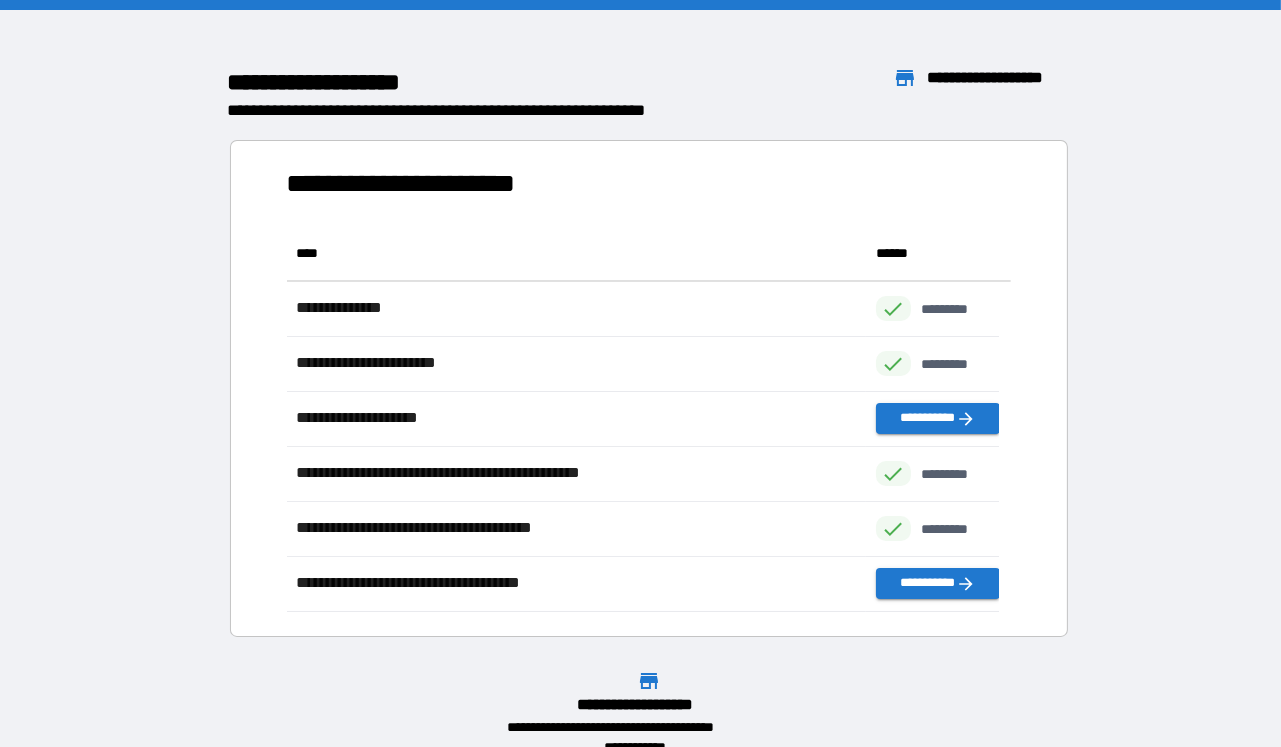 scroll, scrollTop: 18, scrollLeft: 18, axis: both 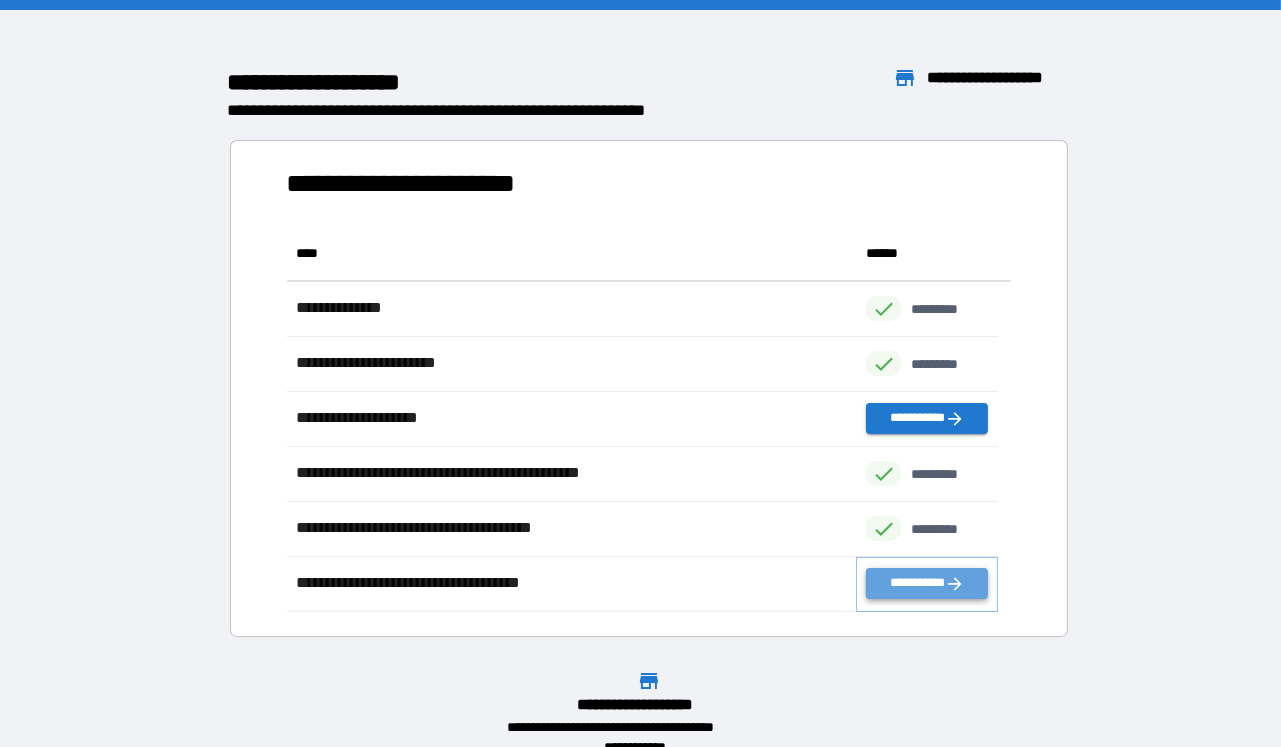 click on "**********" at bounding box center [927, 583] 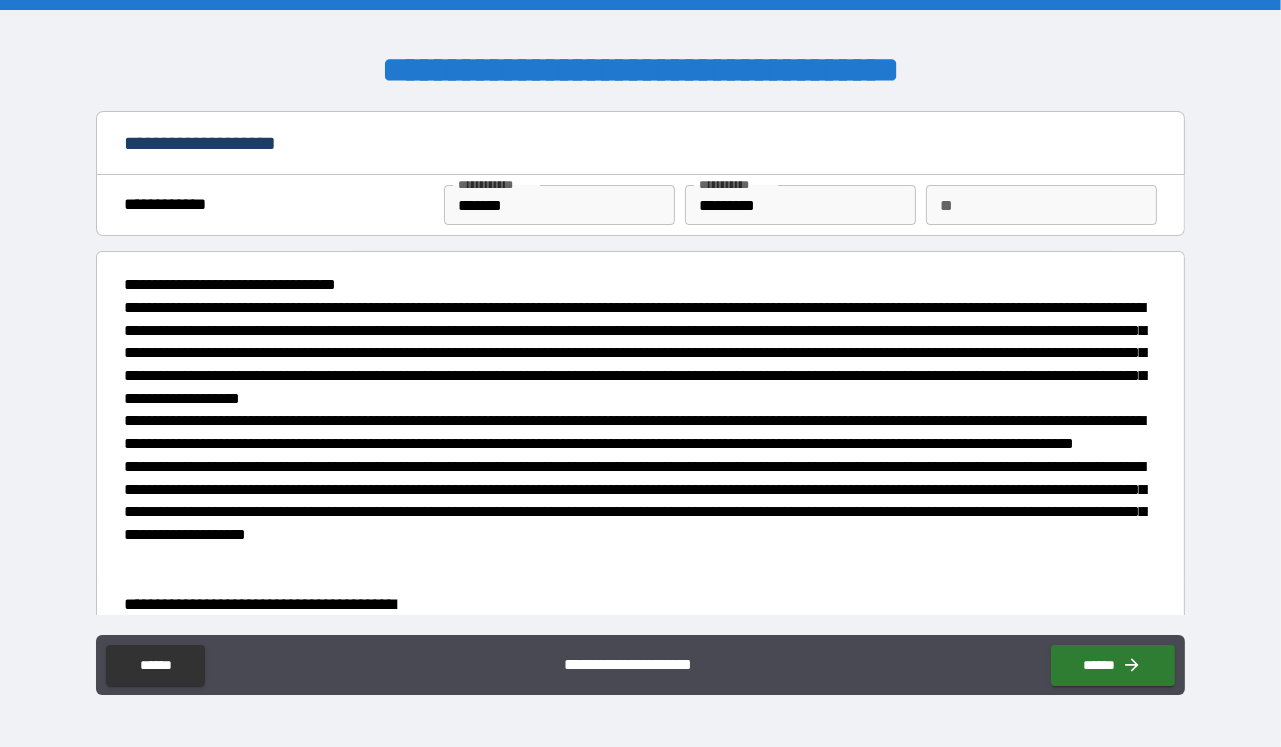 click on "**" at bounding box center [1041, 205] 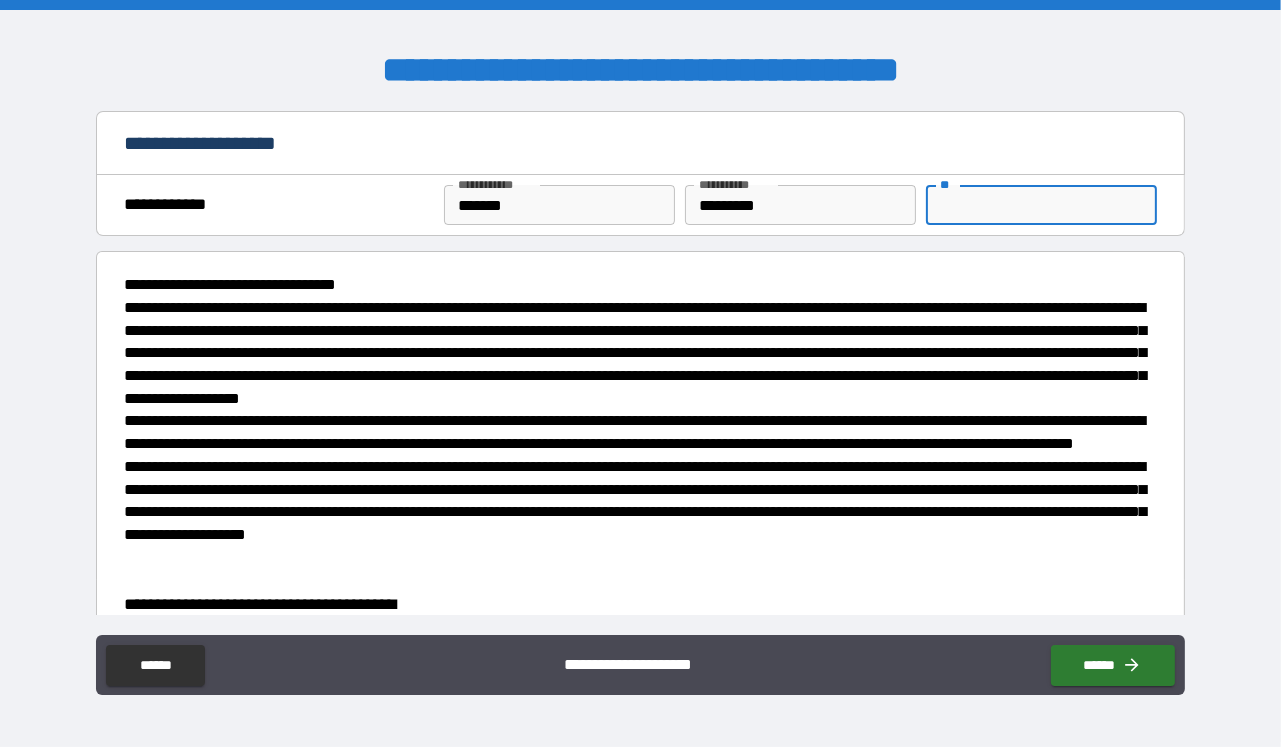 type on "*" 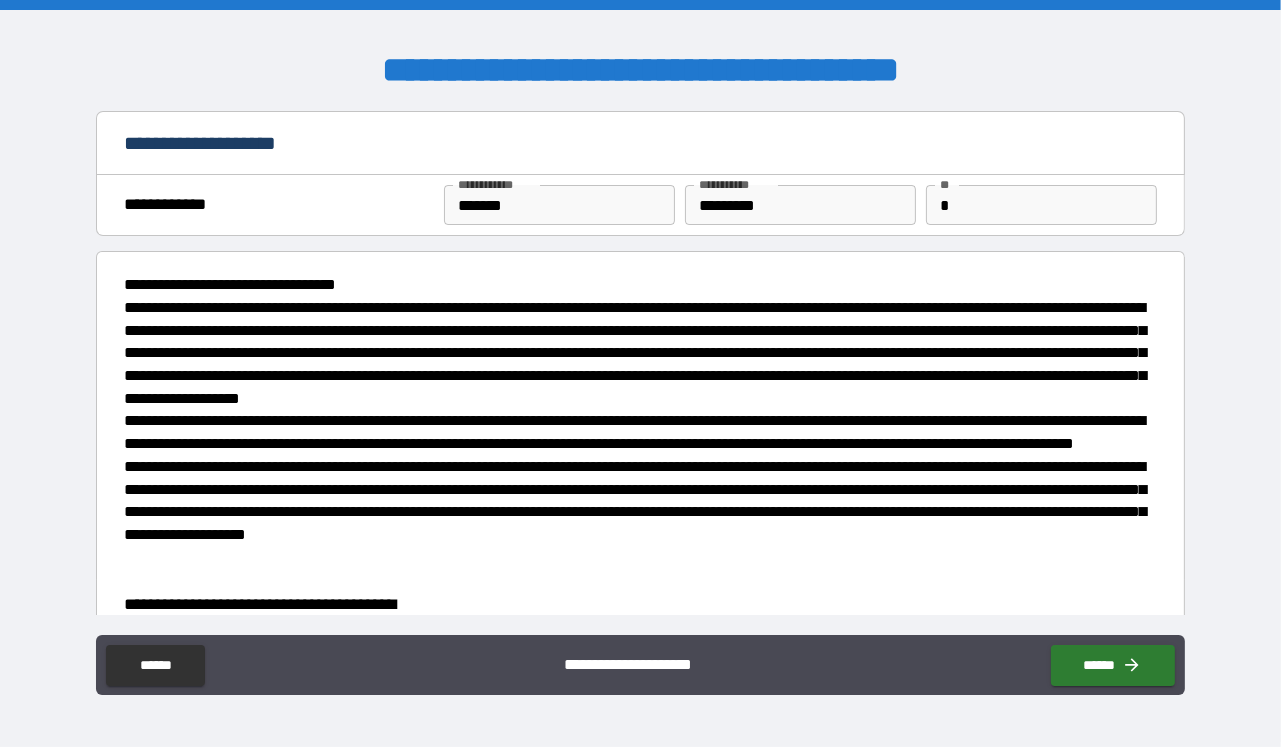 click on "**********" at bounding box center (635, 353) 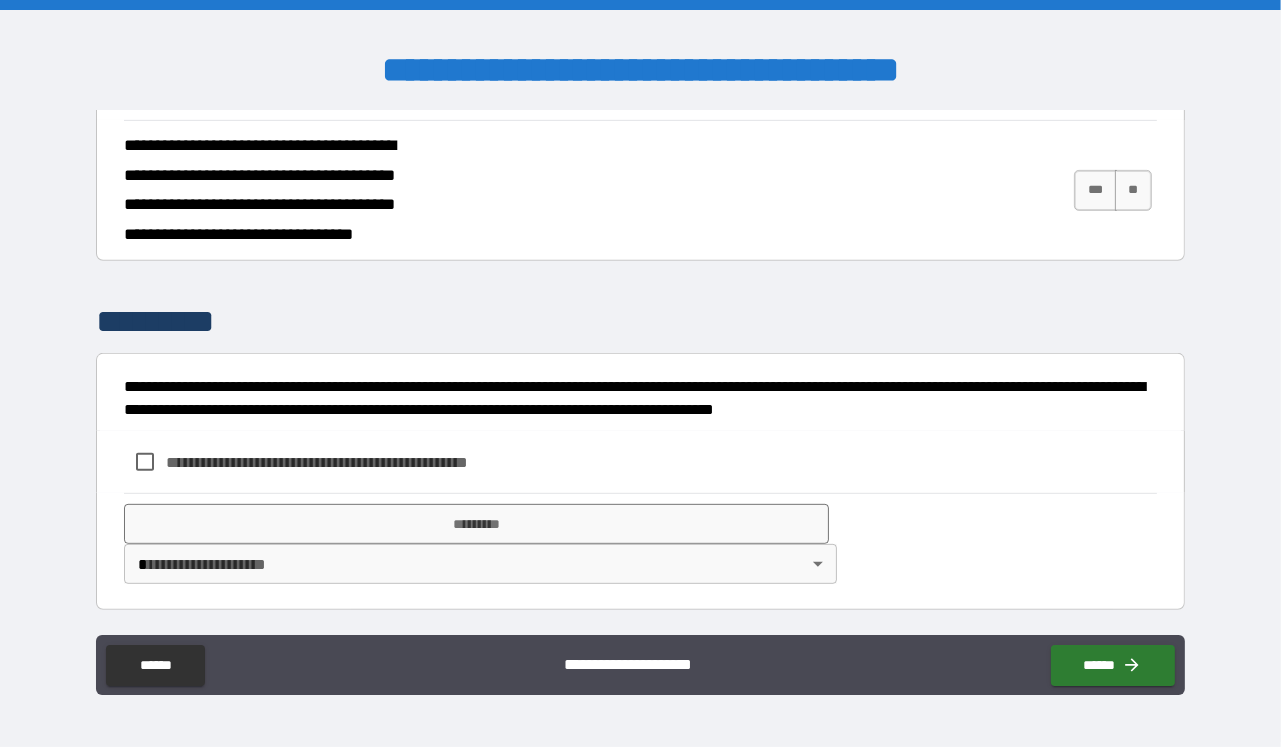 scroll, scrollTop: 822, scrollLeft: 0, axis: vertical 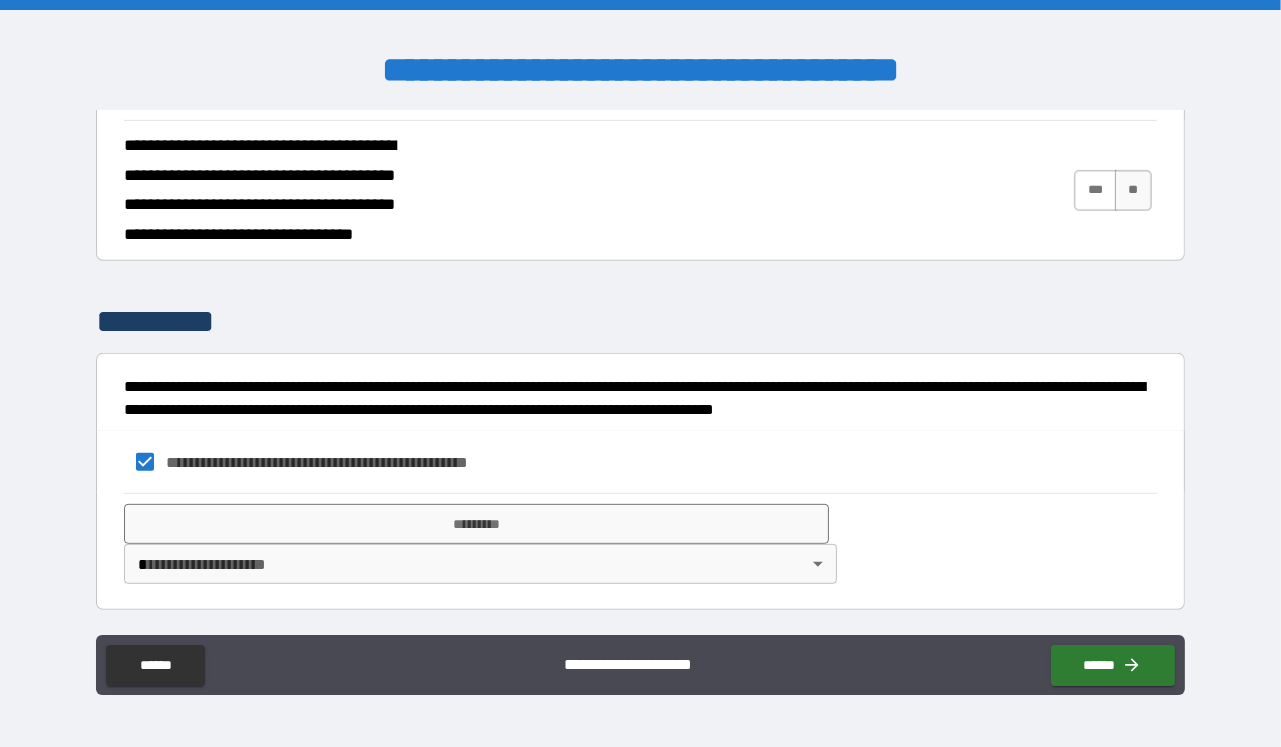 click on "***" at bounding box center (1095, 190) 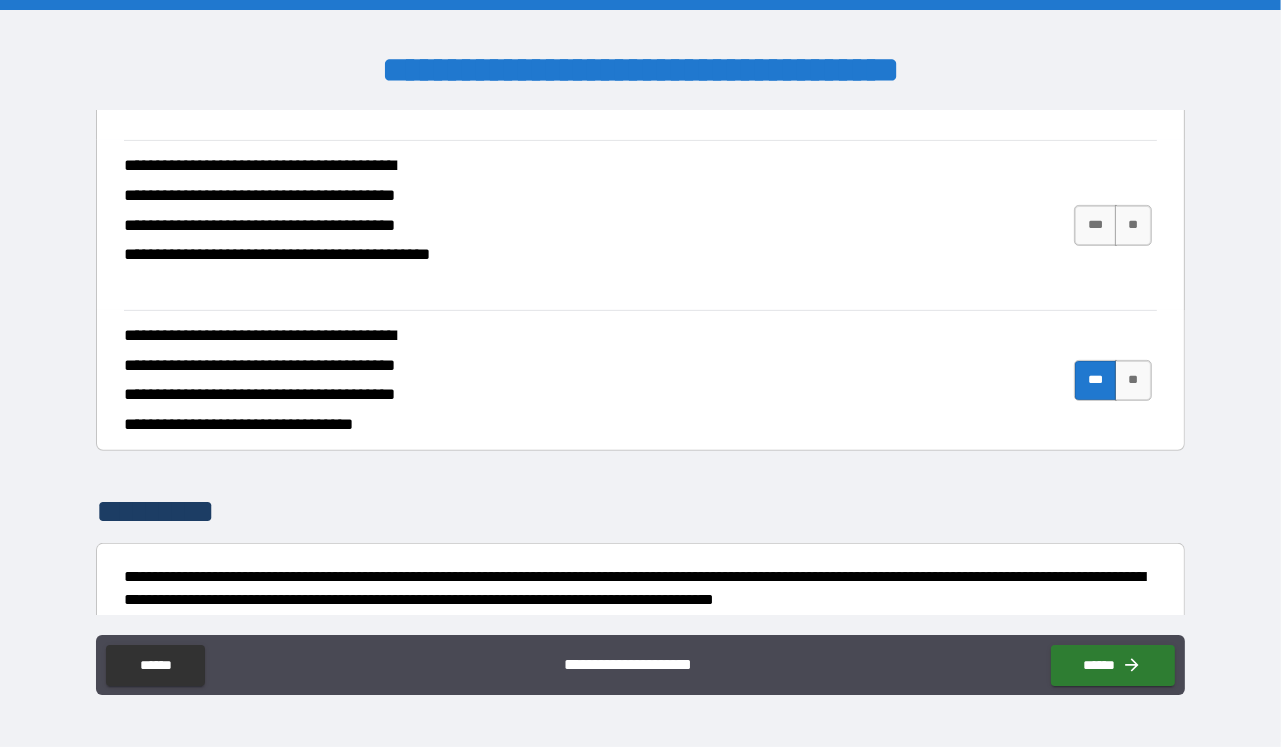 scroll, scrollTop: 587, scrollLeft: 0, axis: vertical 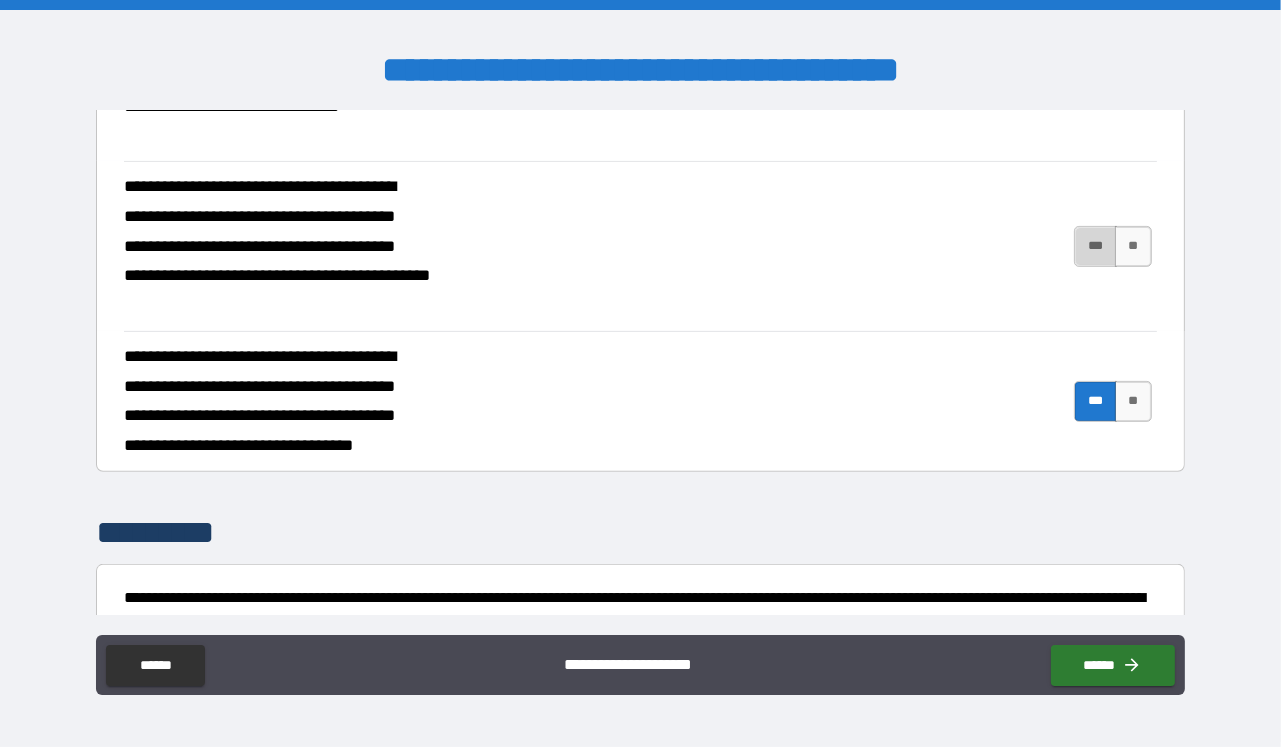 click on "***" at bounding box center (1095, 246) 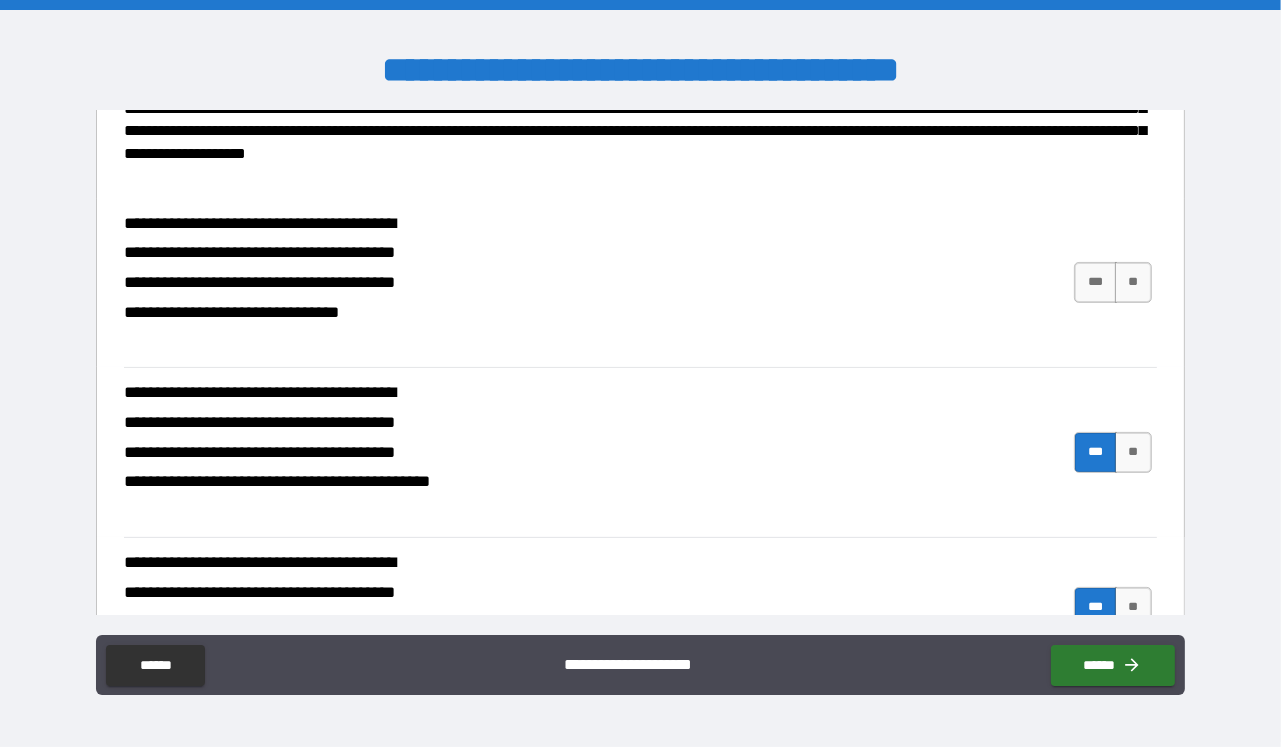 scroll, scrollTop: 351, scrollLeft: 0, axis: vertical 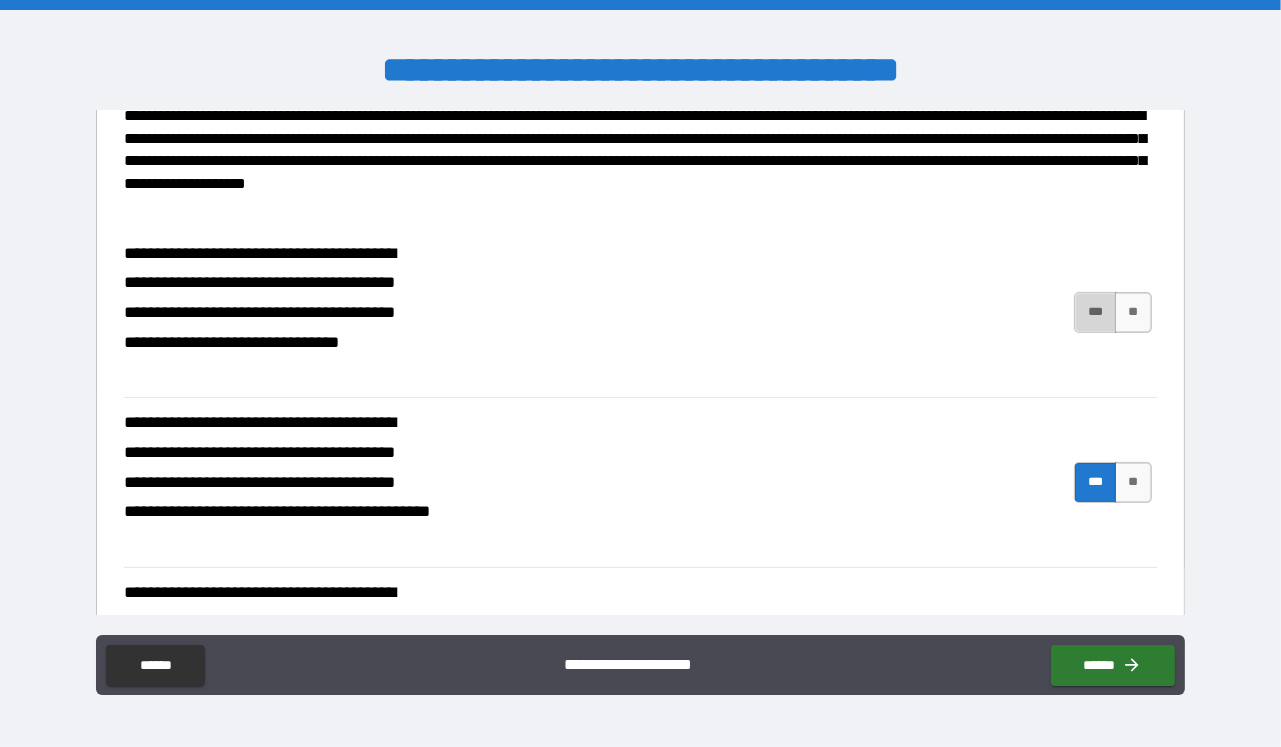click on "***" at bounding box center (1095, 312) 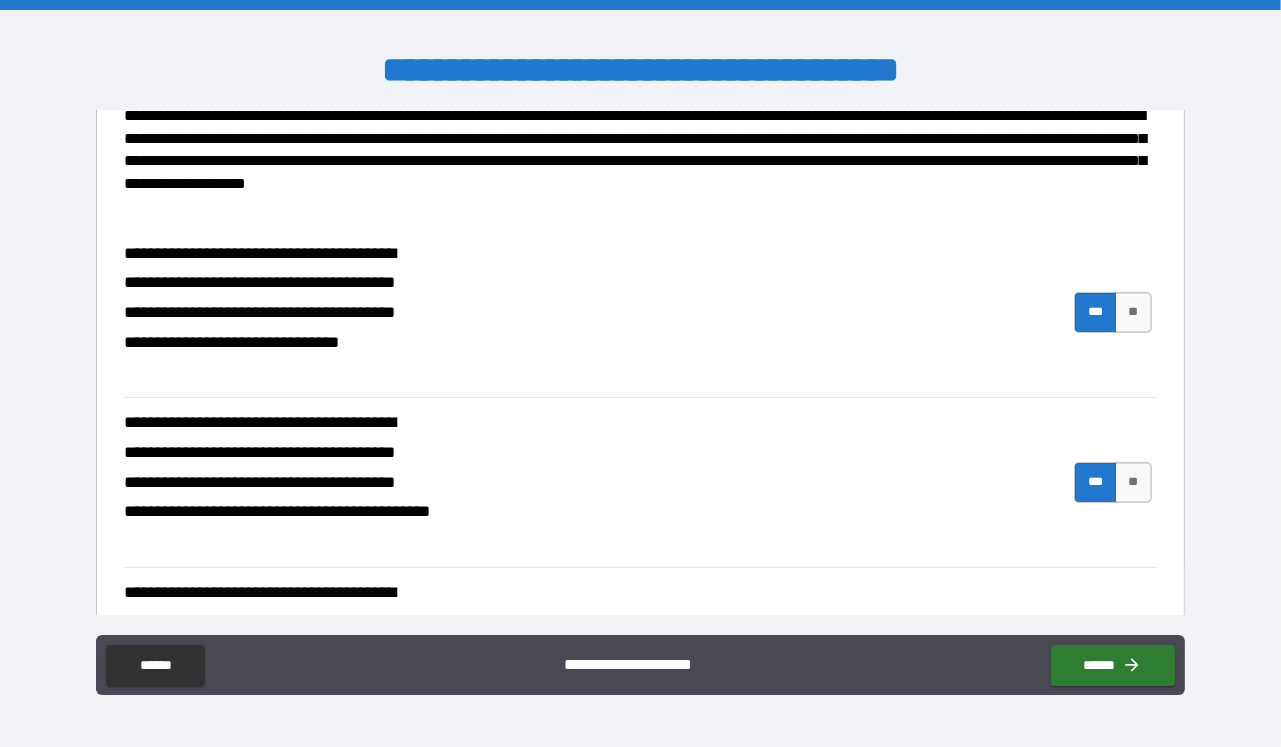 scroll, scrollTop: 822, scrollLeft: 0, axis: vertical 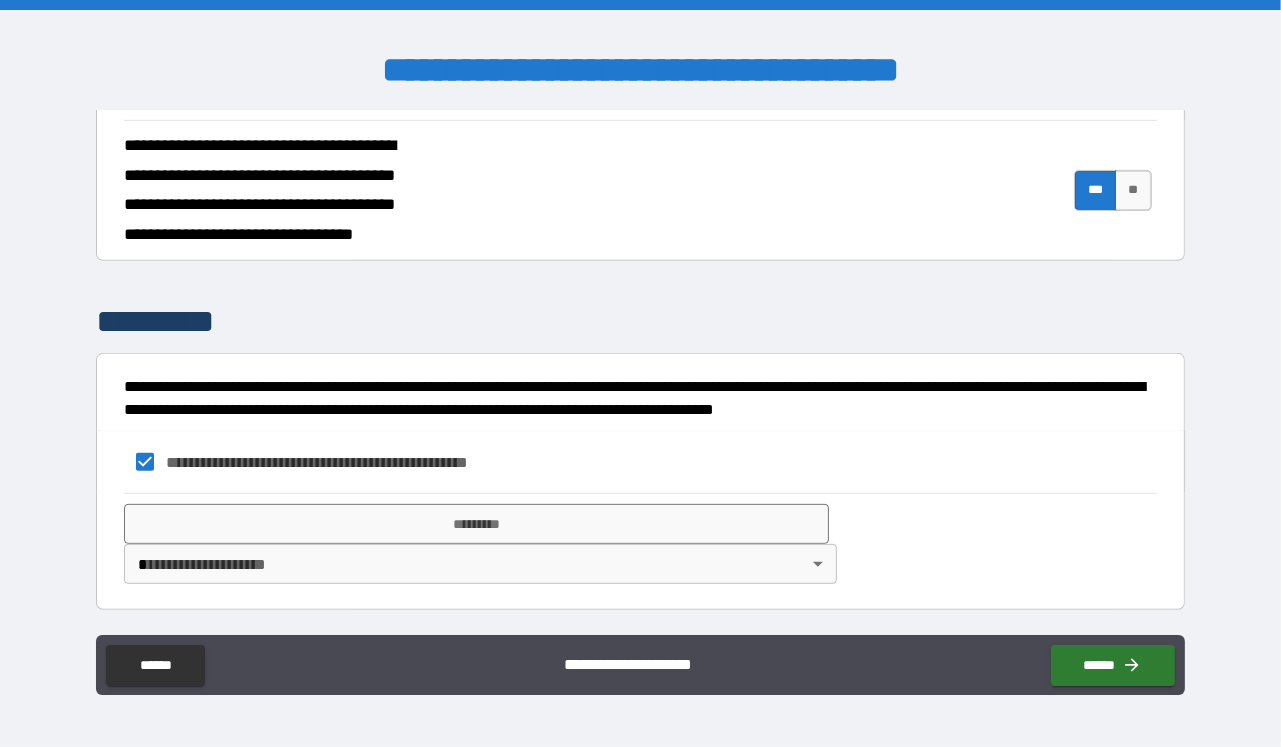 click on "**********" at bounding box center (640, 373) 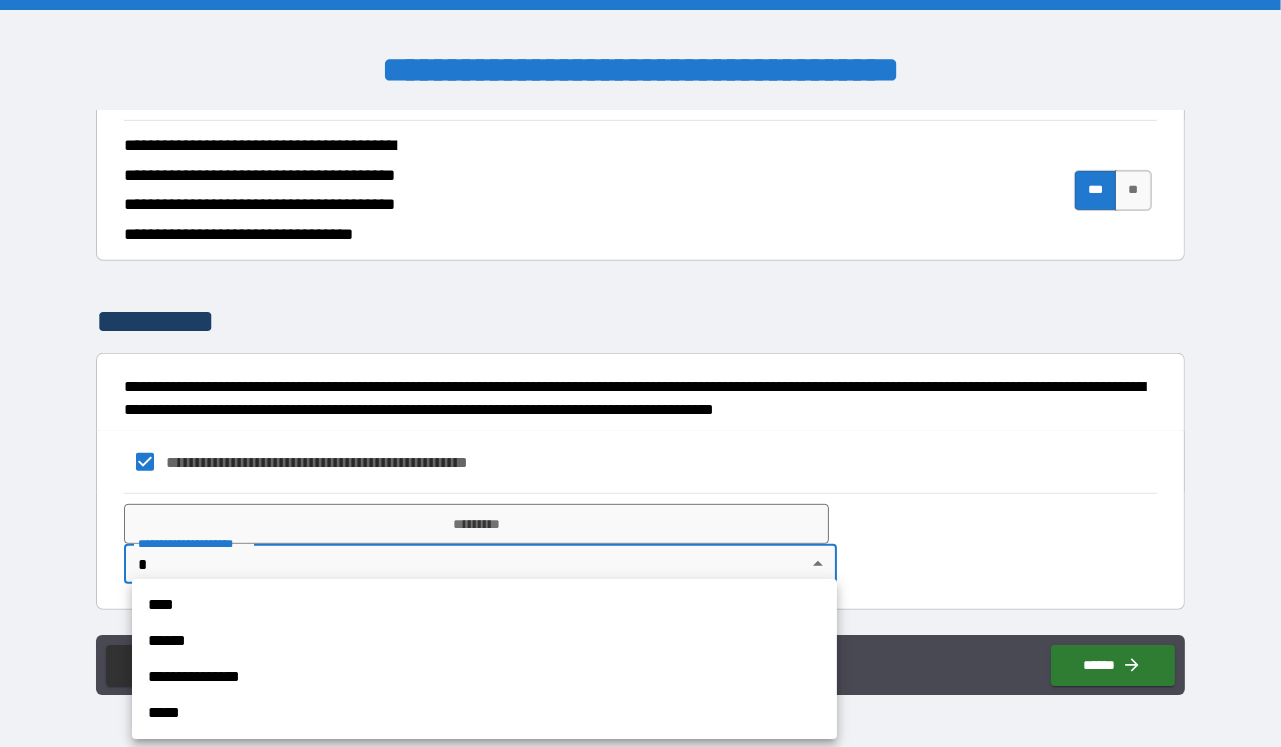 click on "**********" at bounding box center [484, 677] 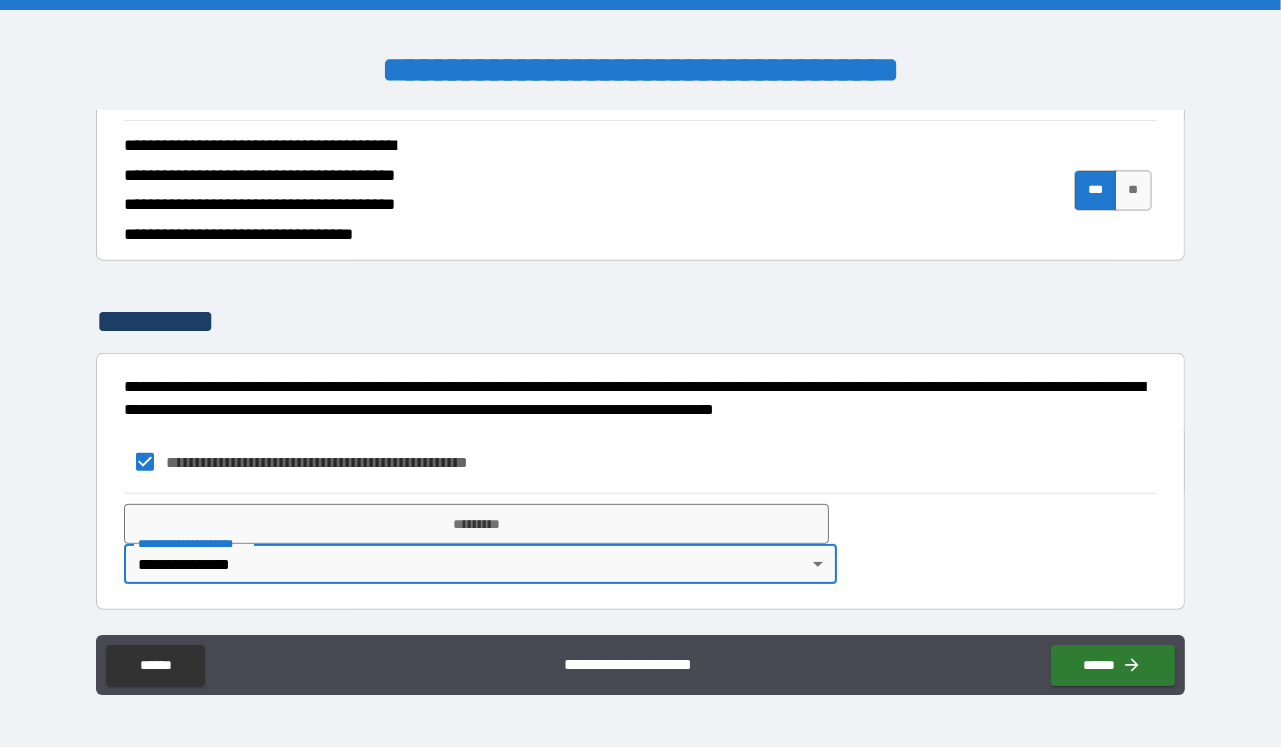 click on "**********" at bounding box center [640, 544] 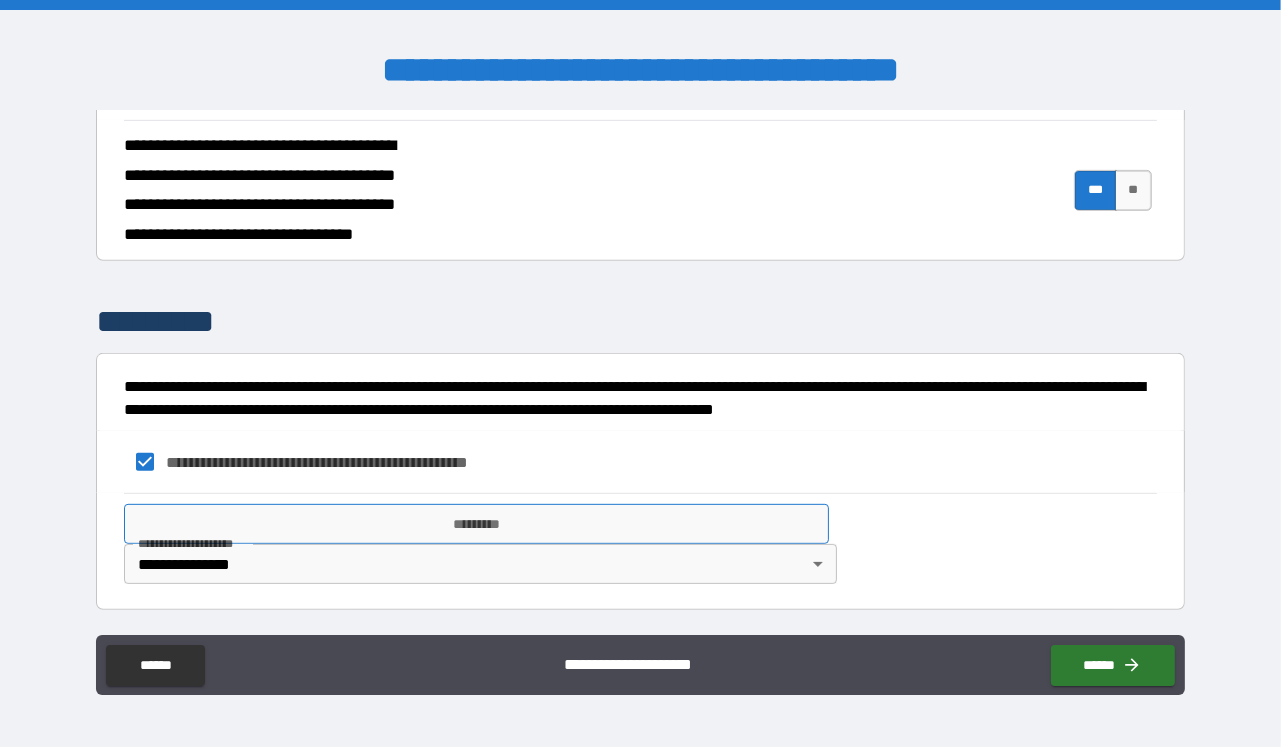 click on "*********" at bounding box center [476, 524] 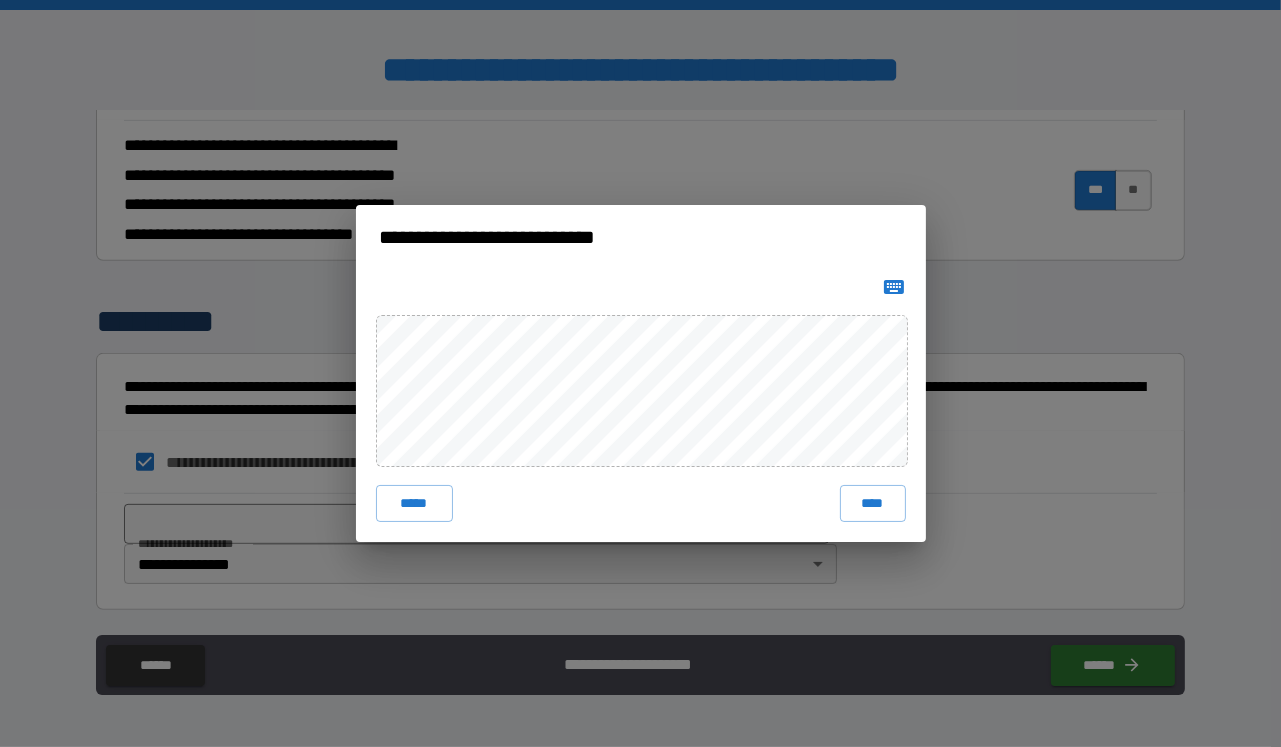 click 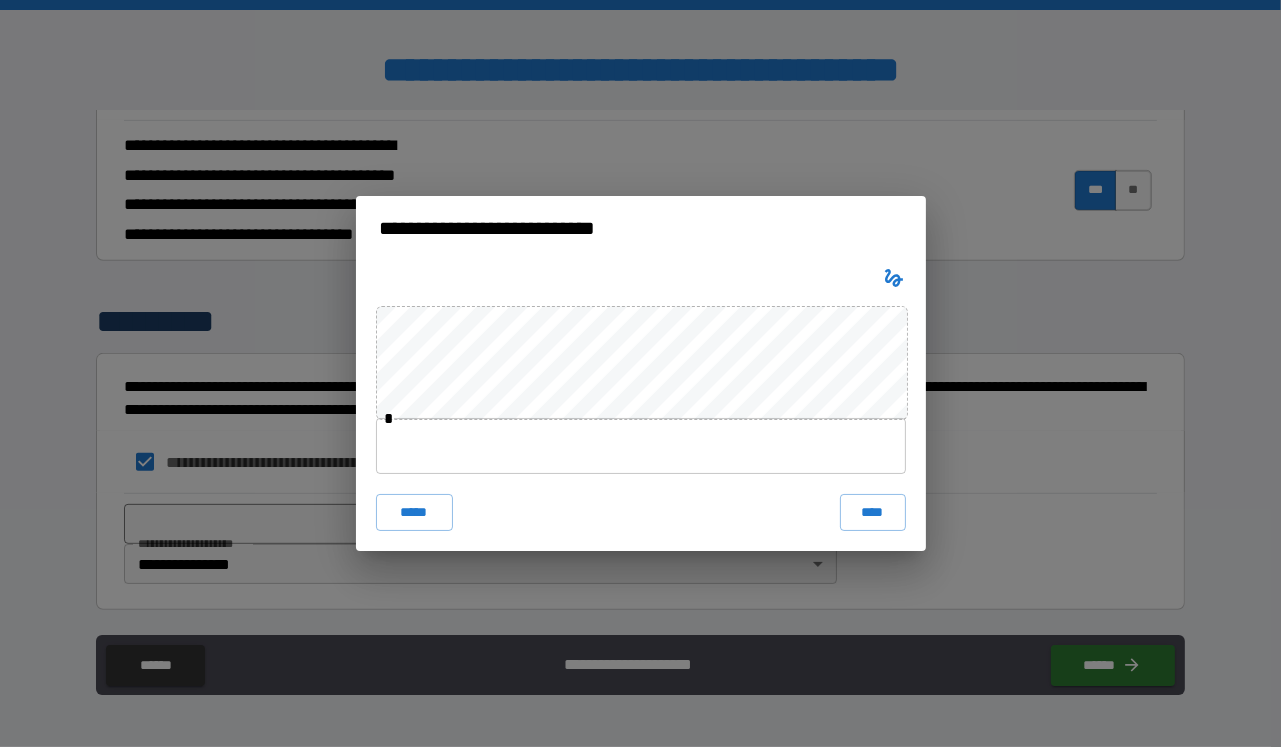 click at bounding box center (641, 446) 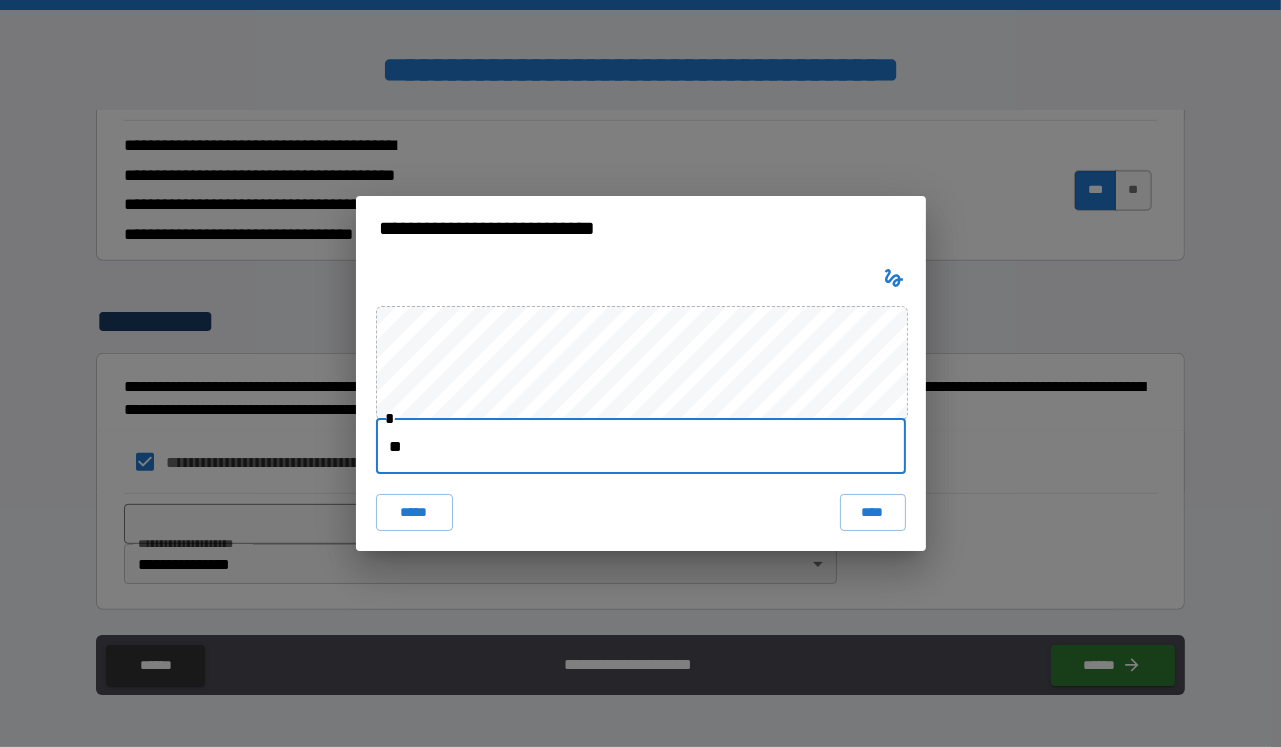 type on "*" 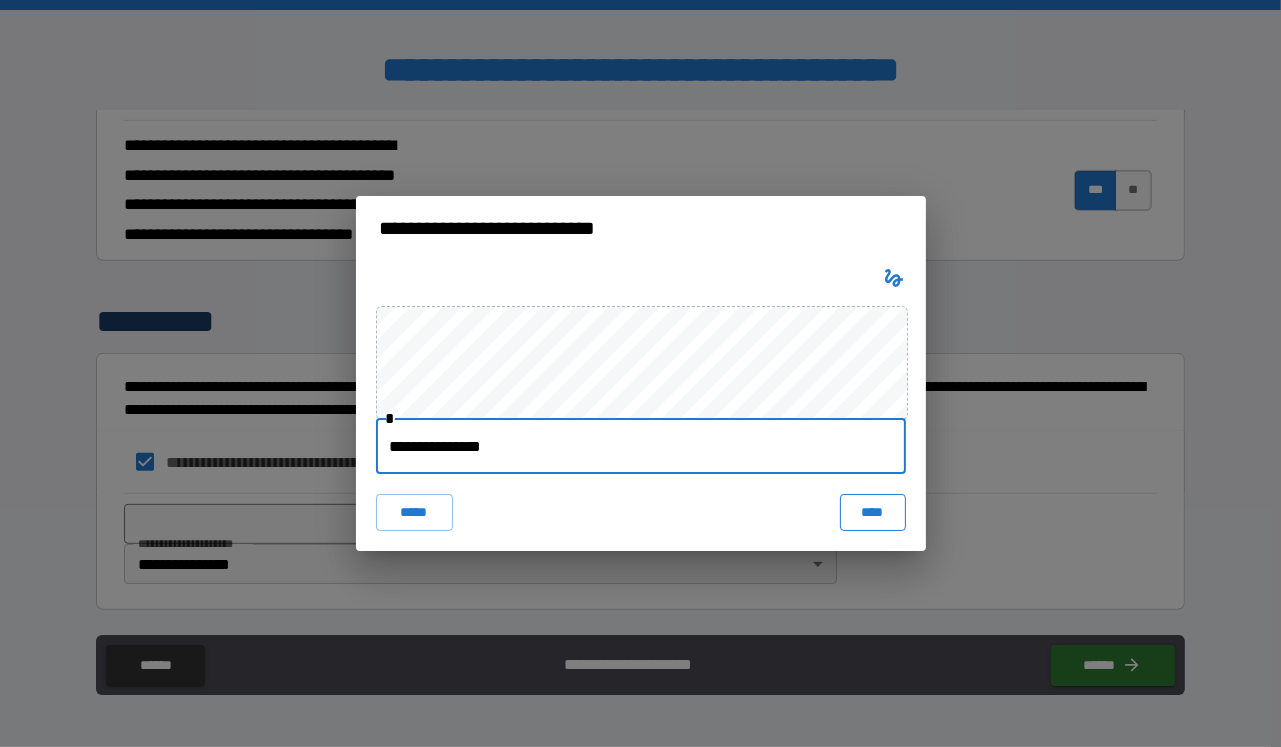 type on "**********" 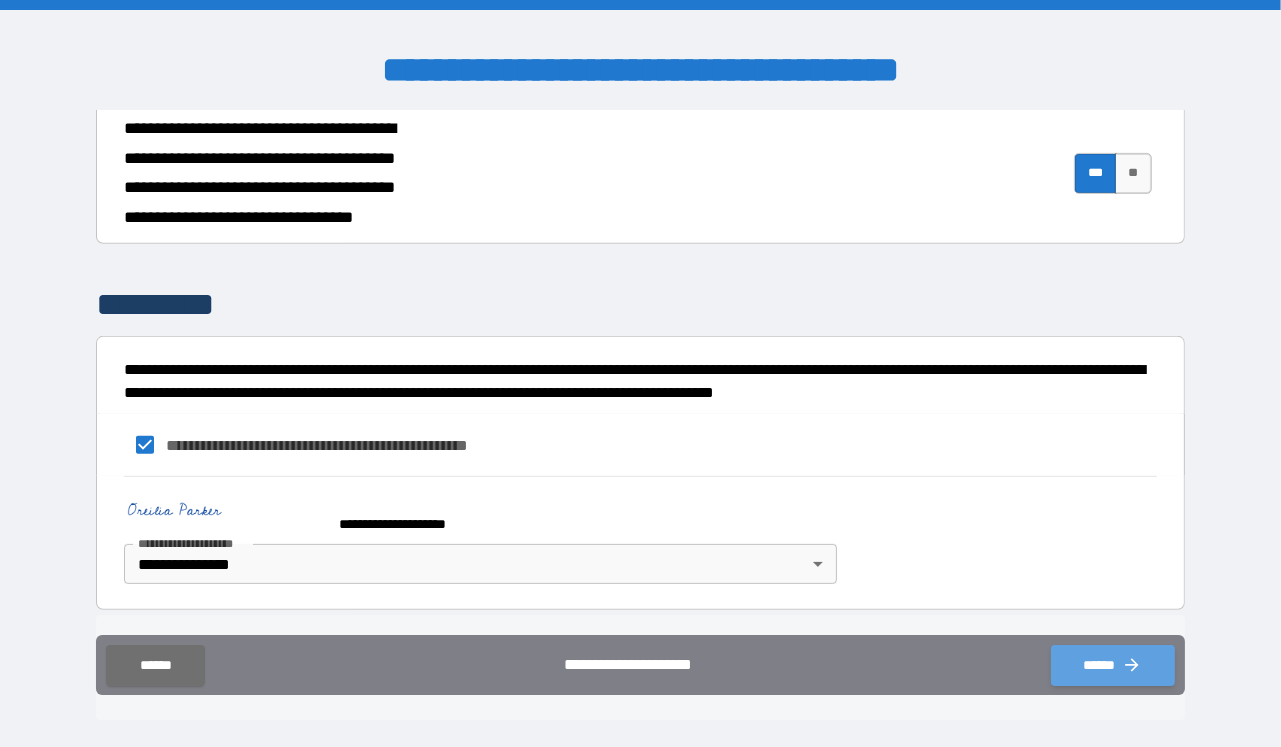 click on "******" at bounding box center (1113, 665) 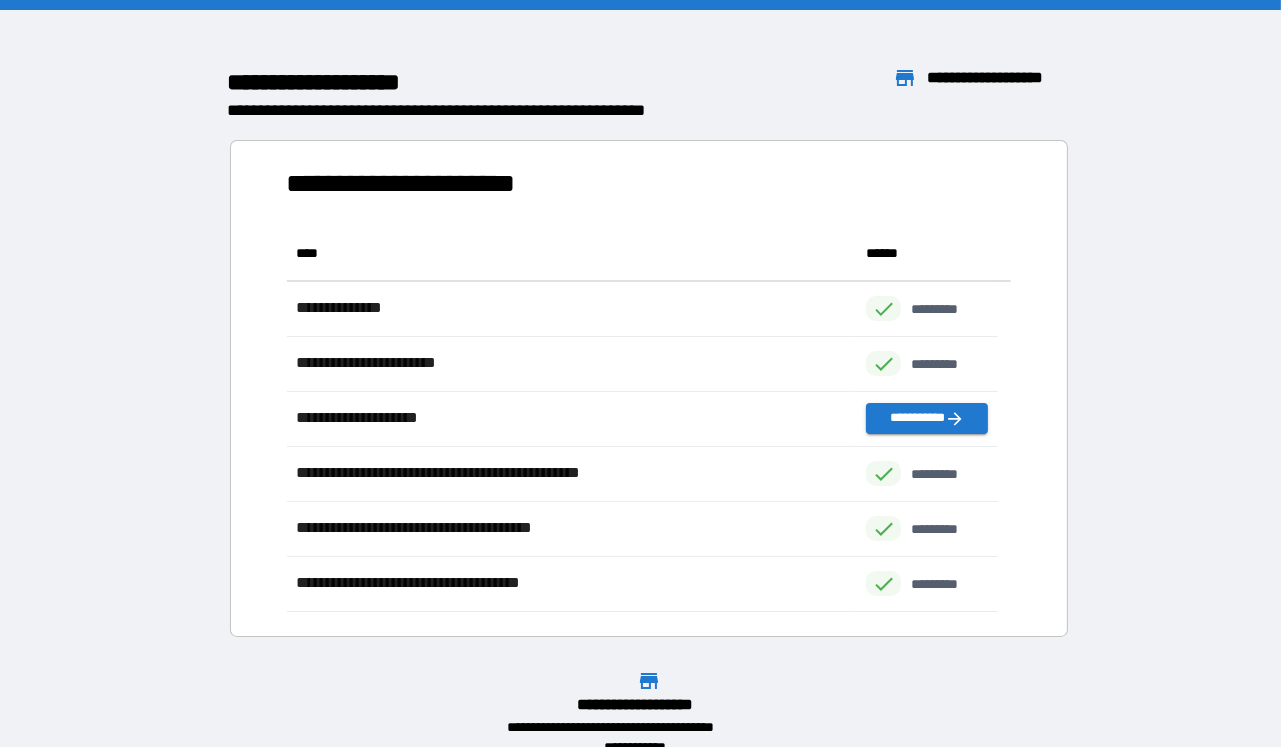 scroll, scrollTop: 18, scrollLeft: 18, axis: both 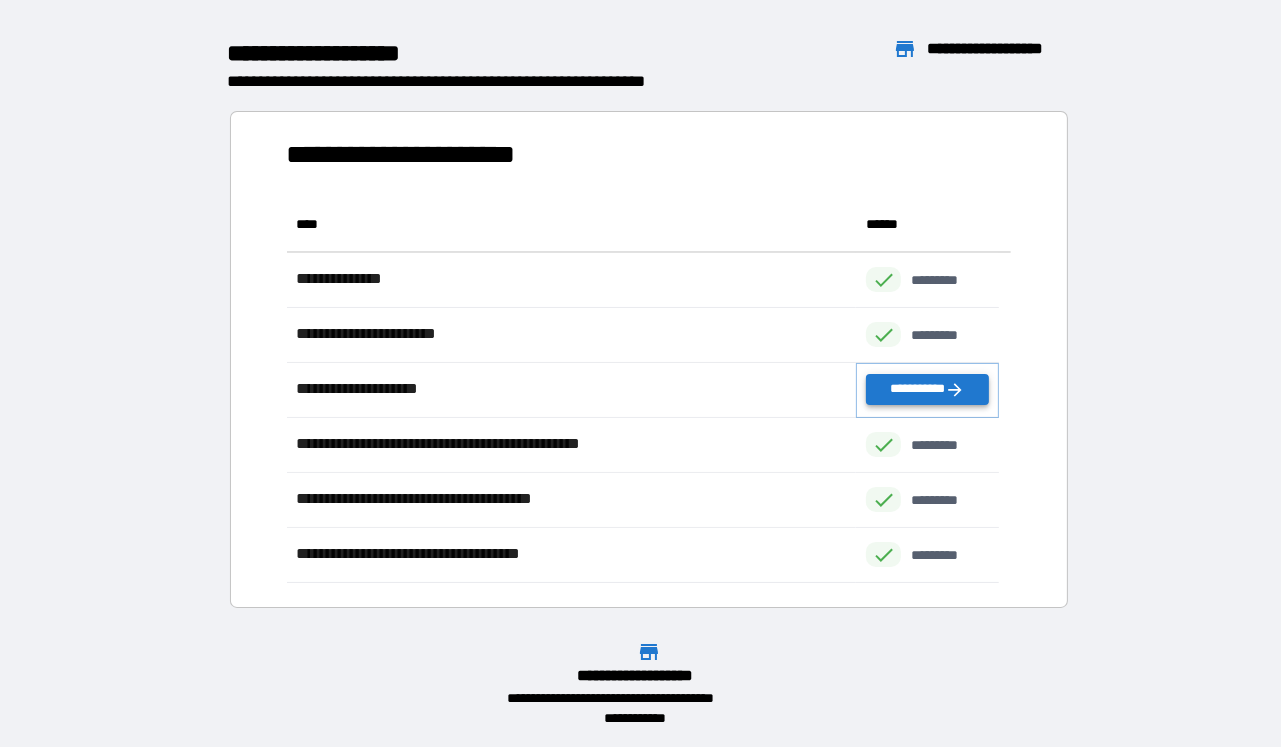 click on "**********" at bounding box center (927, 389) 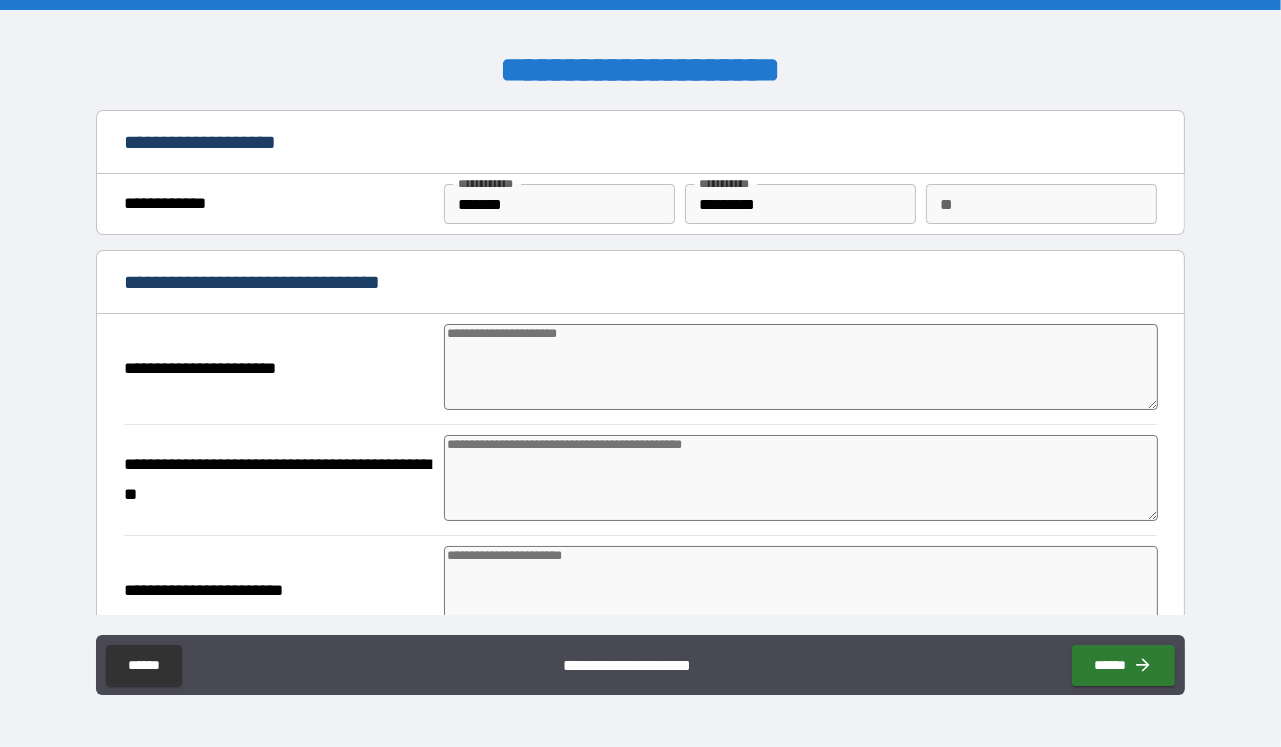 type on "*" 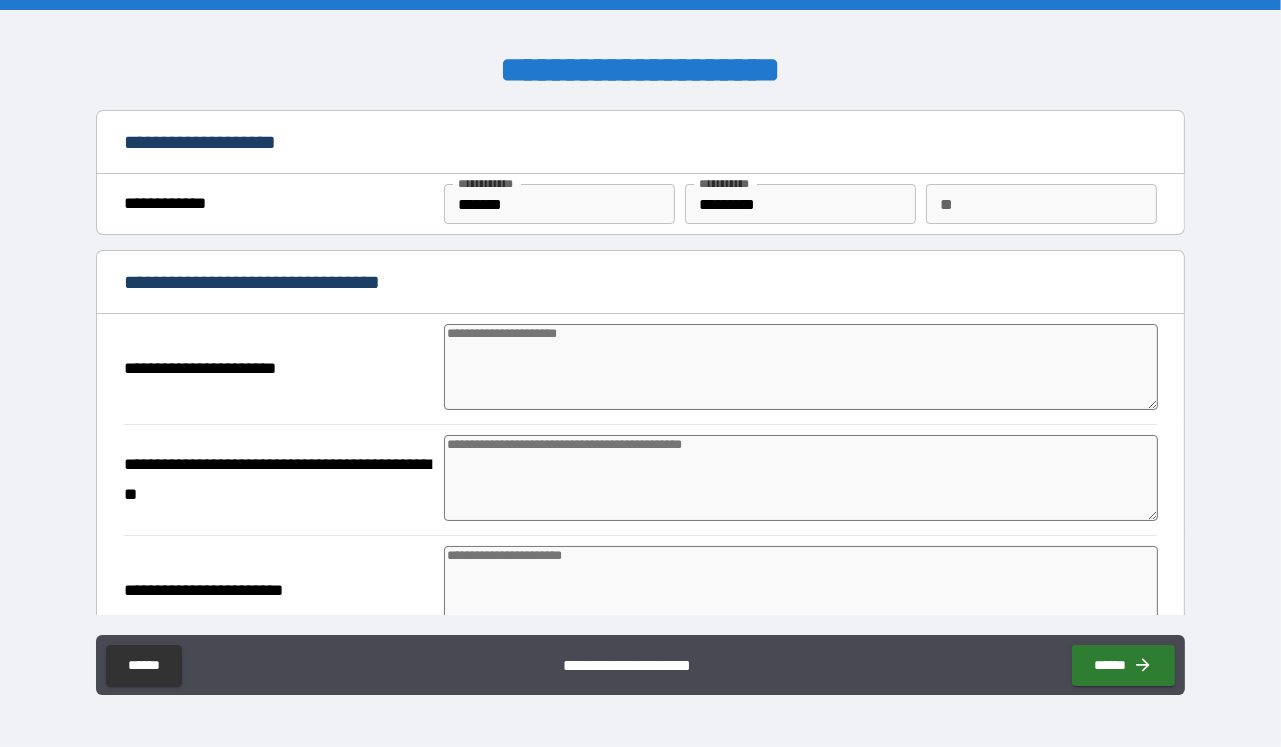 type on "*" 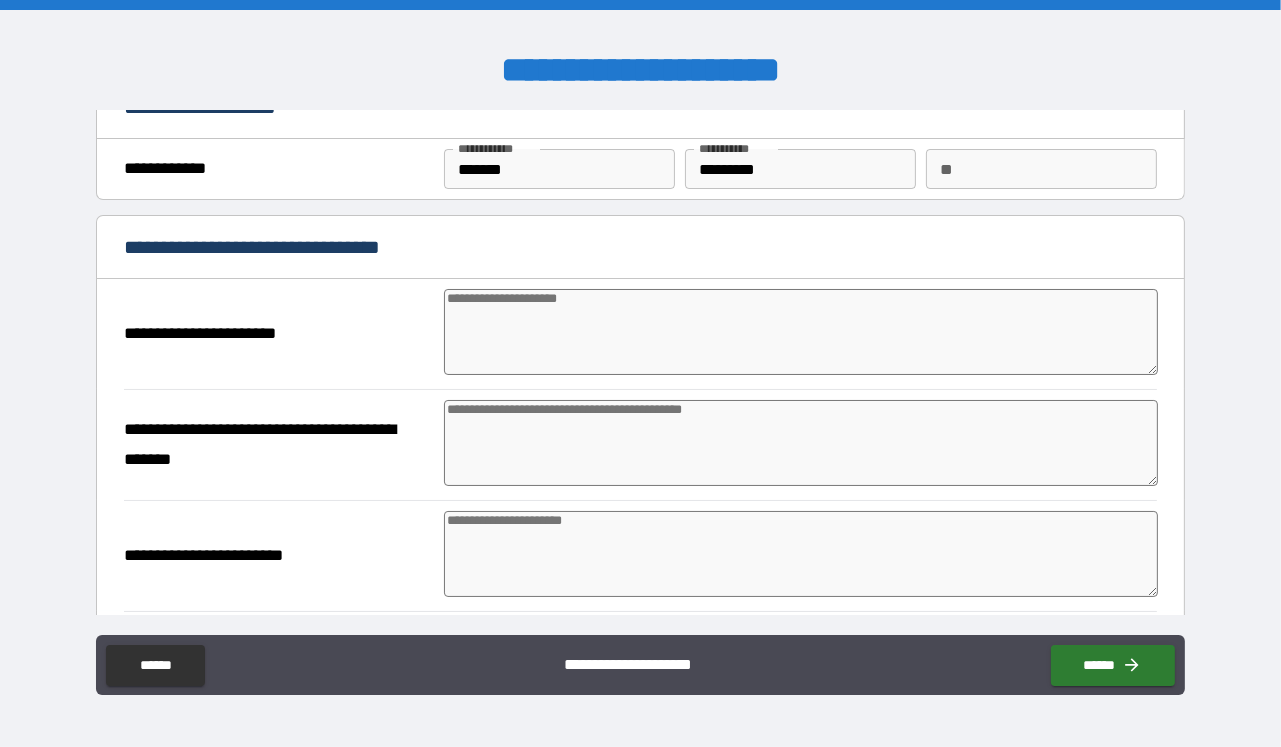scroll, scrollTop: 0, scrollLeft: 0, axis: both 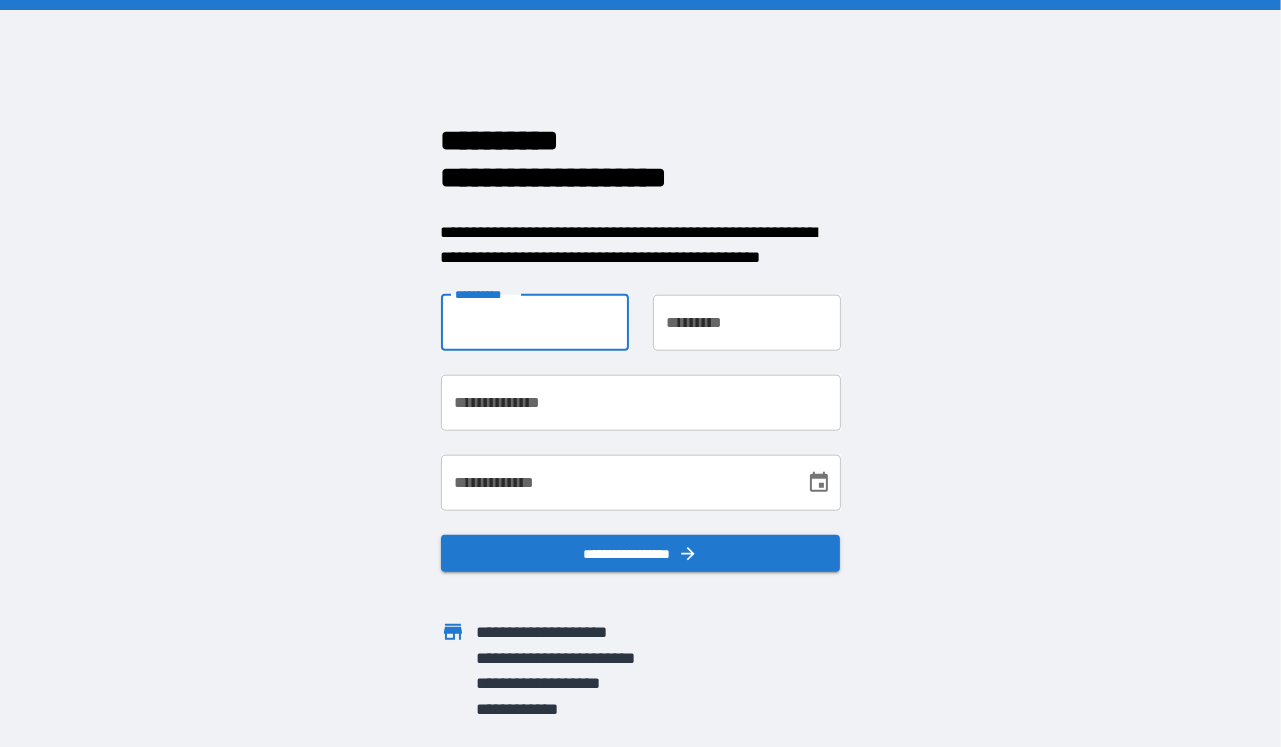 click on "**********" at bounding box center [535, 322] 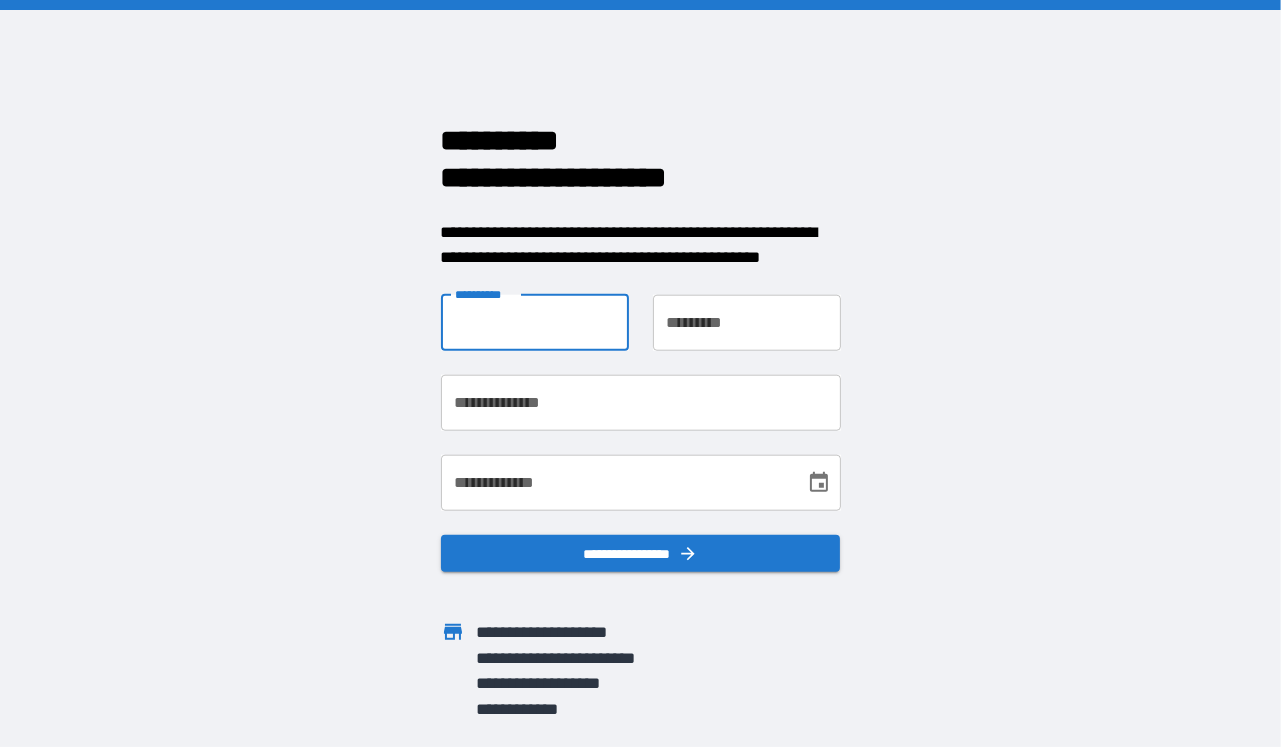 type on "*******" 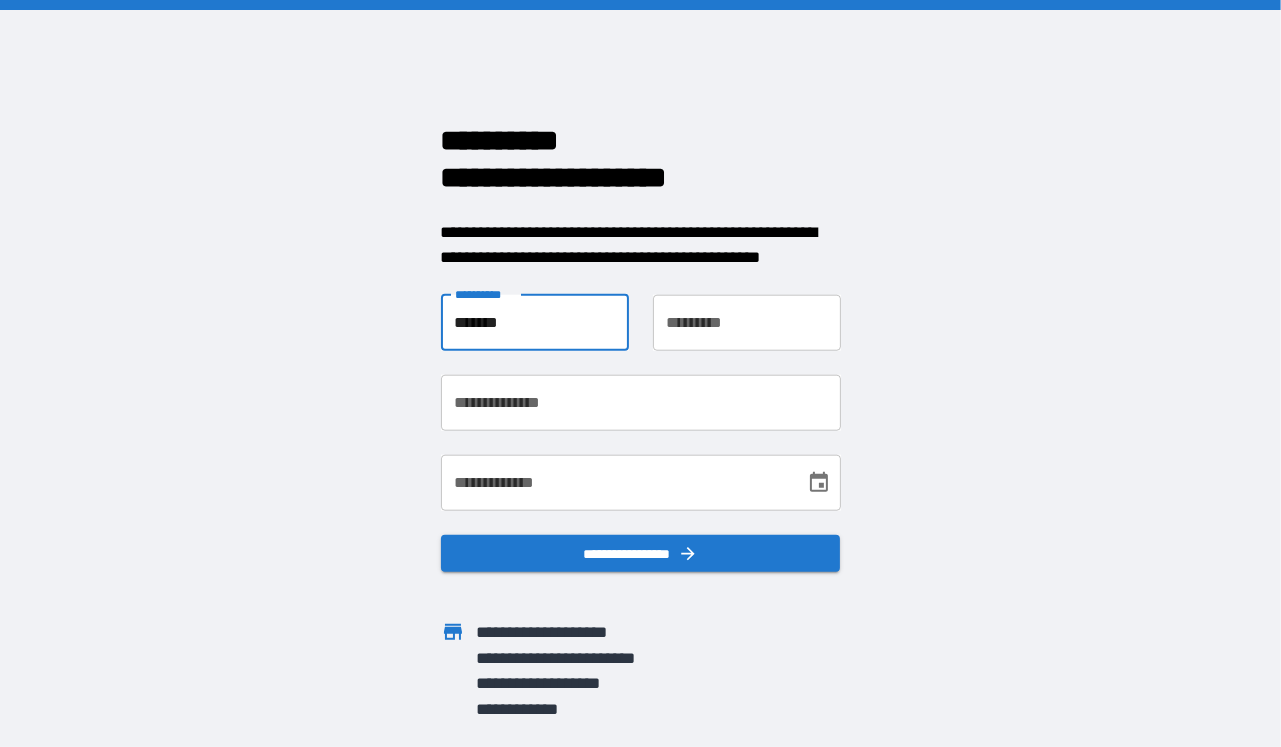 type on "*********" 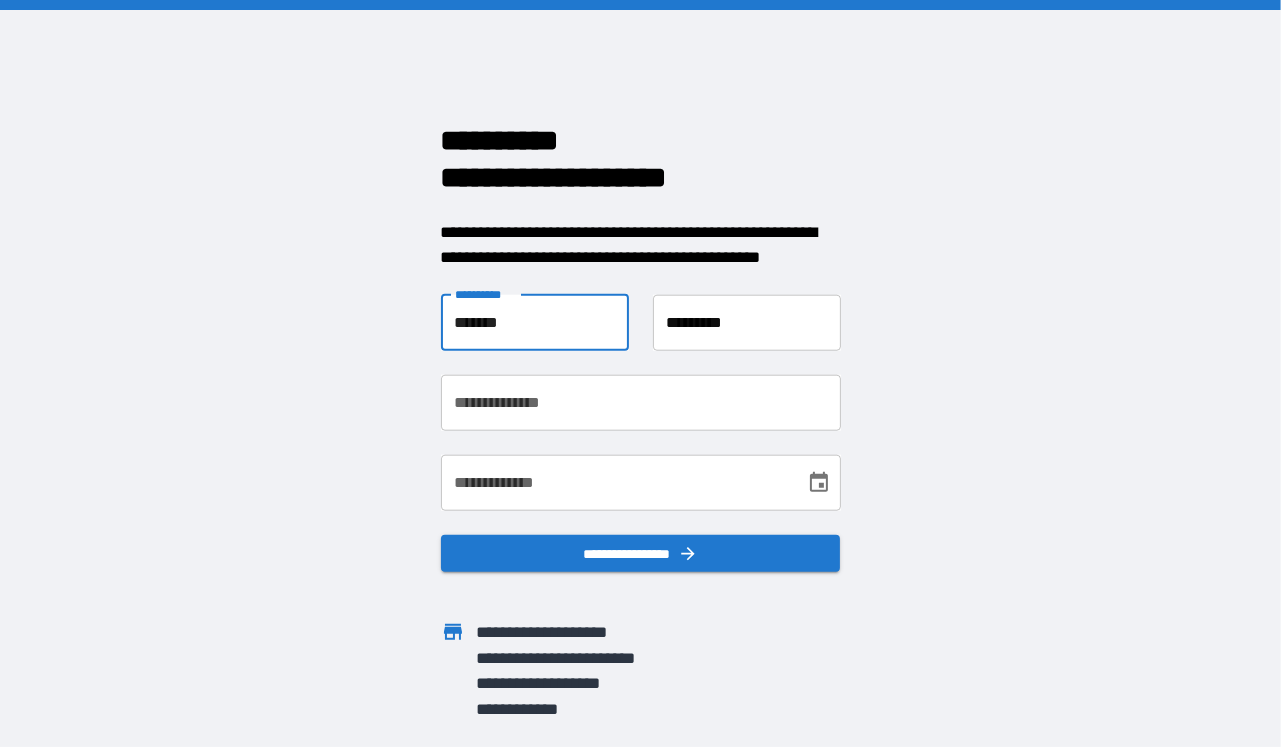type on "**********" 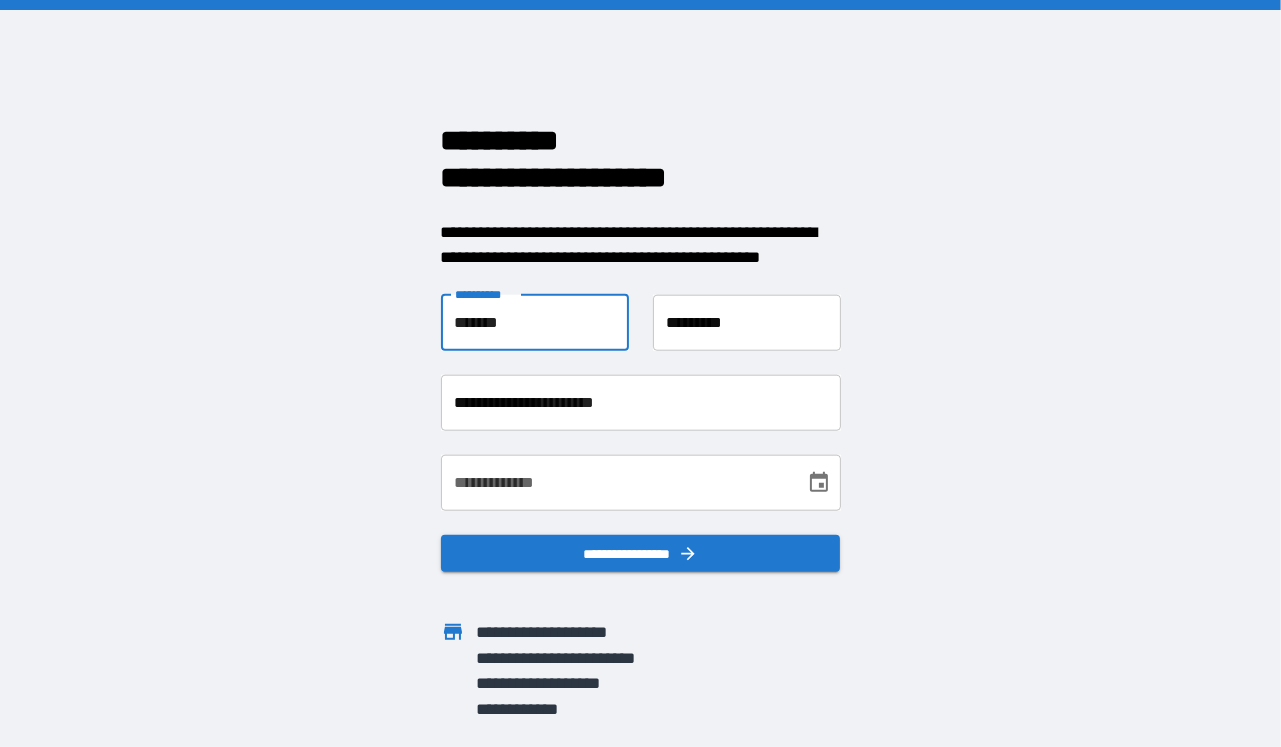 type on "**********" 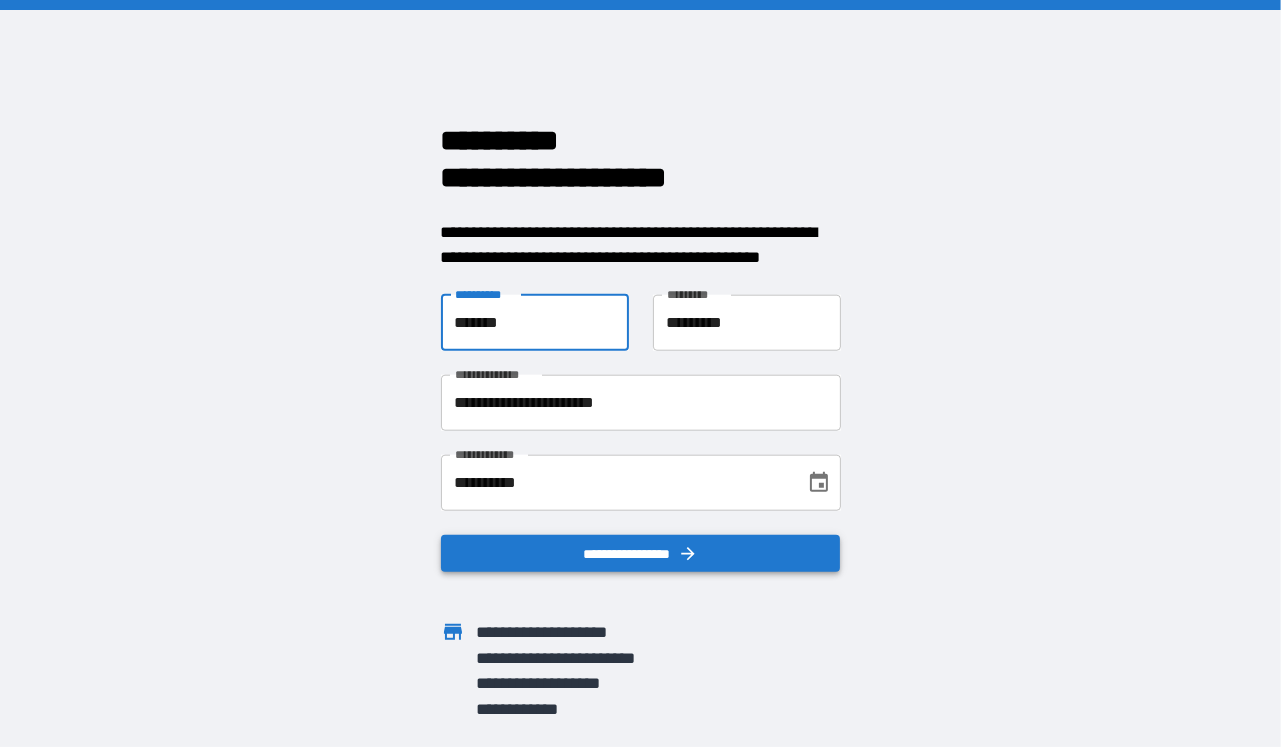 click on "**********" at bounding box center [641, 552] 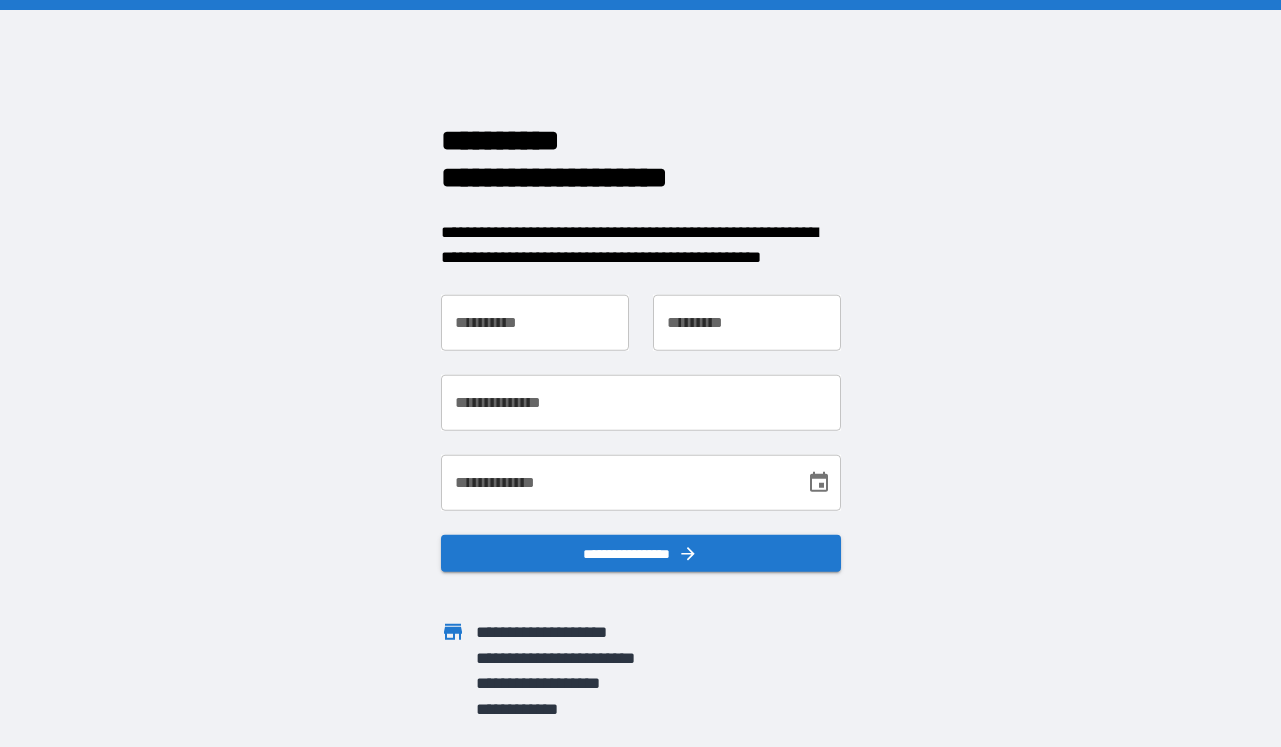 scroll, scrollTop: 0, scrollLeft: 0, axis: both 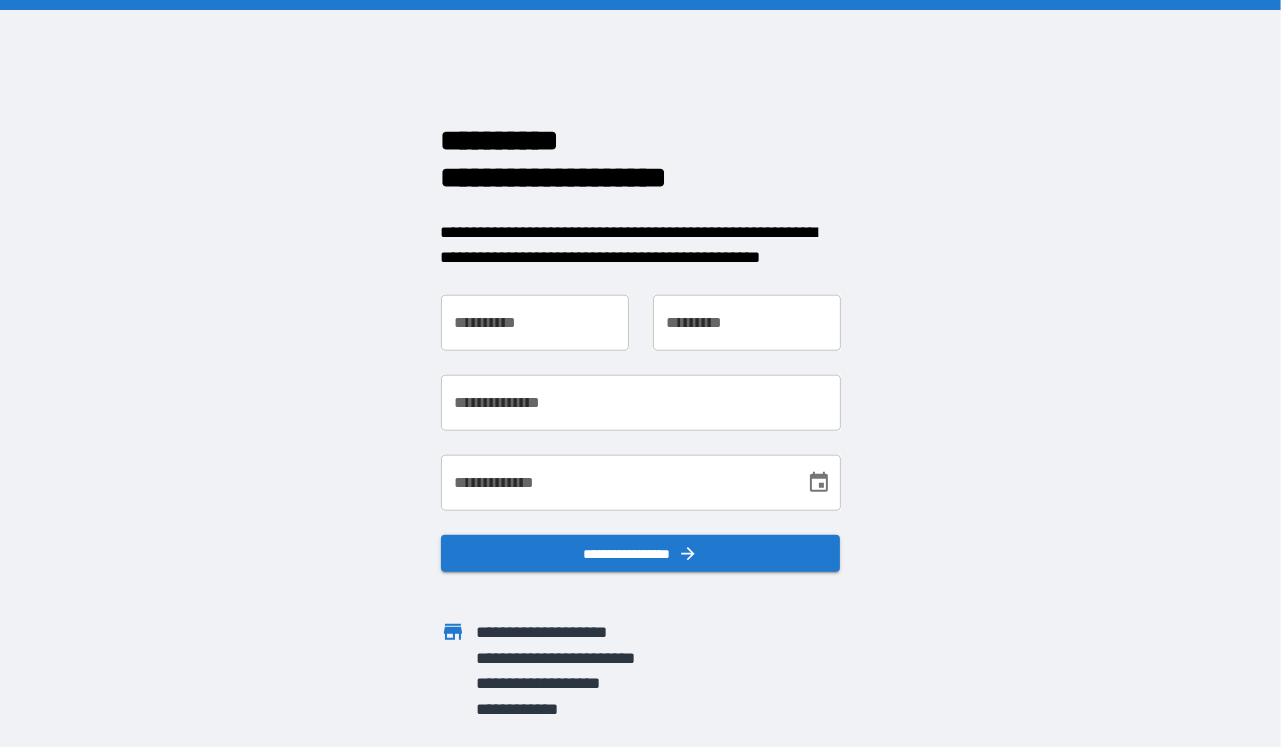 click on "**********" at bounding box center (535, 322) 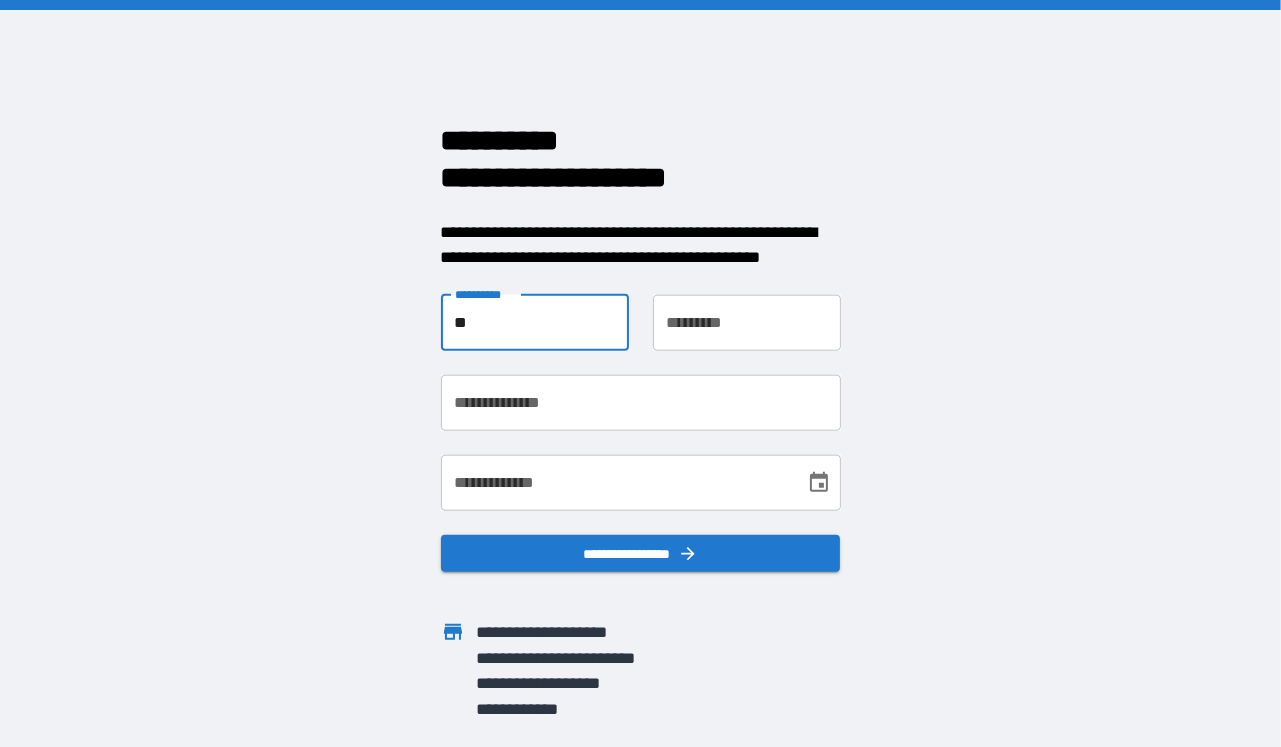 type on "*" 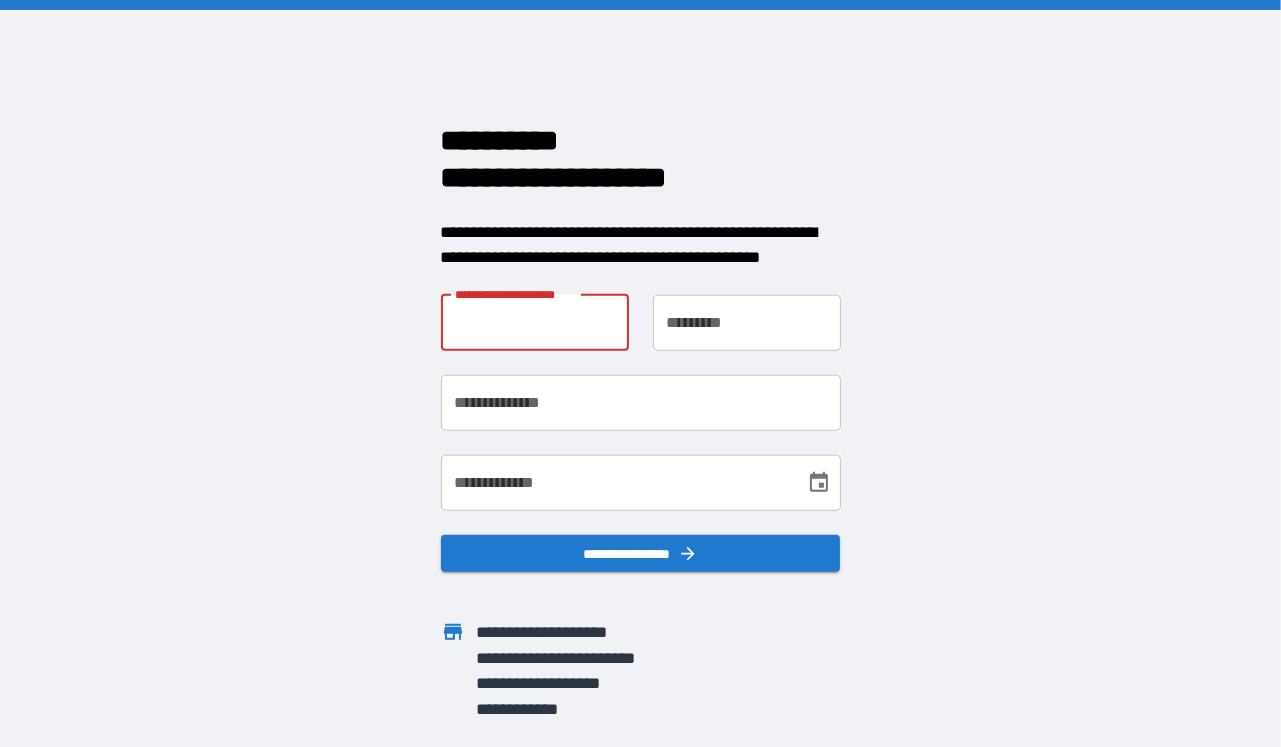 type on "*" 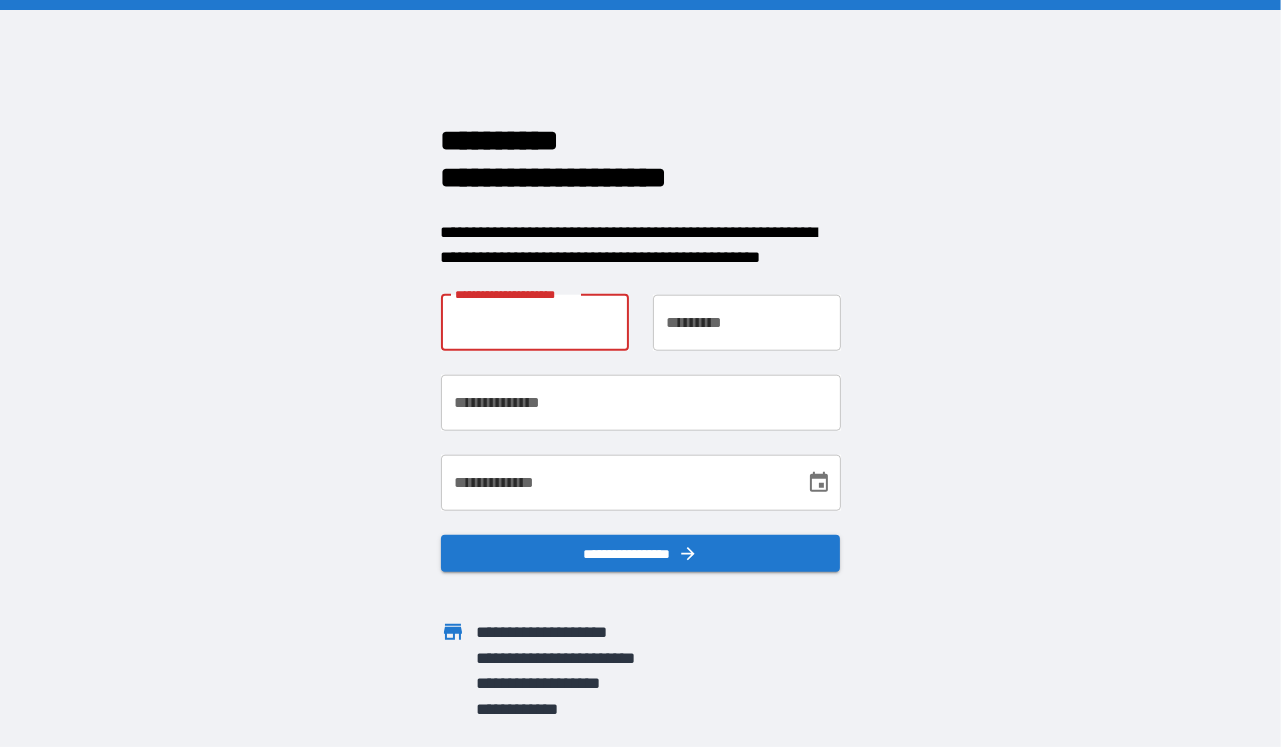 type on "*" 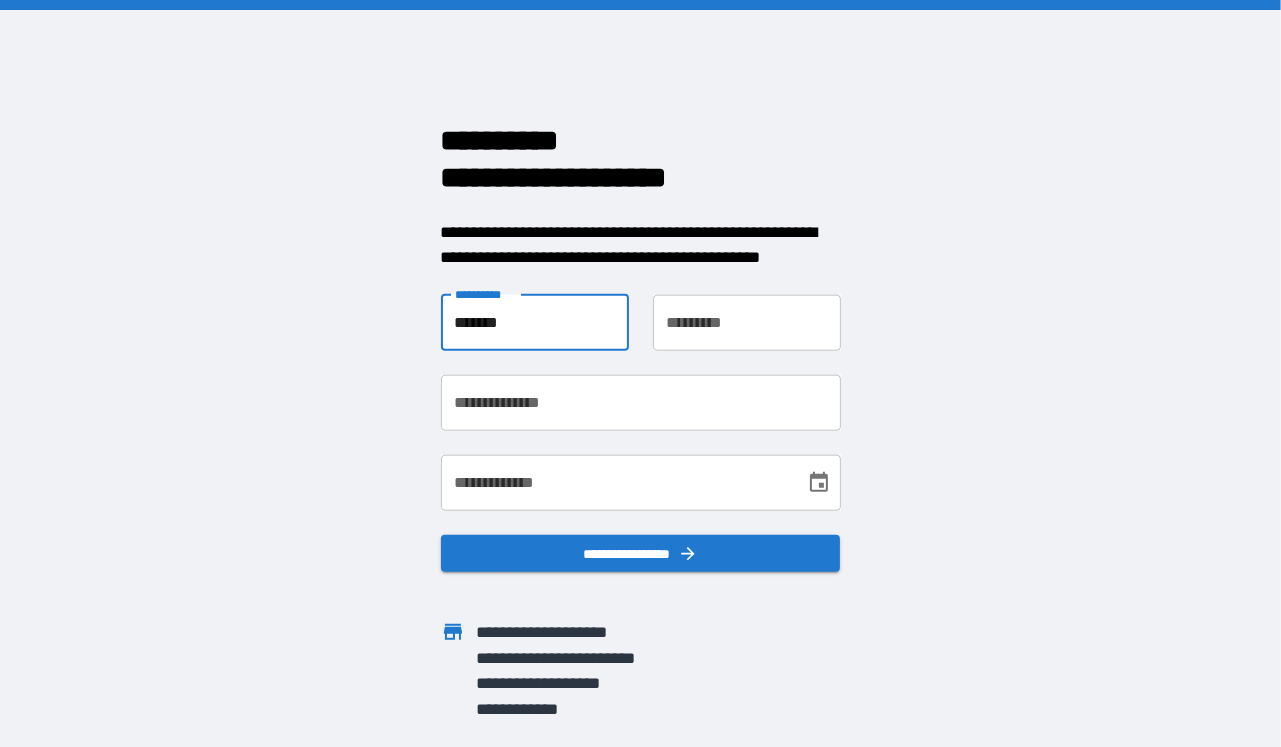 type on "*******" 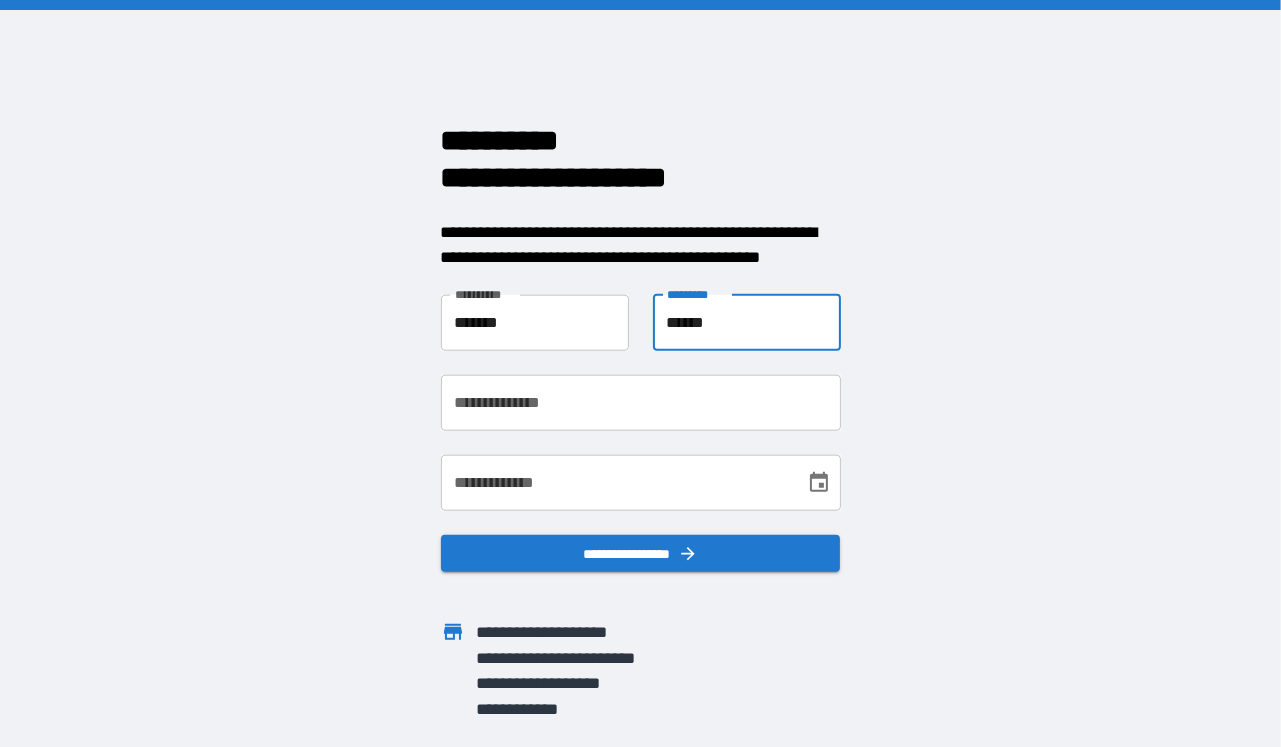 type on "******" 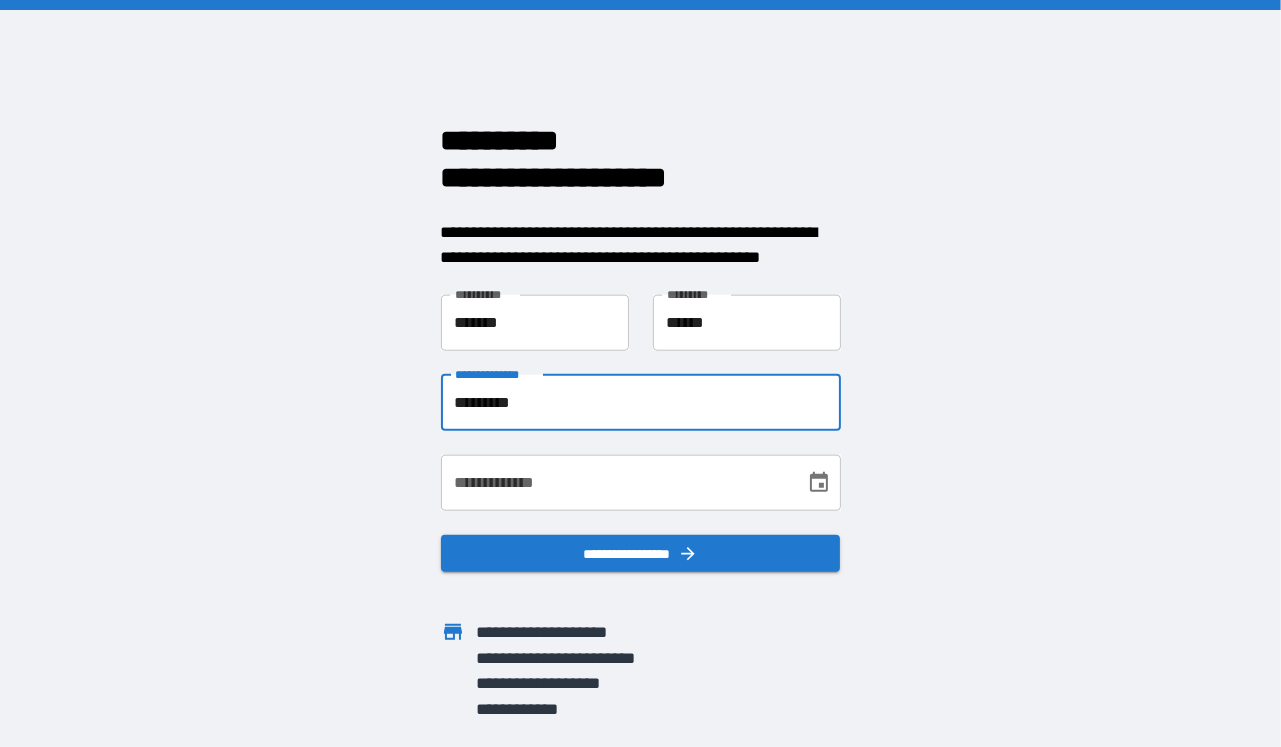click on "*********" at bounding box center [641, 402] 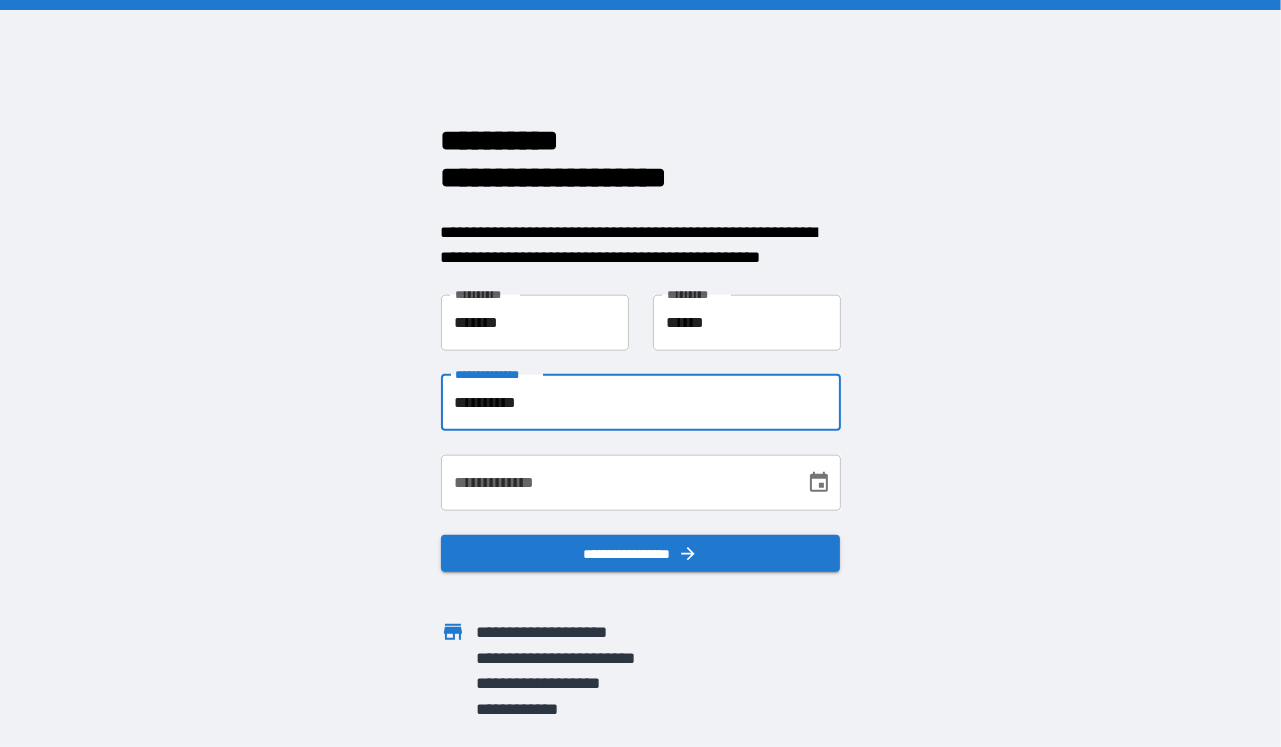 type on "**********" 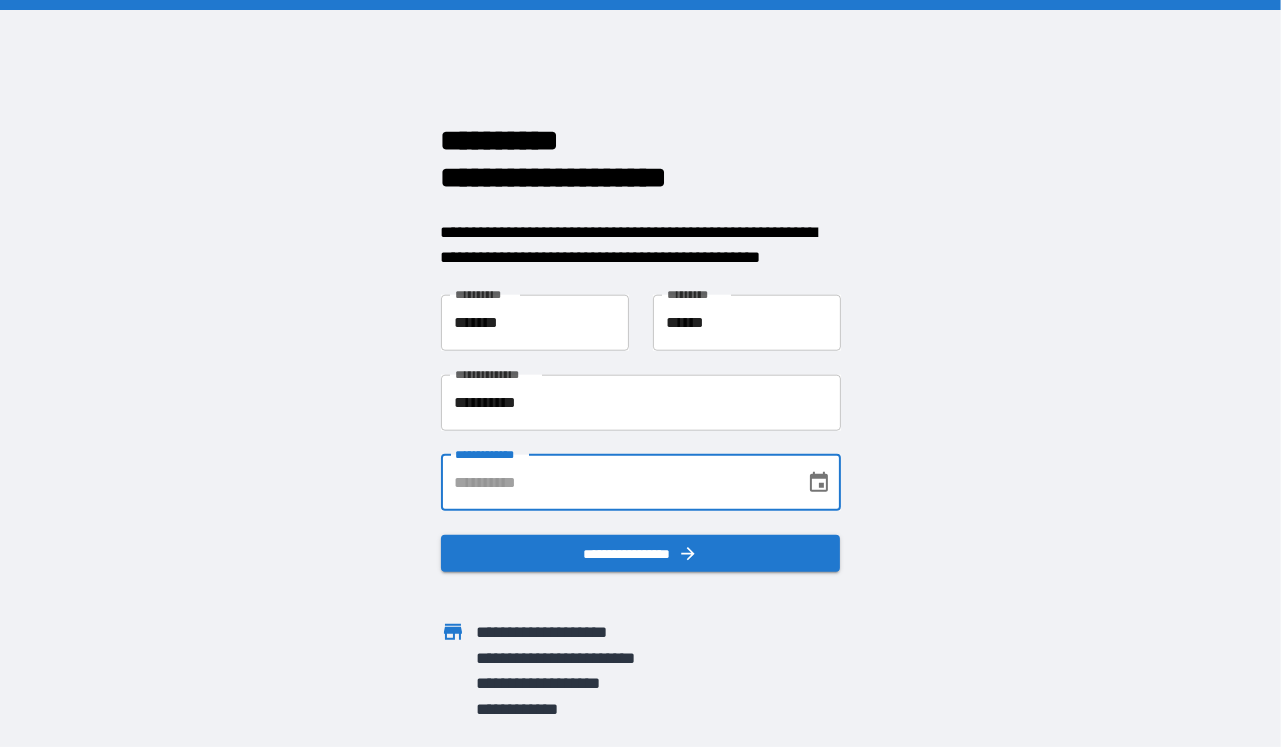 click on "**********" at bounding box center (616, 482) 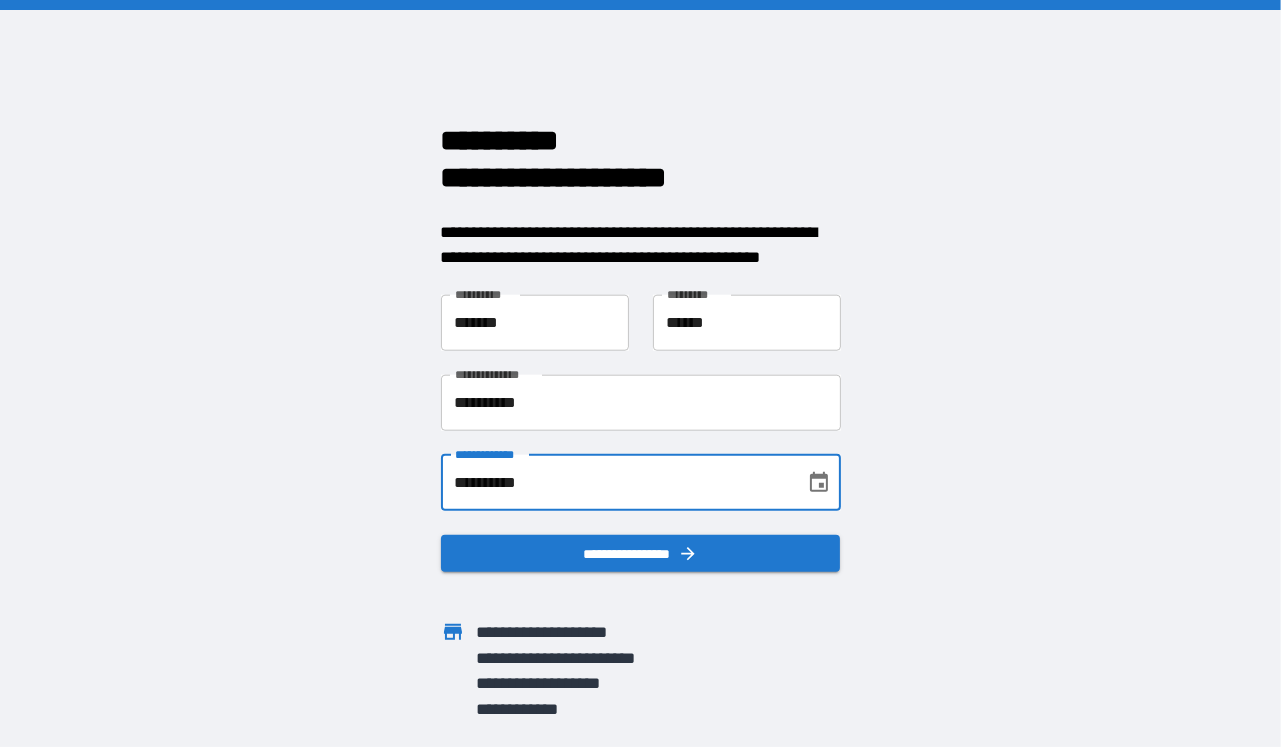 type on "**********" 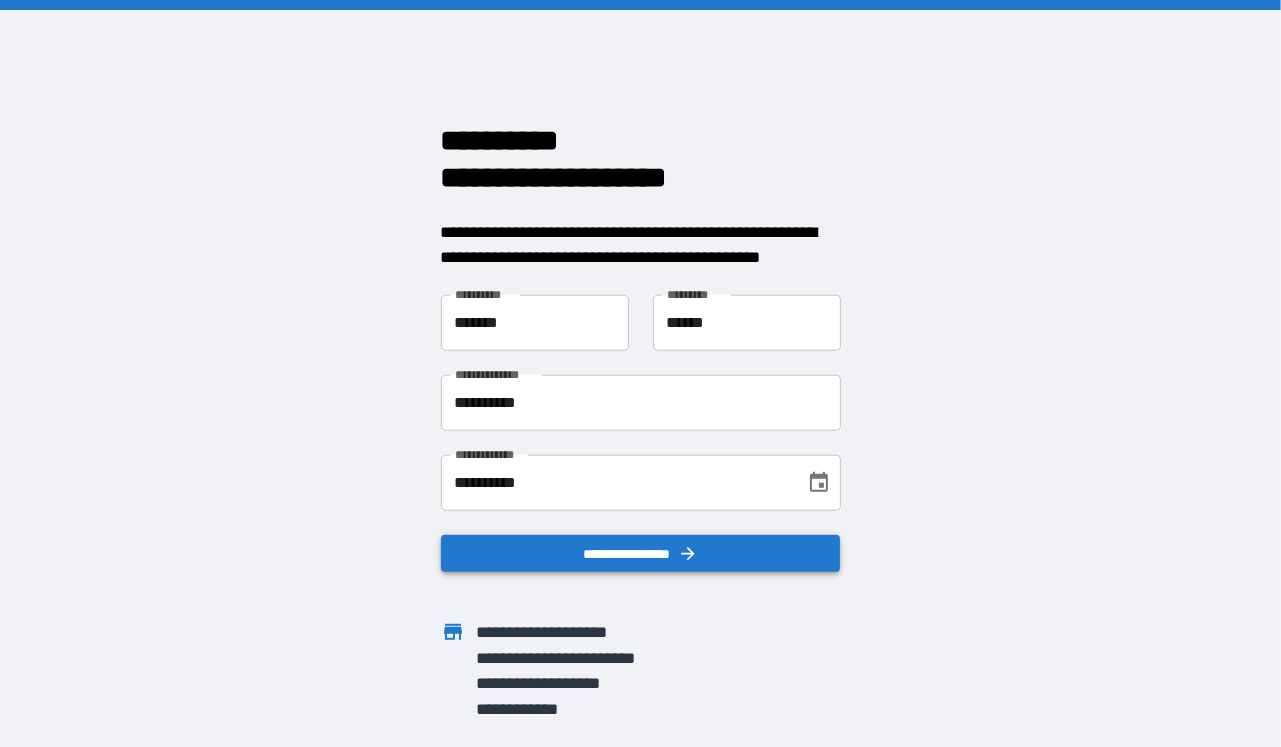 click on "**********" at bounding box center (641, 552) 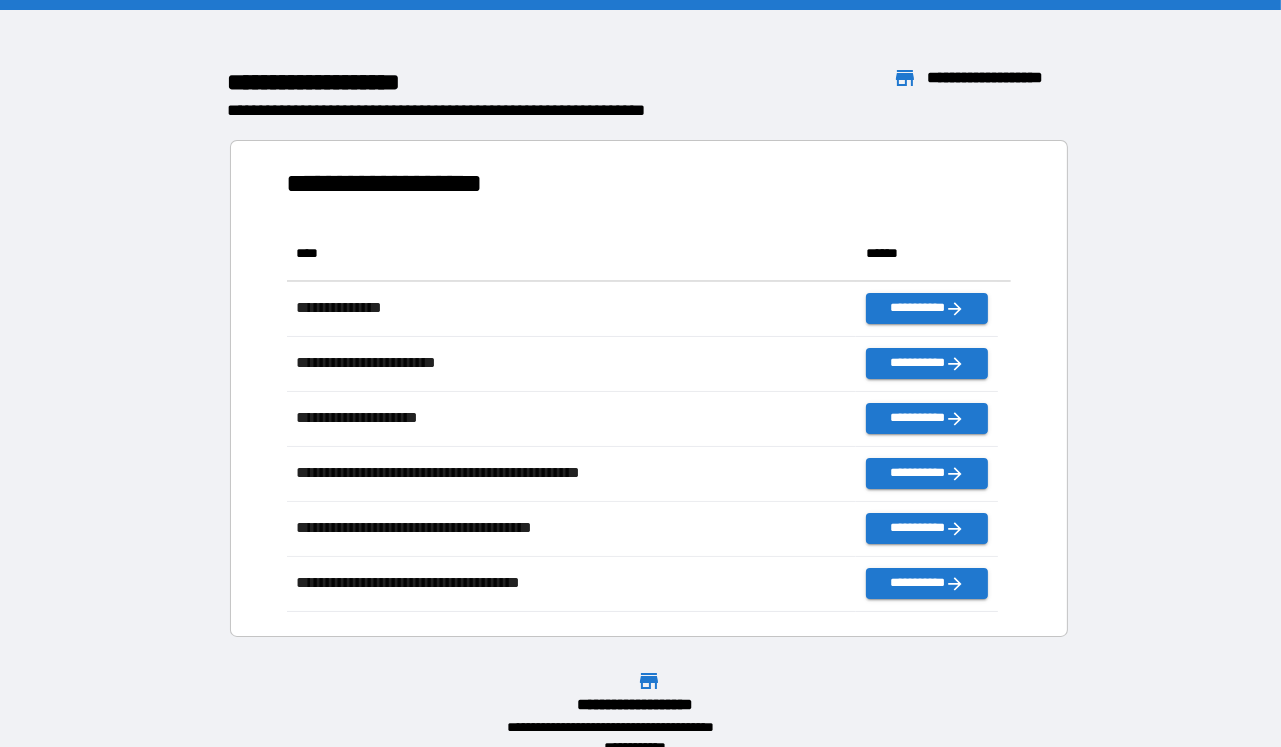 scroll, scrollTop: 18, scrollLeft: 18, axis: both 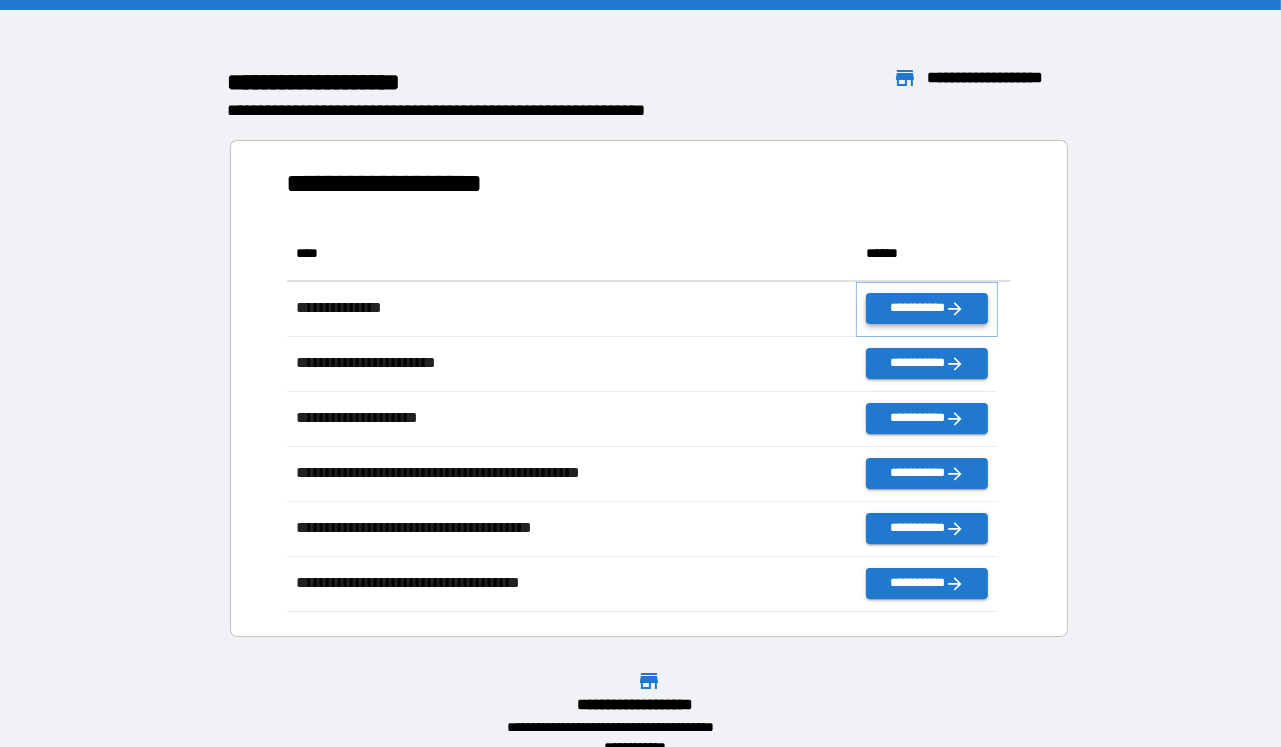 click on "**********" at bounding box center [927, 308] 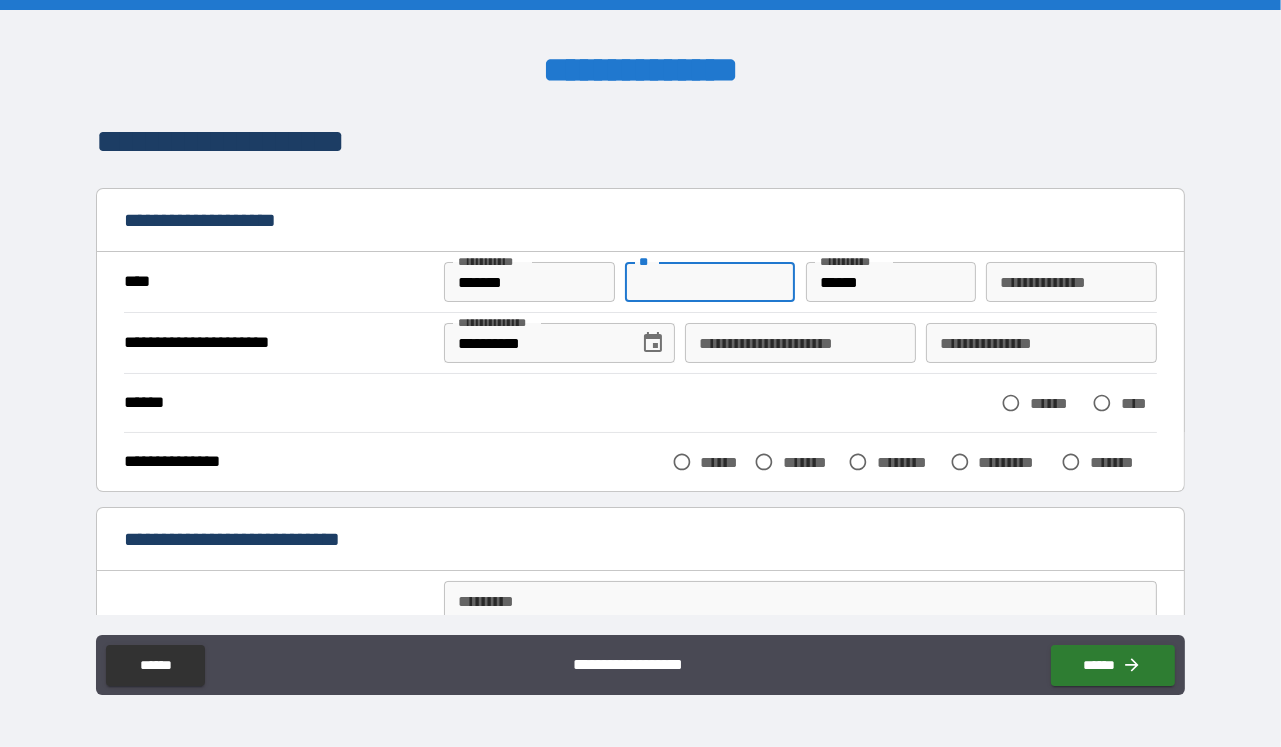 click on "**" at bounding box center [710, 282] 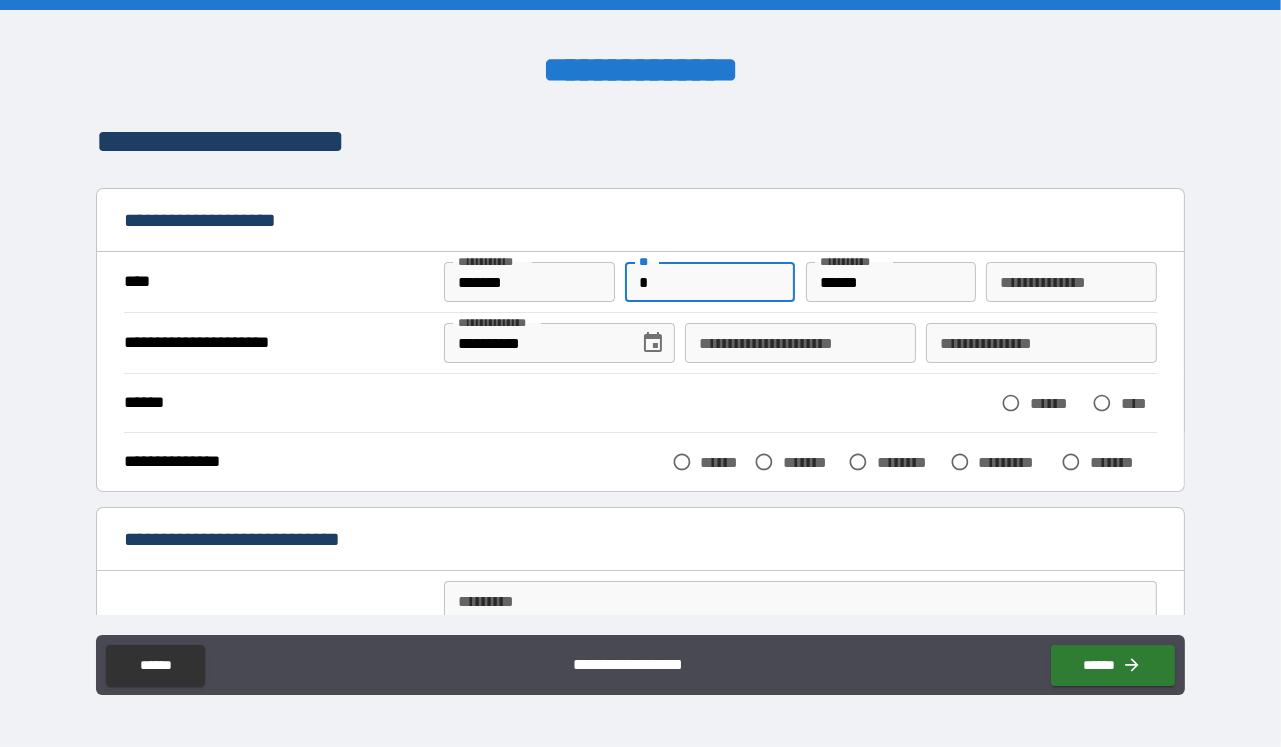type on "**********" 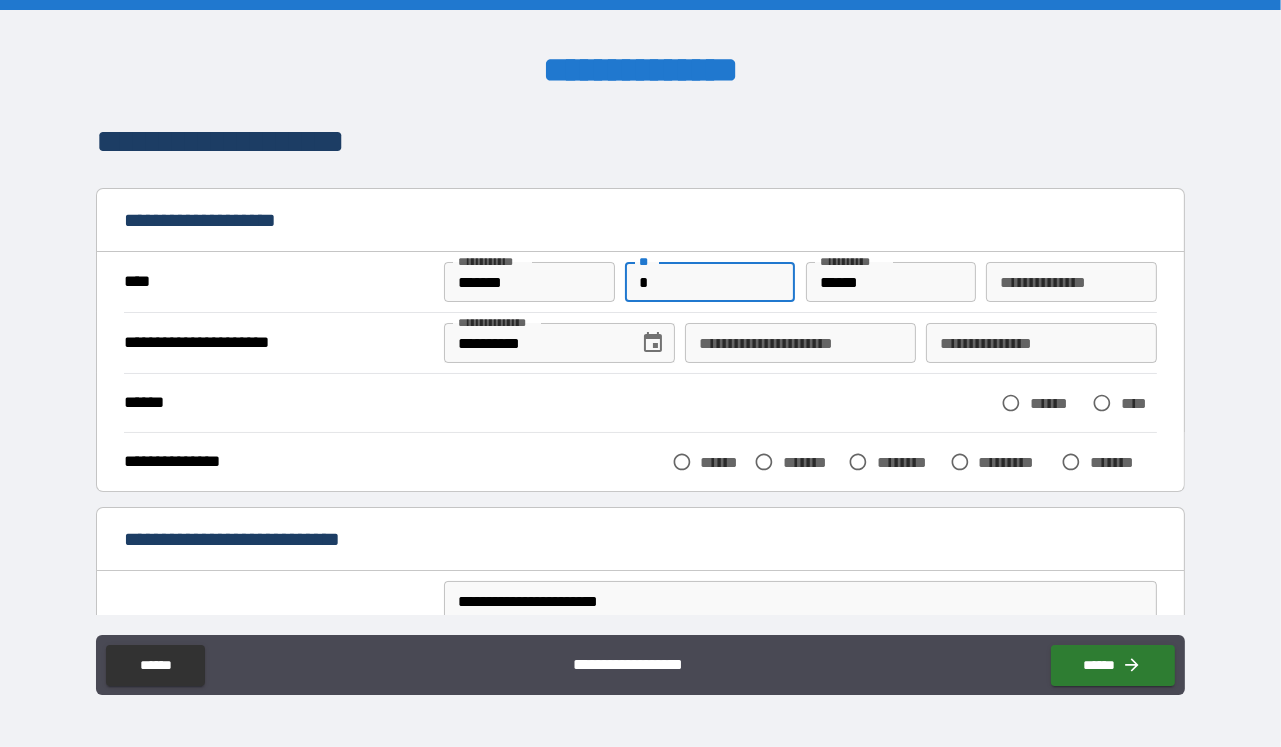 type on "******" 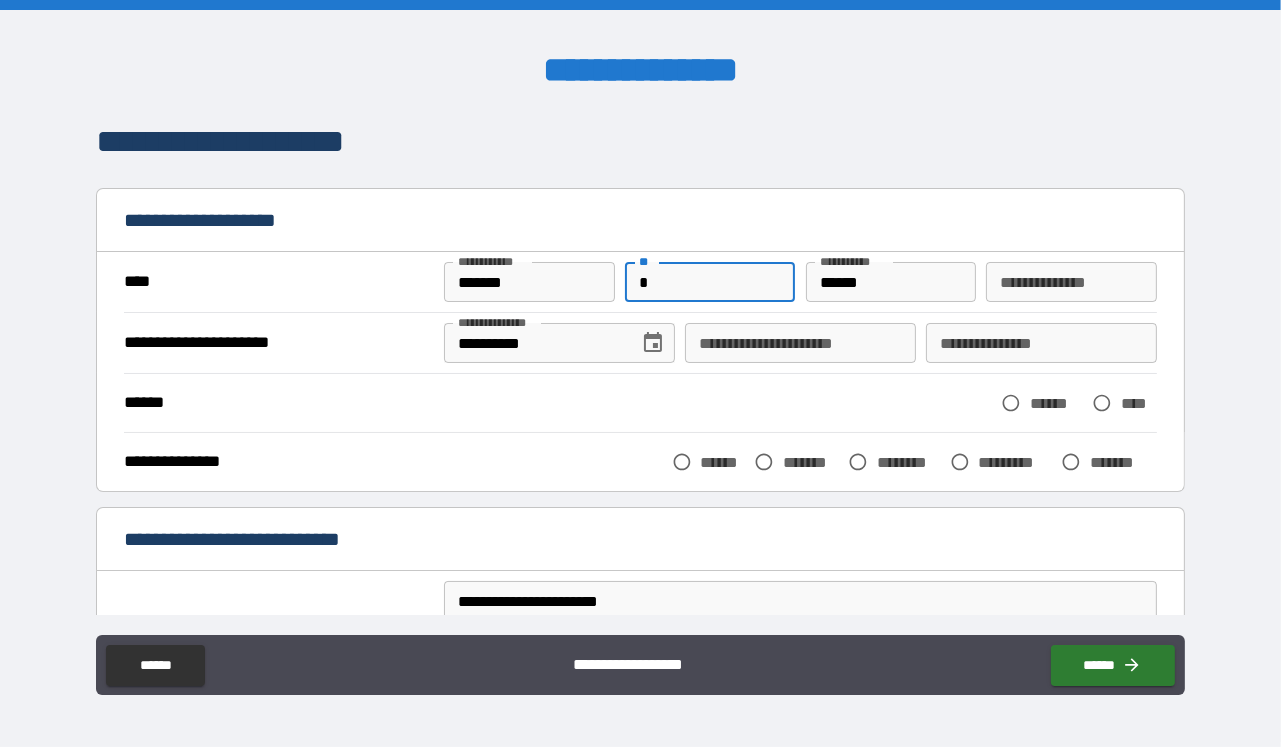 type on "*****" 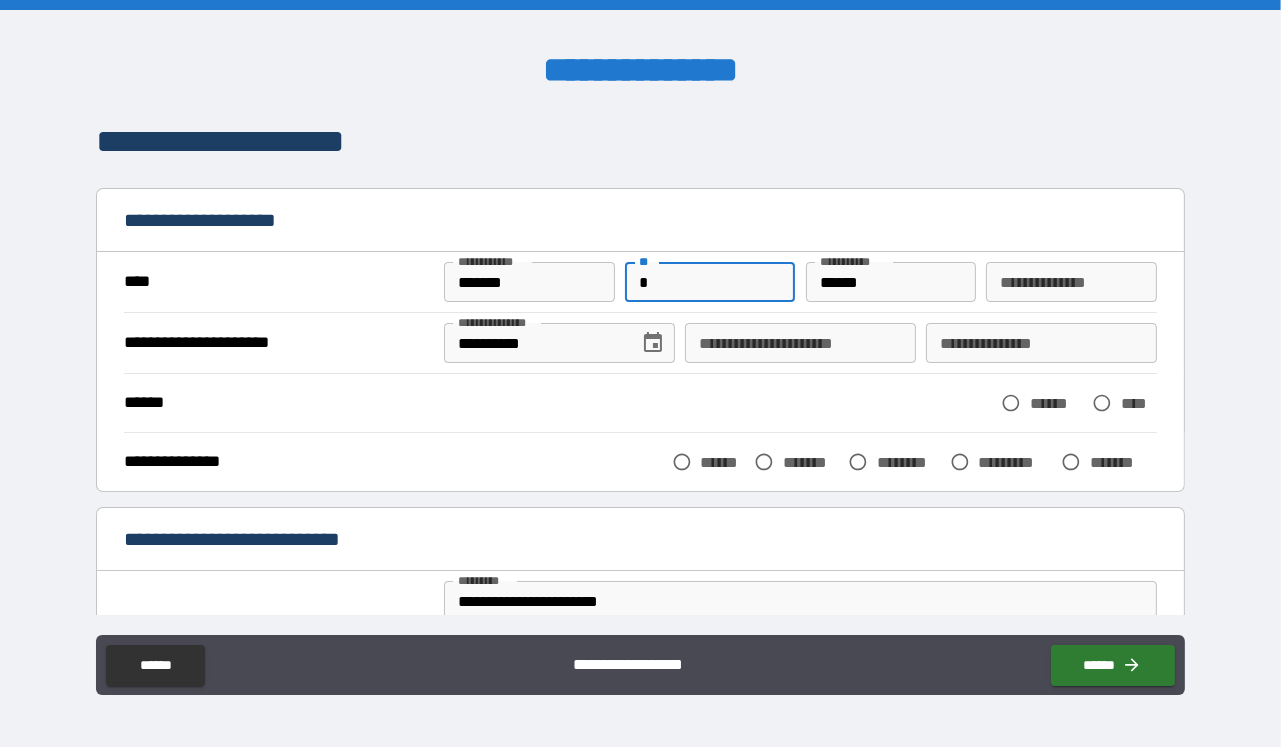 type on "*" 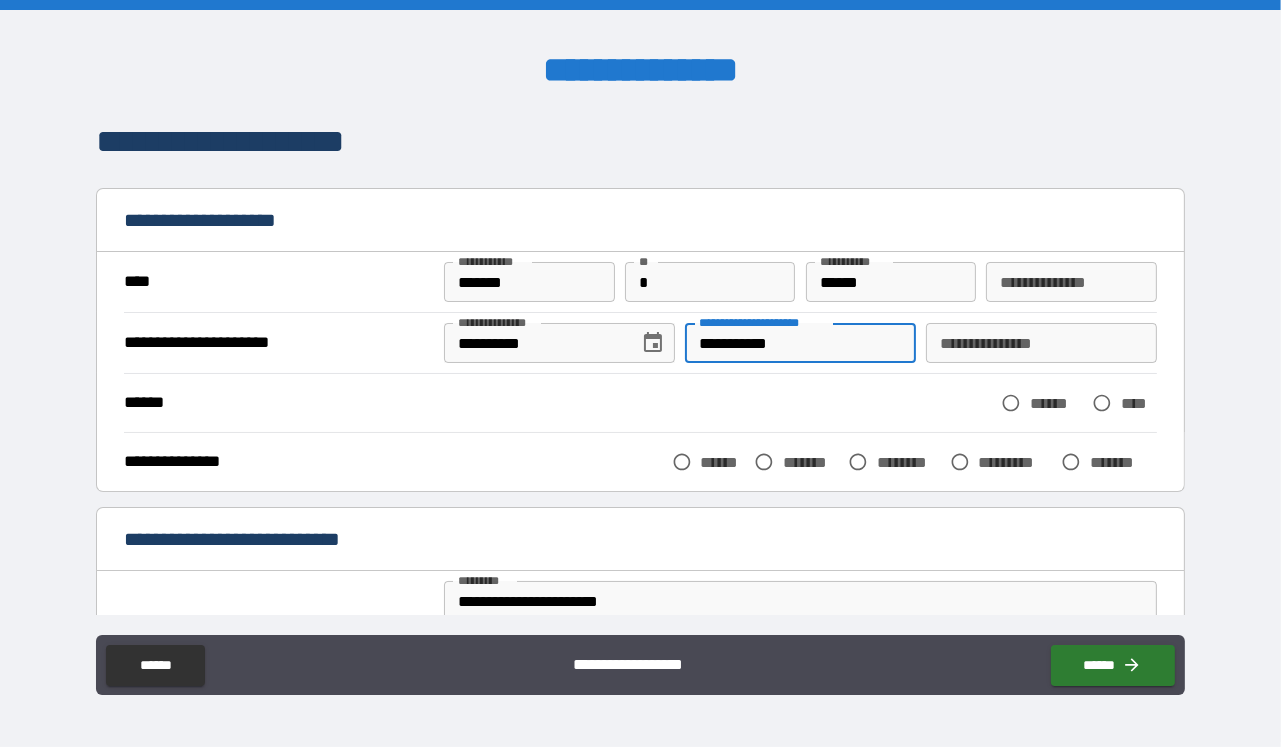 type on "**********" 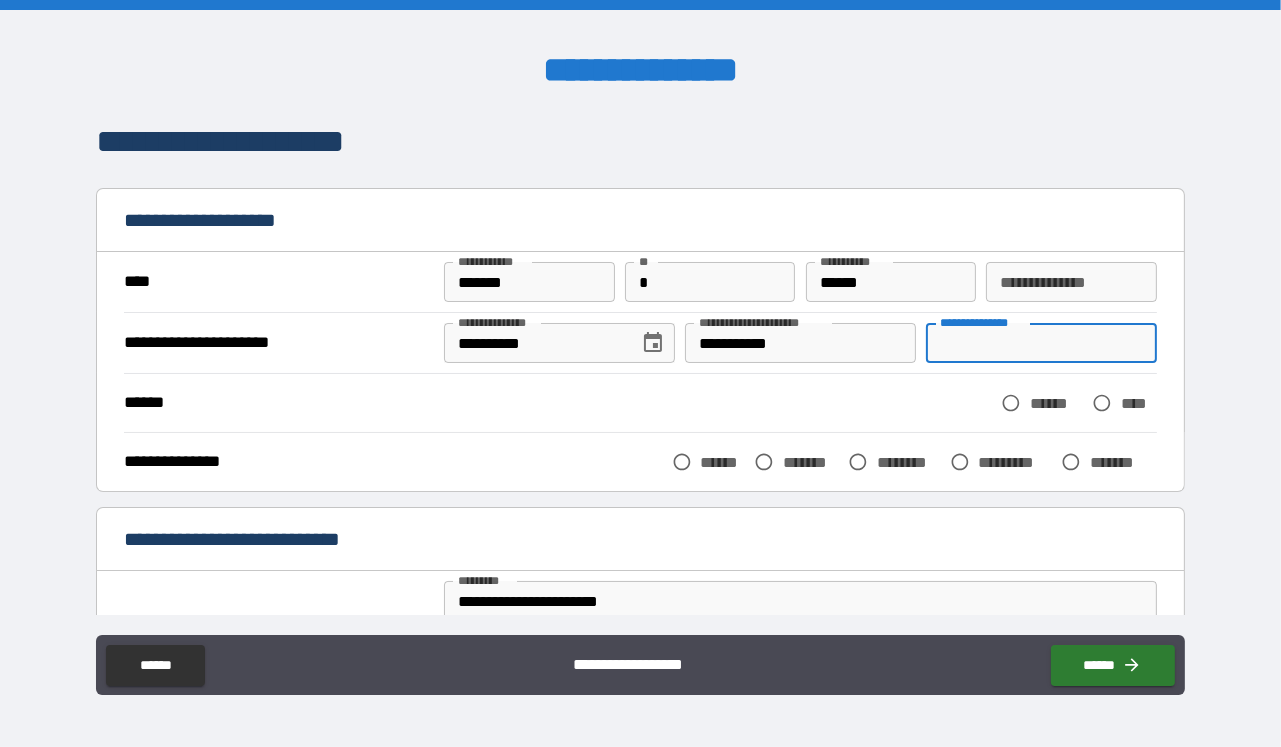 click on "**********" at bounding box center [1041, 343] 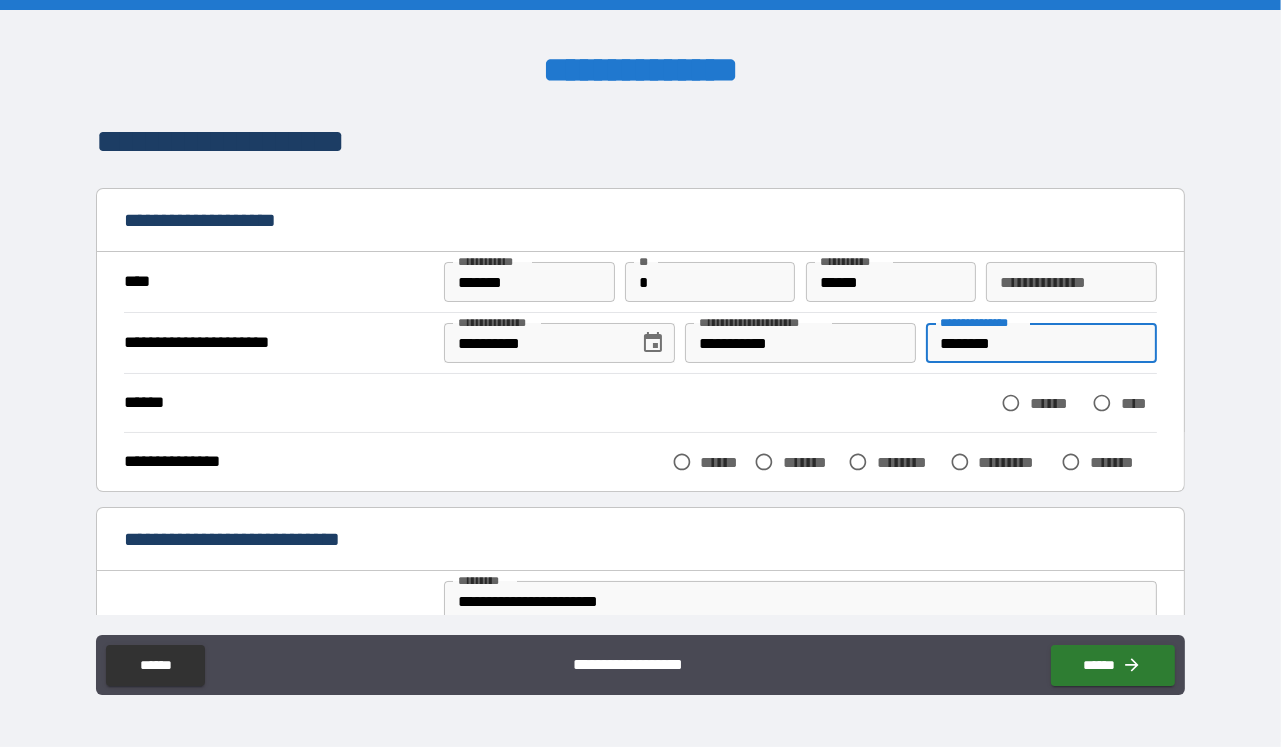 type on "********" 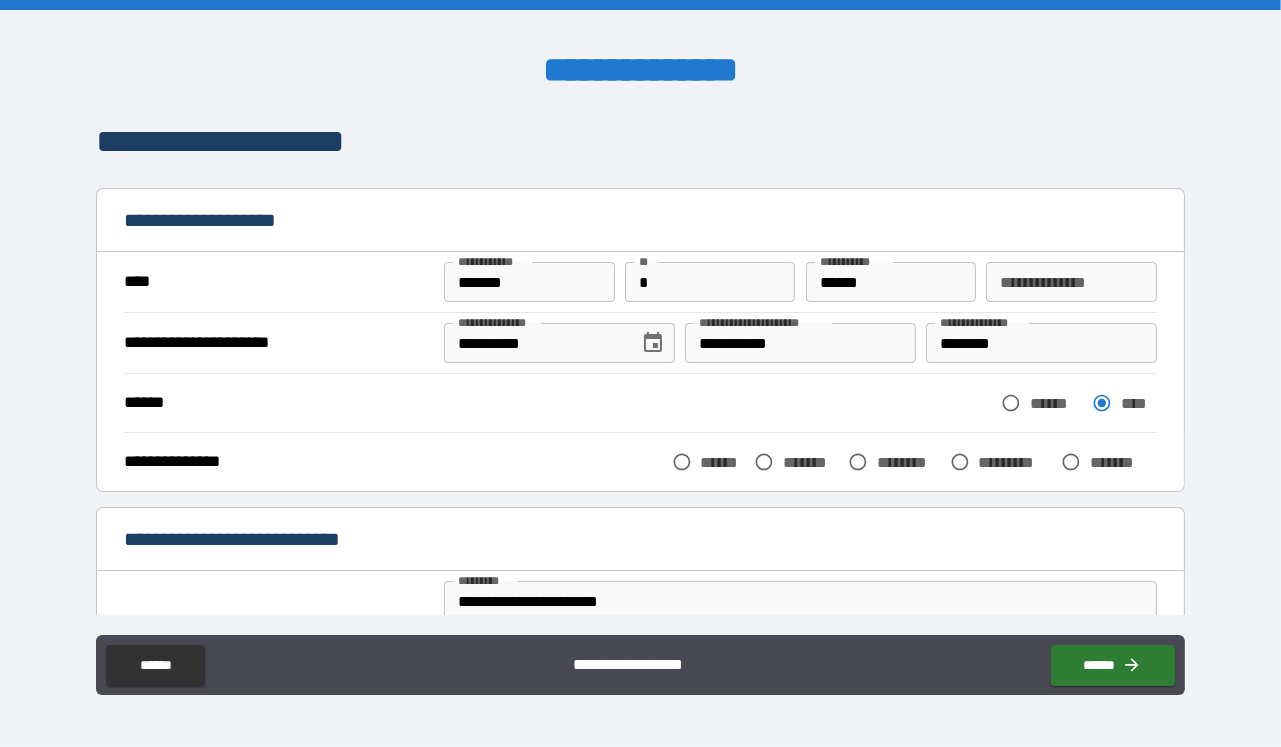 click on "*******" at bounding box center (811, 462) 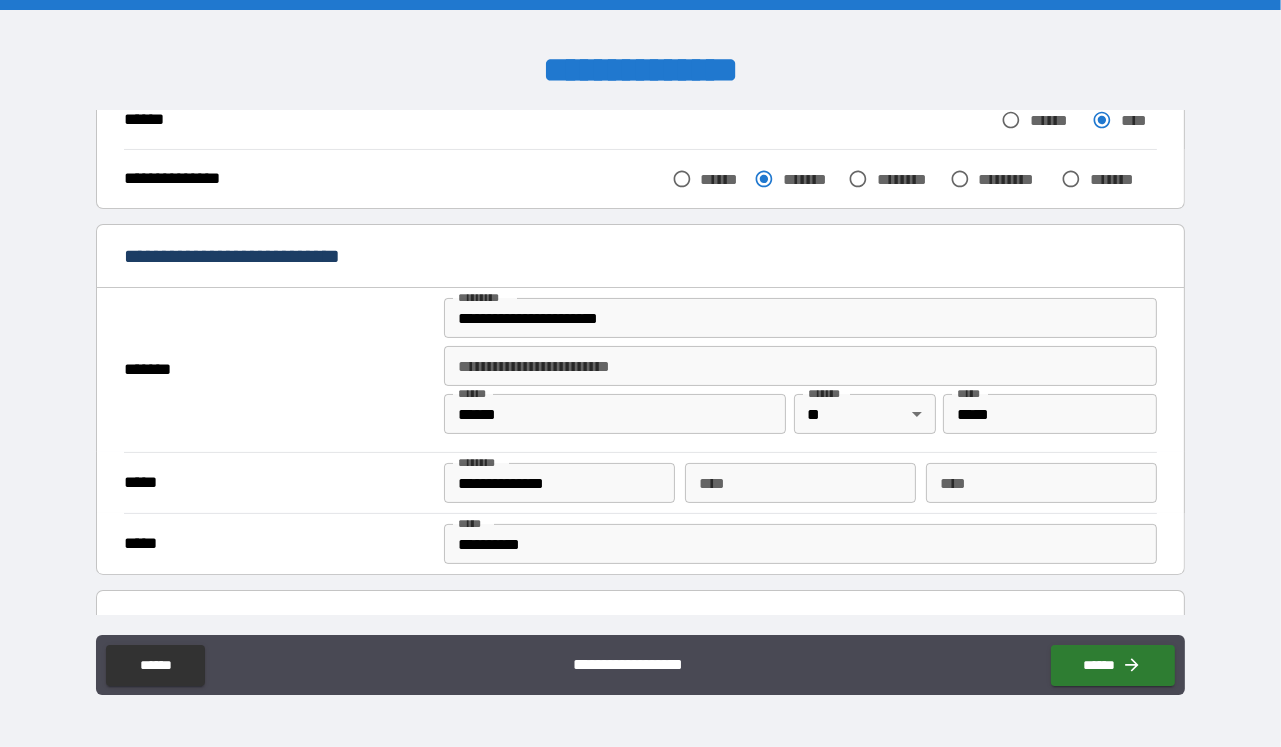 scroll, scrollTop: 352, scrollLeft: 0, axis: vertical 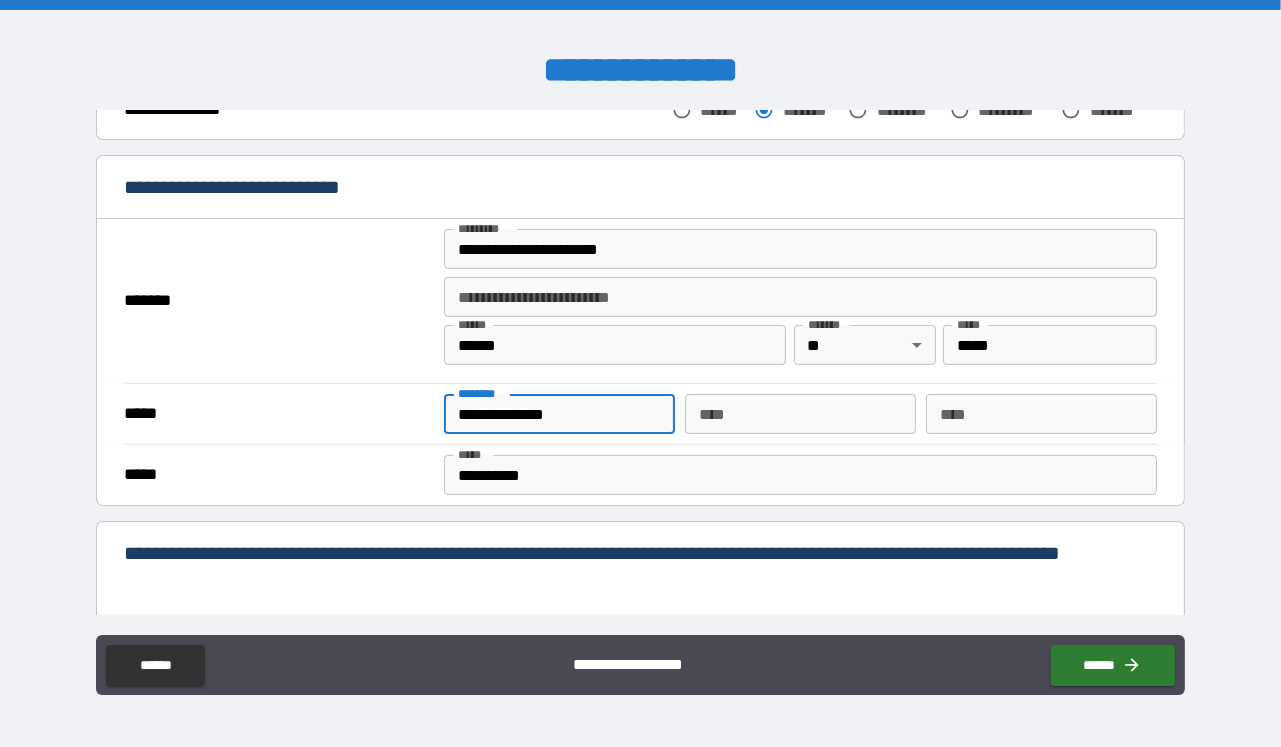 click on "**********" at bounding box center [559, 414] 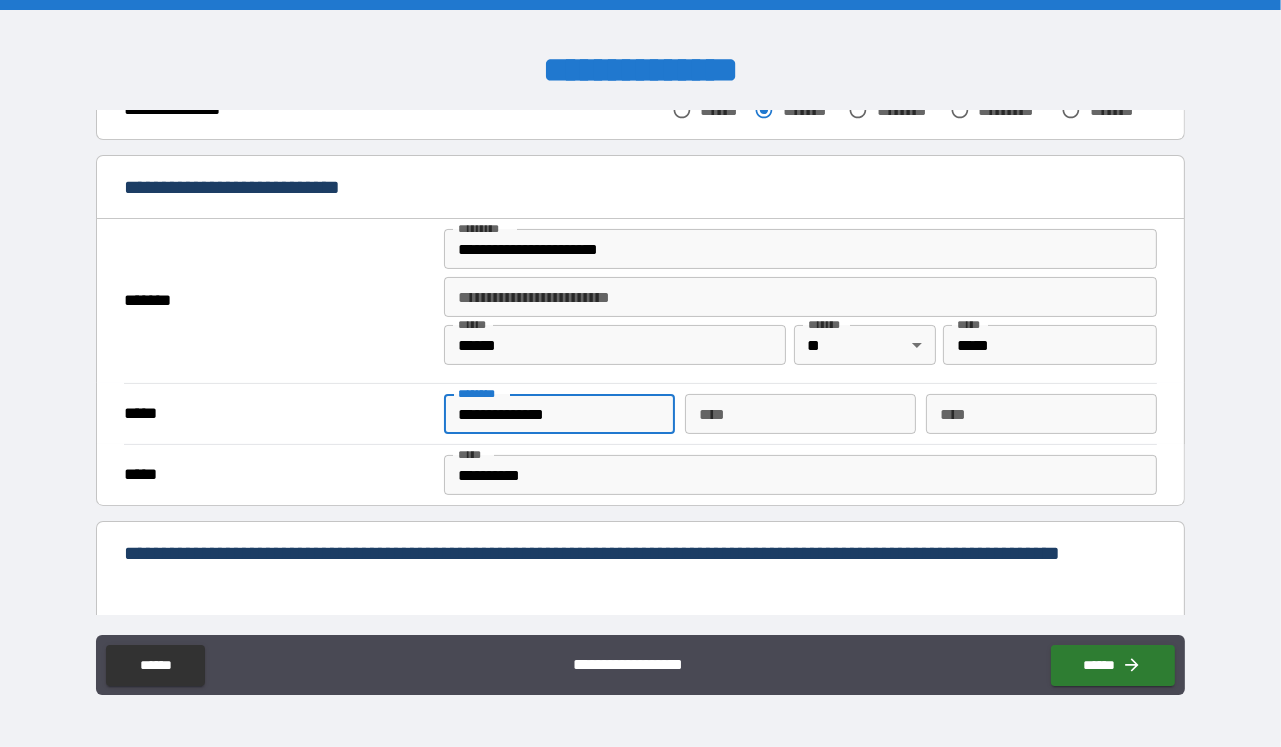 type on "**********" 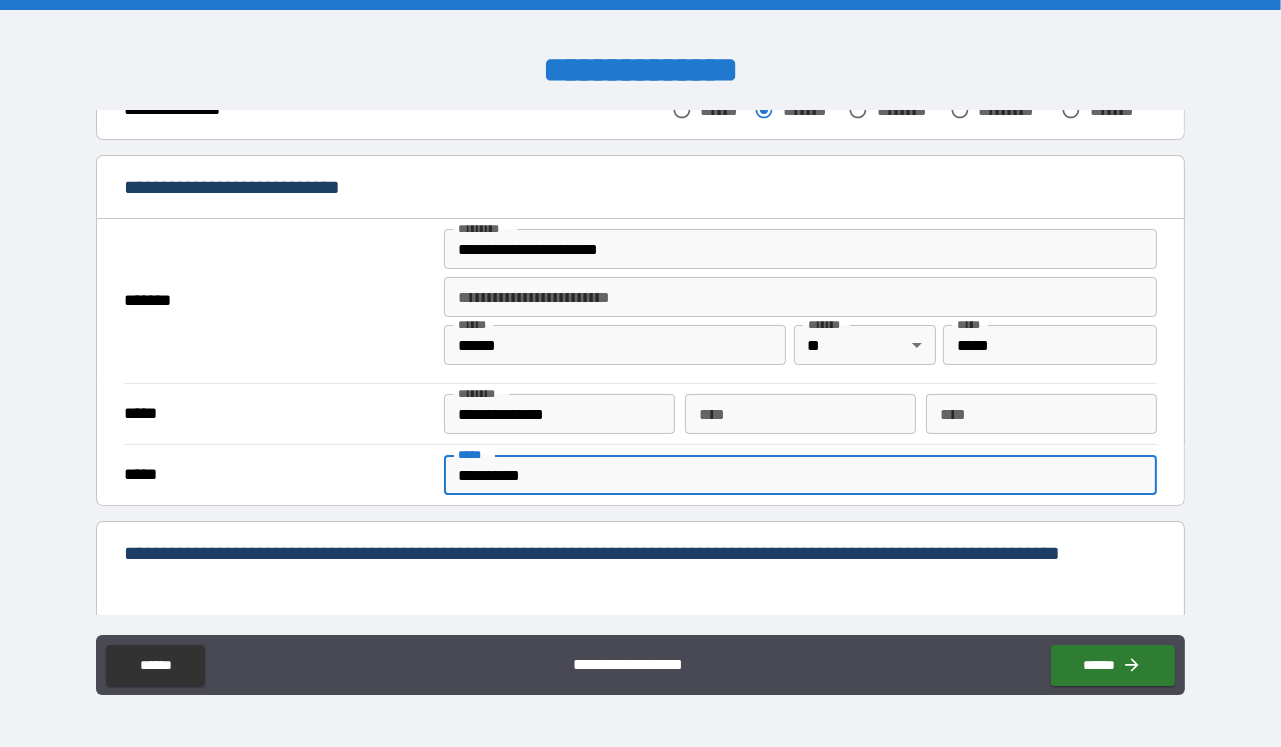 click on "**********" at bounding box center (800, 475) 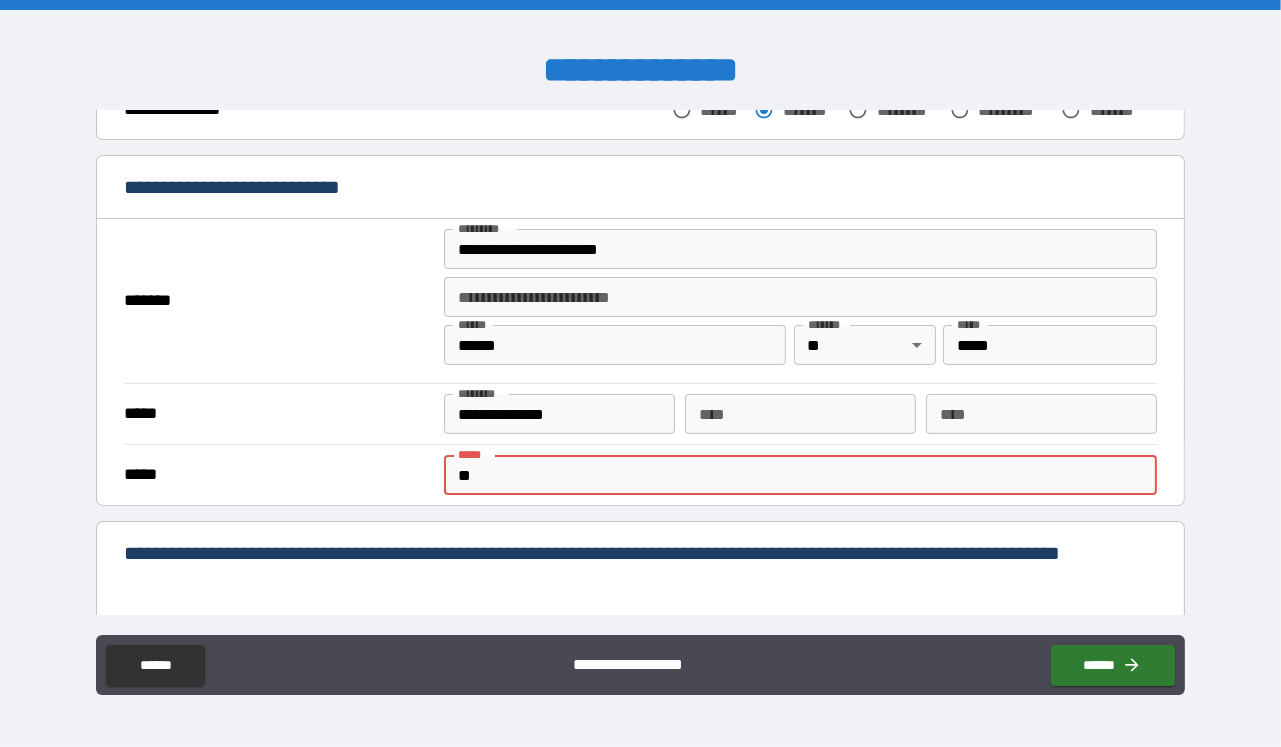 type on "*" 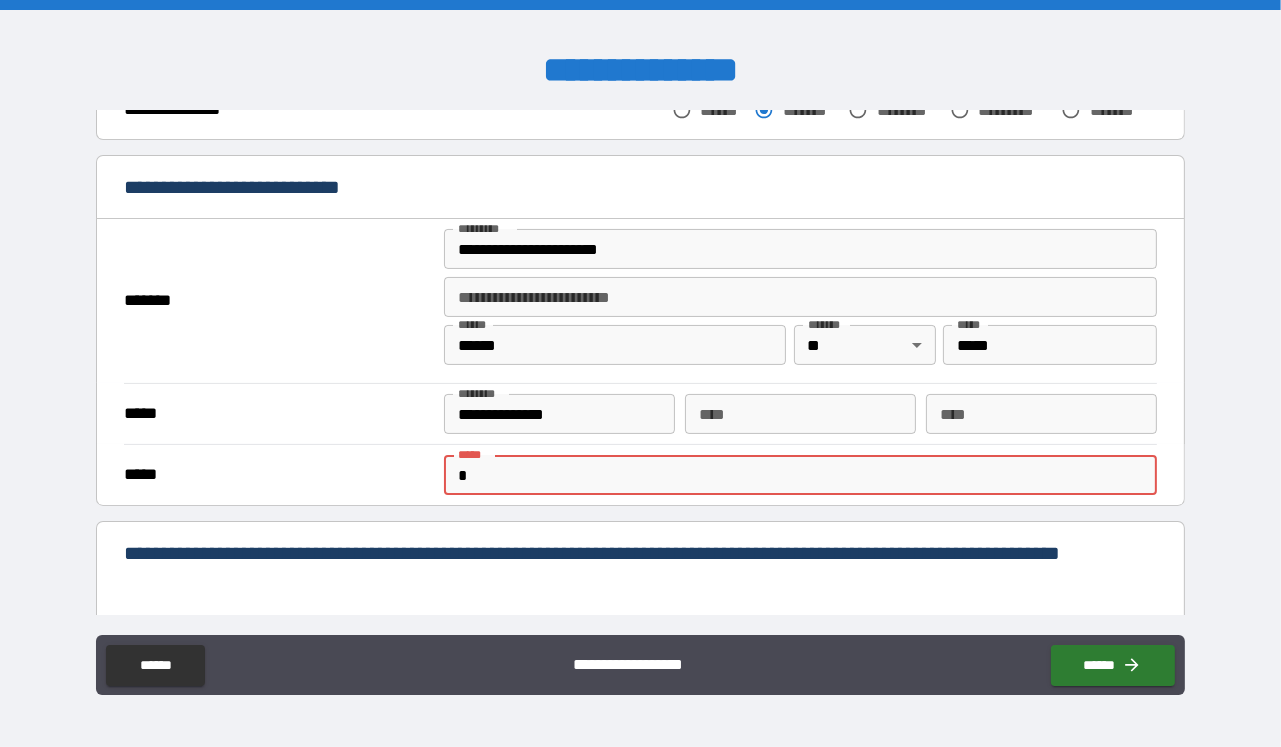 type on "**********" 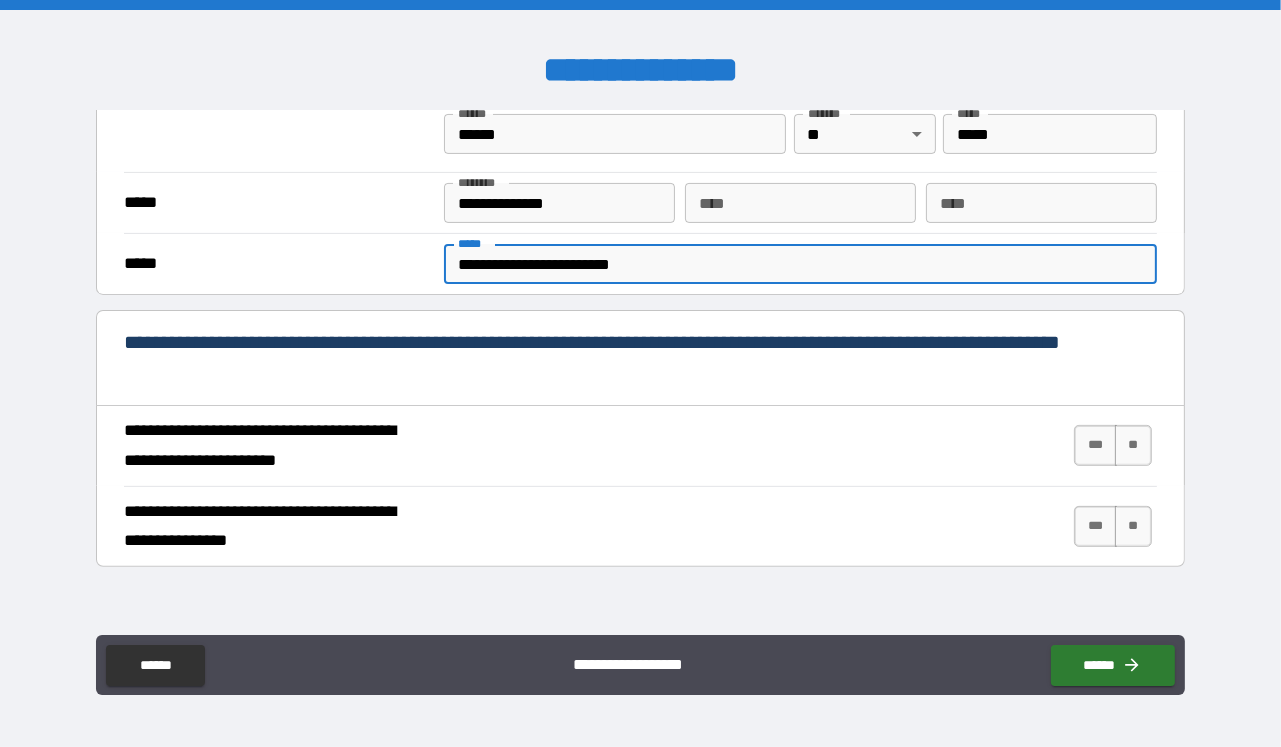 scroll, scrollTop: 705, scrollLeft: 0, axis: vertical 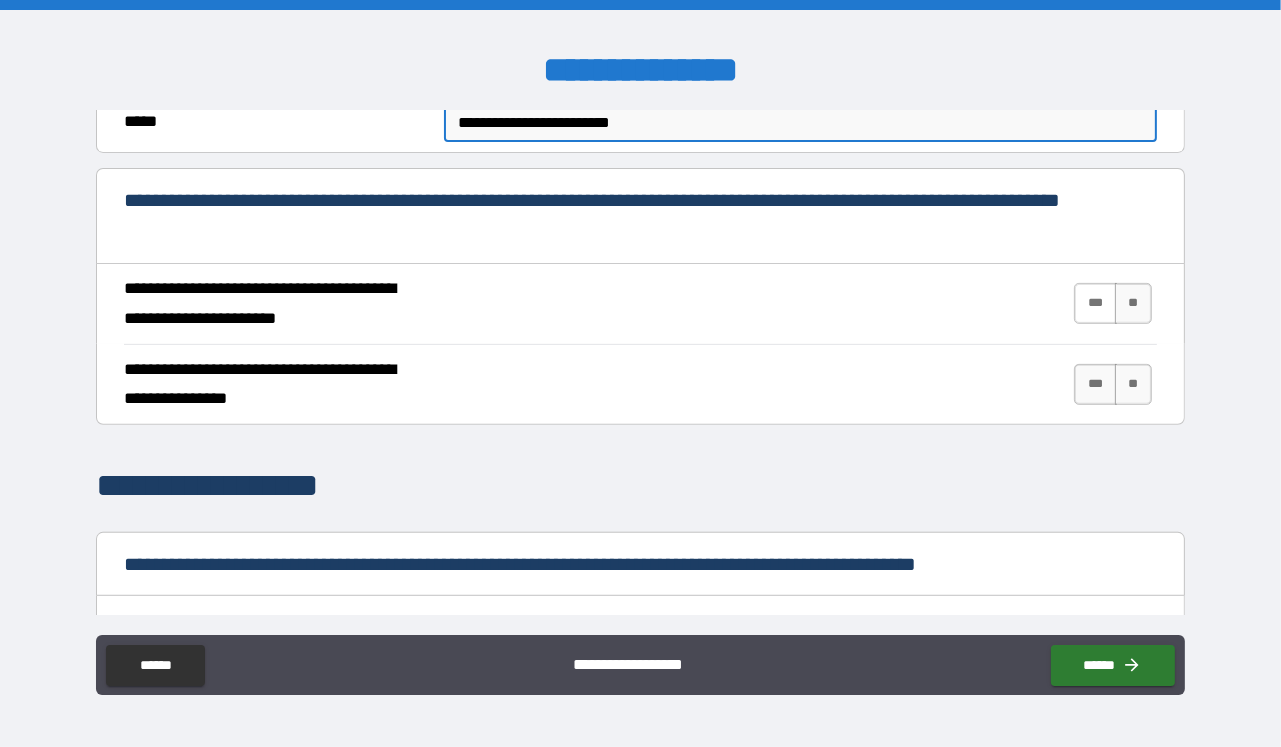 click on "***" at bounding box center [1095, 303] 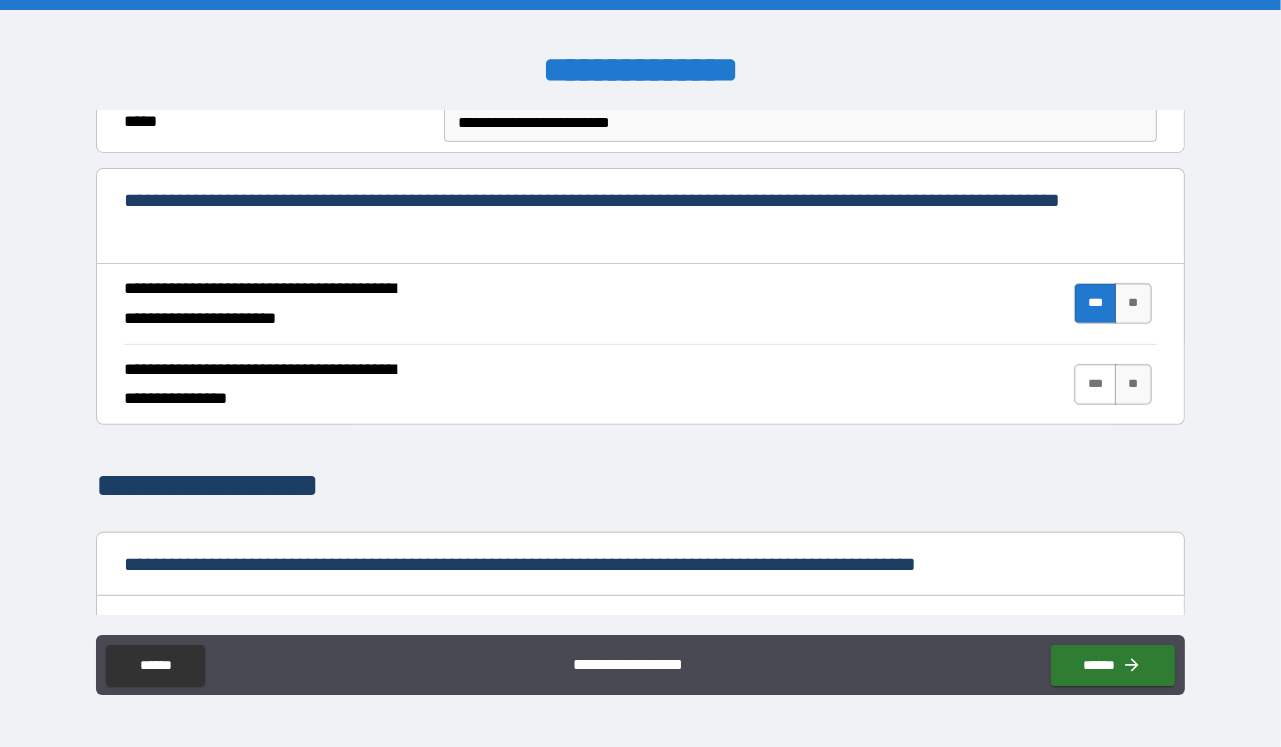 click on "***" at bounding box center [1095, 384] 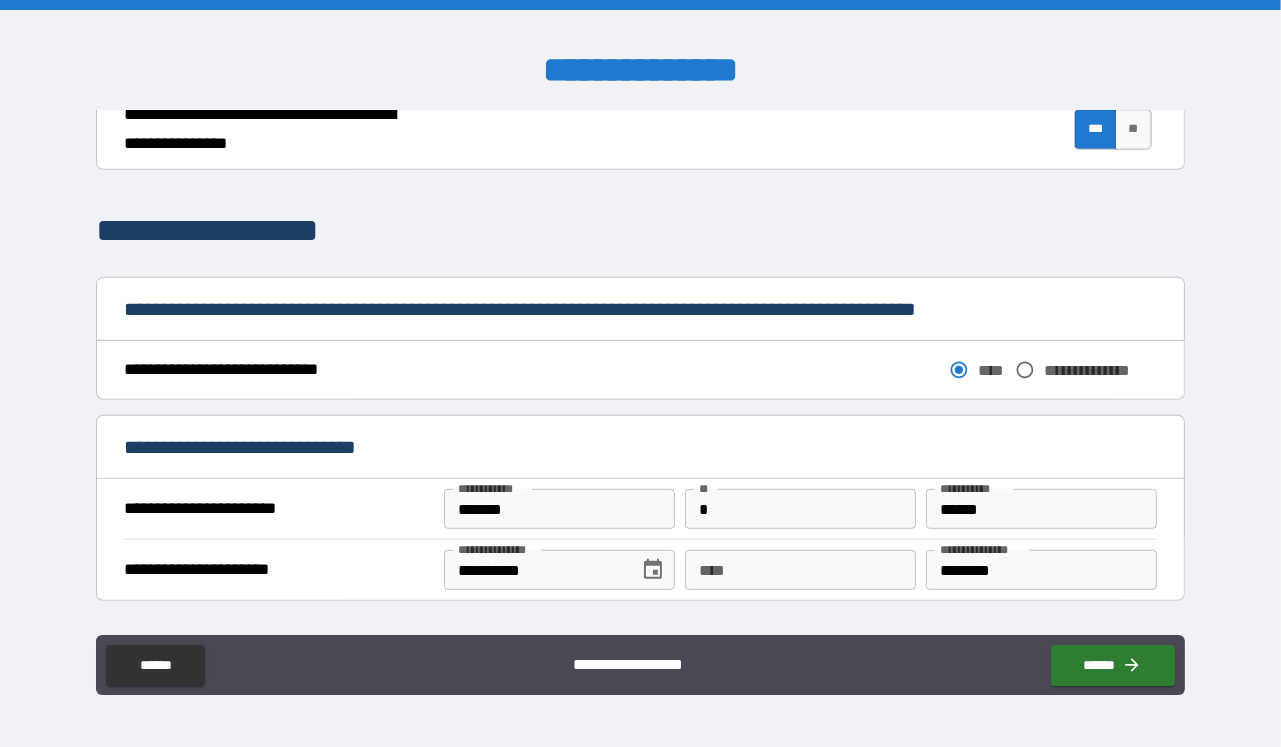 scroll, scrollTop: 1058, scrollLeft: 0, axis: vertical 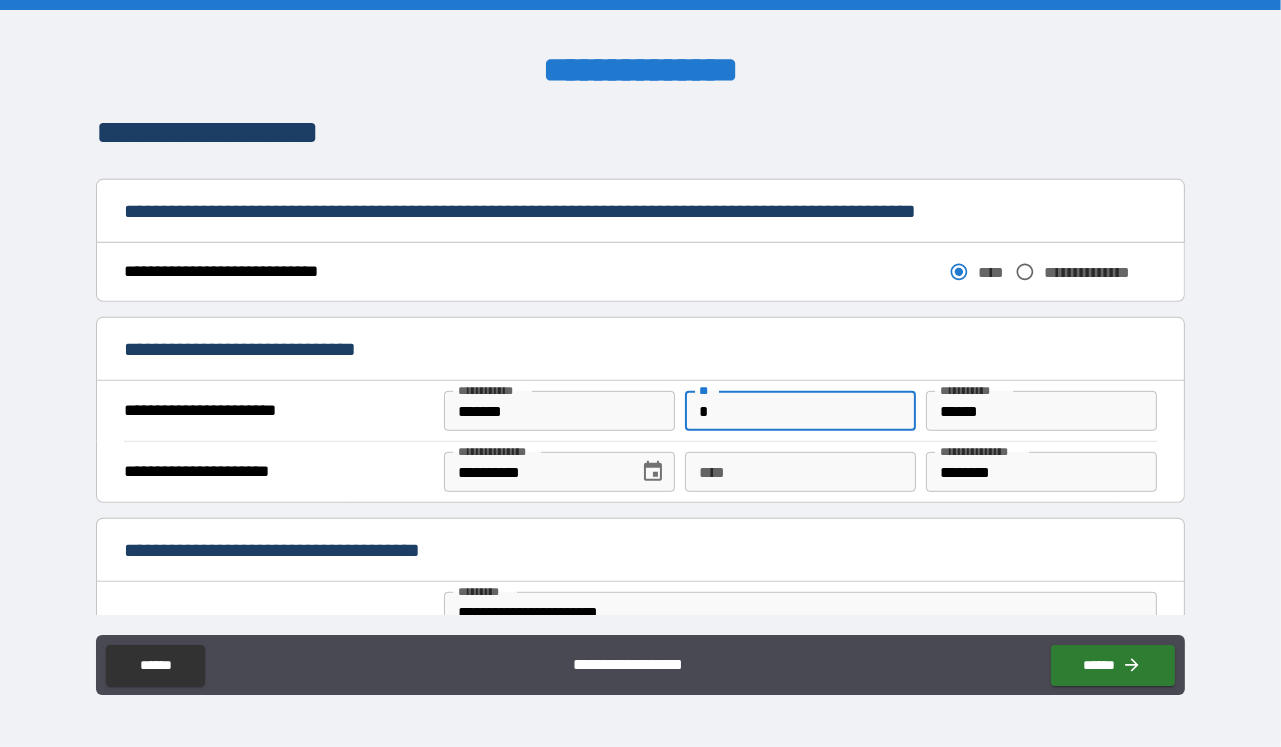 drag, startPoint x: 737, startPoint y: 412, endPoint x: 683, endPoint y: 412, distance: 54 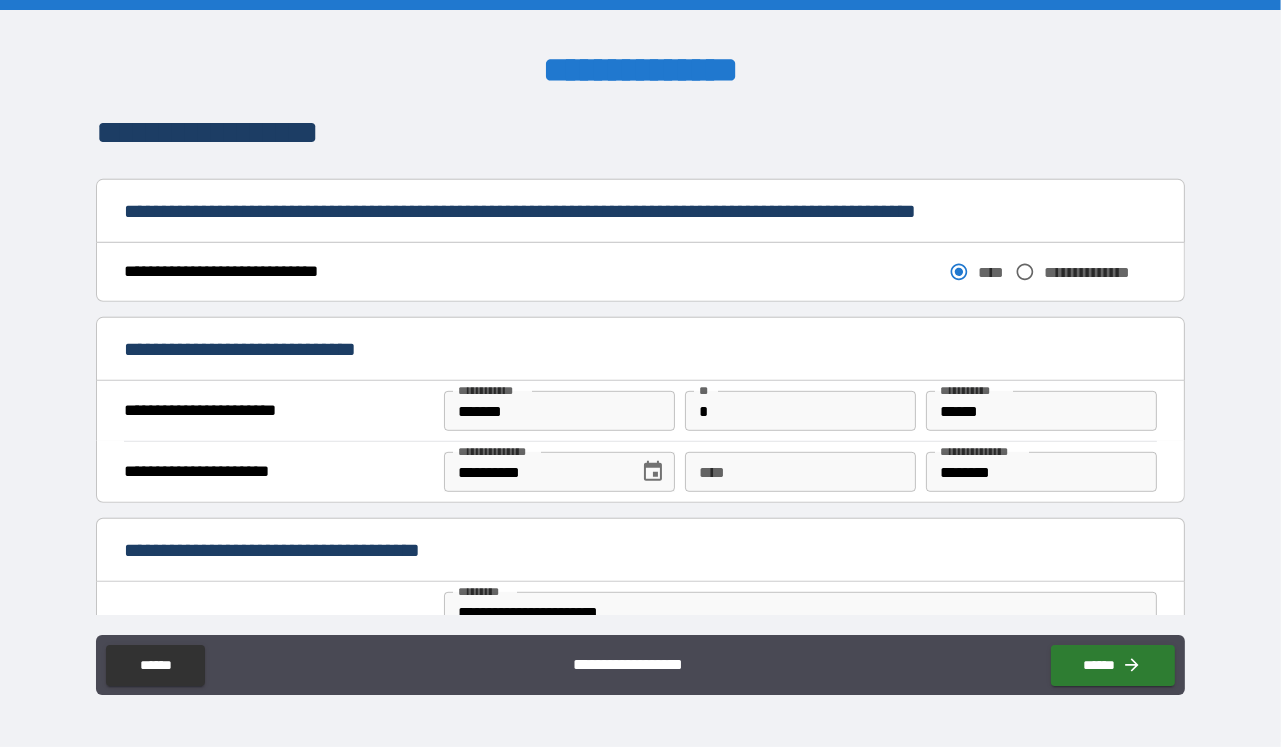 click on "****" at bounding box center (800, 472) 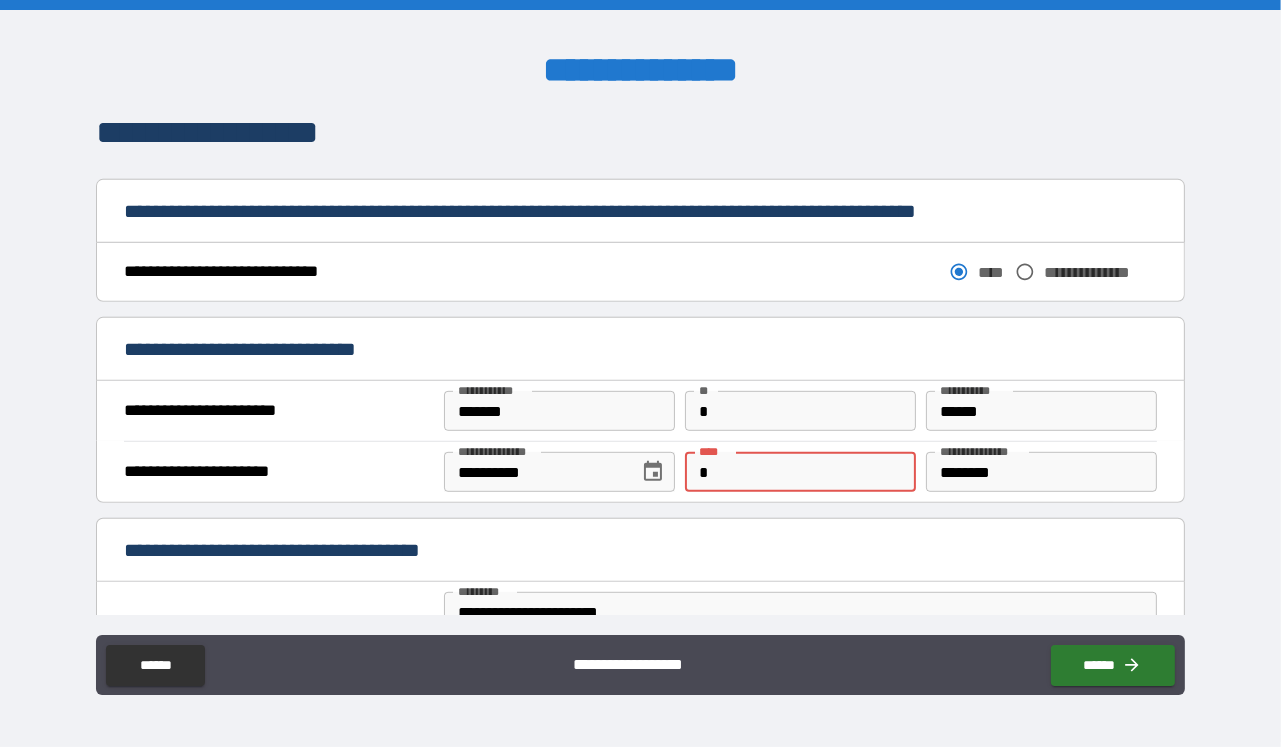 type on "*" 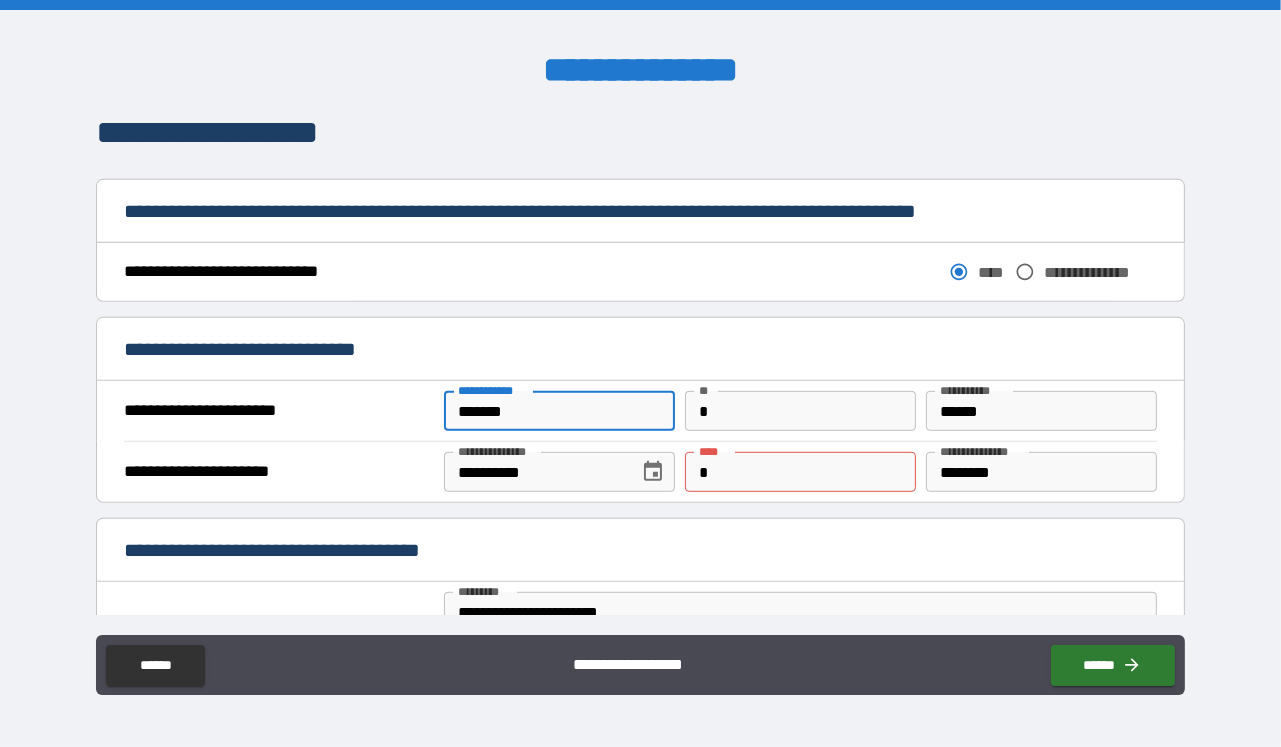 drag, startPoint x: 495, startPoint y: 415, endPoint x: 432, endPoint y: 409, distance: 63.28507 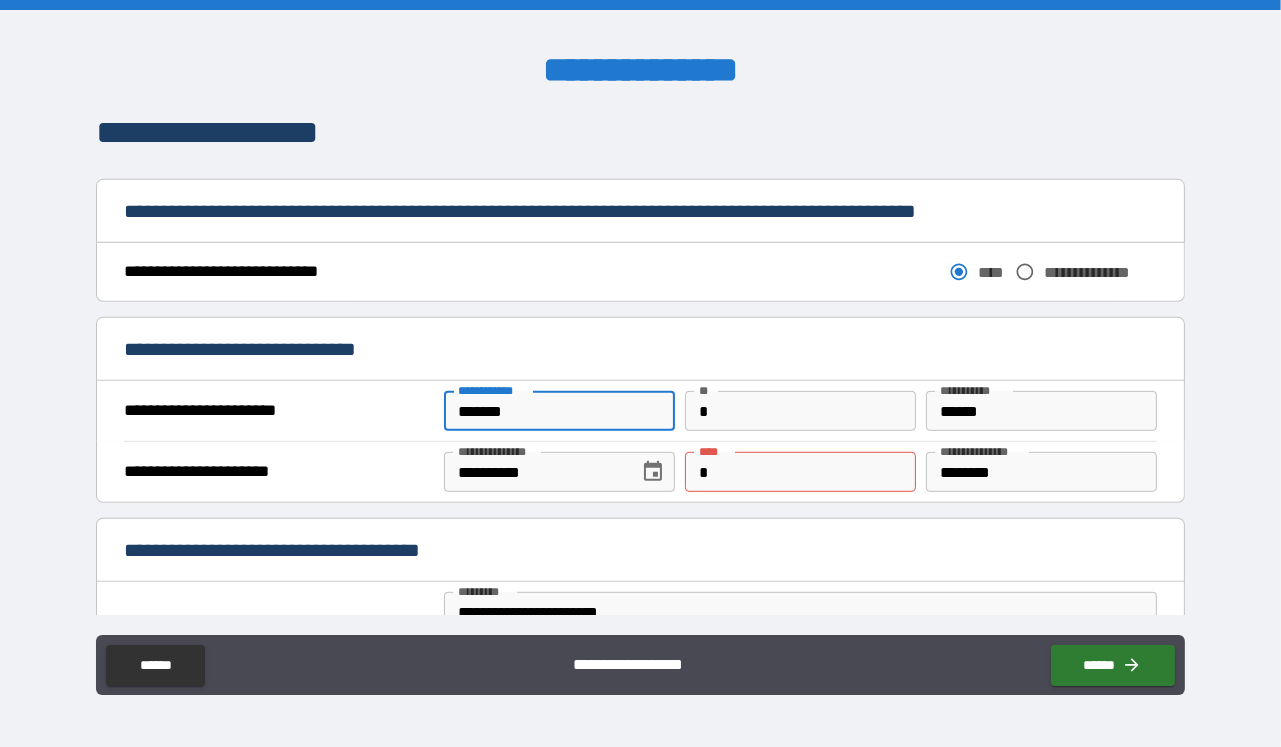 click on "*******" at bounding box center [559, 411] 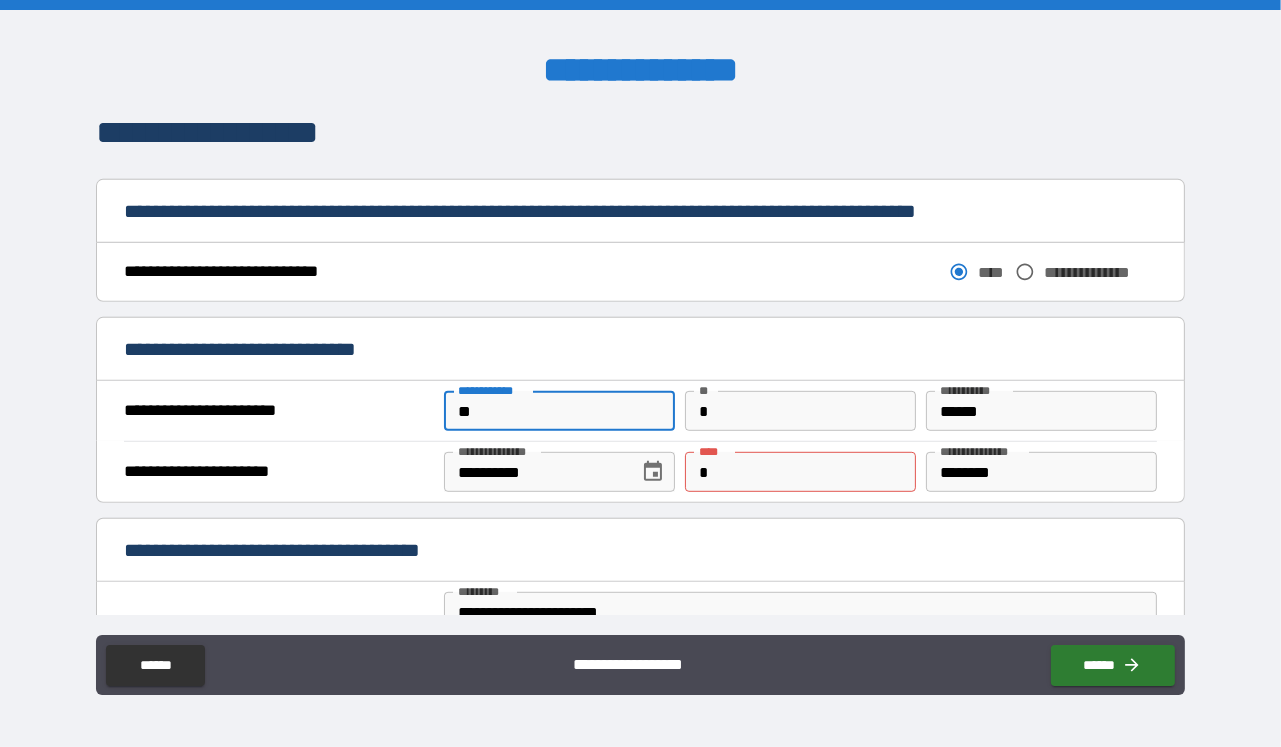 type on "*" 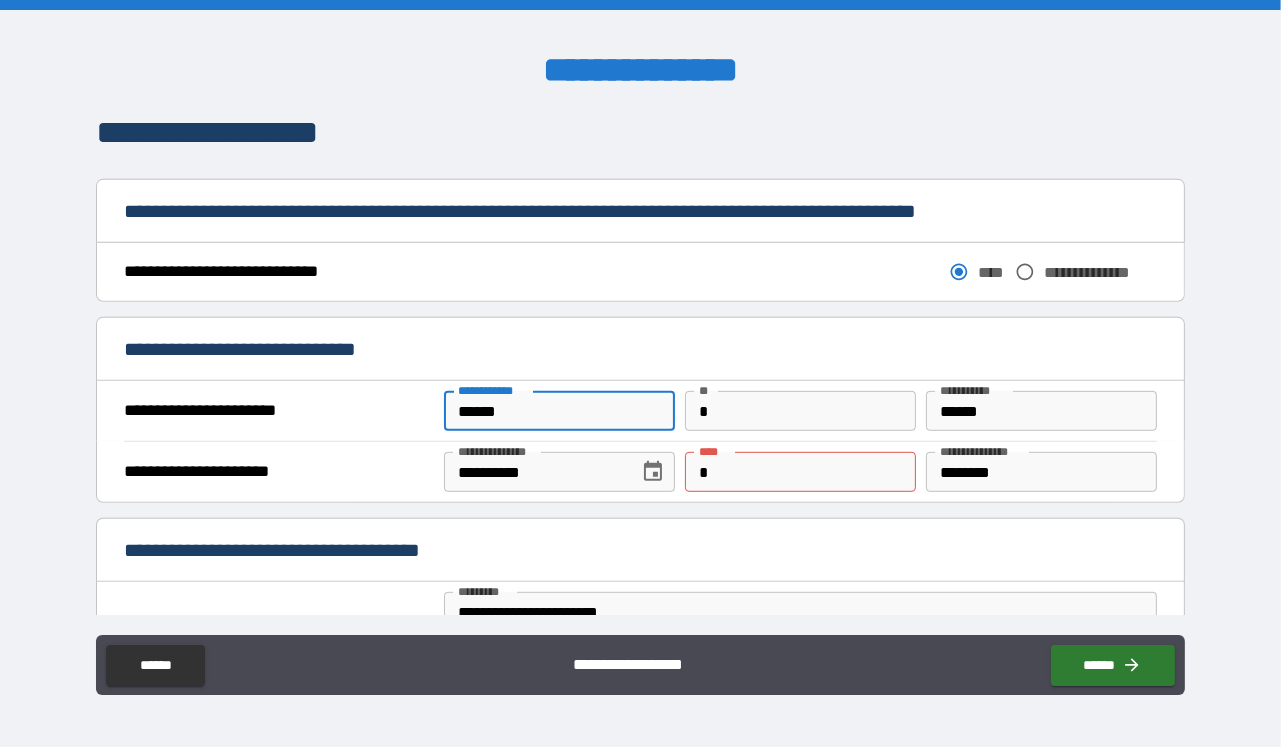 type on "******" 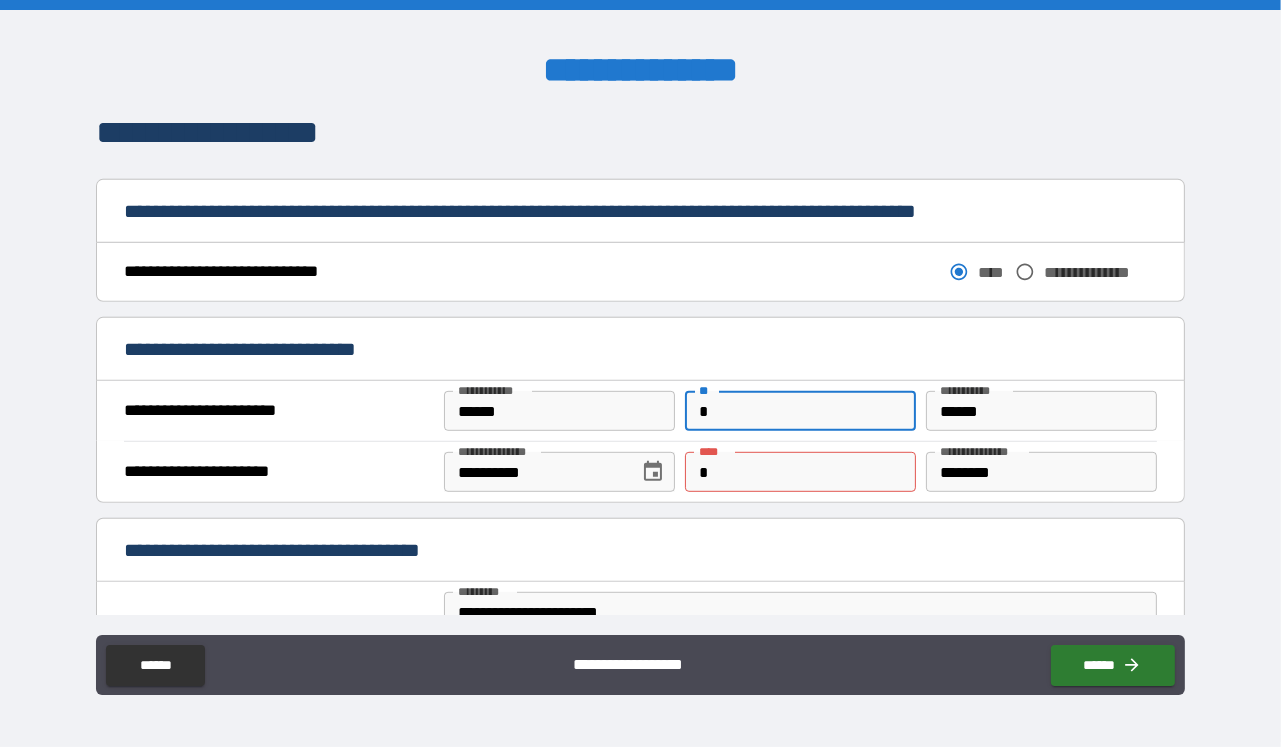 type on "*" 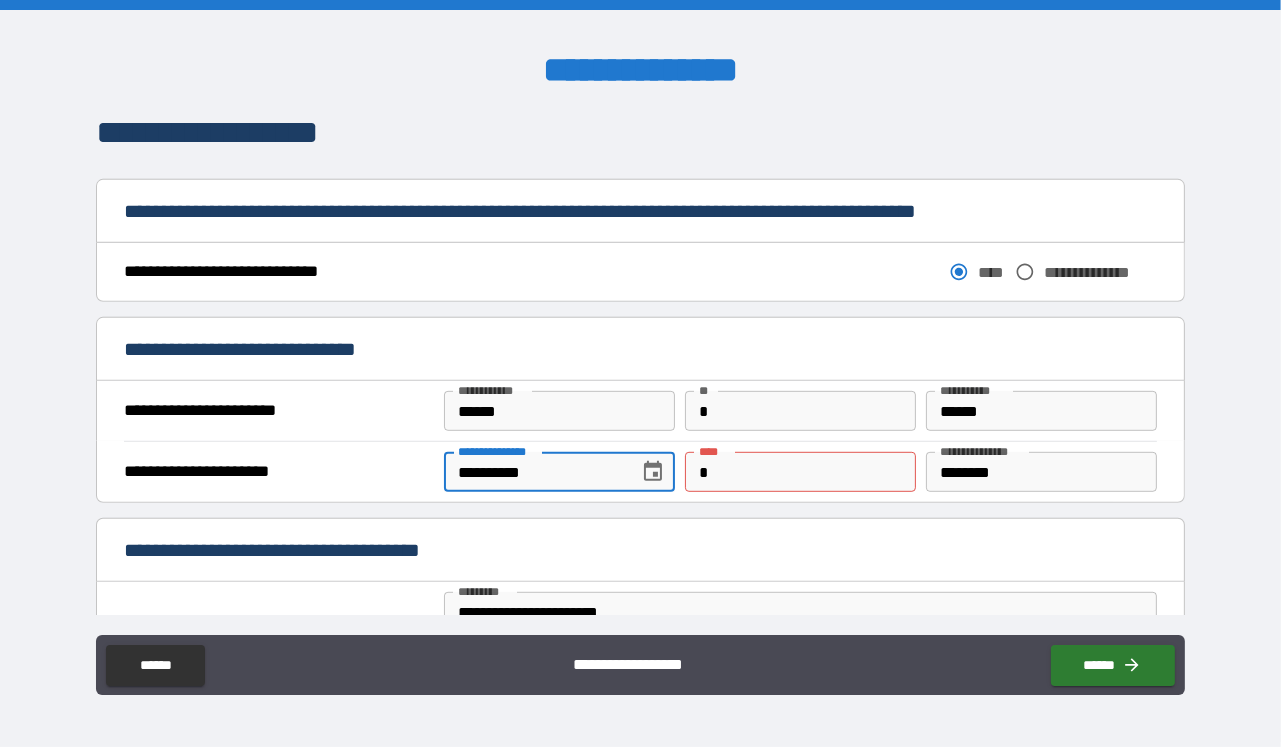 type on "**********" 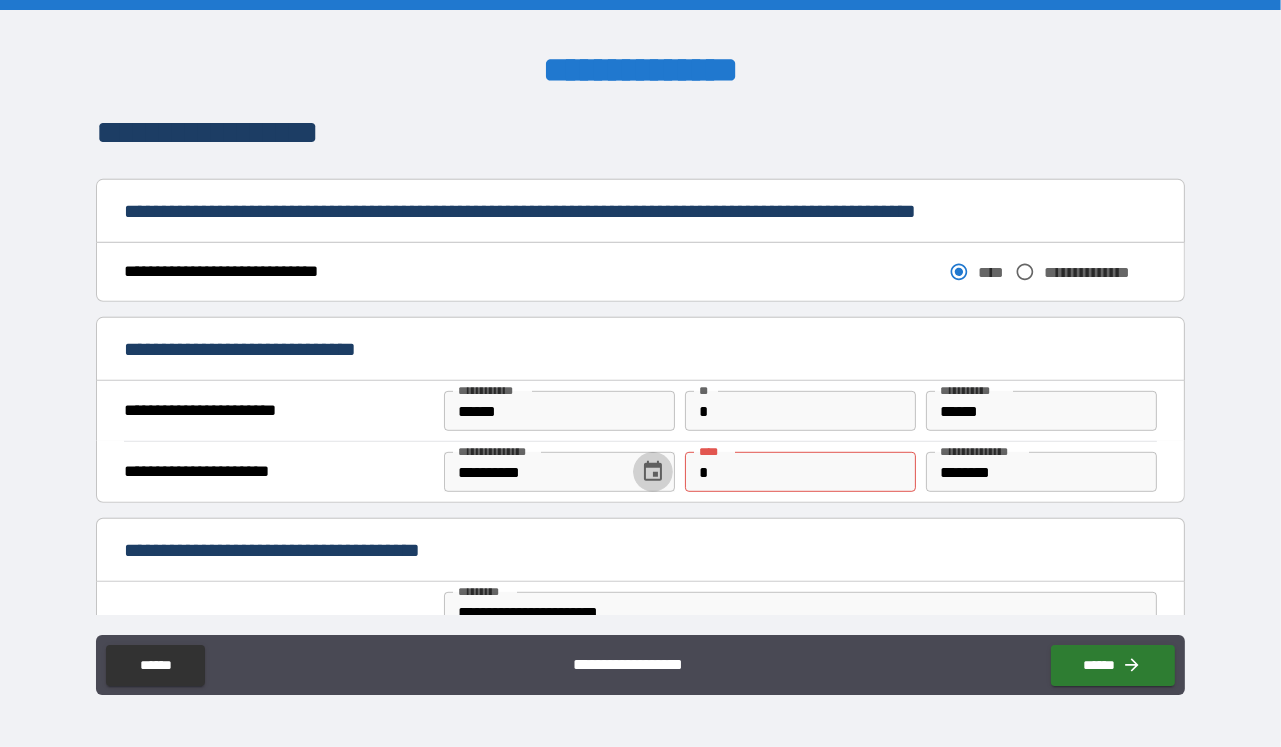 type 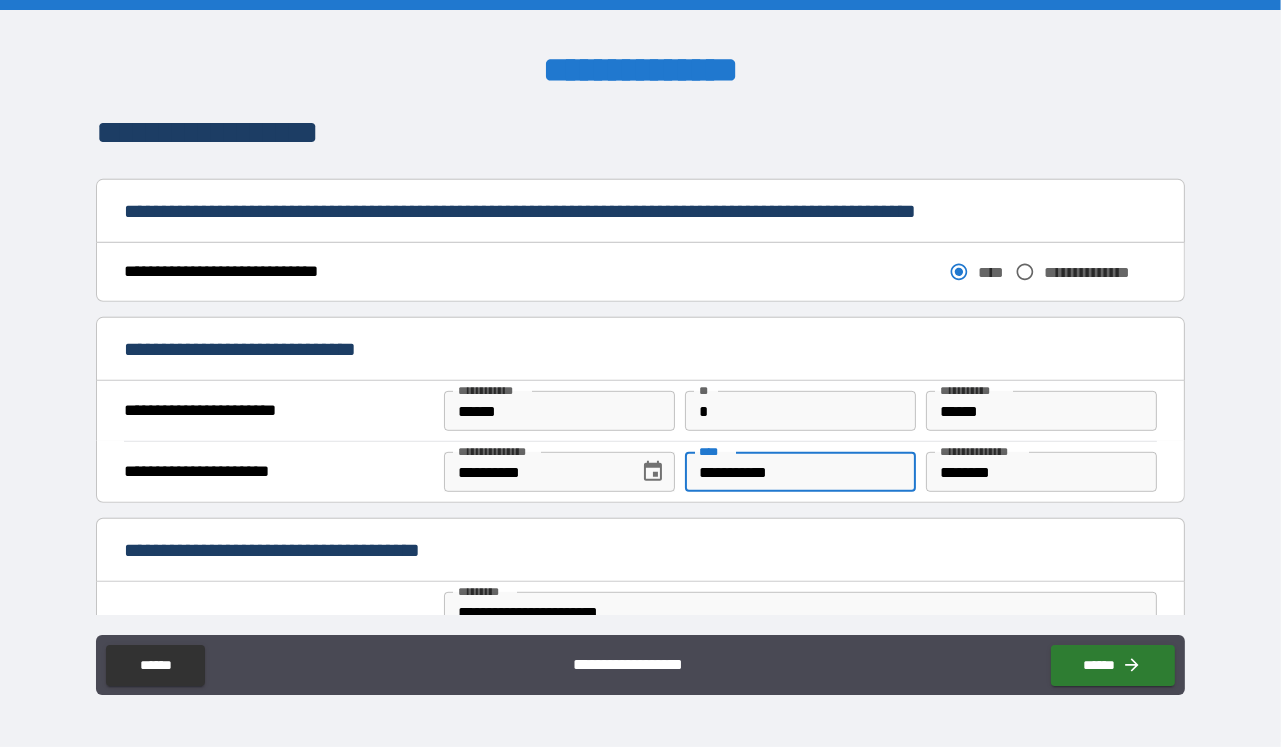 type on "**********" 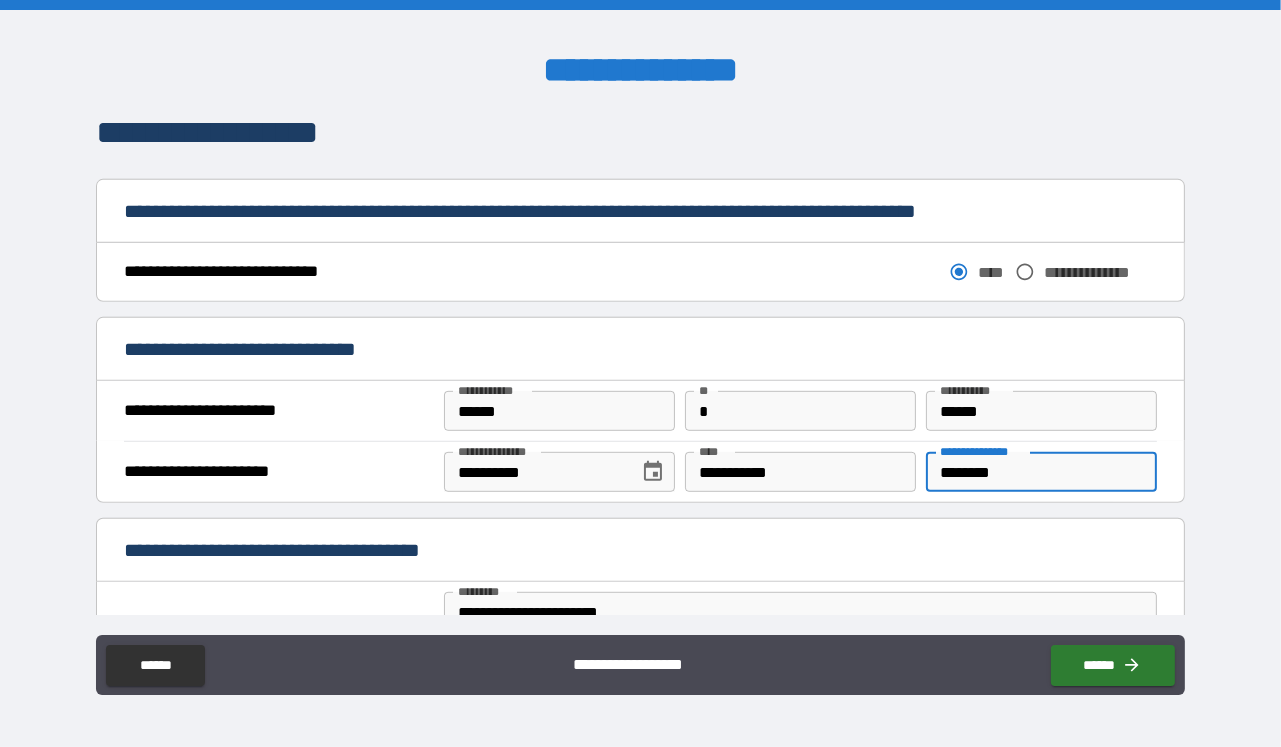 click on "**********" at bounding box center (640, 351) 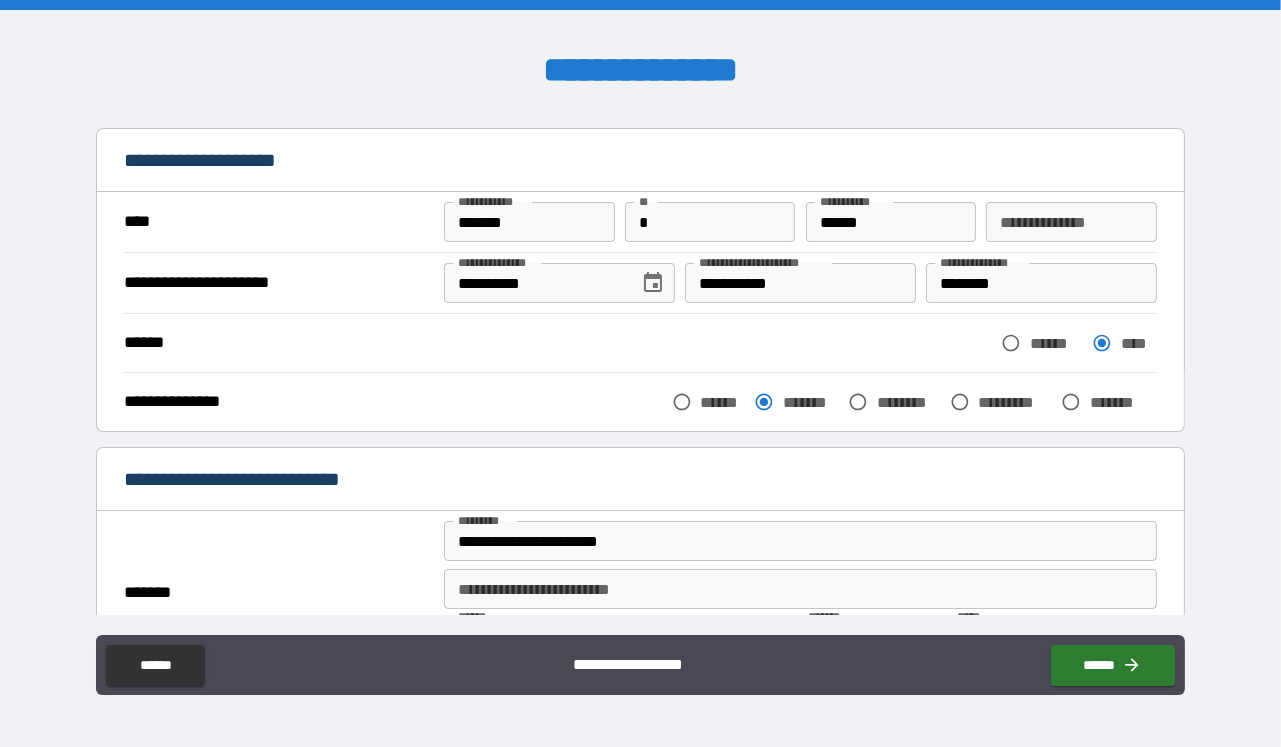 scroll, scrollTop: 0, scrollLeft: 0, axis: both 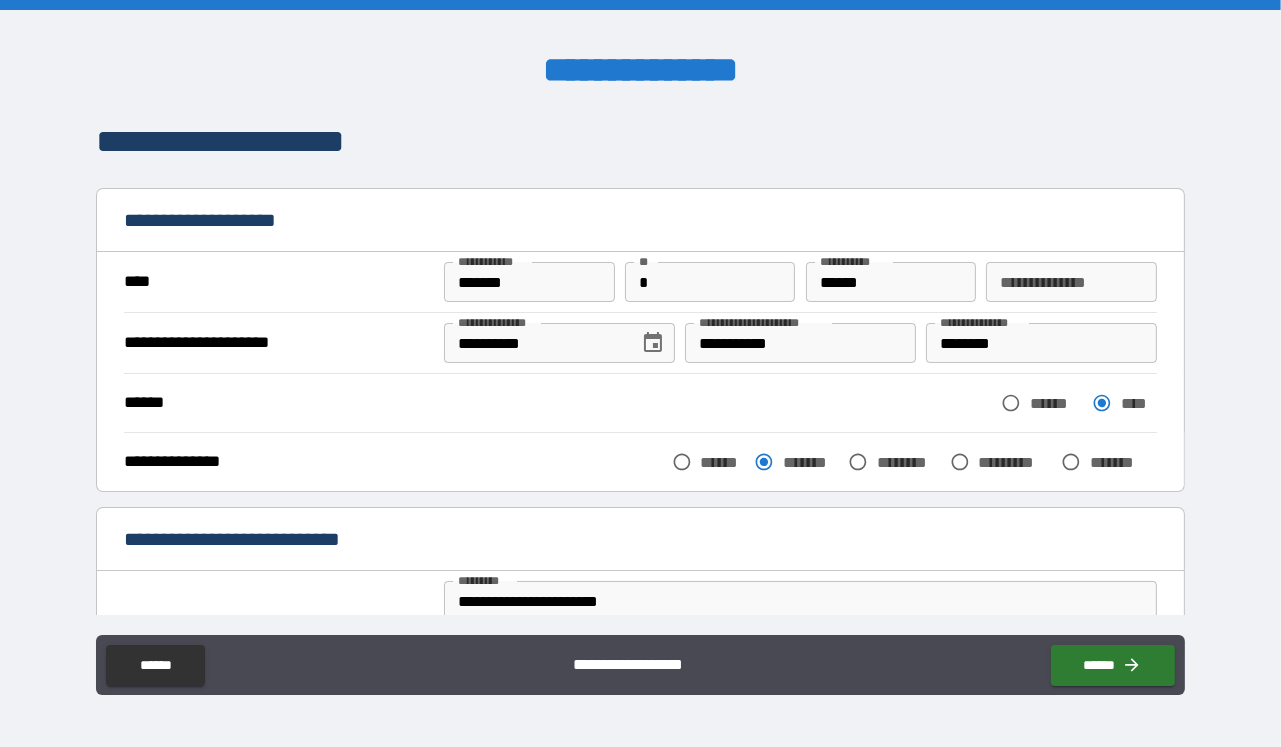 click on "**********" at bounding box center [1071, 282] 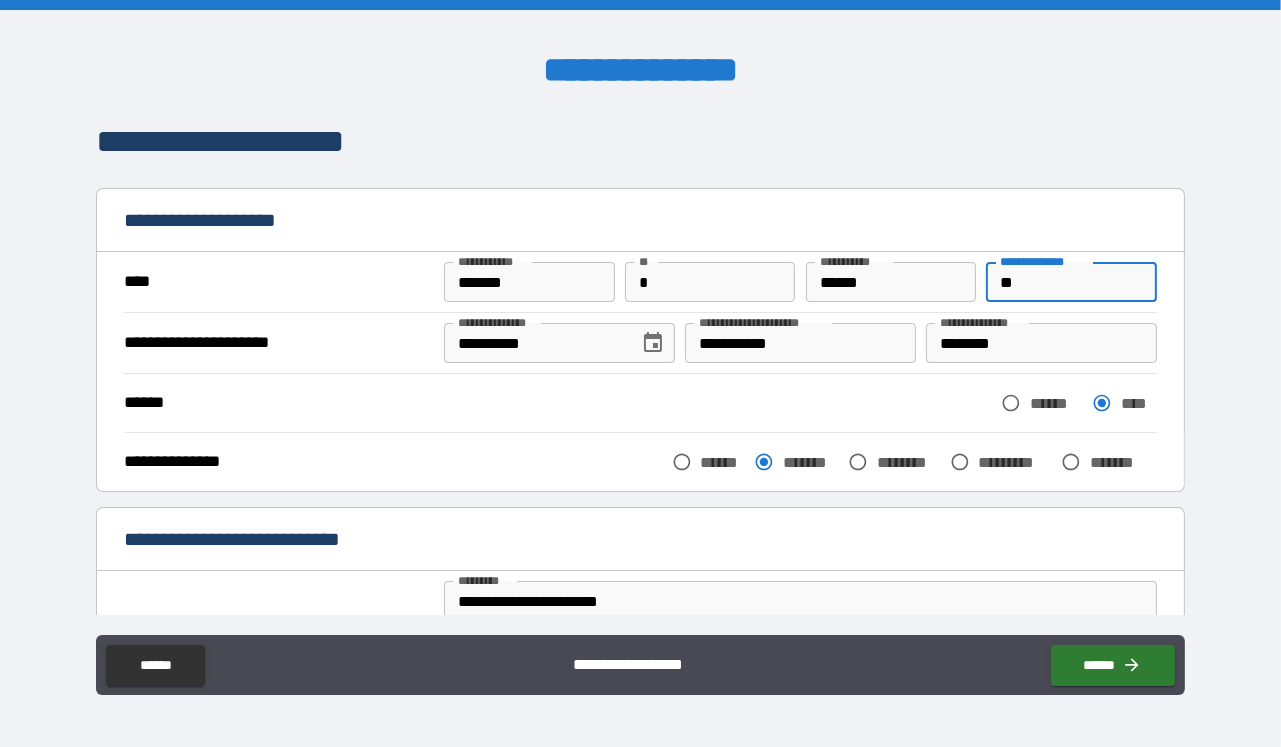 type on "*" 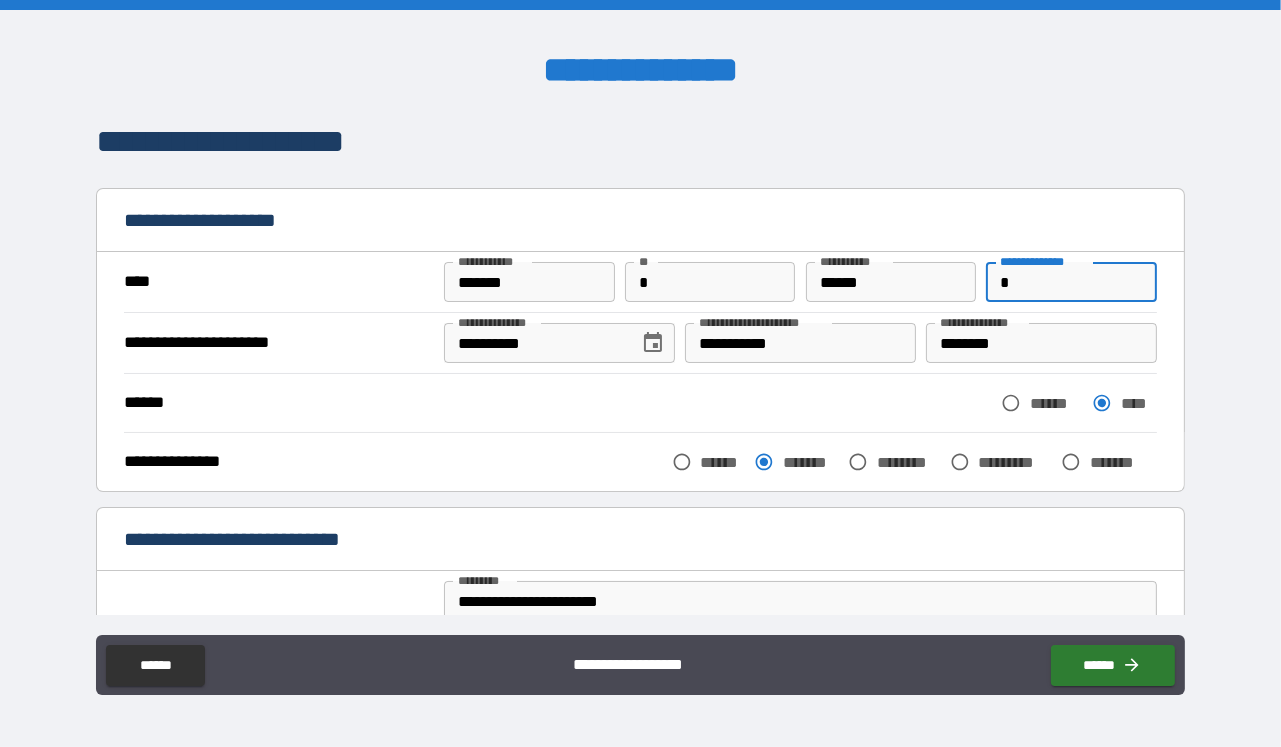 type 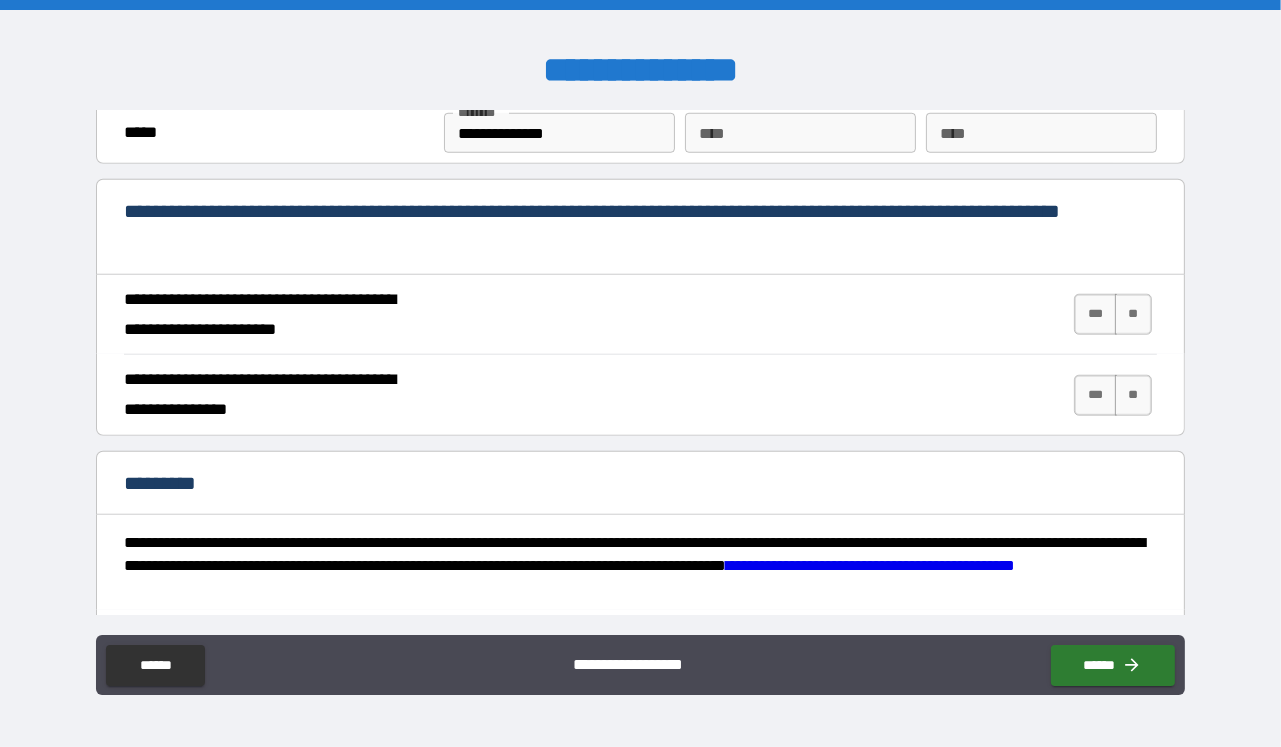 scroll, scrollTop: 1764, scrollLeft: 0, axis: vertical 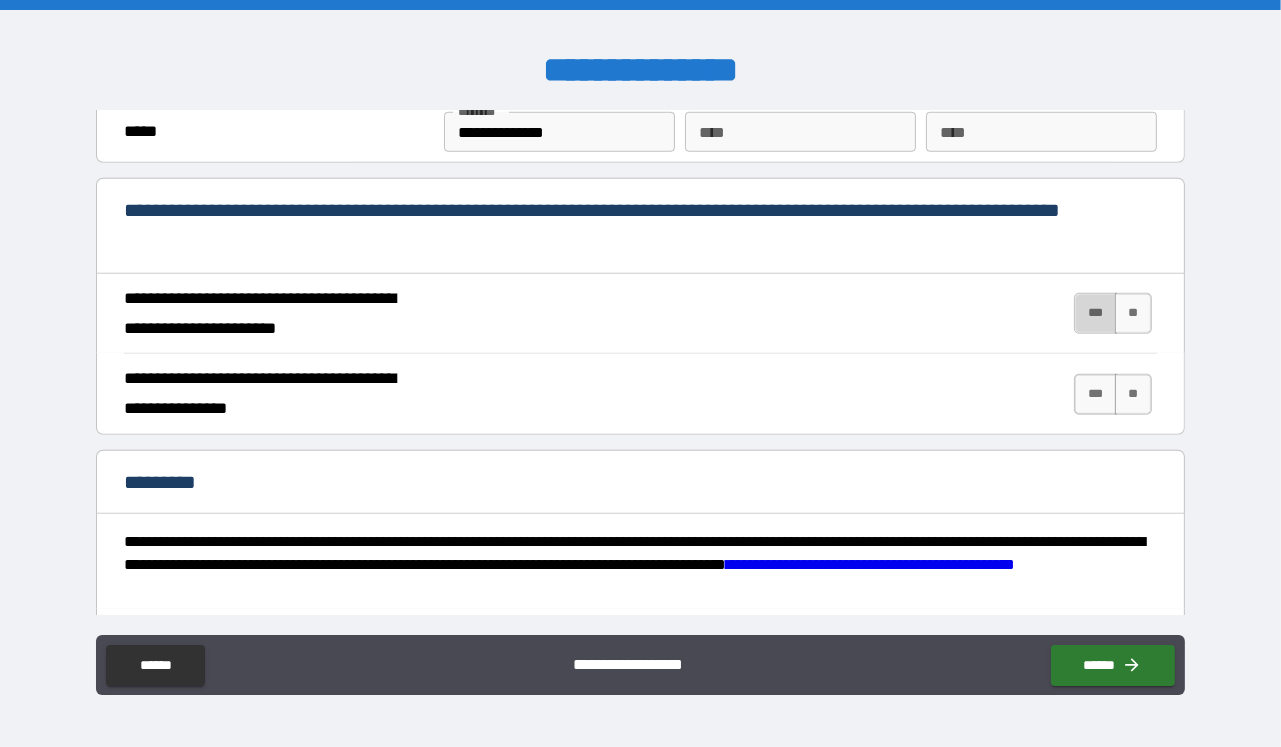 click on "***" at bounding box center (1095, 313) 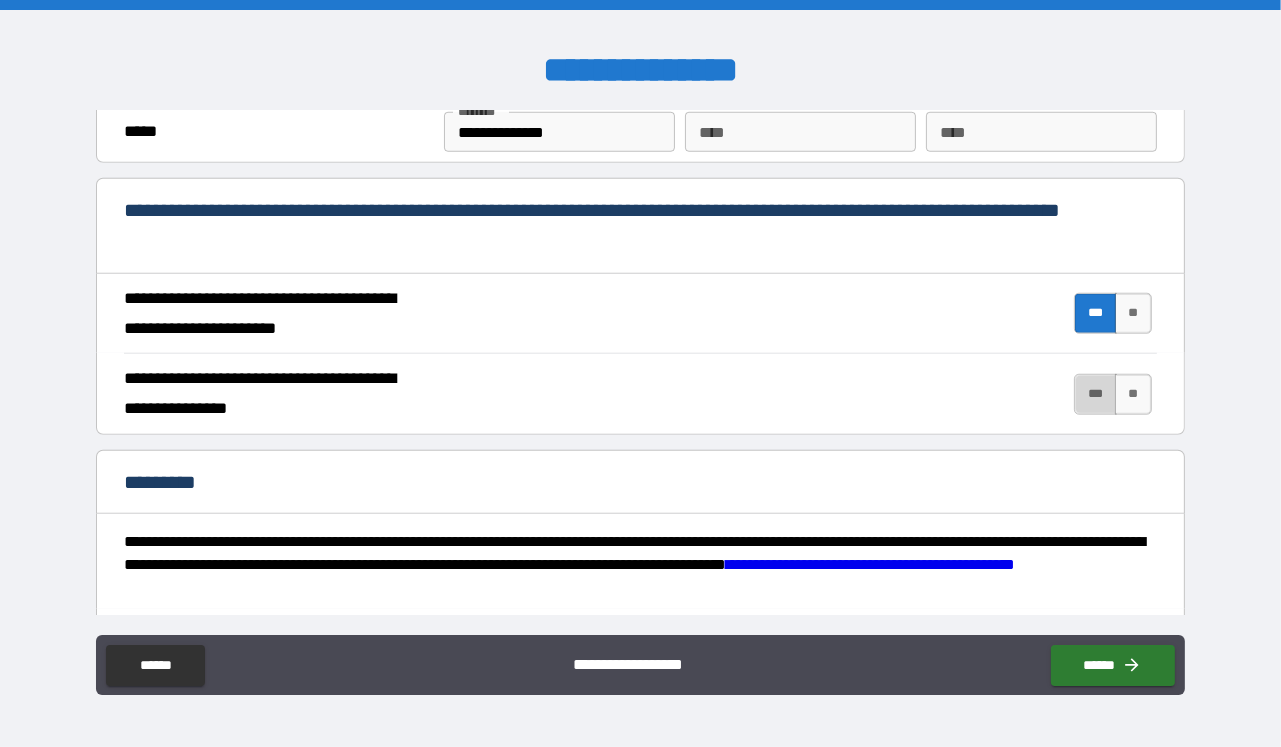 click on "***" at bounding box center [1095, 394] 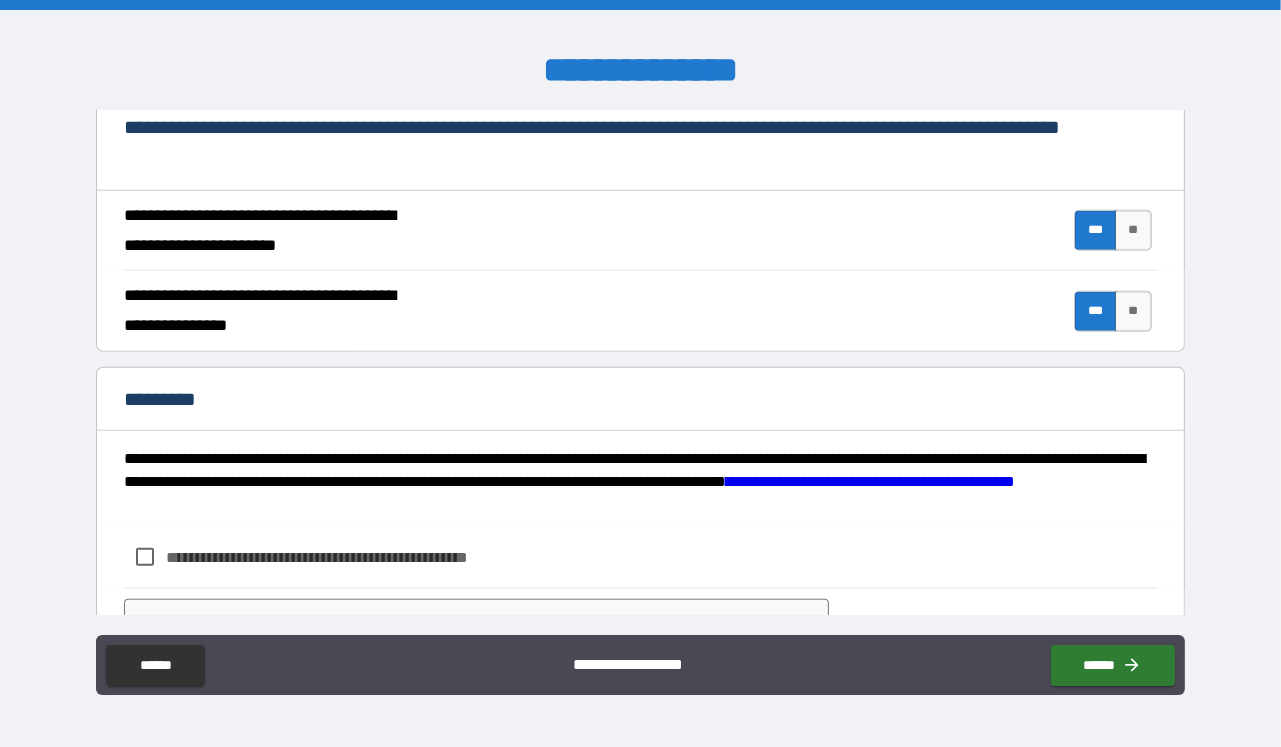 scroll, scrollTop: 1947, scrollLeft: 0, axis: vertical 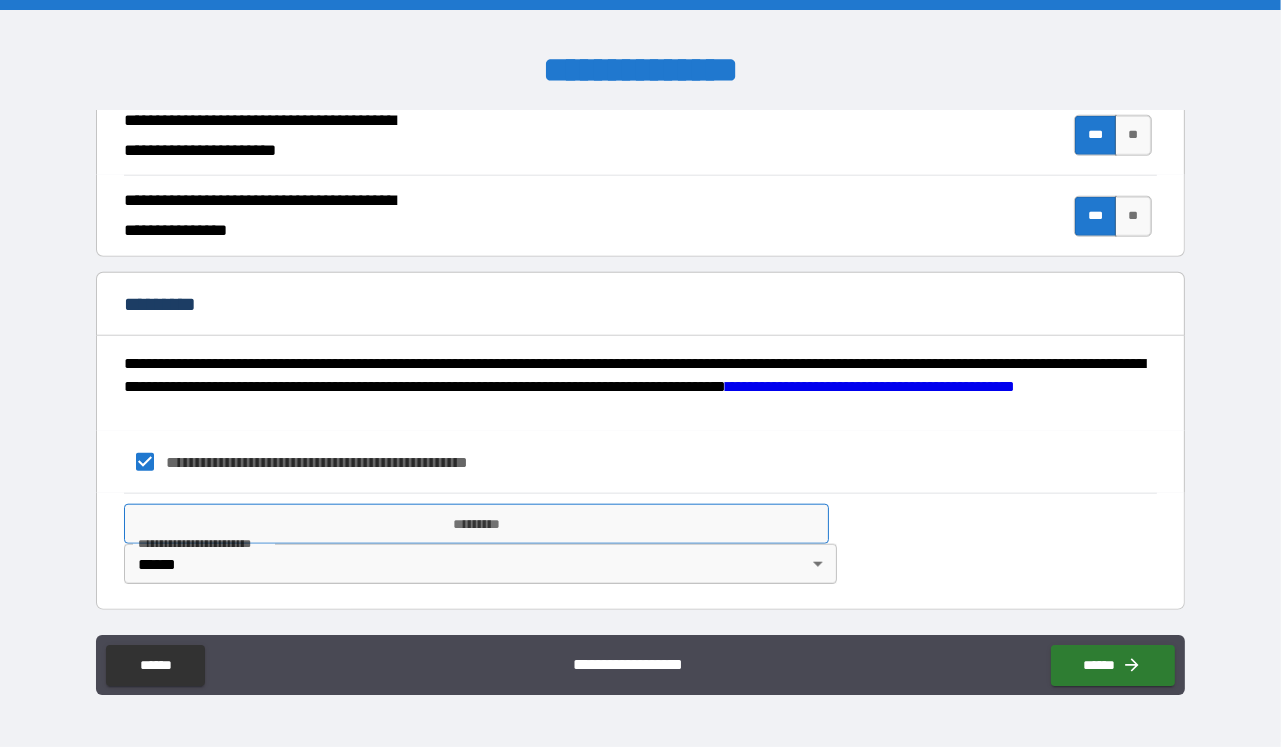 click on "*********" at bounding box center (476, 524) 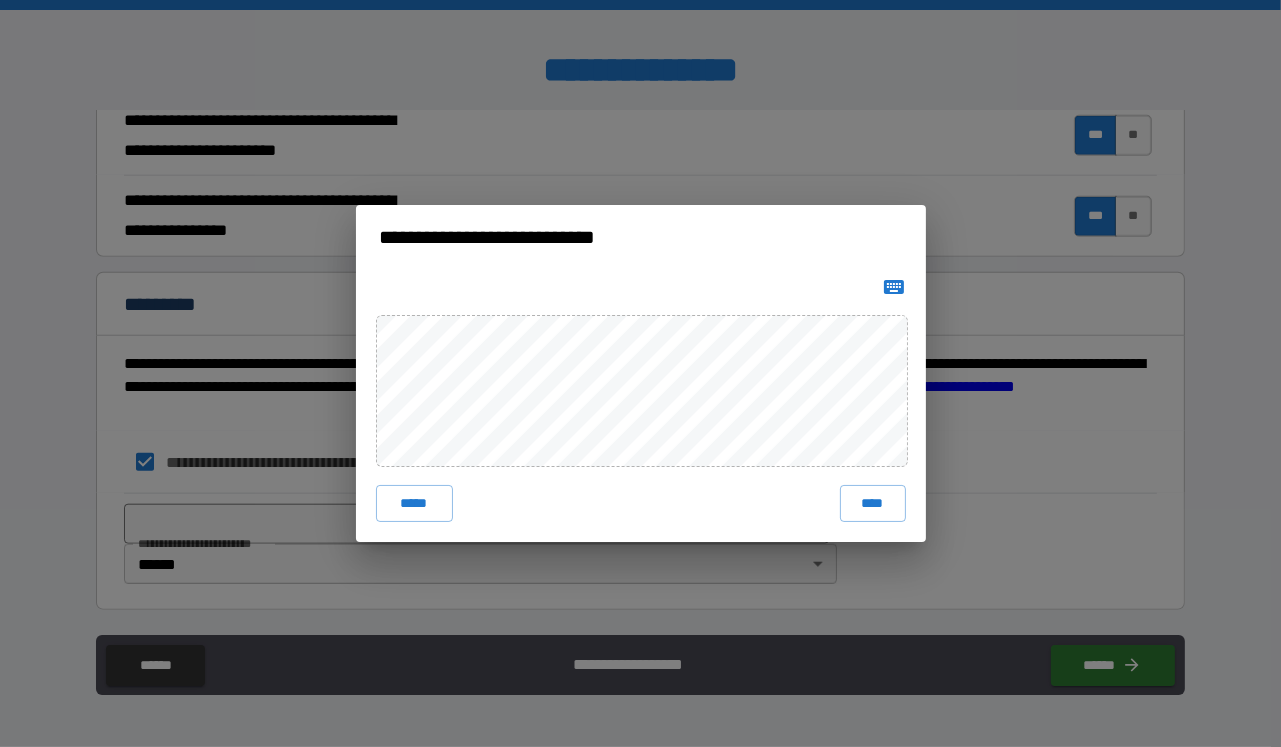 click on "**********" at bounding box center [640, 373] 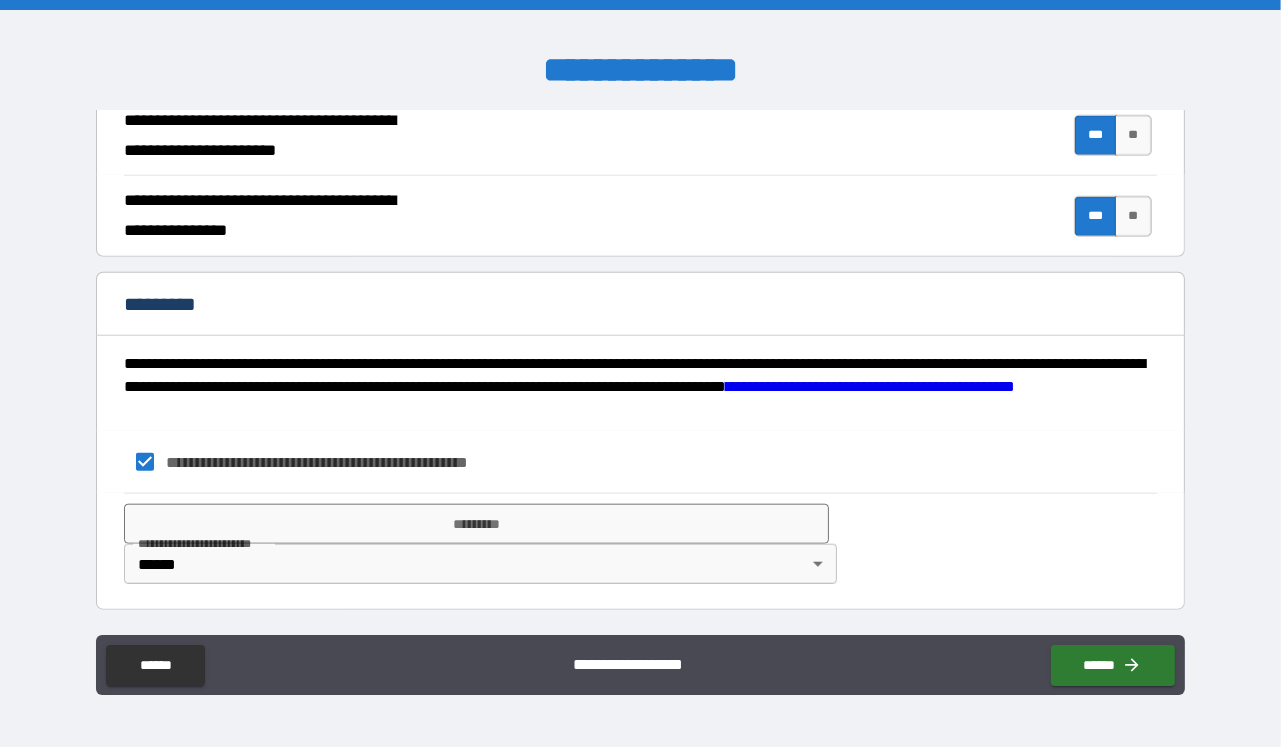 click on "**********" at bounding box center [640, 373] 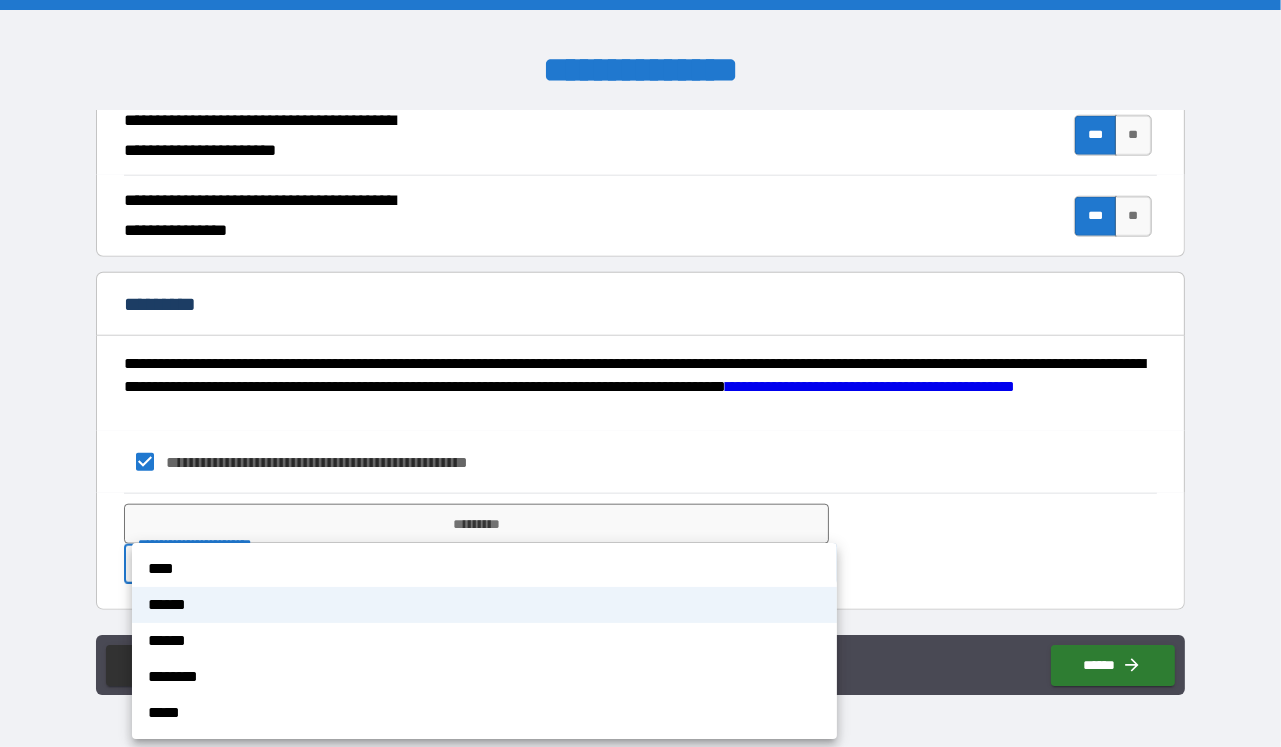 click on "******" at bounding box center (484, 641) 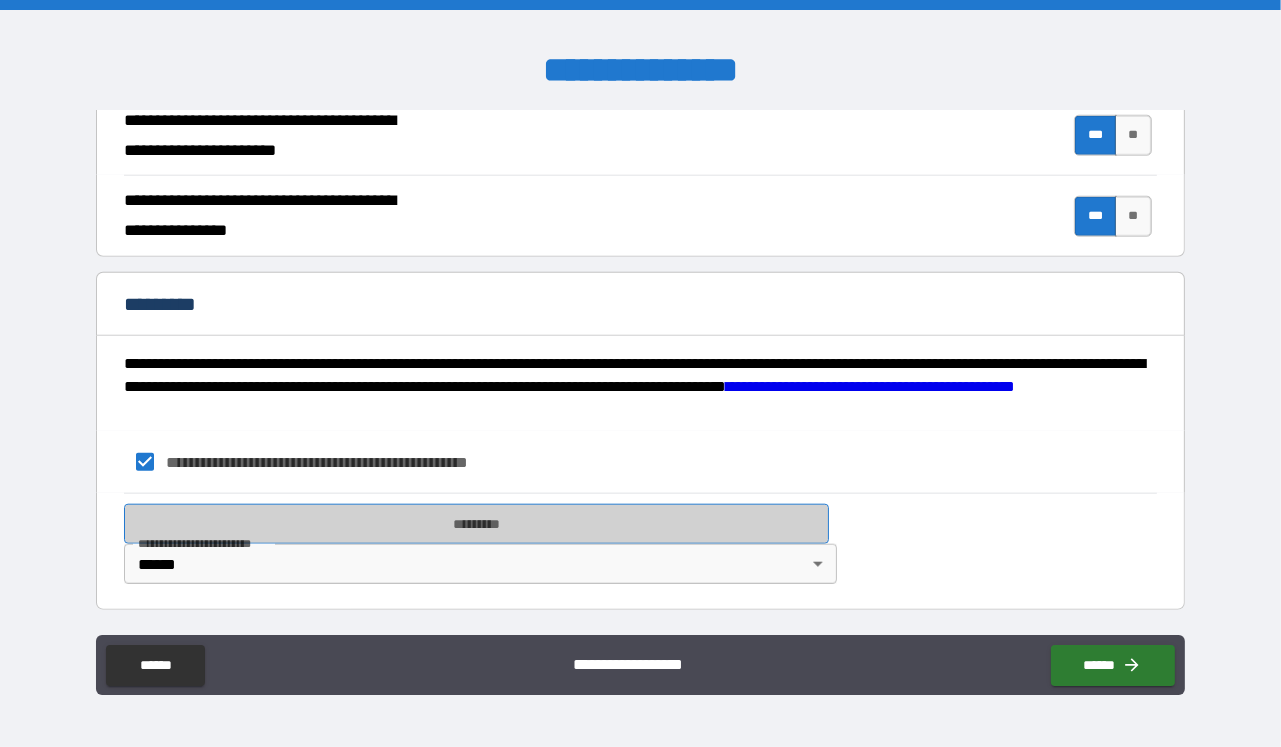click on "*********" at bounding box center [476, 524] 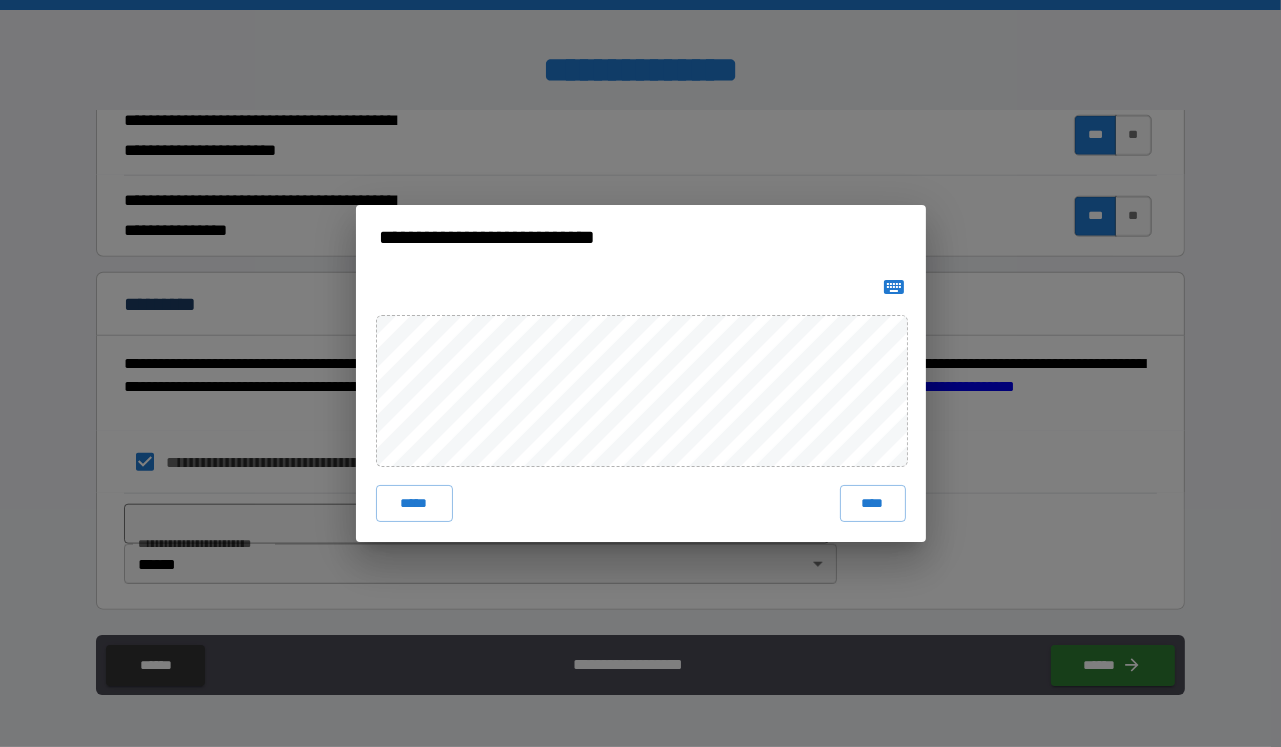 click 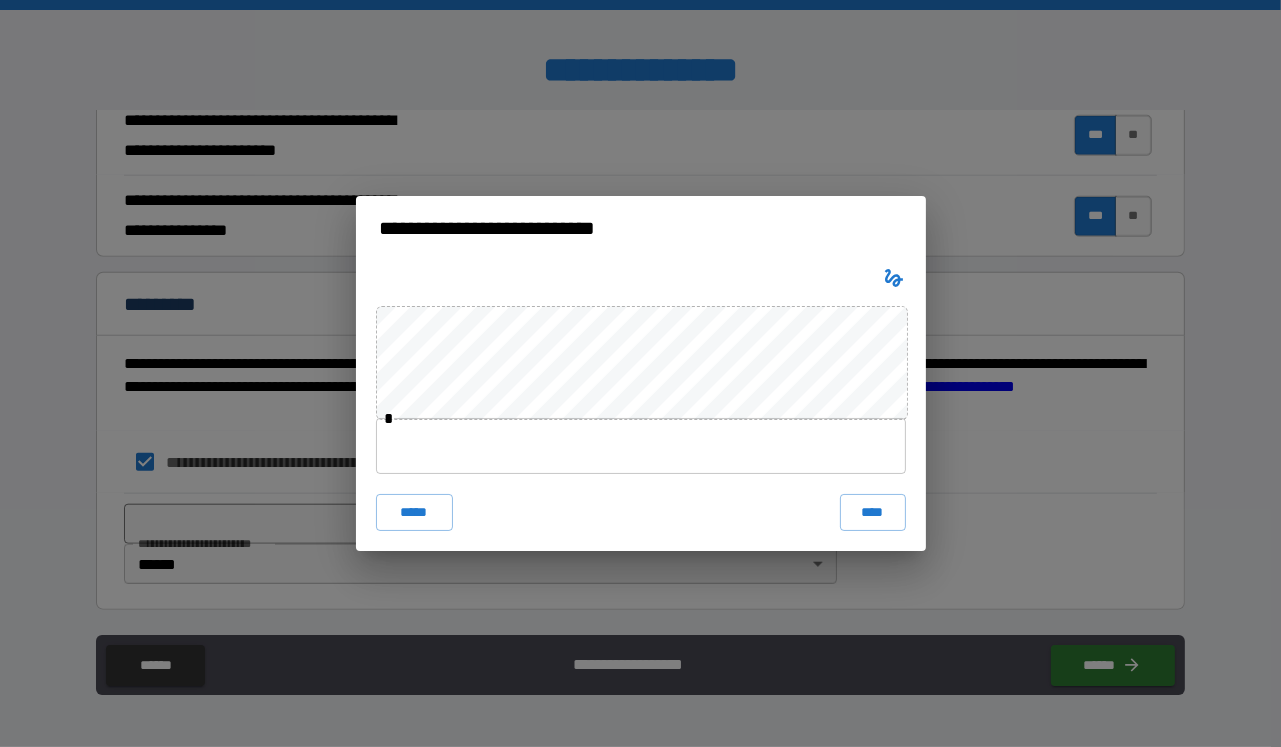click at bounding box center [641, 446] 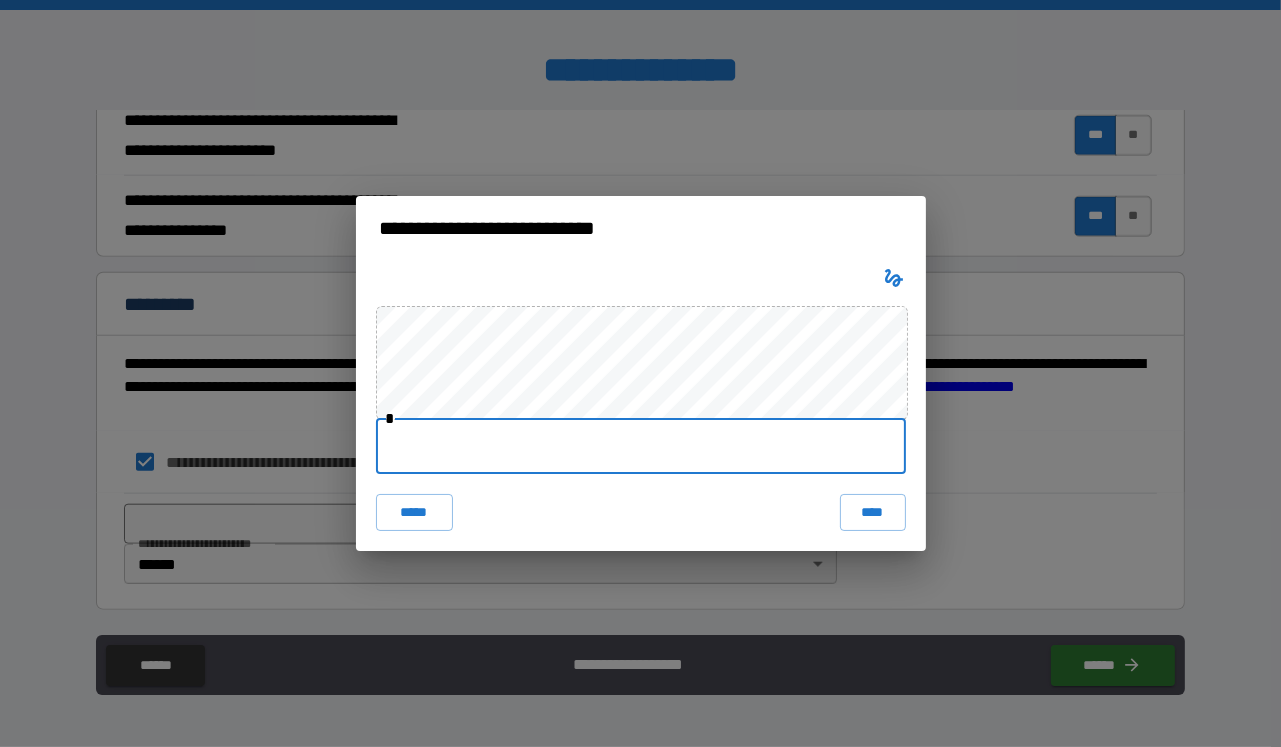 type on "**********" 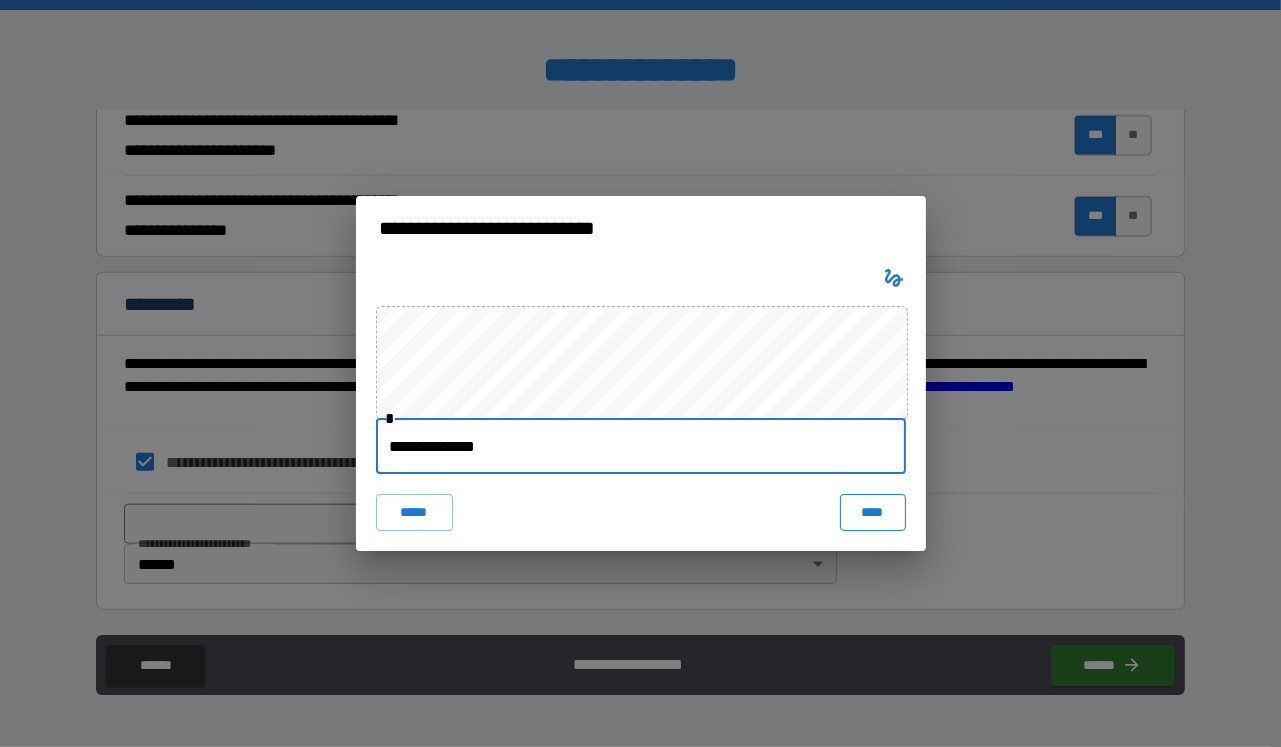 click on "****" at bounding box center (873, 512) 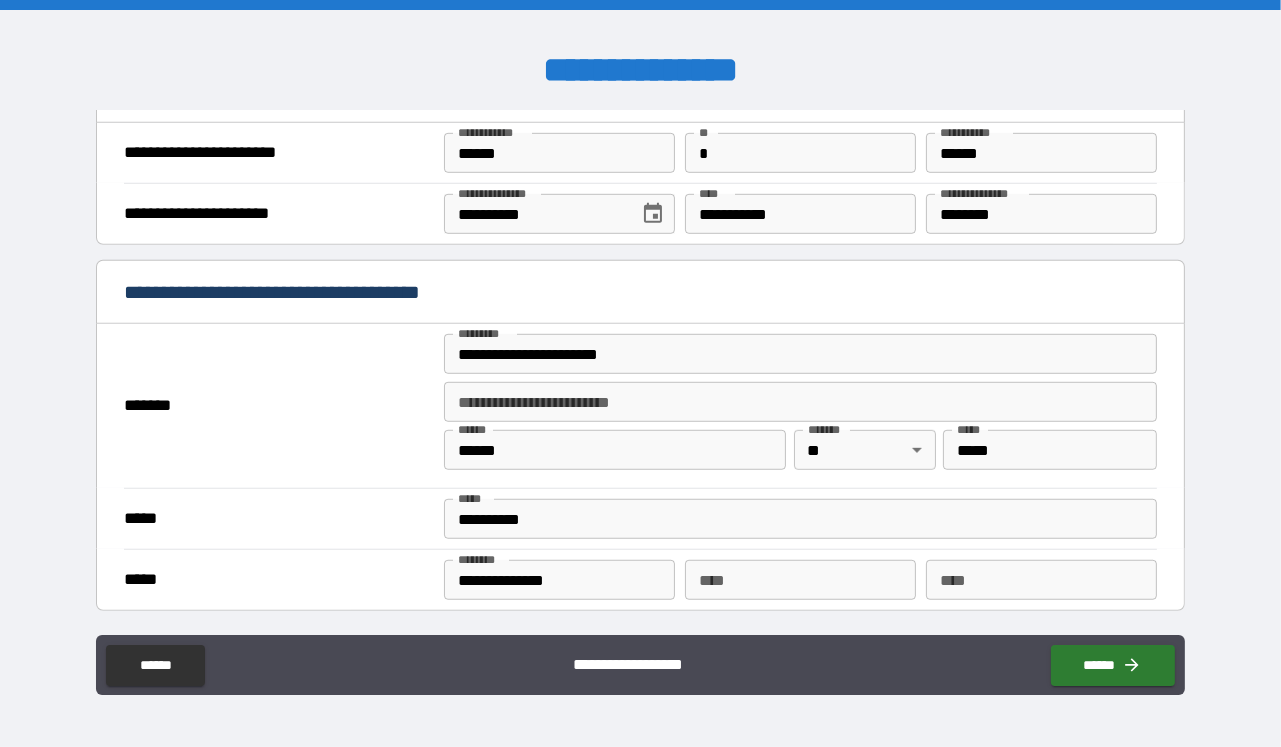 scroll, scrollTop: 1258, scrollLeft: 0, axis: vertical 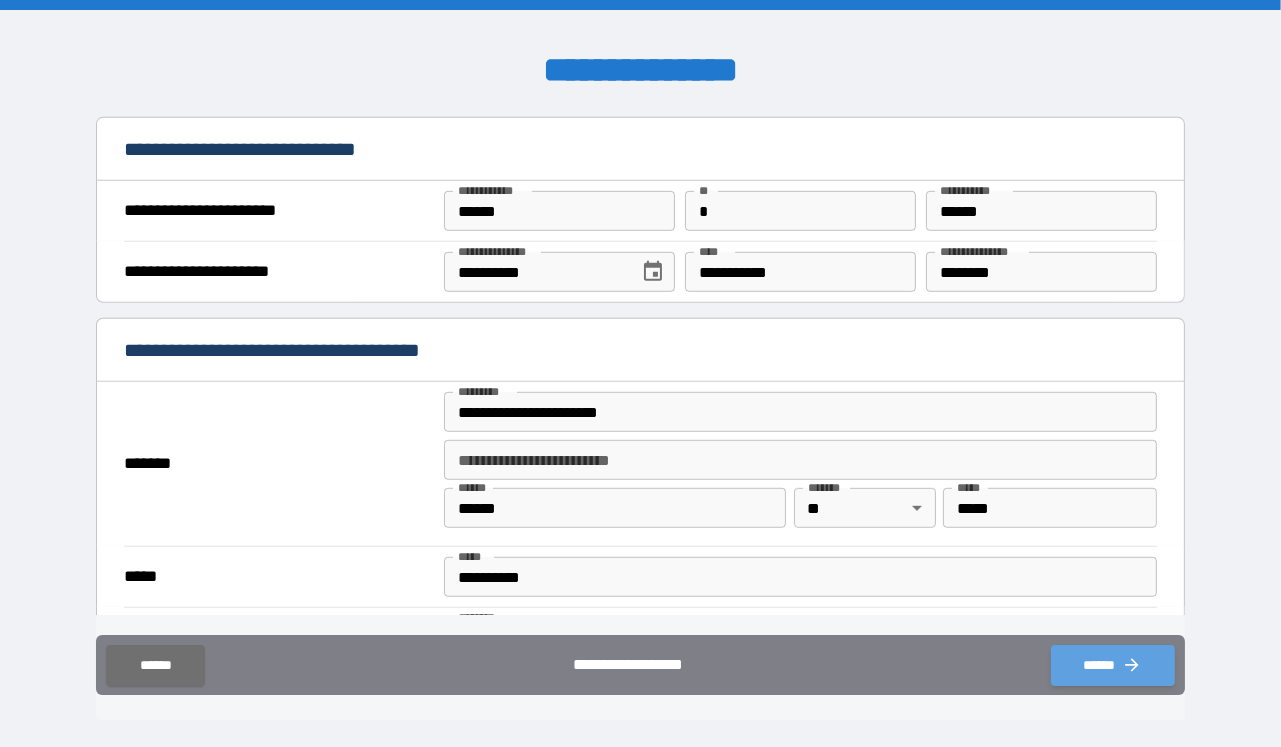 click on "******" at bounding box center [1113, 665] 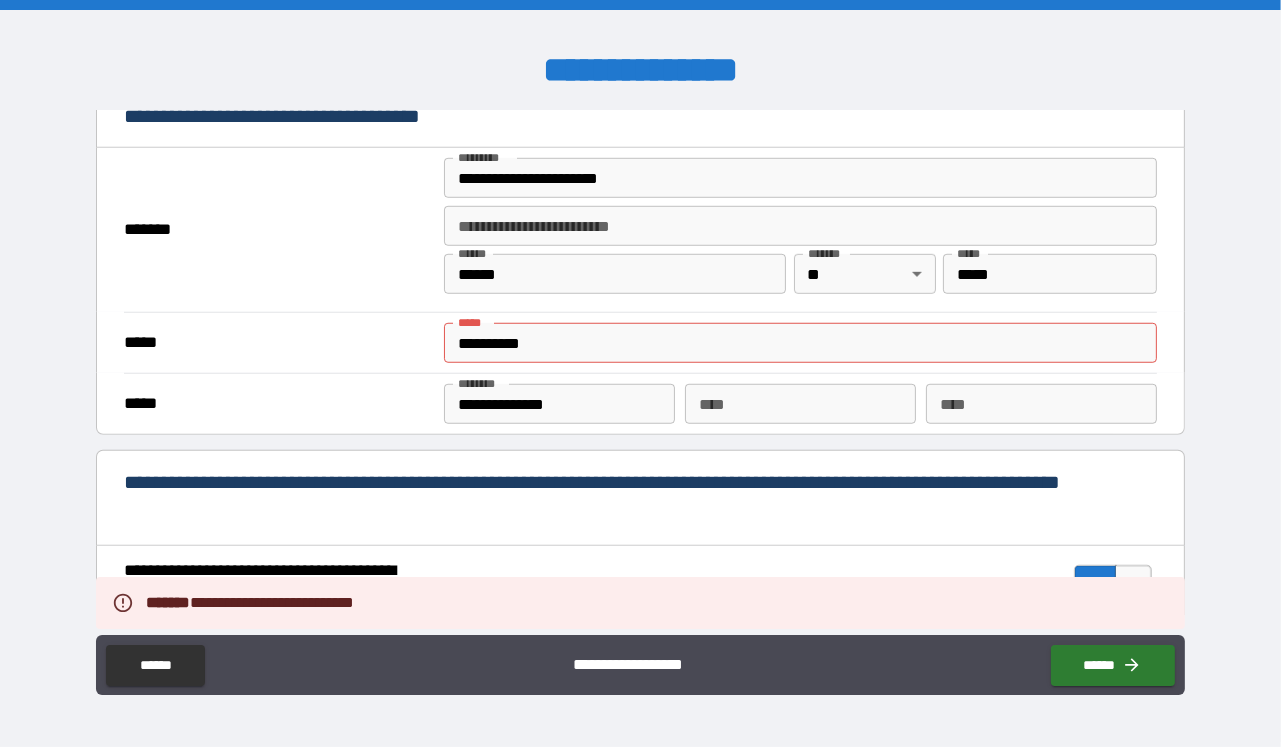 scroll, scrollTop: 1494, scrollLeft: 0, axis: vertical 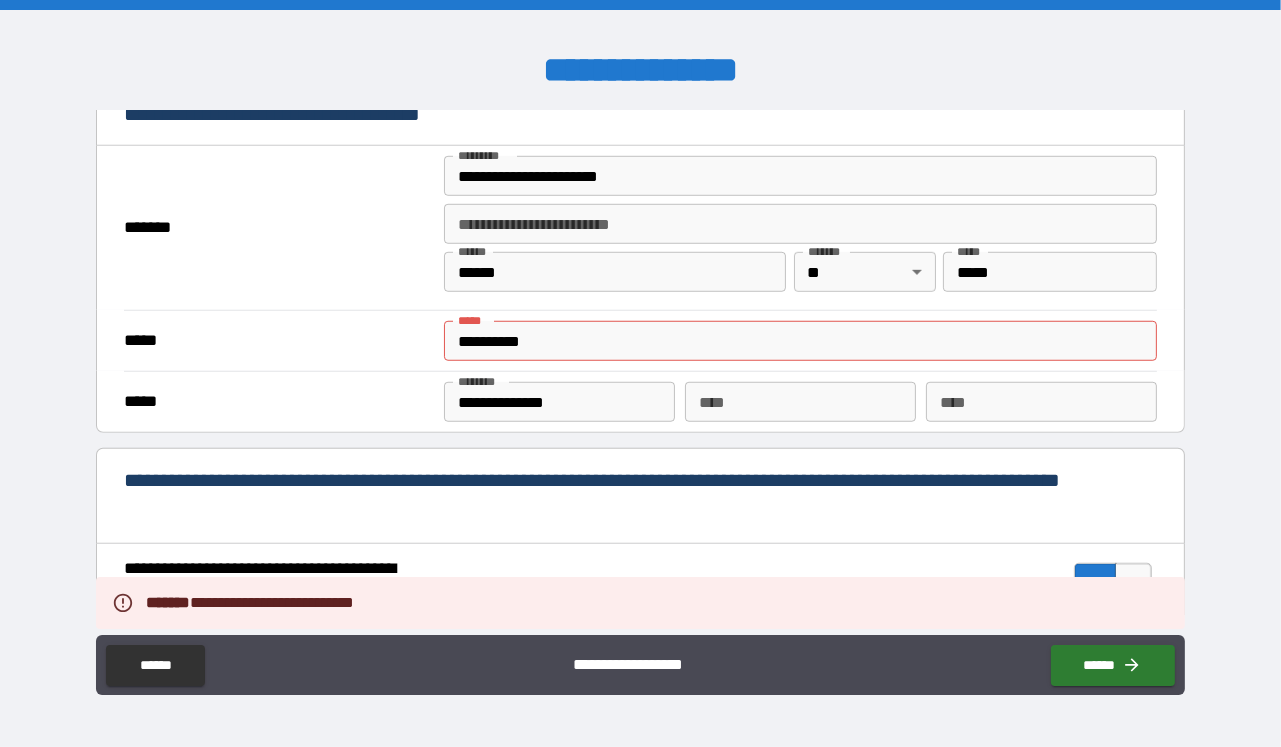 click on "**********" at bounding box center (800, 341) 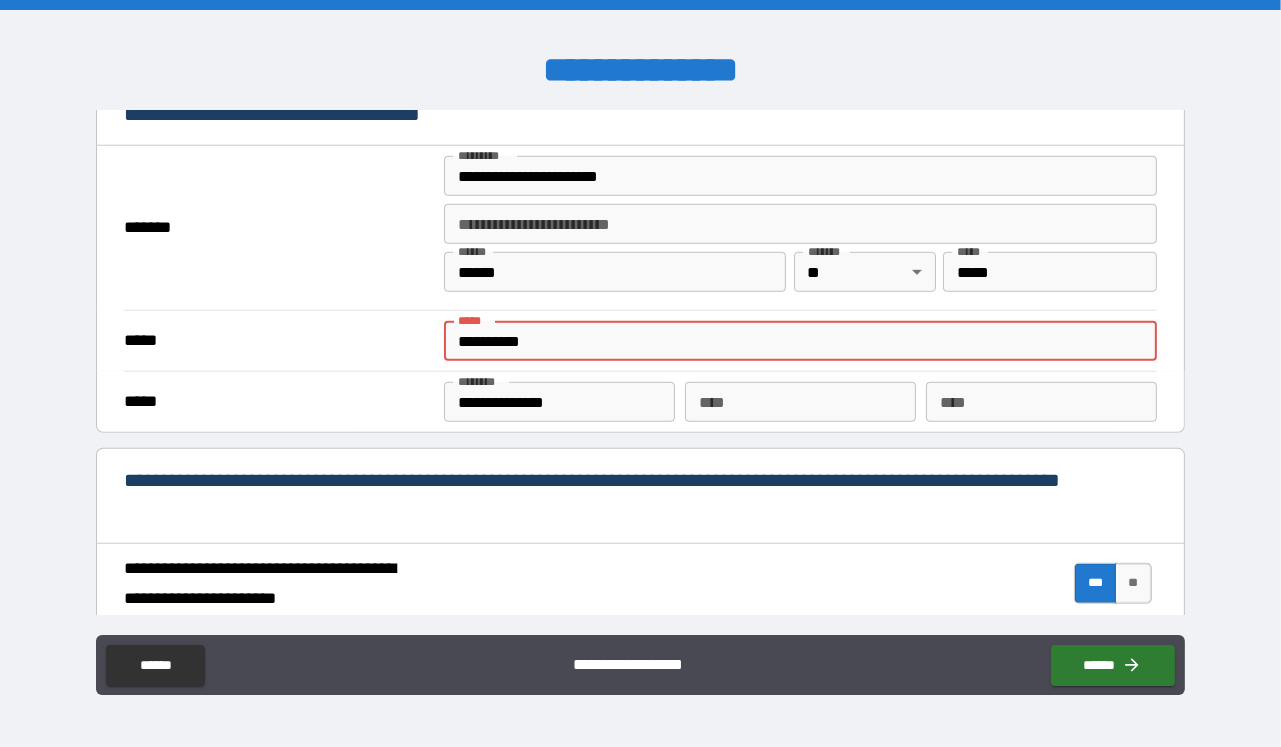 drag, startPoint x: 583, startPoint y: 350, endPoint x: 425, endPoint y: 352, distance: 158.01266 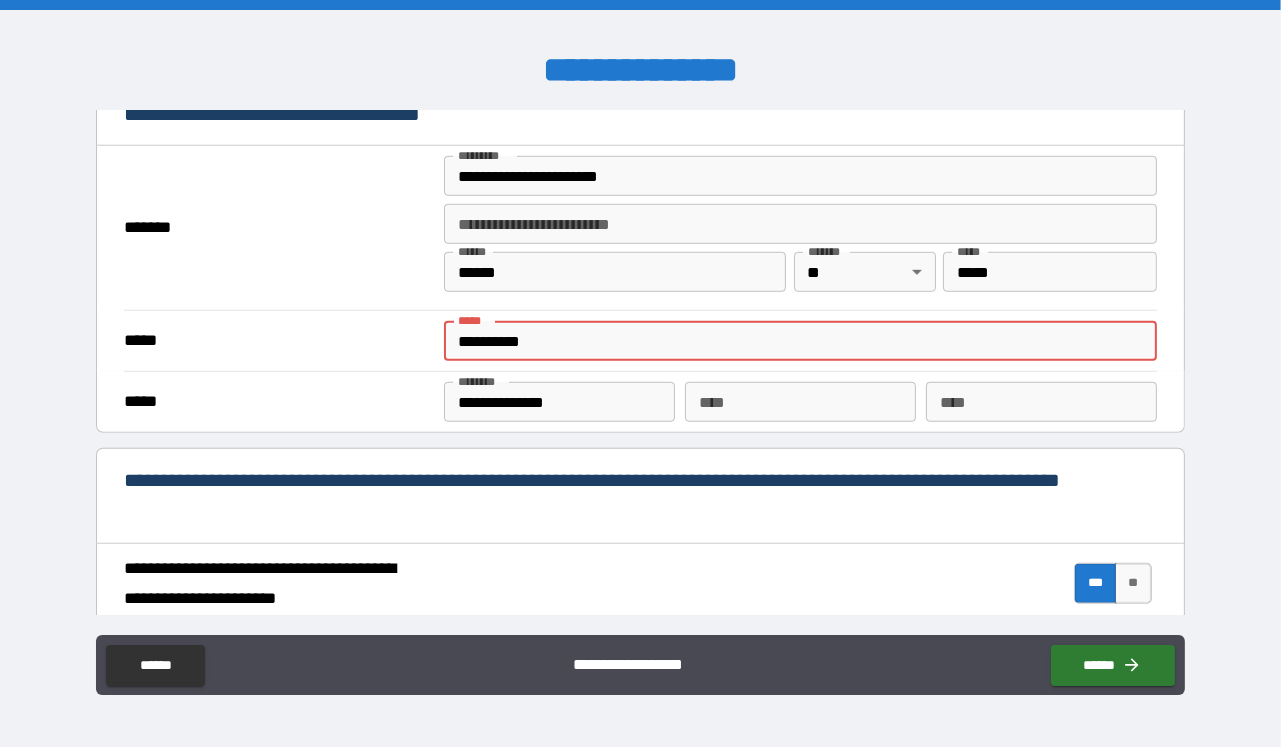 scroll, scrollTop: 1376, scrollLeft: 0, axis: vertical 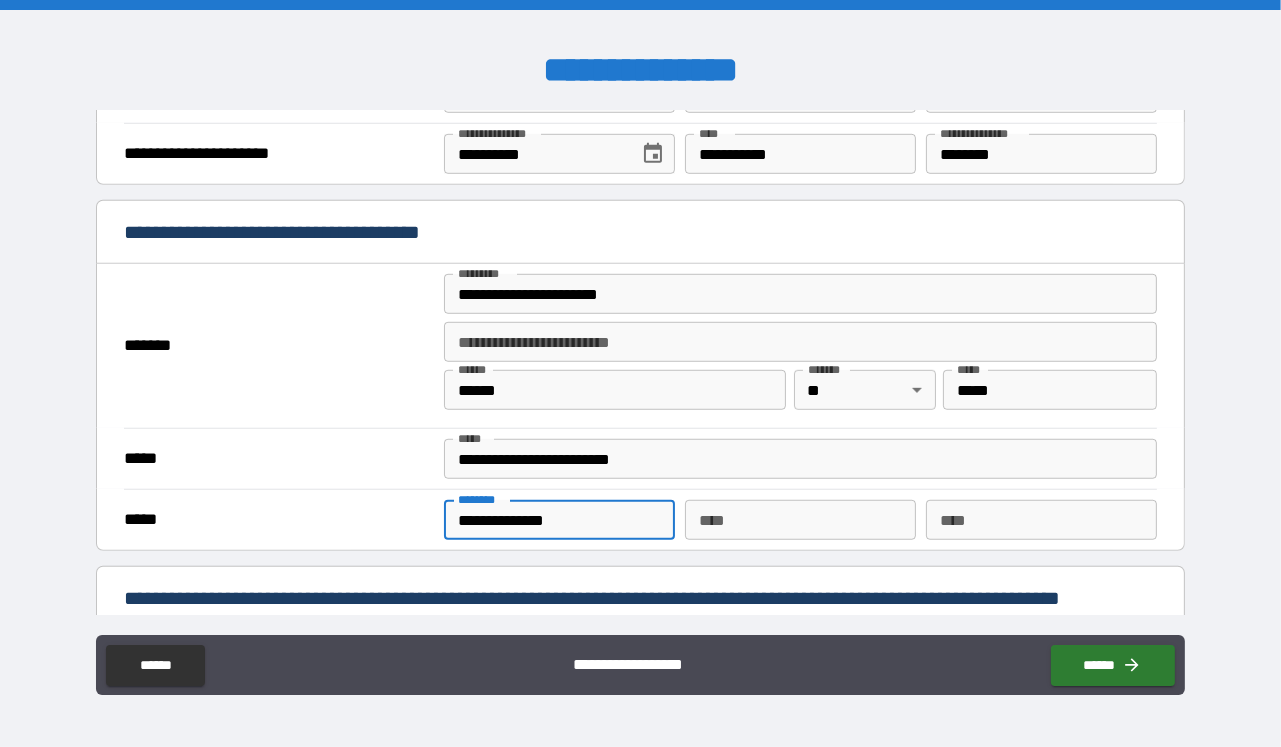 drag, startPoint x: 607, startPoint y: 518, endPoint x: 438, endPoint y: 518, distance: 169 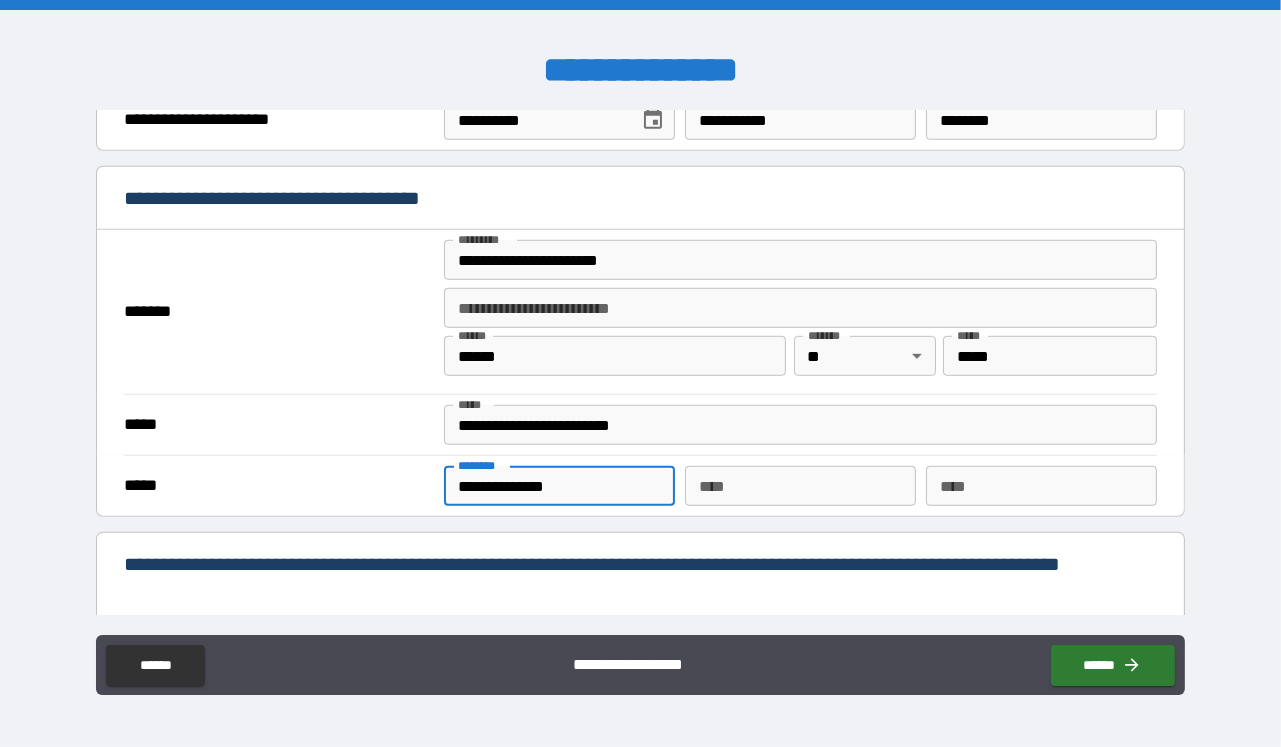 scroll, scrollTop: 1494, scrollLeft: 0, axis: vertical 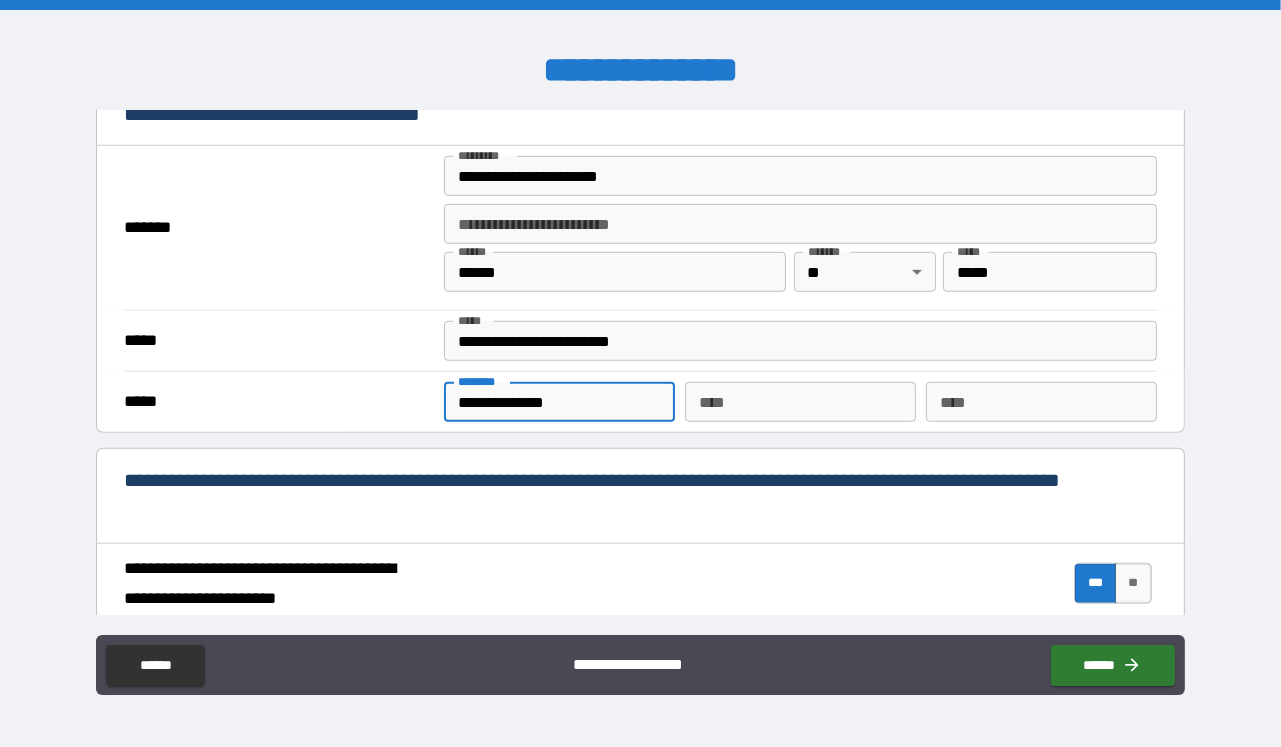 click on "**********" at bounding box center (800, 341) 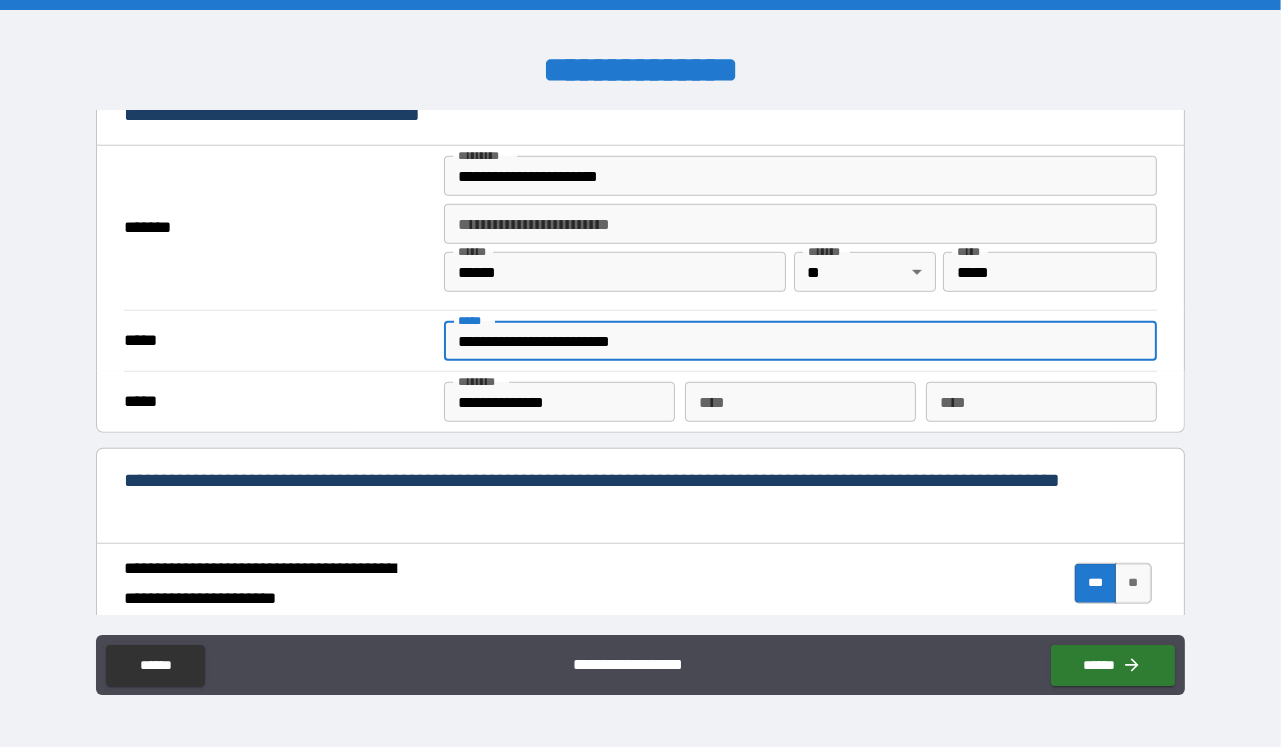 drag, startPoint x: 505, startPoint y: 347, endPoint x: 479, endPoint y: 339, distance: 27.202942 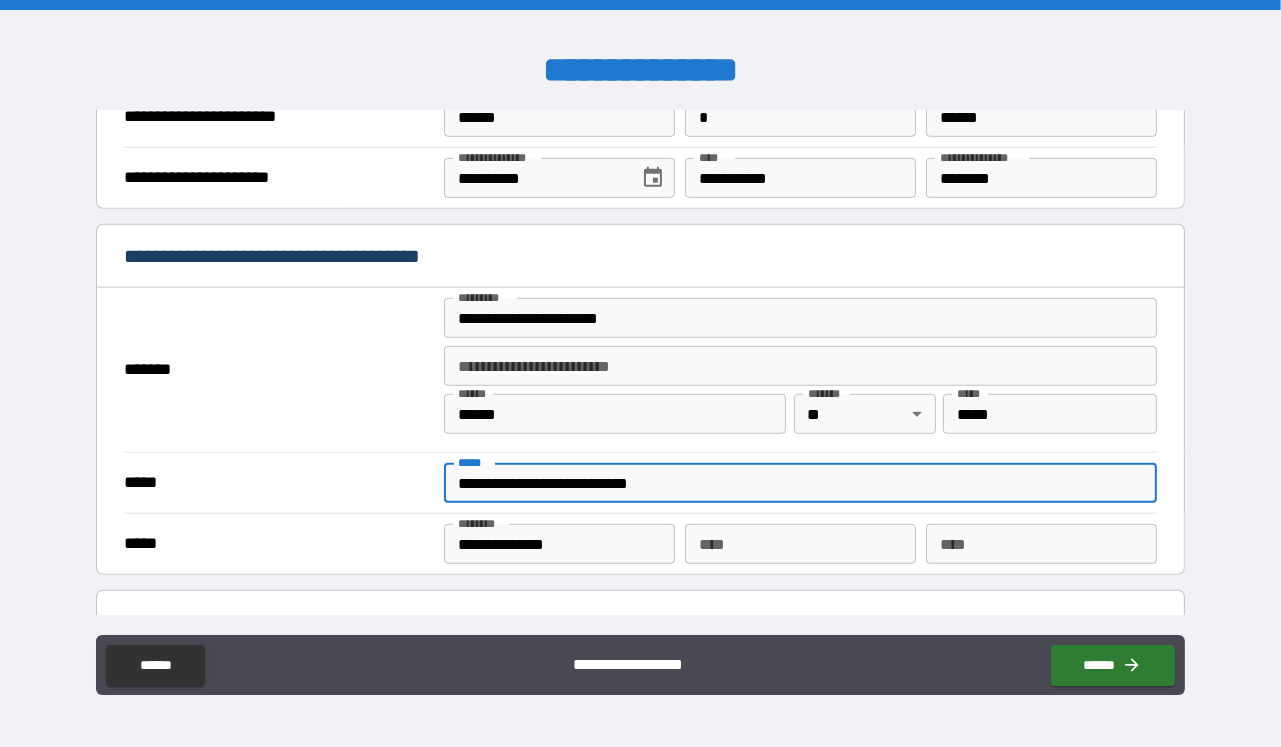 scroll, scrollTop: 1258, scrollLeft: 0, axis: vertical 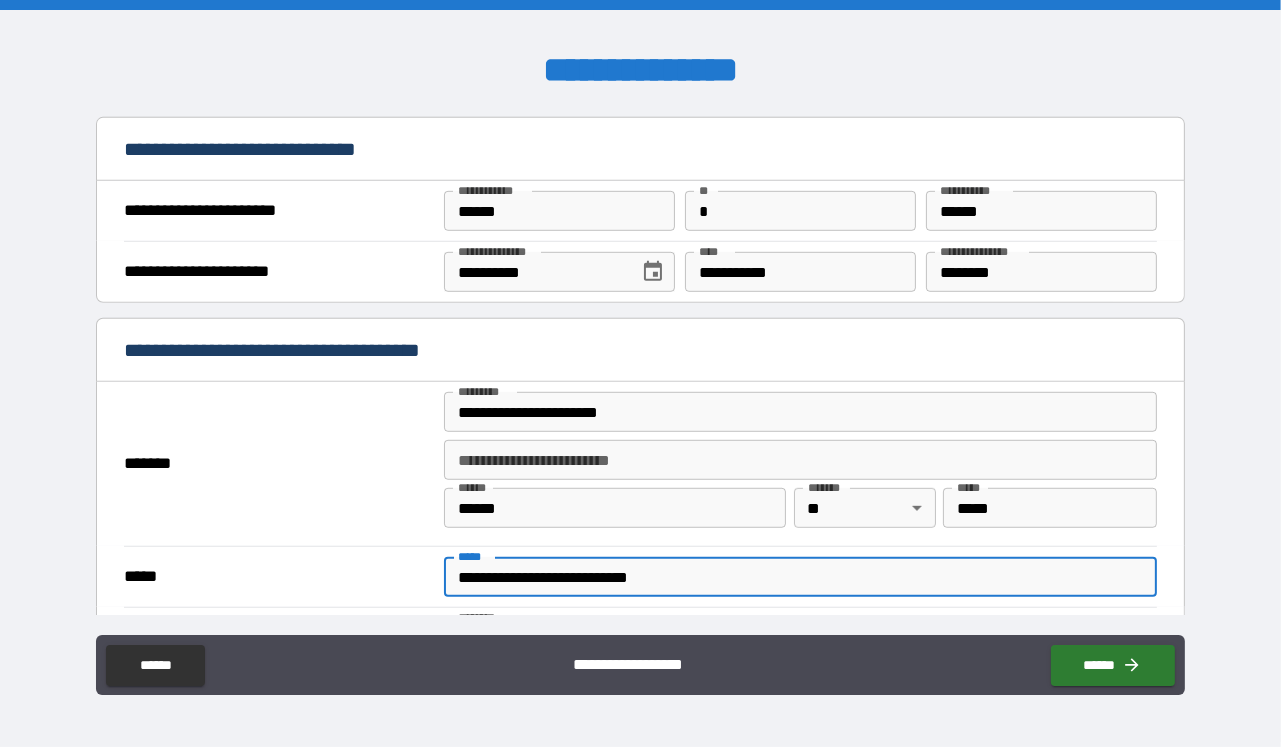 drag, startPoint x: 564, startPoint y: 582, endPoint x: 803, endPoint y: 583, distance: 239.00209 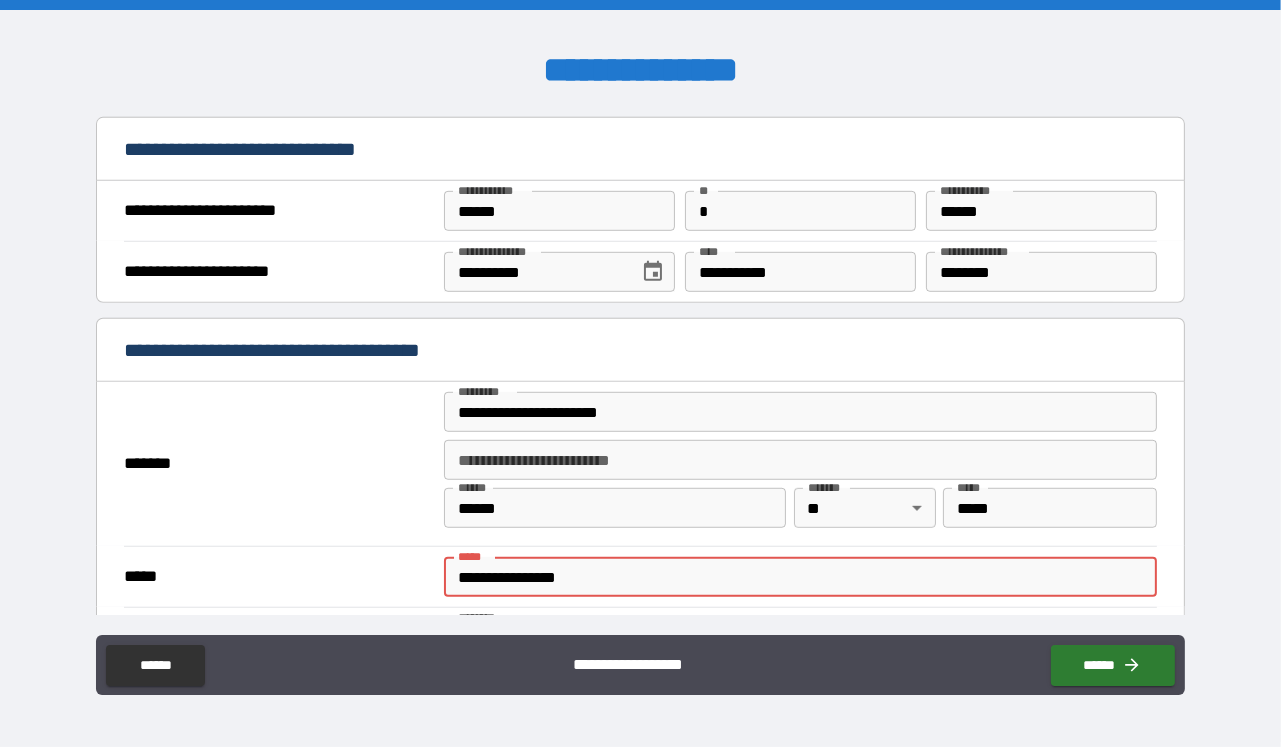 type on "**********" 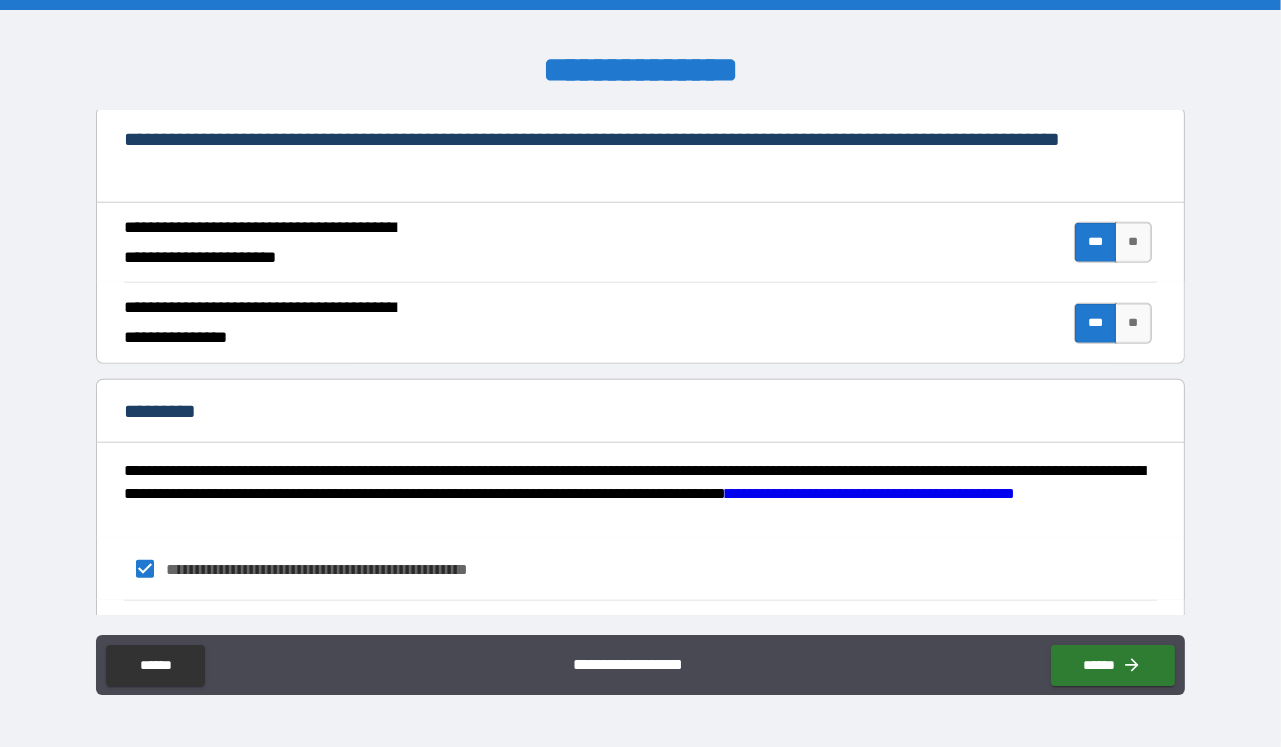 scroll, scrollTop: 1964, scrollLeft: 0, axis: vertical 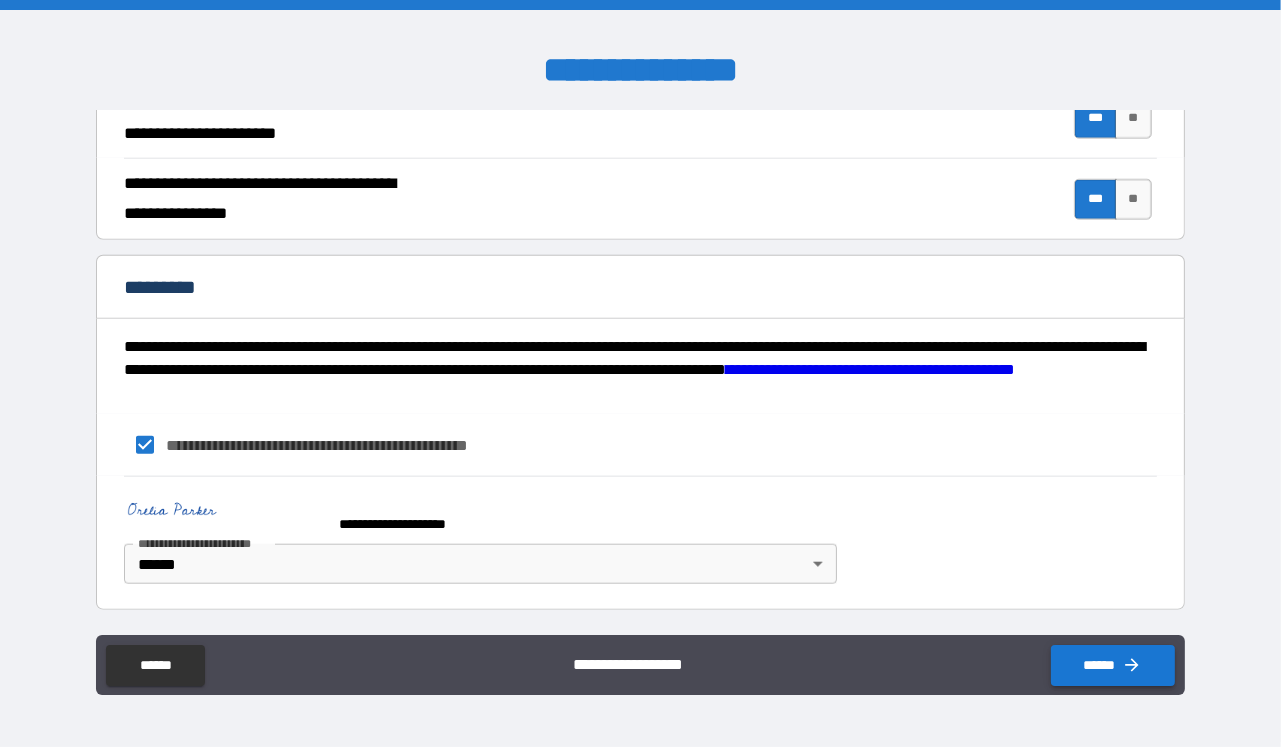click 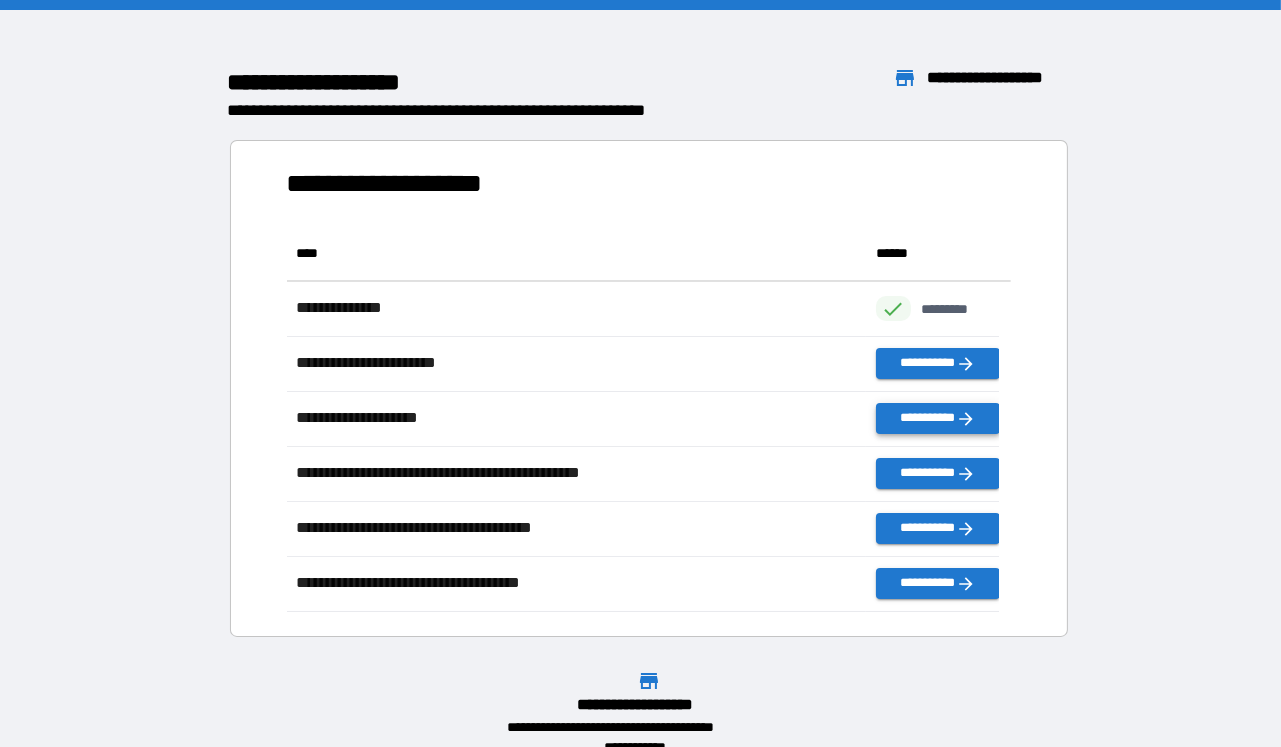 scroll, scrollTop: 368, scrollLeft: 694, axis: both 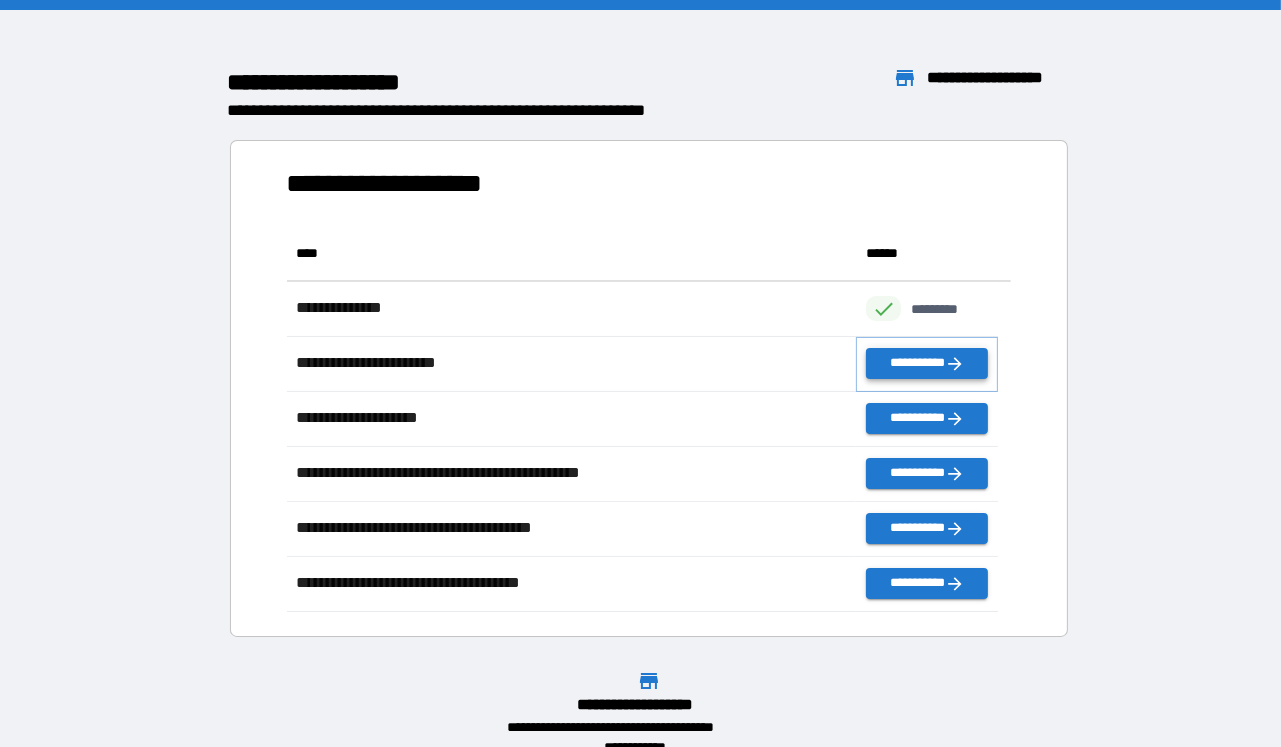 click on "**********" at bounding box center (927, 363) 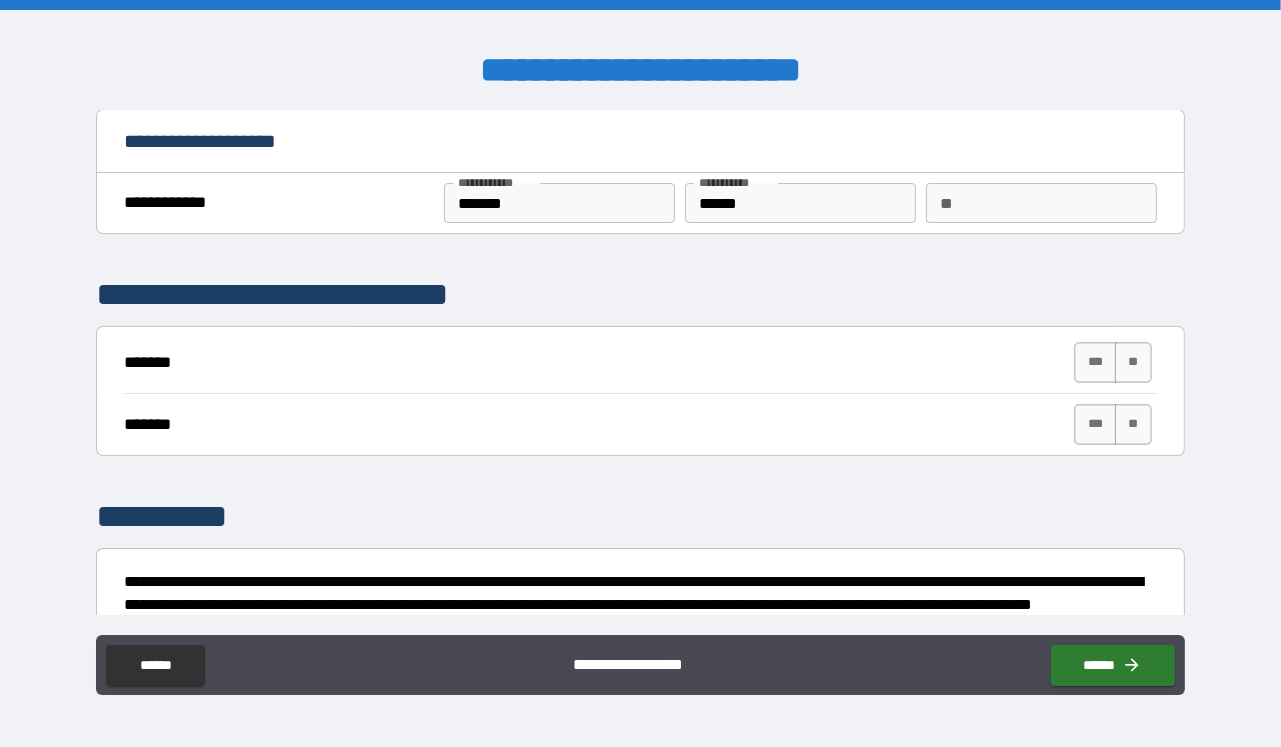 scroll, scrollTop: 0, scrollLeft: 0, axis: both 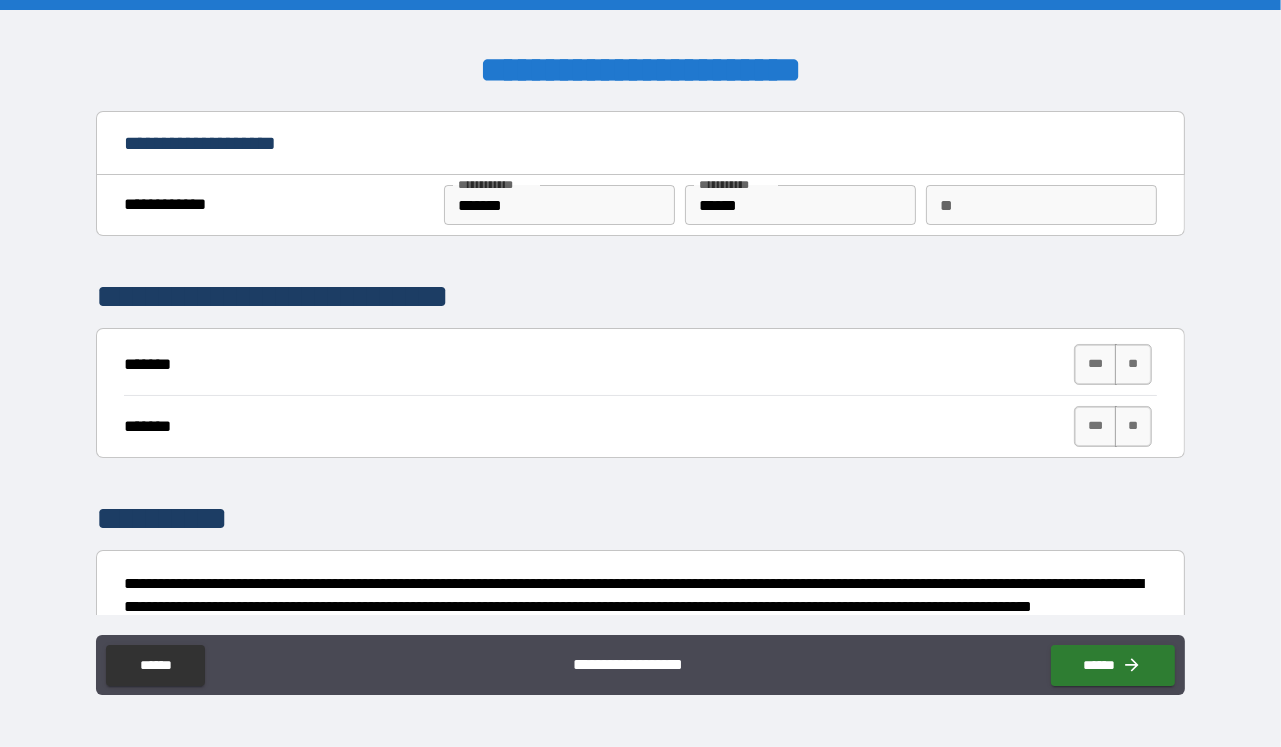 click on "**" at bounding box center (1133, 364) 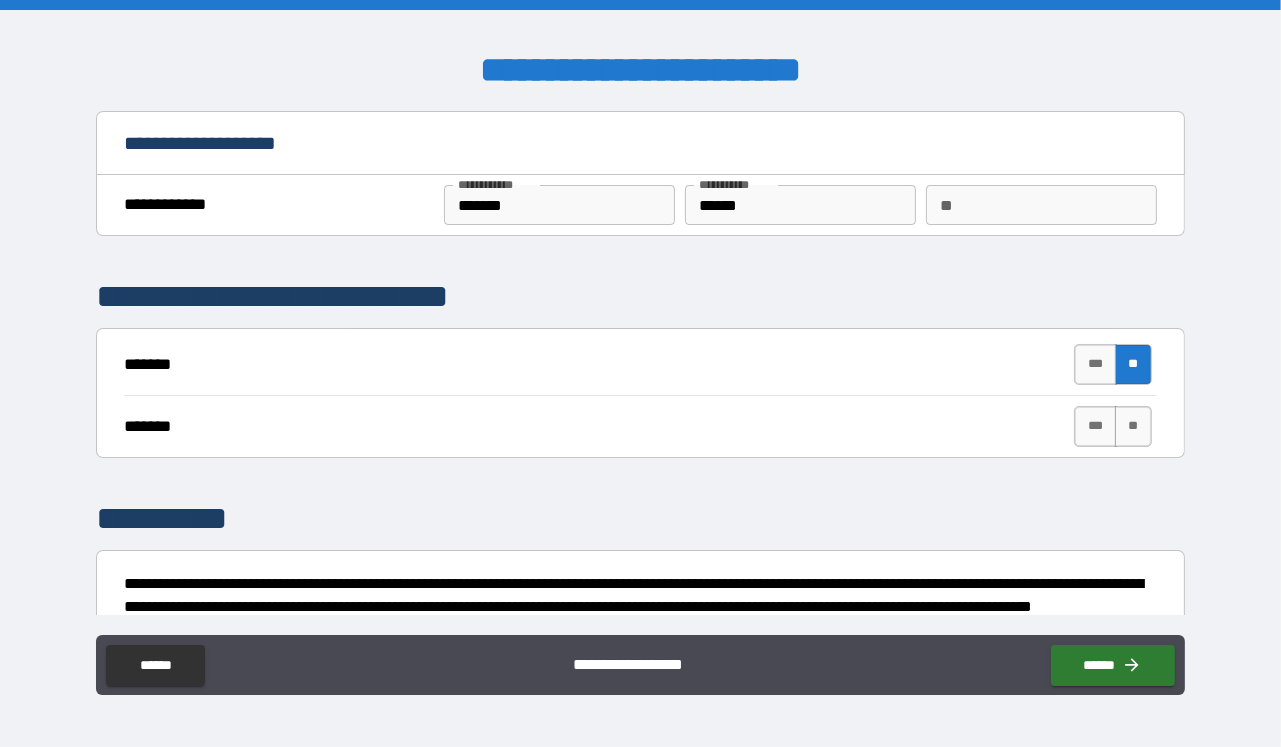 click on "**" at bounding box center (1133, 426) 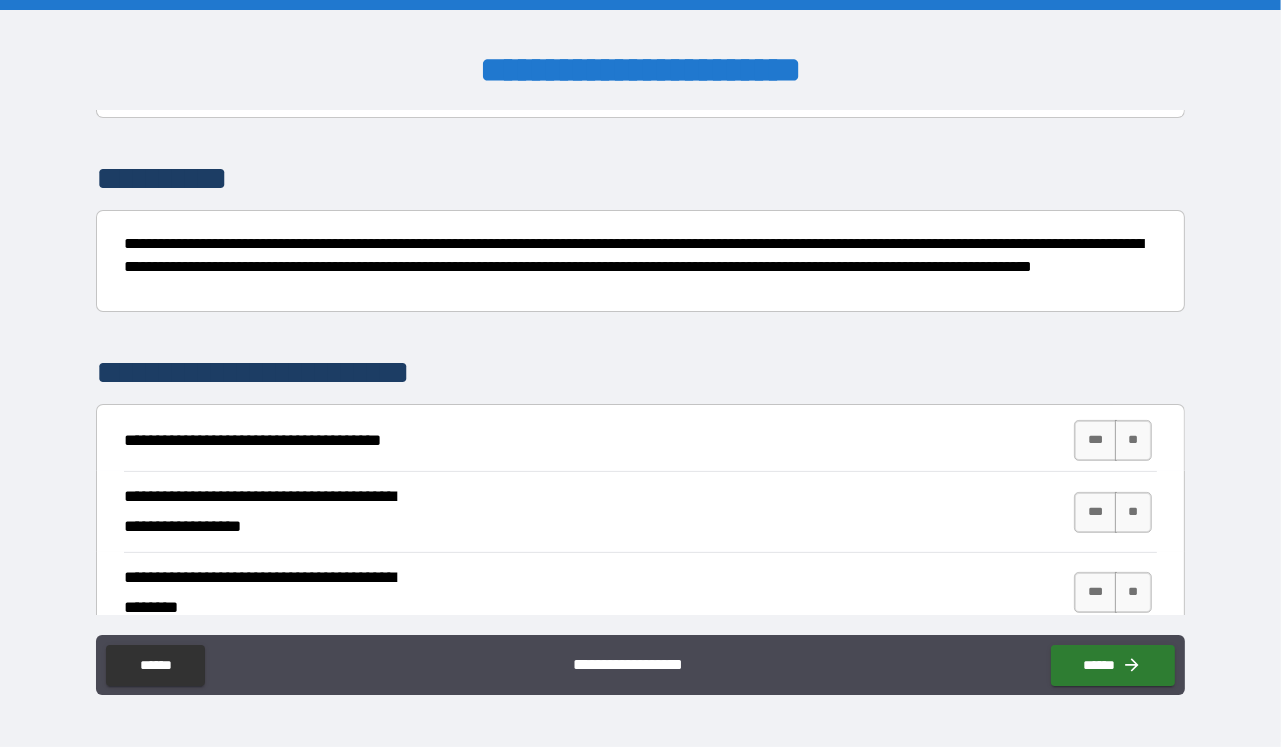 scroll, scrollTop: 352, scrollLeft: 0, axis: vertical 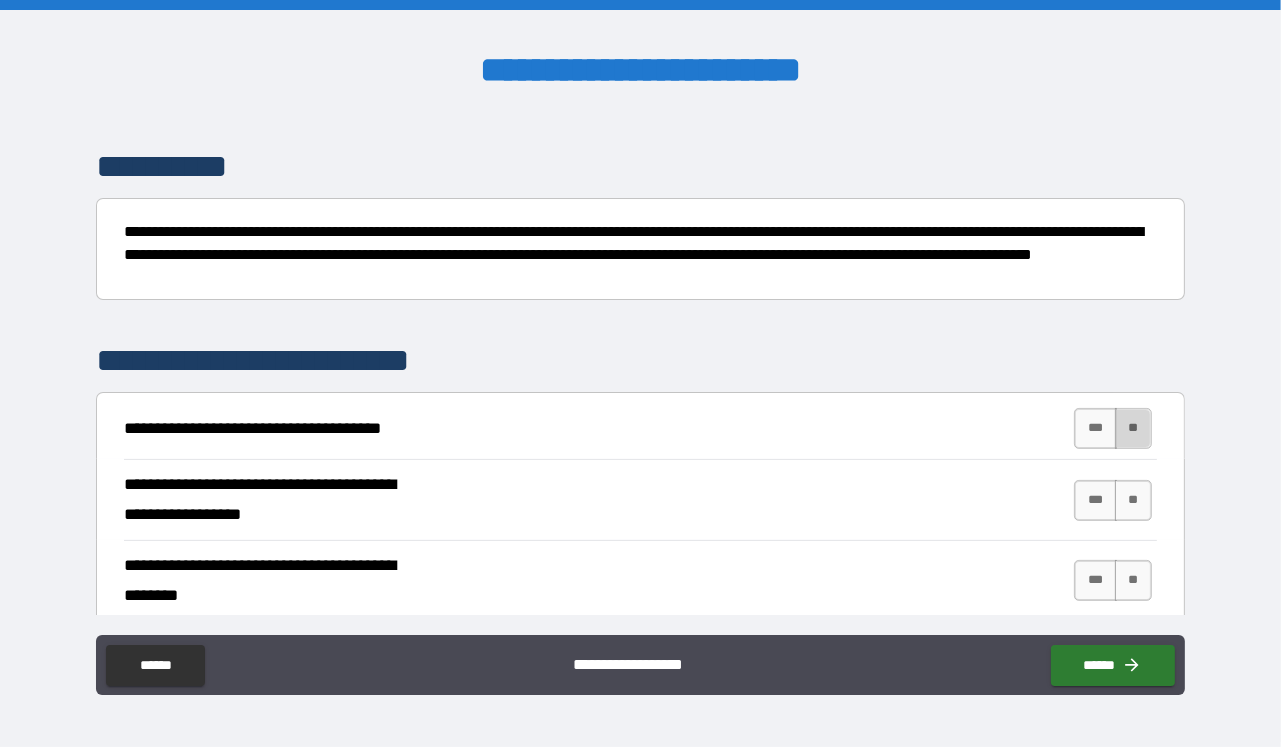 click on "**" at bounding box center (1133, 428) 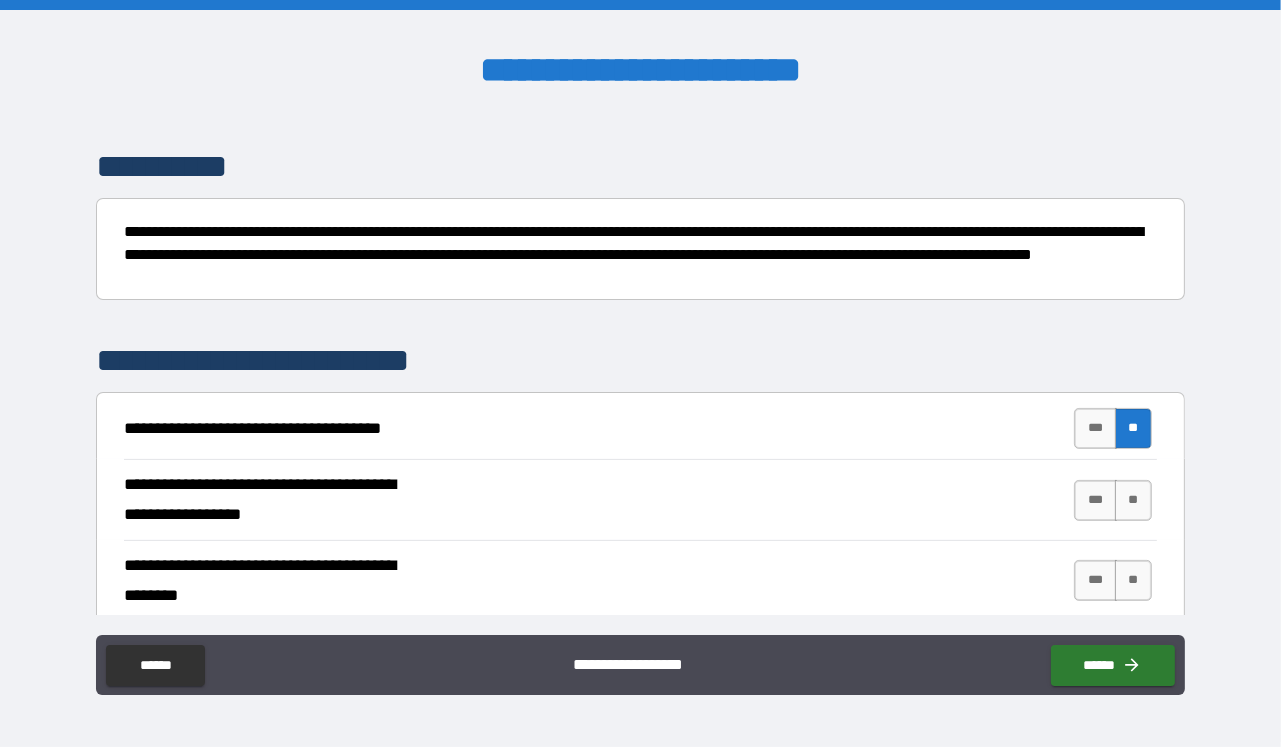 scroll, scrollTop: 470, scrollLeft: 0, axis: vertical 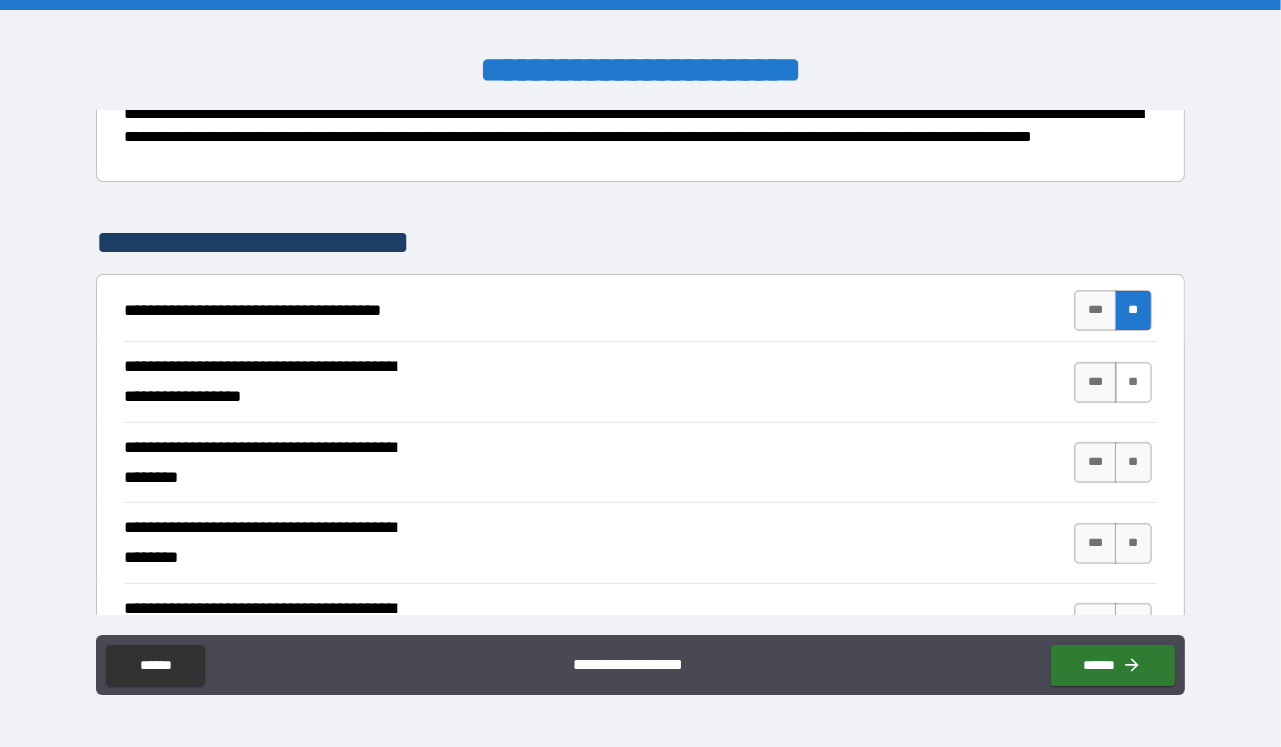 click on "**" at bounding box center [1133, 382] 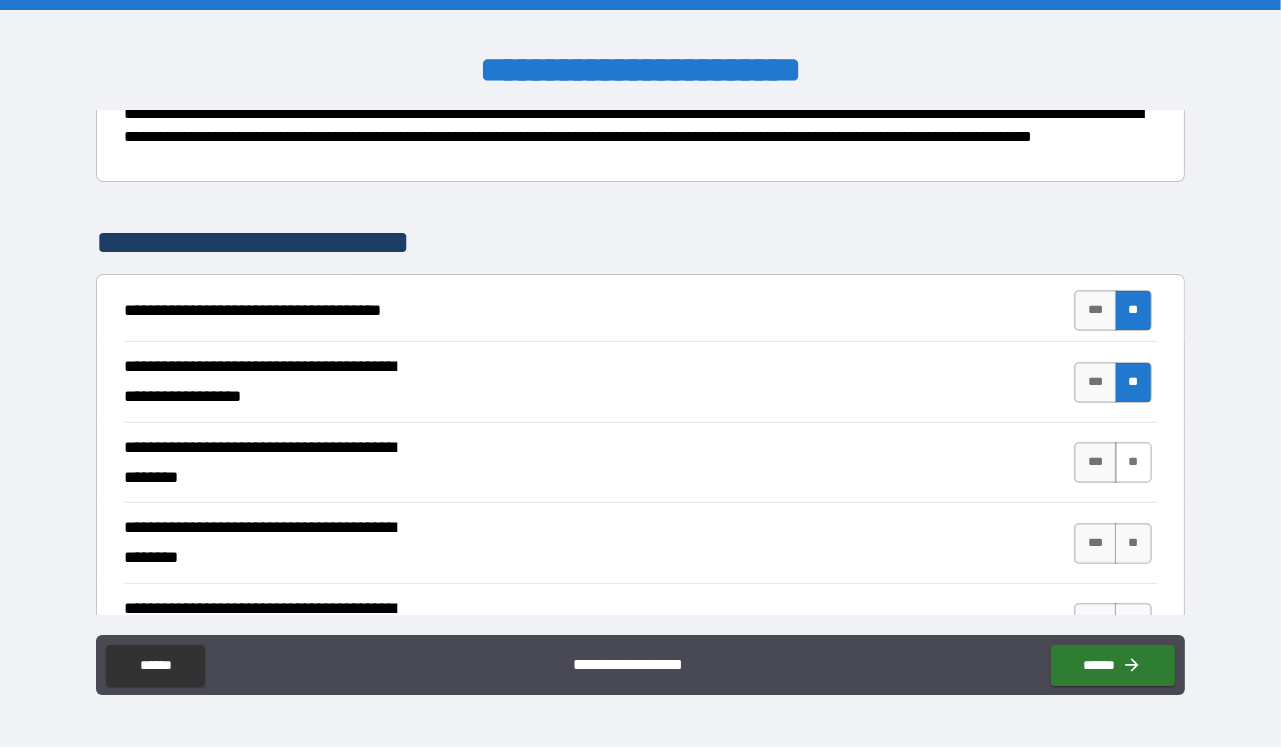 click on "**" at bounding box center [1133, 462] 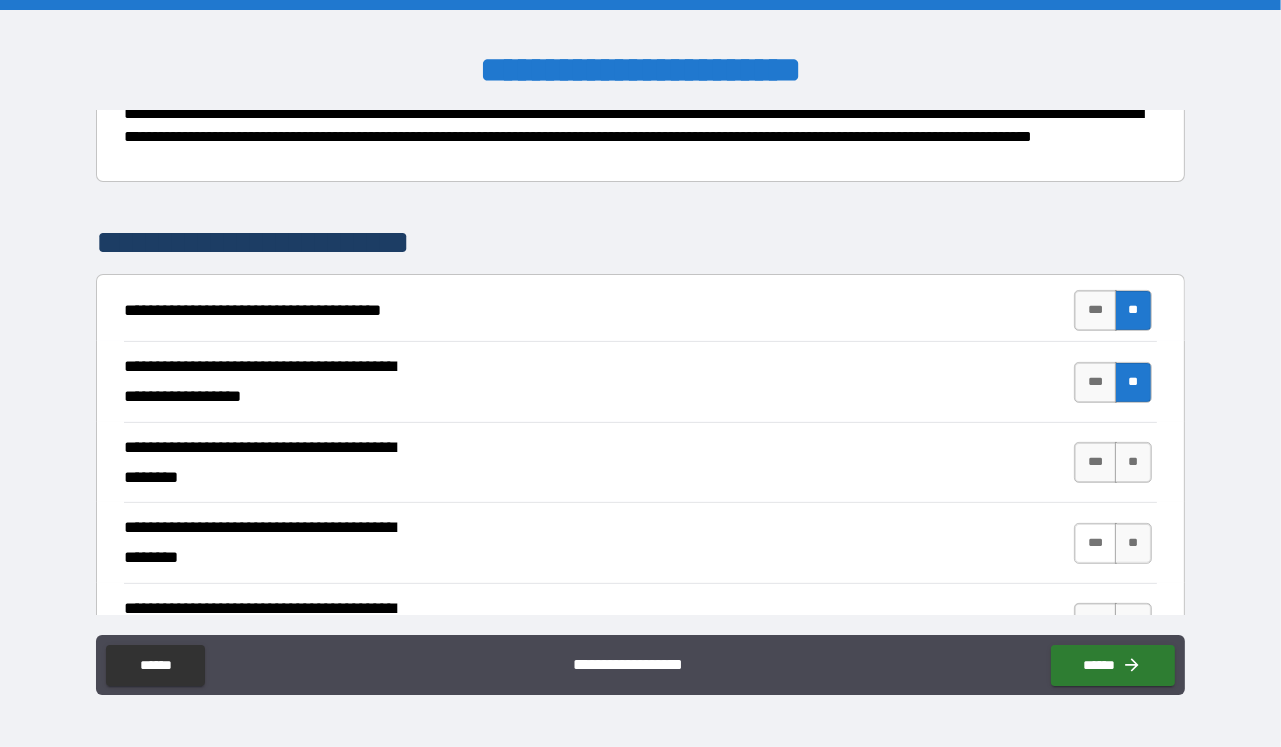 click on "***" at bounding box center [1095, 543] 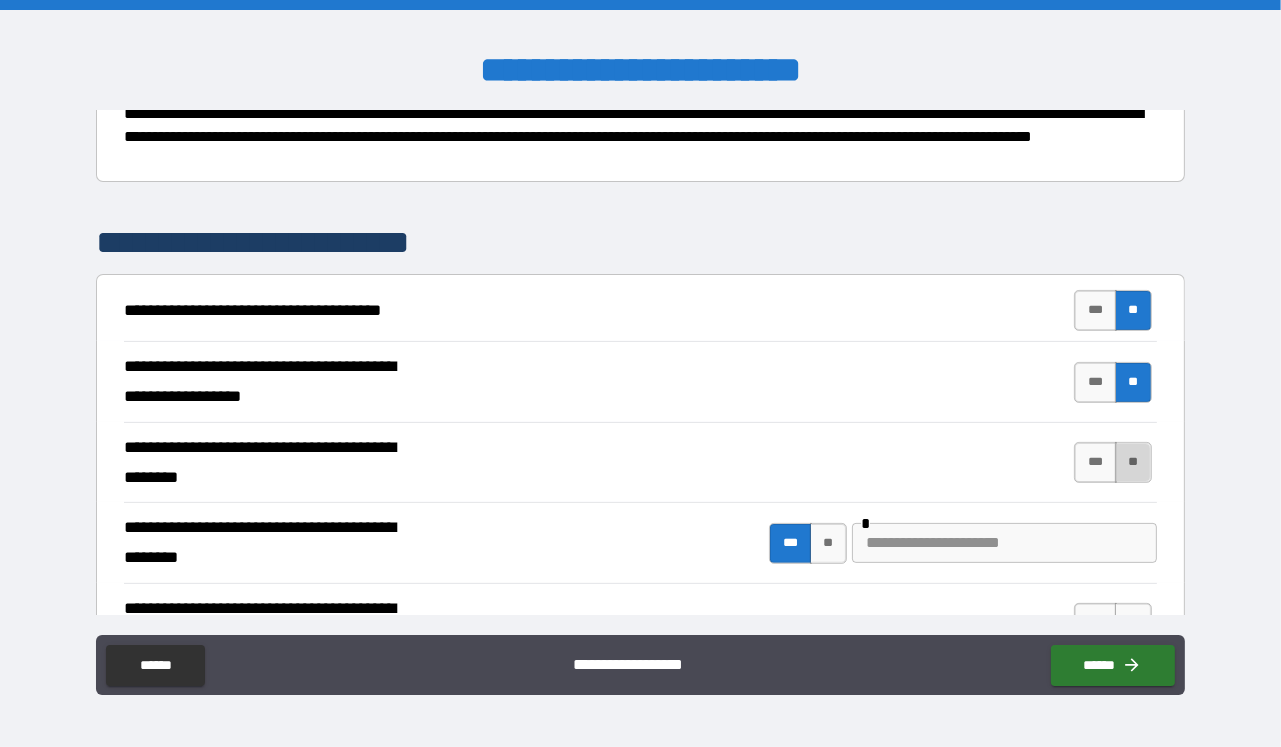 click on "**" at bounding box center [1133, 462] 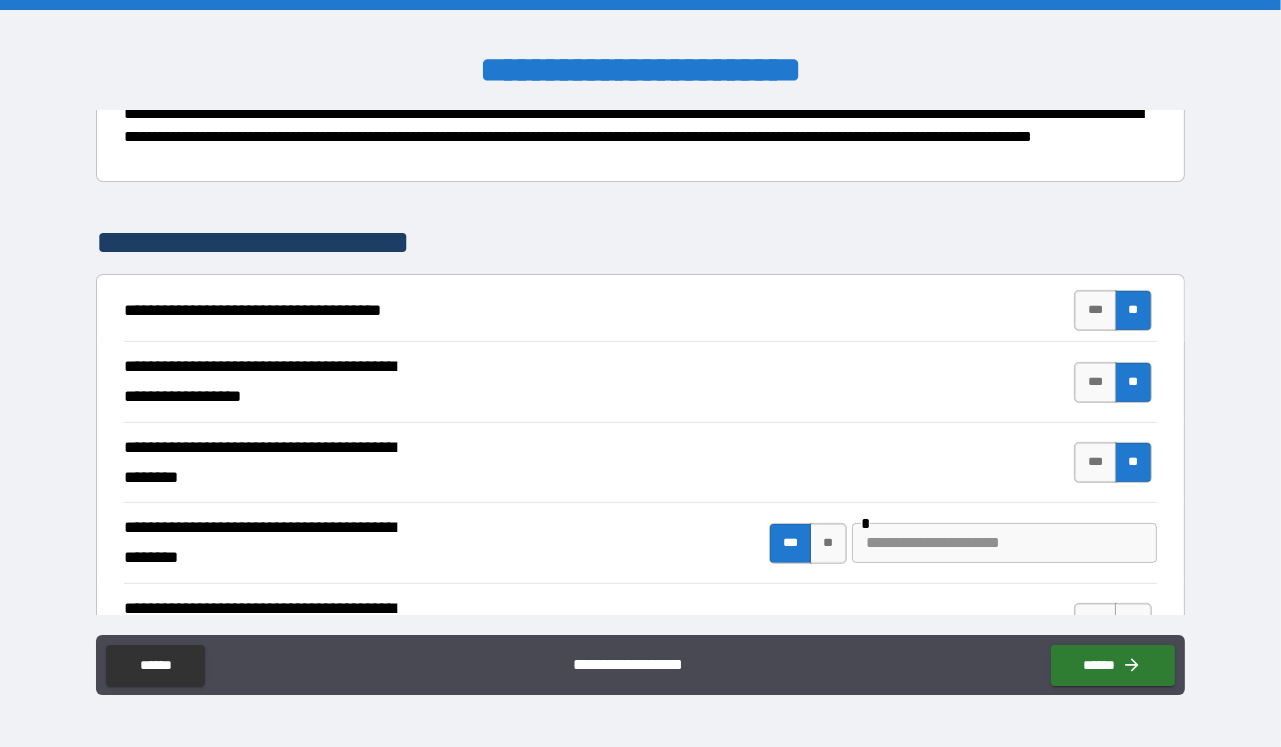 click at bounding box center [1004, 543] 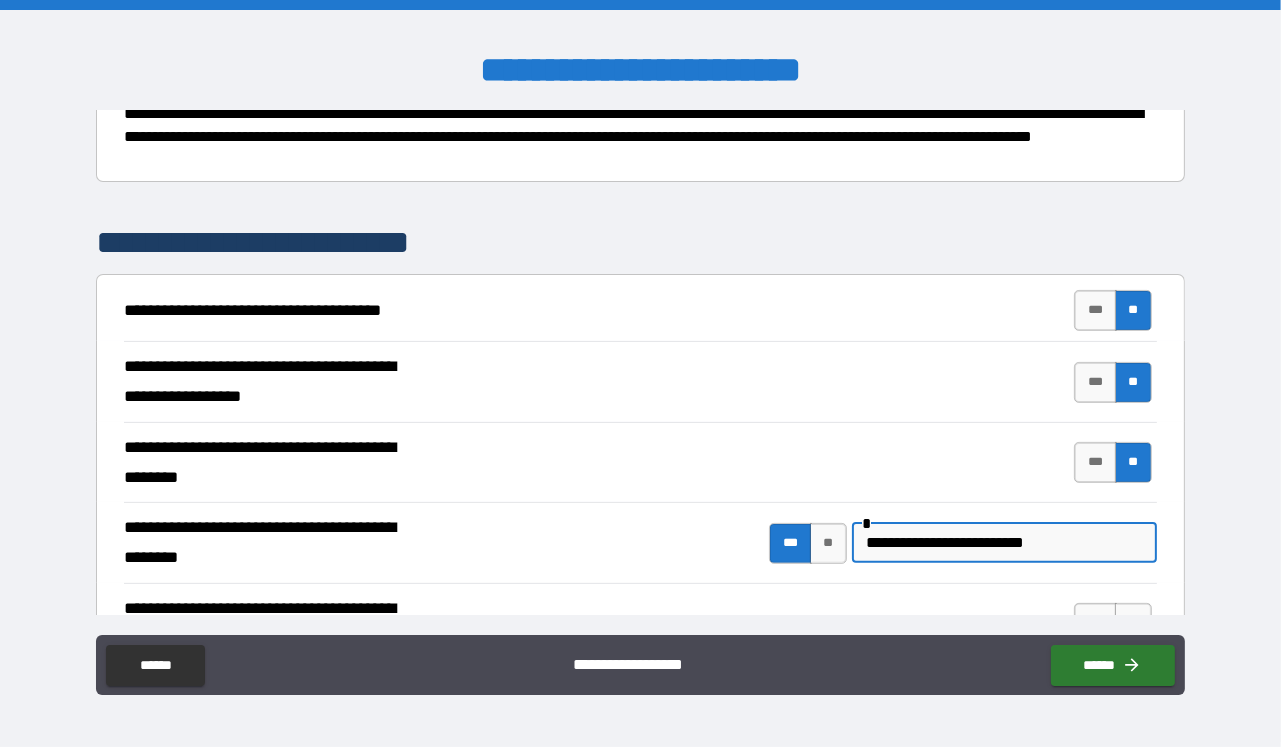 click on "**********" at bounding box center (1004, 543) 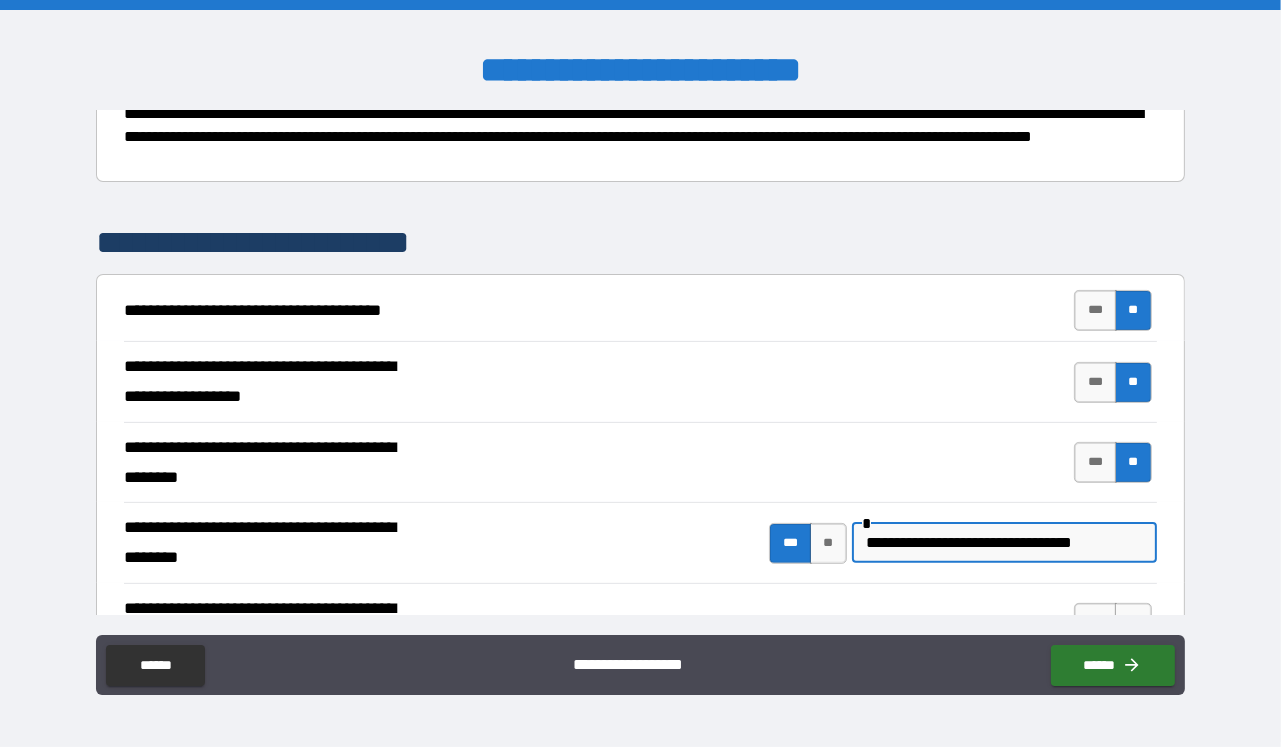 click on "**********" at bounding box center [1004, 543] 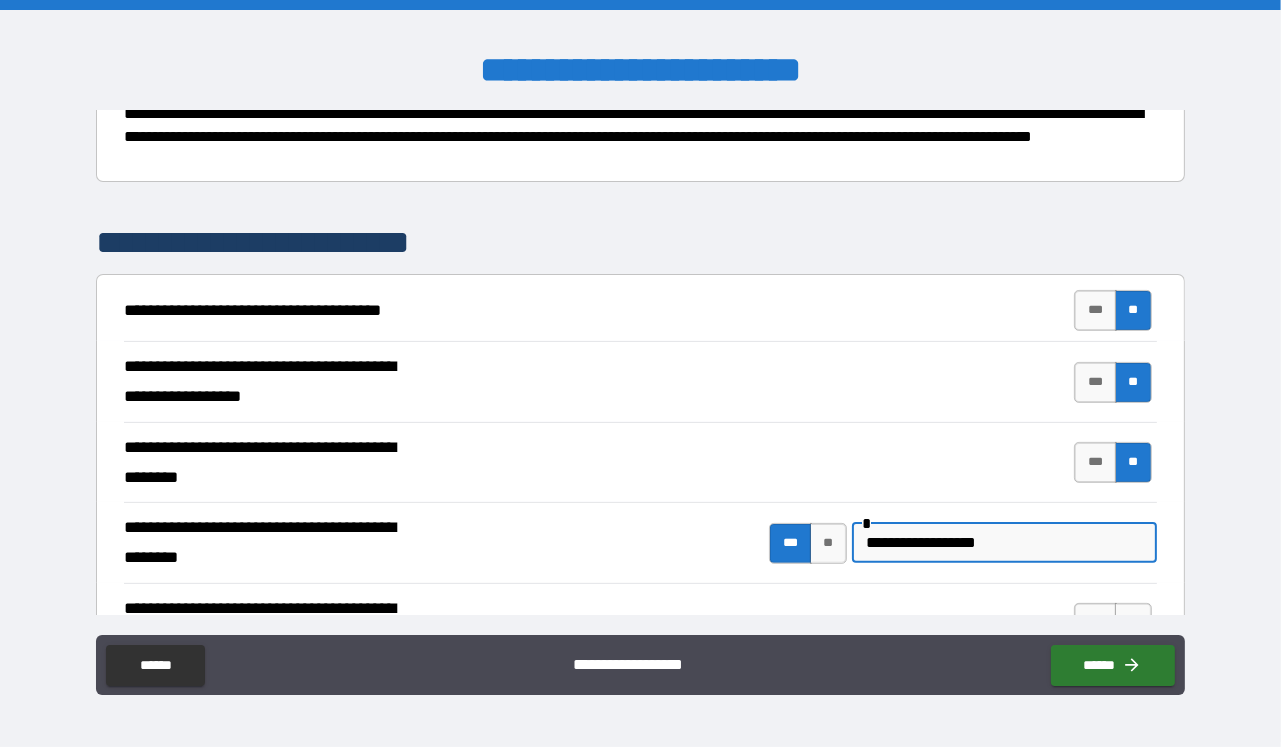 click on "**********" at bounding box center [1004, 543] 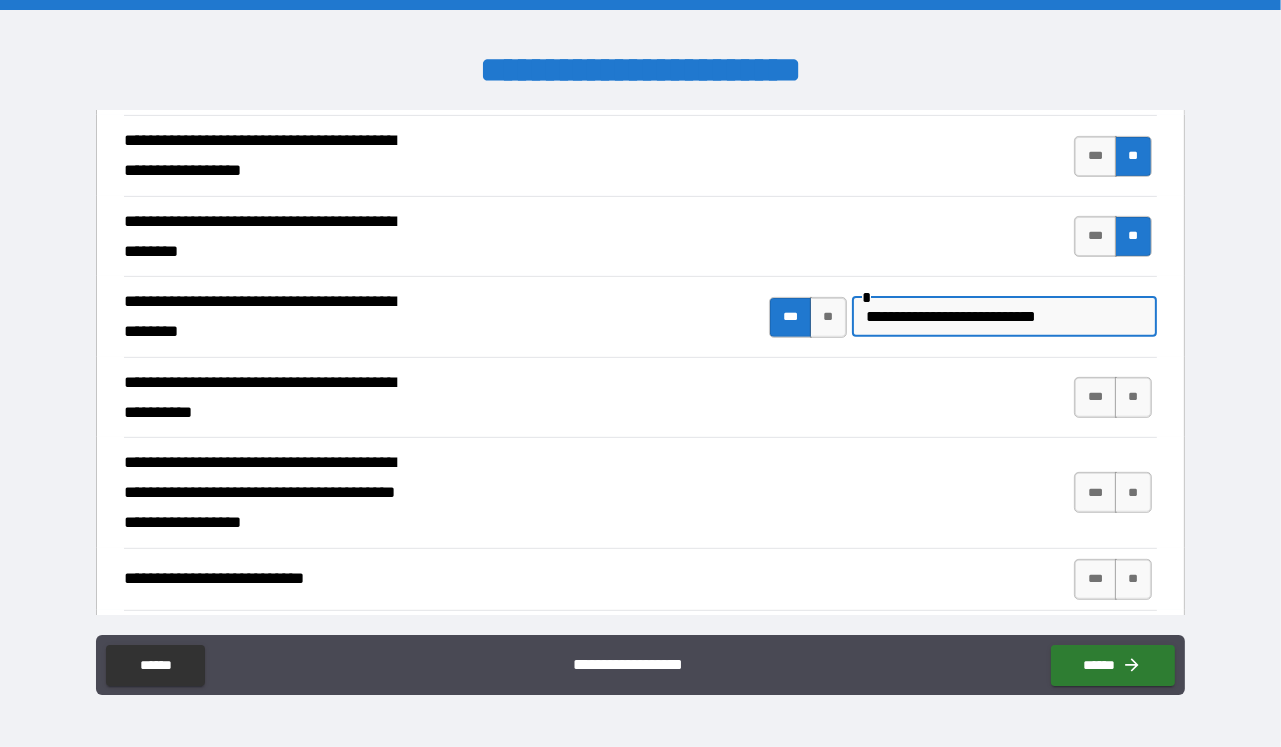 scroll, scrollTop: 705, scrollLeft: 0, axis: vertical 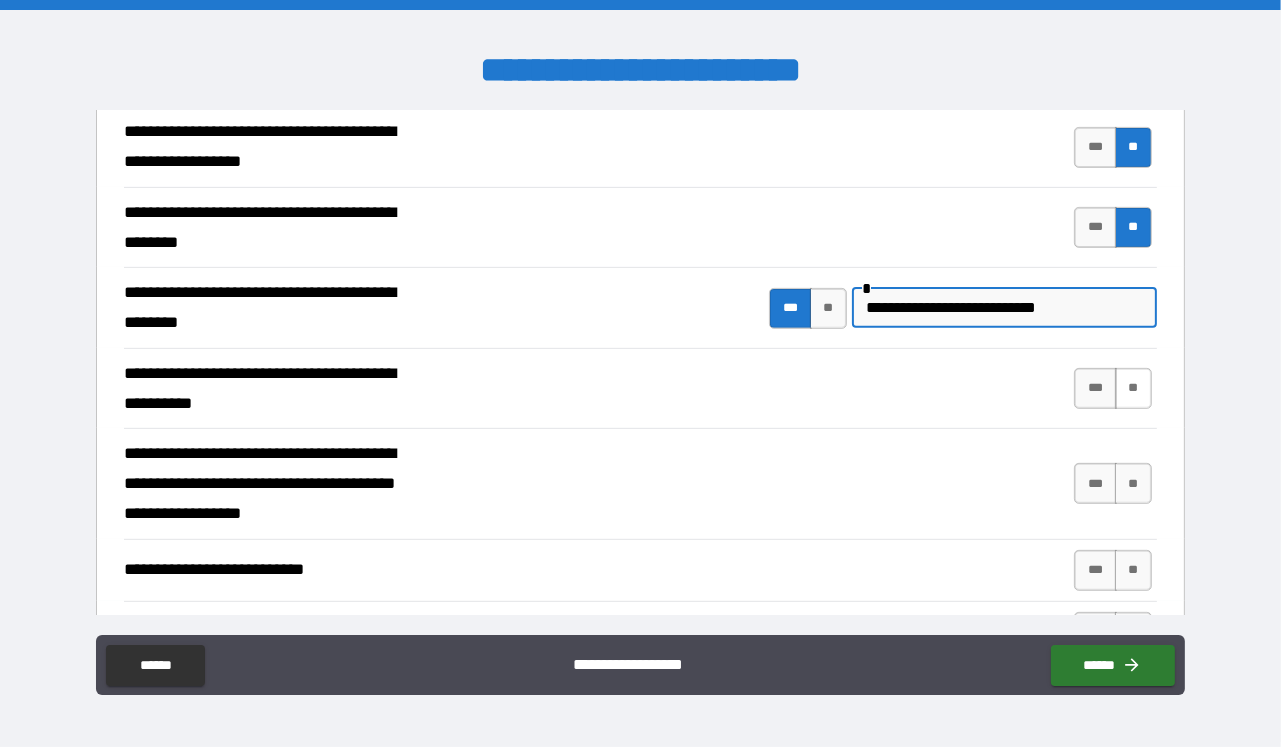 type on "**********" 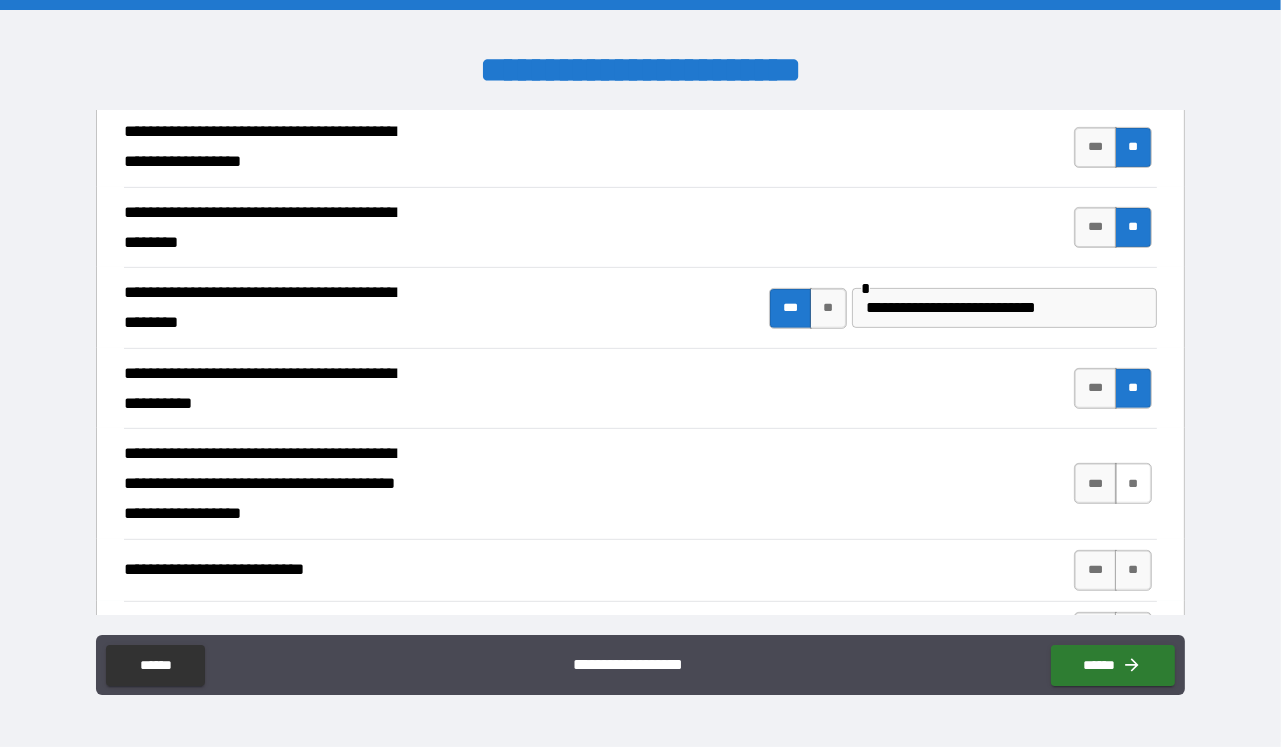 click on "**" at bounding box center [1133, 483] 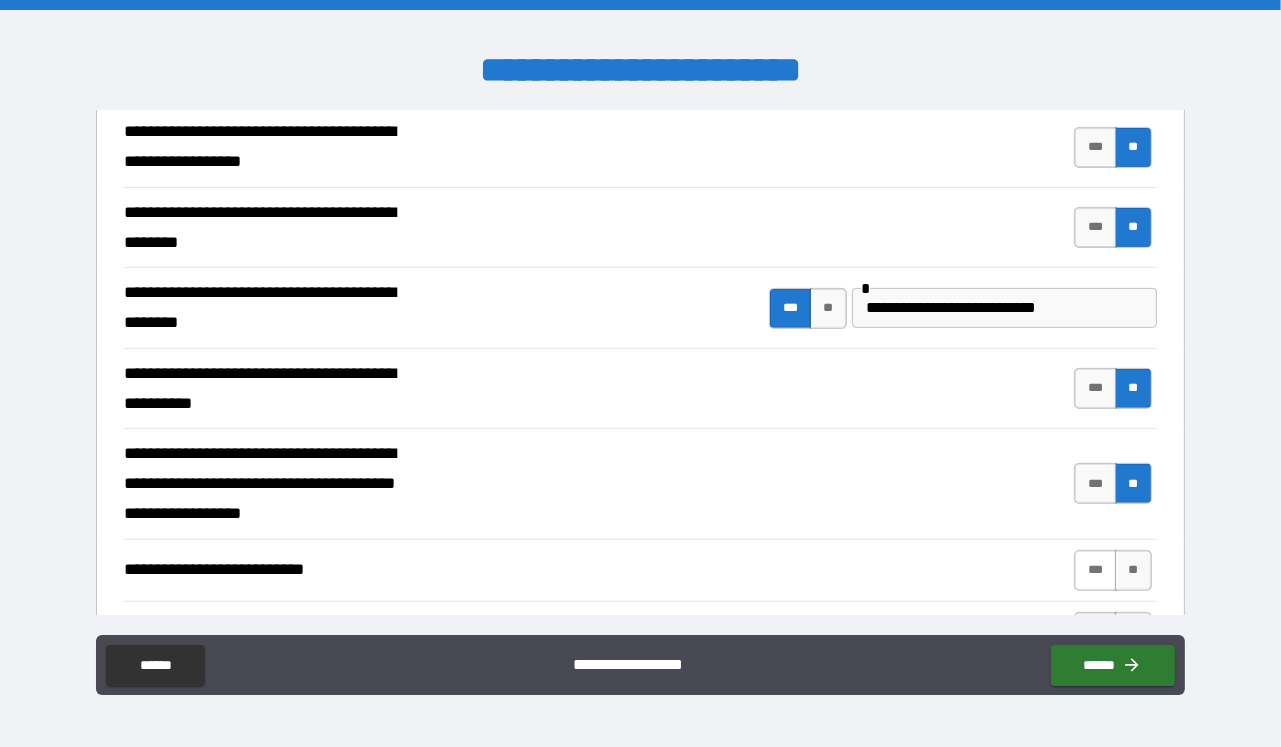click on "***" at bounding box center (1095, 570) 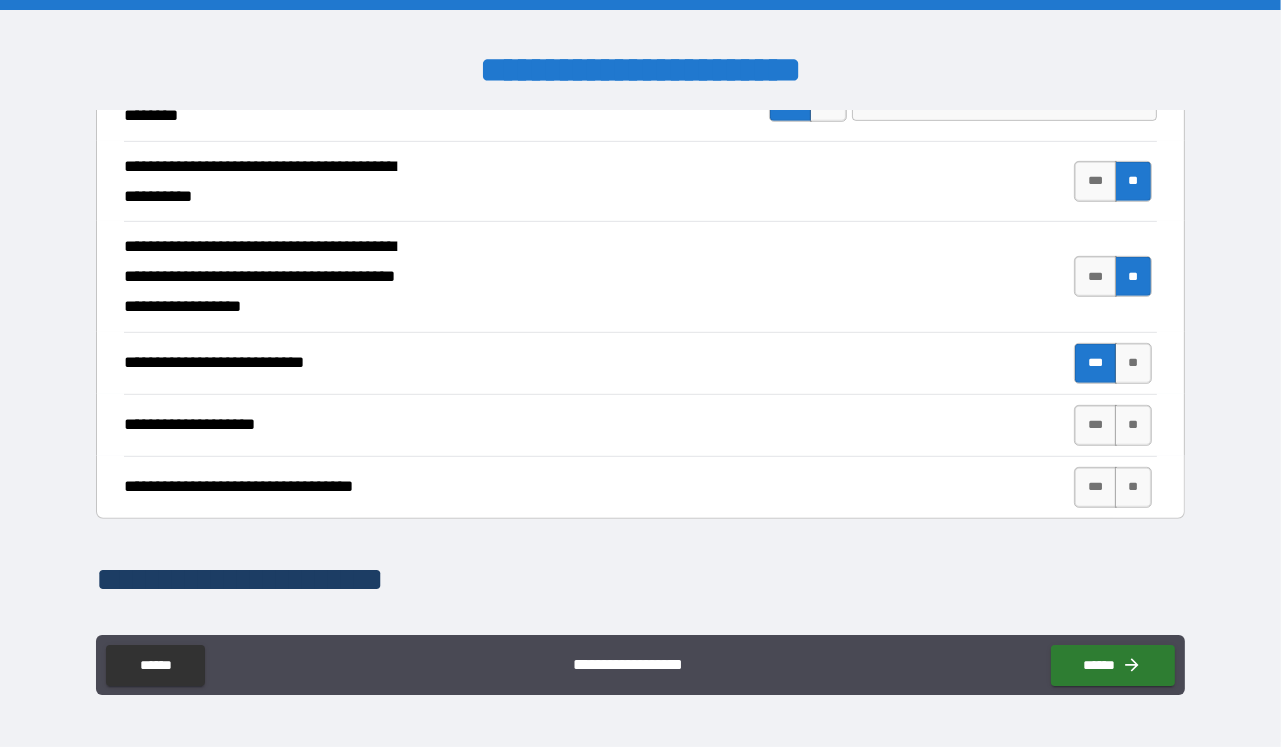 scroll, scrollTop: 941, scrollLeft: 0, axis: vertical 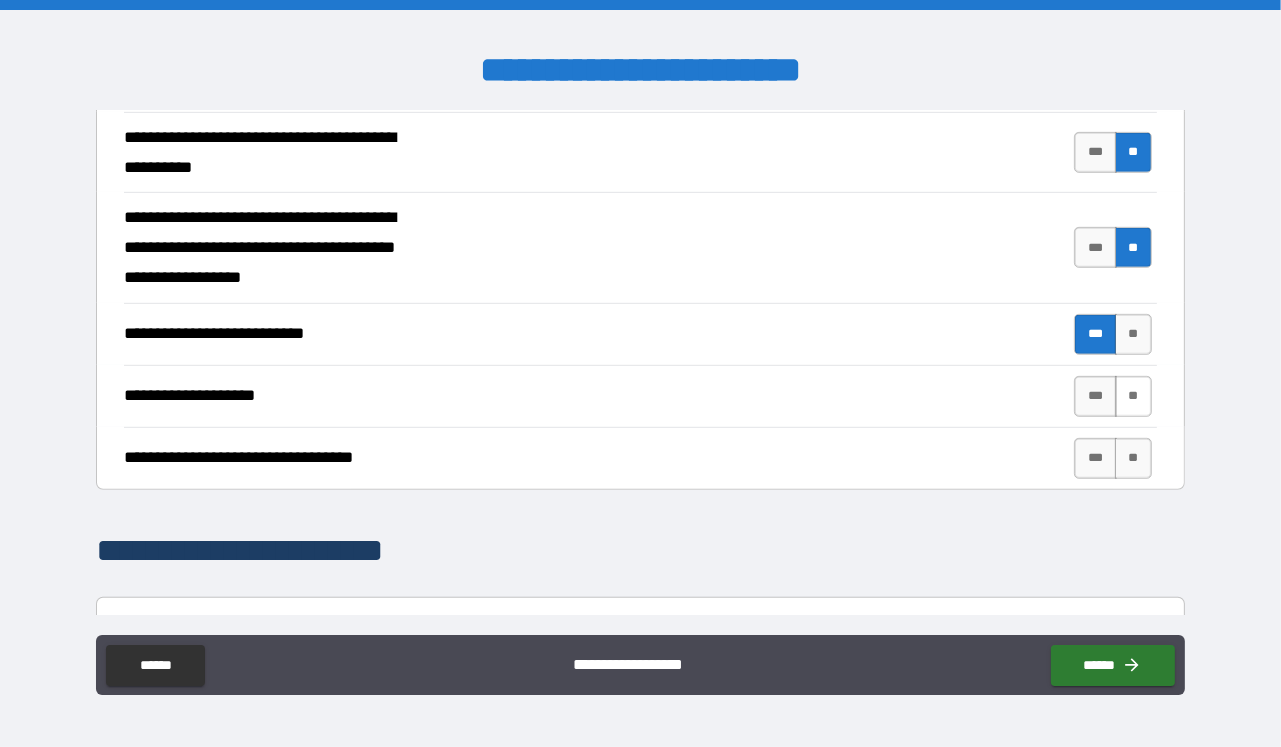 click on "**" at bounding box center [1133, 396] 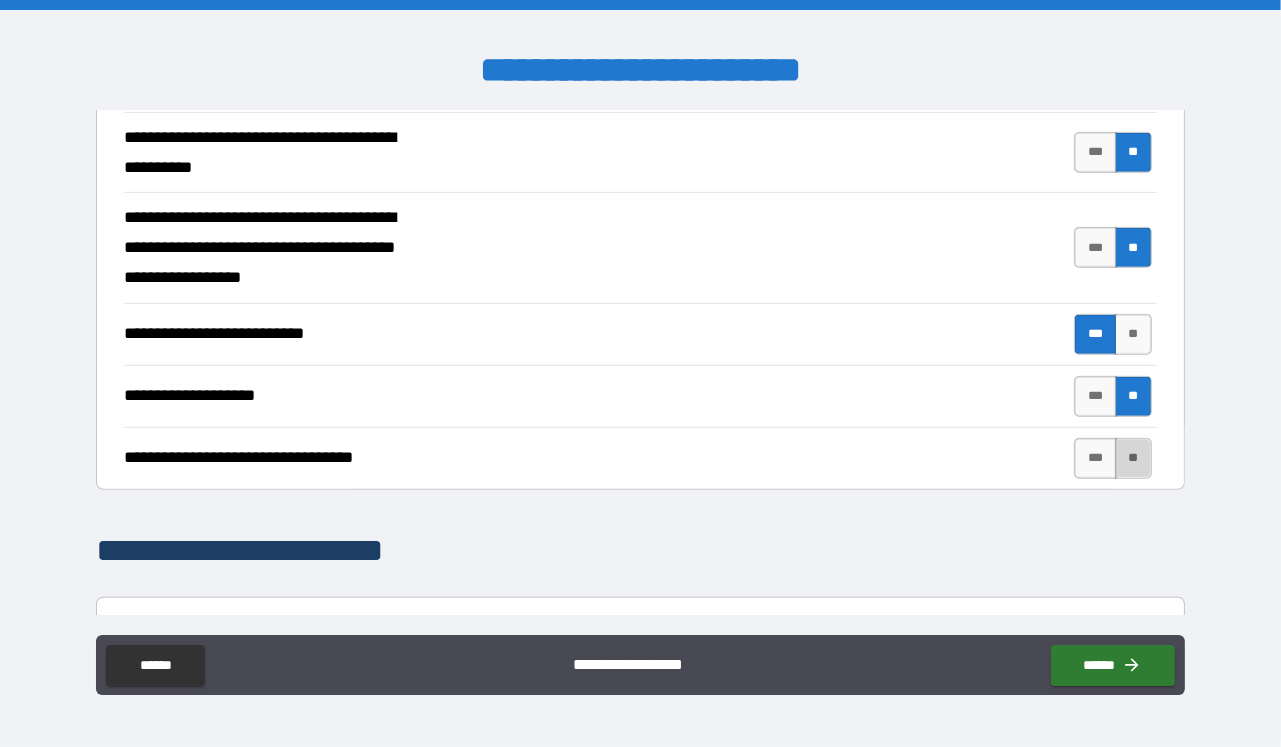 click on "**" at bounding box center [1133, 458] 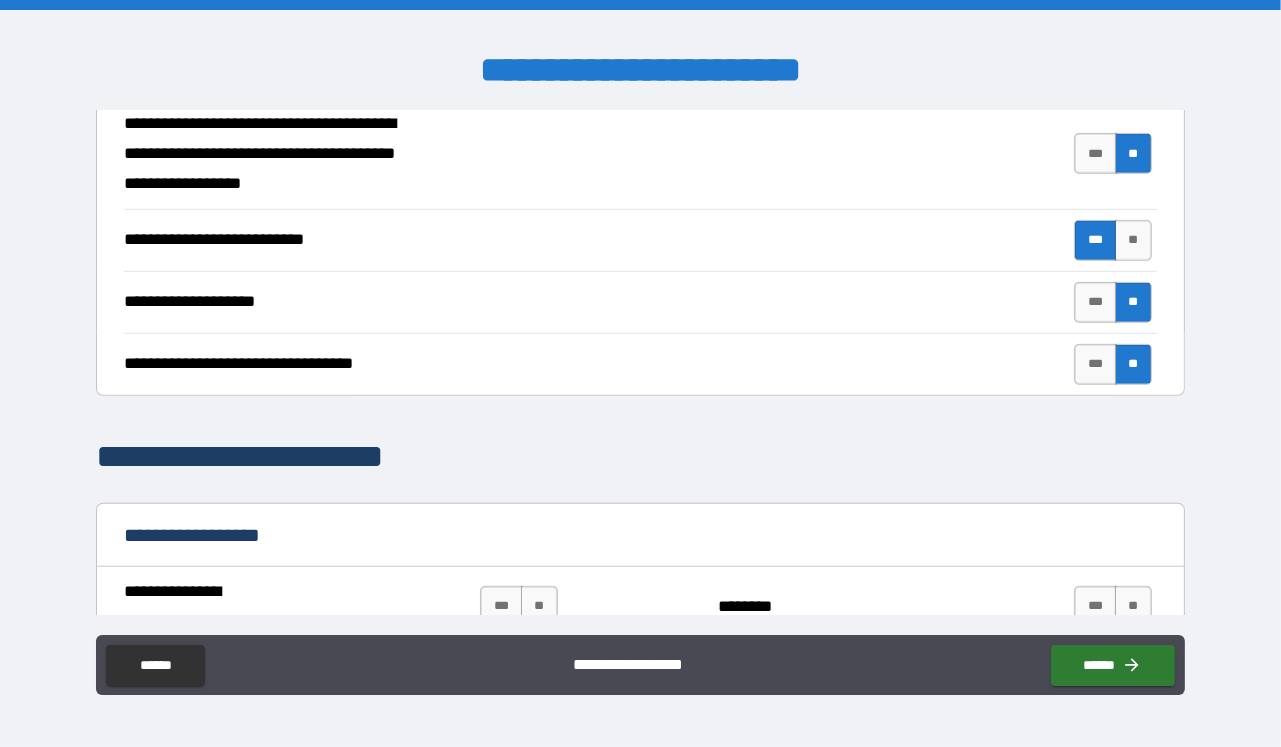 scroll, scrollTop: 1176, scrollLeft: 0, axis: vertical 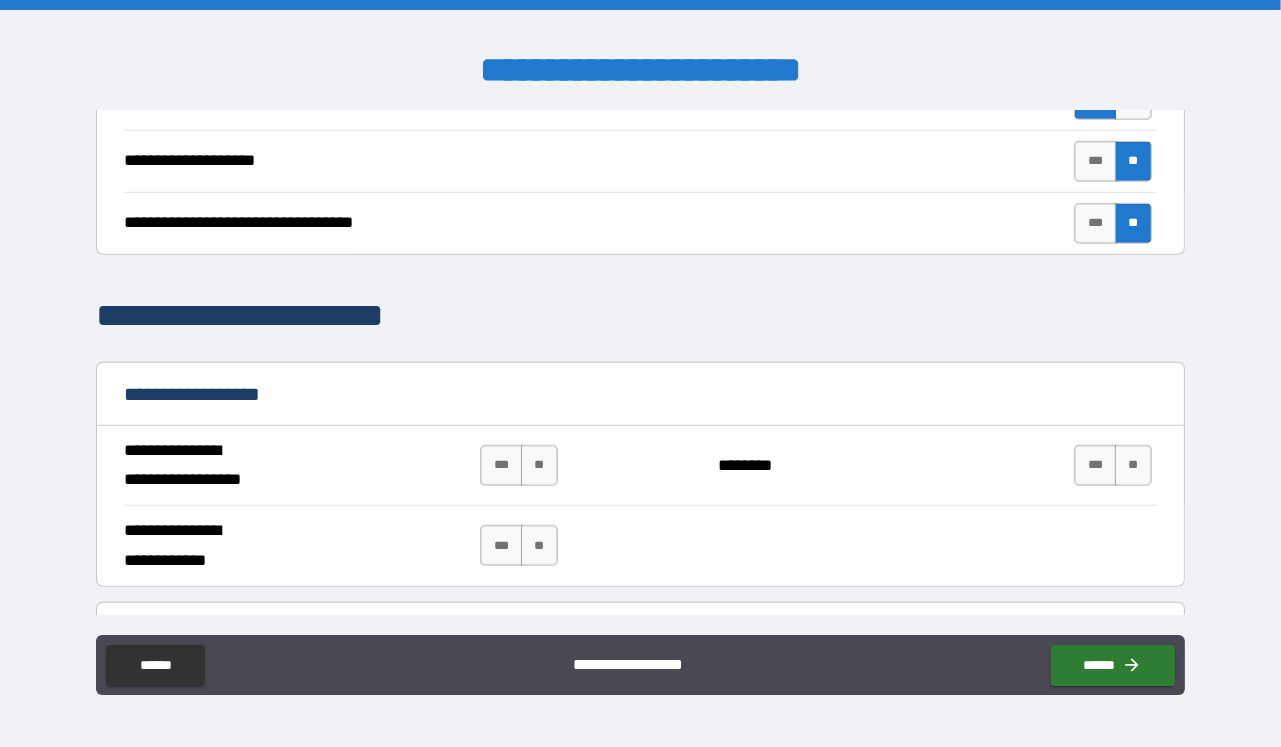 click on "**" at bounding box center [539, 465] 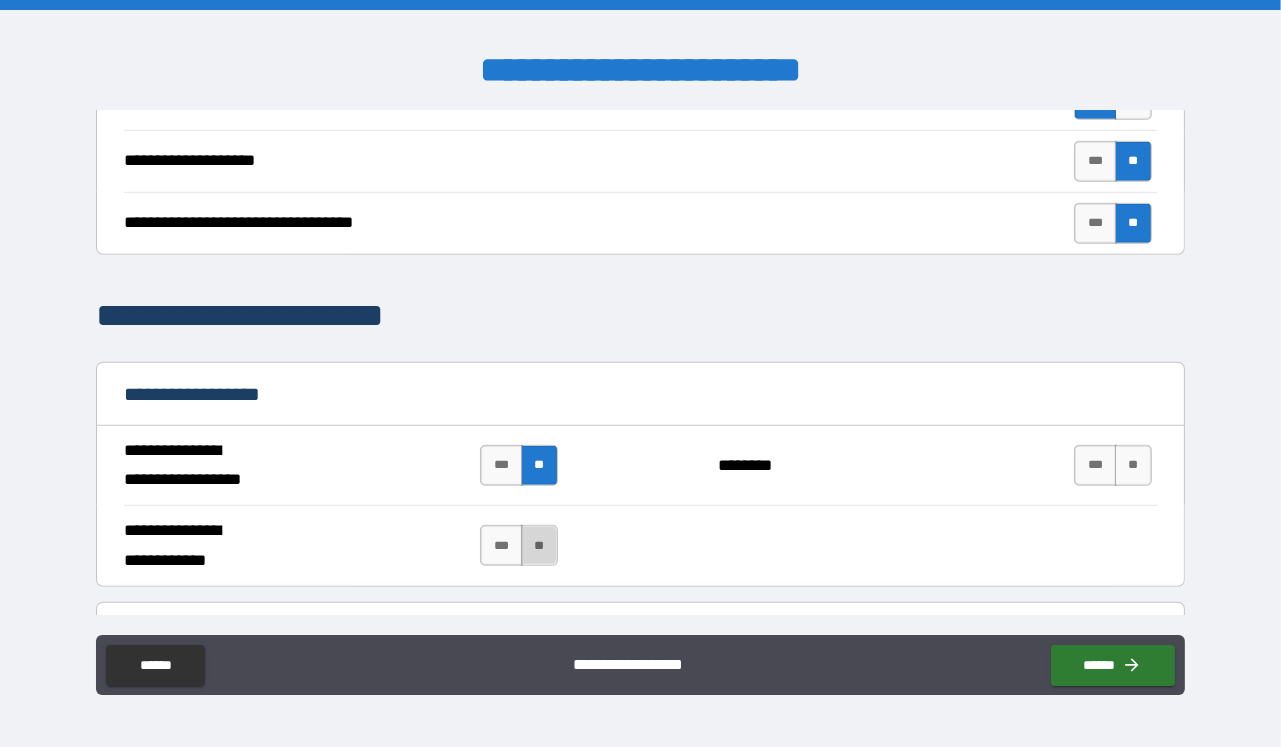 click on "**" at bounding box center [539, 545] 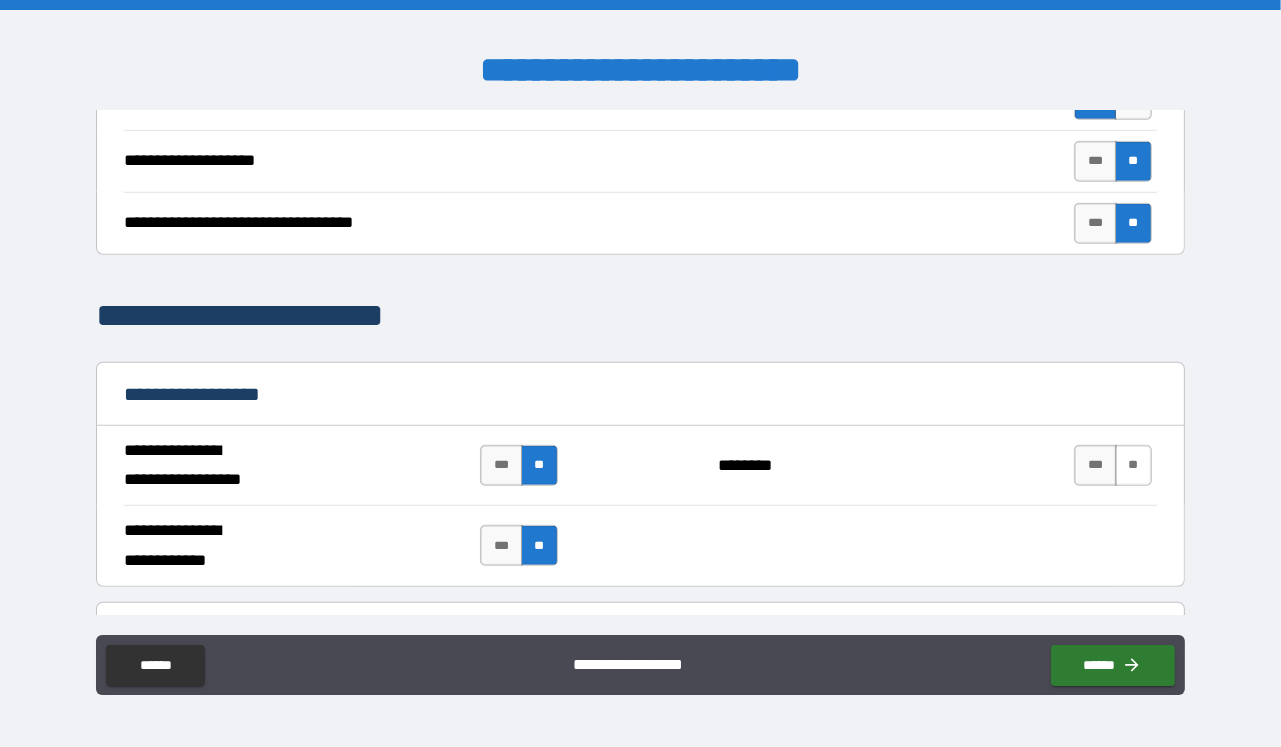 click on "**" at bounding box center (1133, 465) 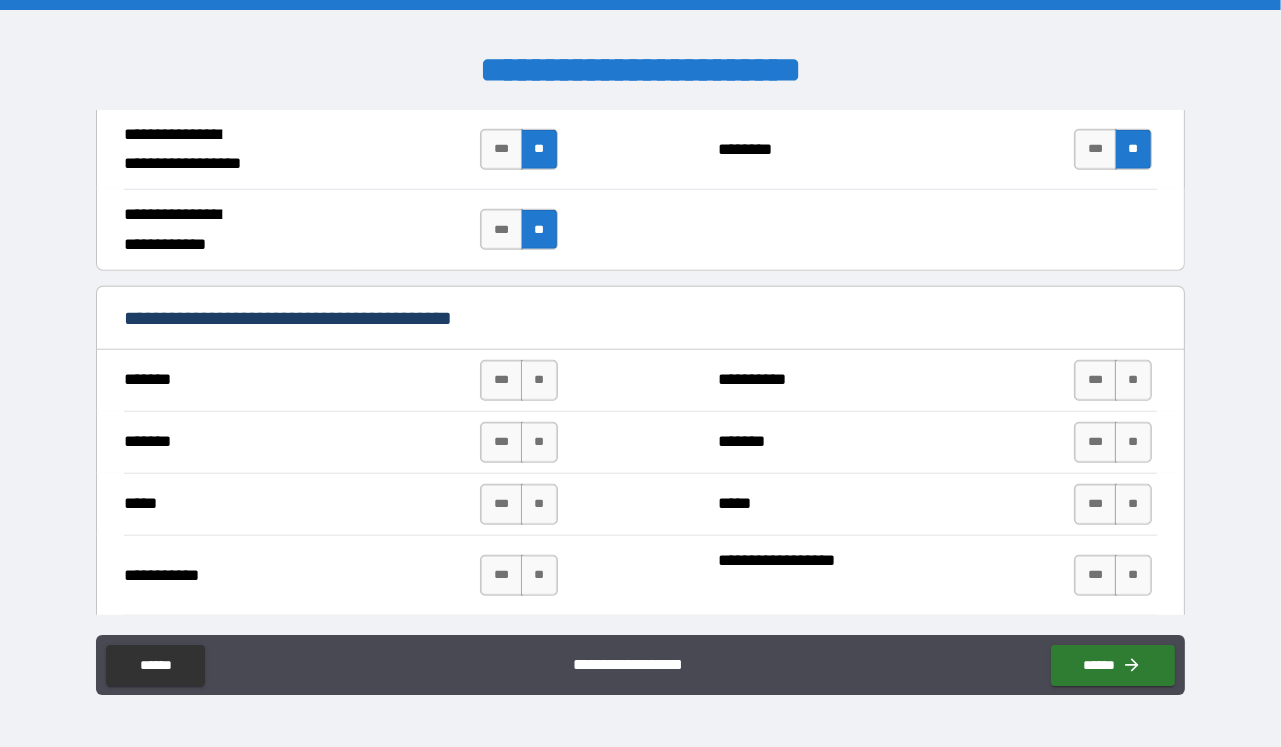 scroll, scrollTop: 1529, scrollLeft: 0, axis: vertical 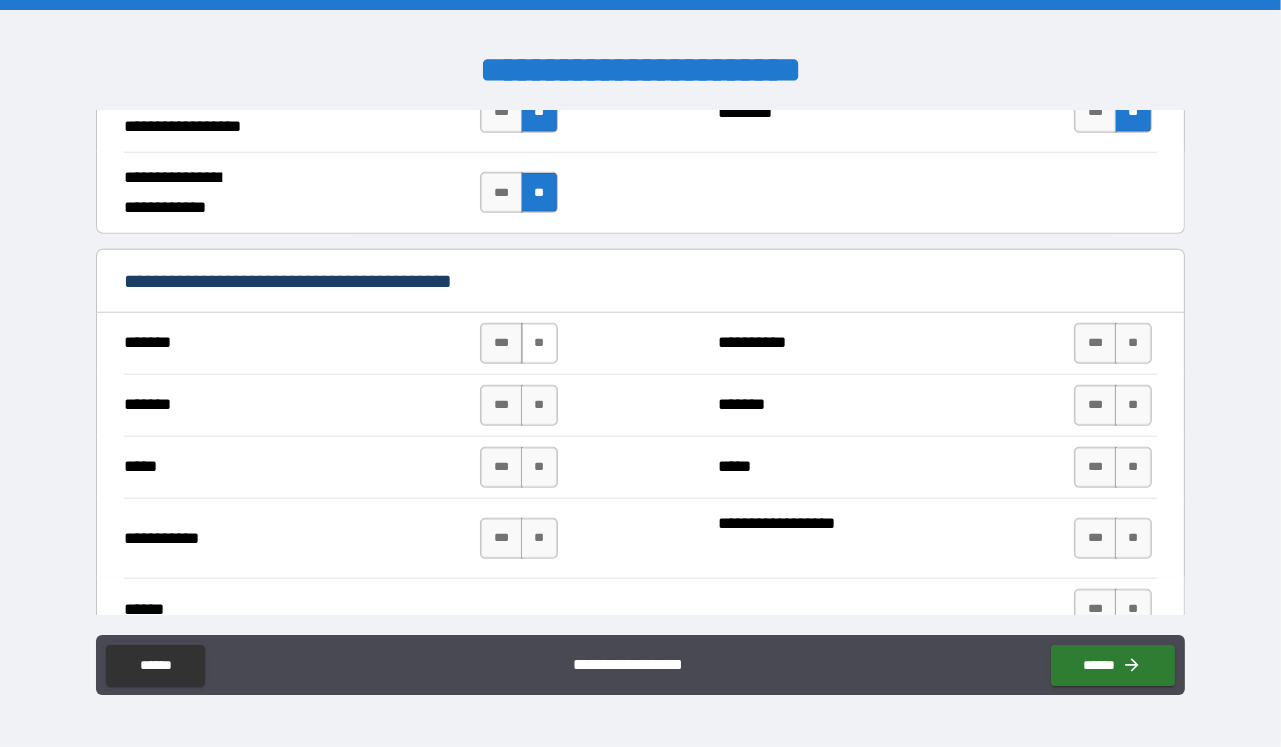 click on "**" at bounding box center (539, 343) 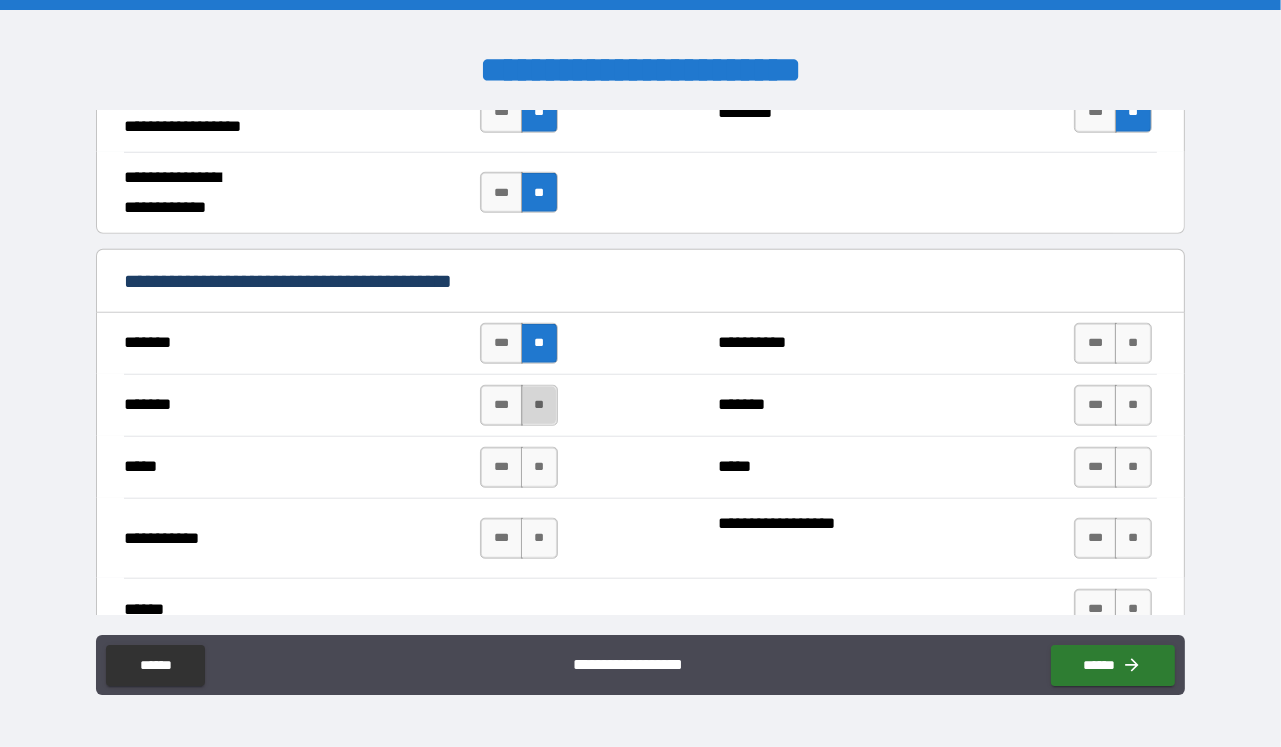 click on "**" at bounding box center (539, 405) 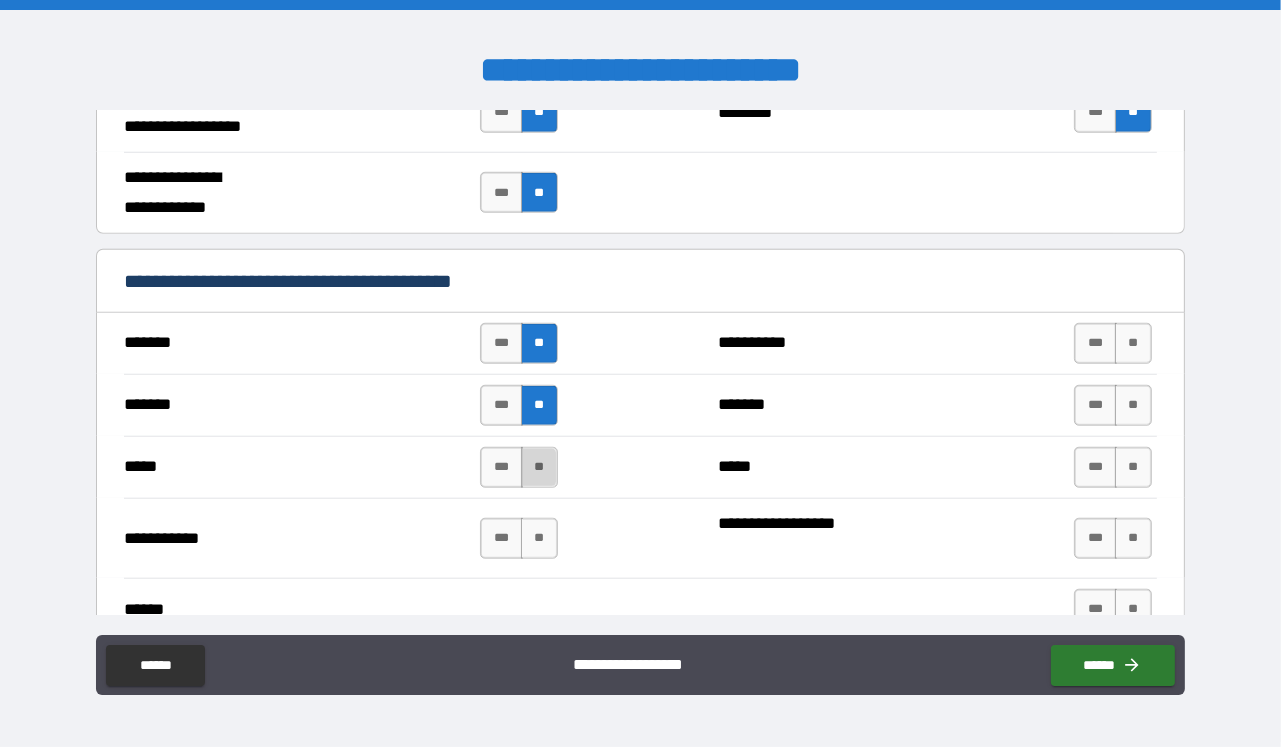 click on "**" at bounding box center (539, 467) 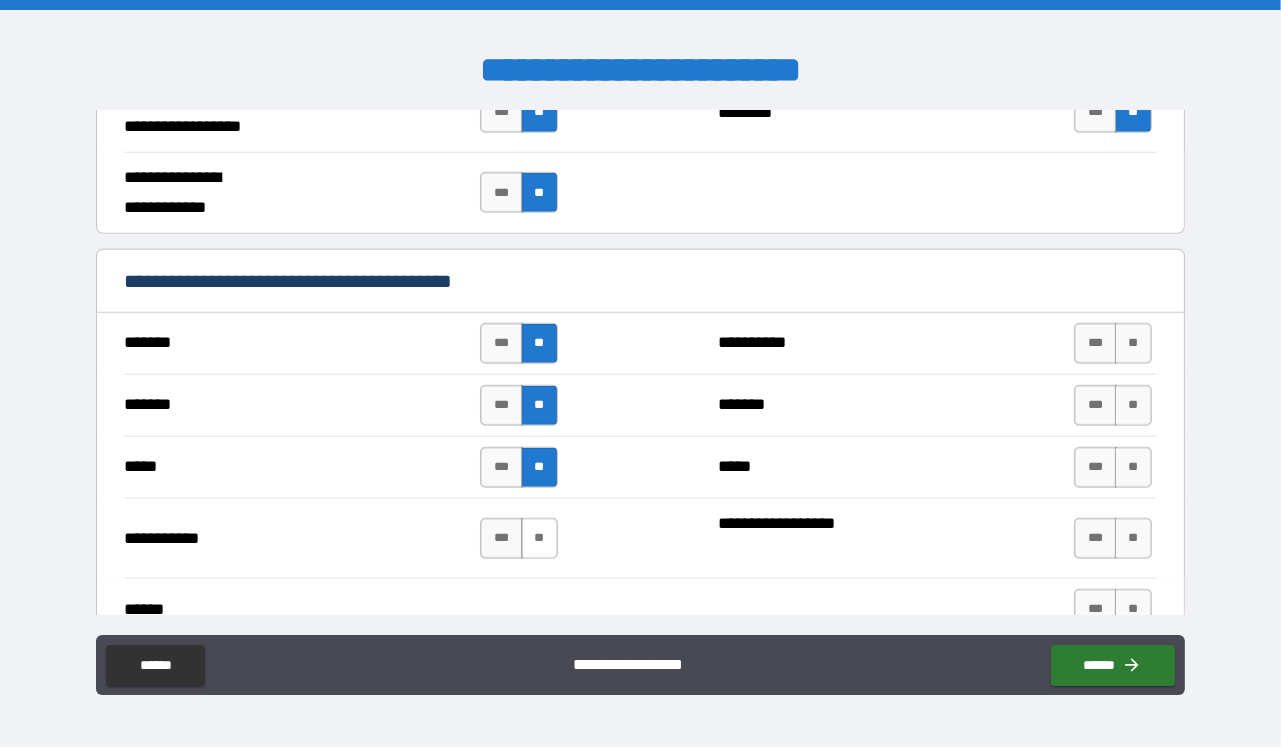 click on "**" at bounding box center [539, 538] 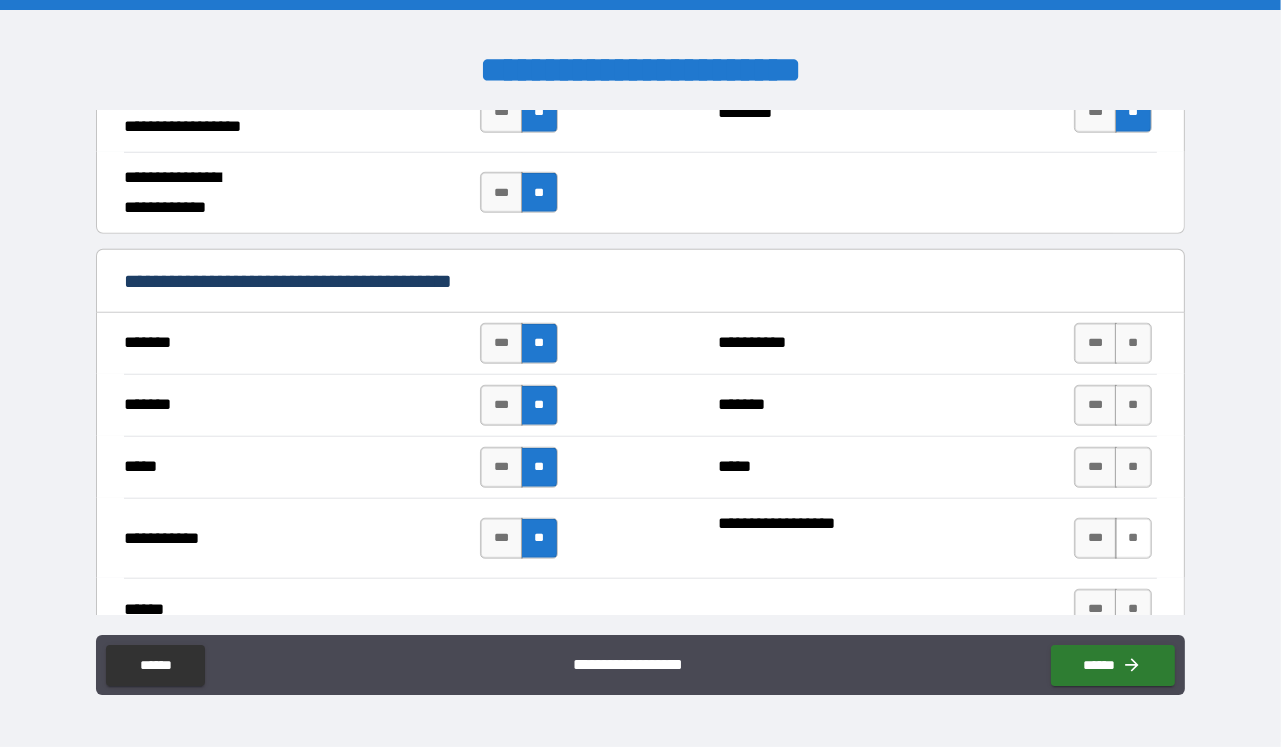 click on "**" at bounding box center (1133, 538) 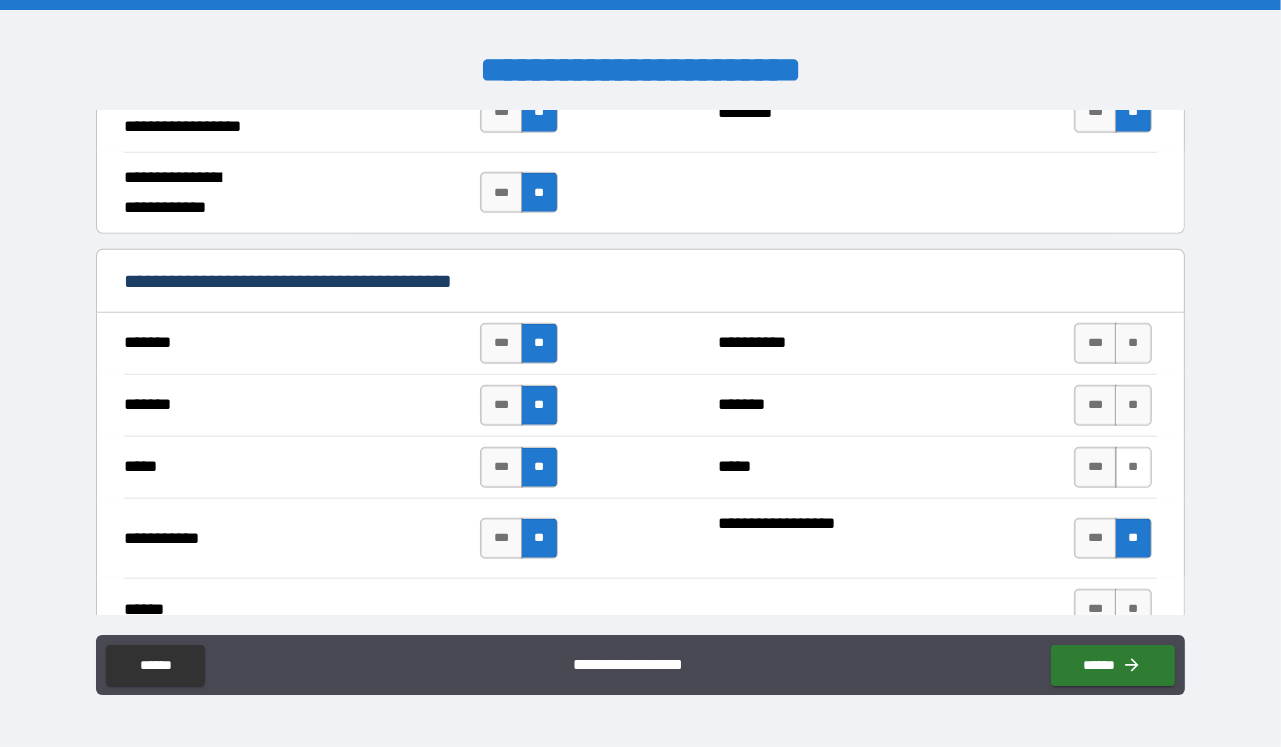 click on "**" at bounding box center (1133, 467) 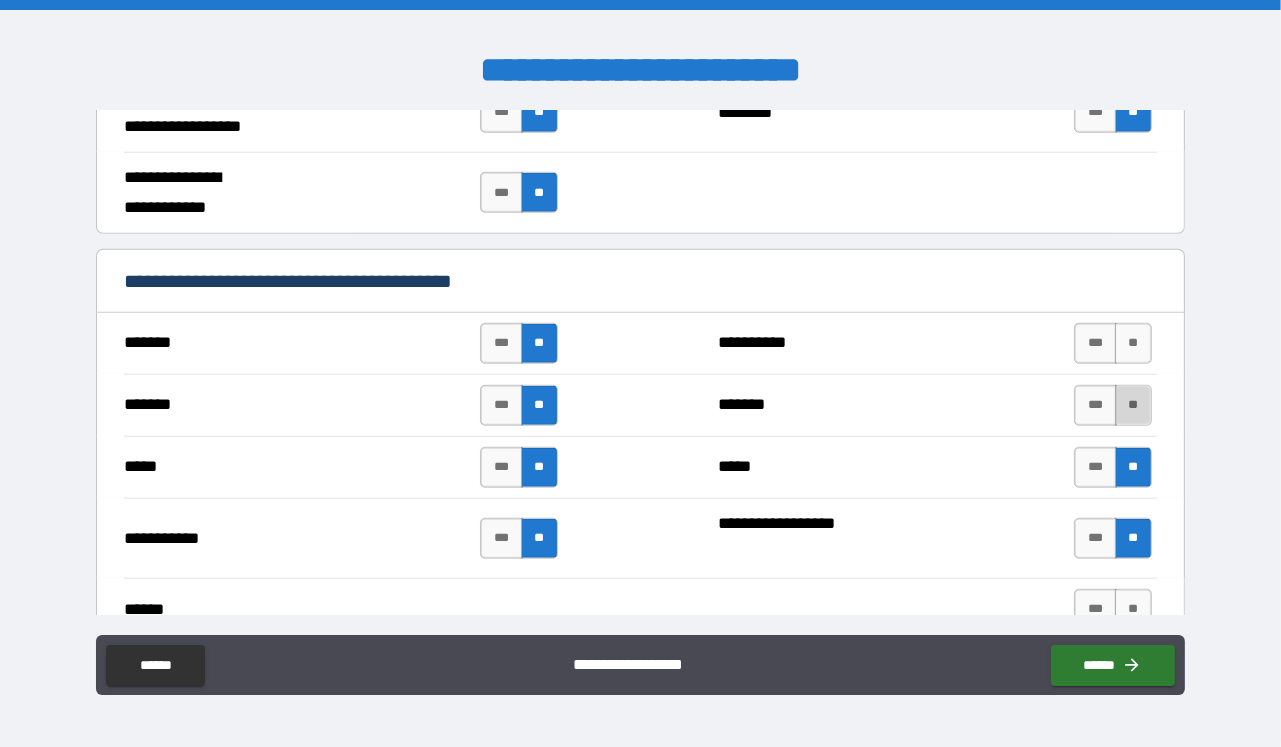 click on "**" at bounding box center [1133, 405] 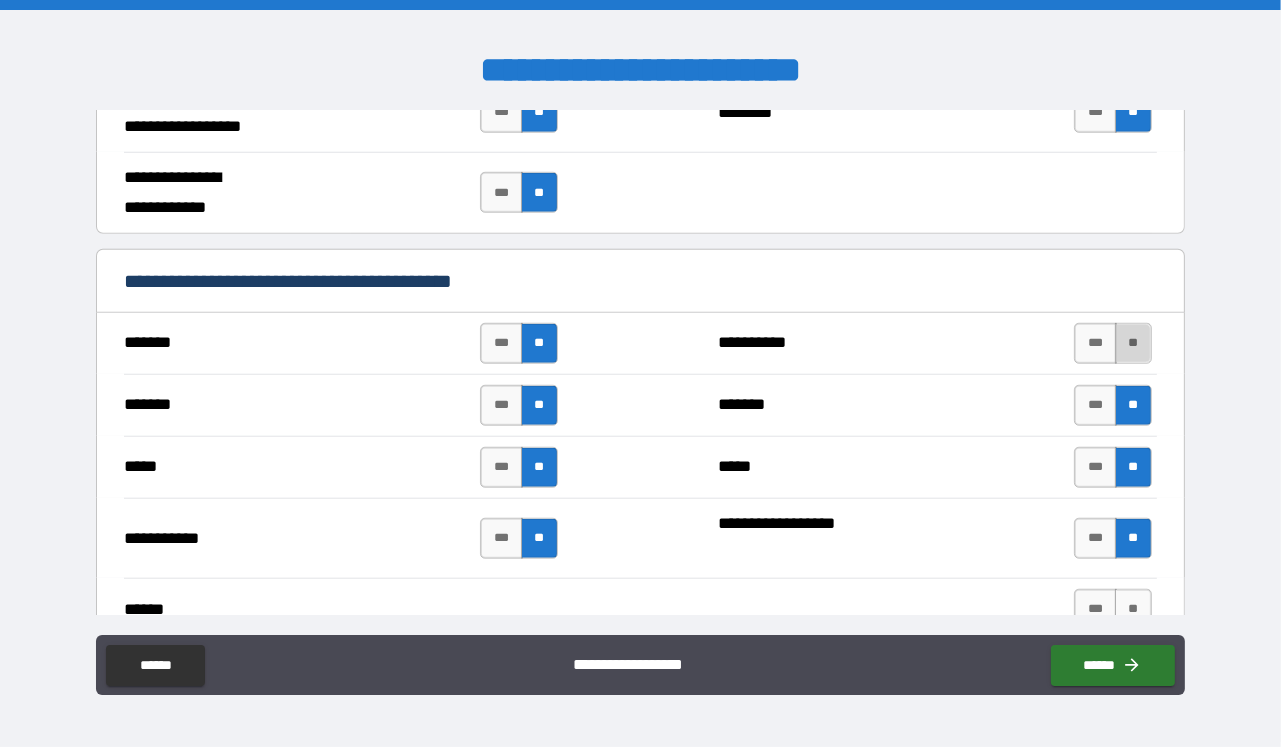 click on "**" at bounding box center [1133, 343] 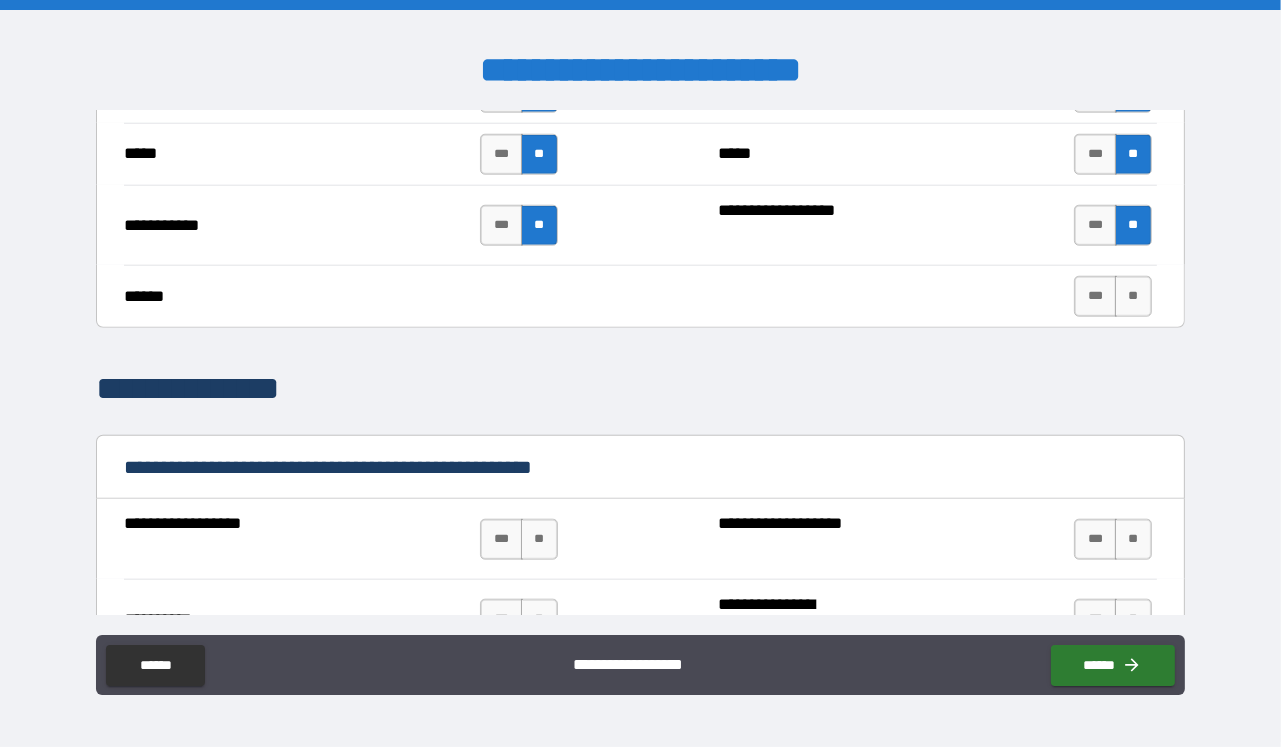 scroll, scrollTop: 1882, scrollLeft: 0, axis: vertical 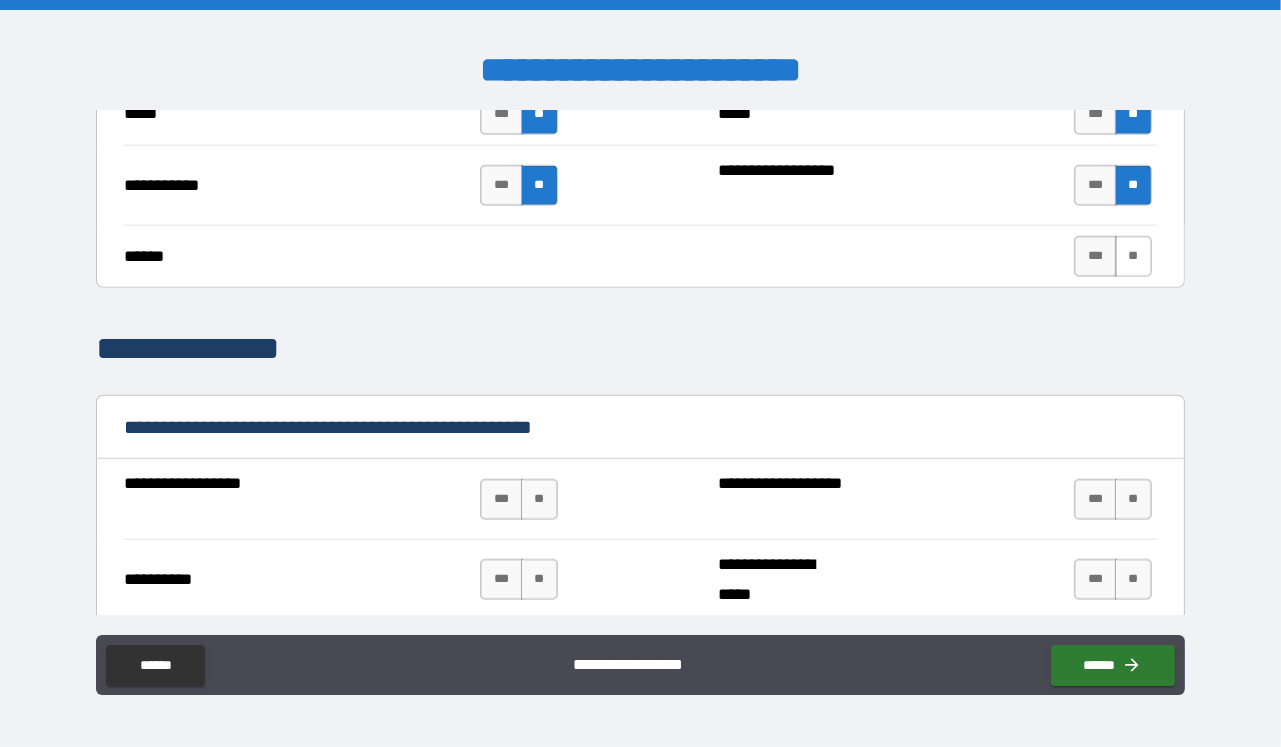 click on "**" at bounding box center [1133, 256] 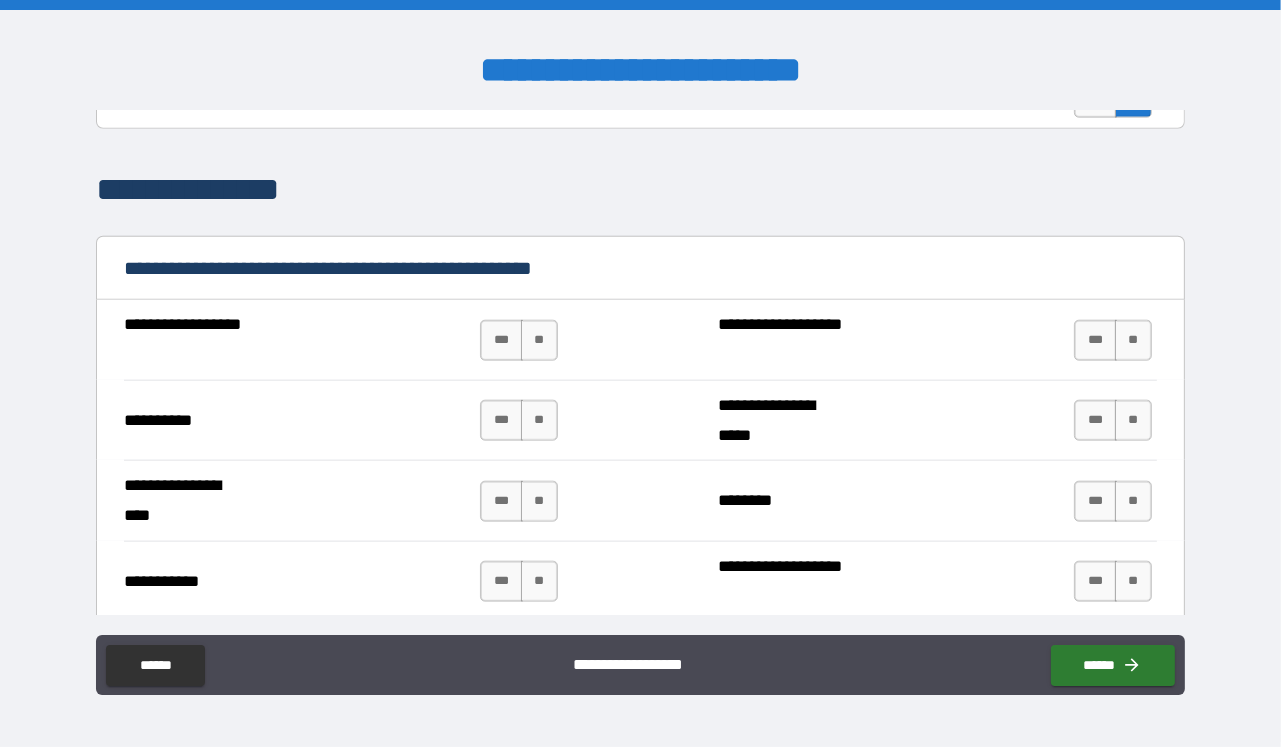 scroll, scrollTop: 2117, scrollLeft: 0, axis: vertical 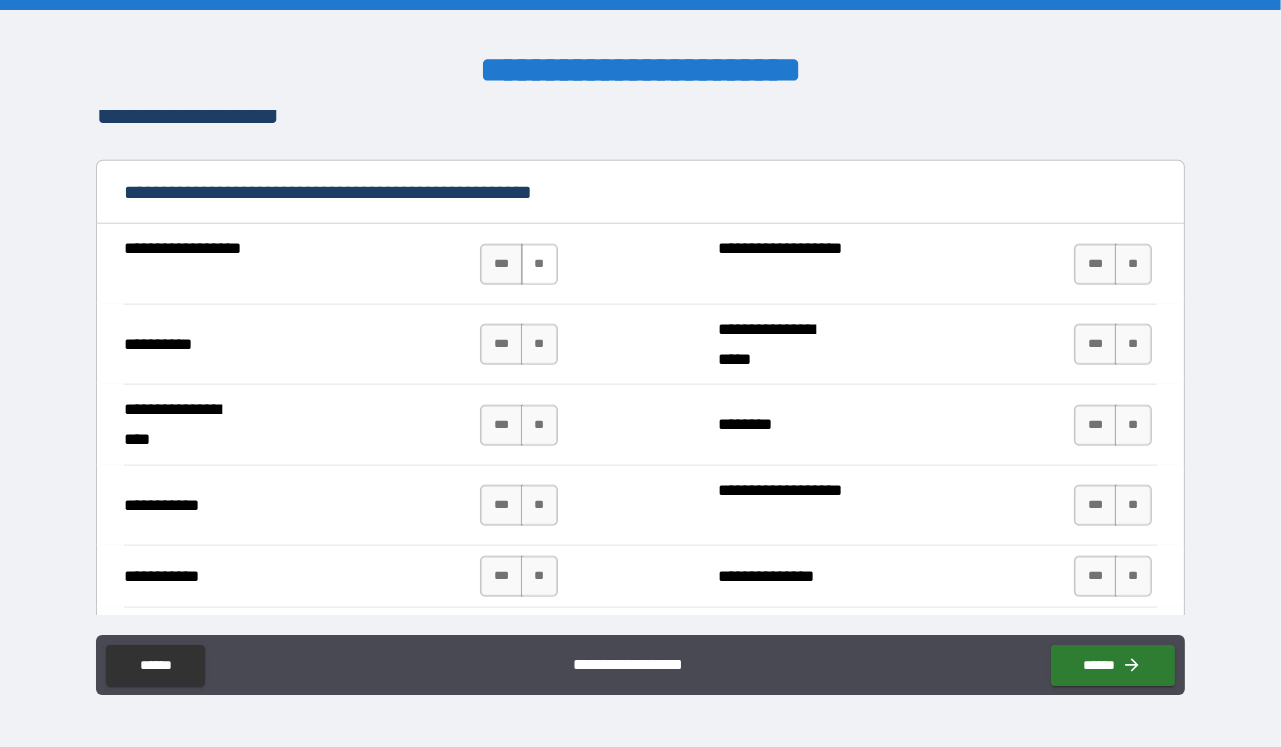 click on "**" at bounding box center (539, 264) 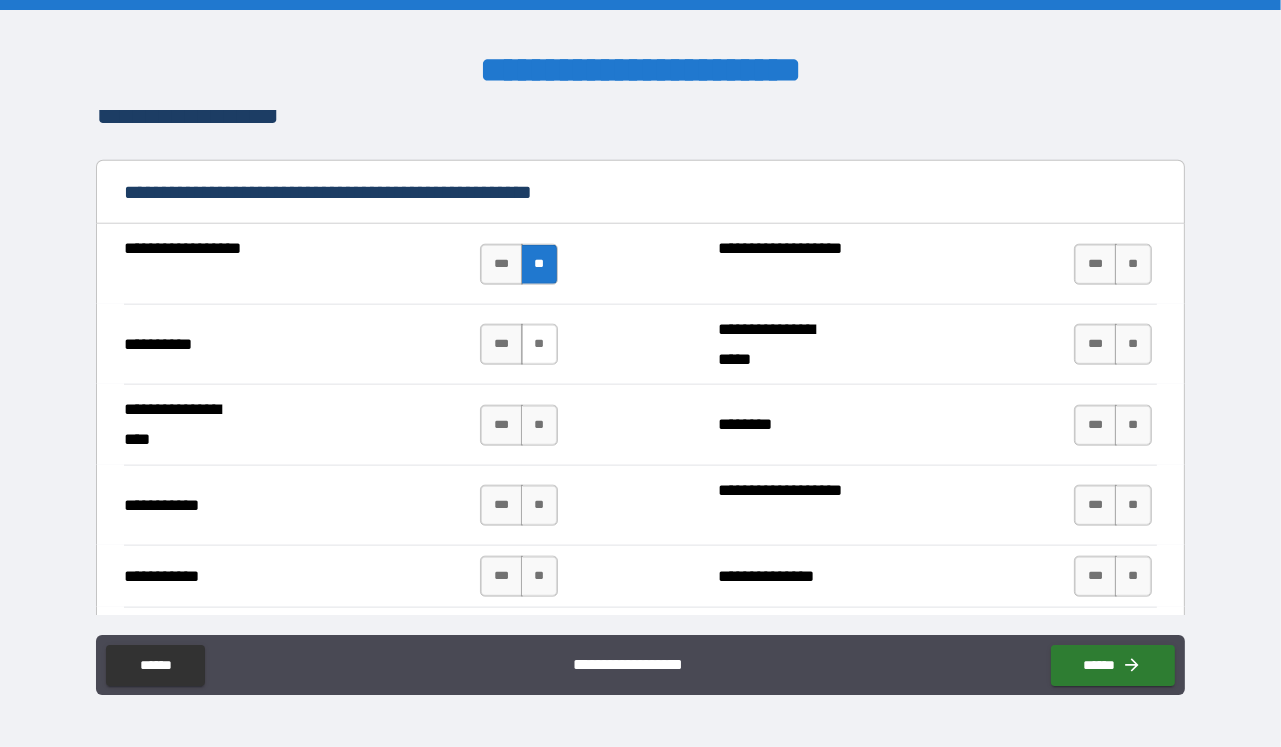 click on "**" at bounding box center [539, 344] 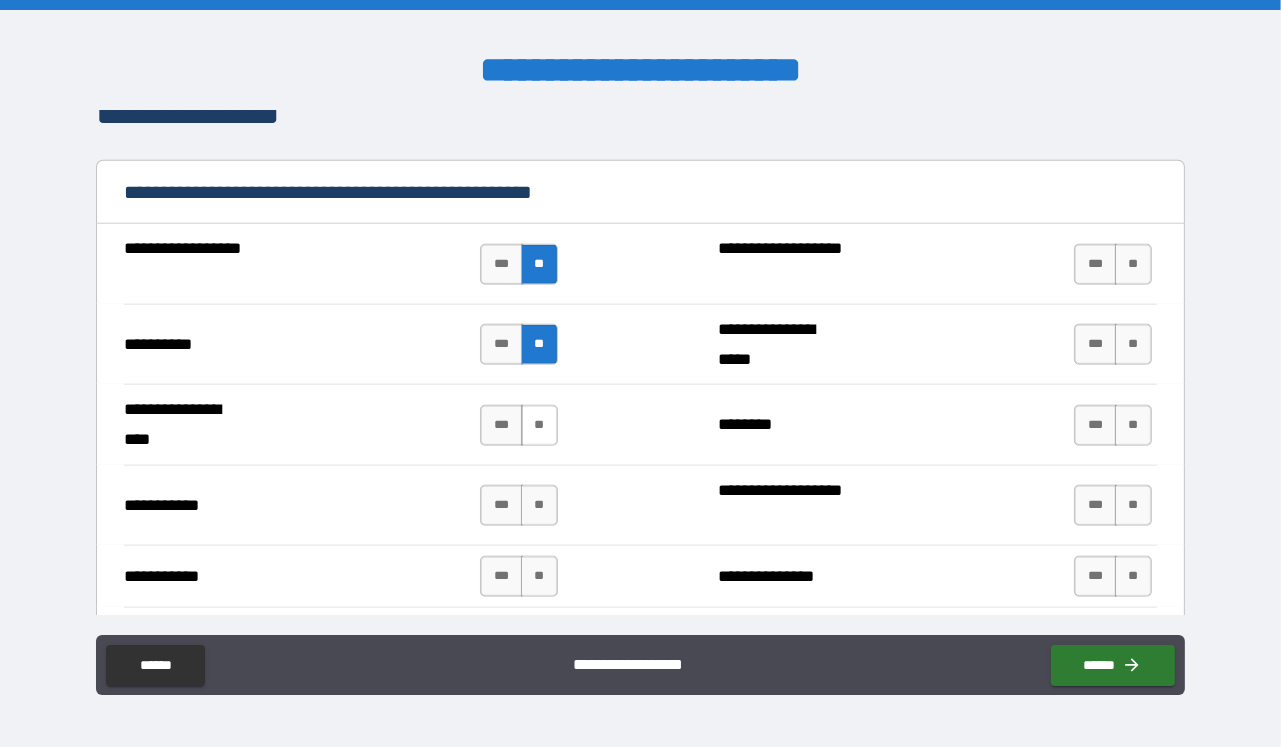 click on "**" at bounding box center (539, 425) 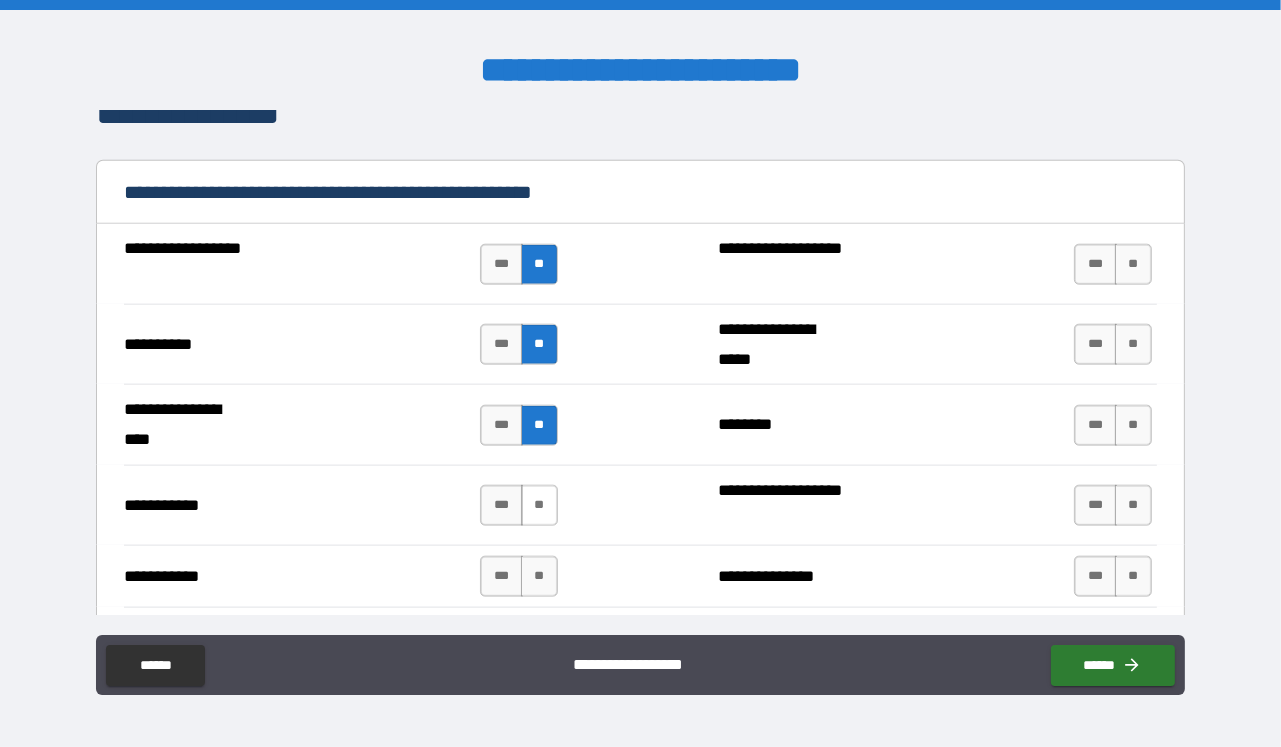 click on "**" at bounding box center [539, 505] 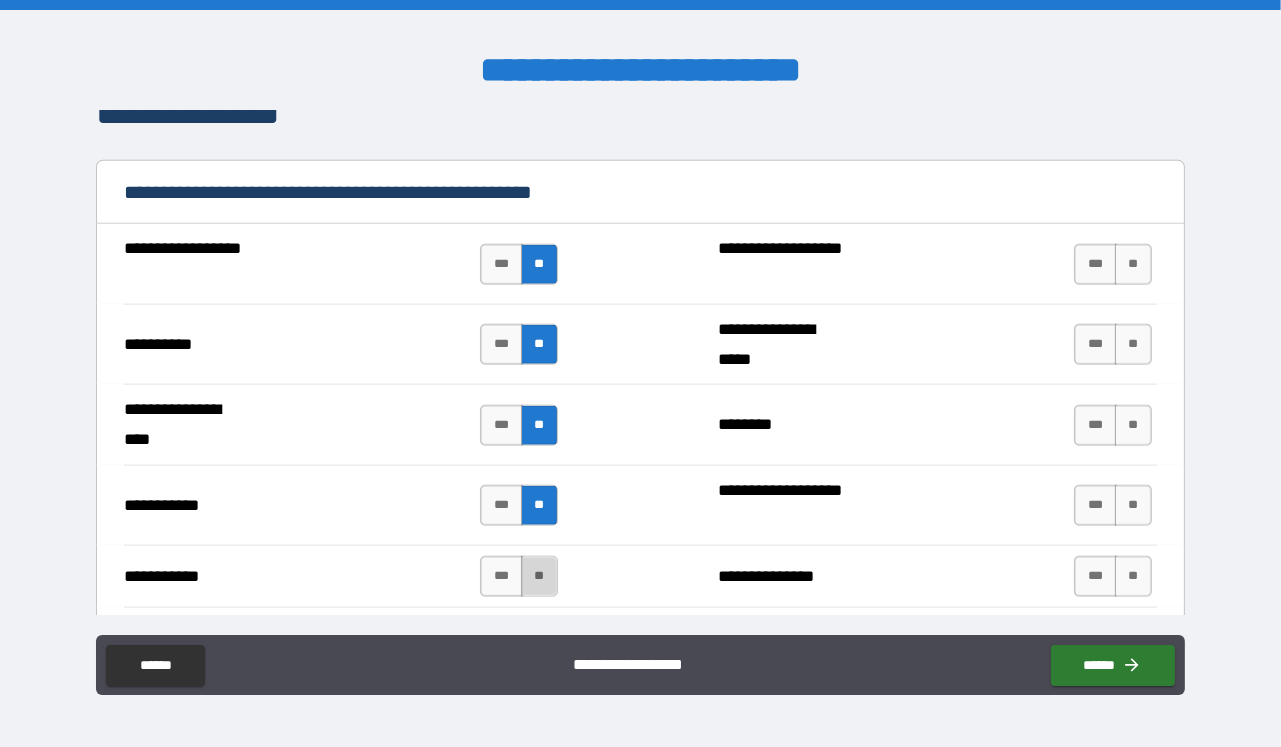 click on "**" at bounding box center [539, 576] 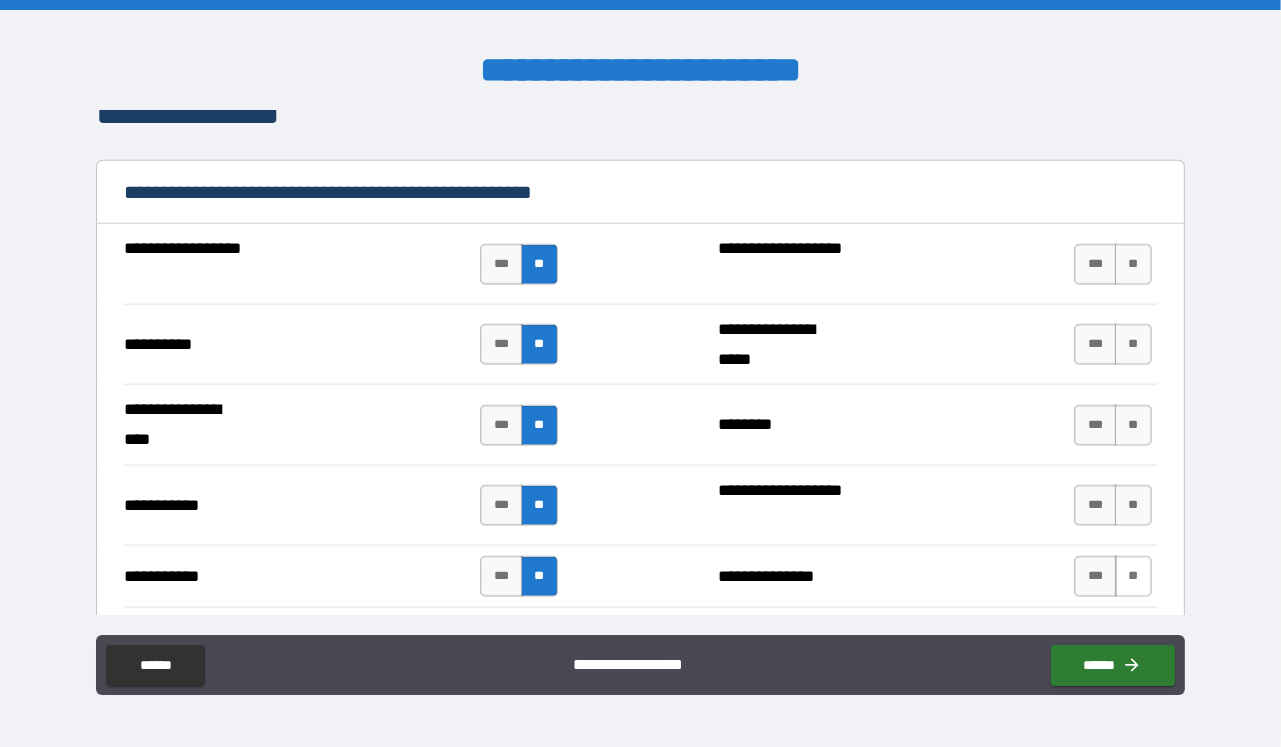 click on "**" at bounding box center (1133, 576) 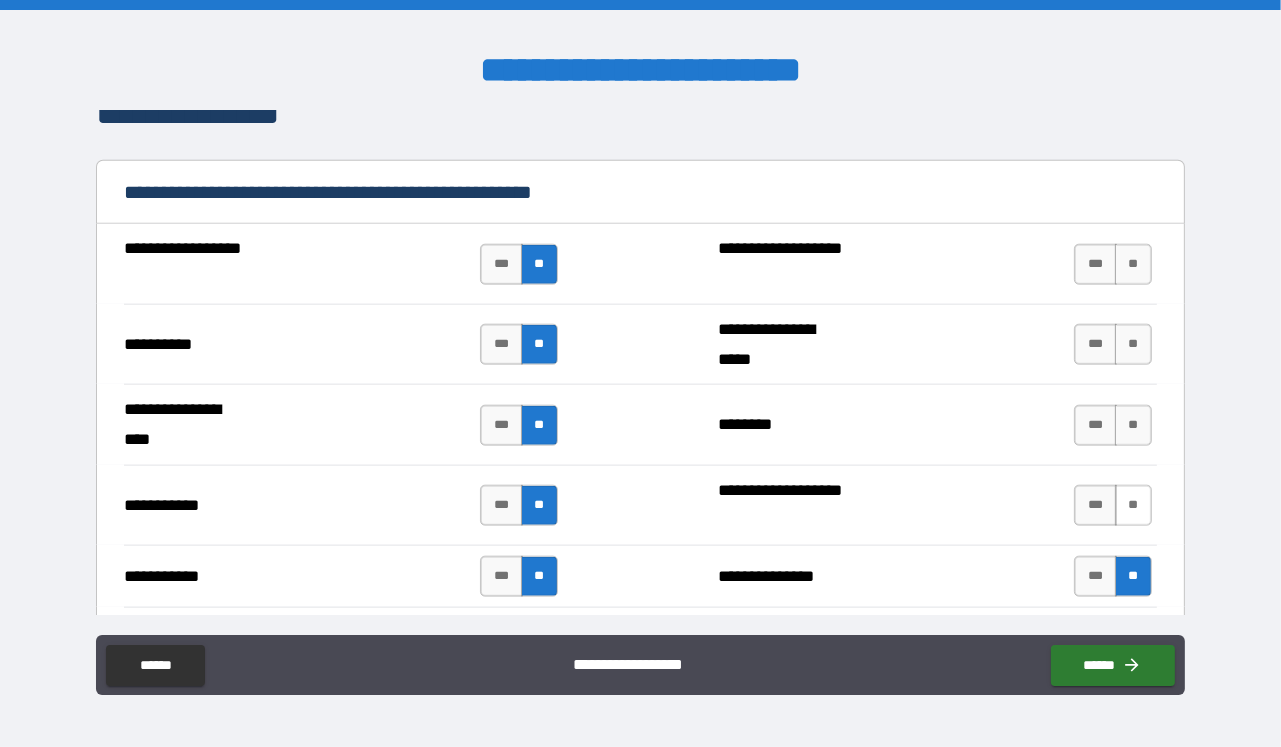 click on "**" at bounding box center [1133, 505] 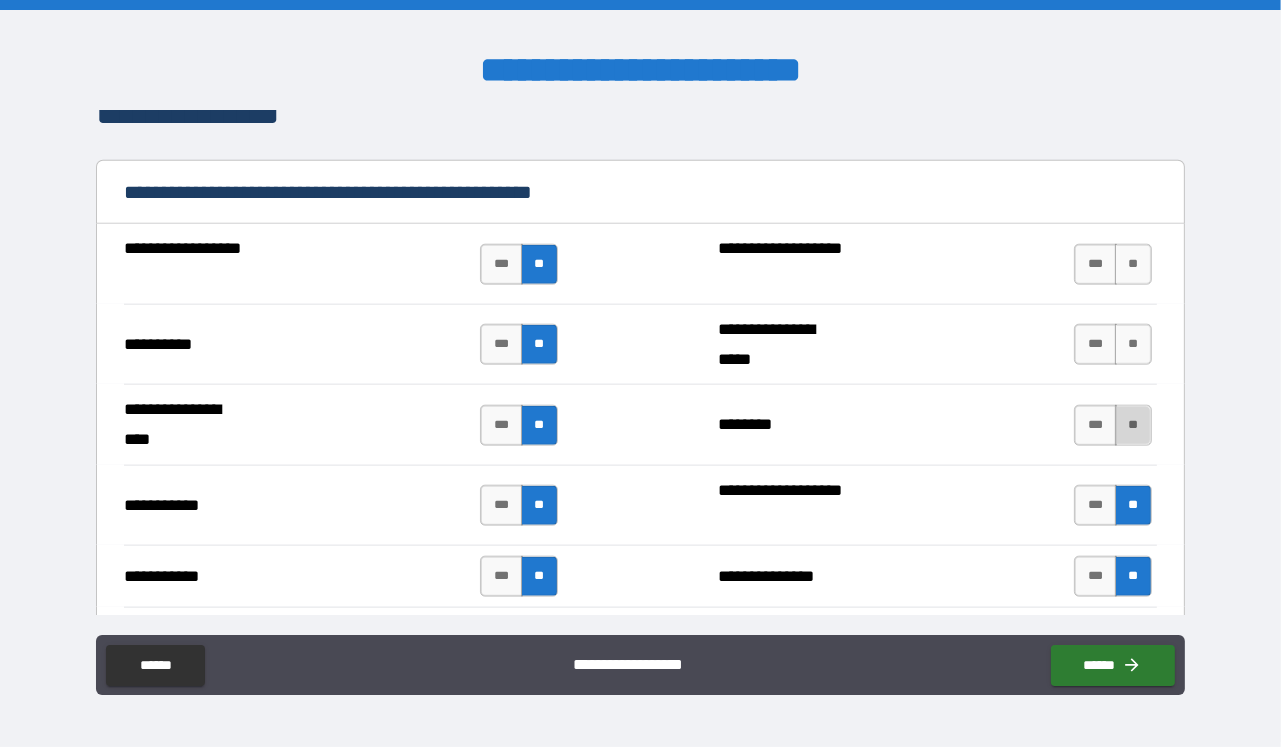 click on "**" at bounding box center [1133, 425] 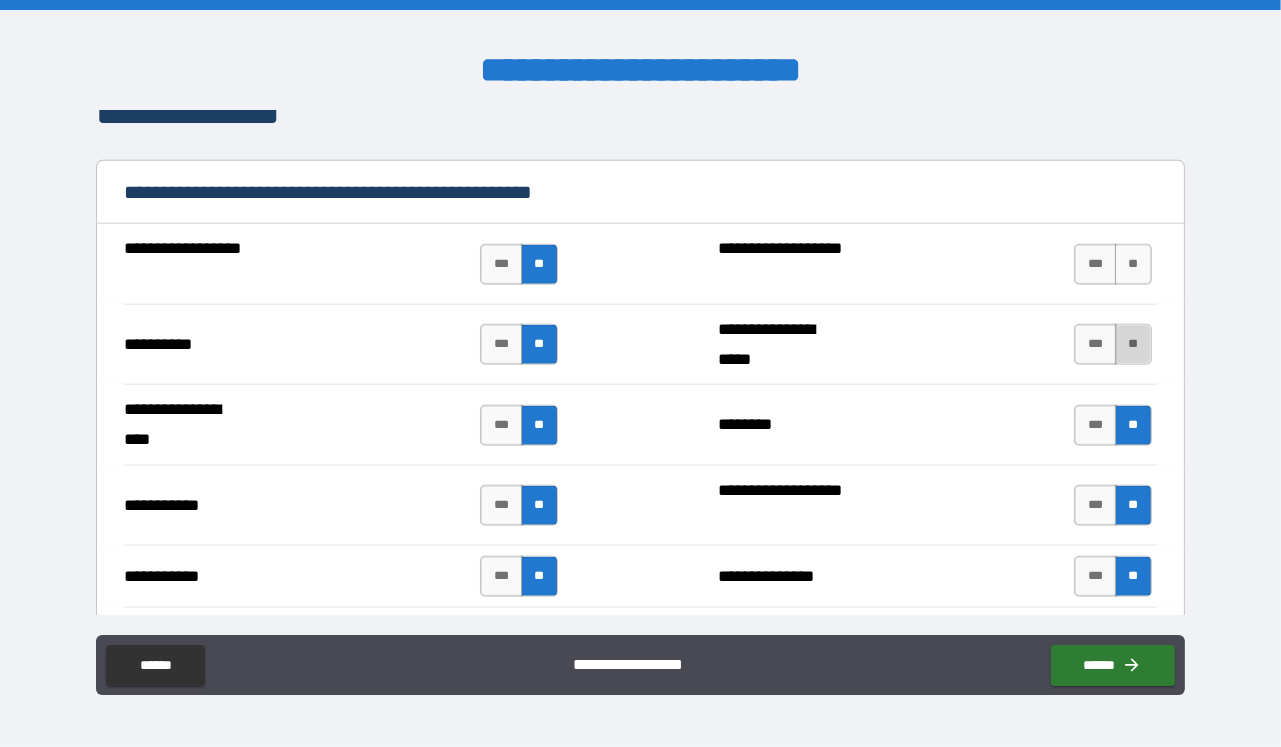 click on "**" at bounding box center [1133, 344] 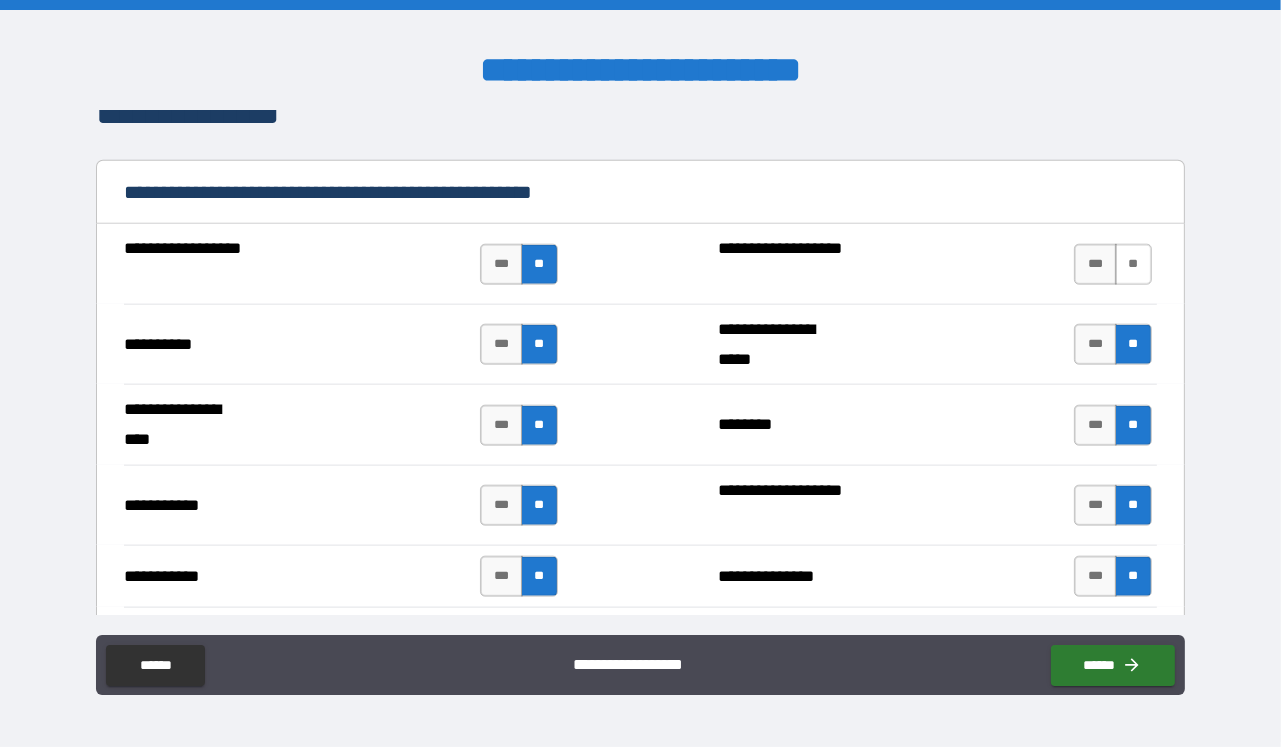 click on "**" at bounding box center (1133, 264) 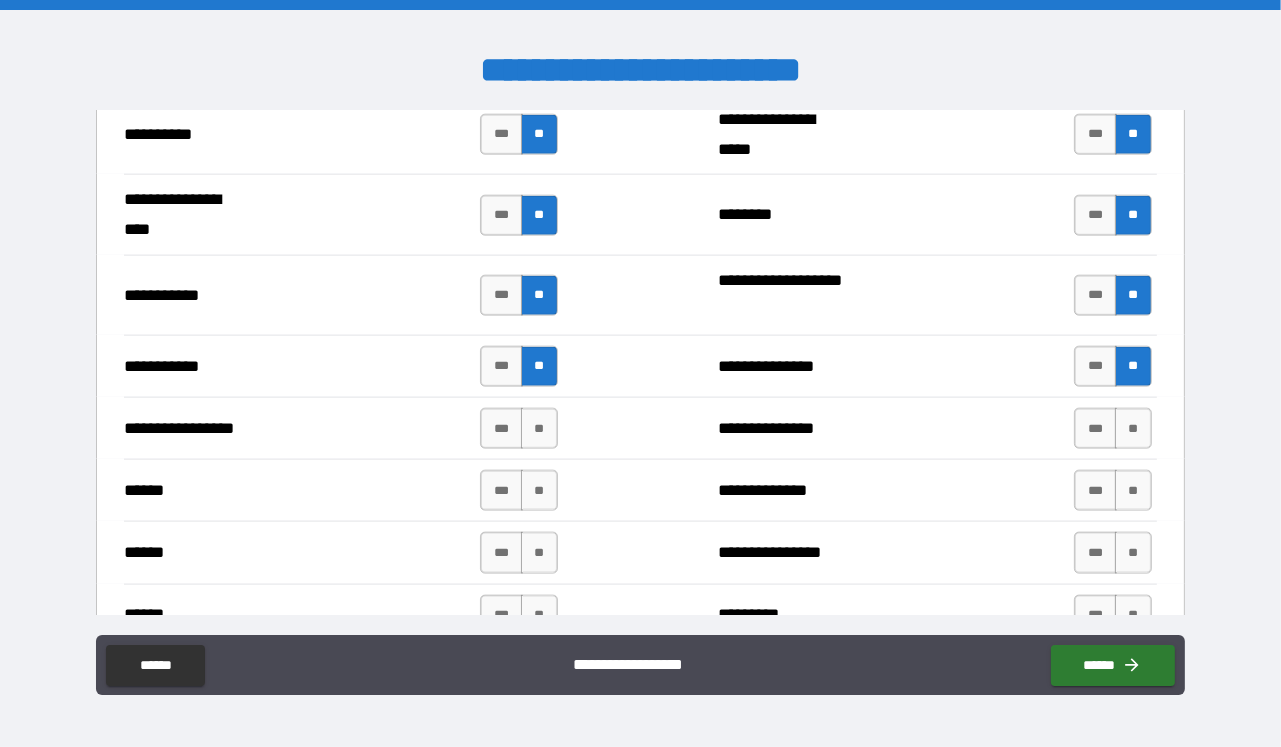 scroll, scrollTop: 2352, scrollLeft: 0, axis: vertical 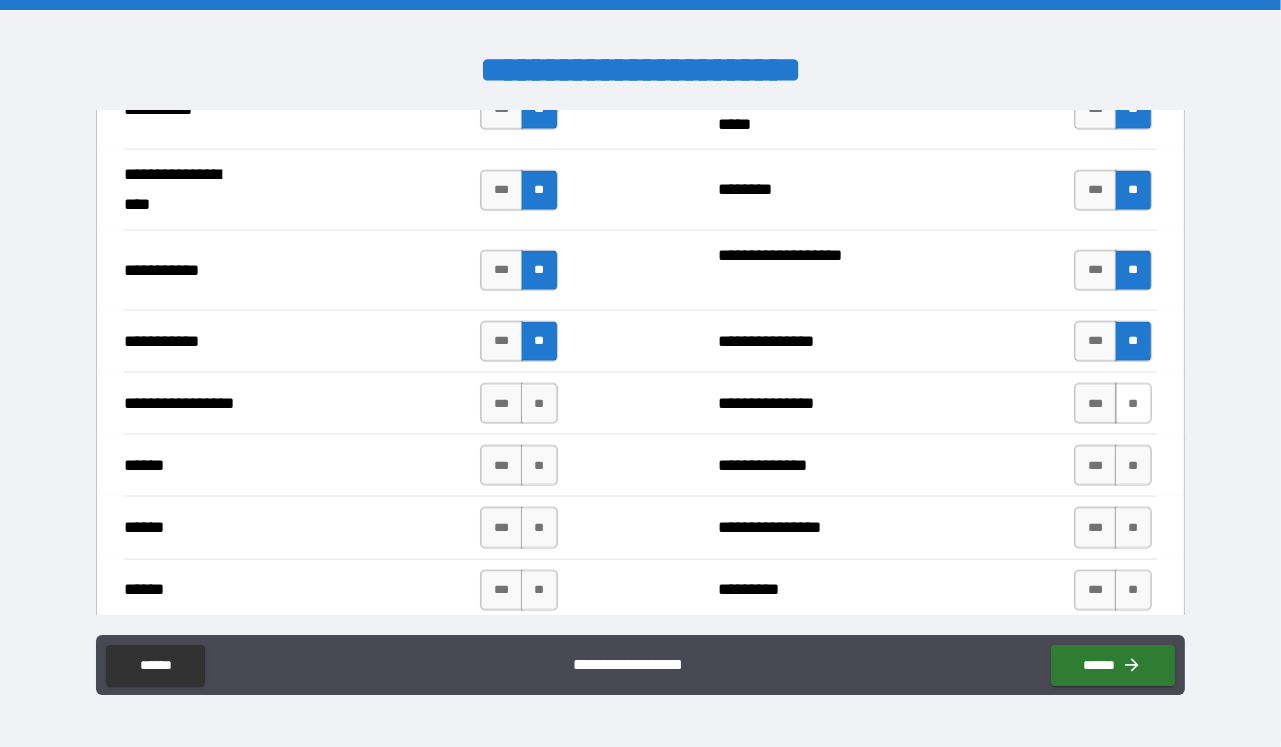 click on "**" at bounding box center (1133, 403) 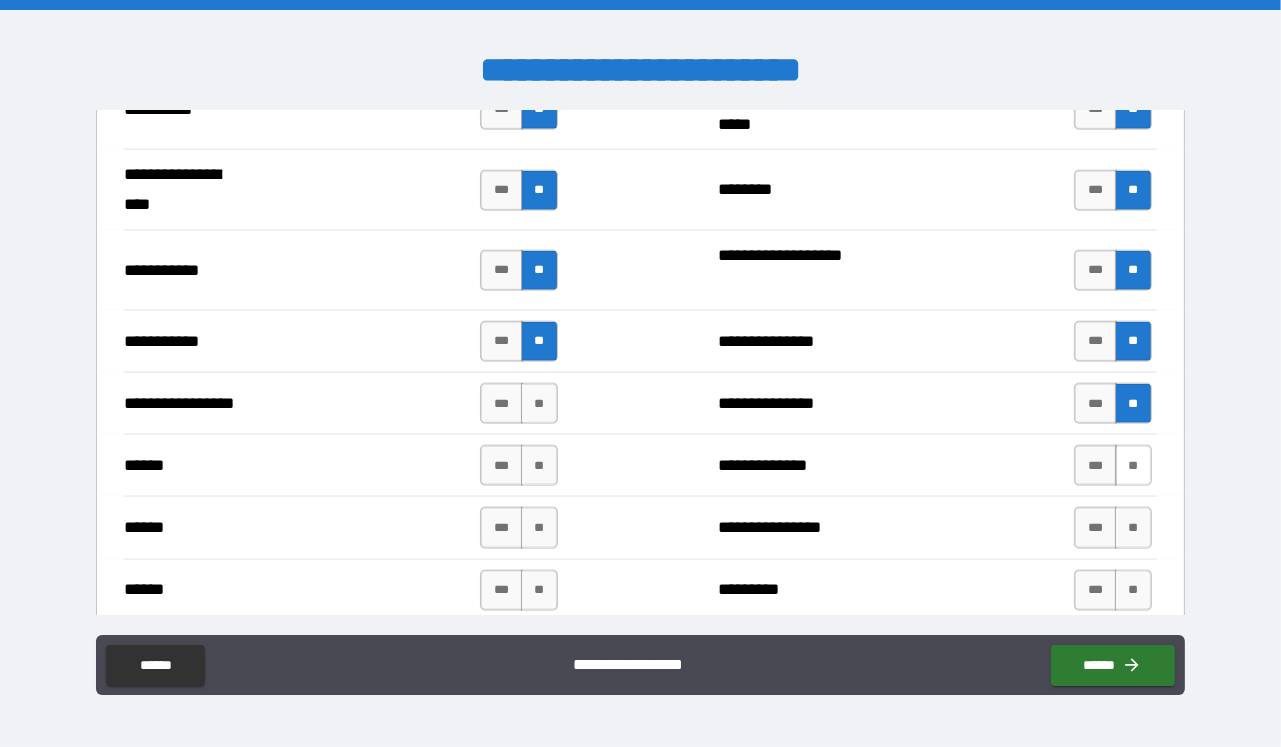 click on "**" at bounding box center (1133, 465) 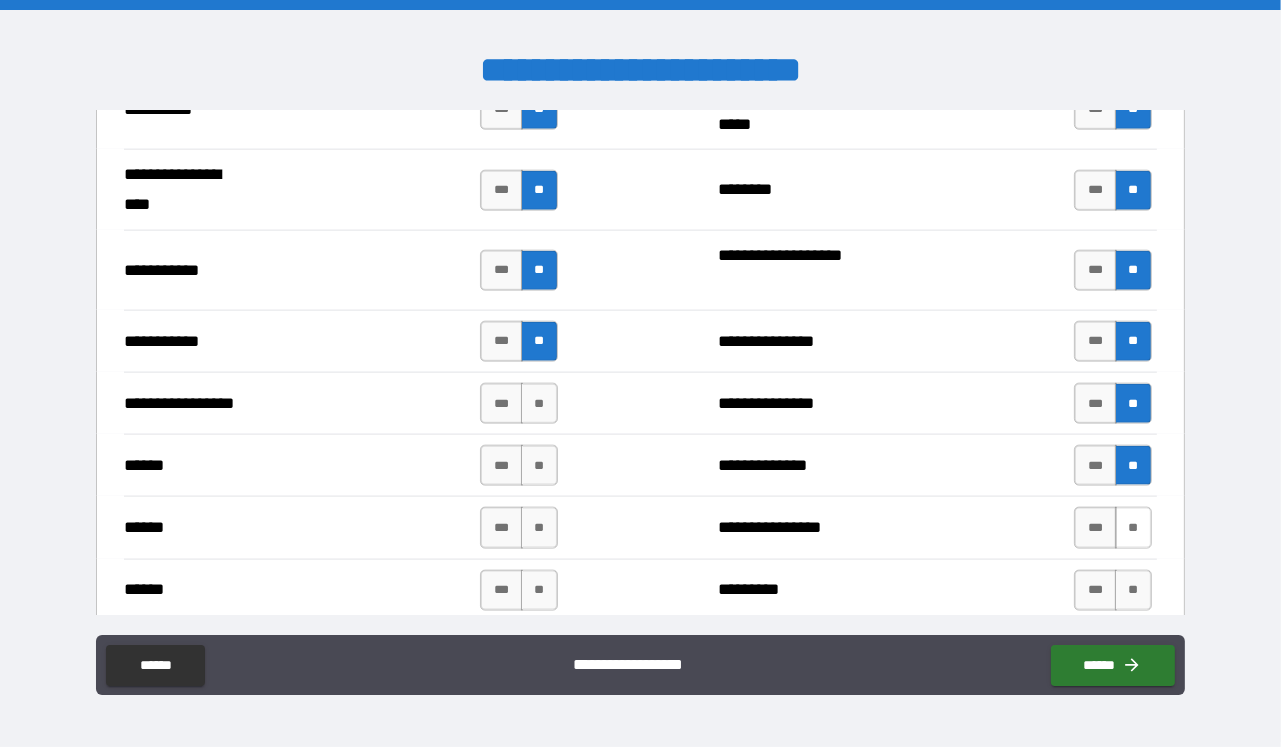 click on "**" at bounding box center (1133, 527) 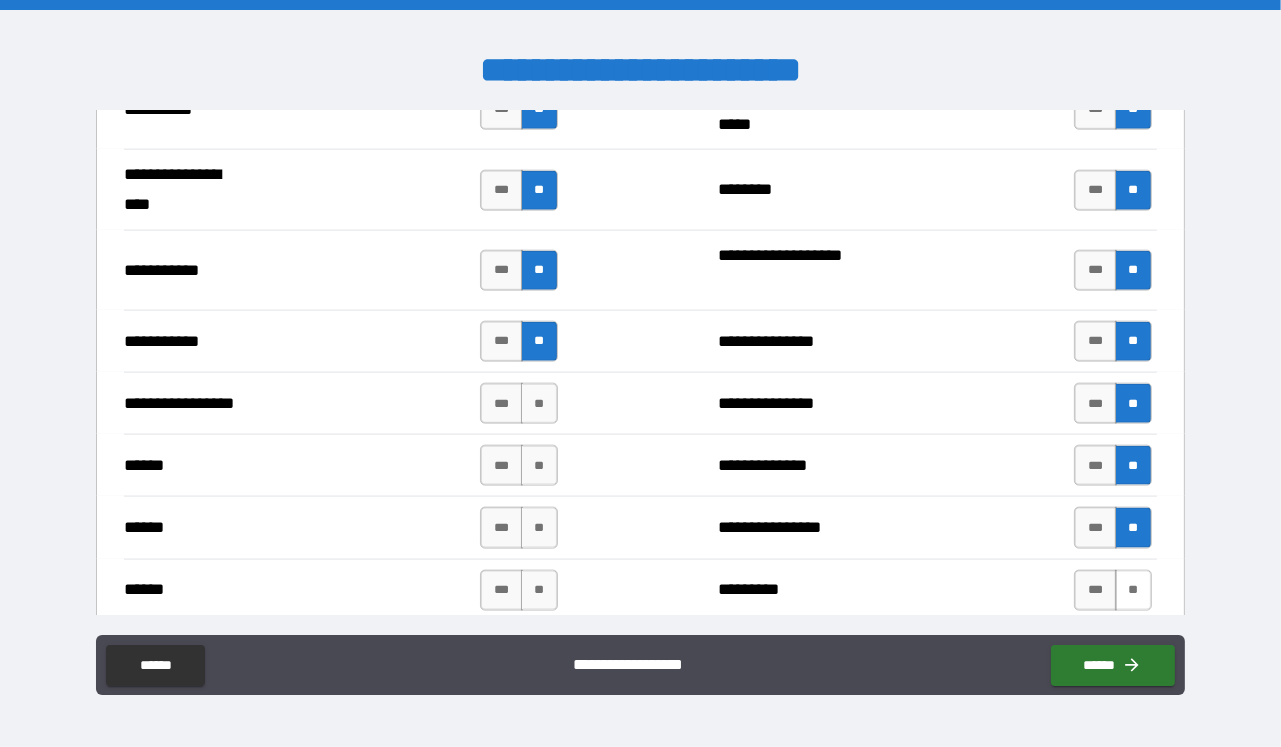 click on "**" at bounding box center [1133, 590] 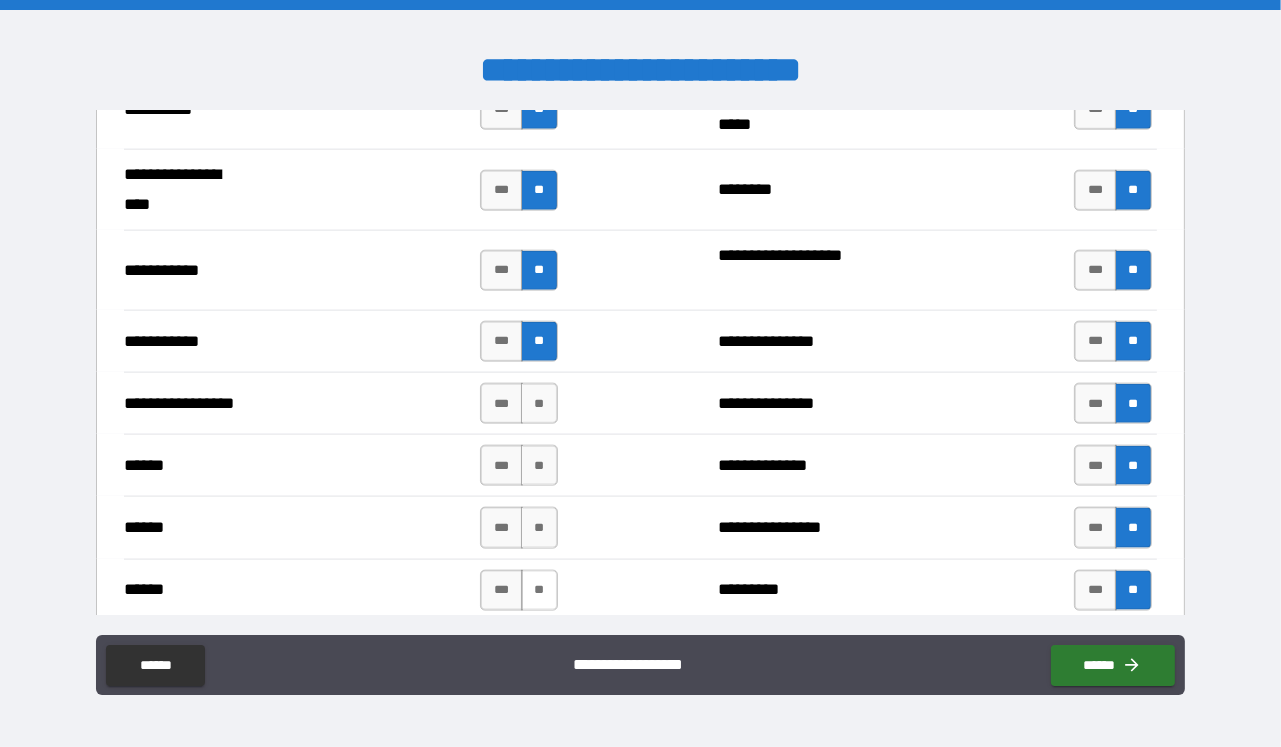 click on "**" at bounding box center [539, 590] 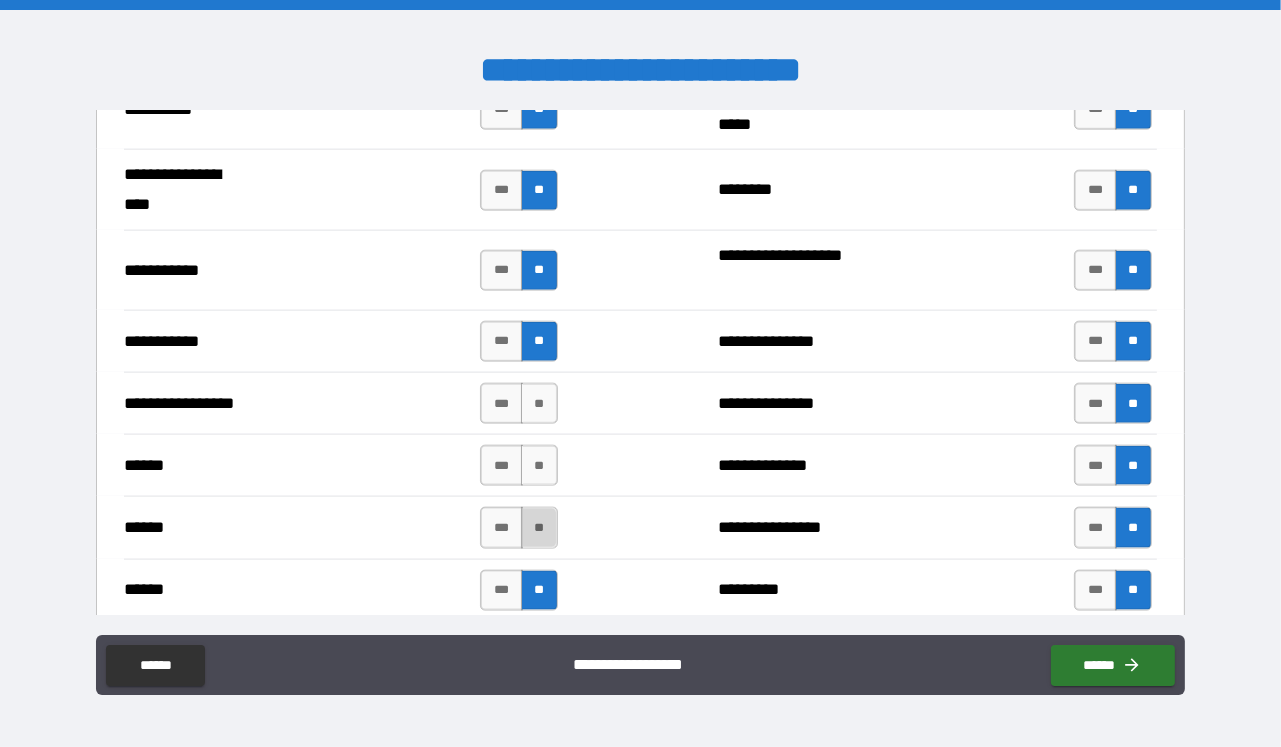 click on "**" at bounding box center [539, 527] 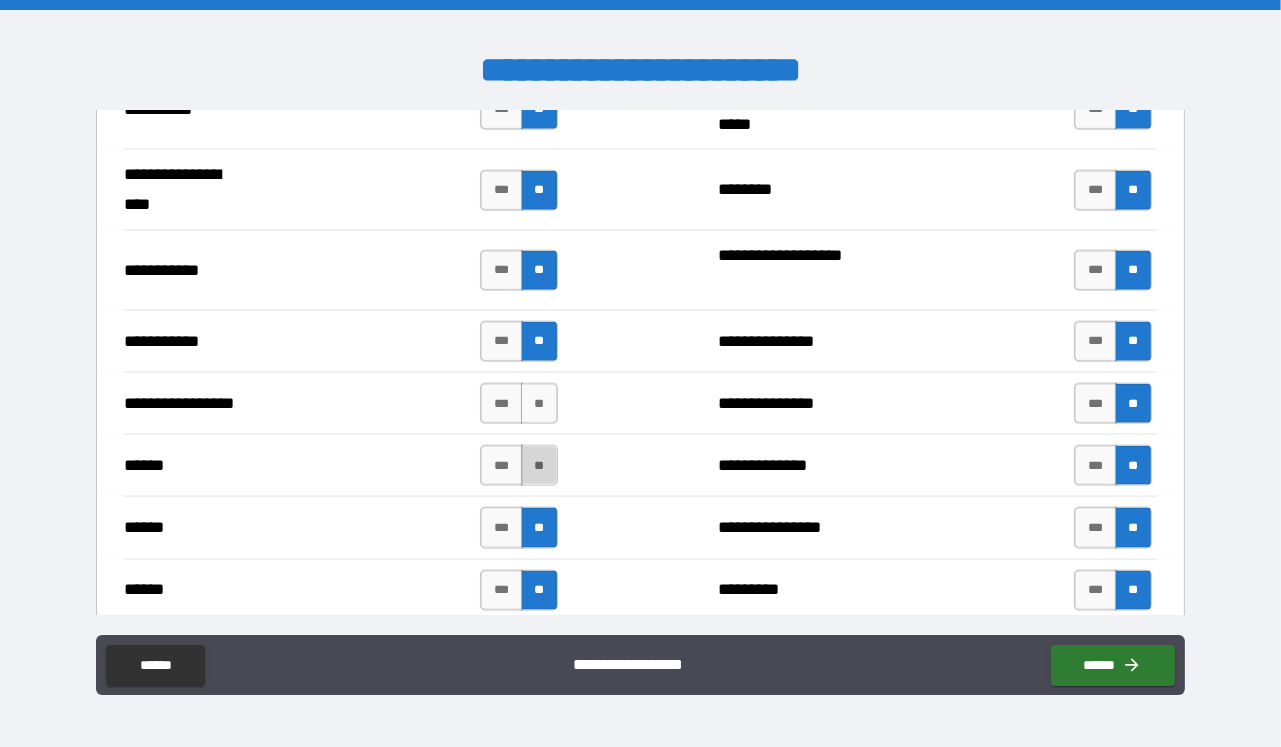 click on "**" at bounding box center [539, 465] 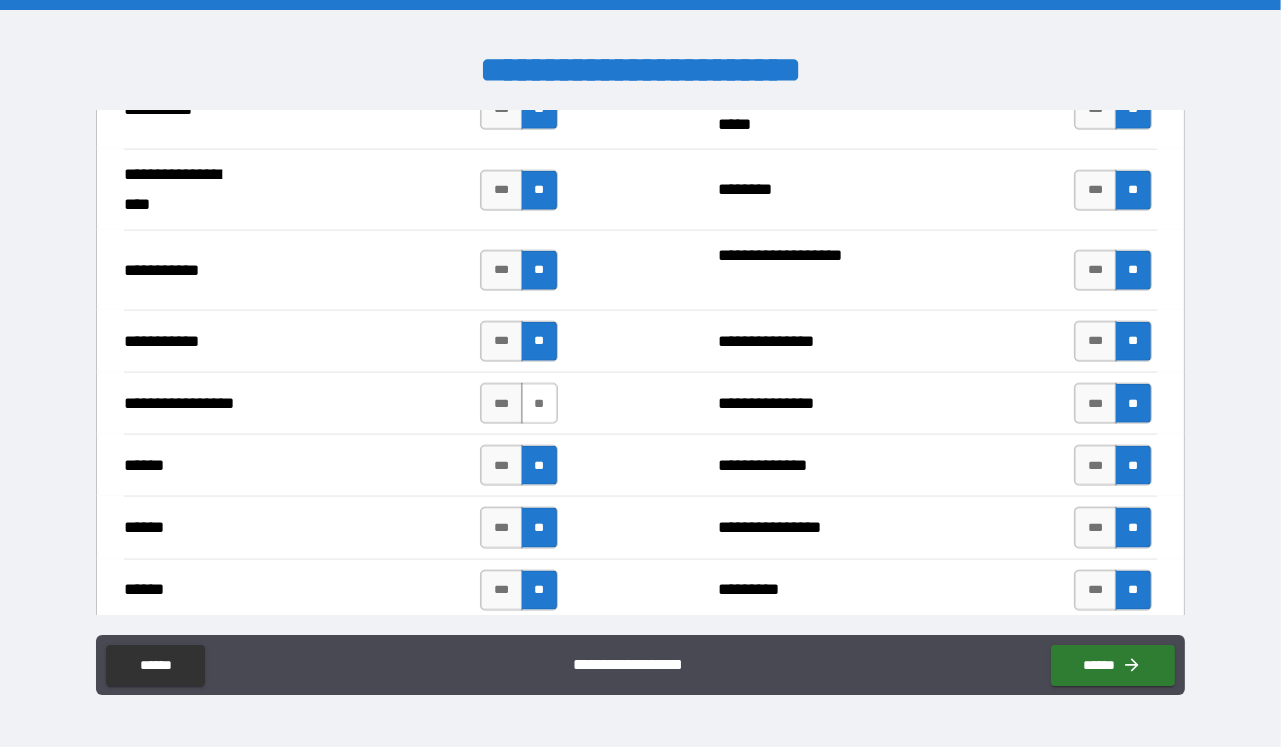 click on "**" at bounding box center [539, 403] 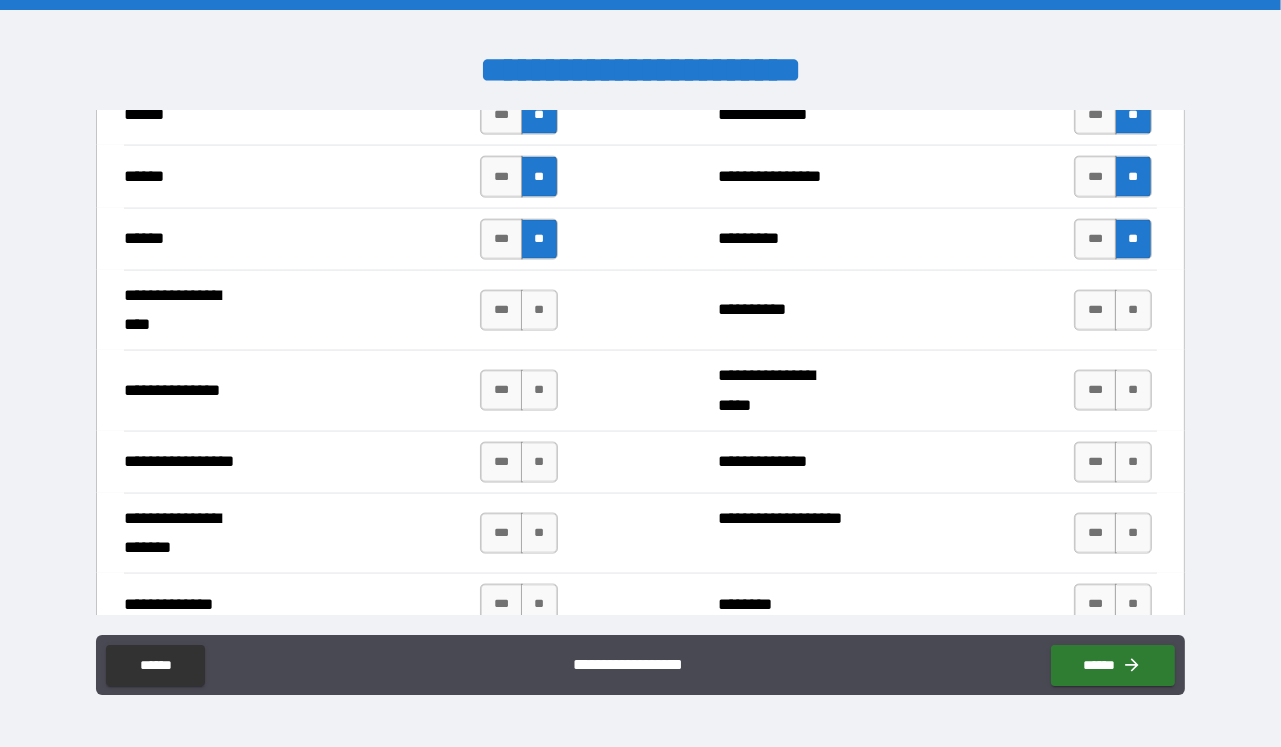 scroll, scrollTop: 2705, scrollLeft: 0, axis: vertical 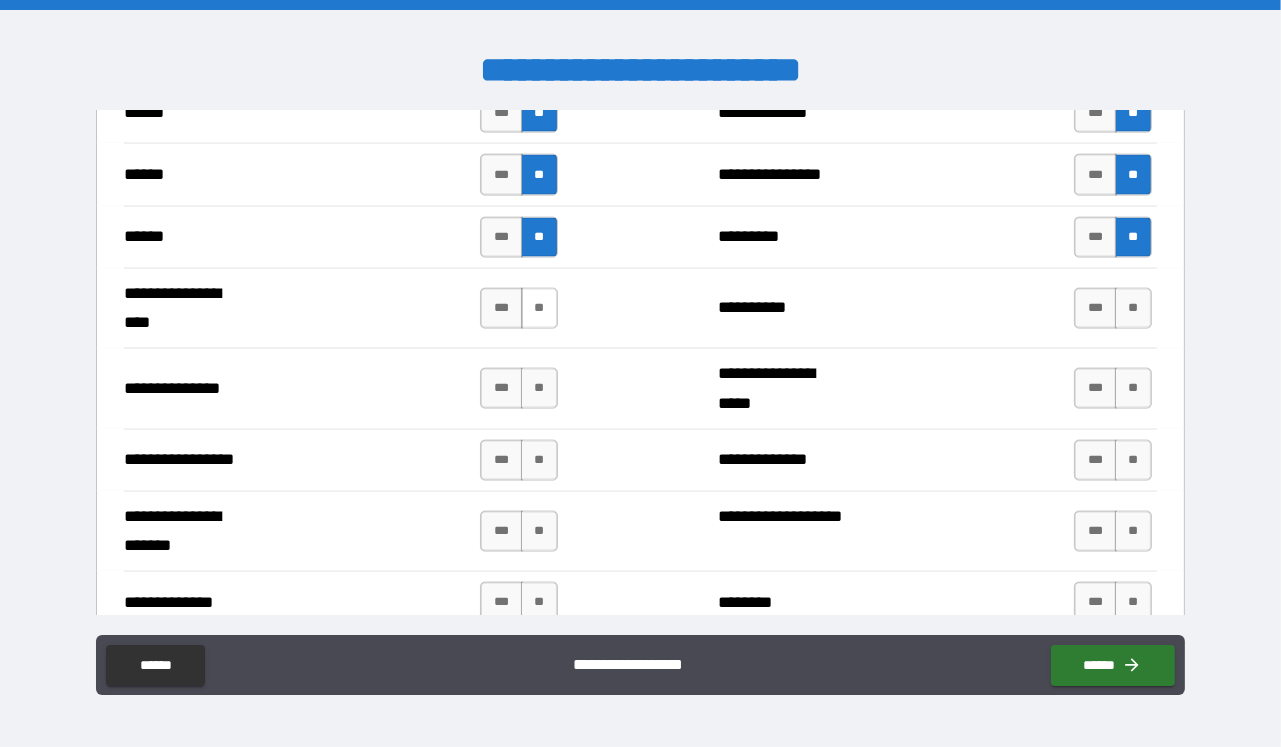 click on "**" at bounding box center [539, 308] 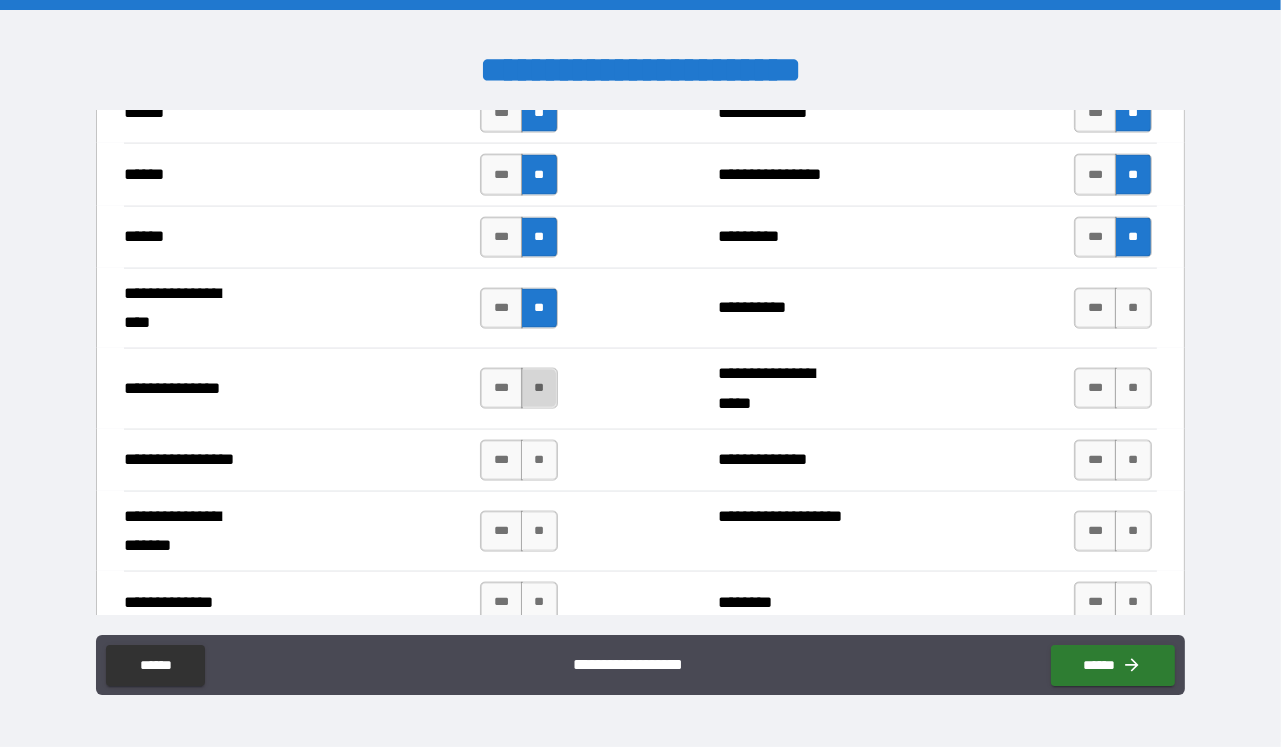 click on "**" at bounding box center (539, 388) 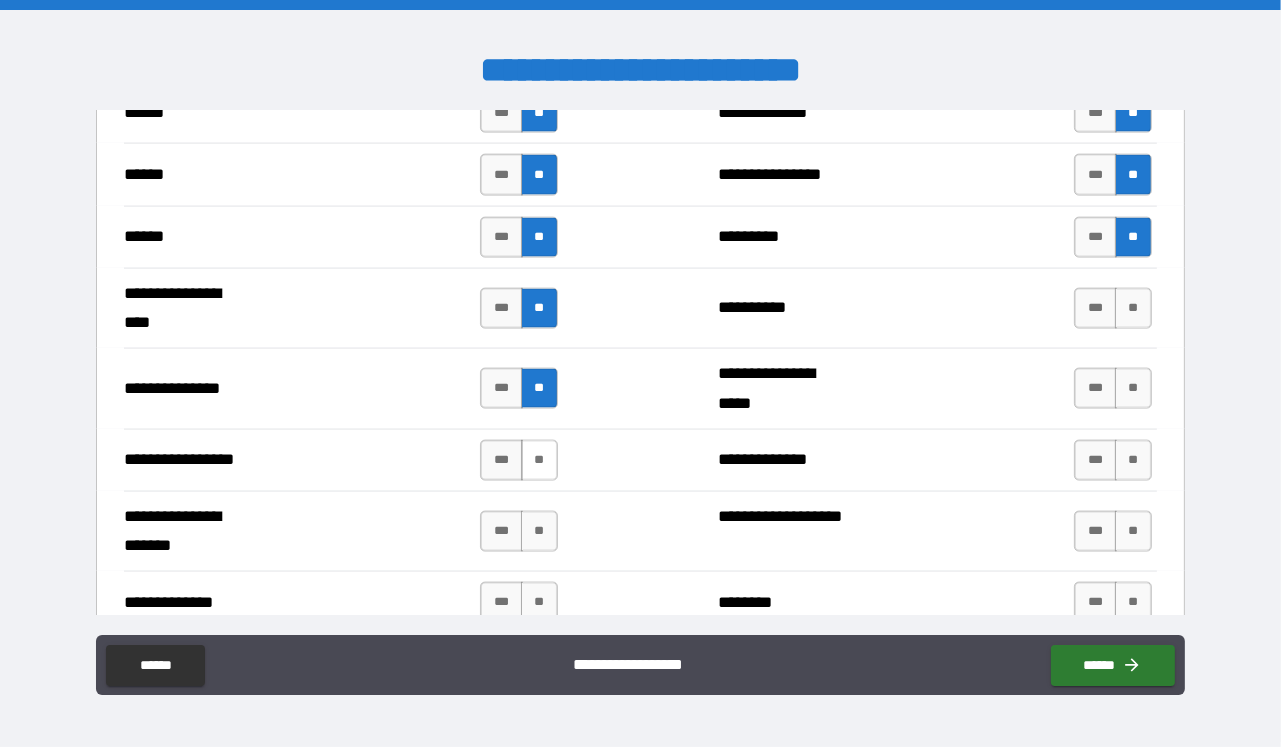 click on "**" at bounding box center (539, 460) 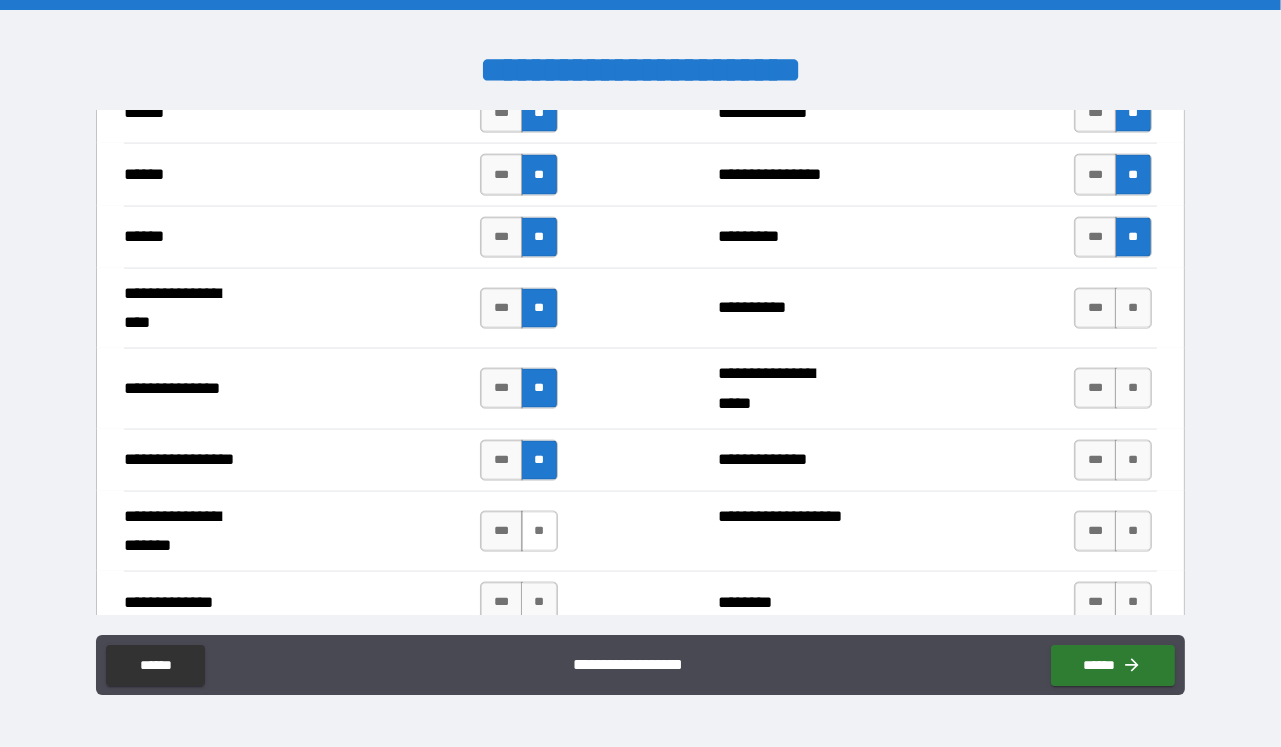 click on "**" at bounding box center [539, 531] 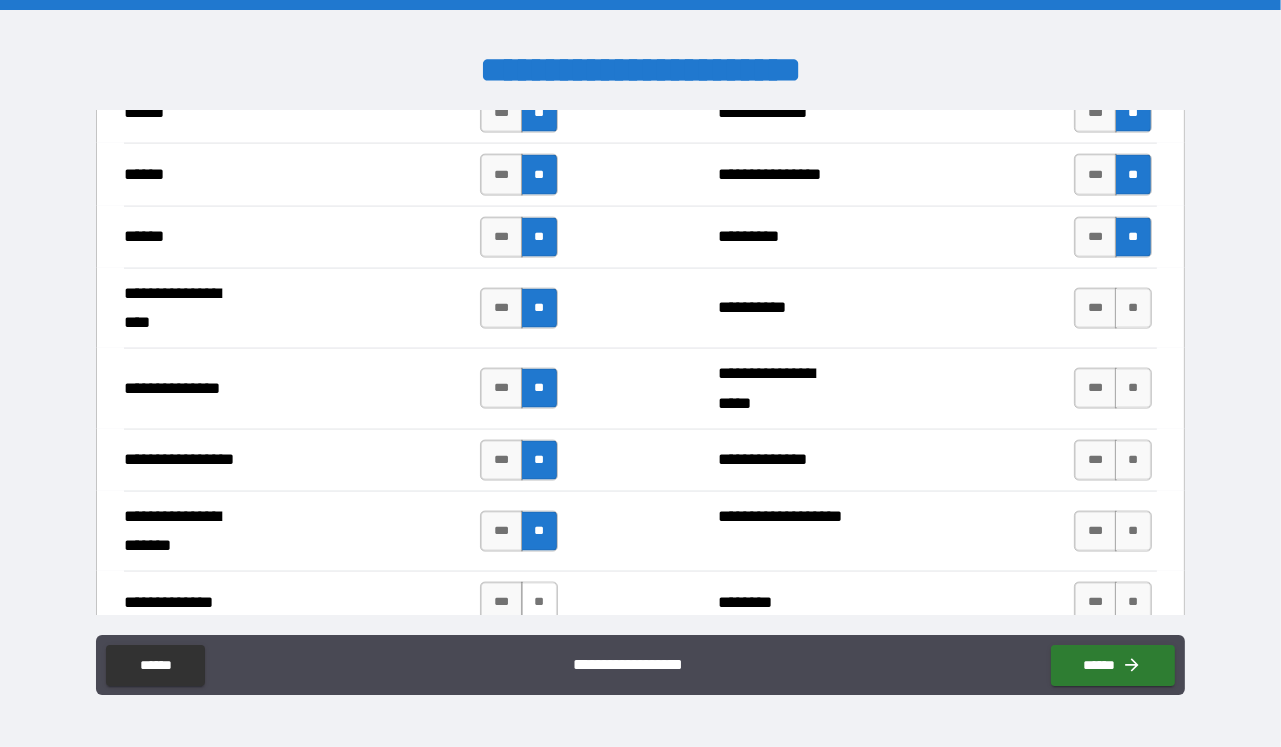 click on "**" at bounding box center [539, 602] 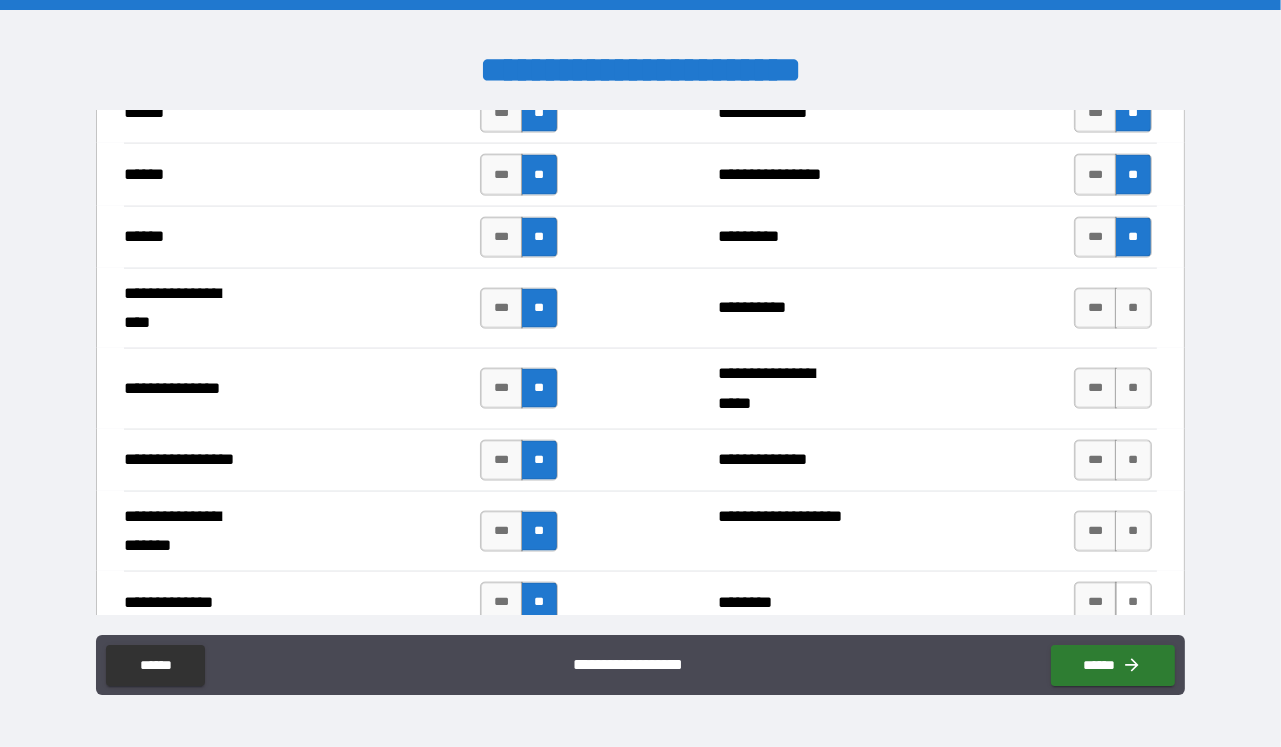 click on "**" at bounding box center [1133, 602] 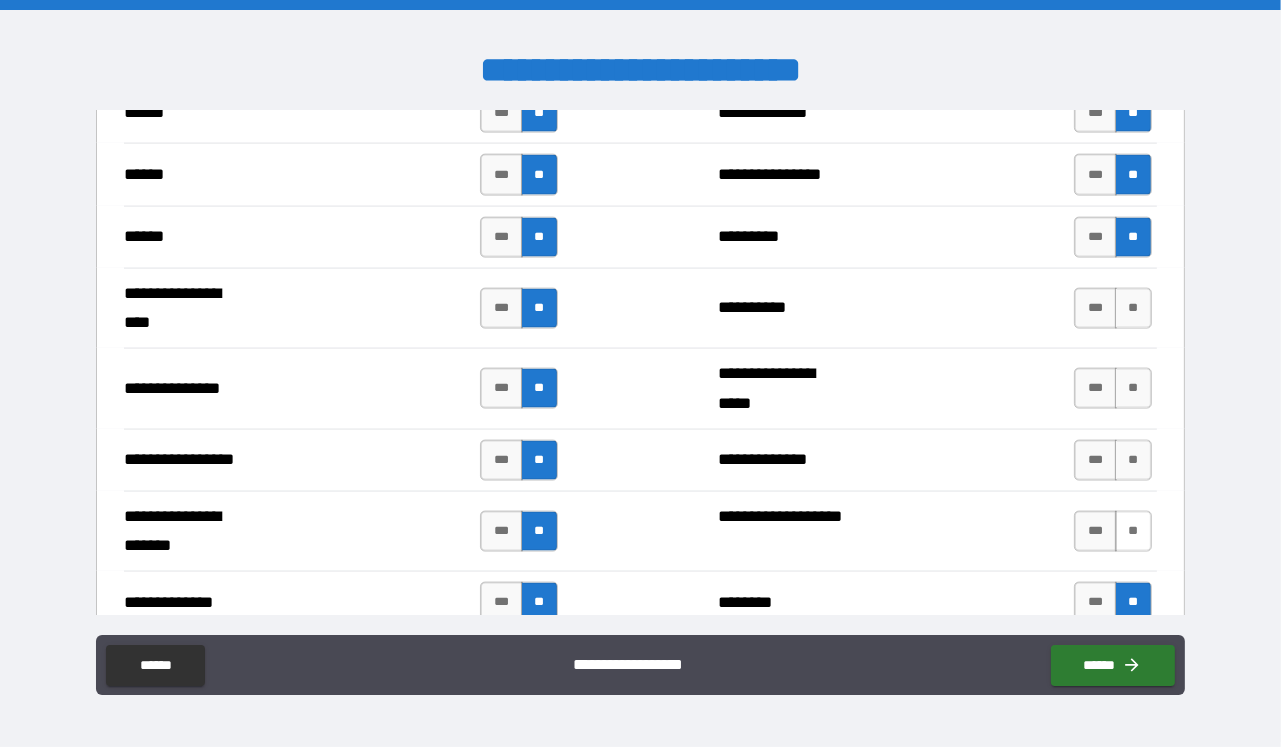 click on "**" at bounding box center [1133, 531] 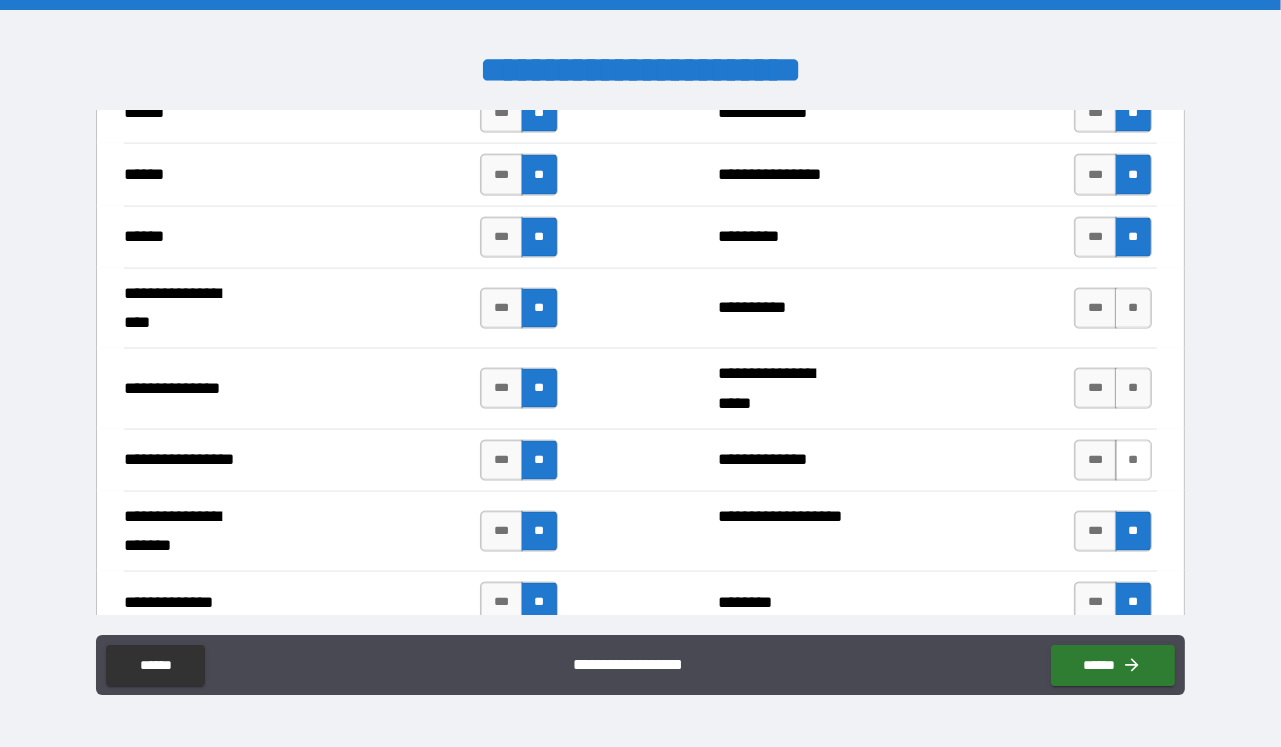 click on "**" at bounding box center [1133, 460] 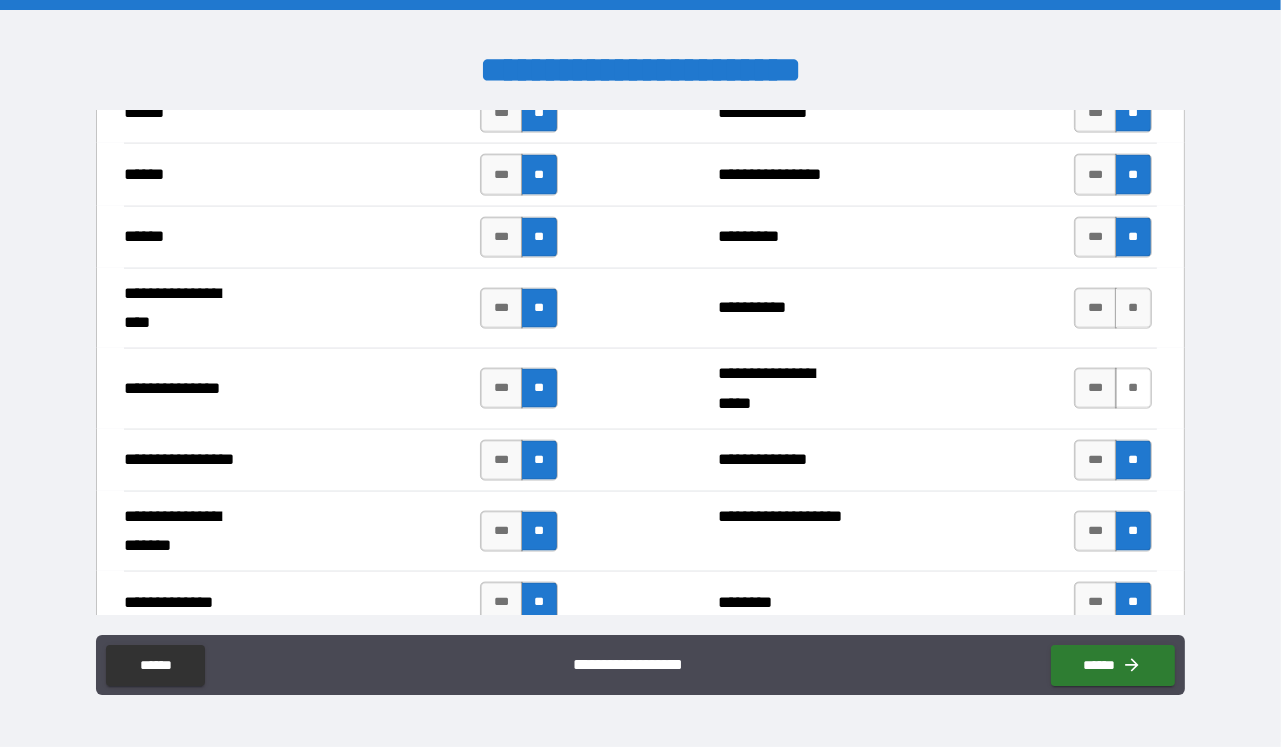 click on "**" at bounding box center (1133, 388) 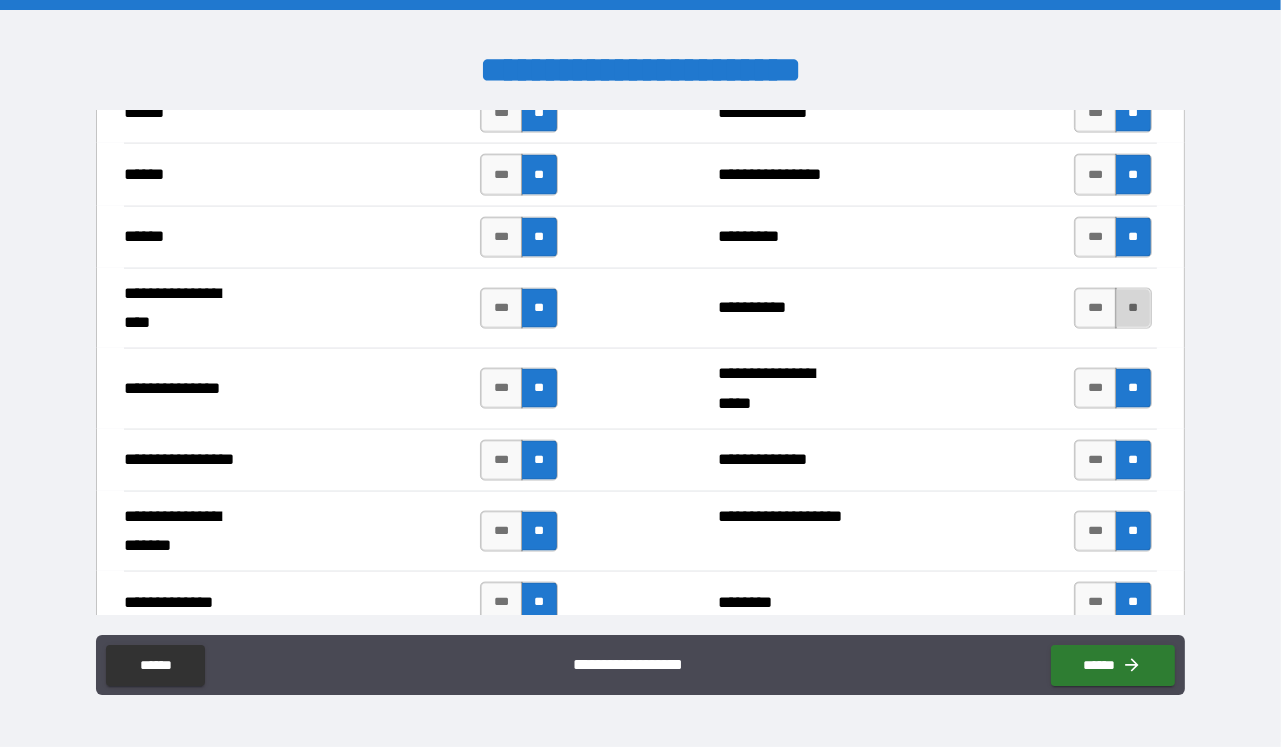 click on "**" at bounding box center [1133, 308] 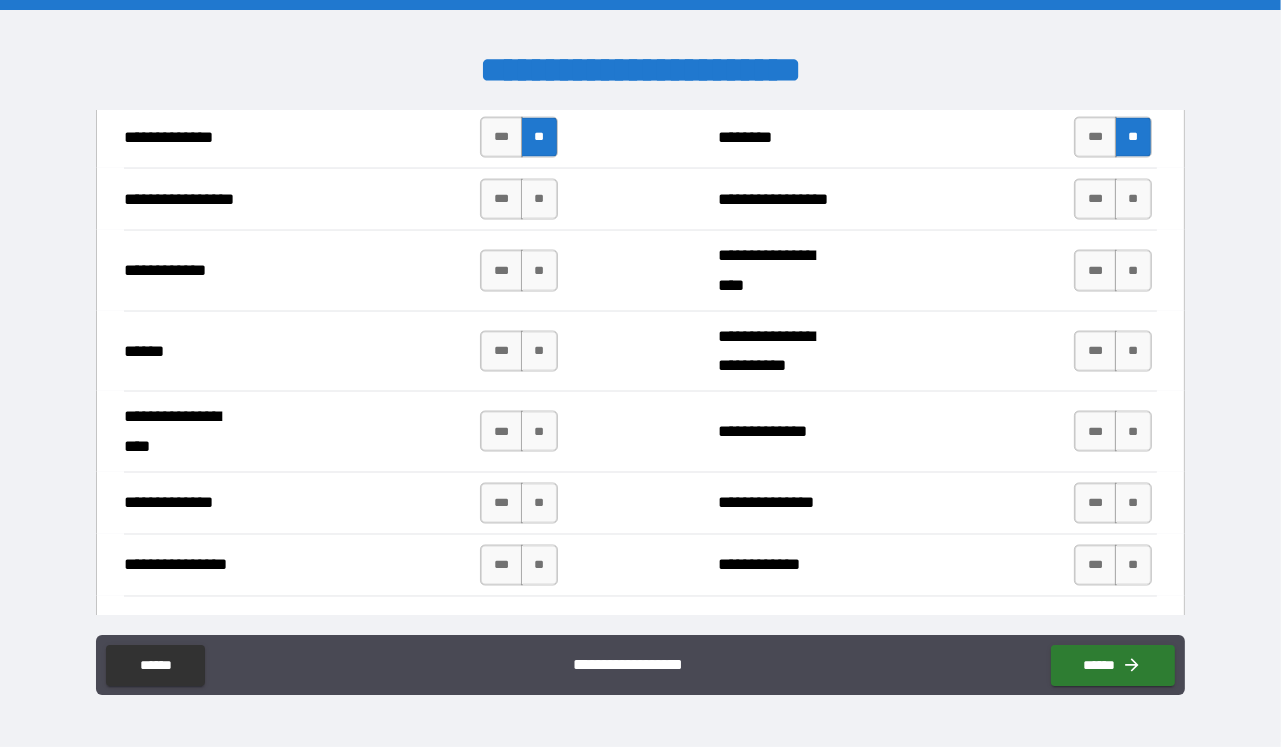 scroll, scrollTop: 3176, scrollLeft: 0, axis: vertical 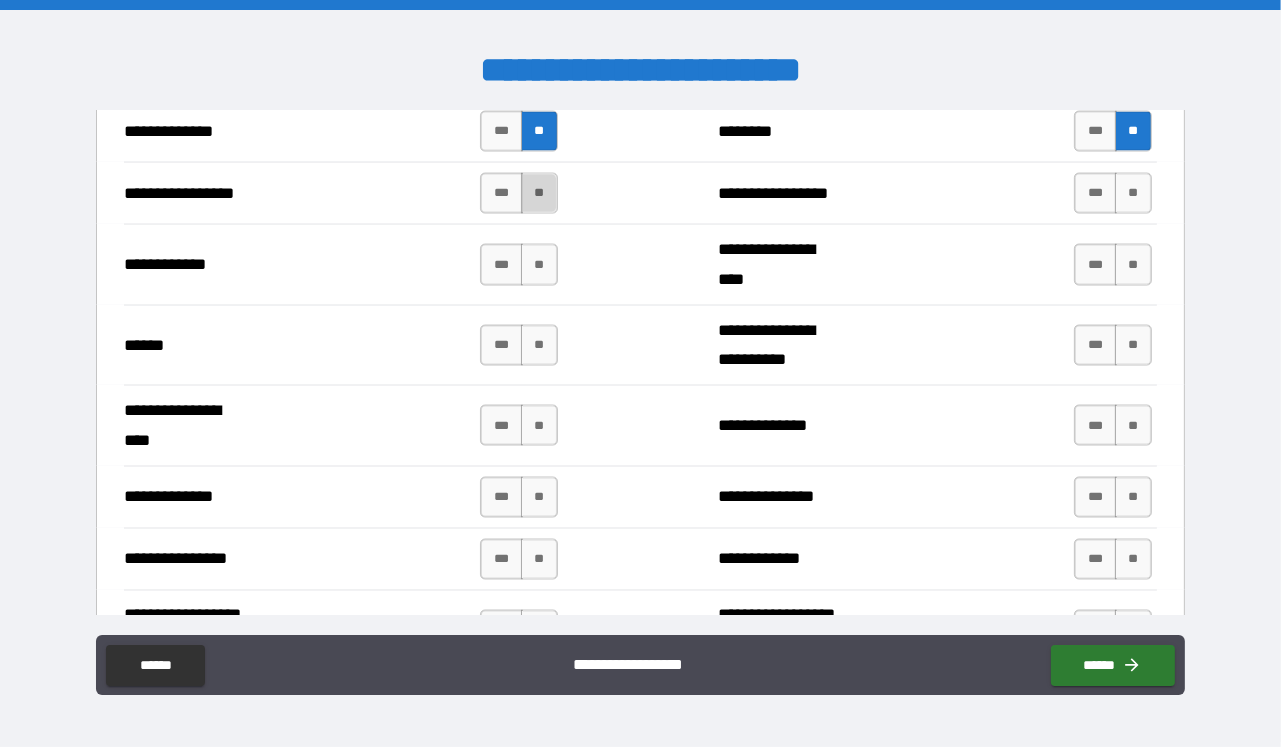 click on "**" at bounding box center [539, 193] 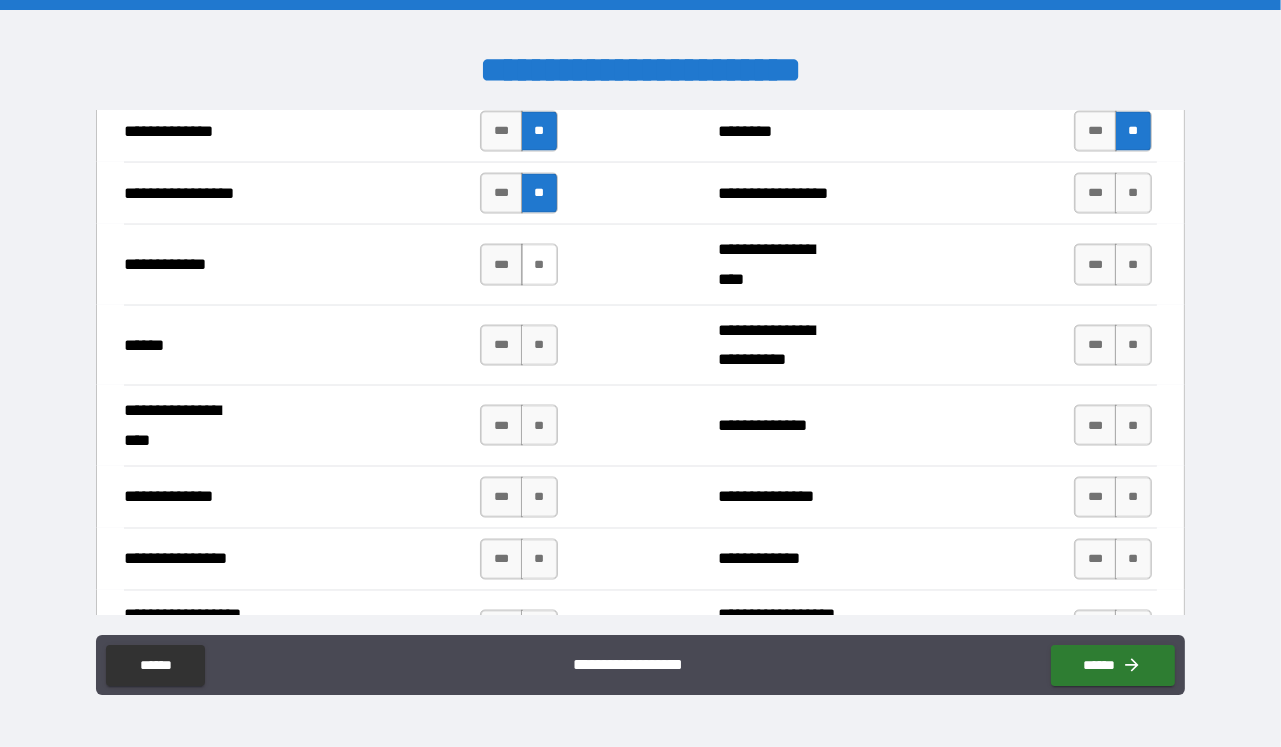 click on "**" at bounding box center (539, 264) 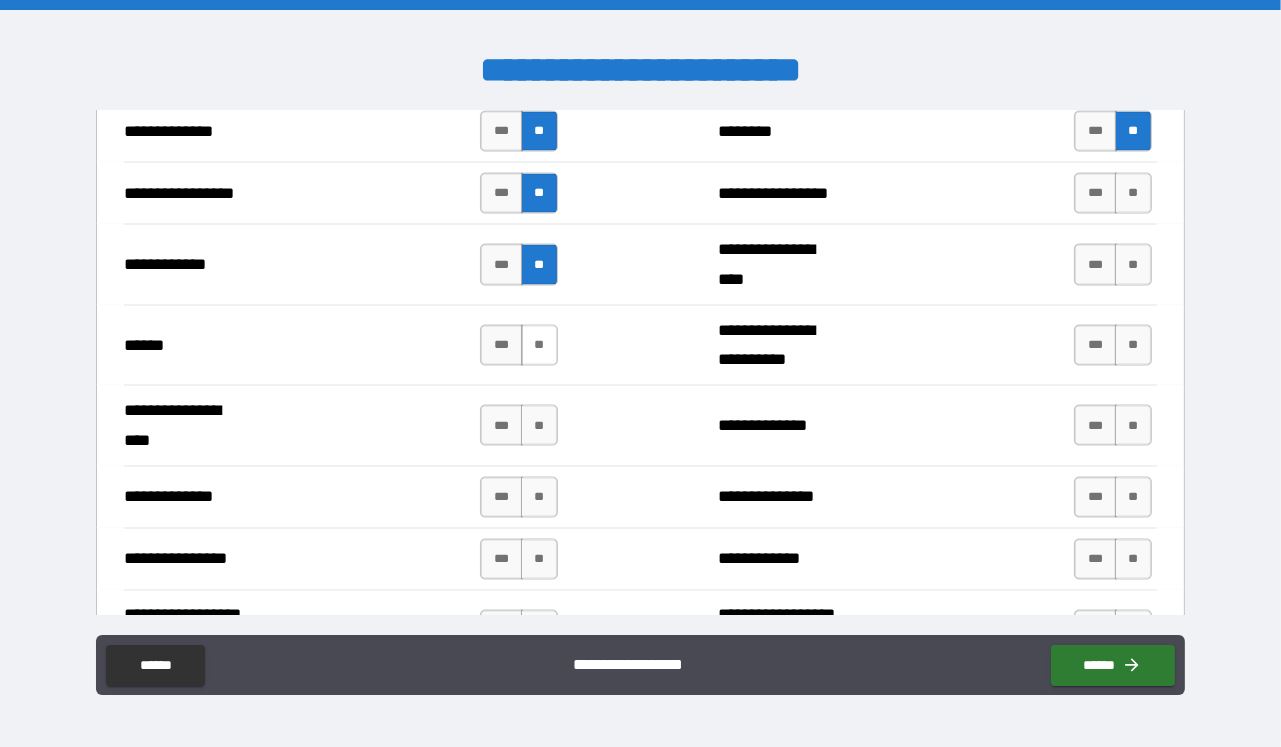 click on "**" at bounding box center [539, 345] 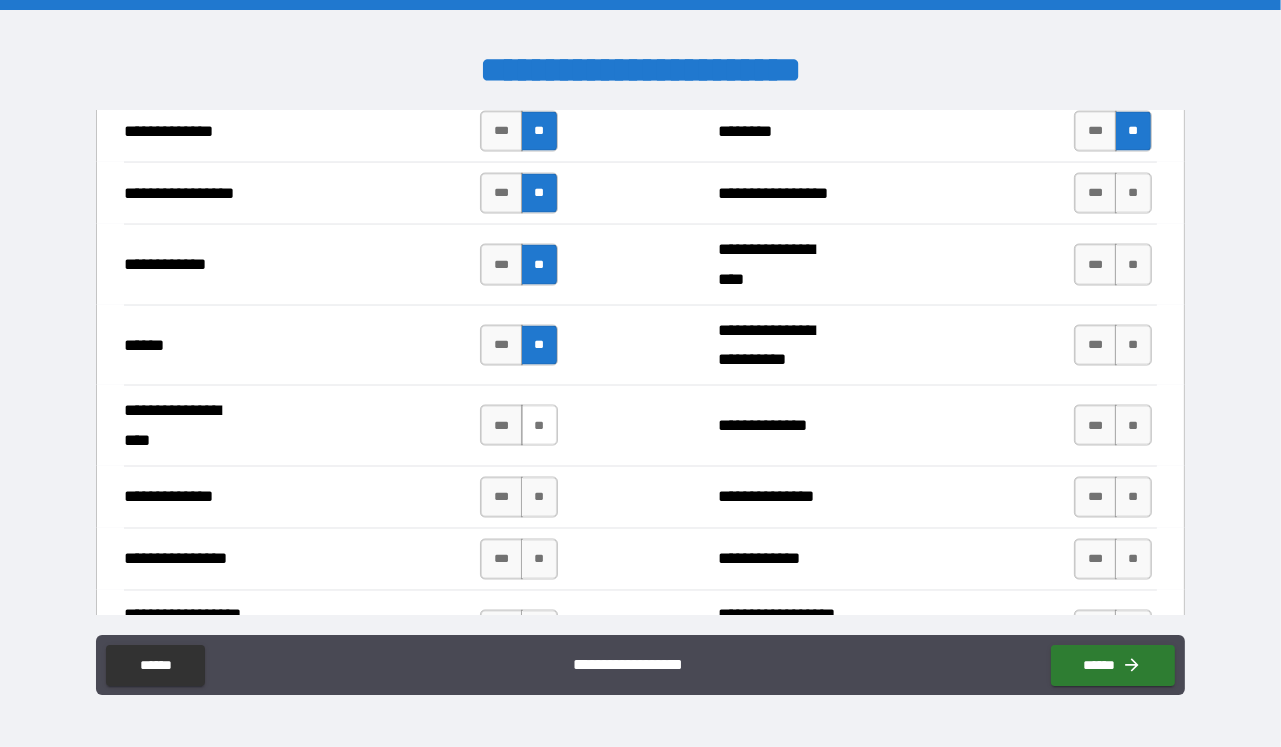 click on "**" at bounding box center (539, 425) 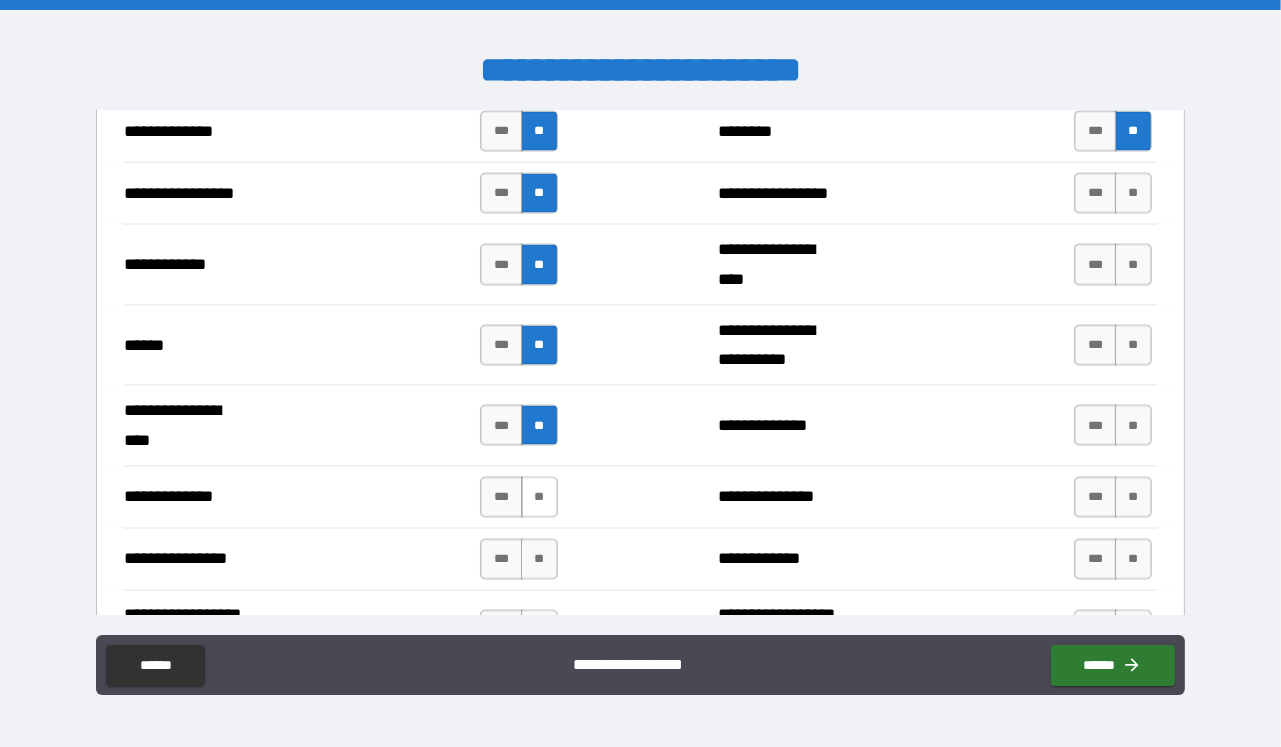click on "**" at bounding box center [539, 497] 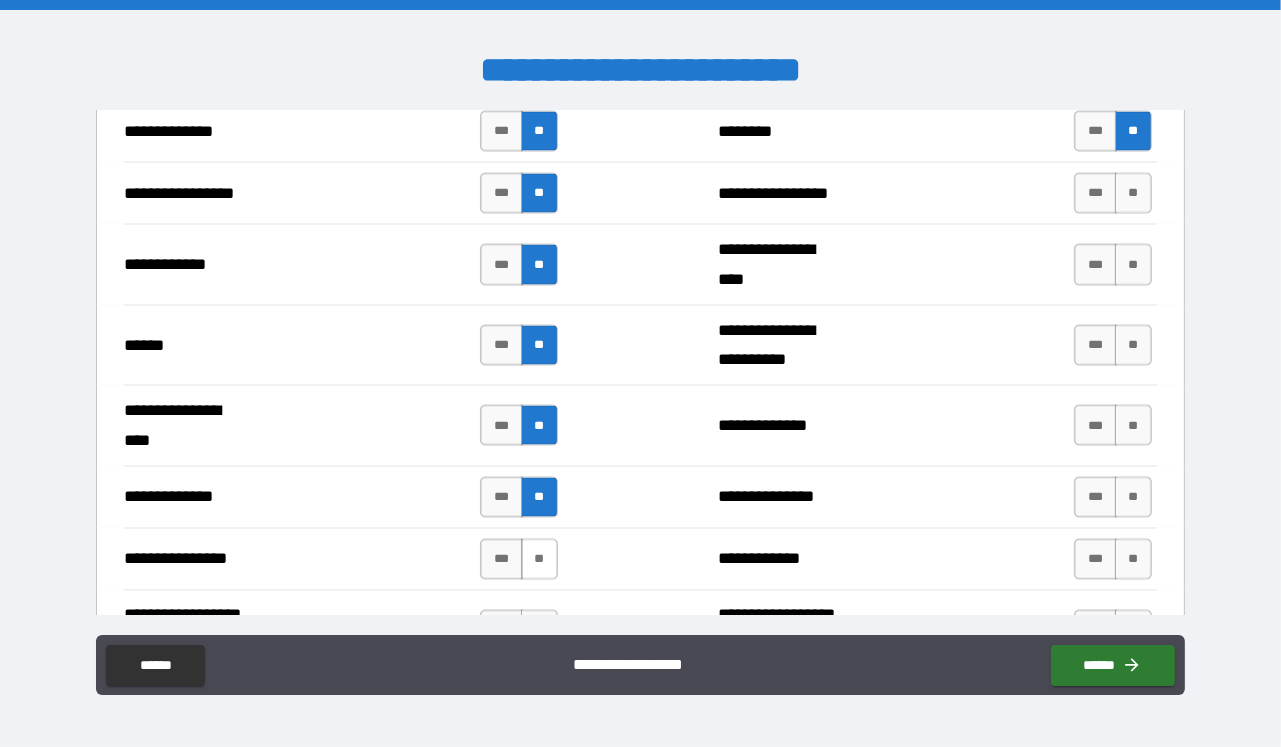 click on "**" at bounding box center (539, 559) 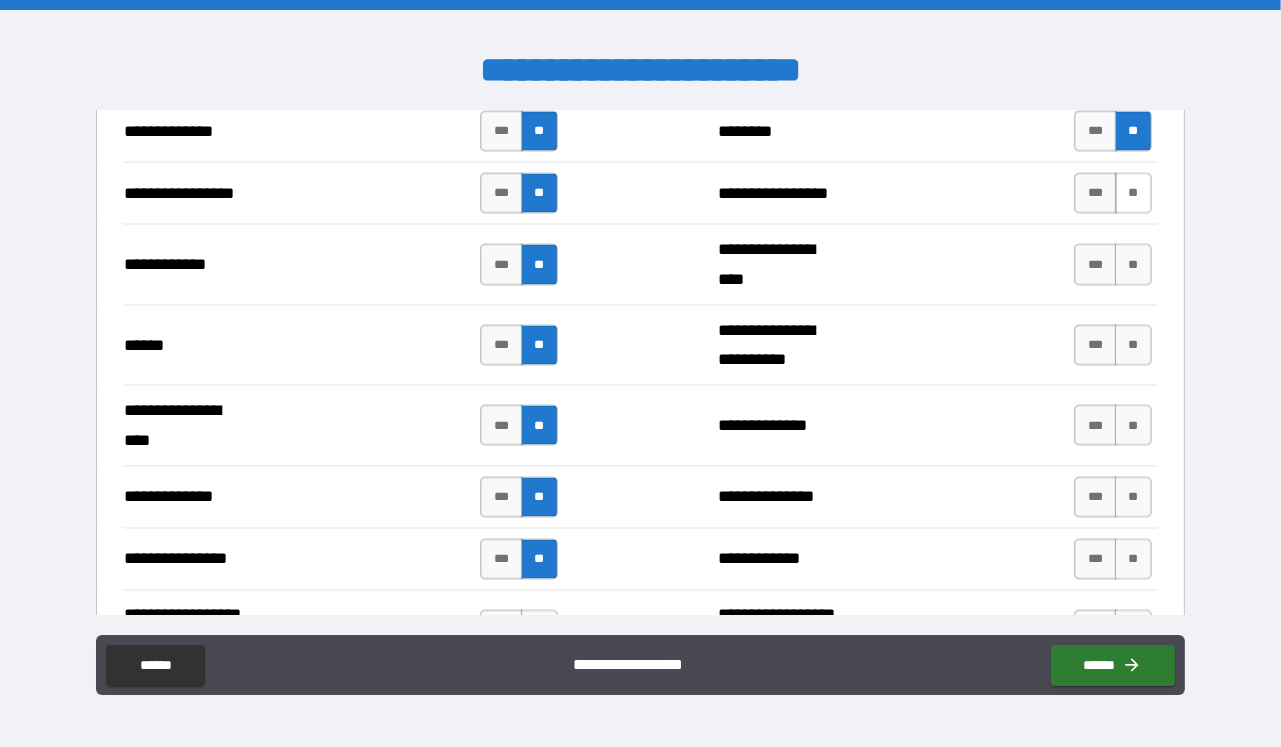 click on "**" at bounding box center (1133, 193) 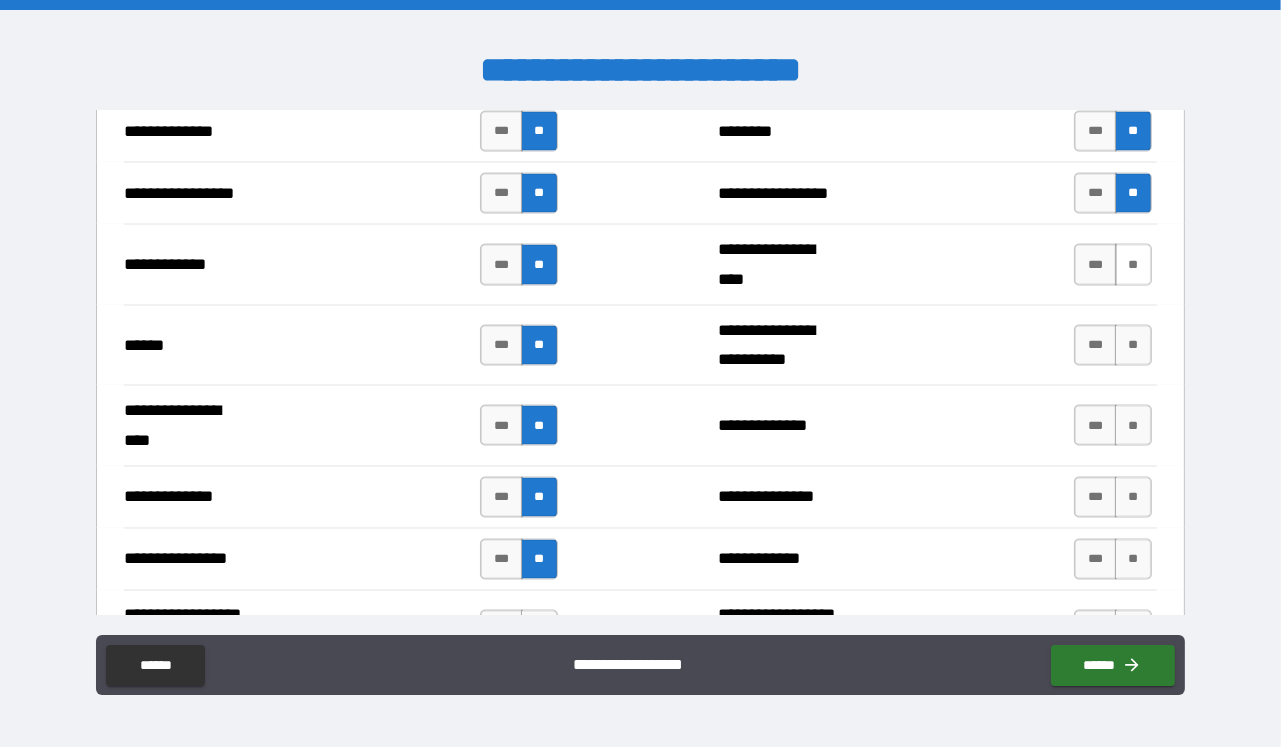 click on "**" at bounding box center (1133, 264) 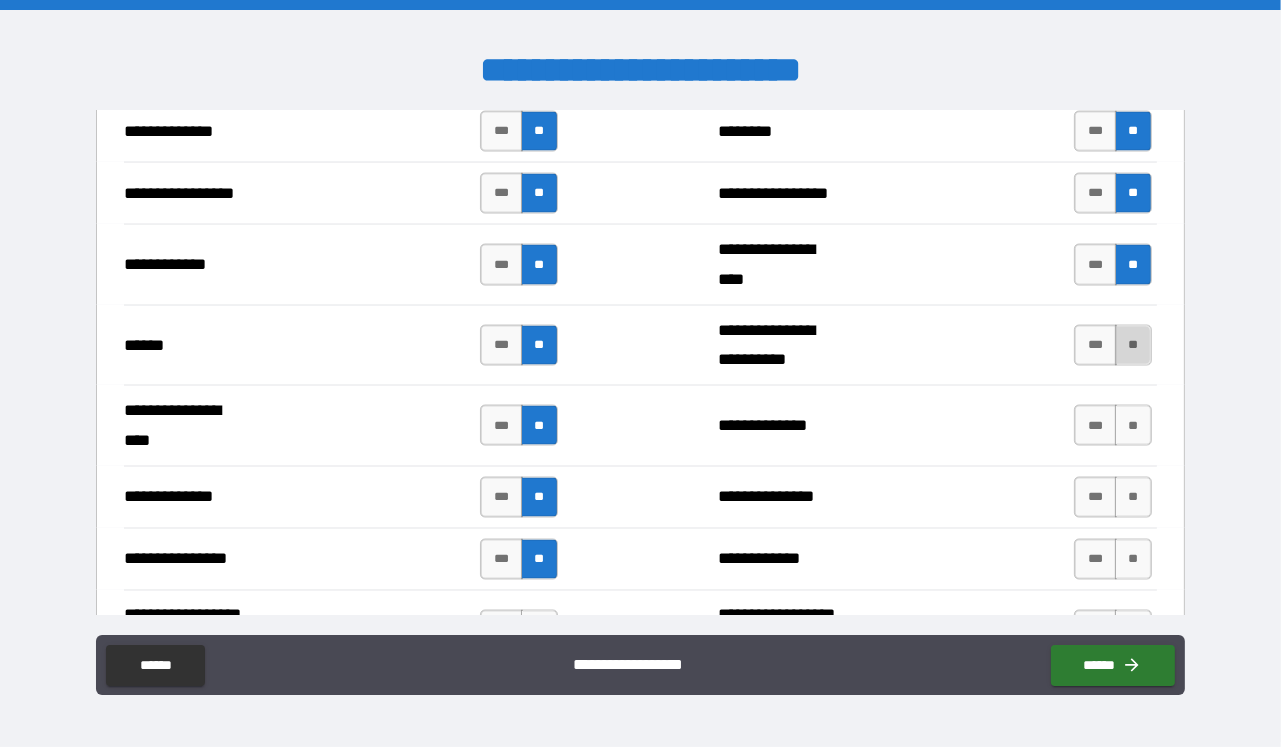 click on "**" at bounding box center (1133, 345) 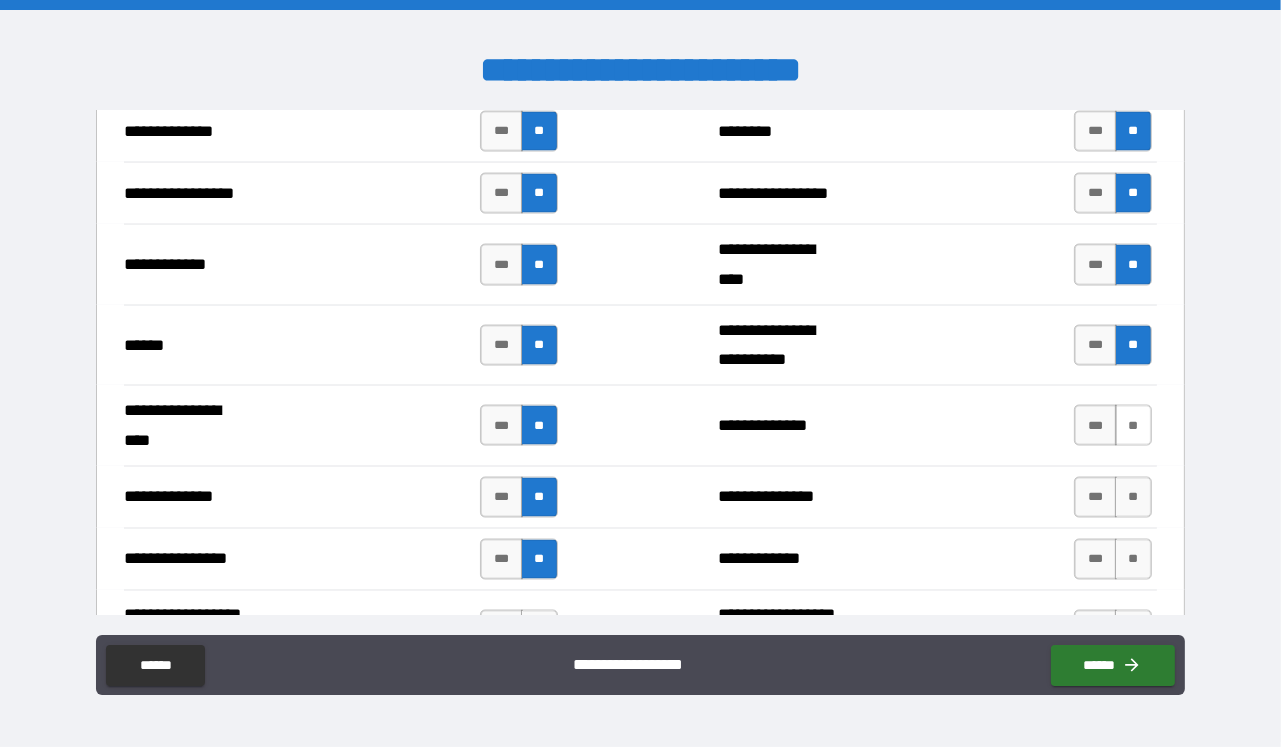 click on "**" at bounding box center [1133, 425] 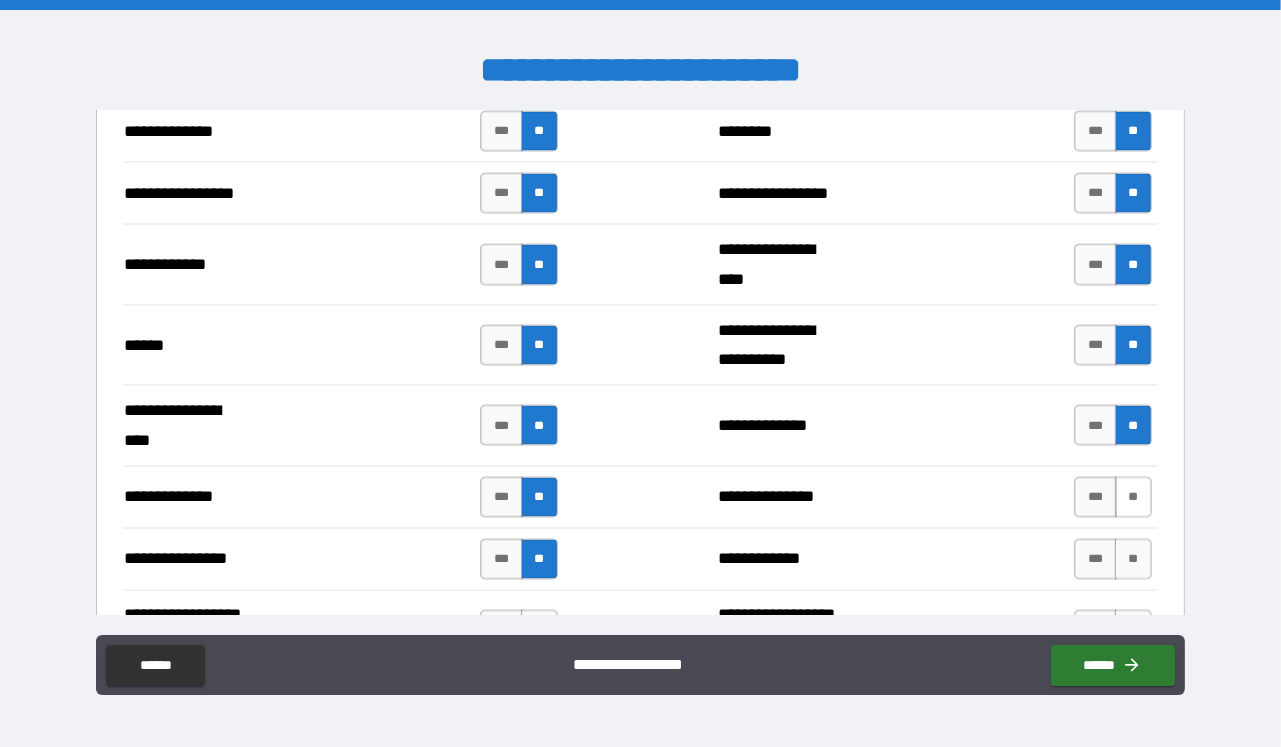 click on "**" at bounding box center [1133, 497] 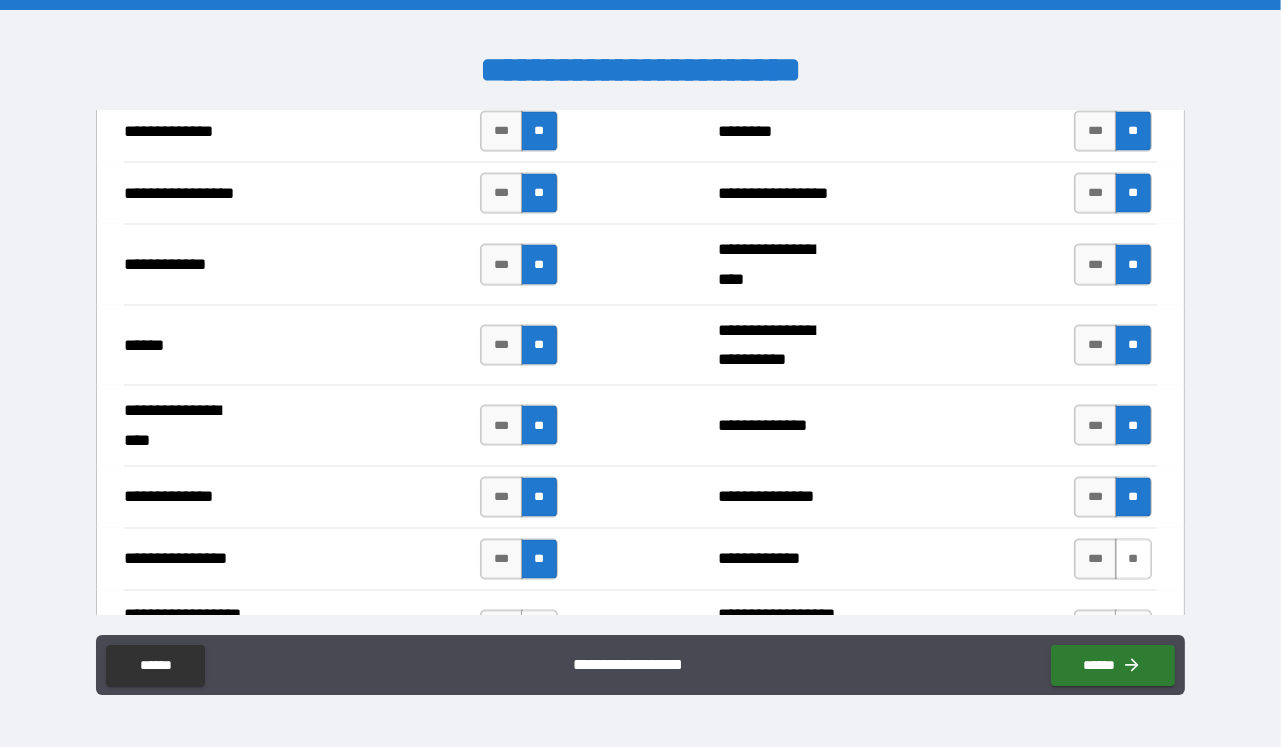 click on "**" at bounding box center [1133, 559] 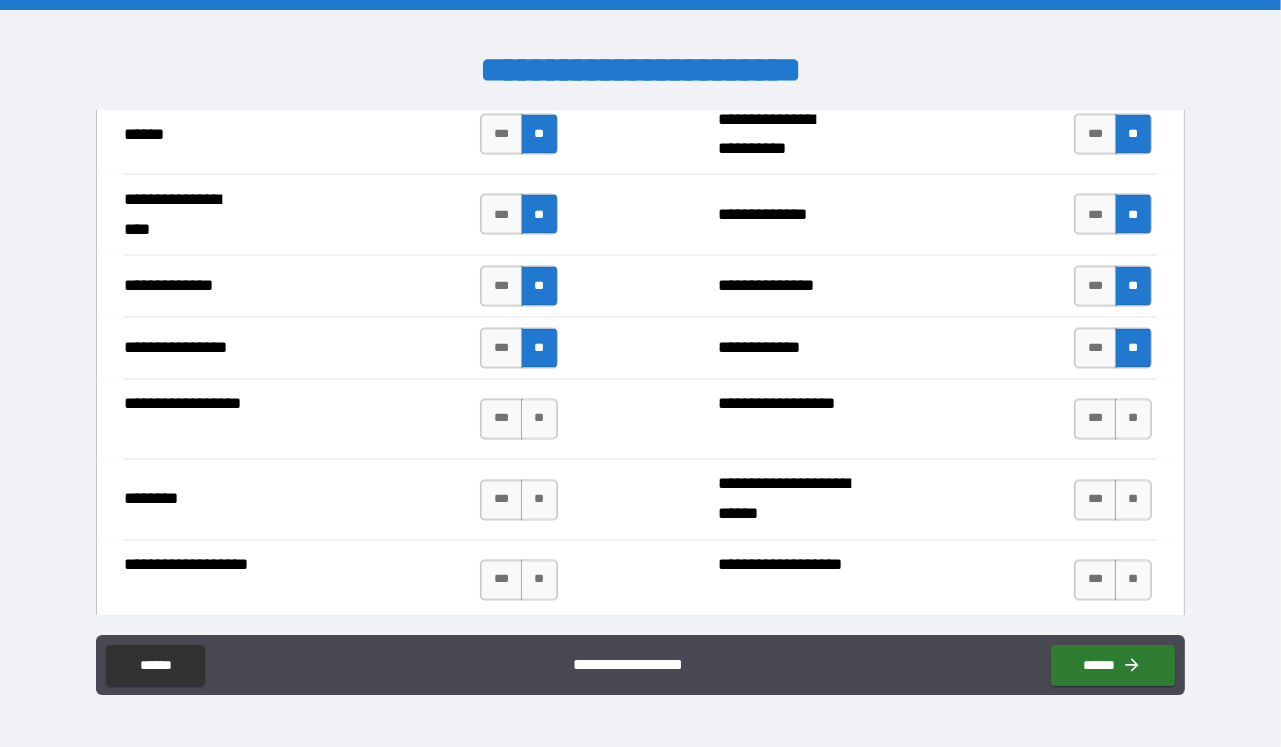scroll, scrollTop: 3411, scrollLeft: 0, axis: vertical 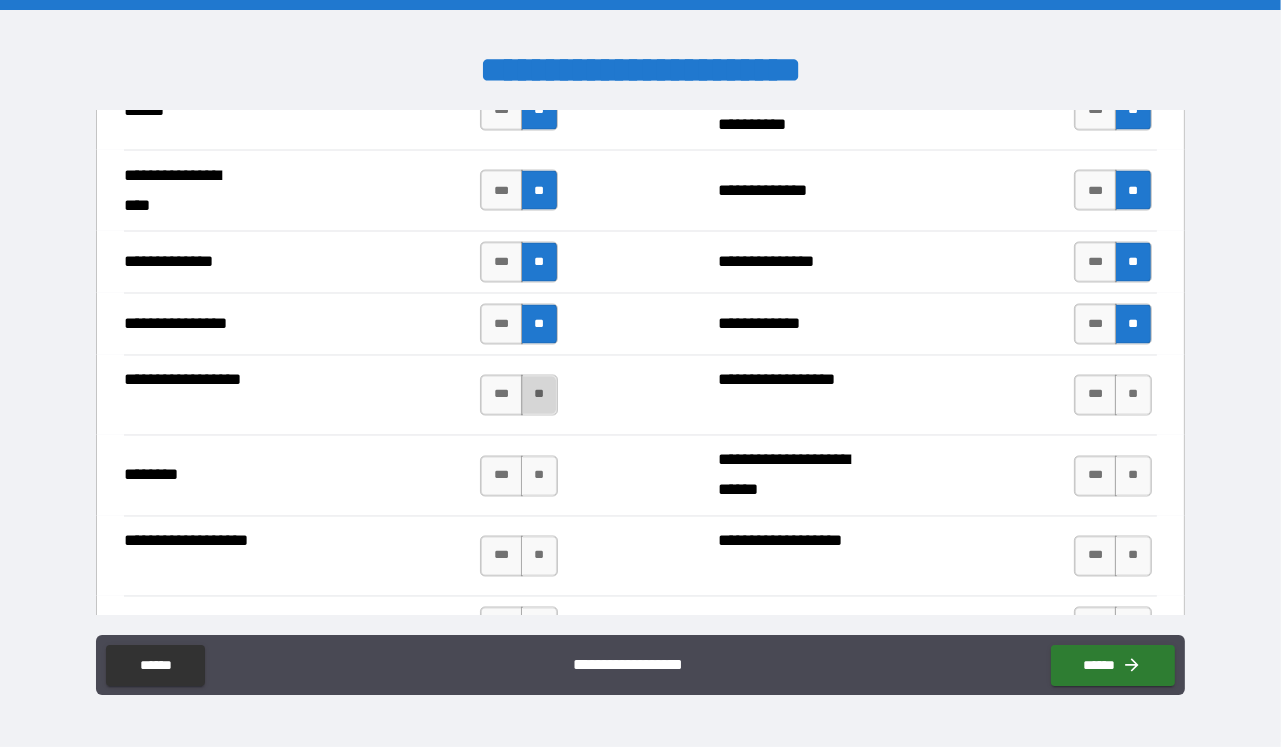 click on "**" at bounding box center (539, 395) 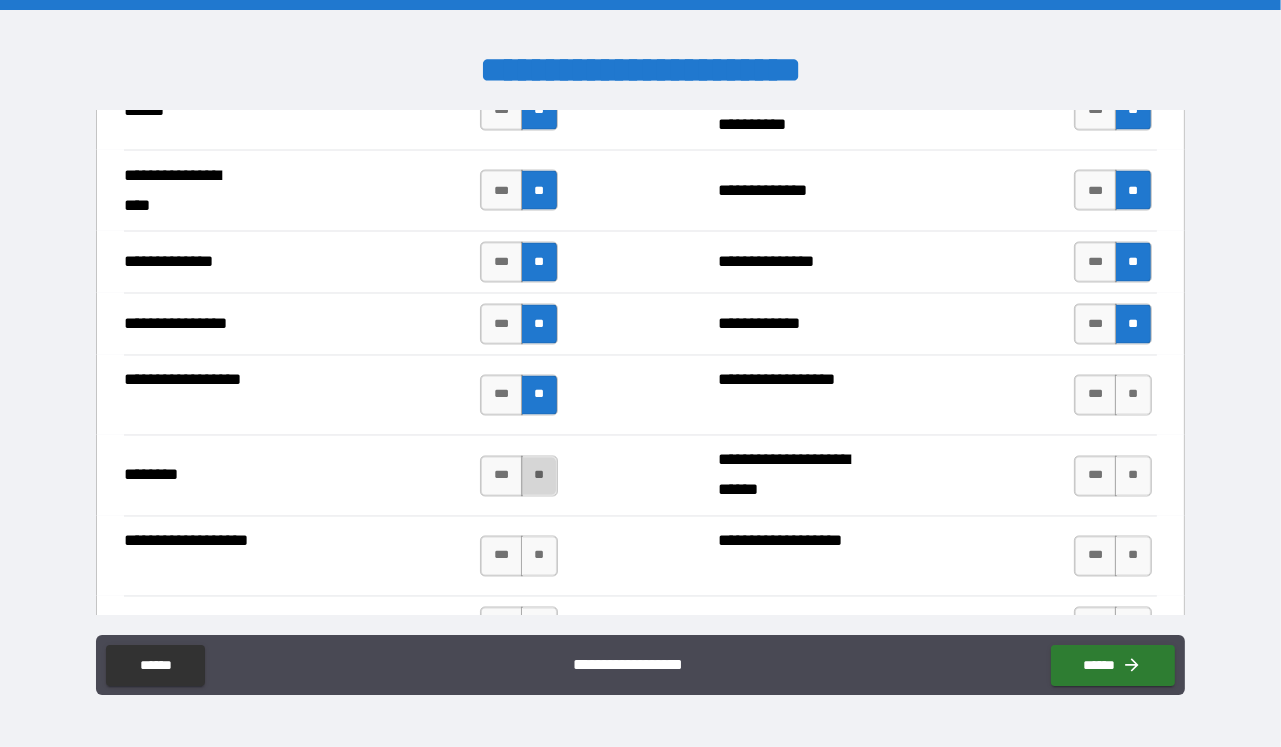 click on "**" at bounding box center [539, 476] 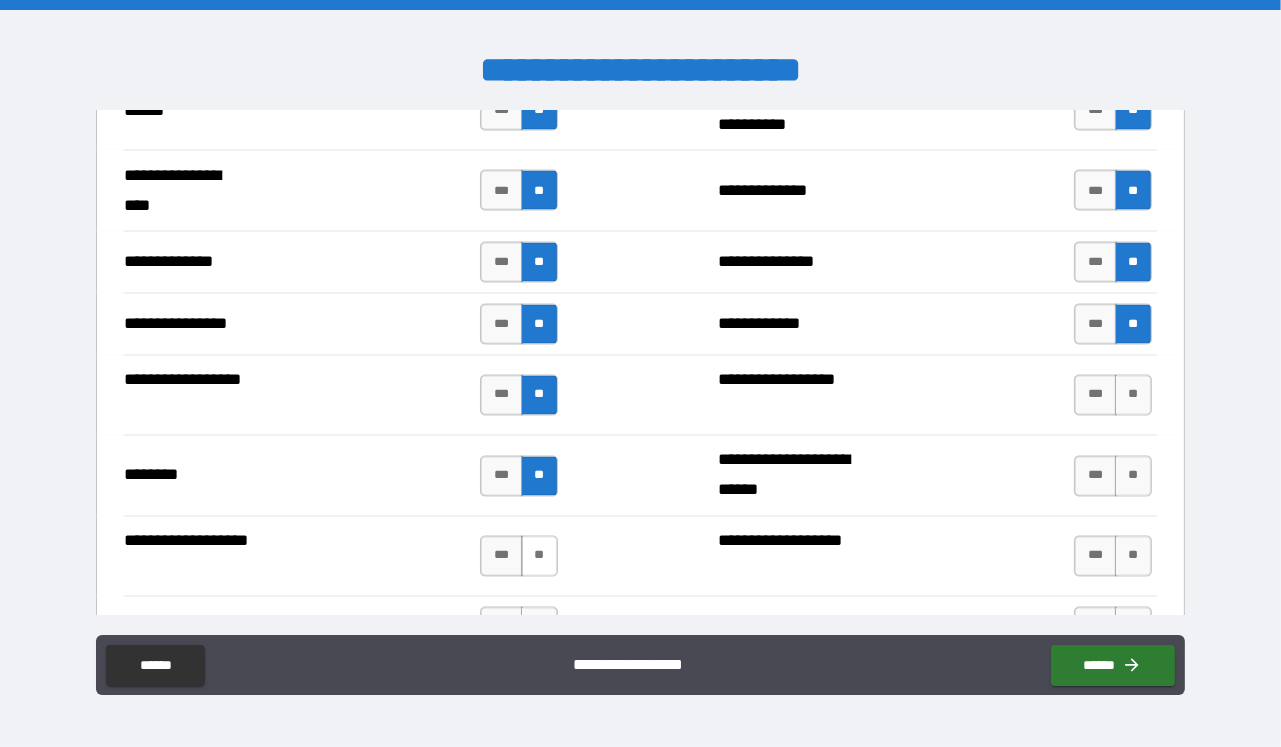 click on "**" at bounding box center [539, 556] 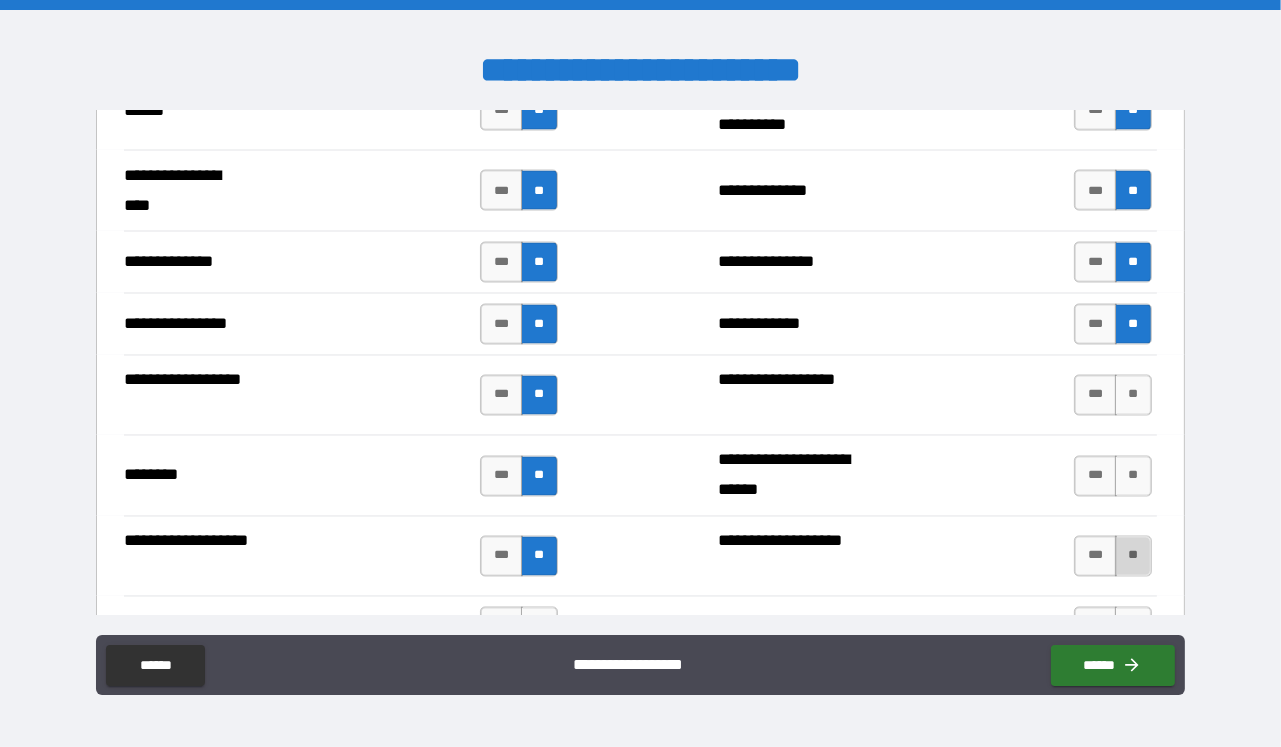 click on "**" at bounding box center (1133, 556) 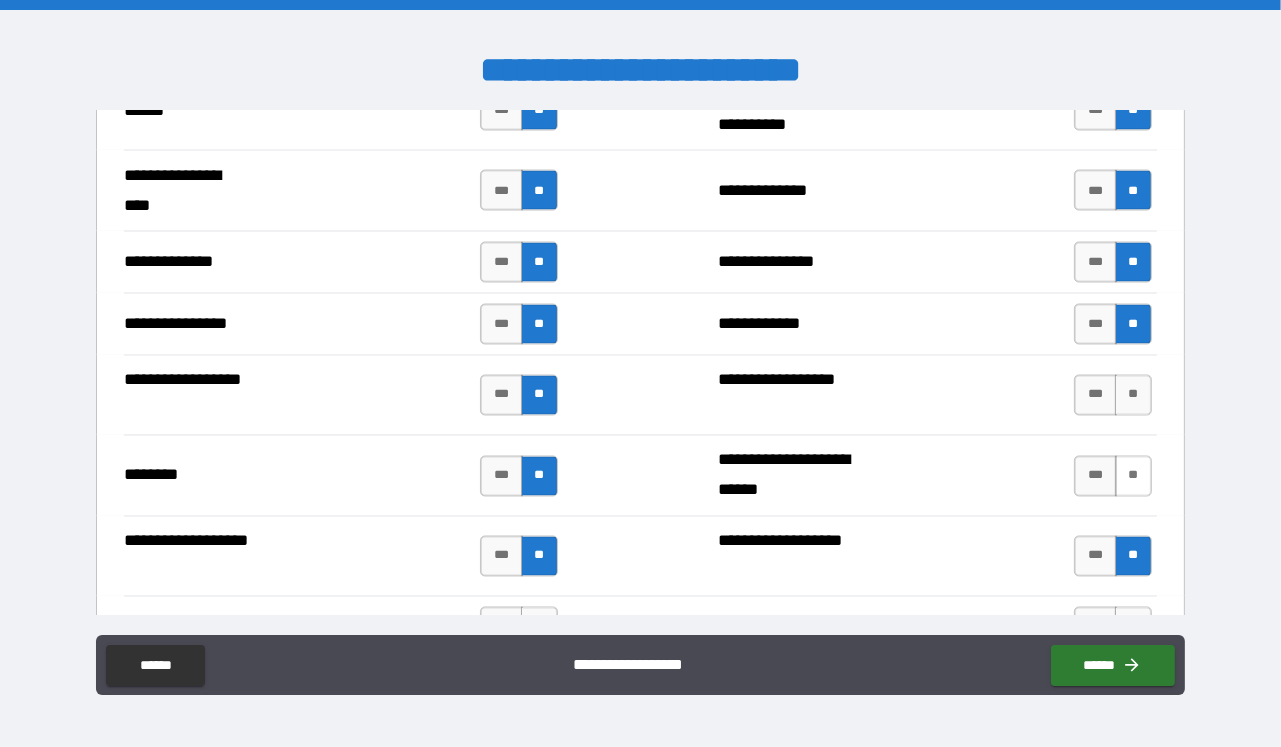 click on "**" at bounding box center [1133, 476] 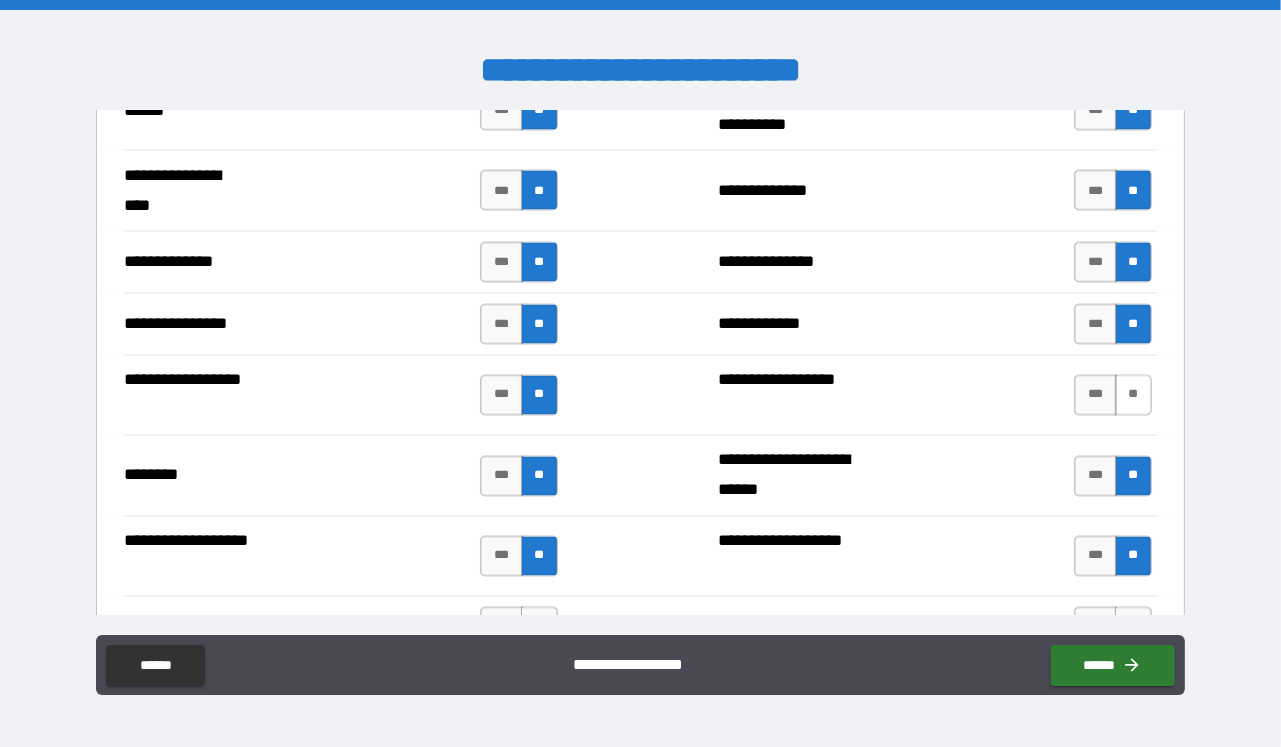 click on "**" at bounding box center (1133, 395) 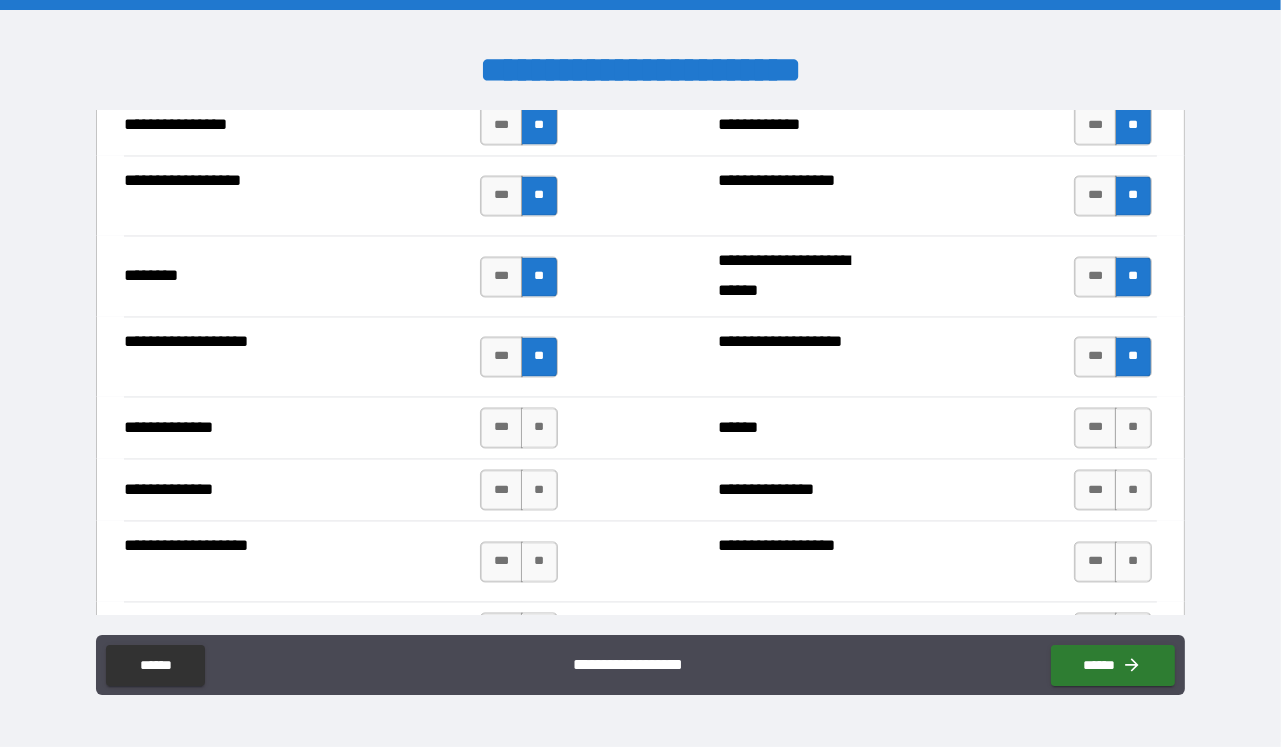 scroll, scrollTop: 3647, scrollLeft: 0, axis: vertical 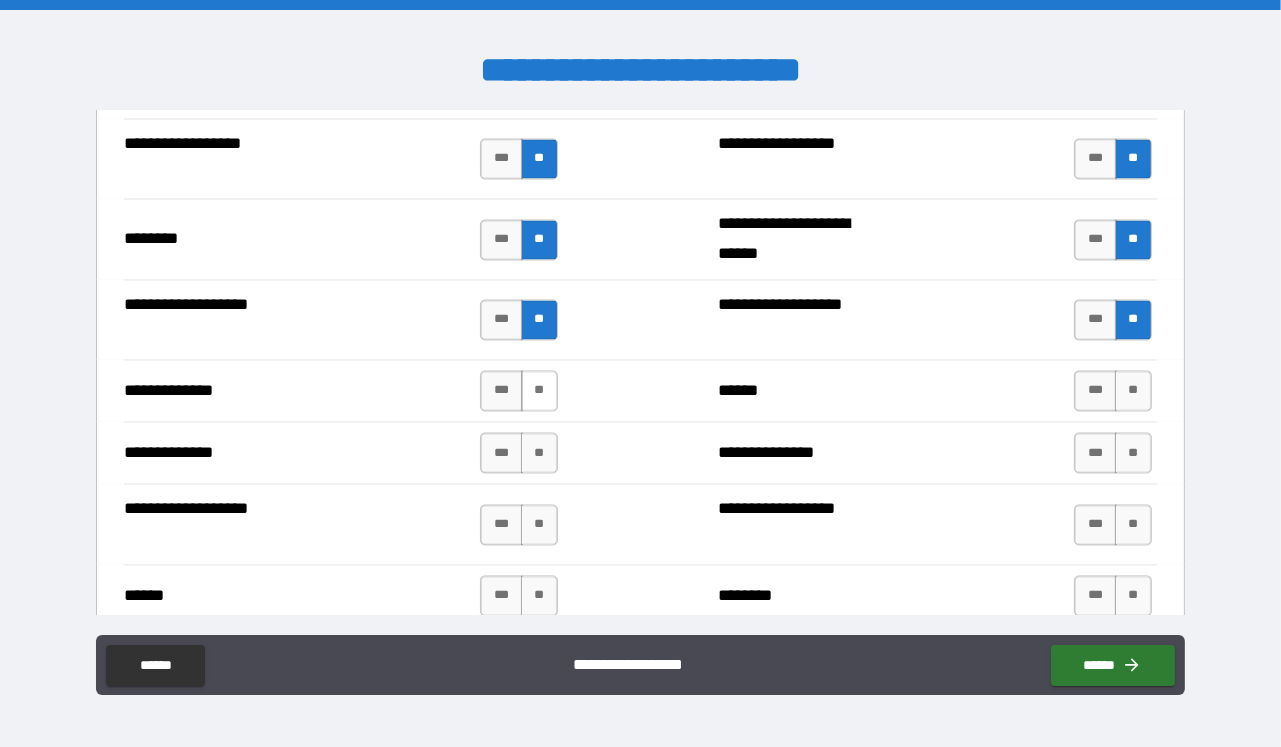 click on "**" at bounding box center [539, 391] 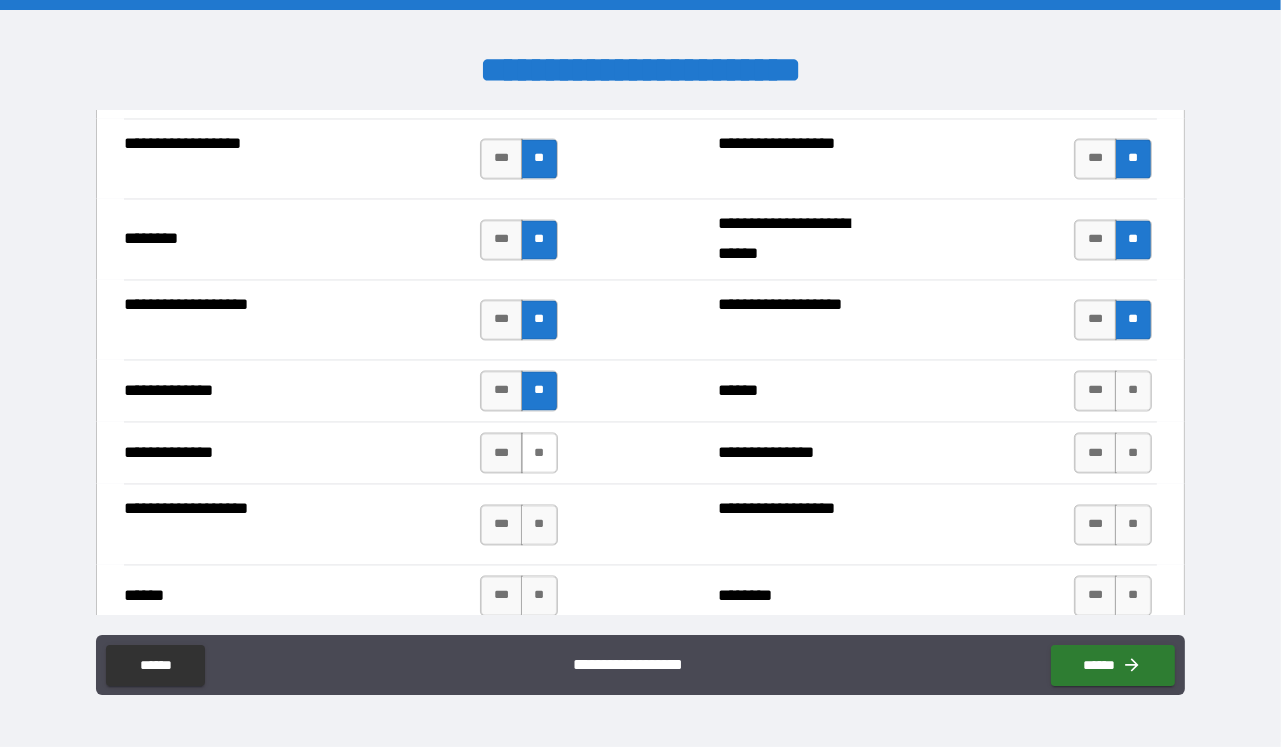 click on "**" at bounding box center (539, 453) 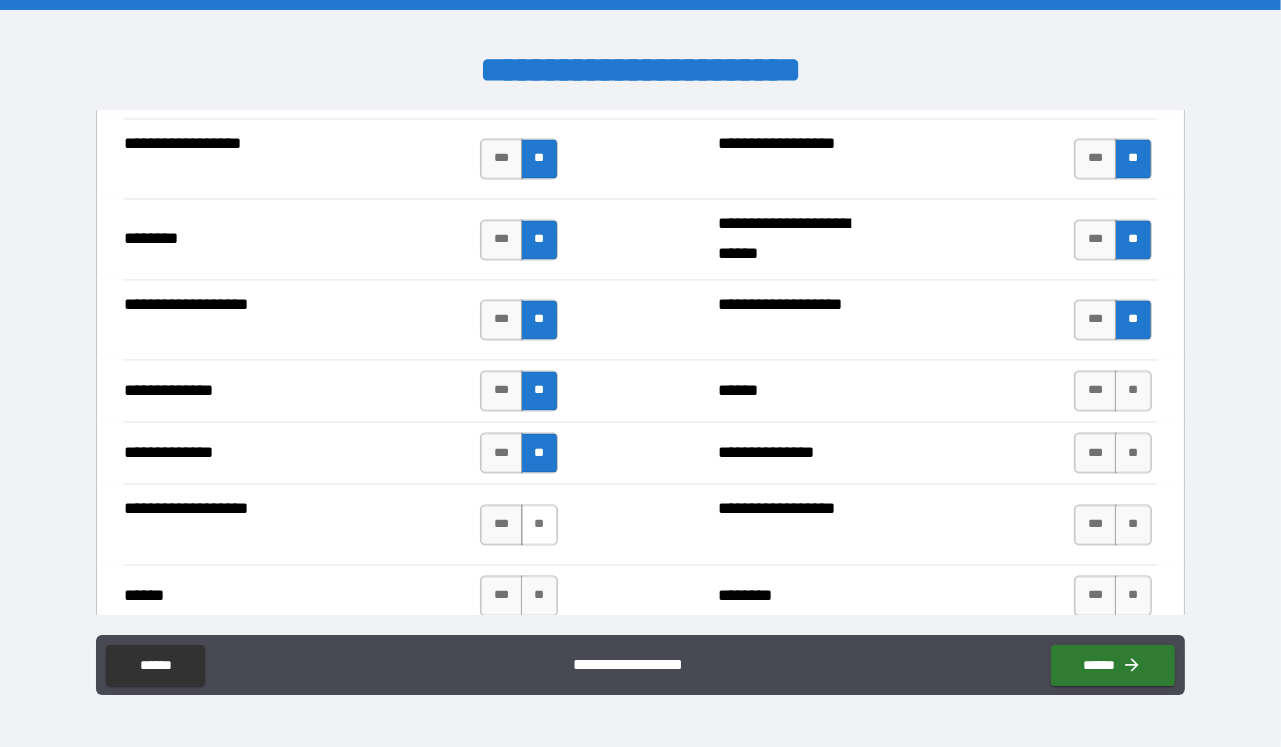 drag, startPoint x: 539, startPoint y: 528, endPoint x: 539, endPoint y: 554, distance: 26 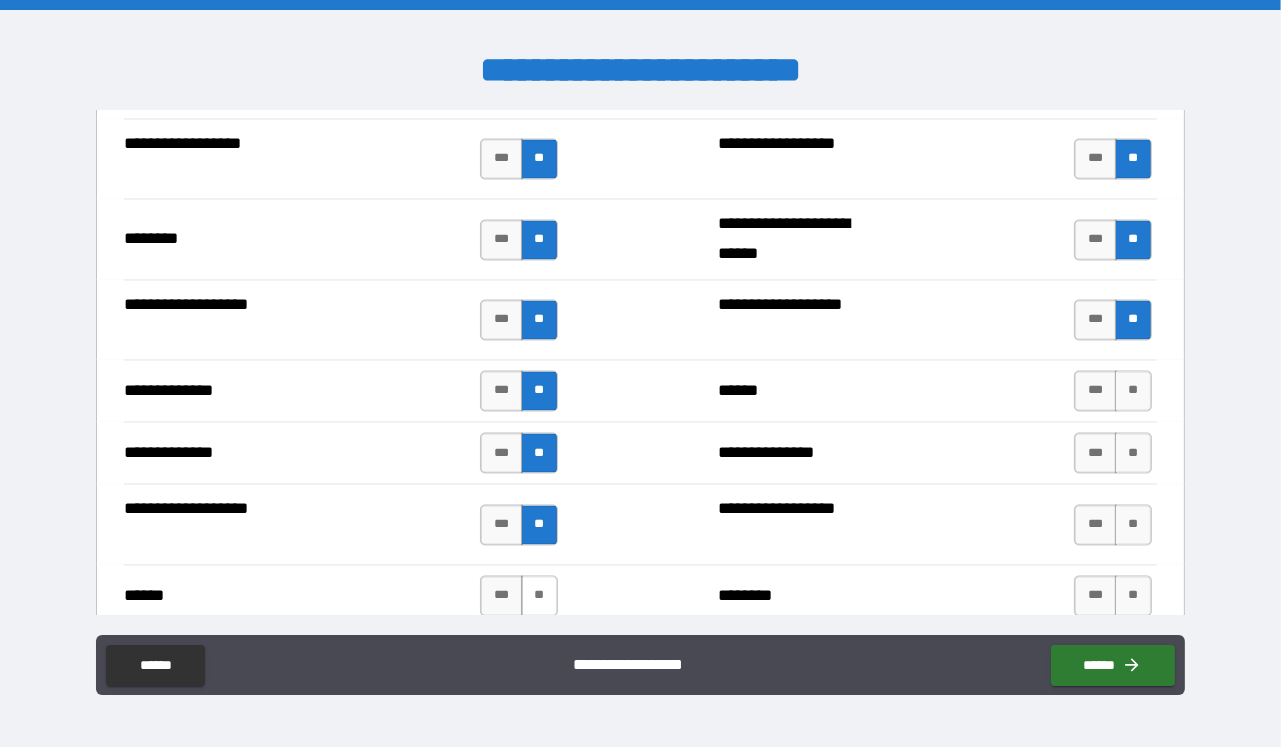 click on "**" at bounding box center (539, 596) 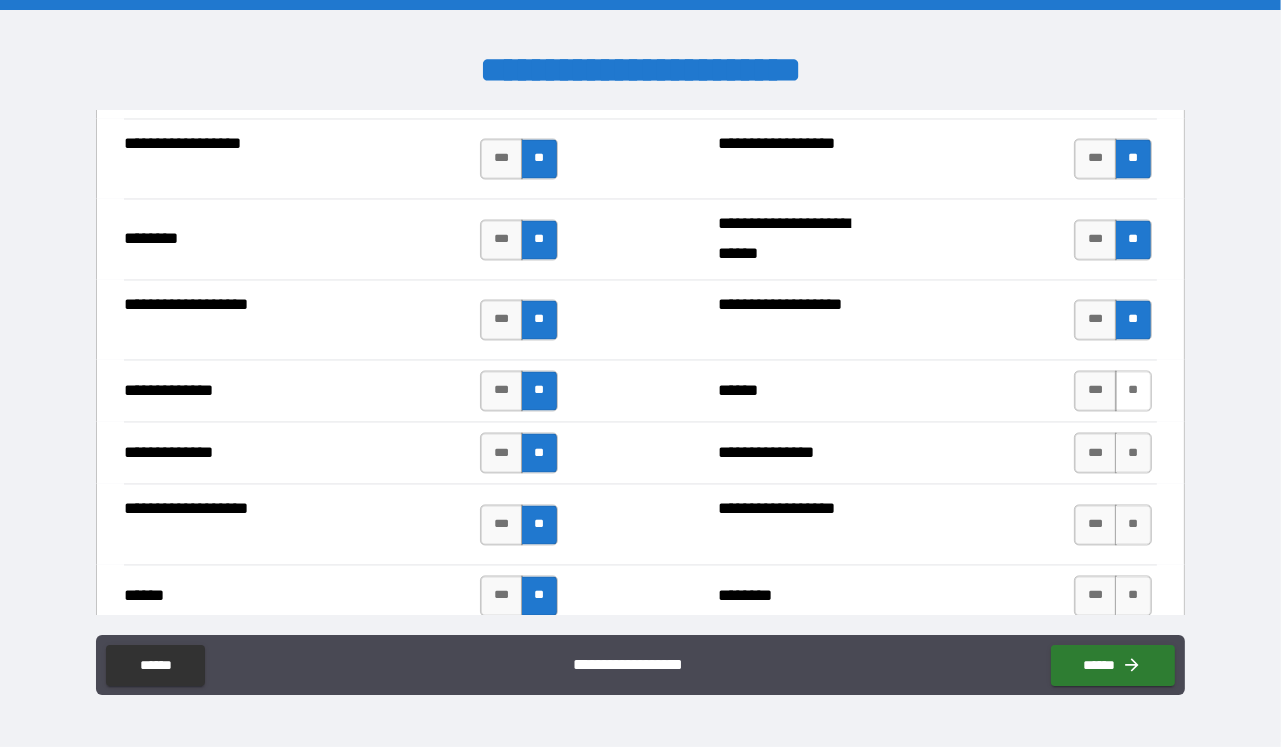 click on "**" at bounding box center [1133, 391] 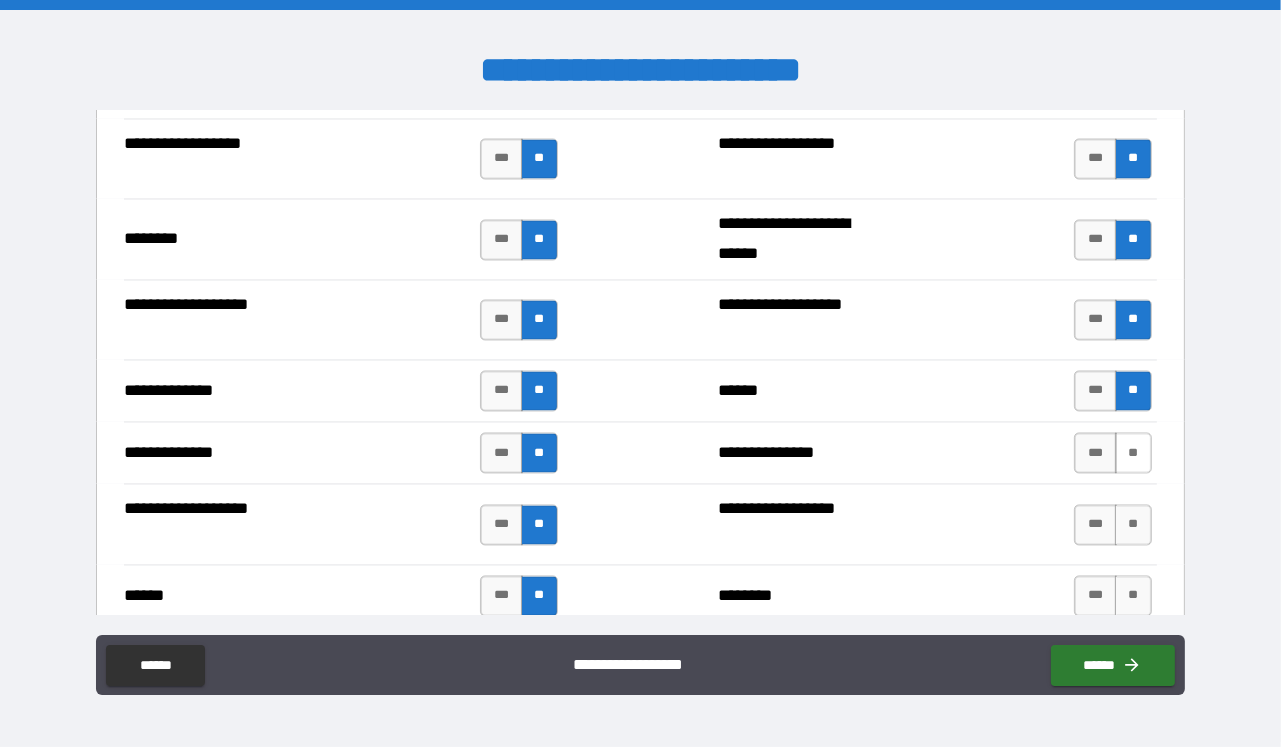 click on "**" at bounding box center (1133, 453) 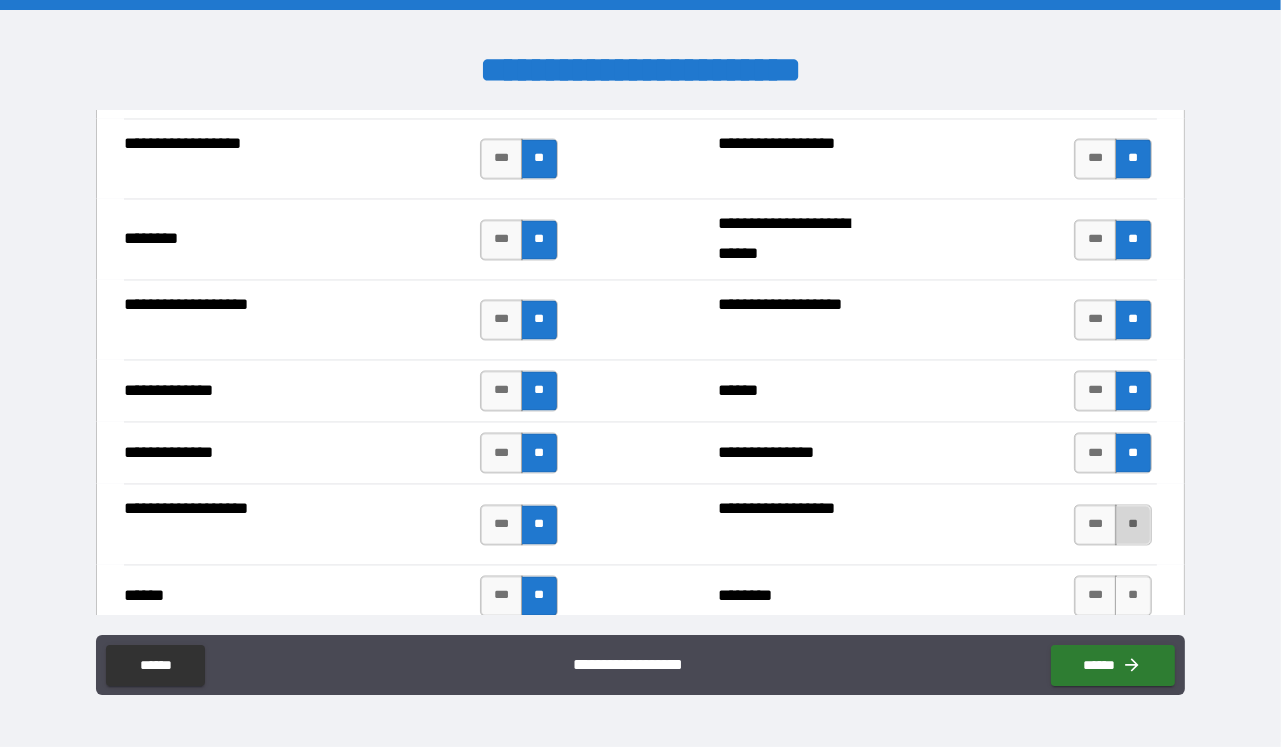 click on "**" at bounding box center (1133, 525) 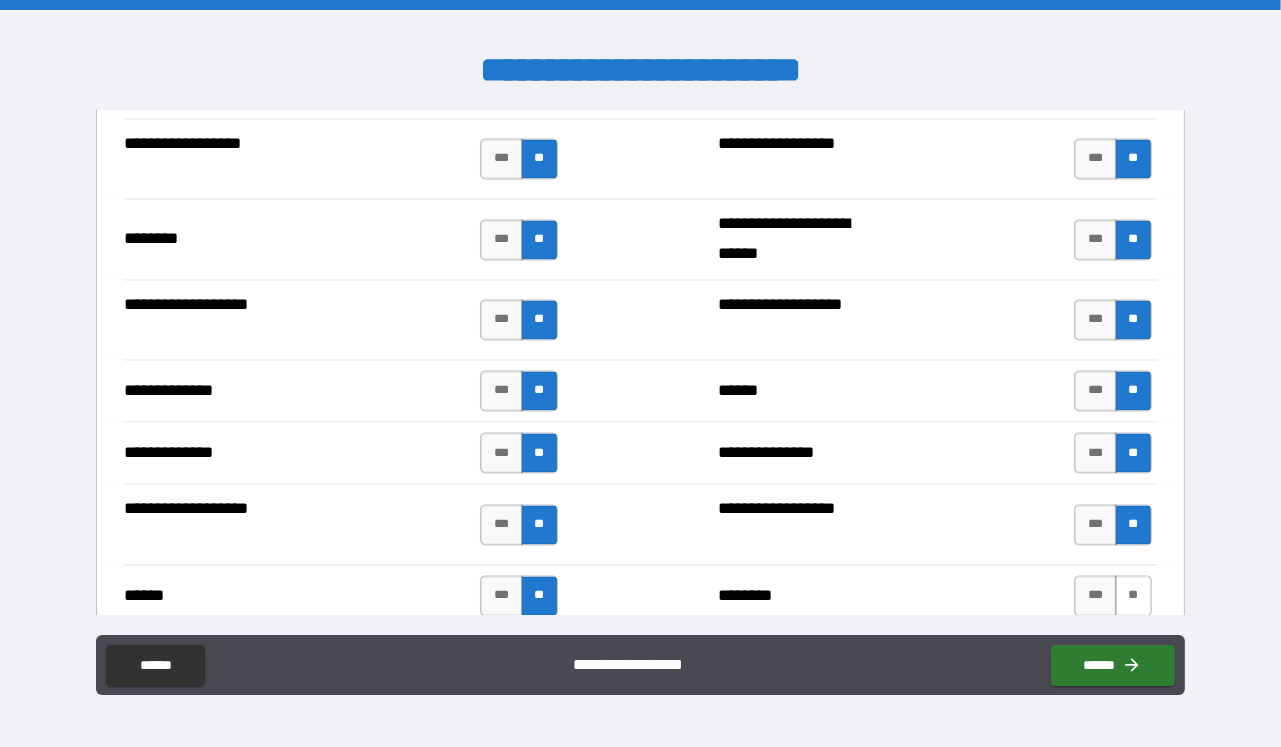click on "**" at bounding box center [1133, 596] 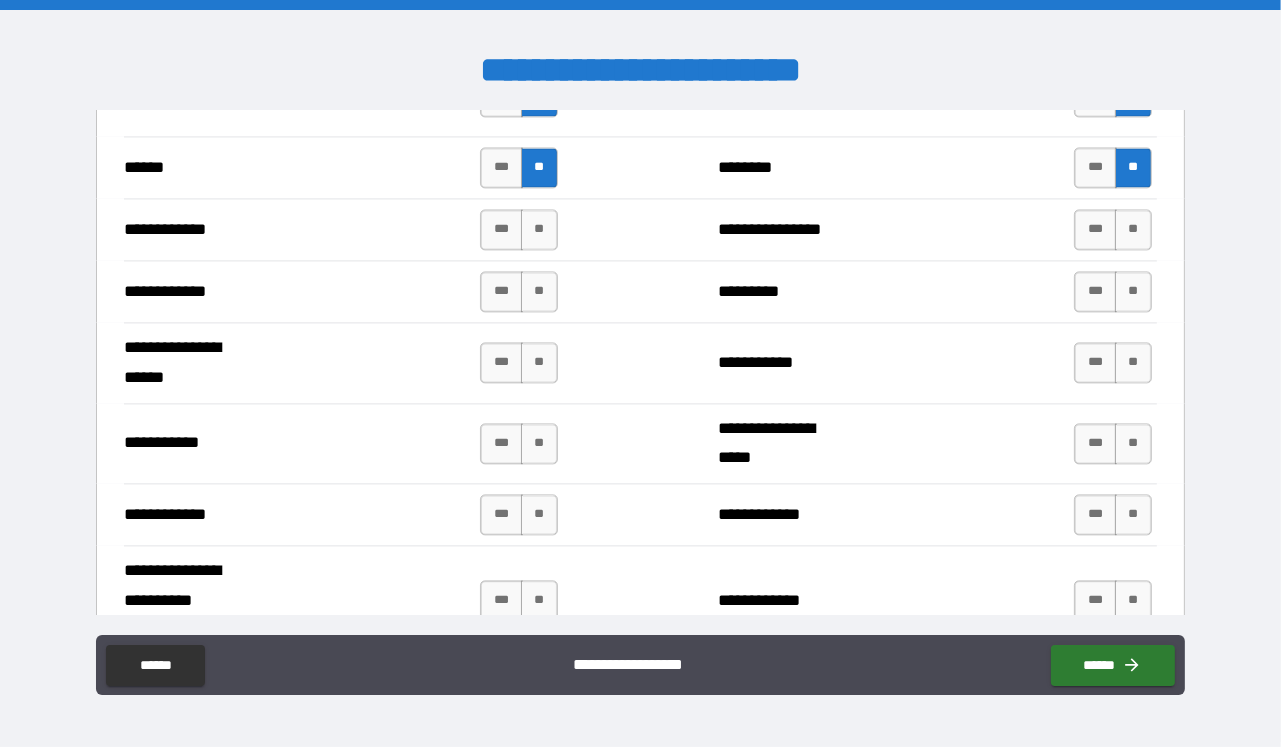 scroll, scrollTop: 4117, scrollLeft: 0, axis: vertical 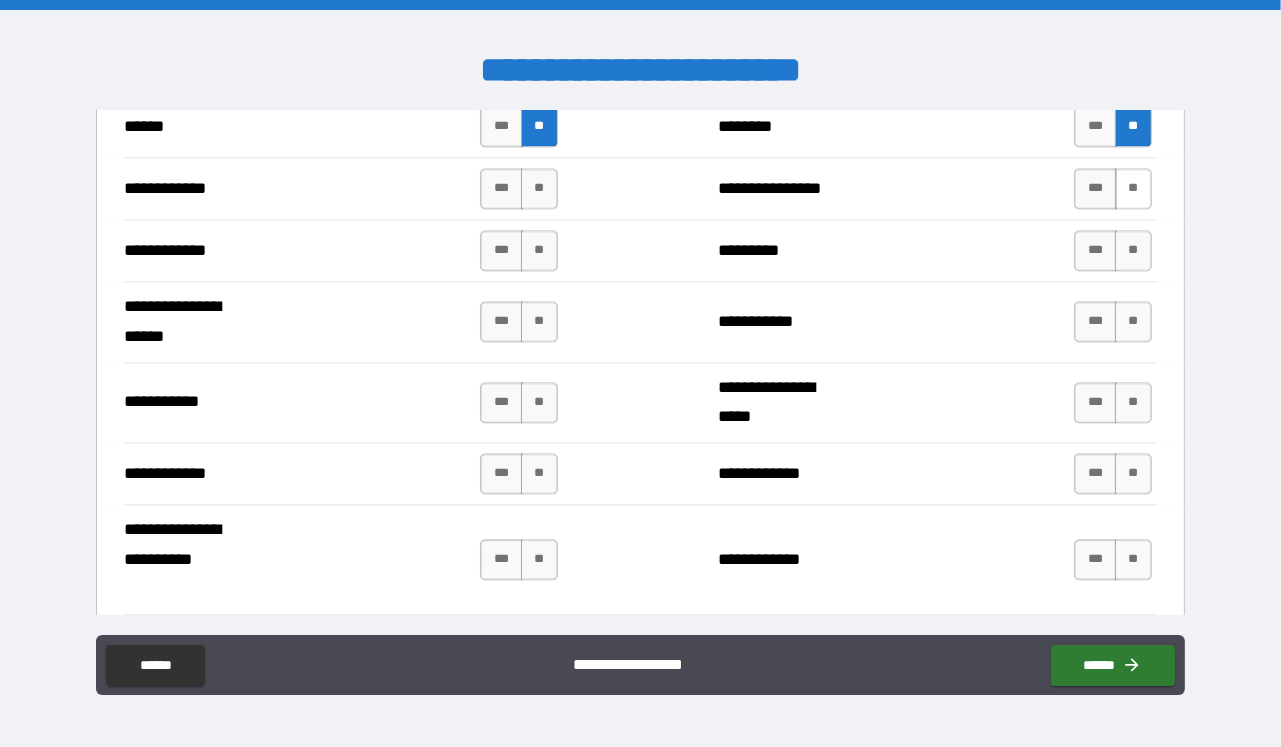 click on "**" at bounding box center (1133, 188) 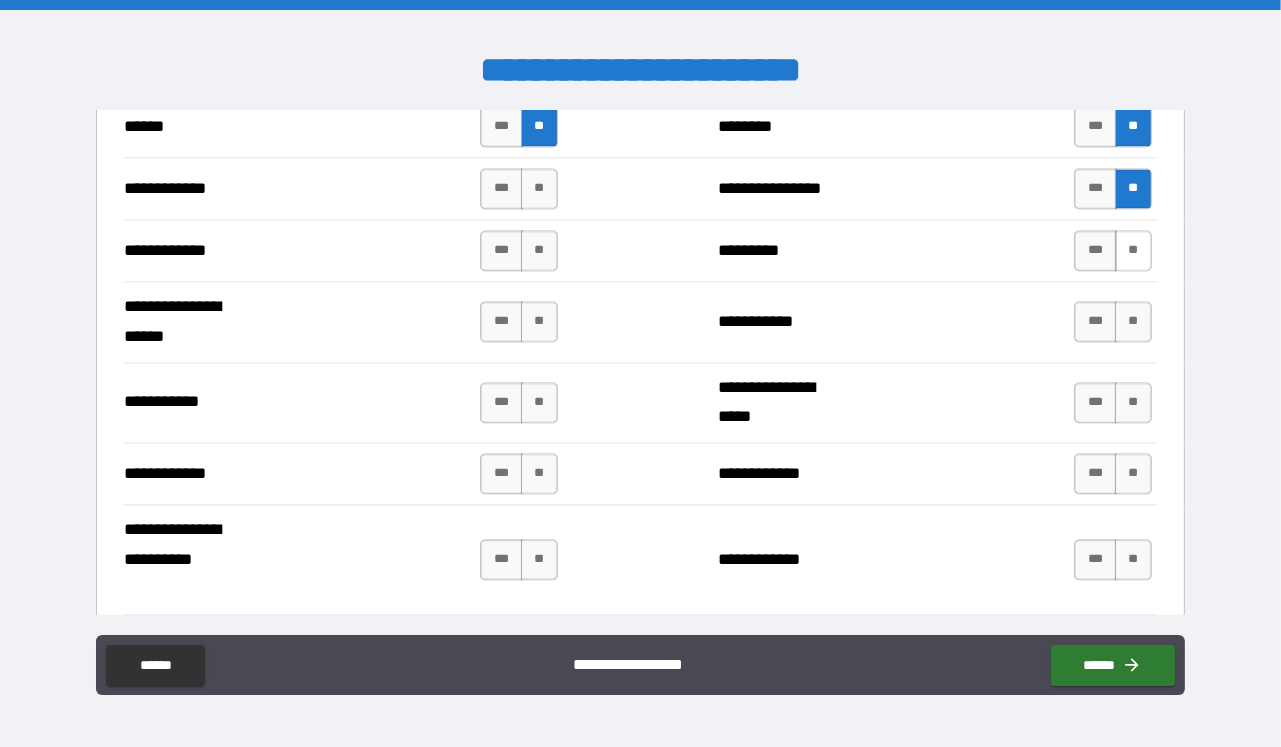 click on "**" at bounding box center (1133, 250) 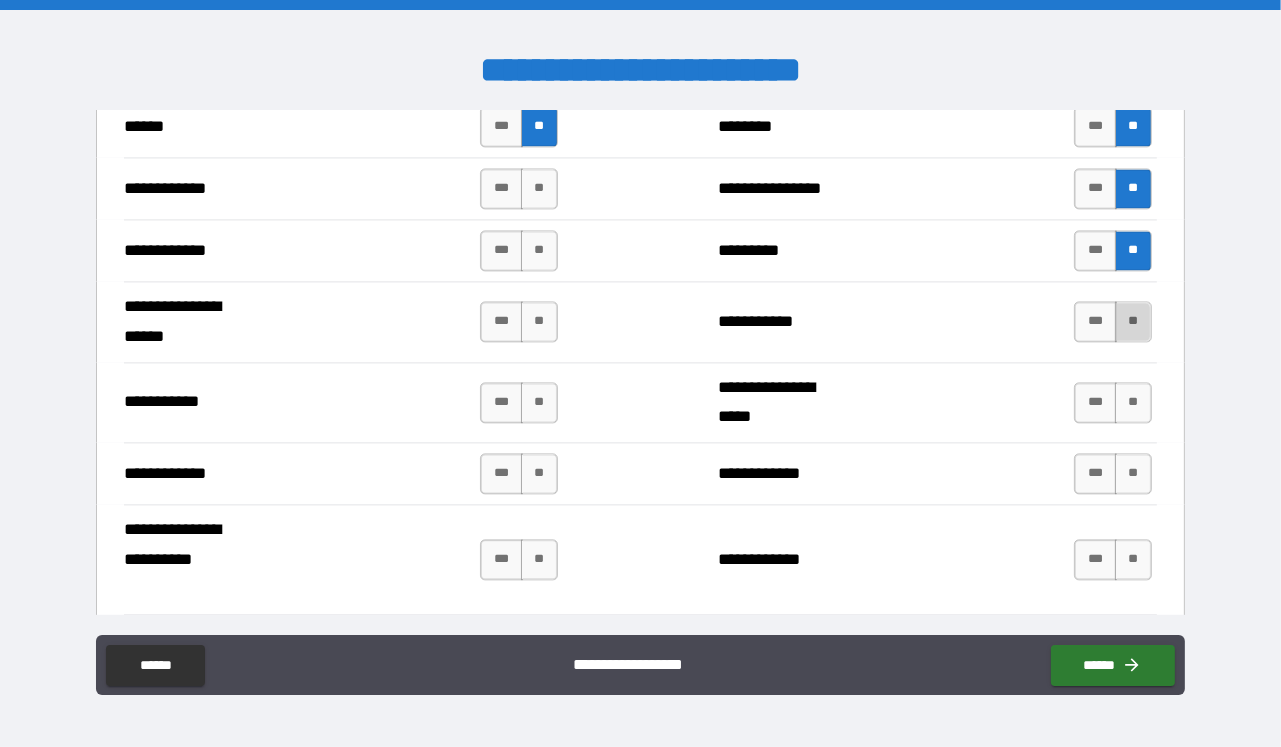 click on "**" at bounding box center (1133, 321) 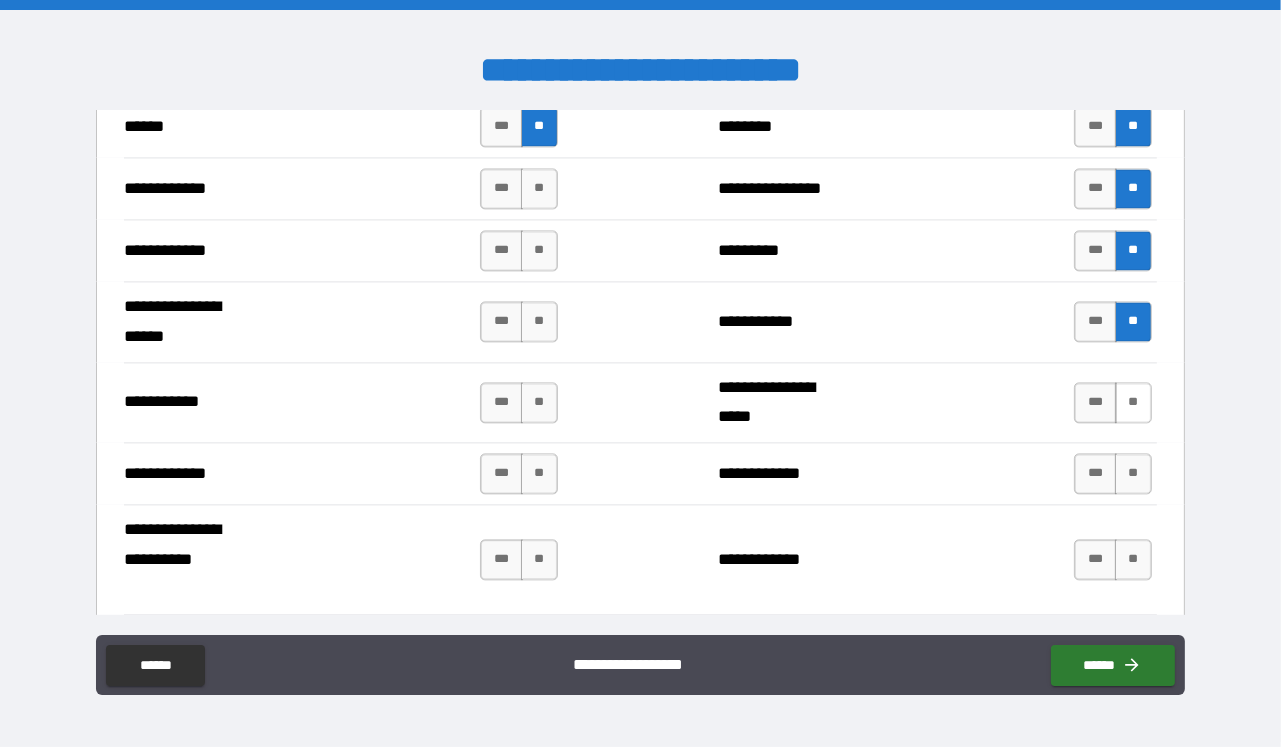 click on "**" at bounding box center [1133, 402] 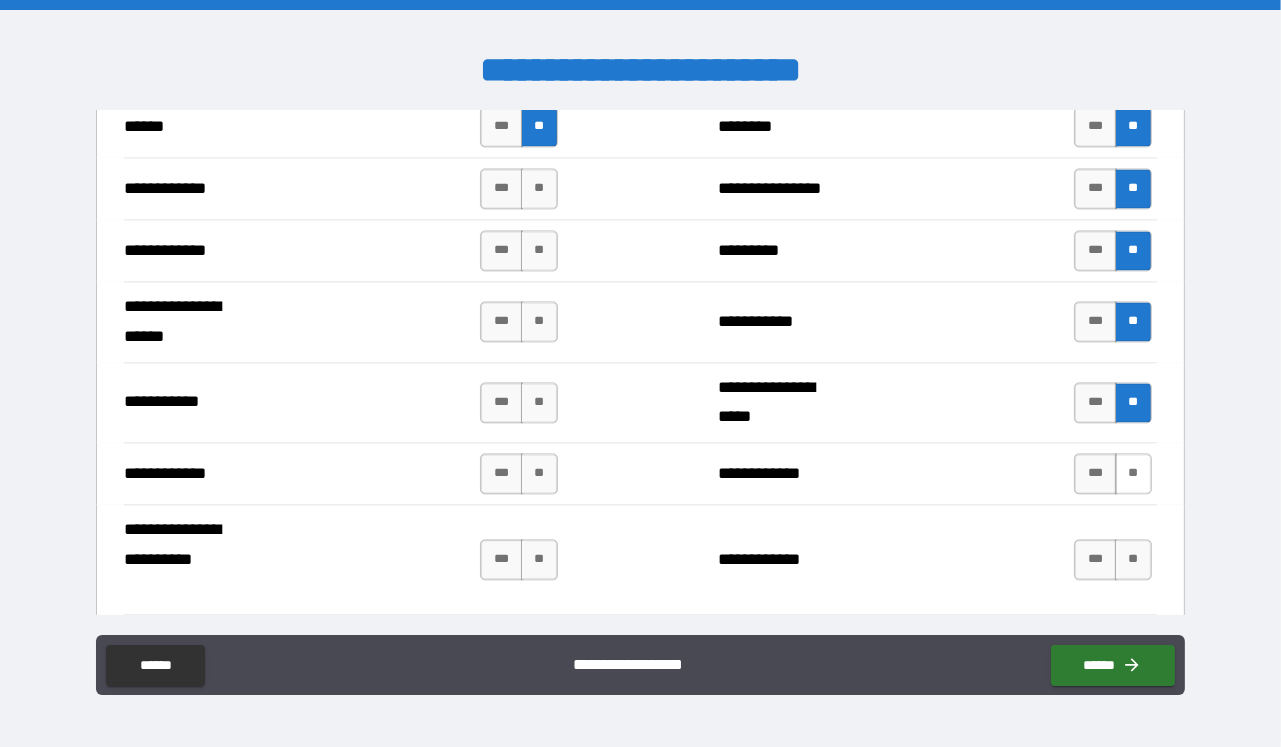 drag, startPoint x: 1121, startPoint y: 478, endPoint x: 1122, endPoint y: 501, distance: 23.021729 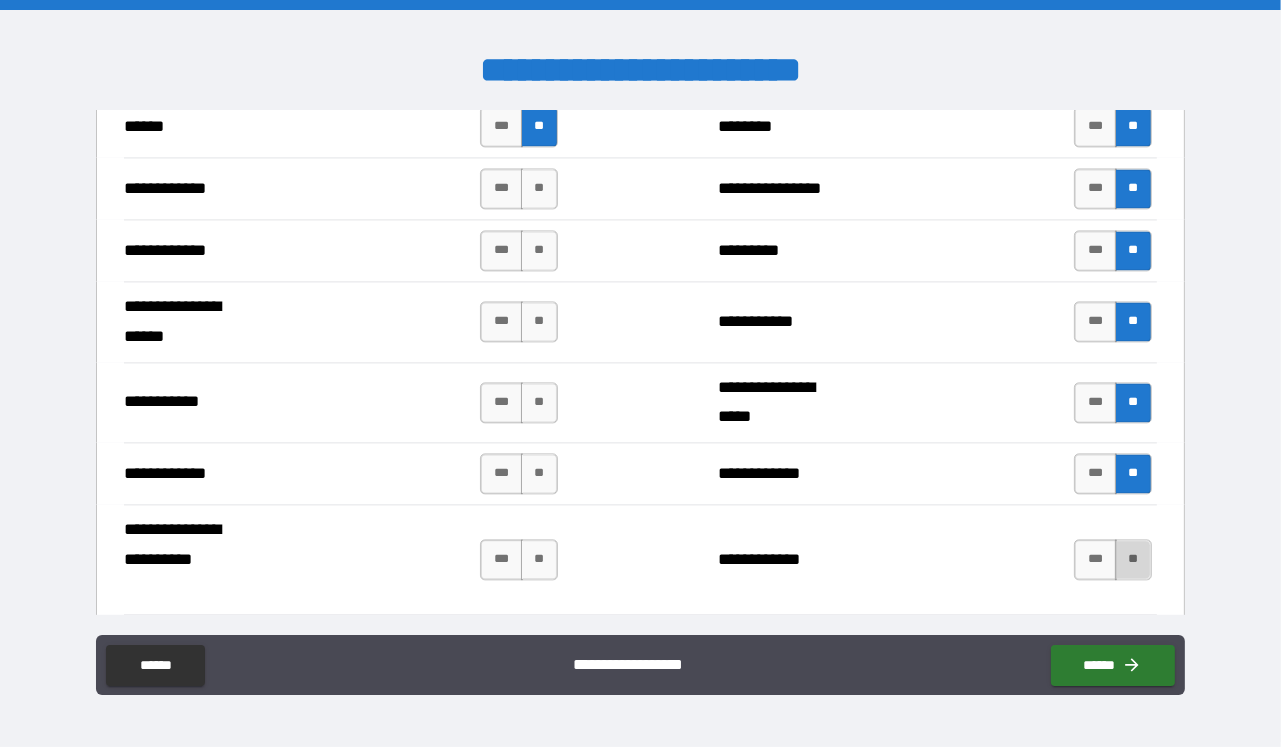 click on "**" at bounding box center (1133, 559) 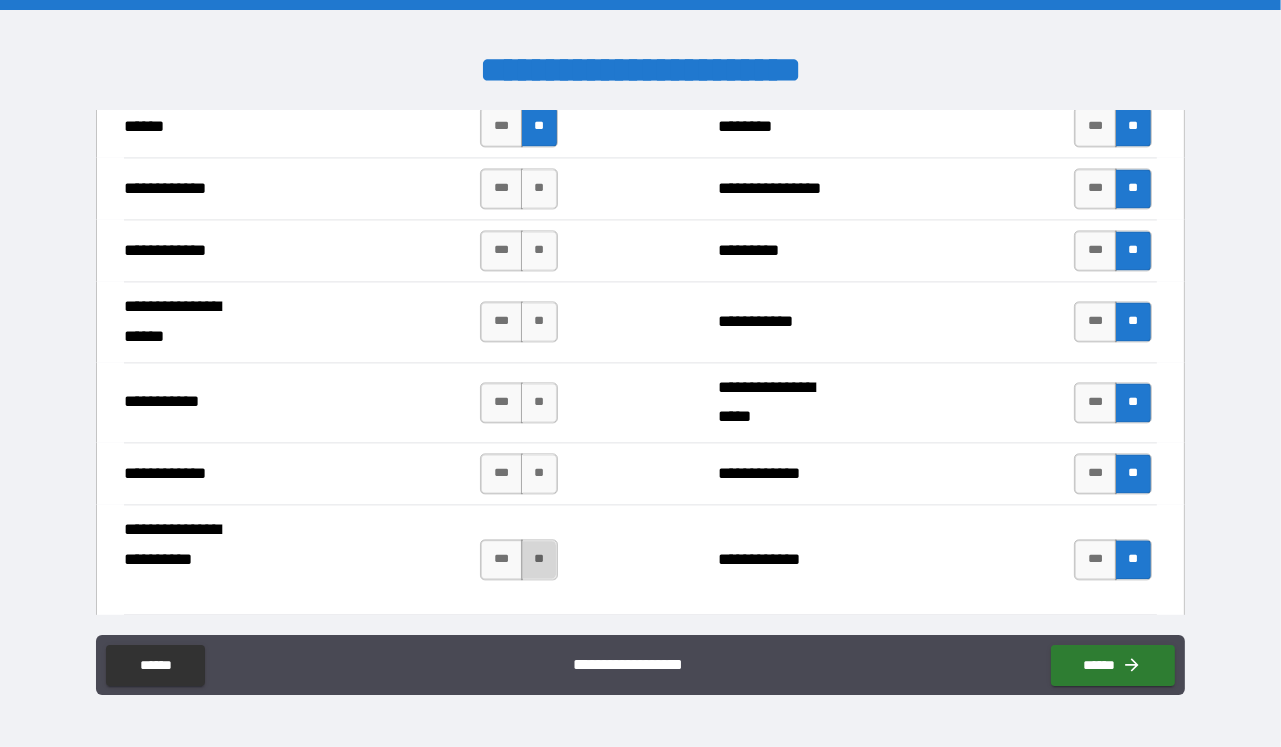click on "**" at bounding box center [539, 559] 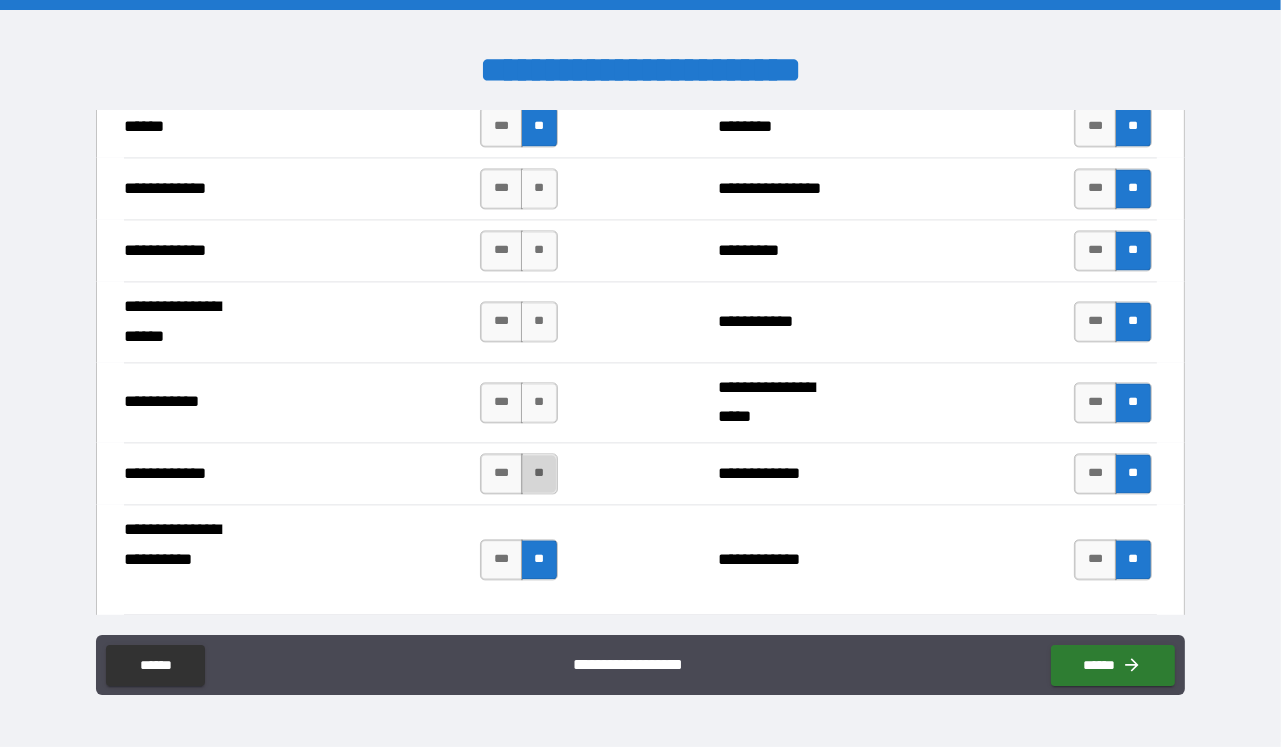 click on "**" at bounding box center (539, 473) 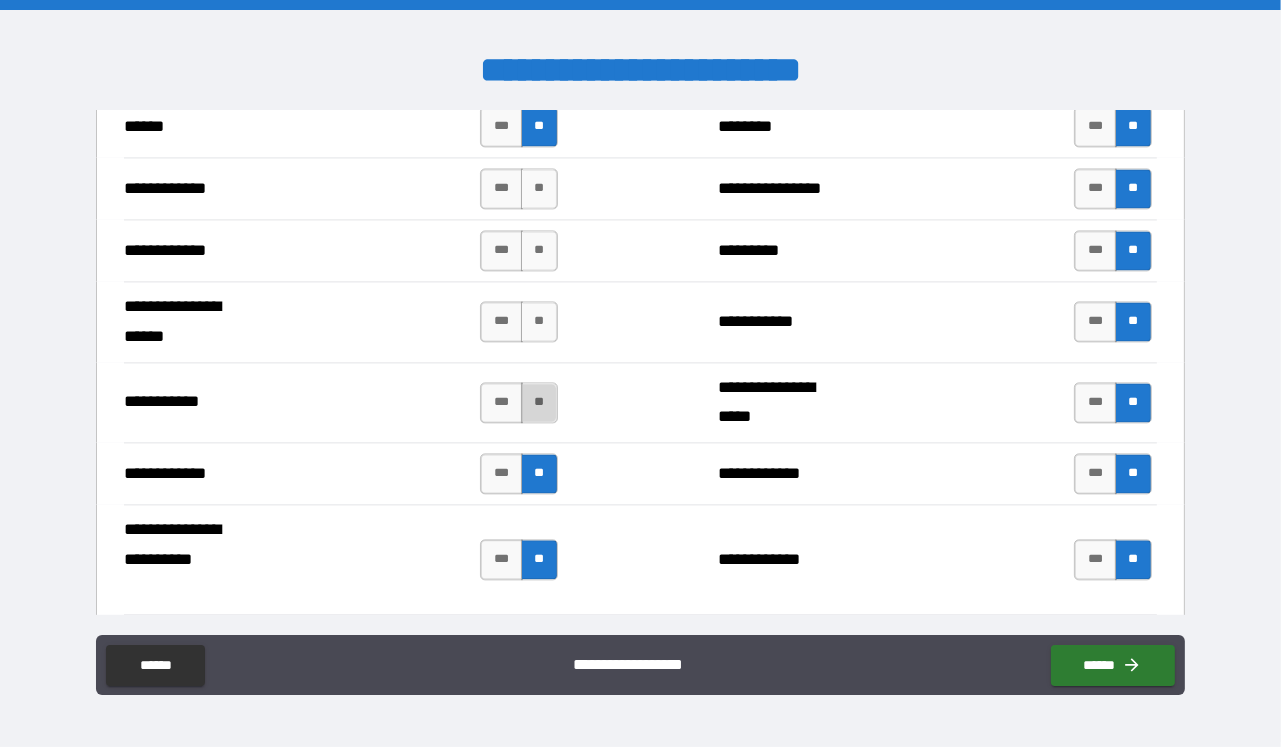 click on "**" at bounding box center [539, 402] 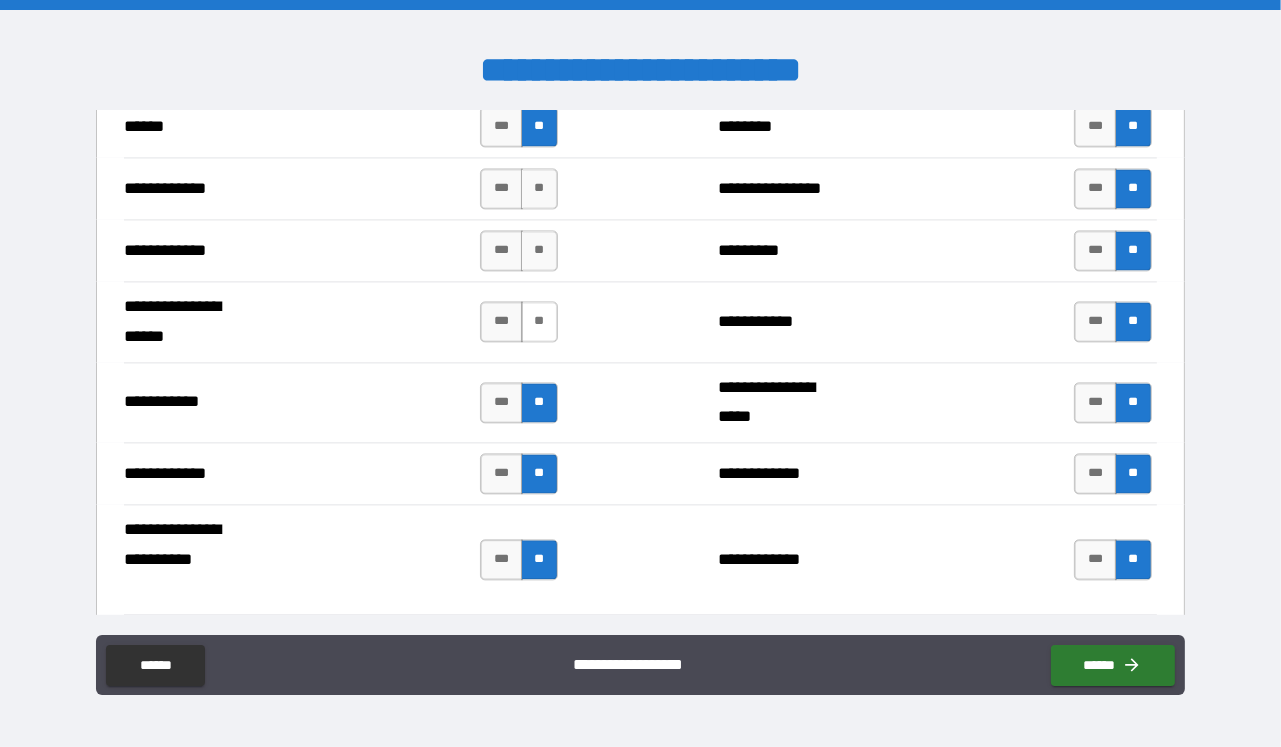 click on "**" at bounding box center [539, 321] 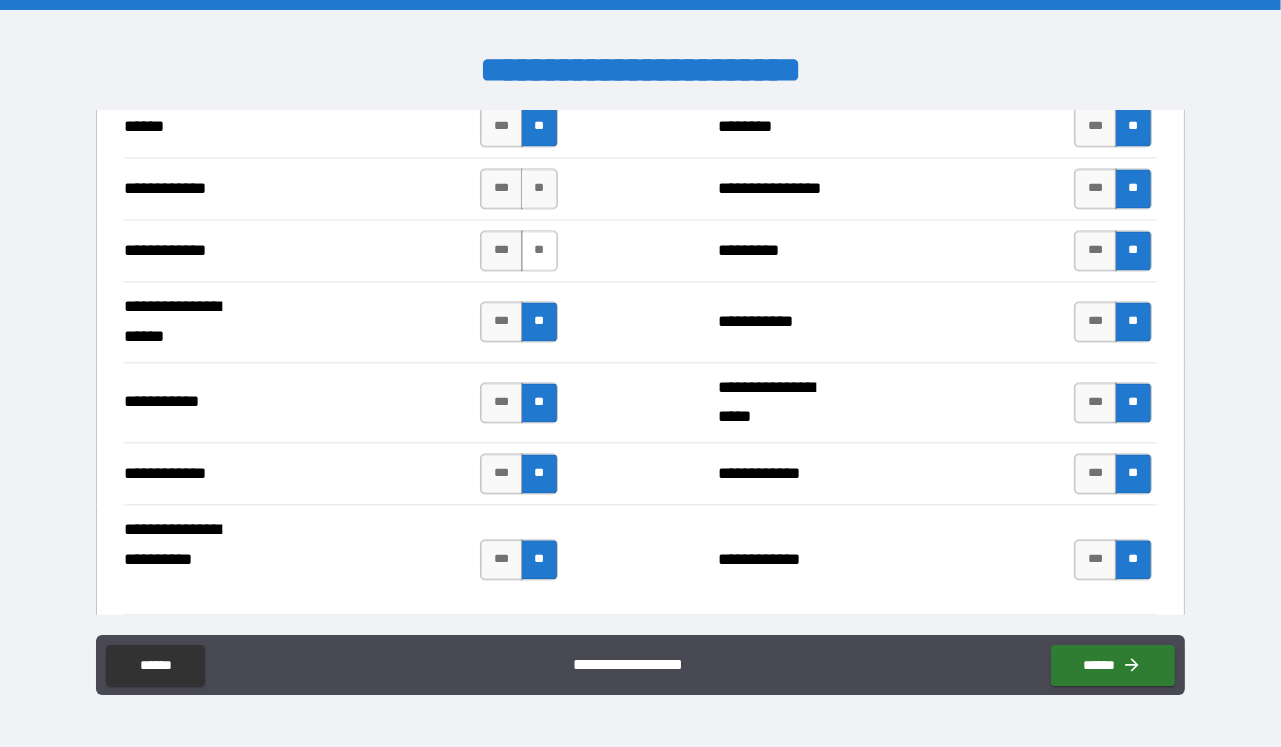 click on "**" at bounding box center (539, 250) 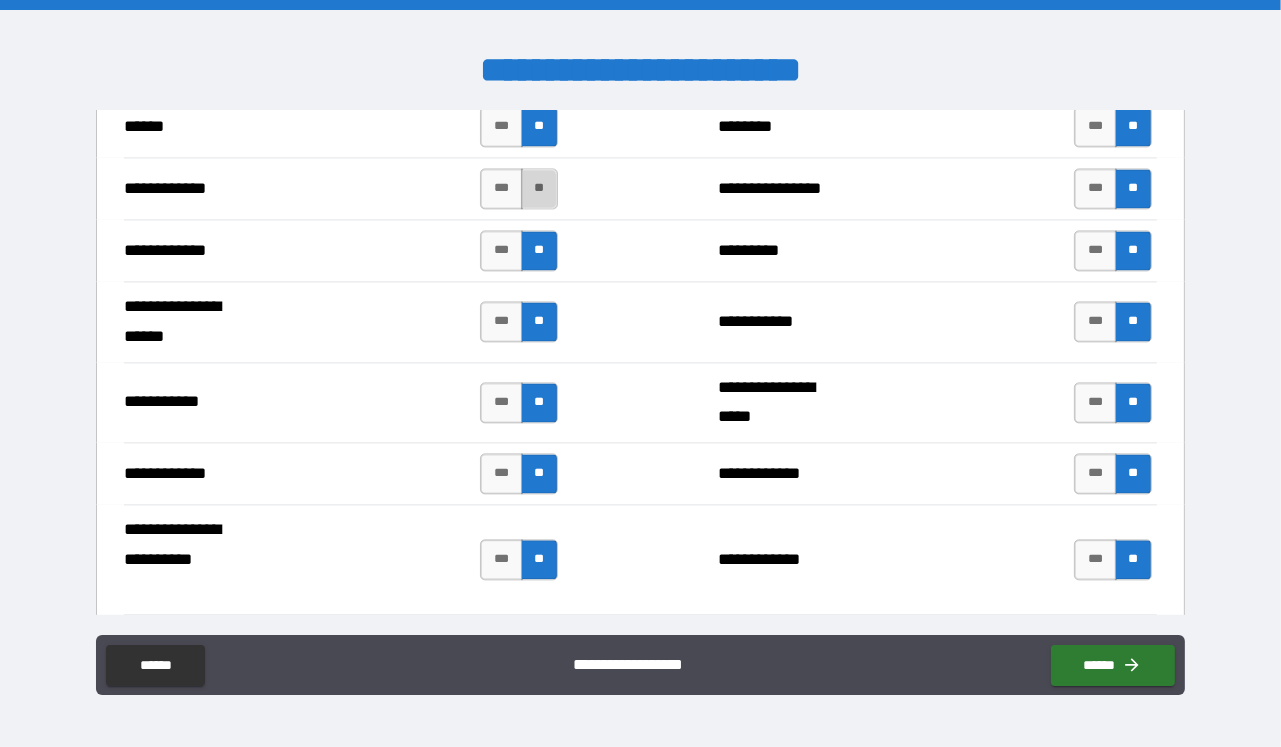 click on "**" at bounding box center (539, 188) 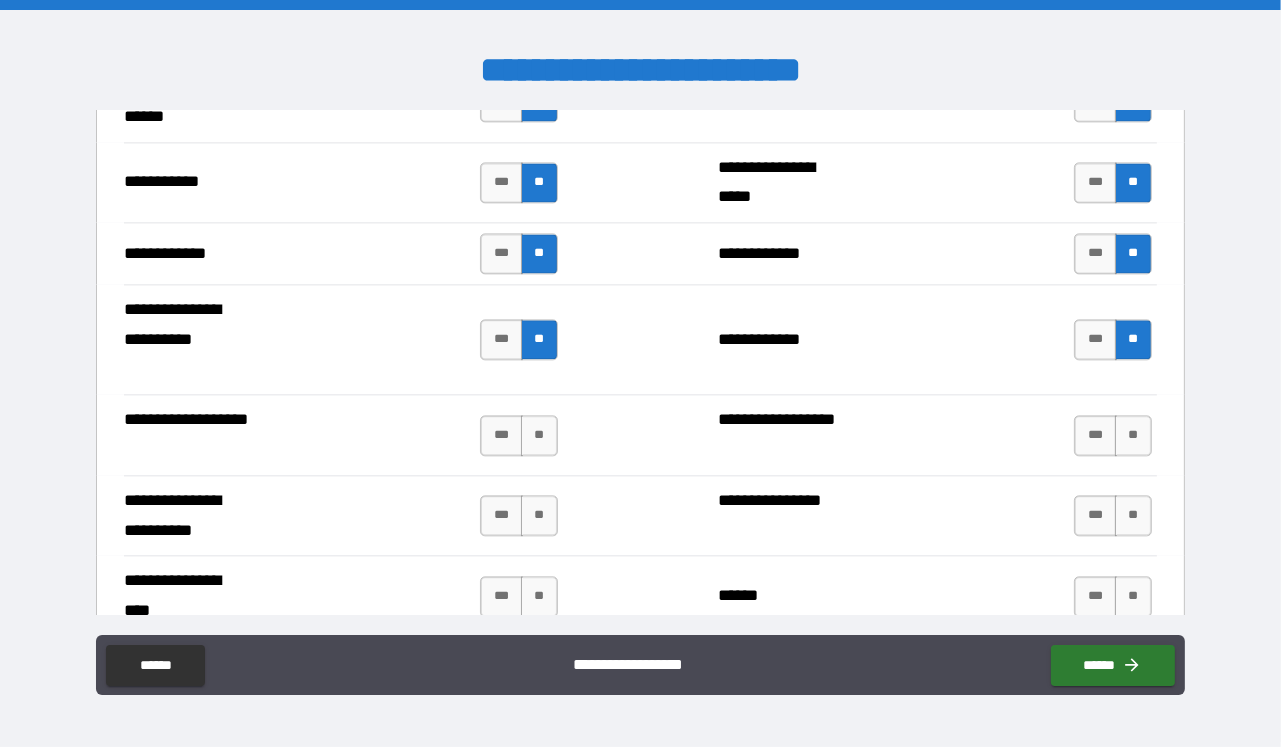 scroll, scrollTop: 4352, scrollLeft: 0, axis: vertical 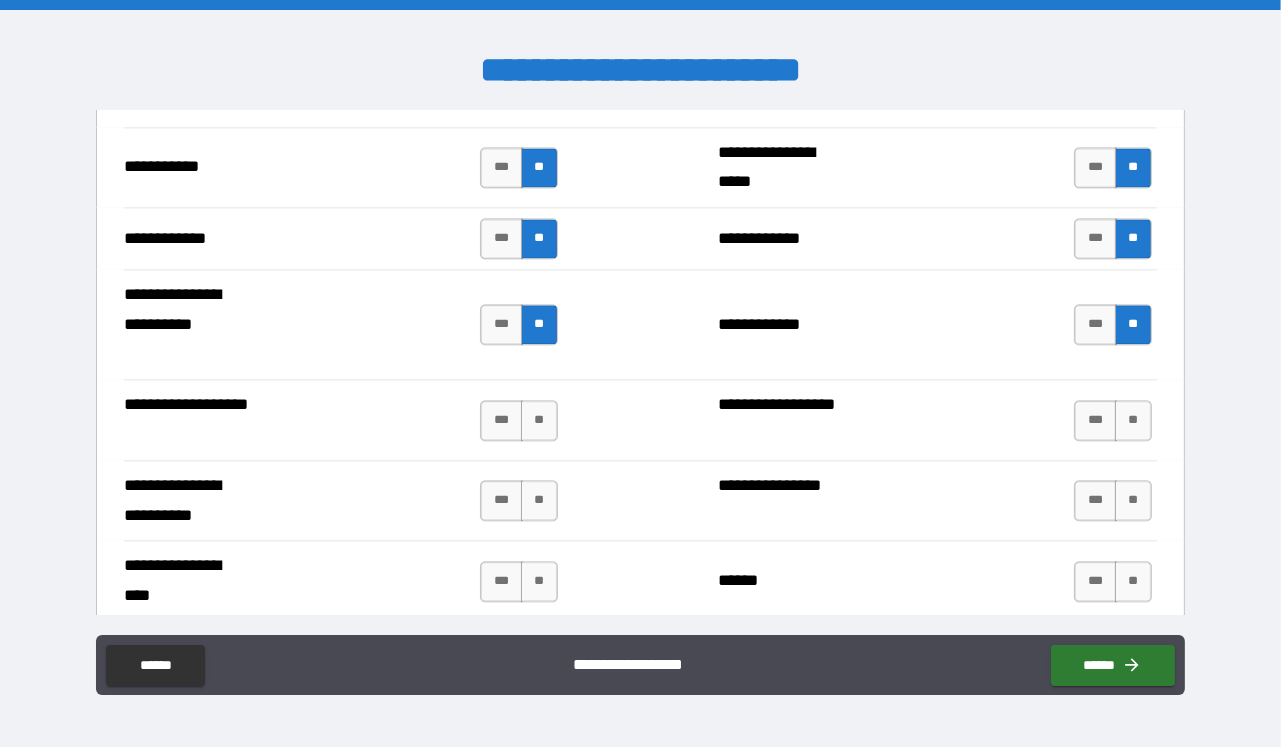 drag, startPoint x: 536, startPoint y: 434, endPoint x: 544, endPoint y: 459, distance: 26.24881 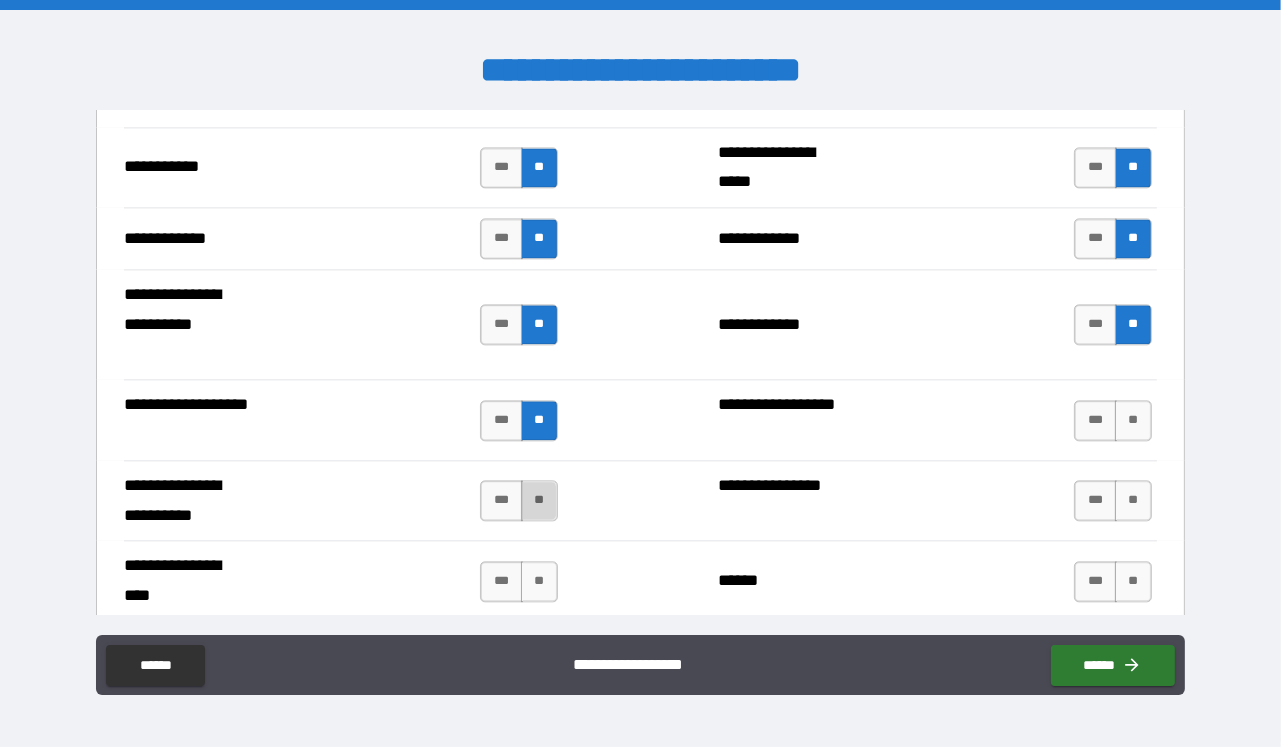 click on "**" at bounding box center [539, 500] 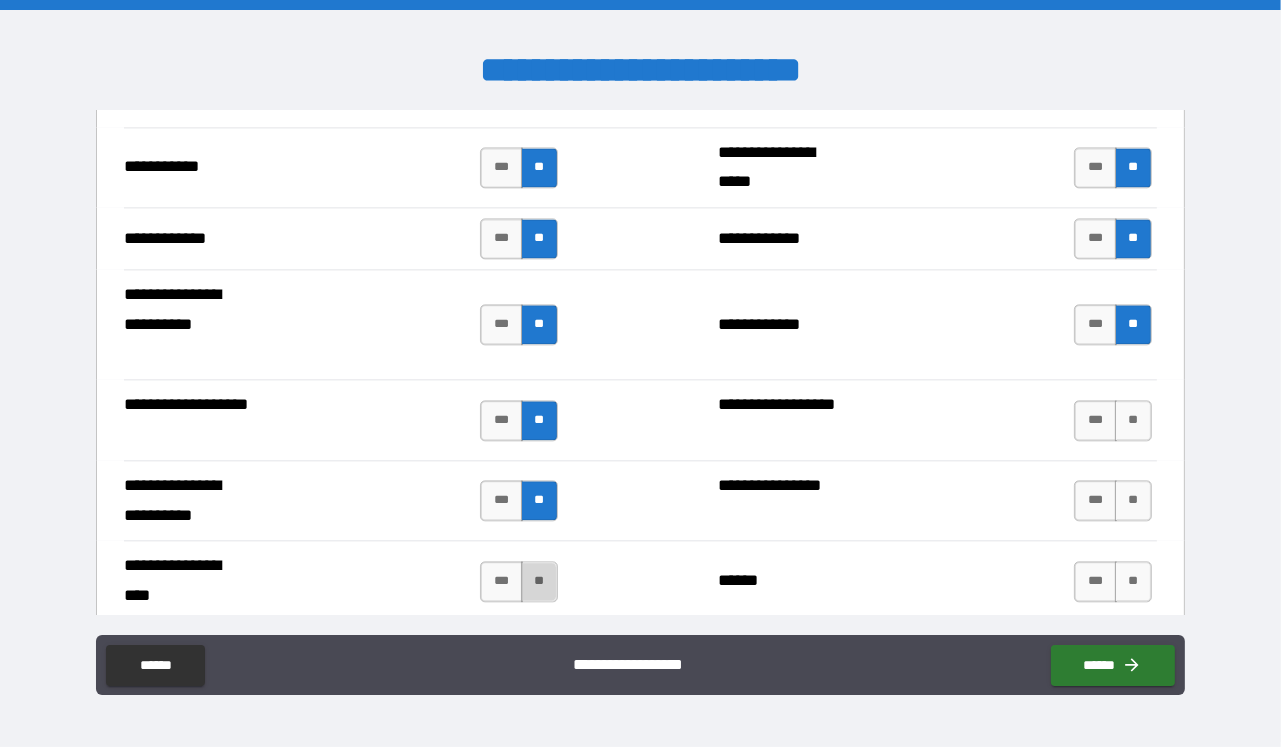 click on "**" at bounding box center (539, 581) 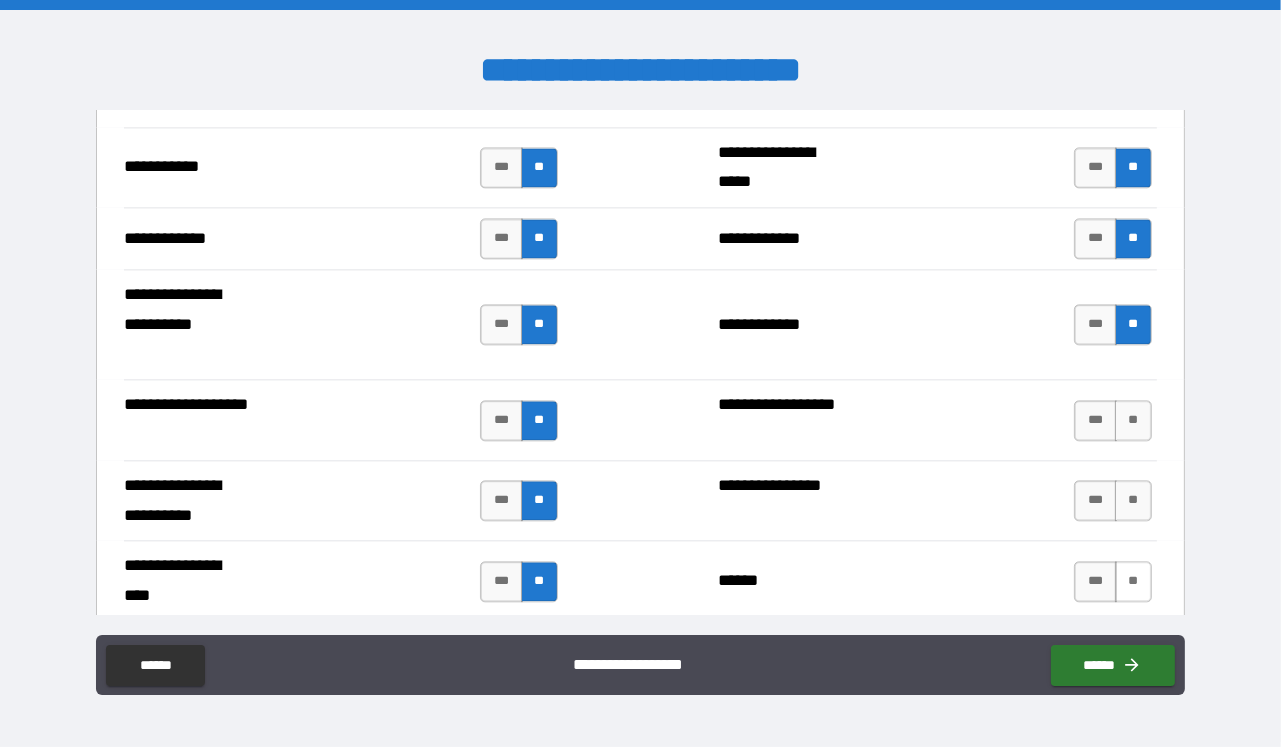 click on "**" at bounding box center (1133, 581) 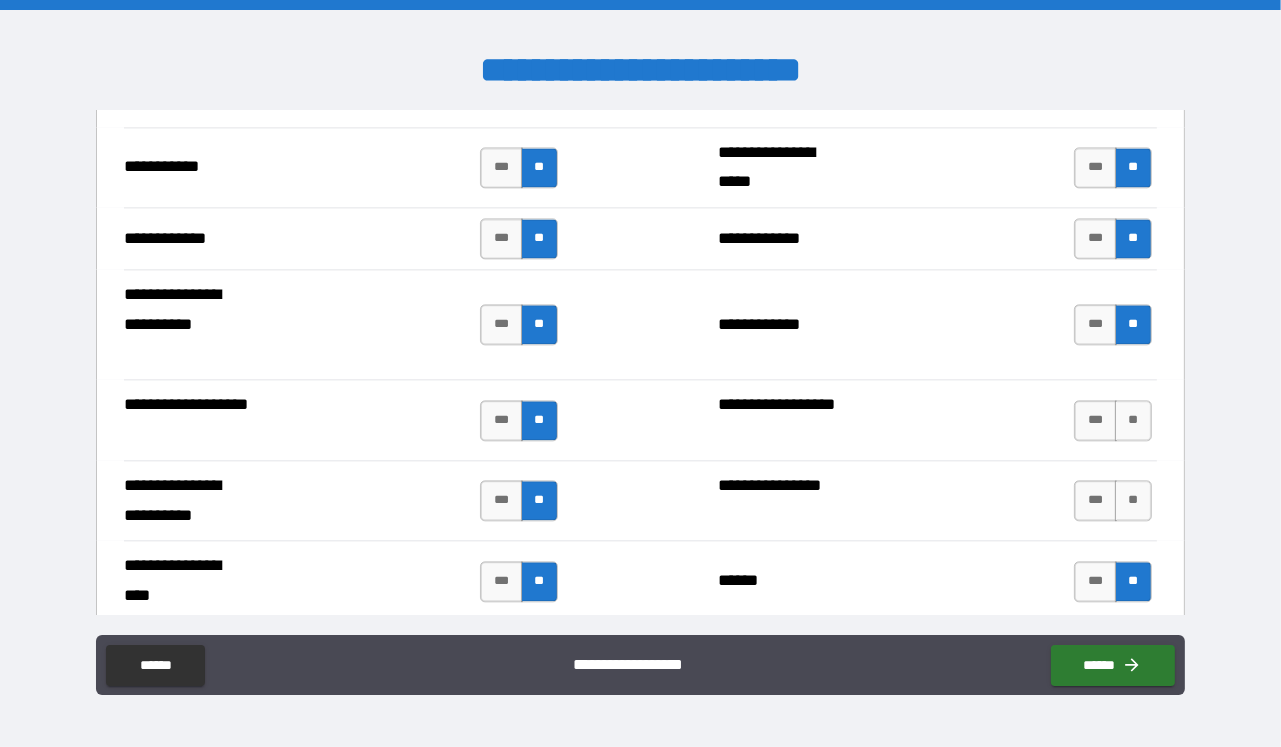 click on "*** **" at bounding box center [1115, 500] 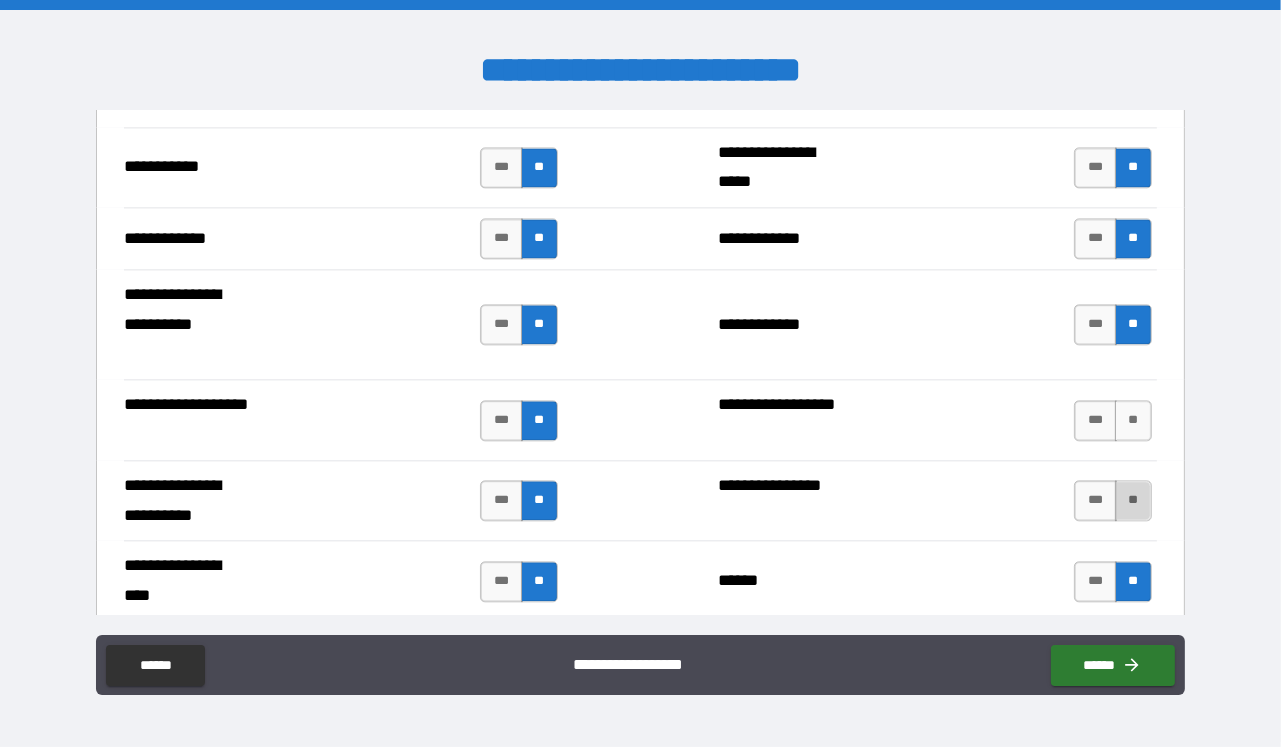 click on "**" at bounding box center (1133, 500) 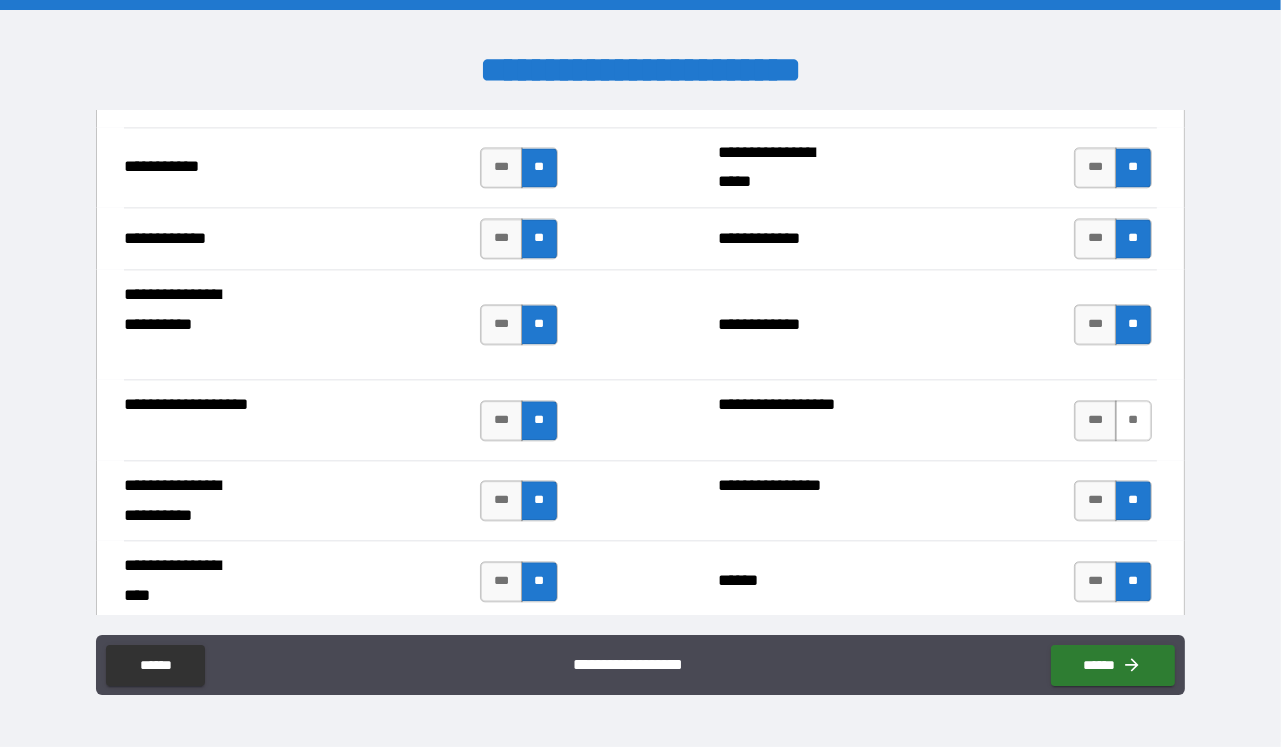 click on "**" at bounding box center (1133, 420) 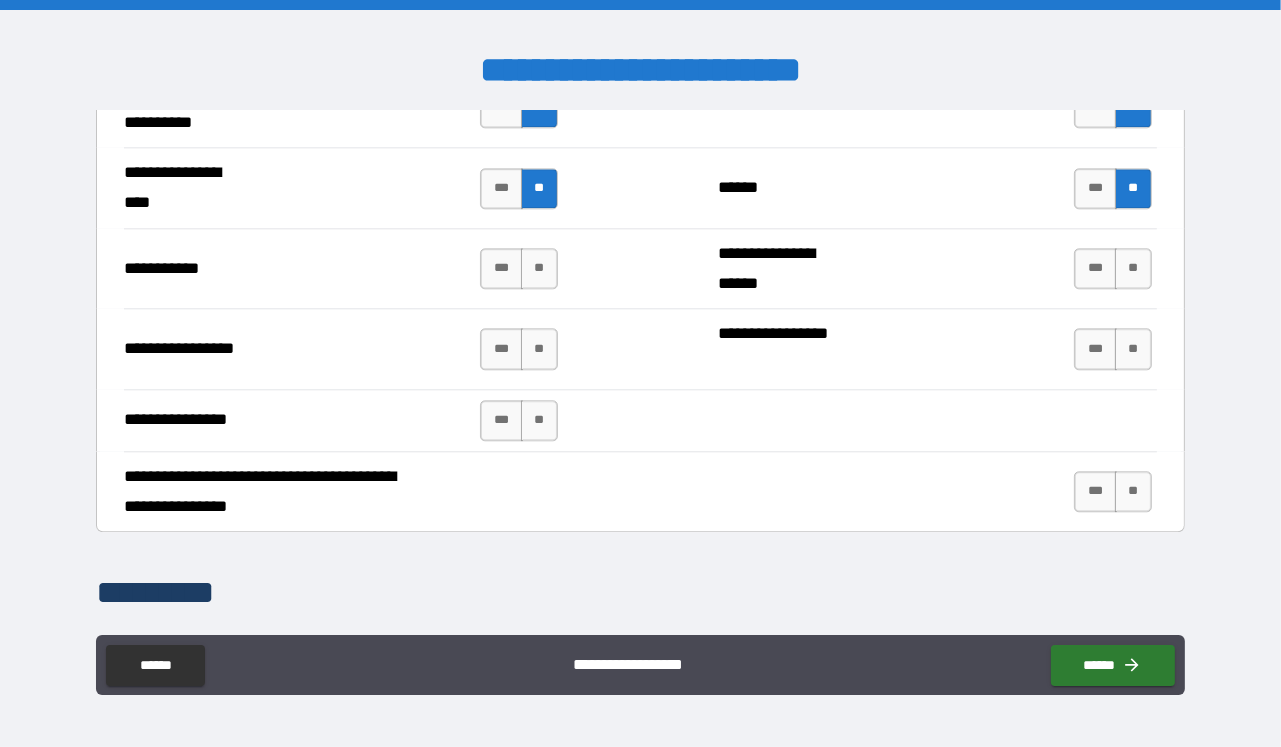 scroll, scrollTop: 4690, scrollLeft: 0, axis: vertical 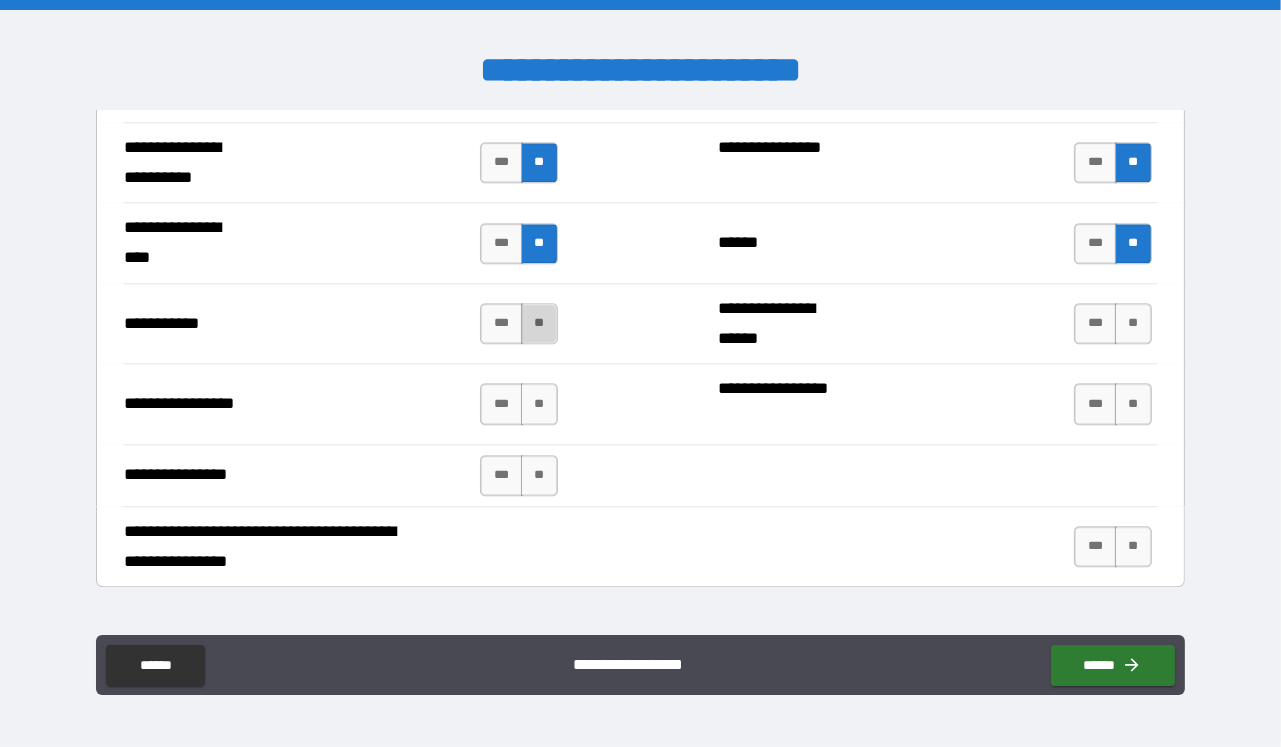 click on "**" at bounding box center (539, 323) 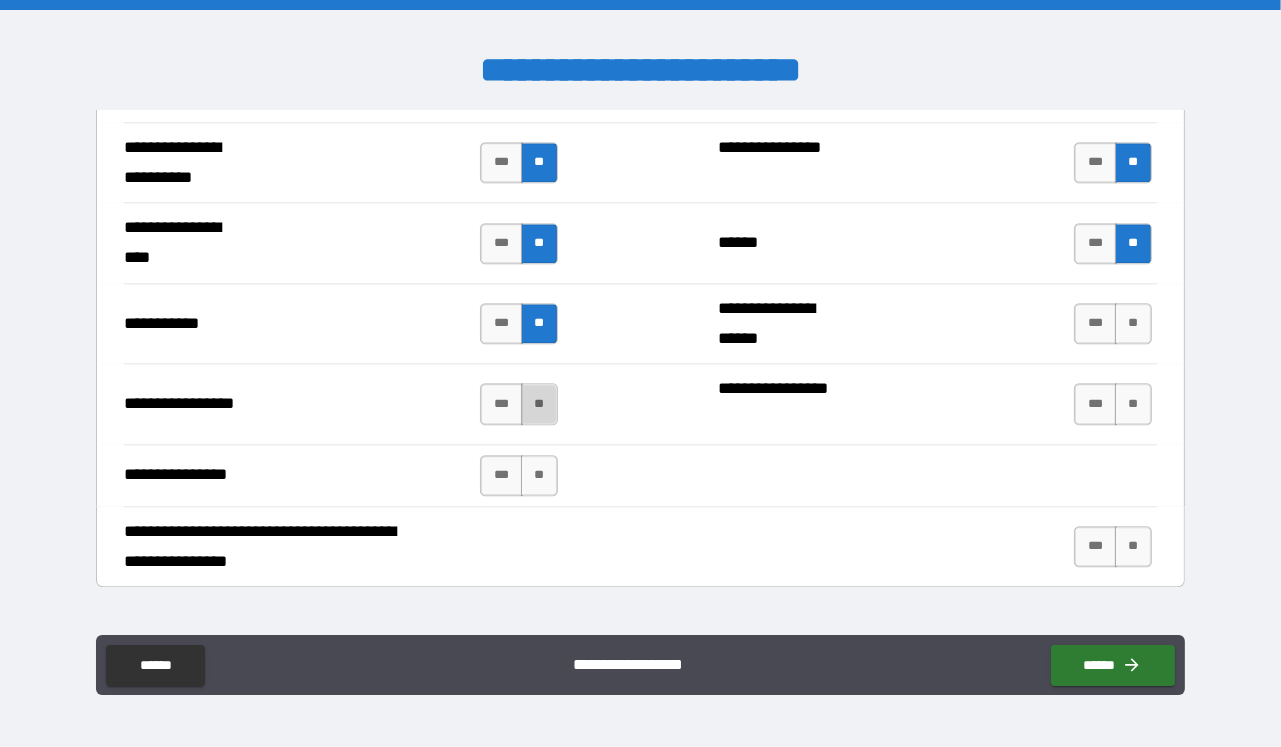 click on "**" at bounding box center (539, 403) 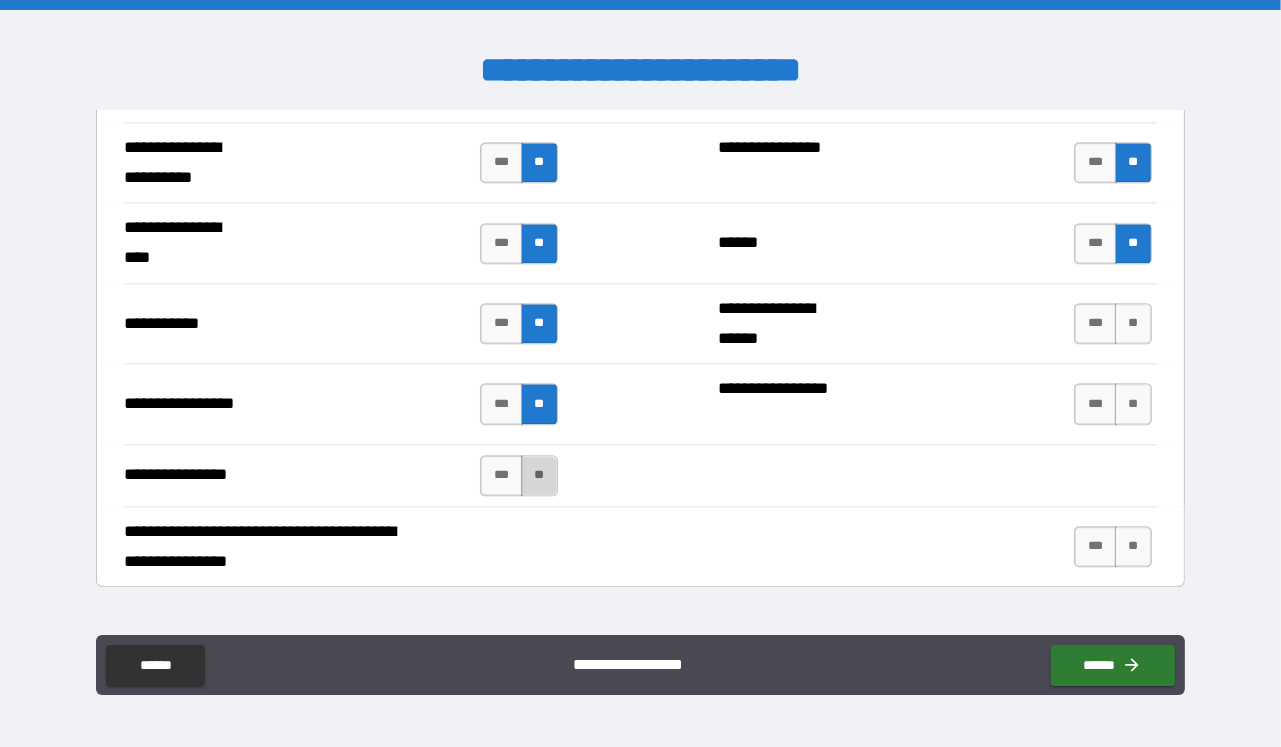 click on "**" at bounding box center [539, 475] 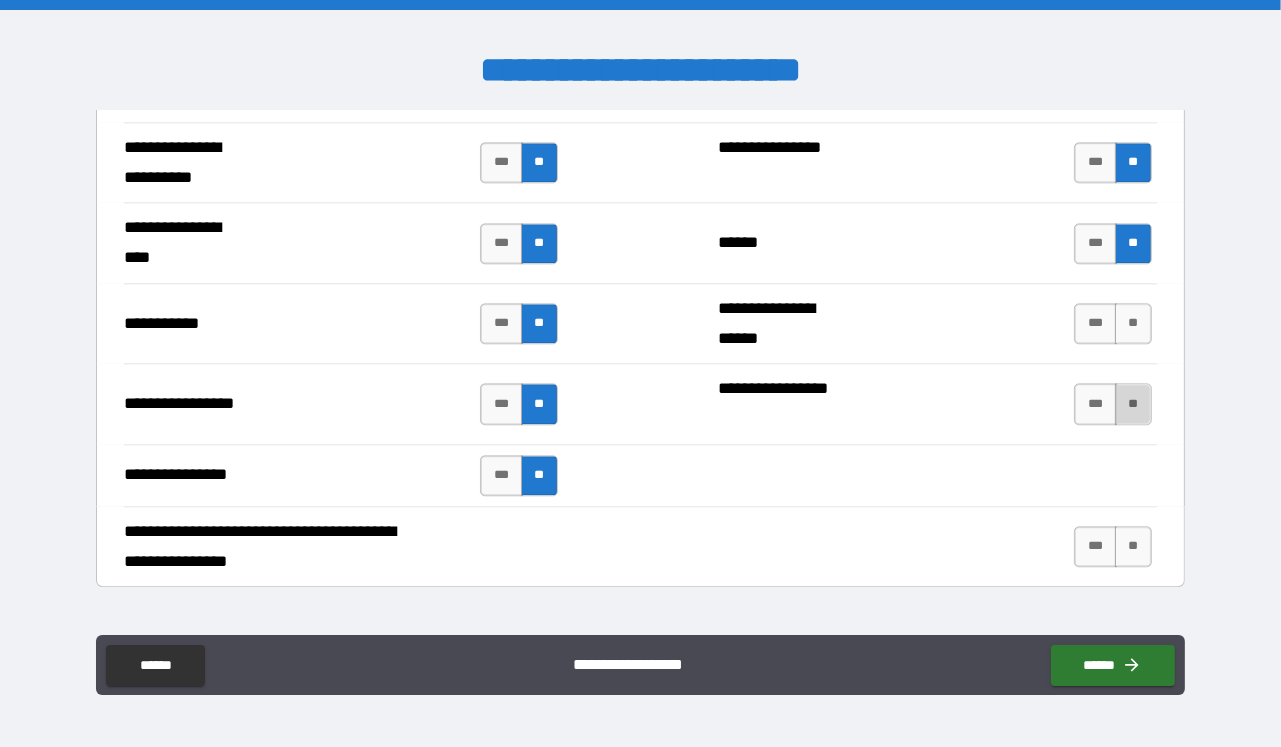 click on "**" at bounding box center [1133, 403] 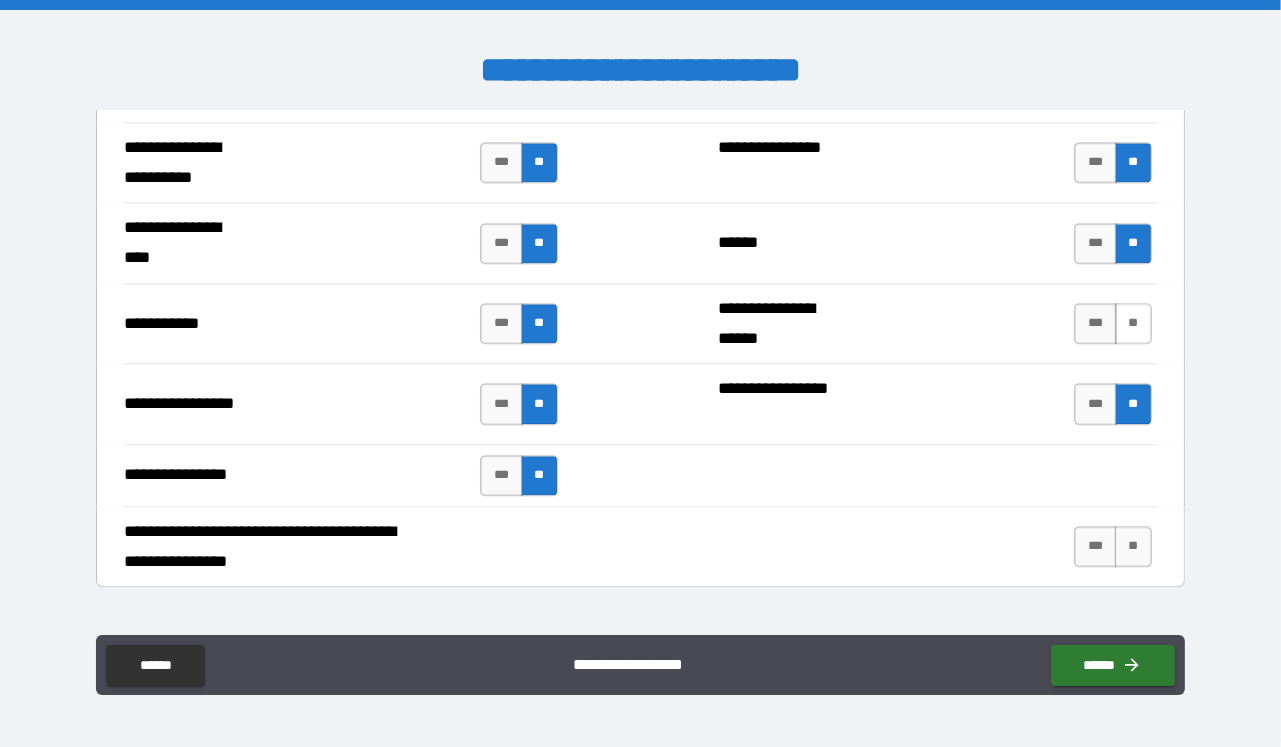 click on "**" at bounding box center (1133, 323) 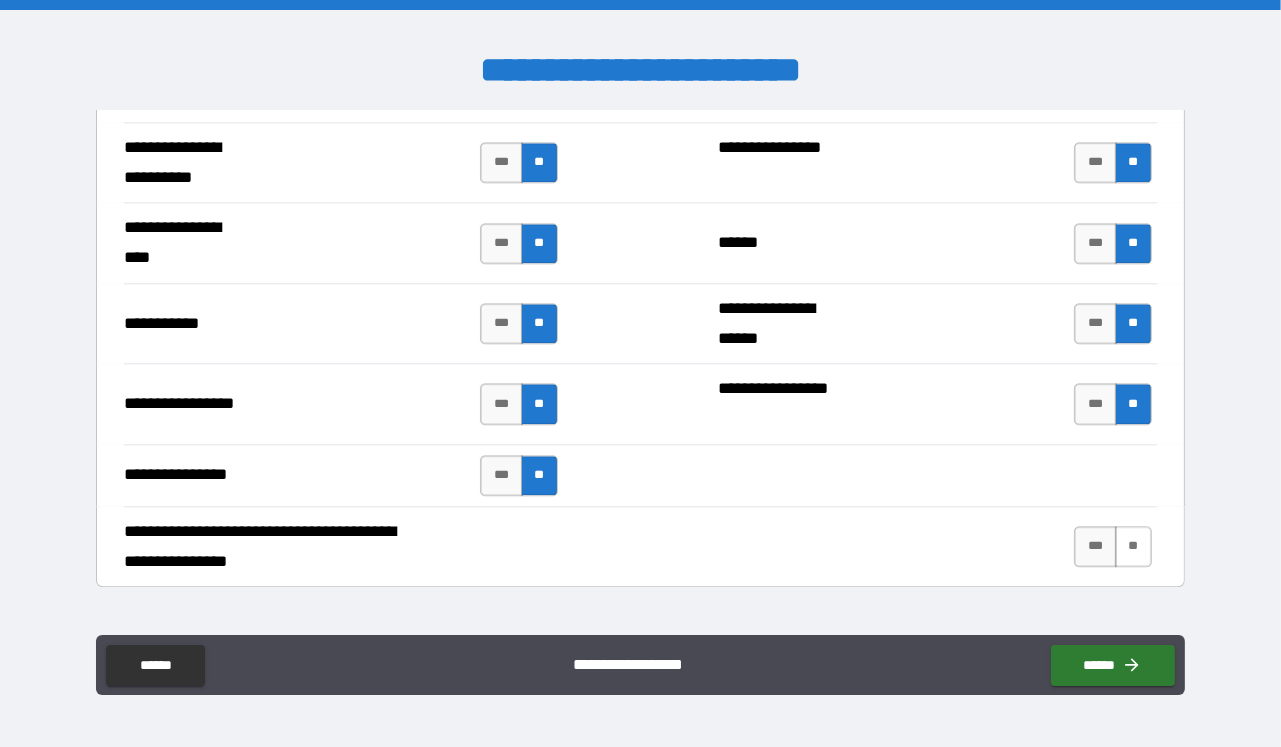 click on "**" at bounding box center [1133, 546] 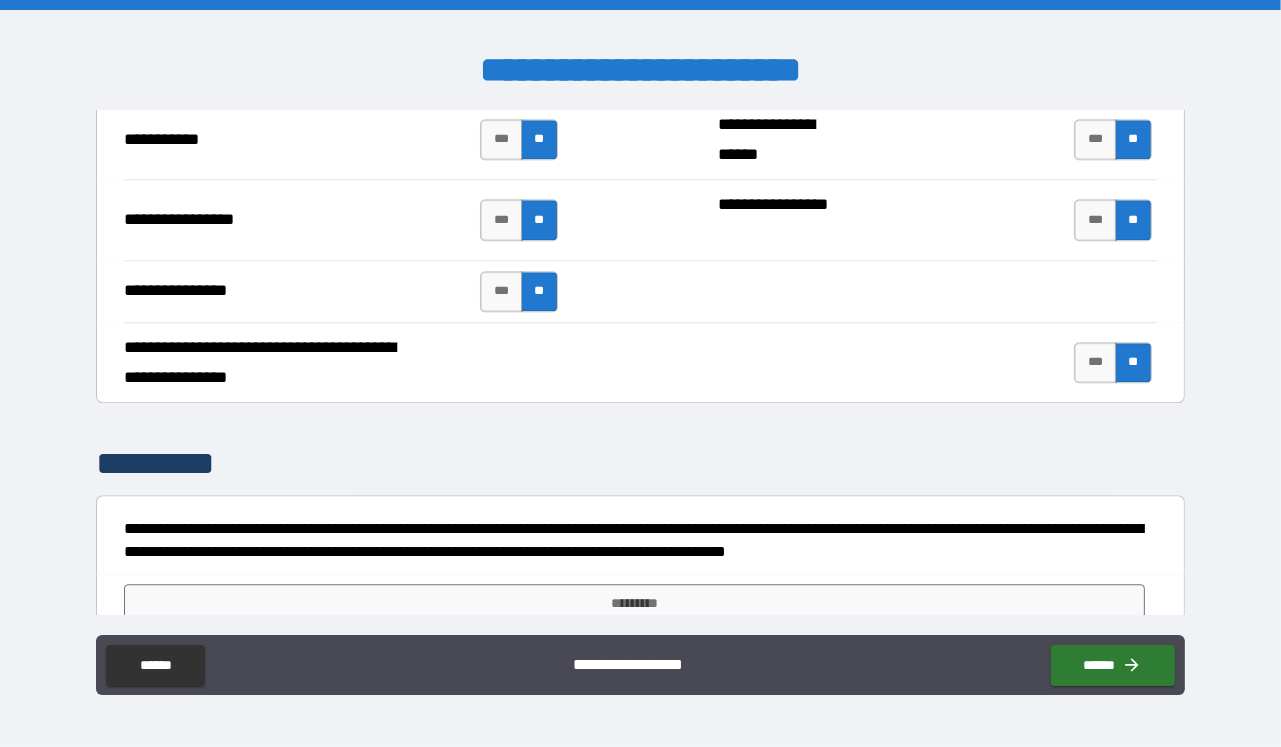 scroll, scrollTop: 4925, scrollLeft: 0, axis: vertical 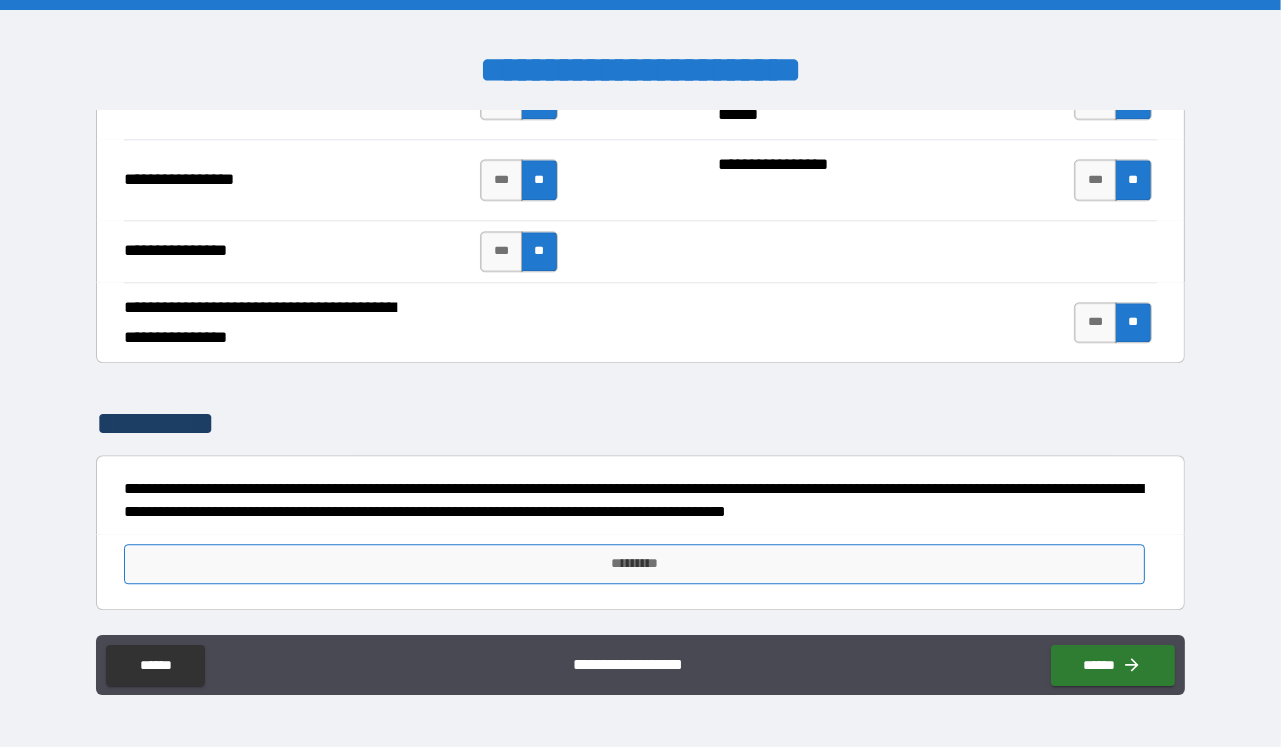 click on "*********" at bounding box center [634, 564] 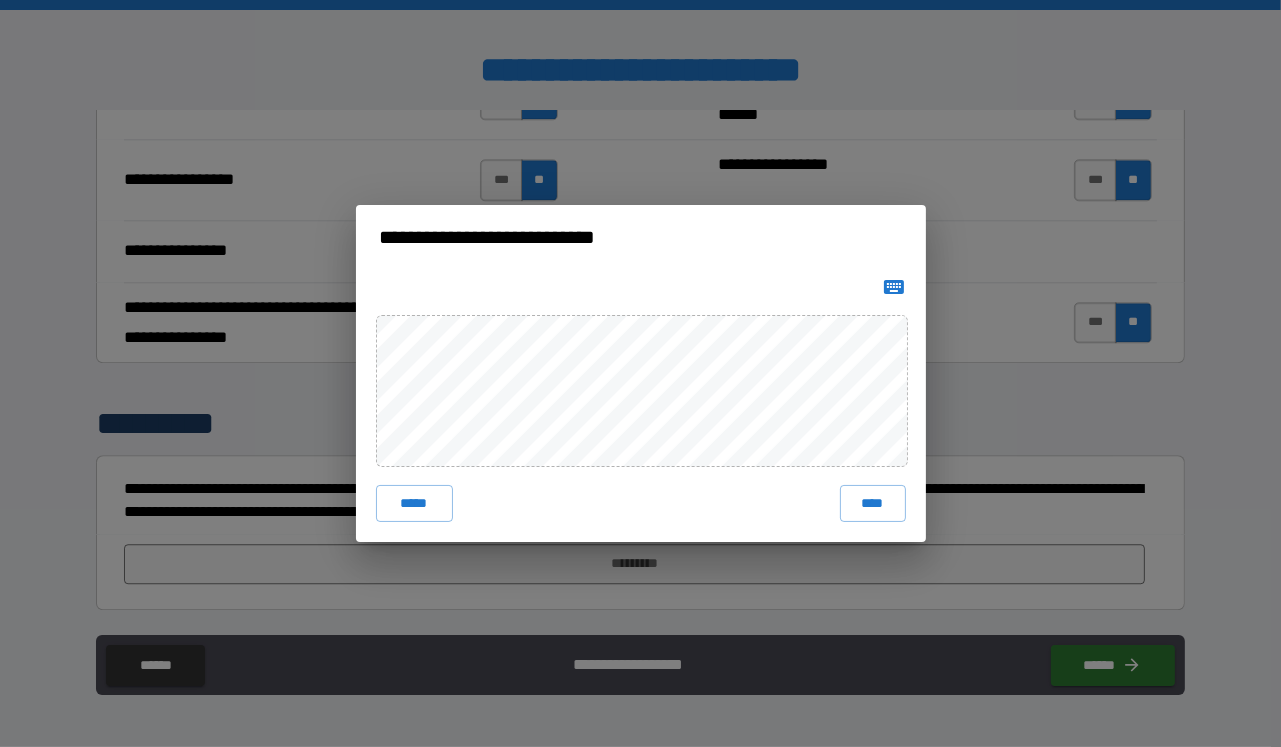 click at bounding box center (894, 287) 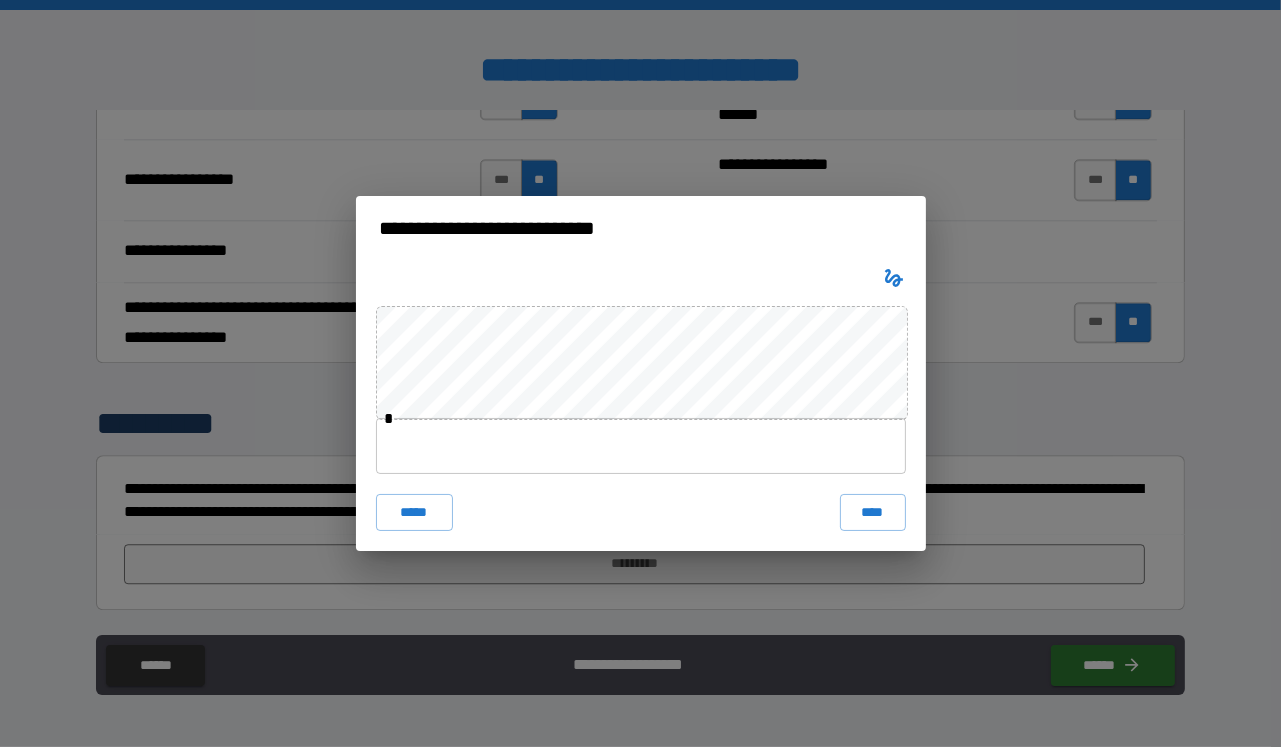 click at bounding box center (641, 446) 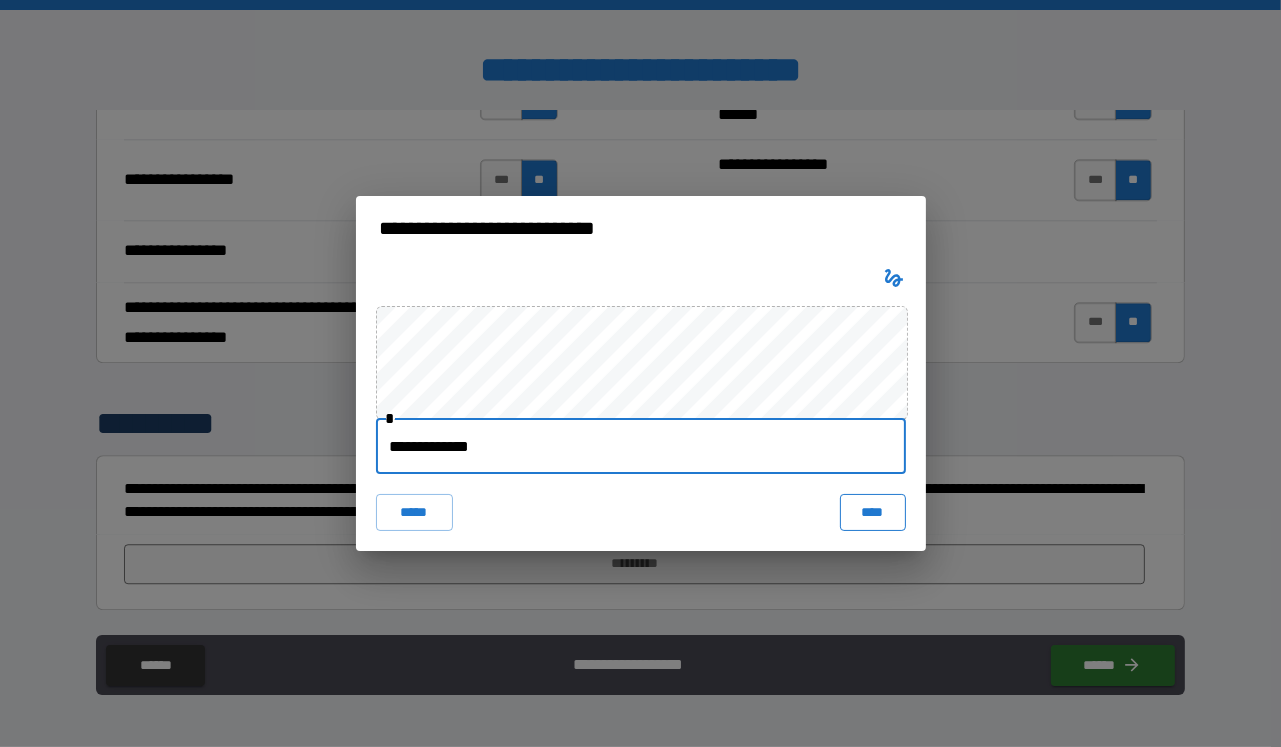 type on "**********" 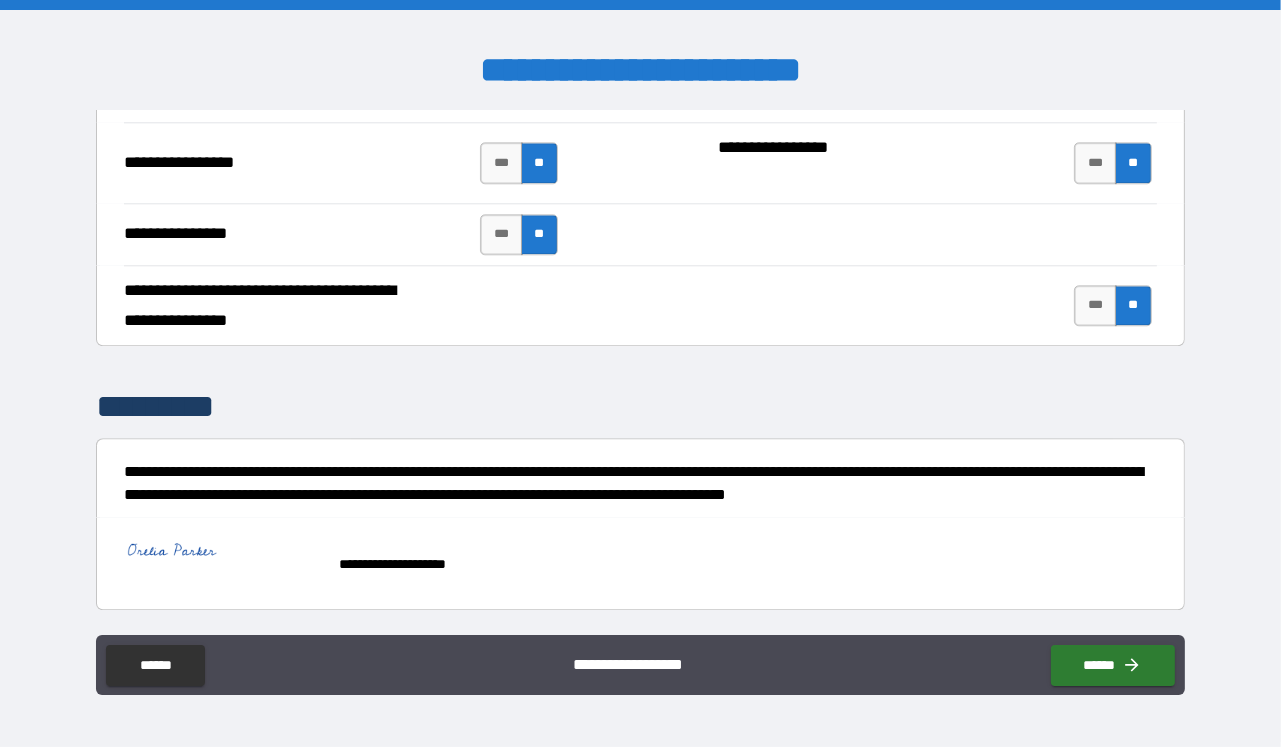 scroll, scrollTop: 4943, scrollLeft: 0, axis: vertical 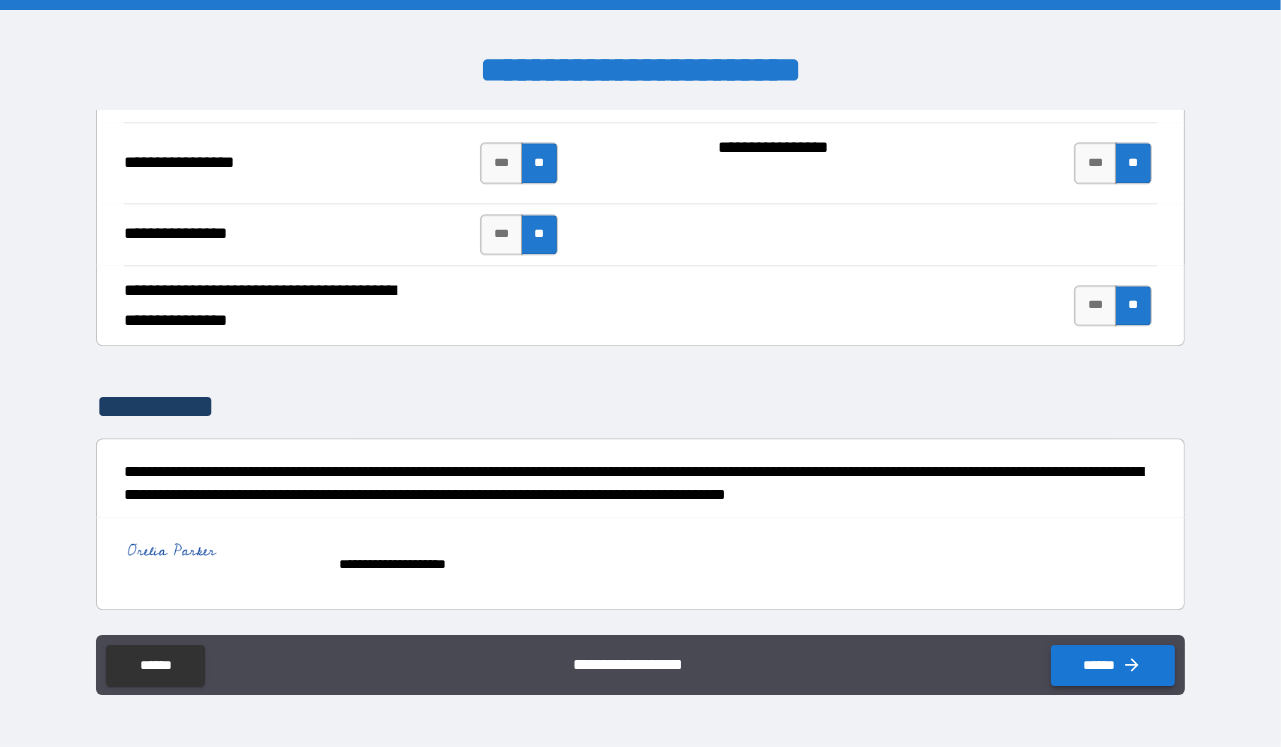 click on "******" at bounding box center (1113, 665) 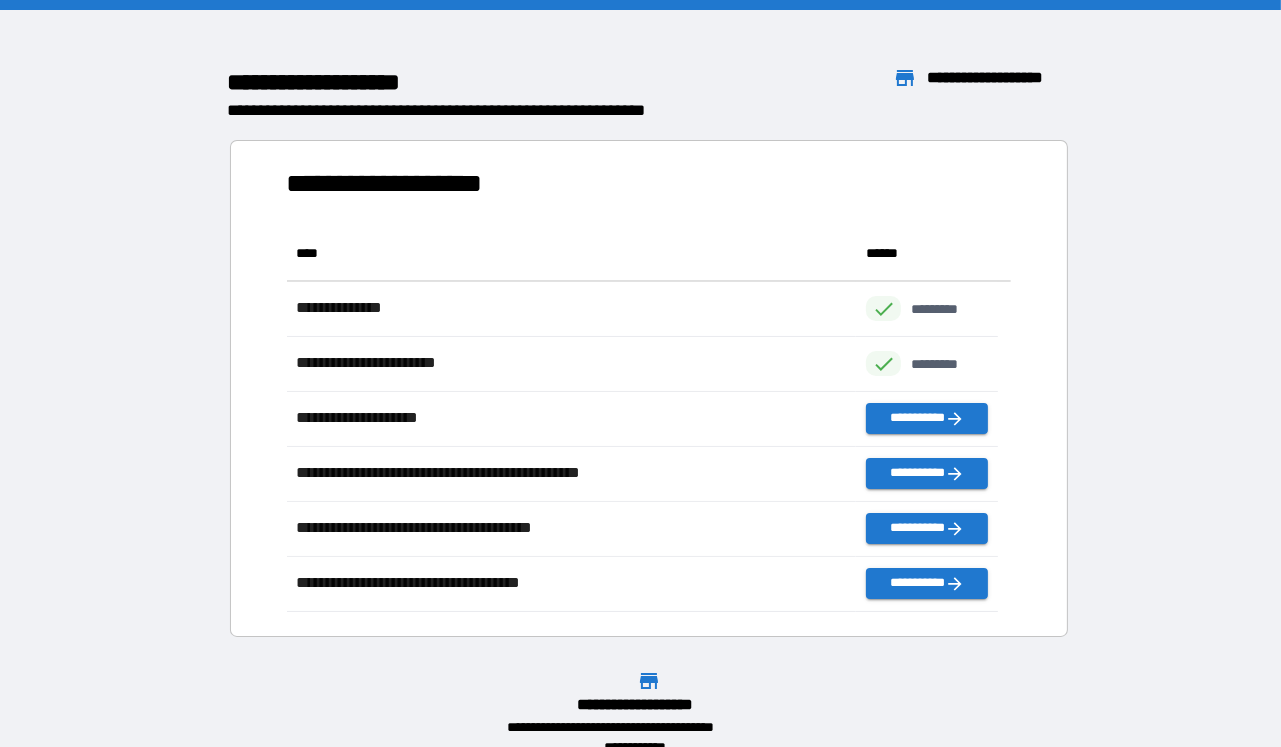 scroll, scrollTop: 18, scrollLeft: 18, axis: both 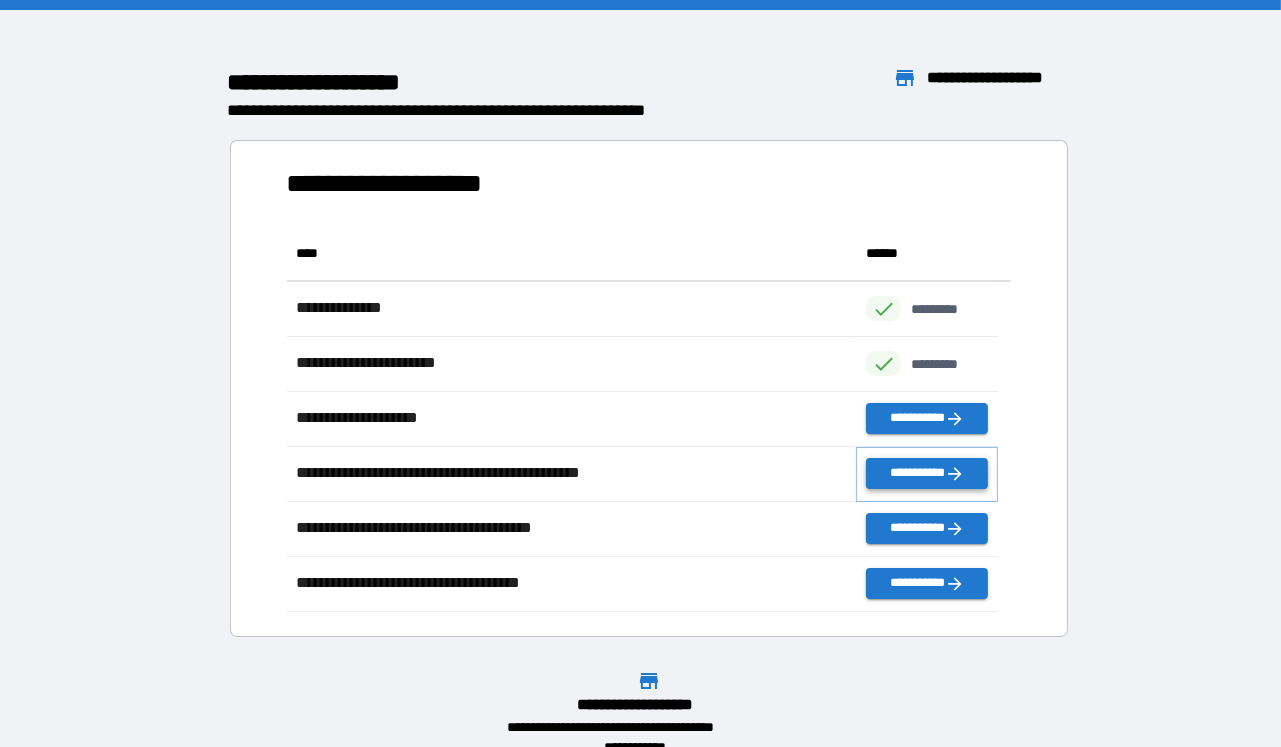 click on "**********" at bounding box center (927, 473) 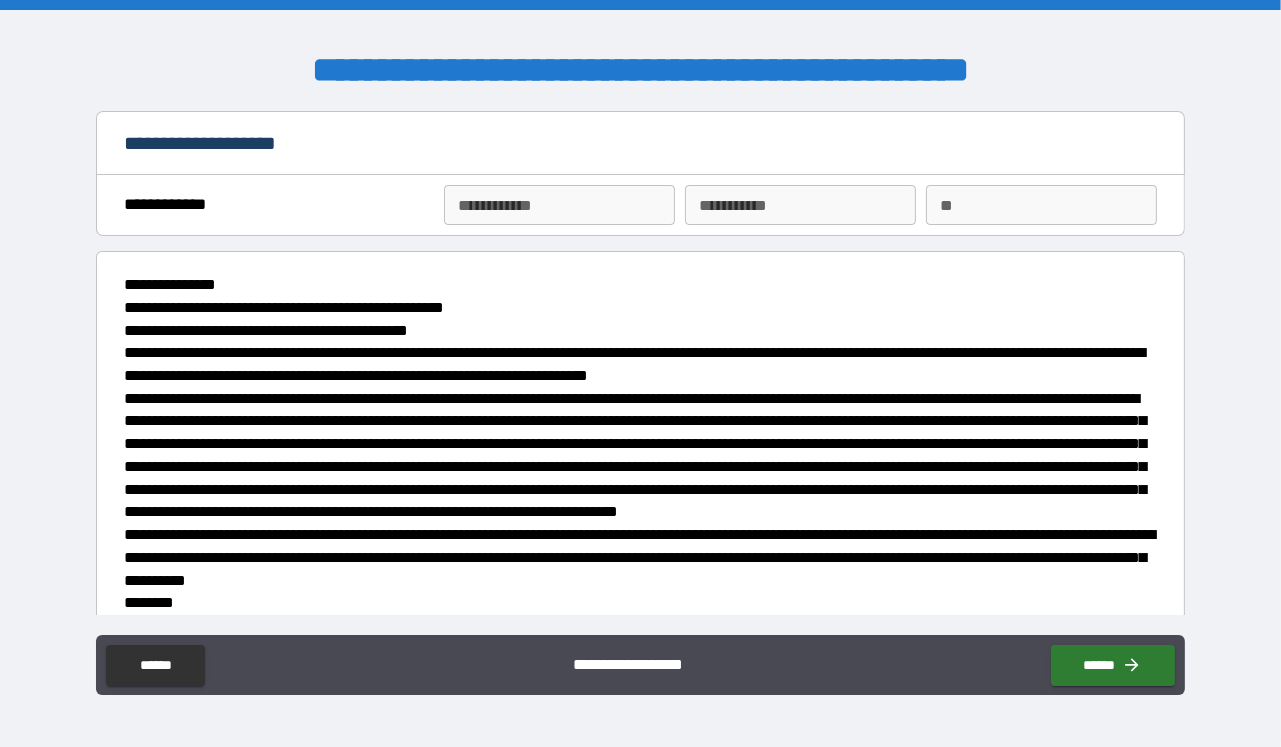click on "**********" at bounding box center [559, 205] 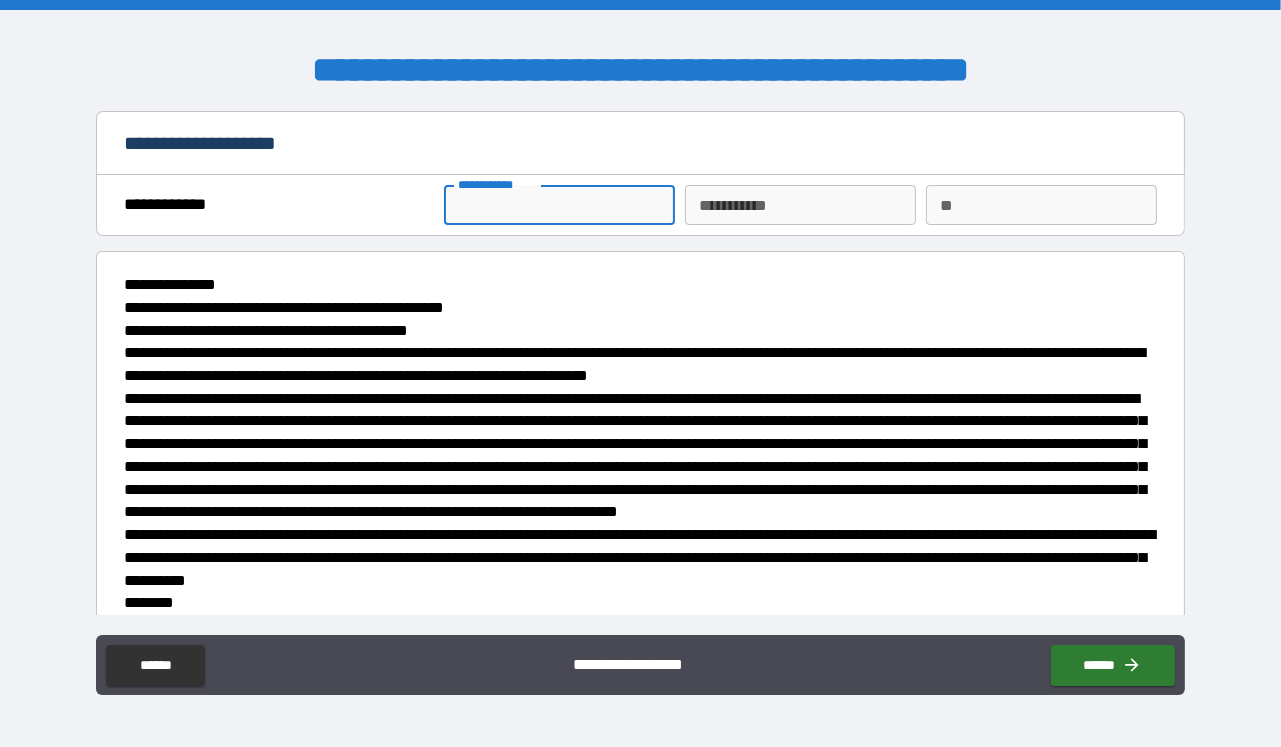 type on "*******" 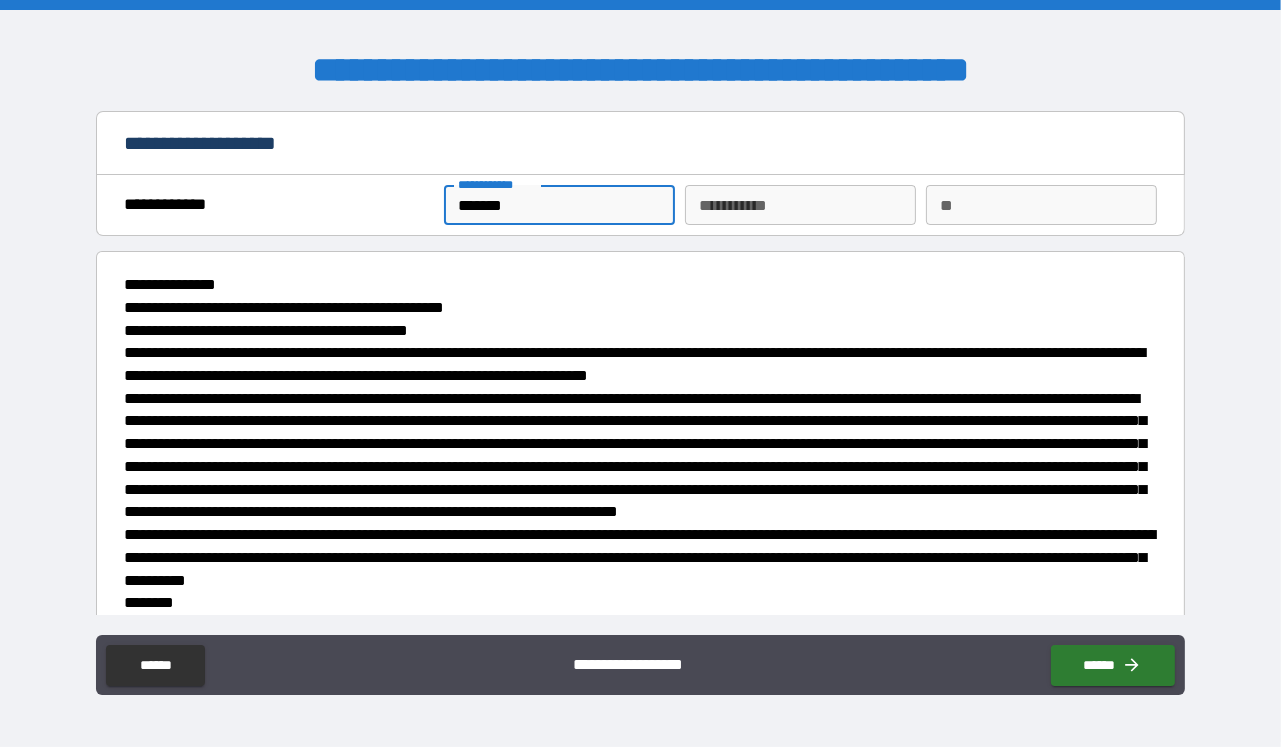 type on "******" 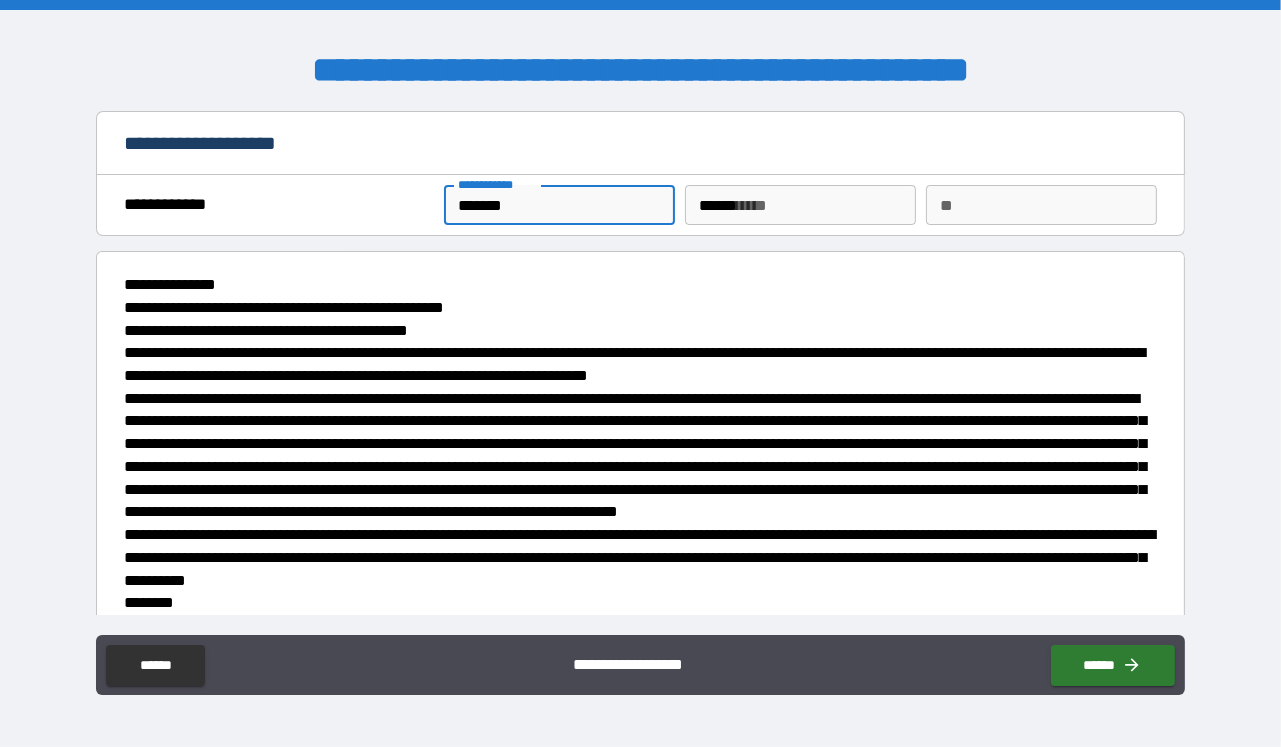 type on "*" 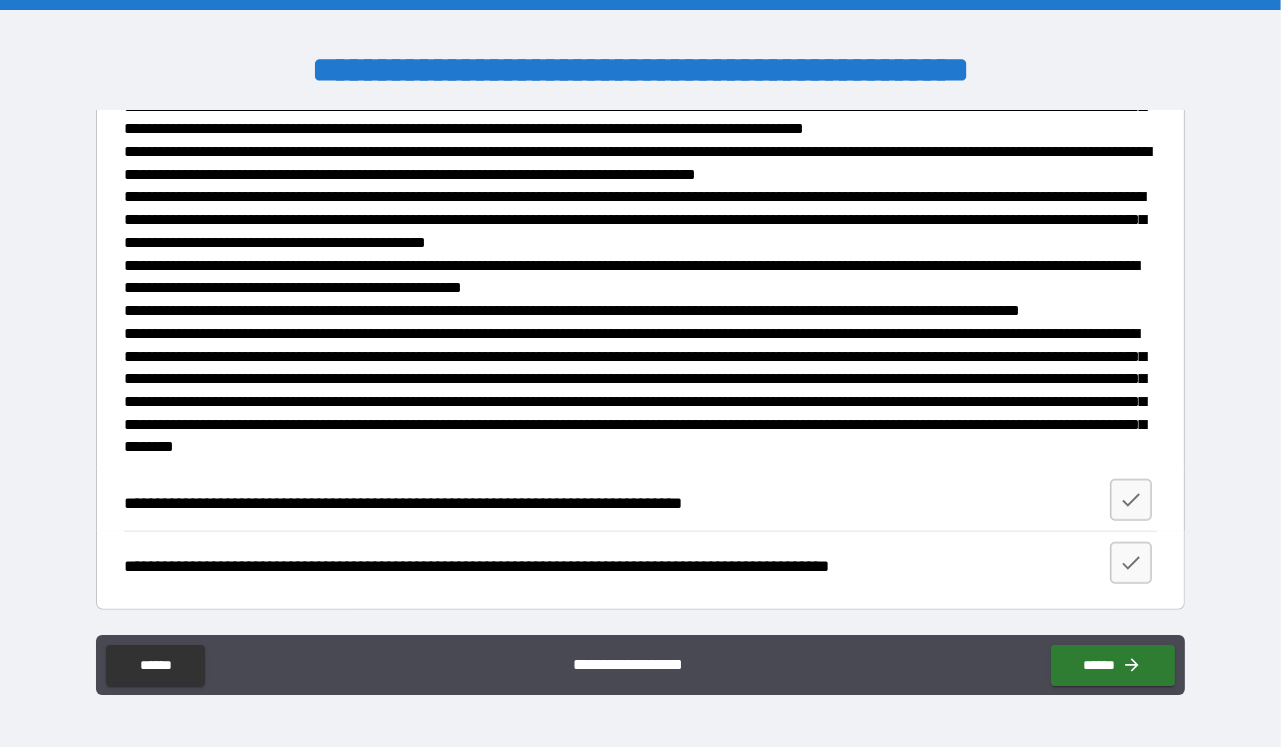 scroll, scrollTop: 1882, scrollLeft: 0, axis: vertical 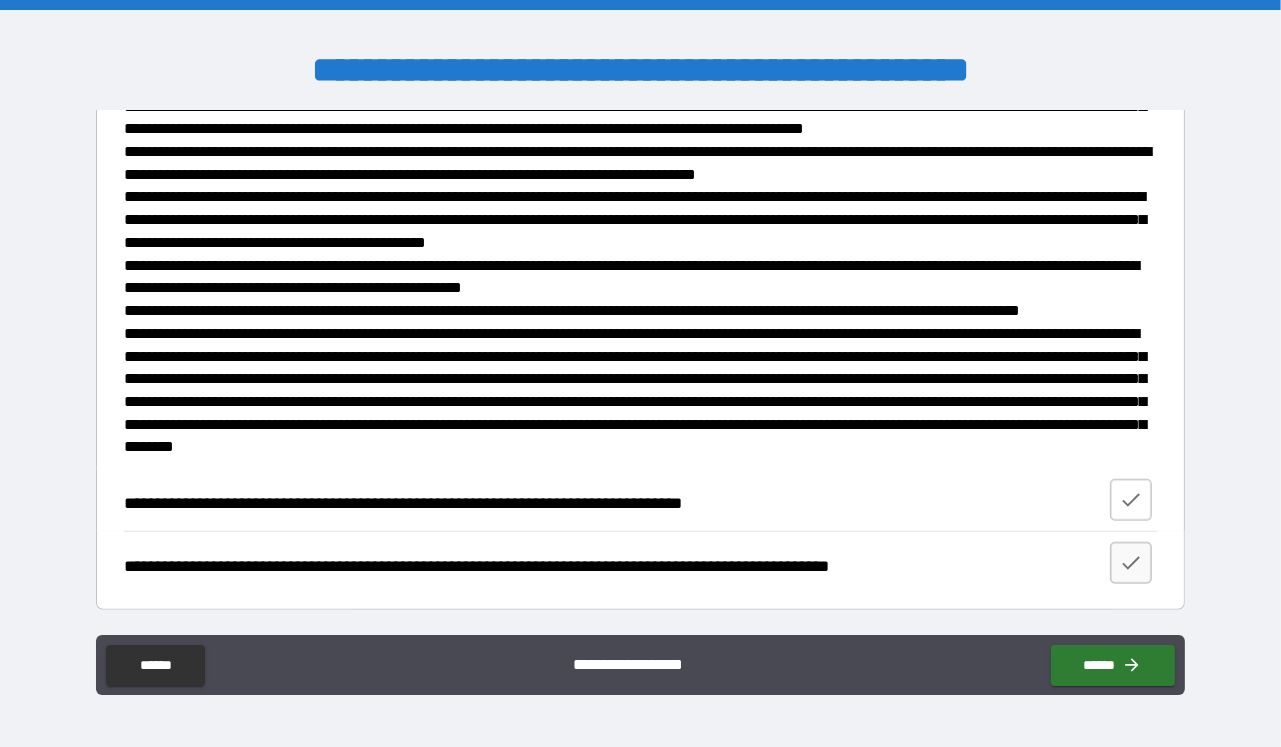 click 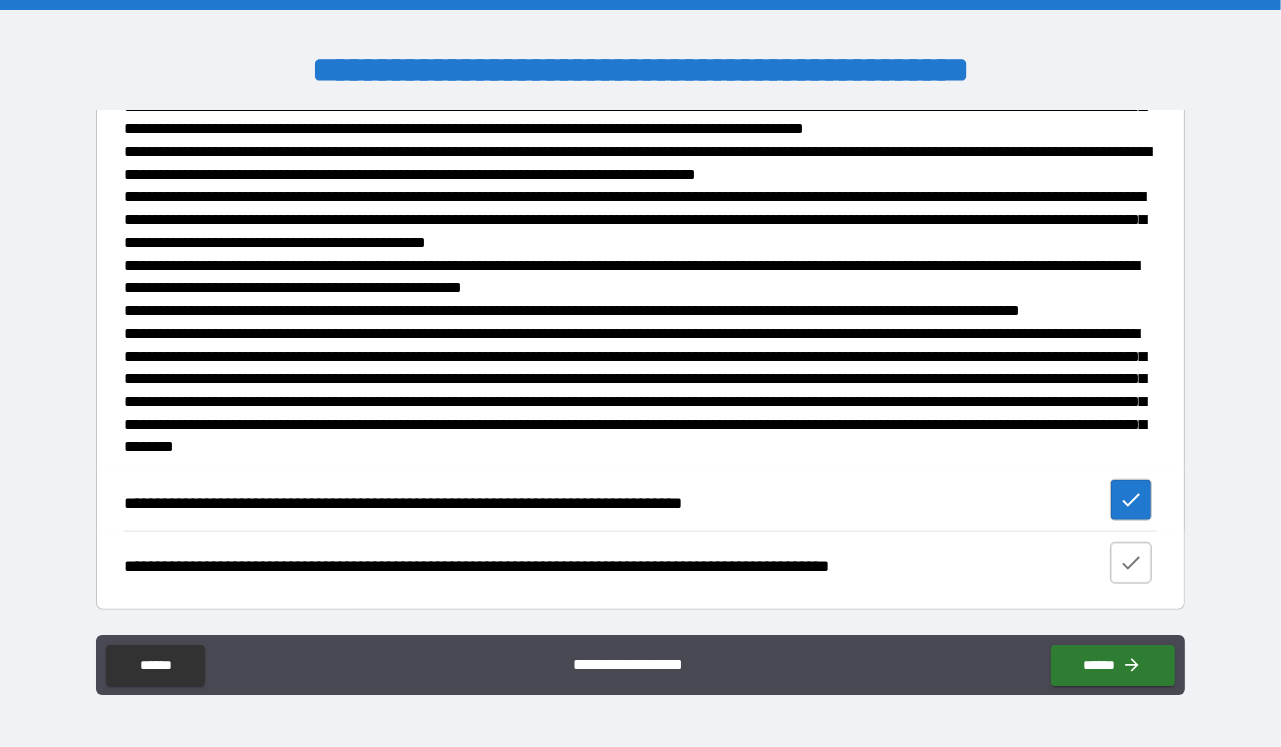 click at bounding box center [1131, 563] 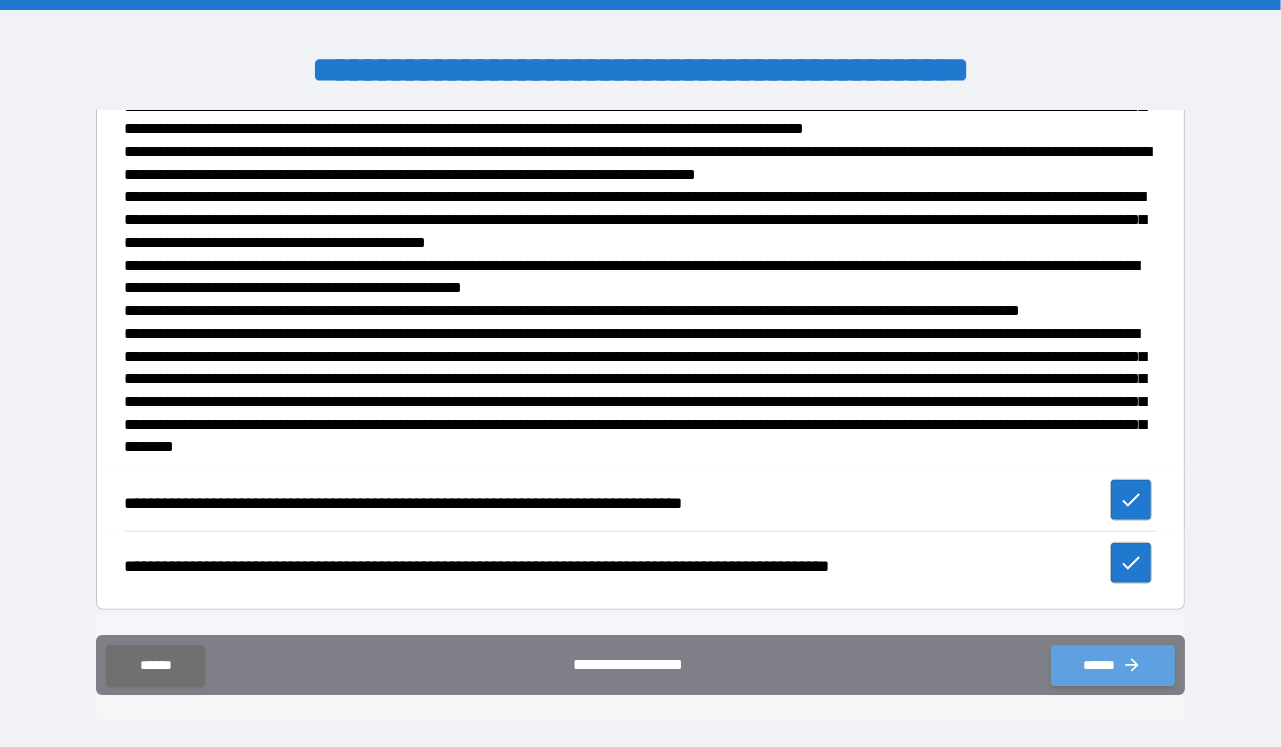 click on "******" at bounding box center [1113, 665] 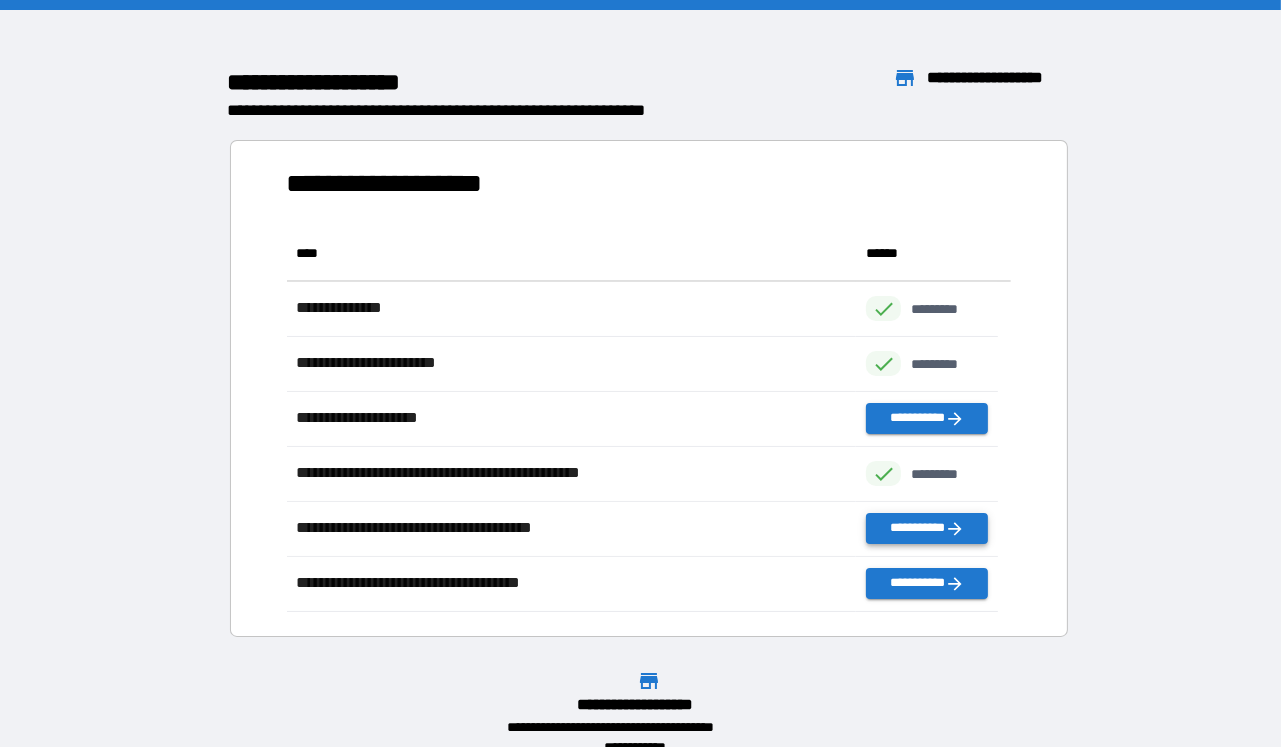 scroll, scrollTop: 18, scrollLeft: 18, axis: both 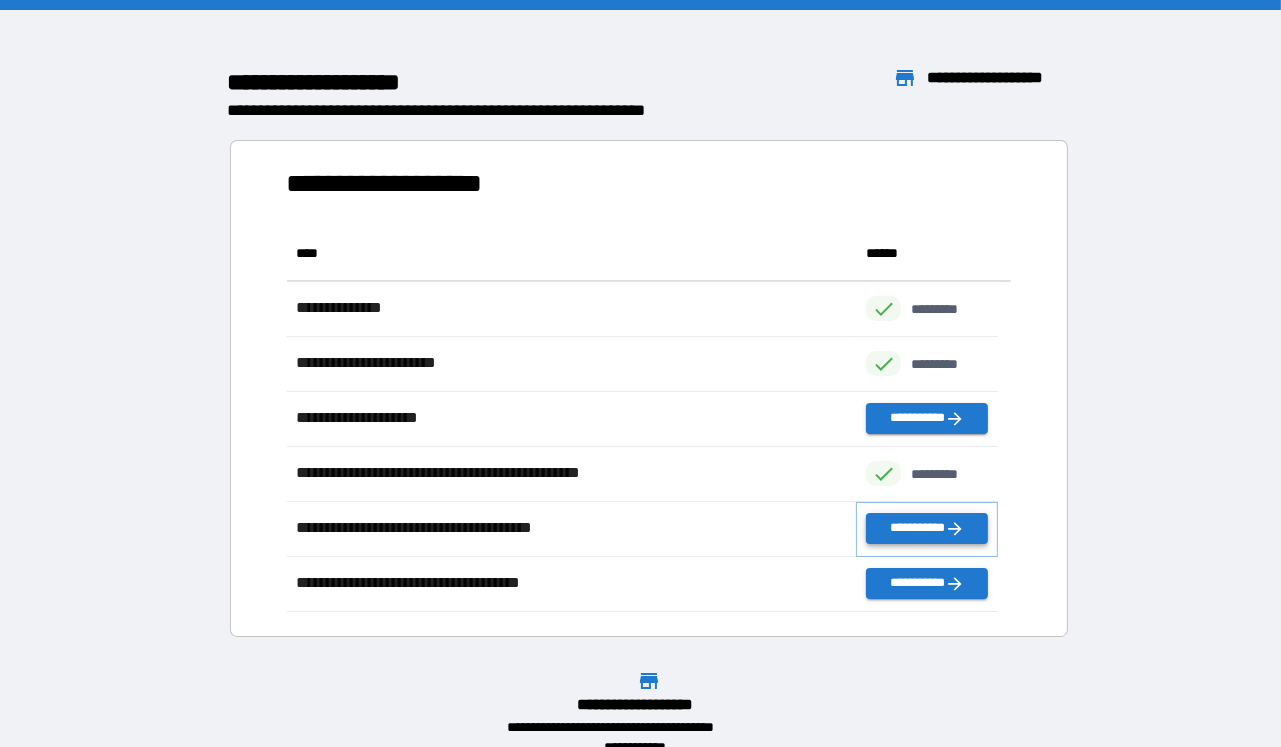 click on "**********" at bounding box center [927, 528] 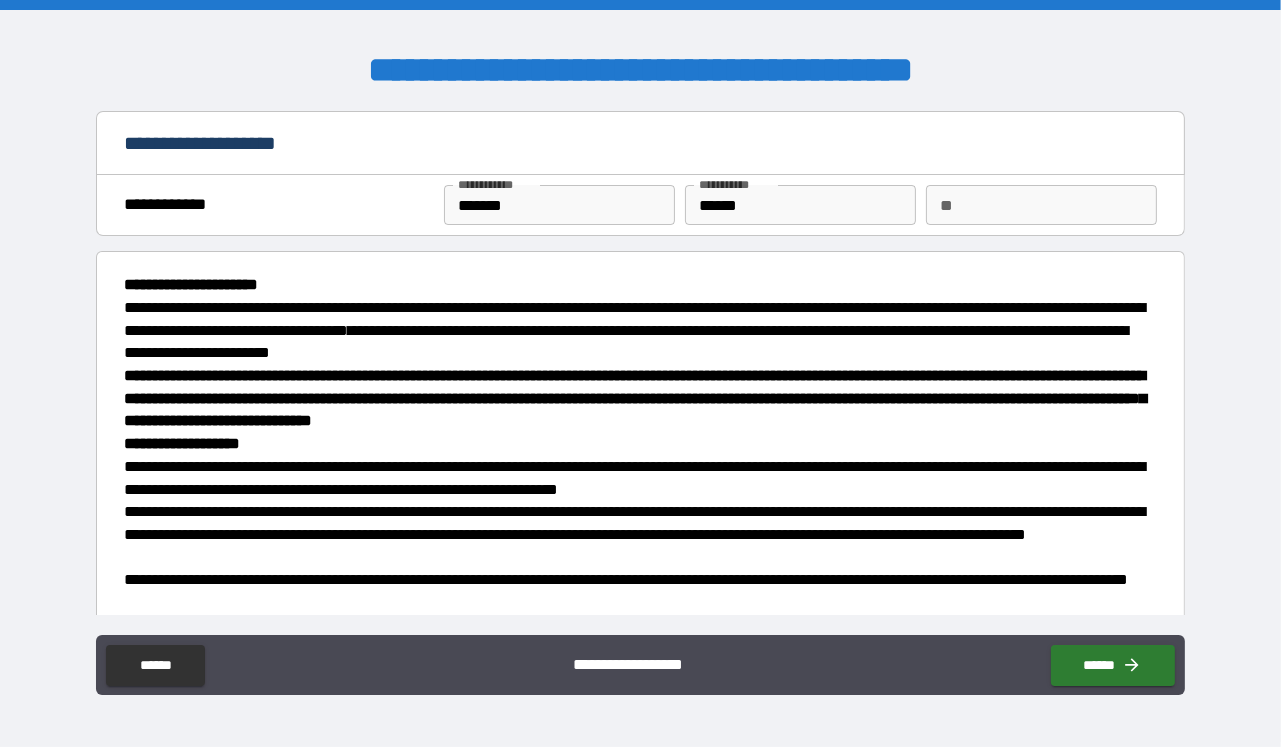 click on "**" at bounding box center [1041, 205] 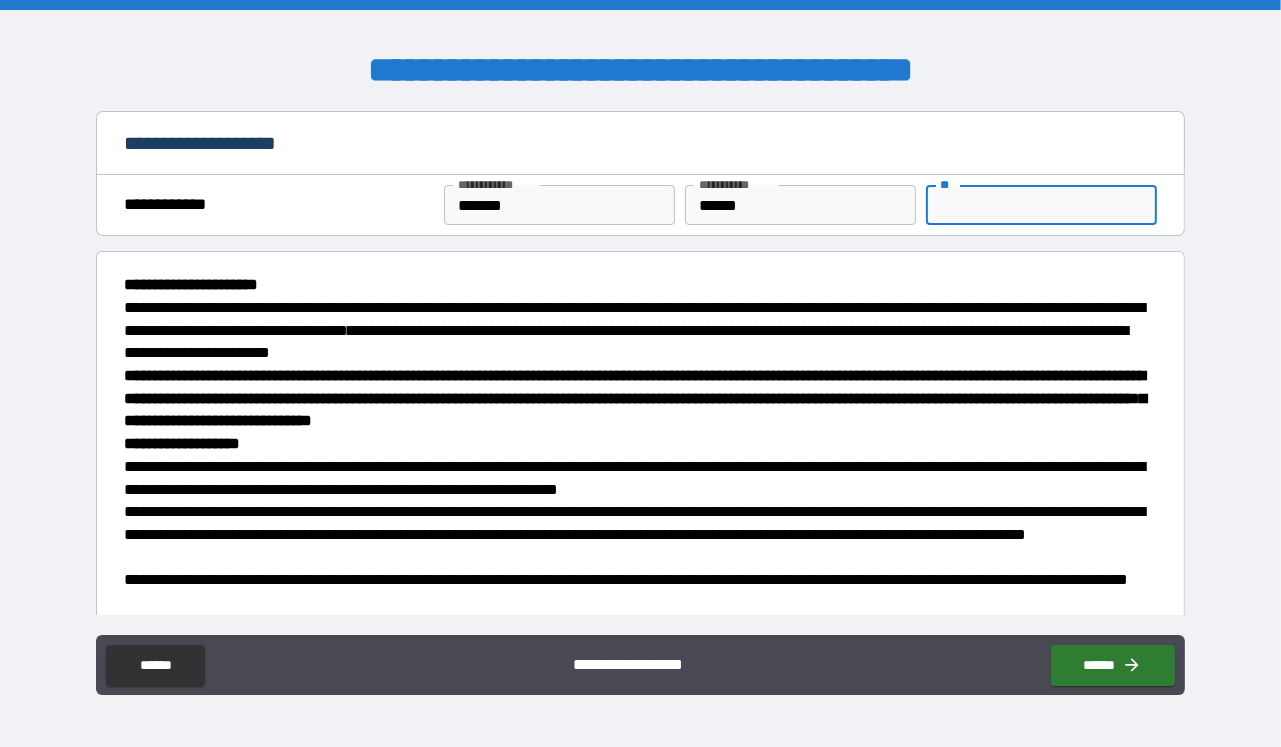 type on "*" 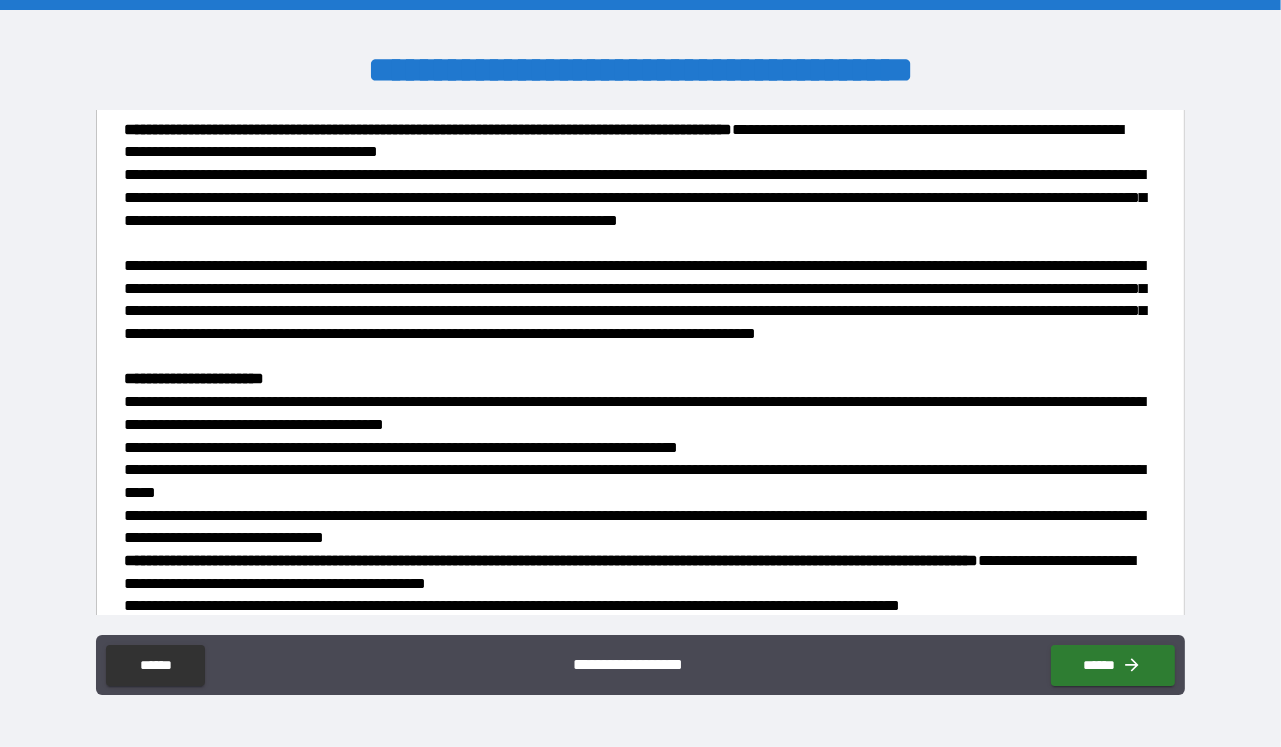 scroll, scrollTop: 644, scrollLeft: 0, axis: vertical 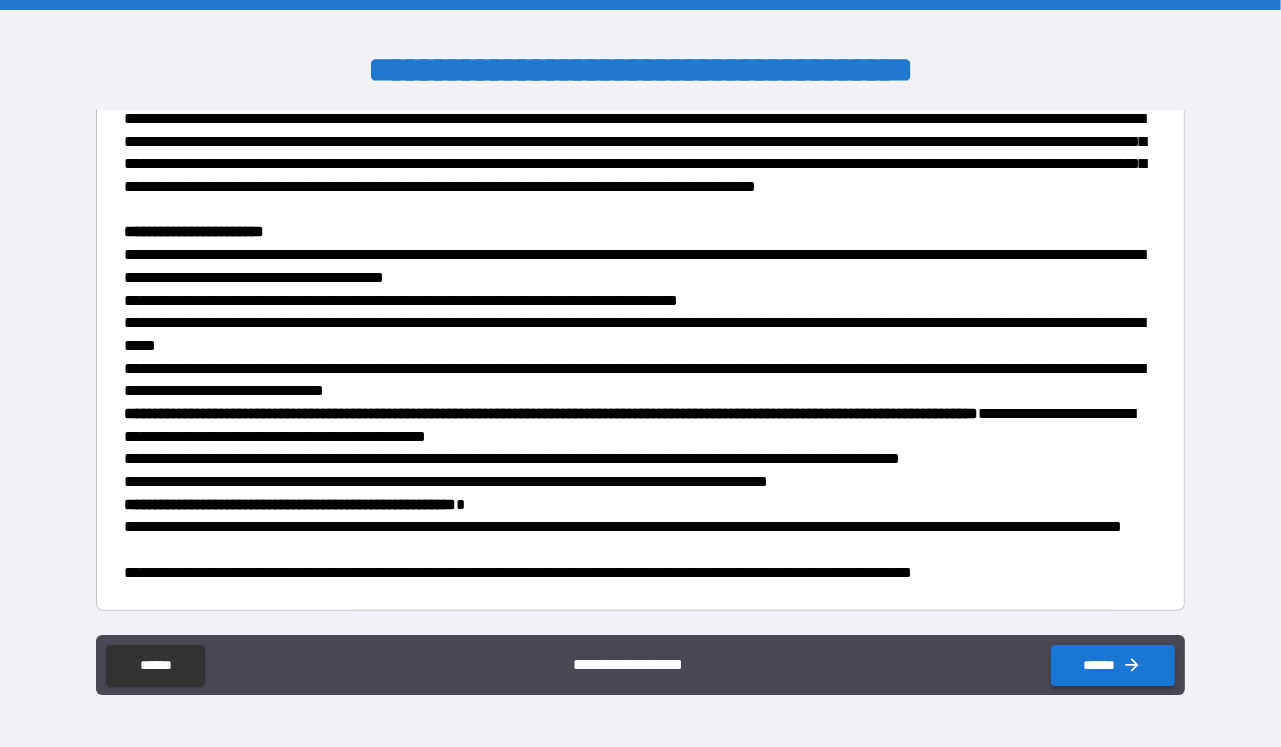 click on "******" at bounding box center [1113, 665] 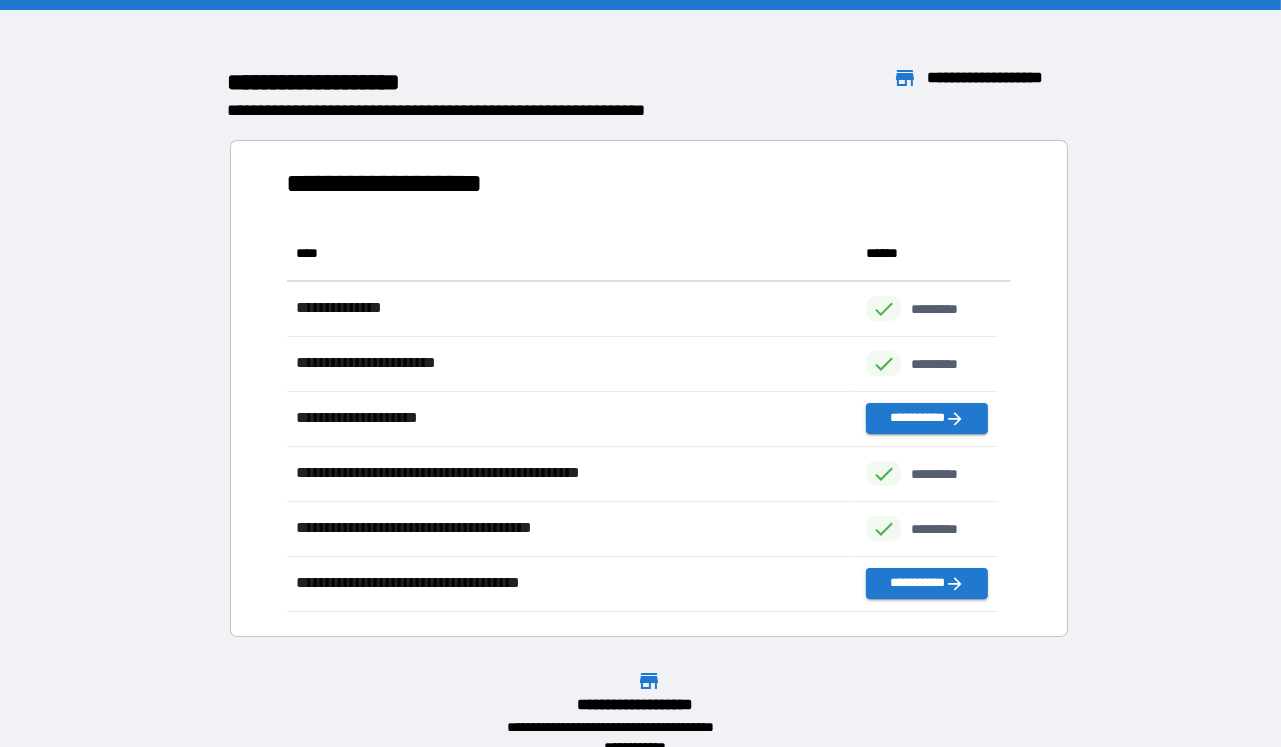 scroll, scrollTop: 368, scrollLeft: 694, axis: both 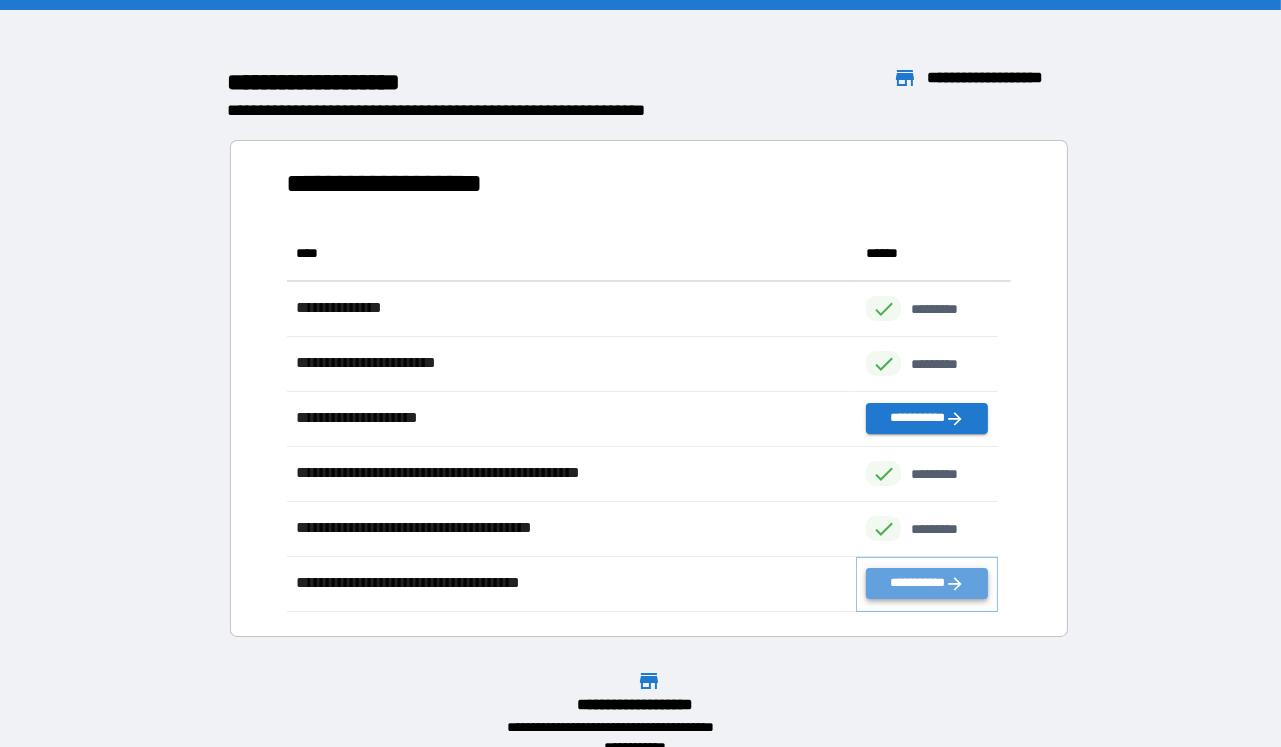 click on "**********" at bounding box center [927, 583] 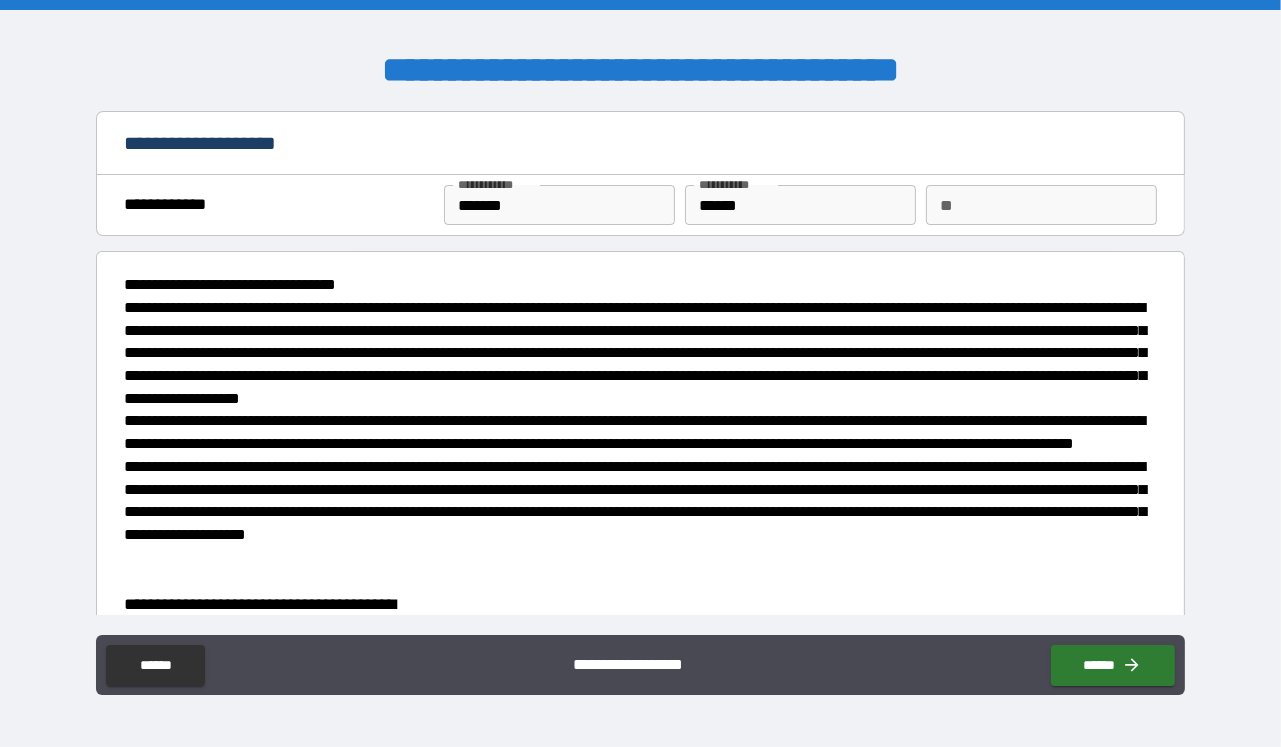 click on "**********" at bounding box center [640, 210] 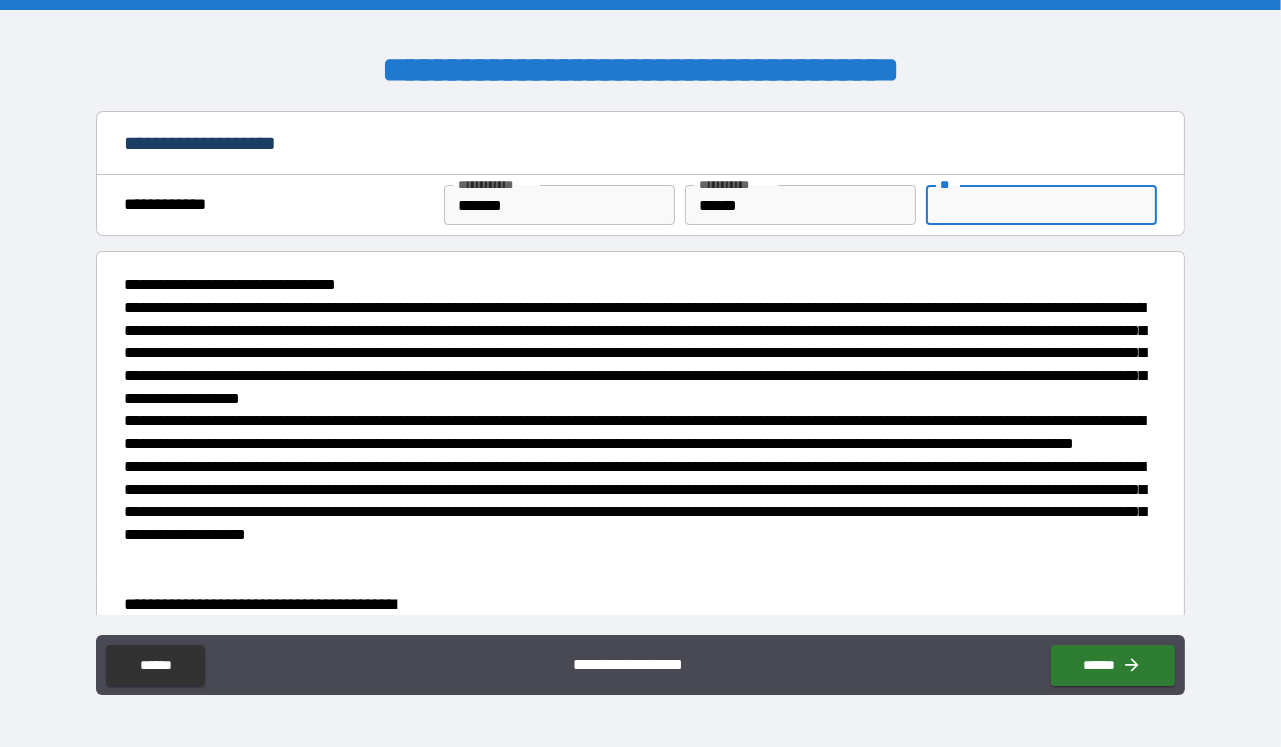type on "*" 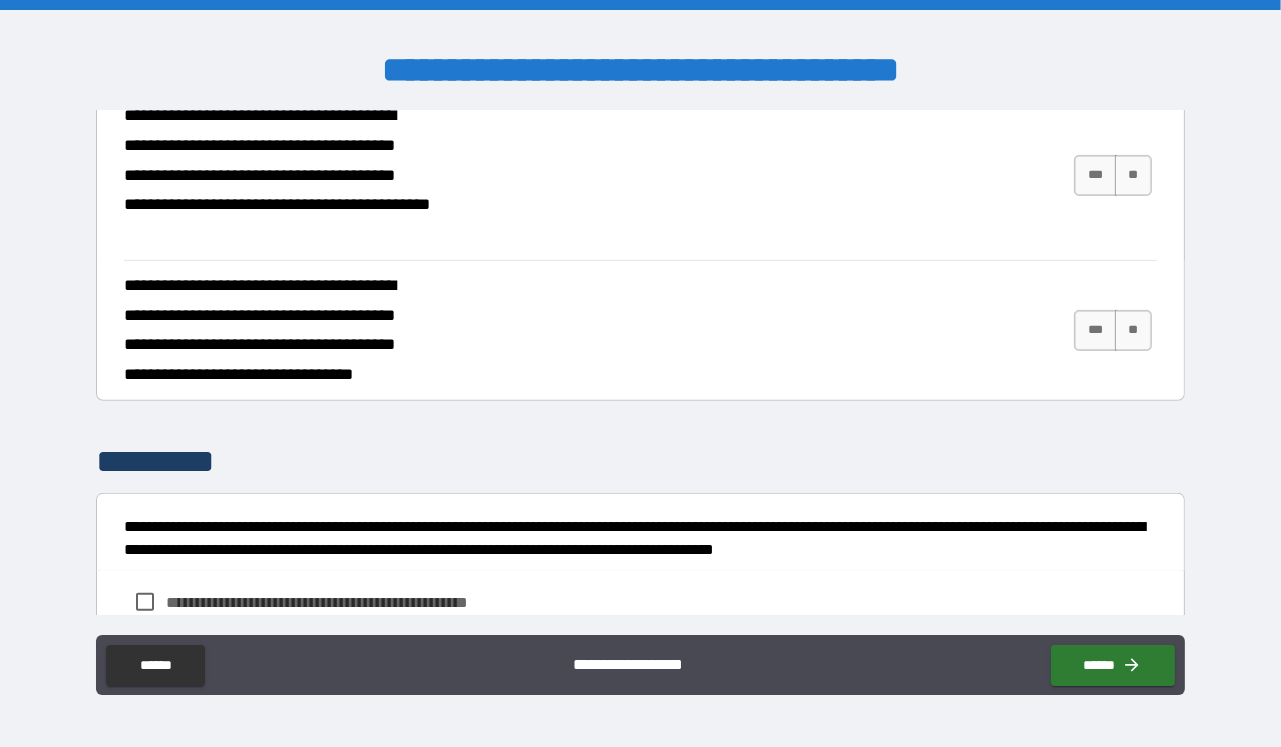 scroll, scrollTop: 822, scrollLeft: 0, axis: vertical 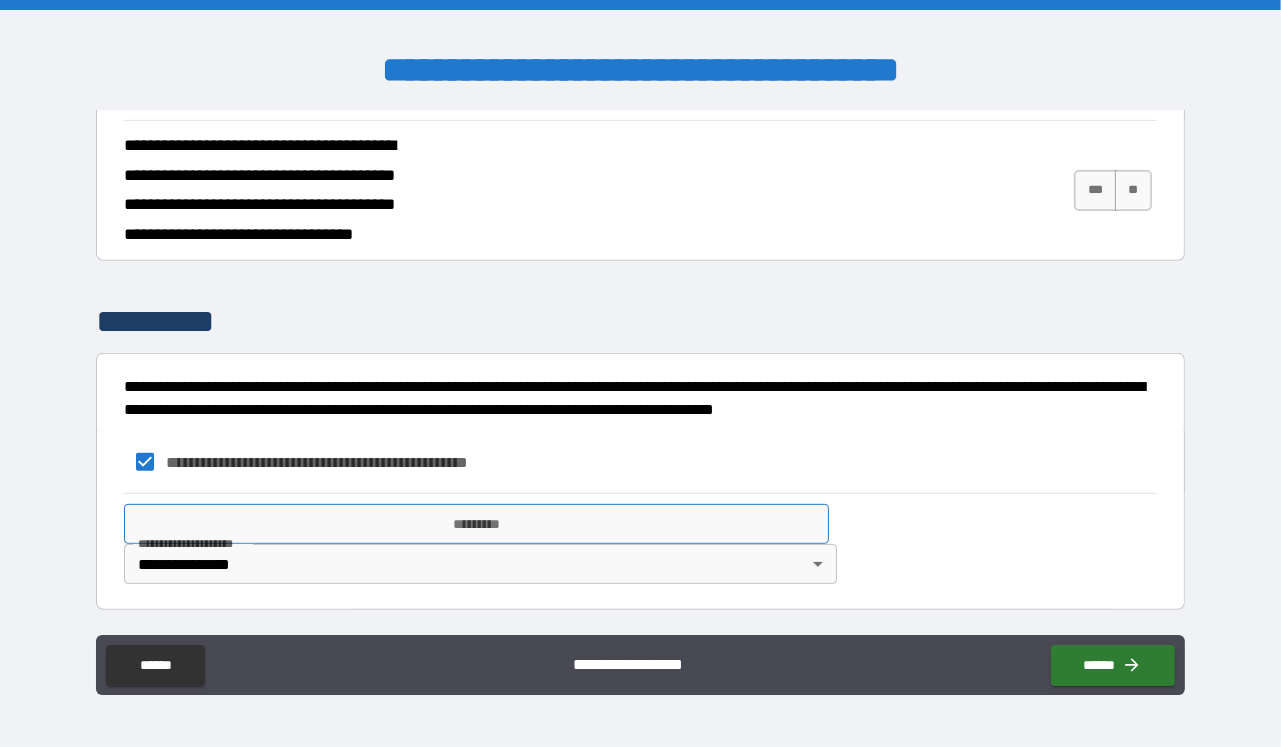 click on "*********" at bounding box center [476, 524] 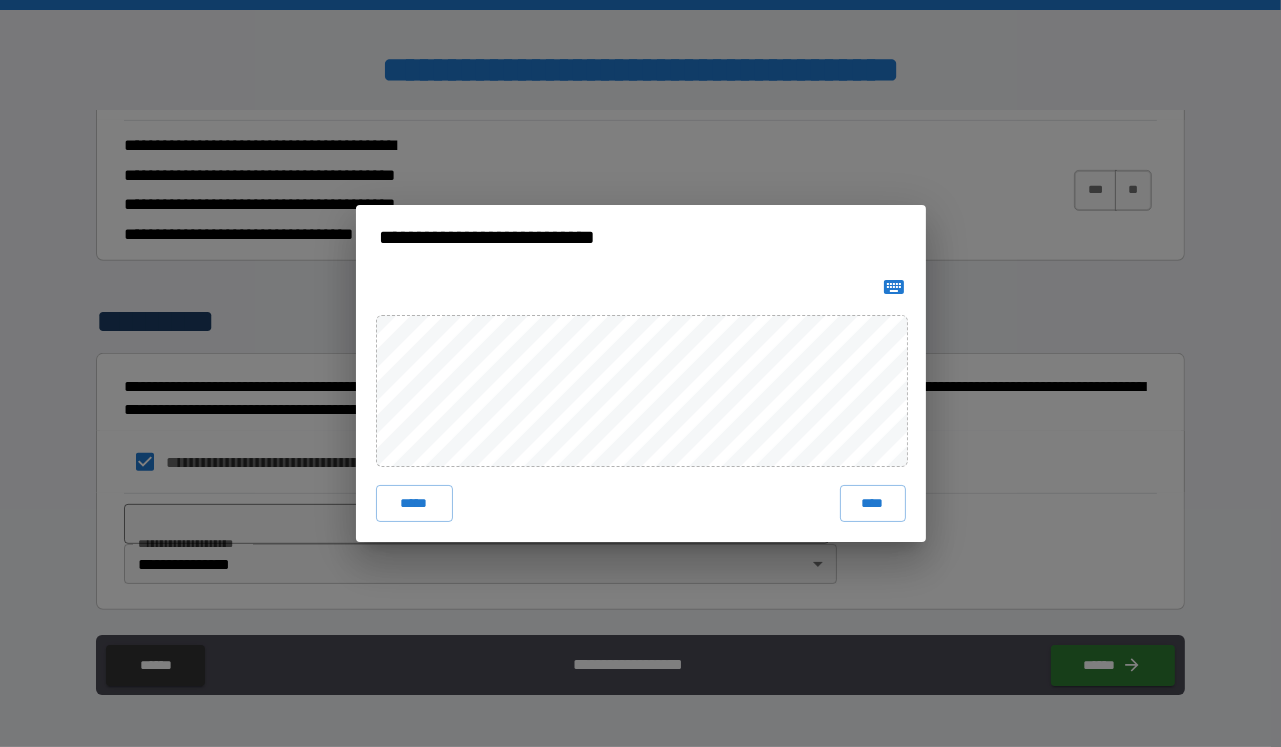 click on "**********" at bounding box center [640, 373] 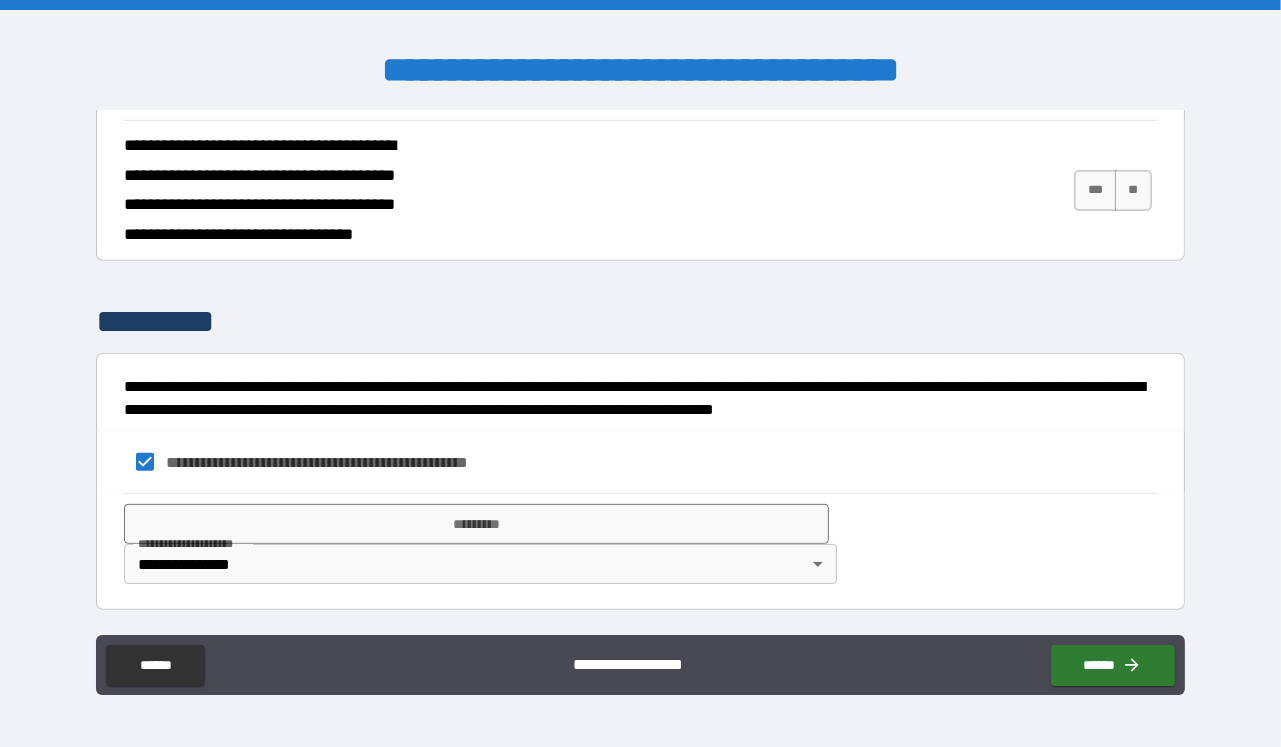 click on "**********" at bounding box center (640, 373) 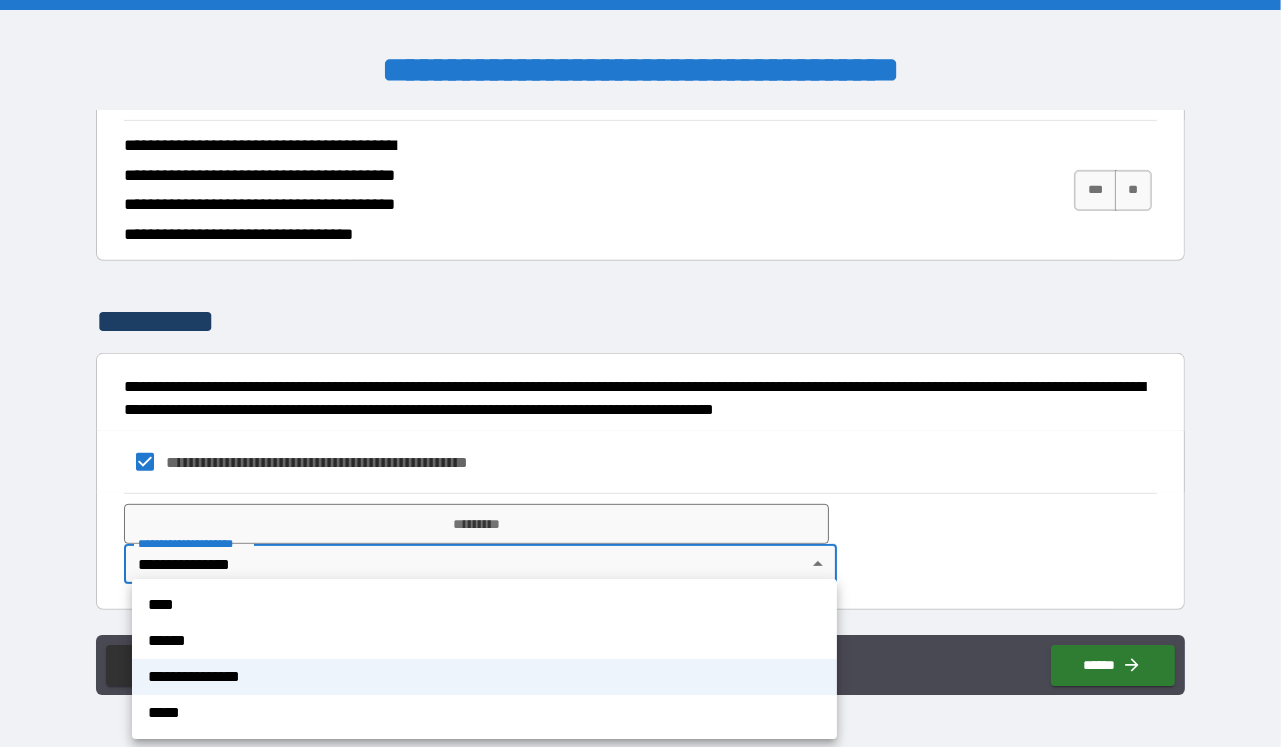 click on "******" at bounding box center [484, 641] 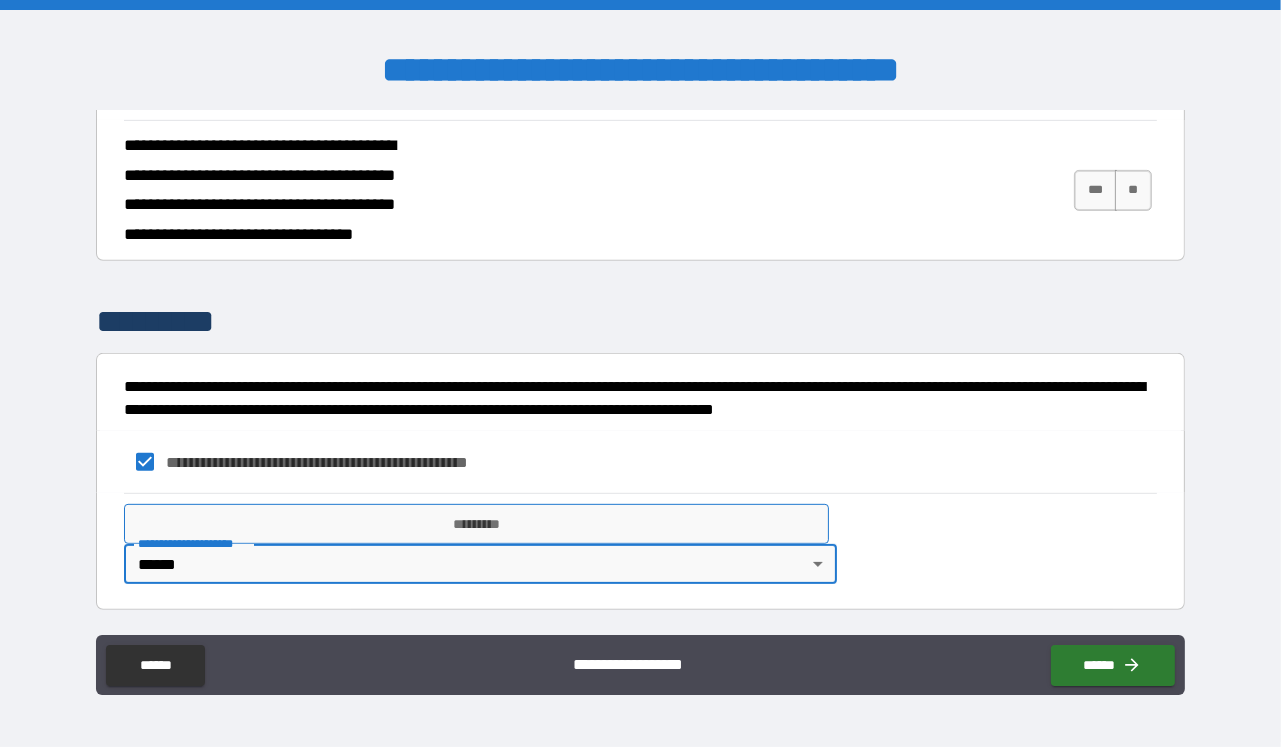 click on "*********" at bounding box center [476, 524] 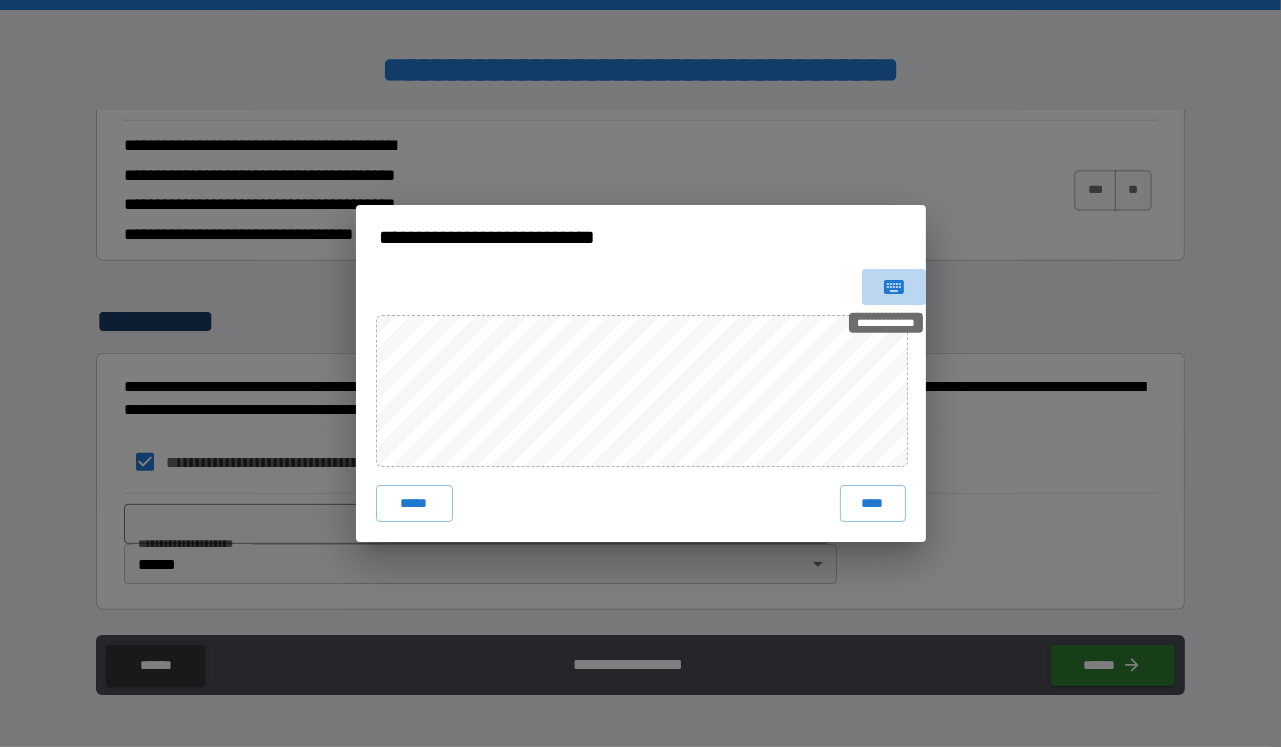 click 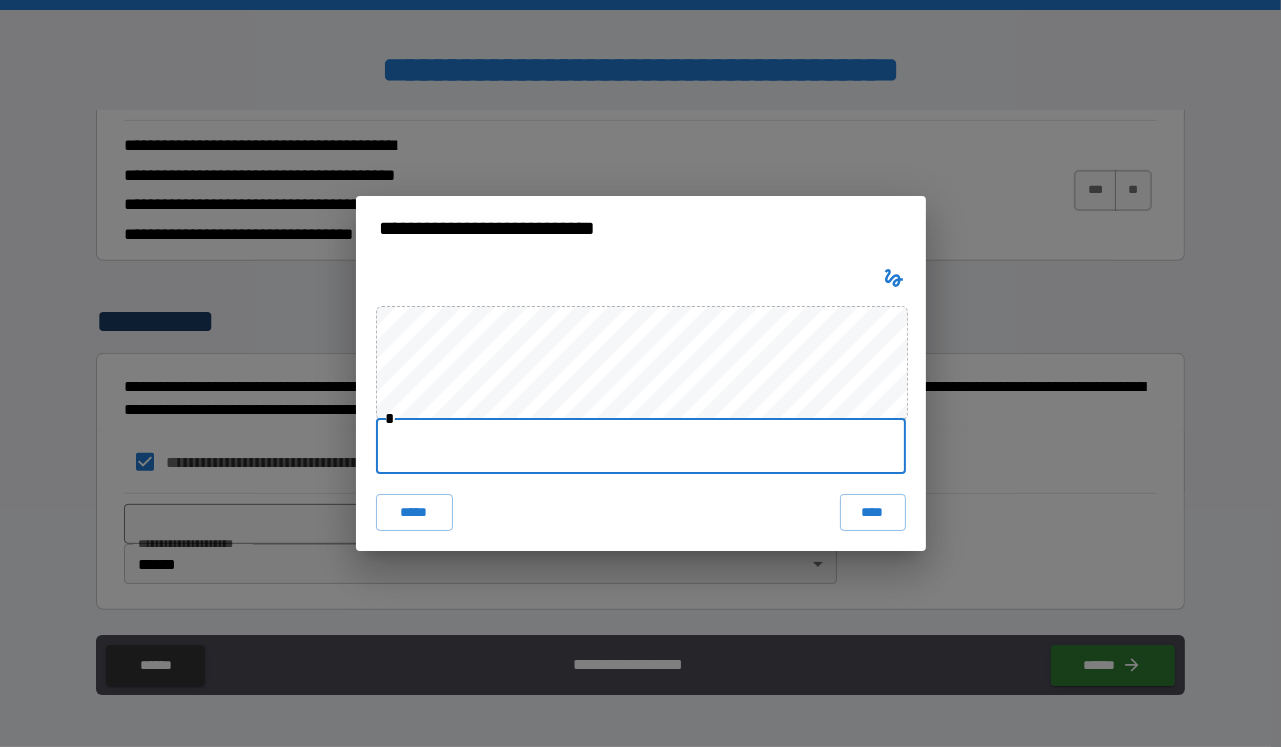 click at bounding box center (641, 446) 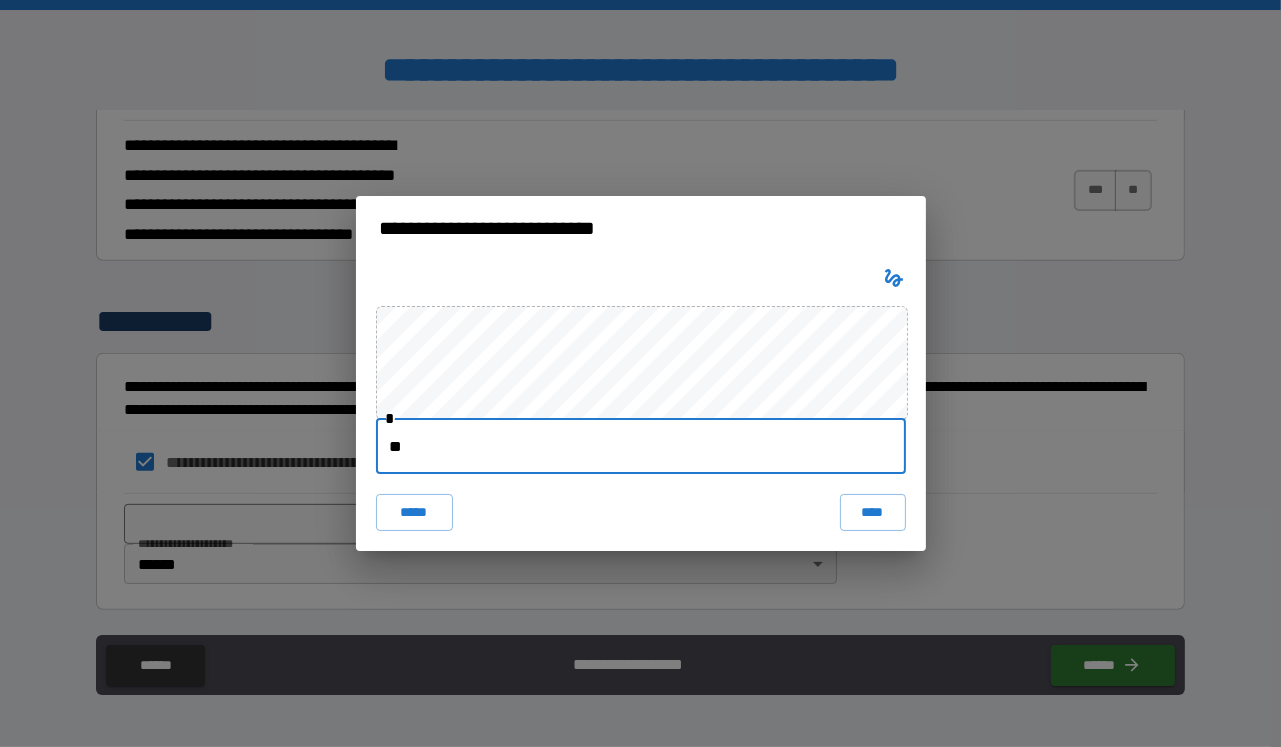 type on "*" 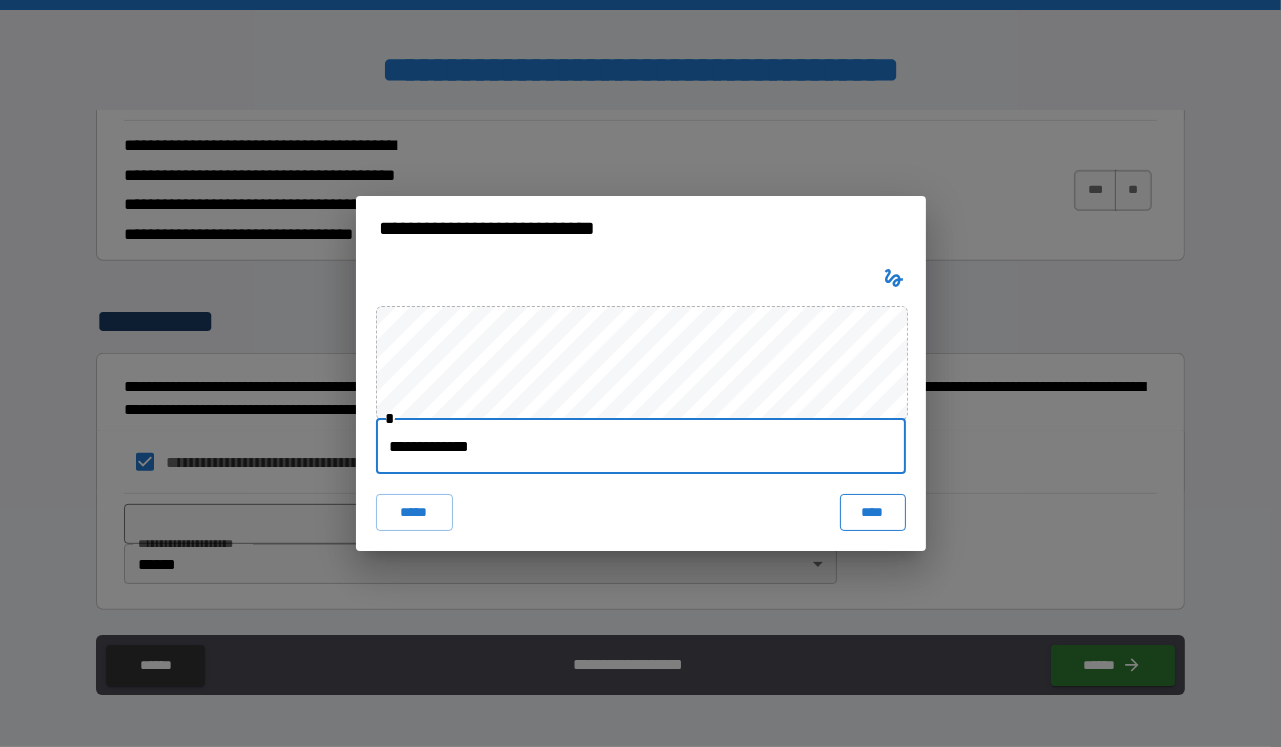 type on "**********" 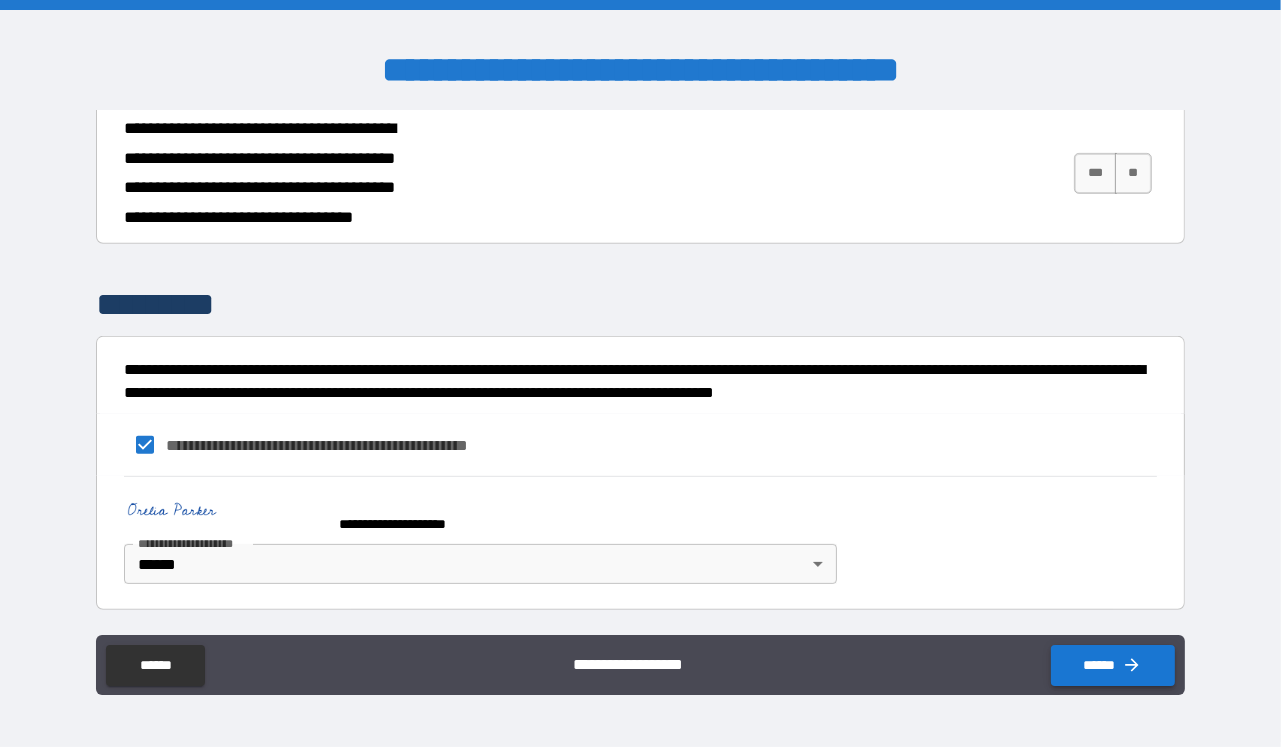click on "******" at bounding box center (1113, 665) 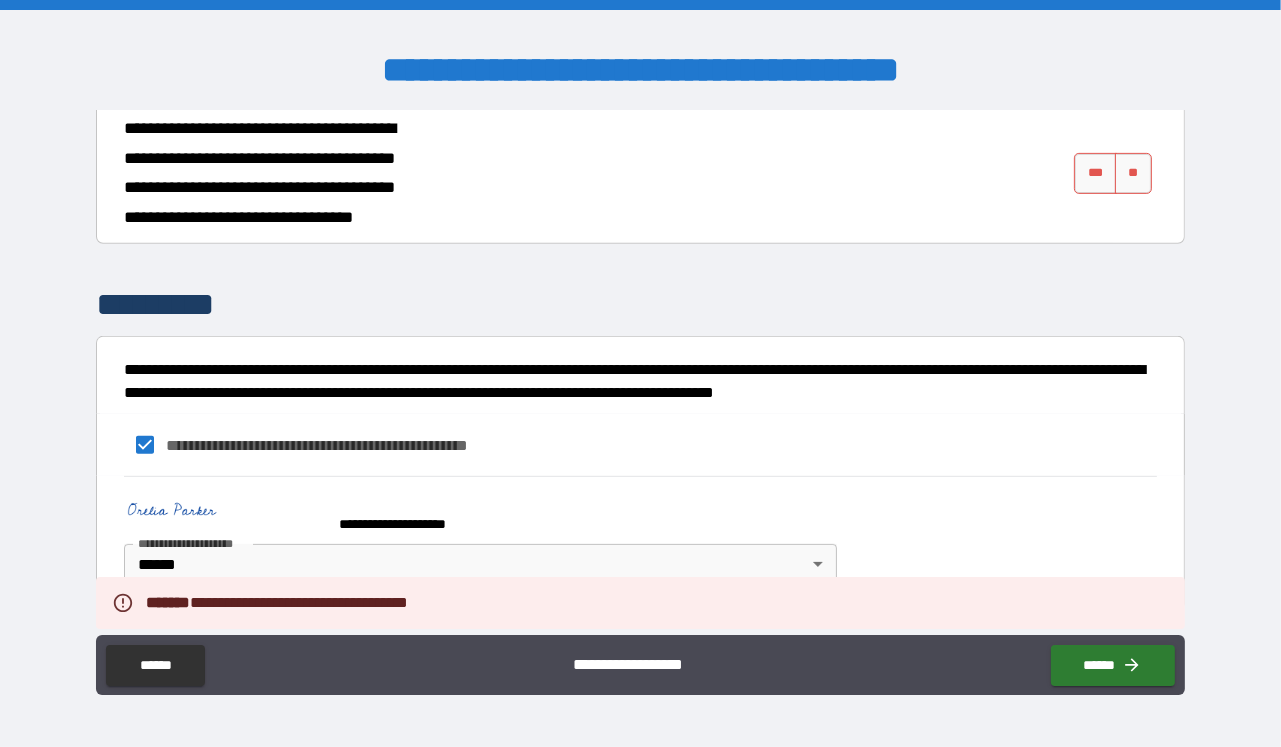 scroll, scrollTop: 838, scrollLeft: 0, axis: vertical 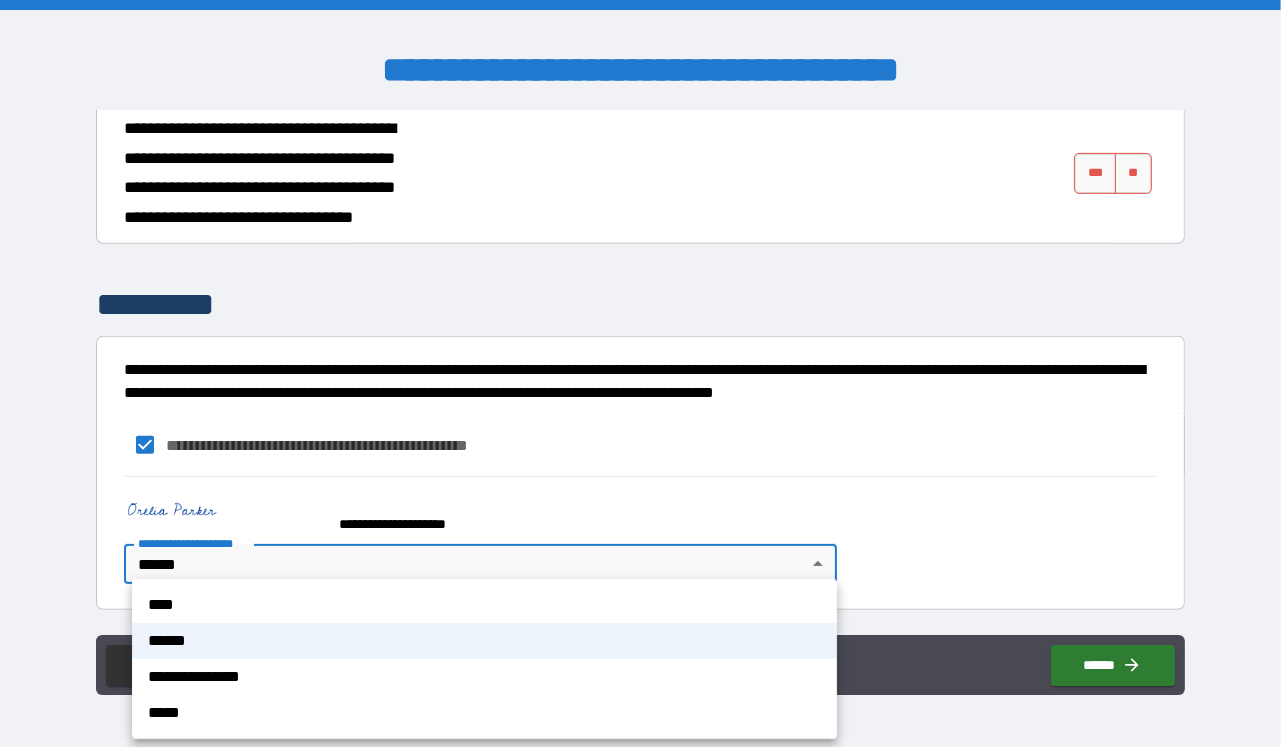 click on "******" at bounding box center [484, 641] 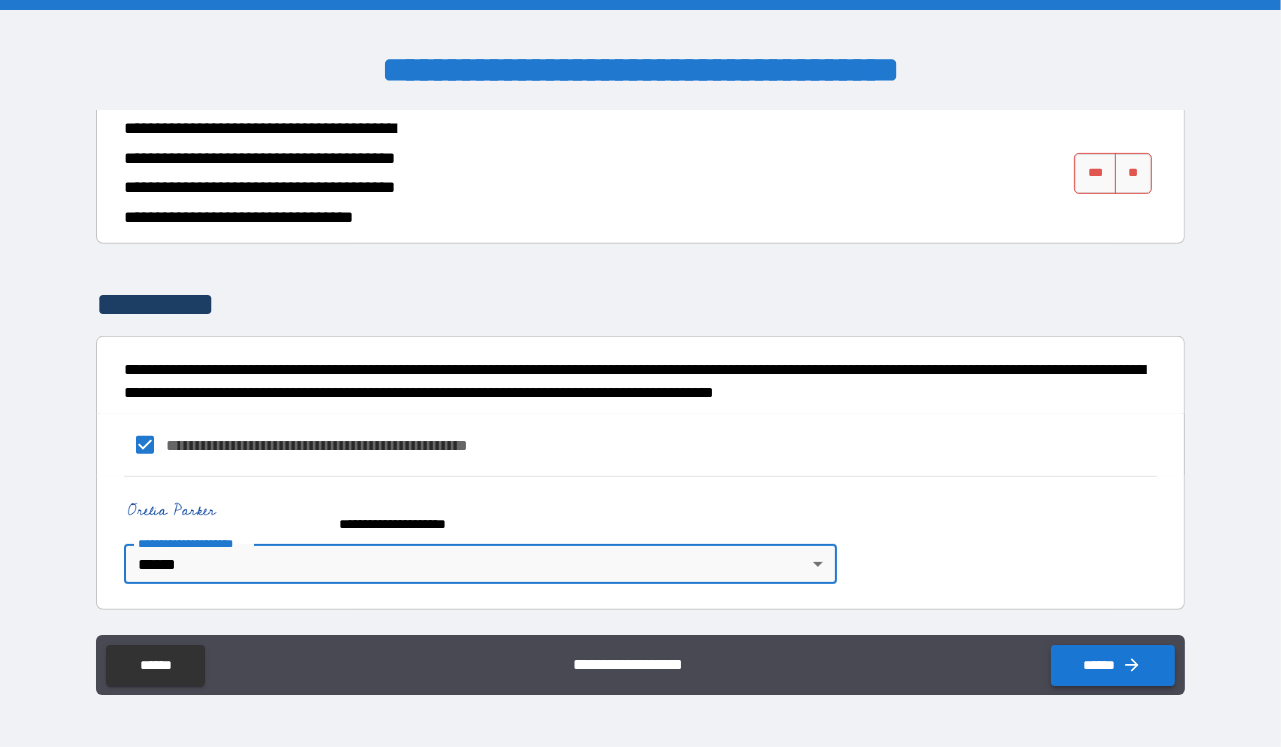 click on "******" at bounding box center [1113, 665] 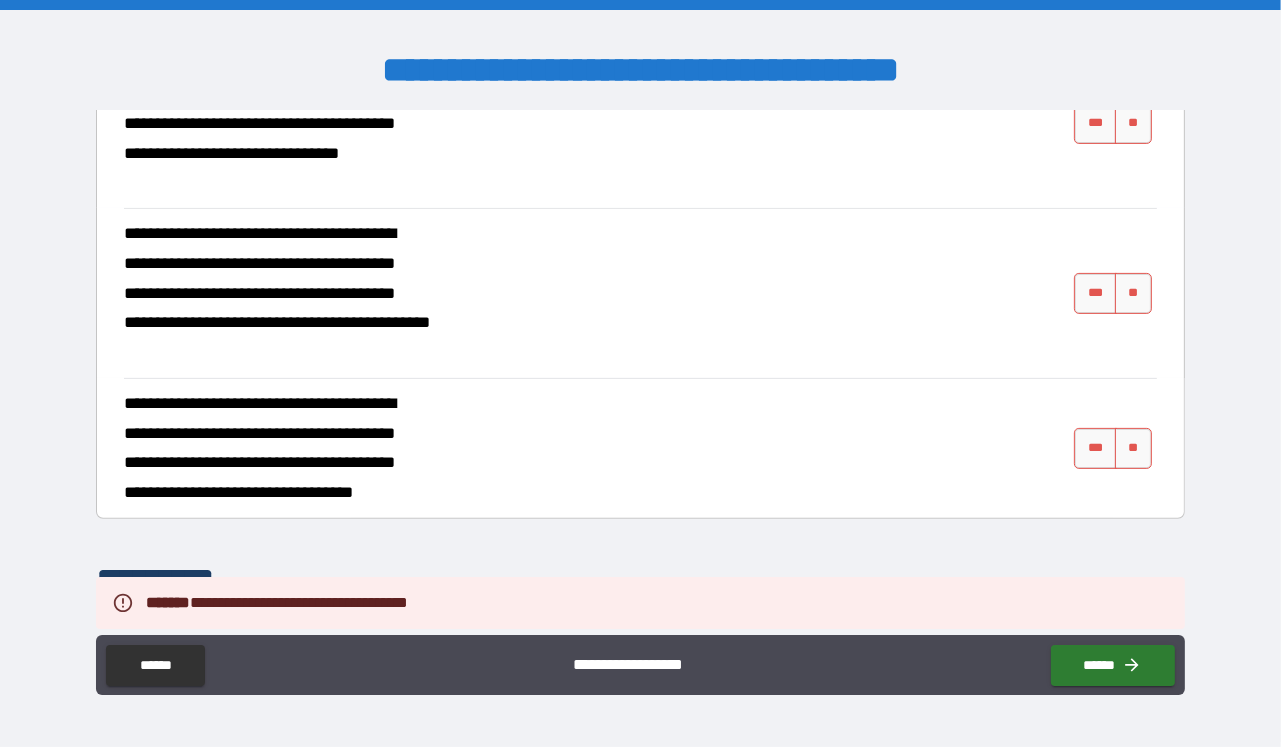 scroll, scrollTop: 485, scrollLeft: 0, axis: vertical 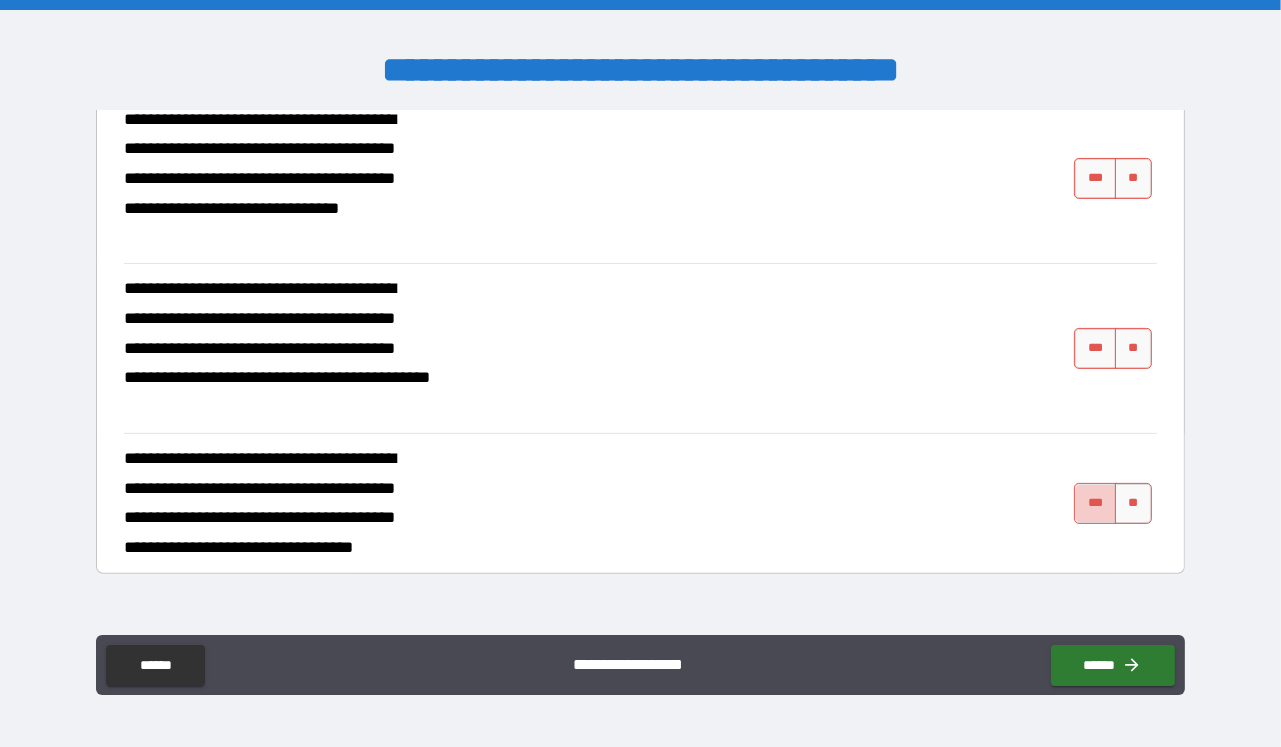click on "***" at bounding box center [1095, 503] 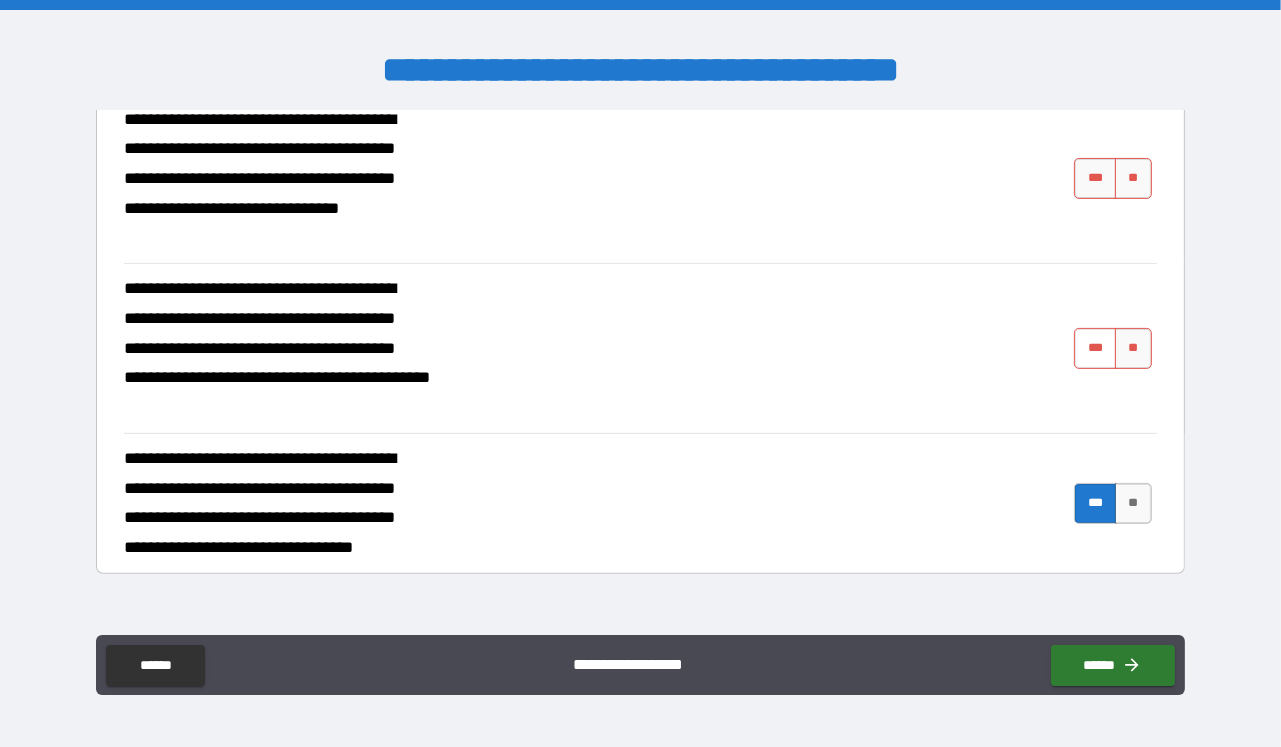 click on "***" at bounding box center [1095, 348] 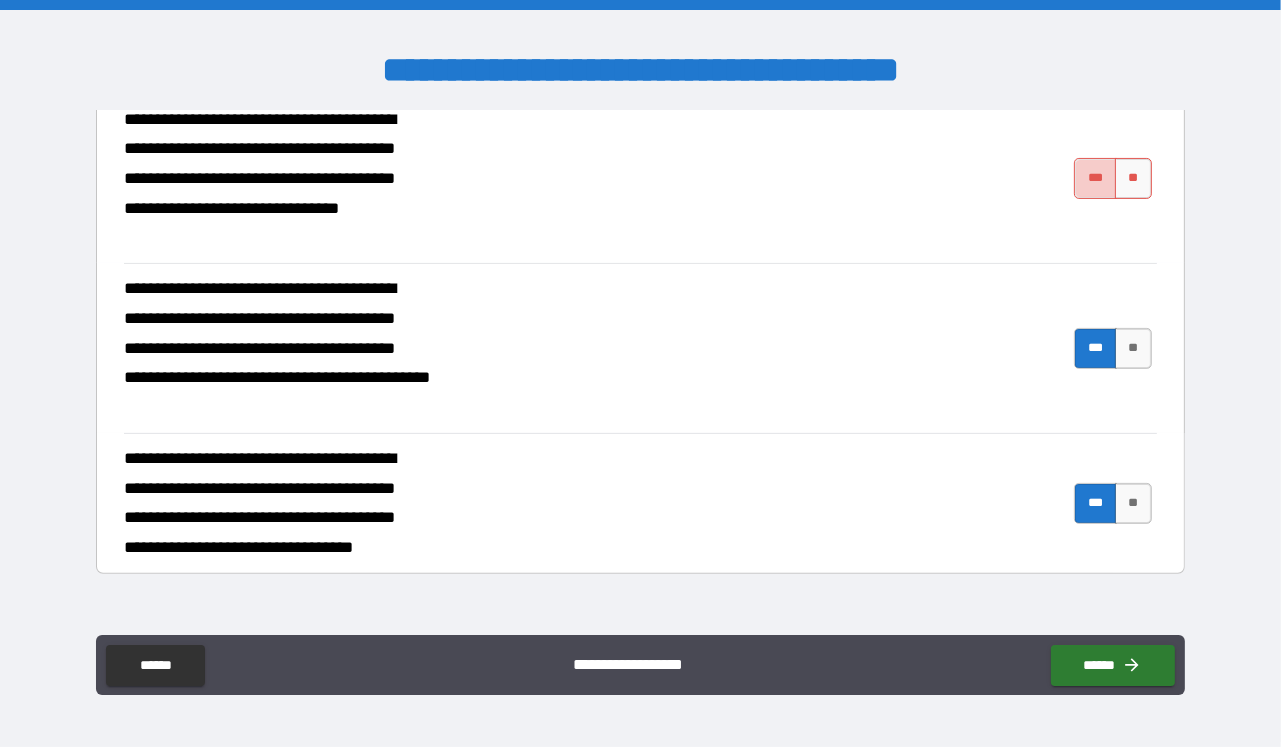 click on "***" at bounding box center [1095, 178] 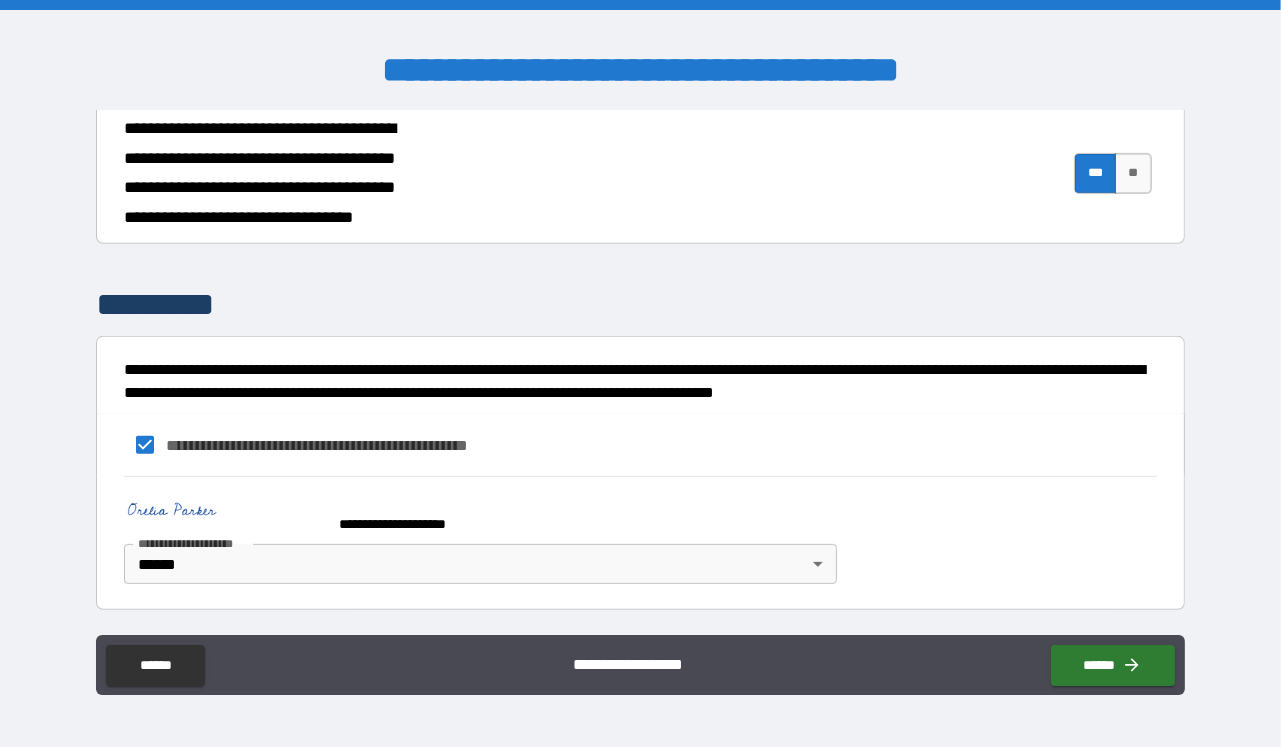 scroll, scrollTop: 838, scrollLeft: 0, axis: vertical 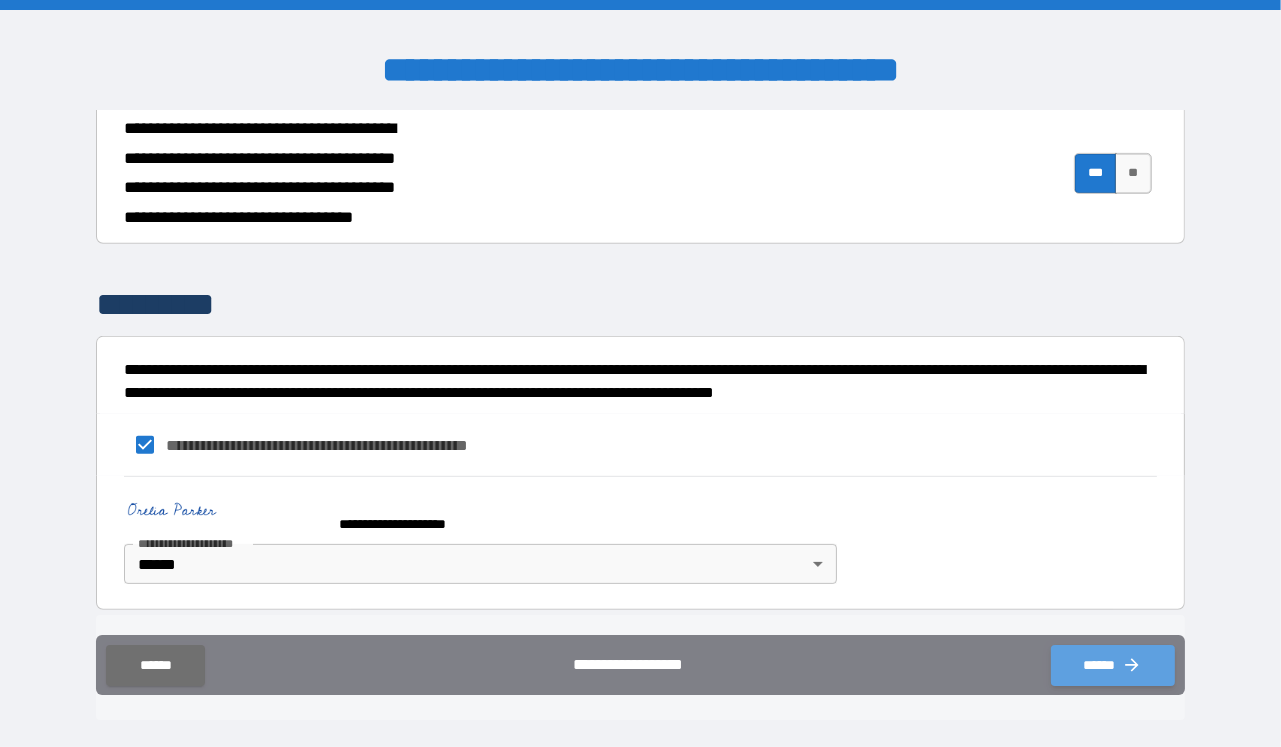 click on "******" at bounding box center [1113, 665] 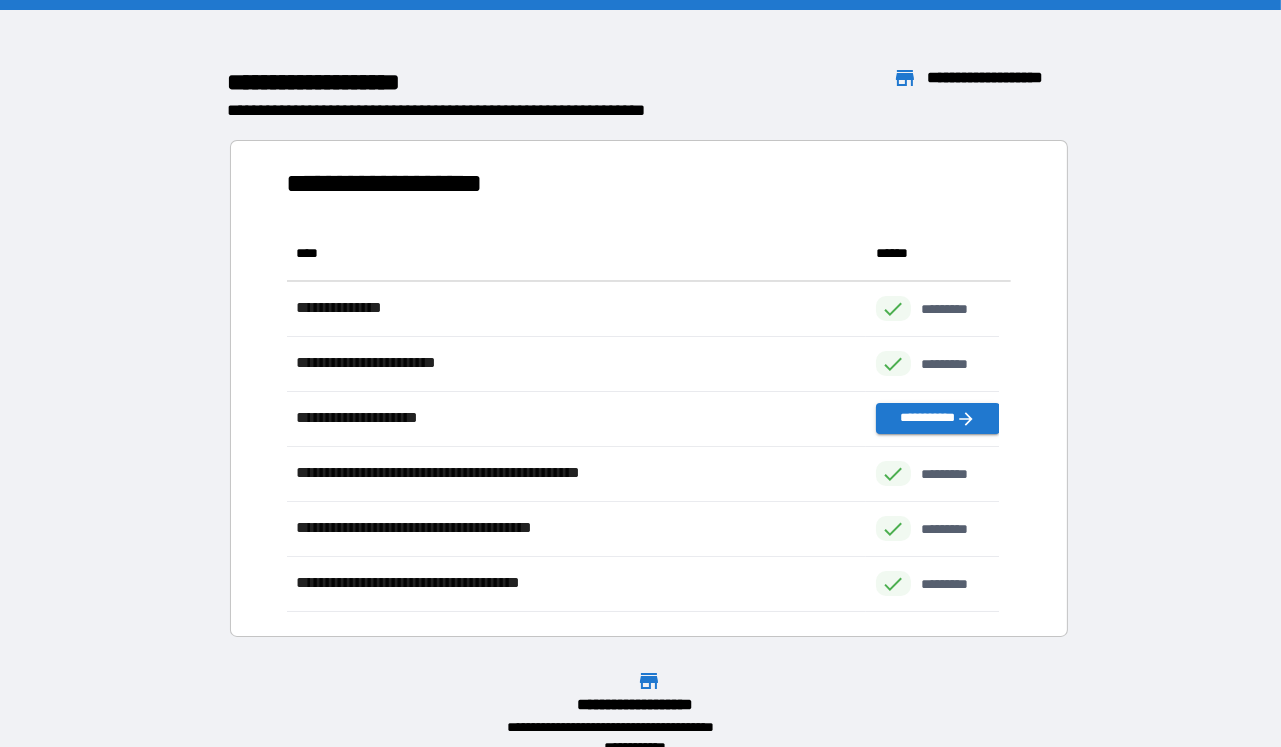 scroll, scrollTop: 18, scrollLeft: 18, axis: both 